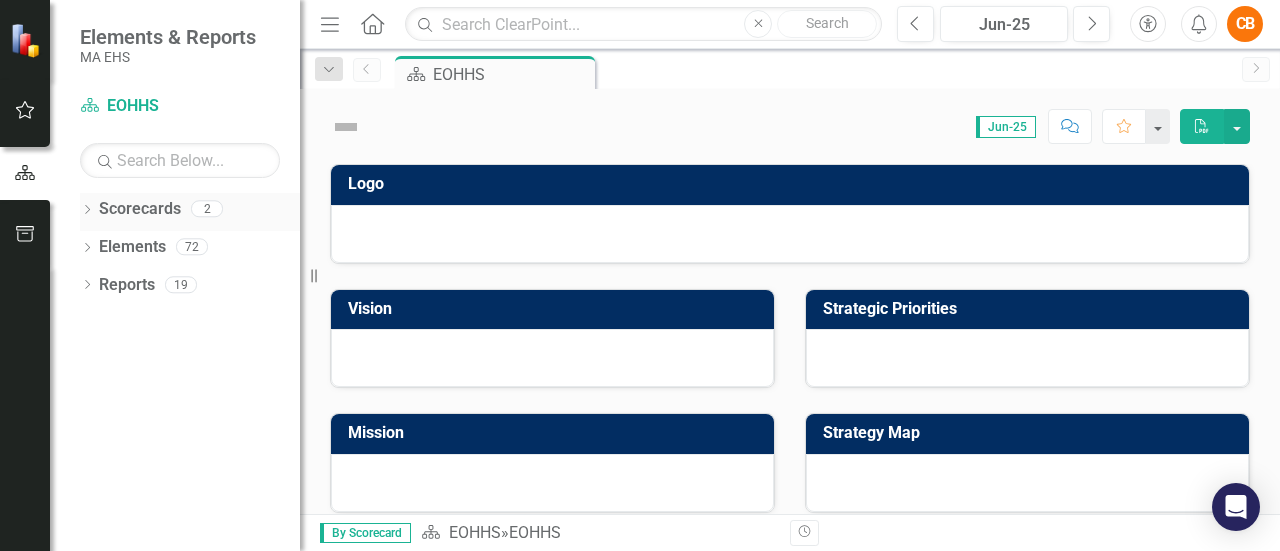 scroll, scrollTop: 0, scrollLeft: 0, axis: both 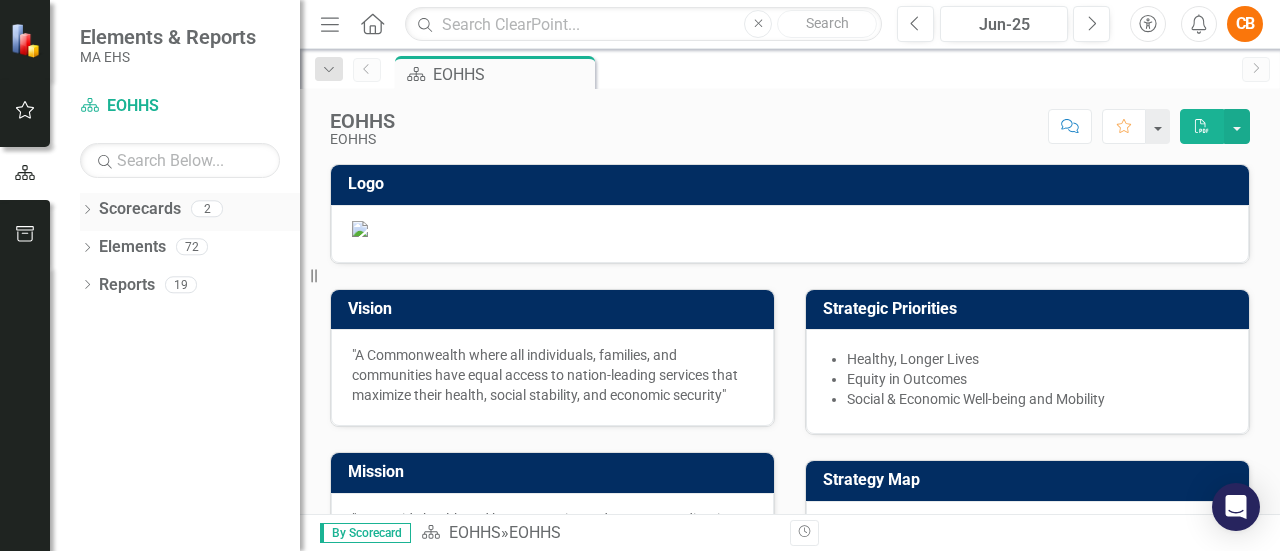 click on "Dropdown" 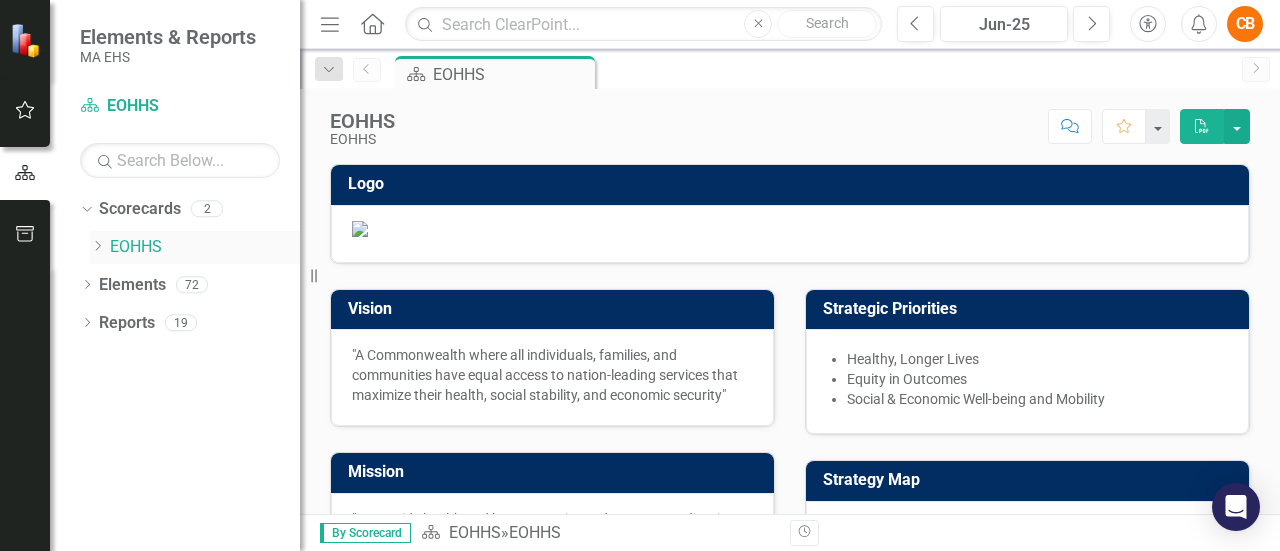 click on "Dropdown" 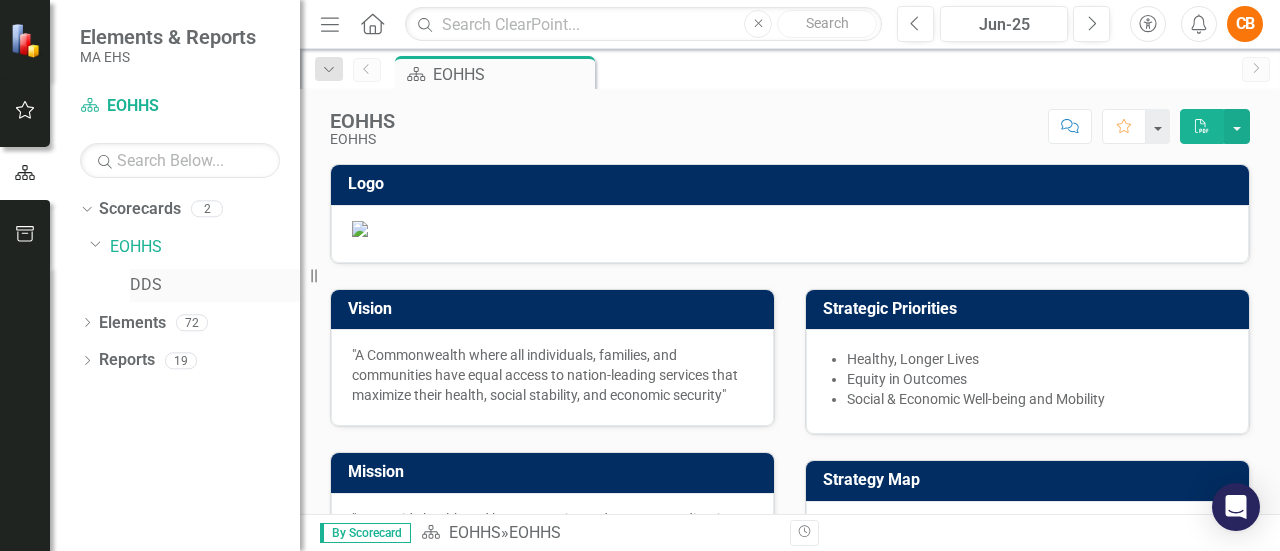 click on "DDS" at bounding box center (215, 285) 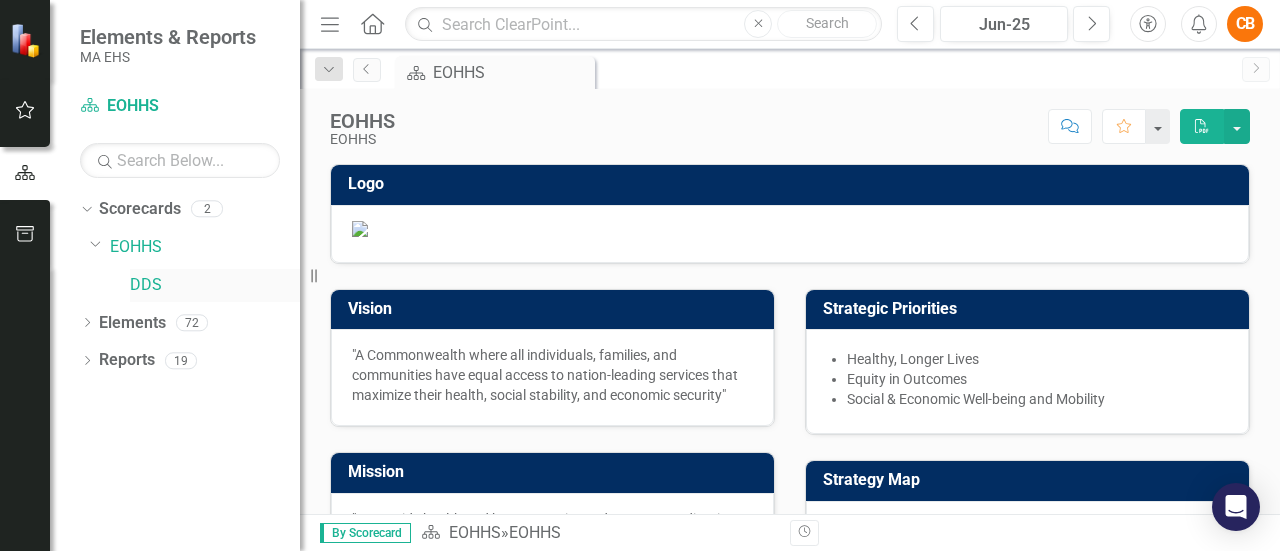 click on "DDS" at bounding box center [215, 285] 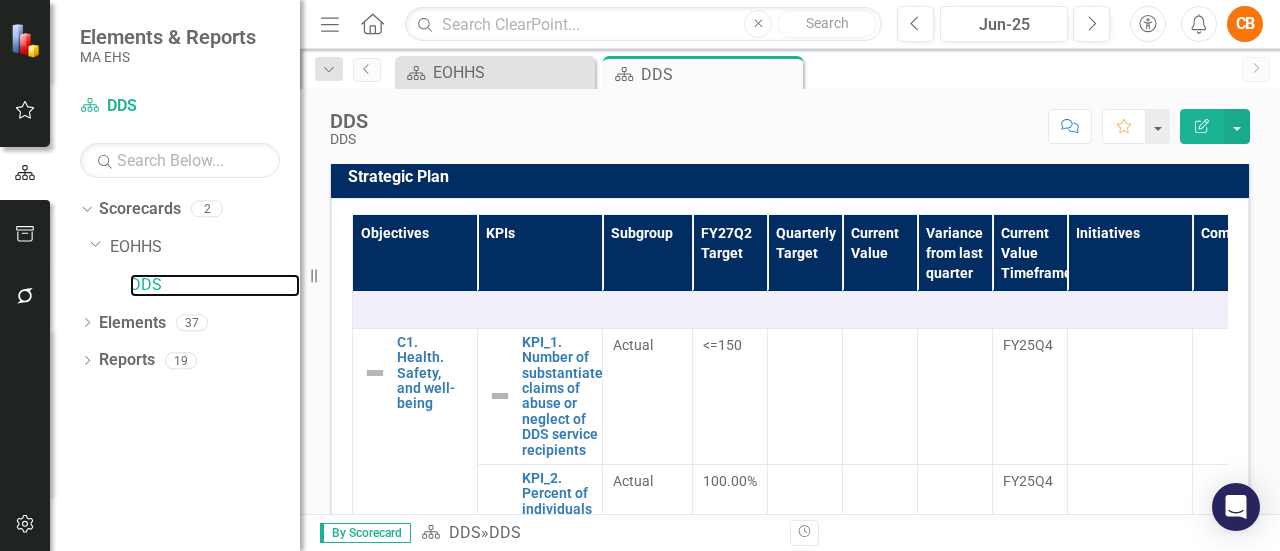scroll, scrollTop: 724, scrollLeft: 0, axis: vertical 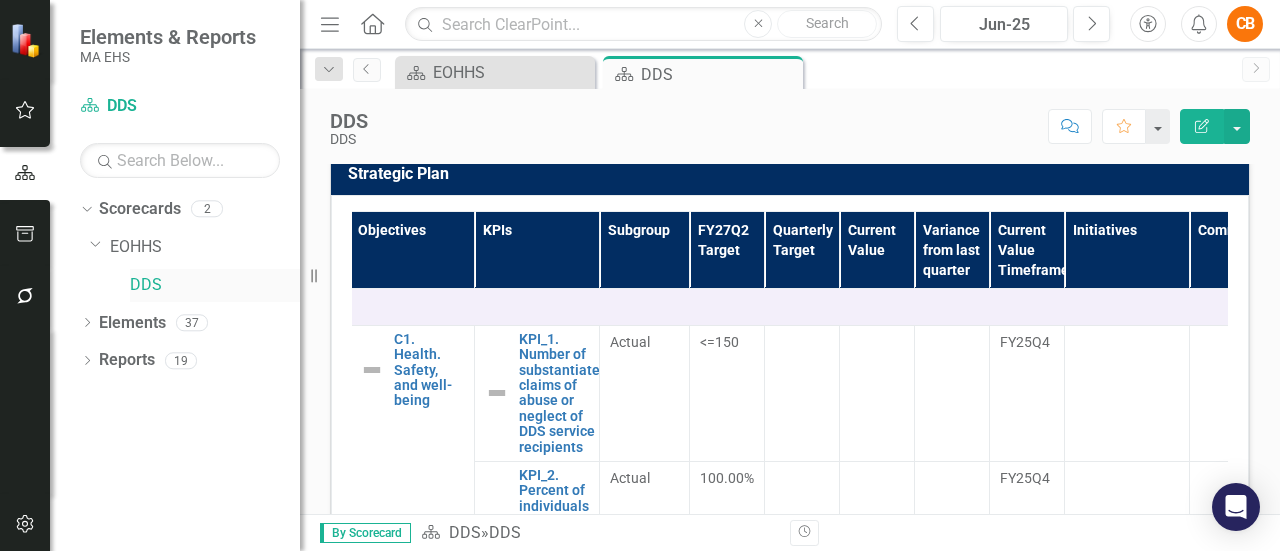 click on "DDS" at bounding box center [215, 285] 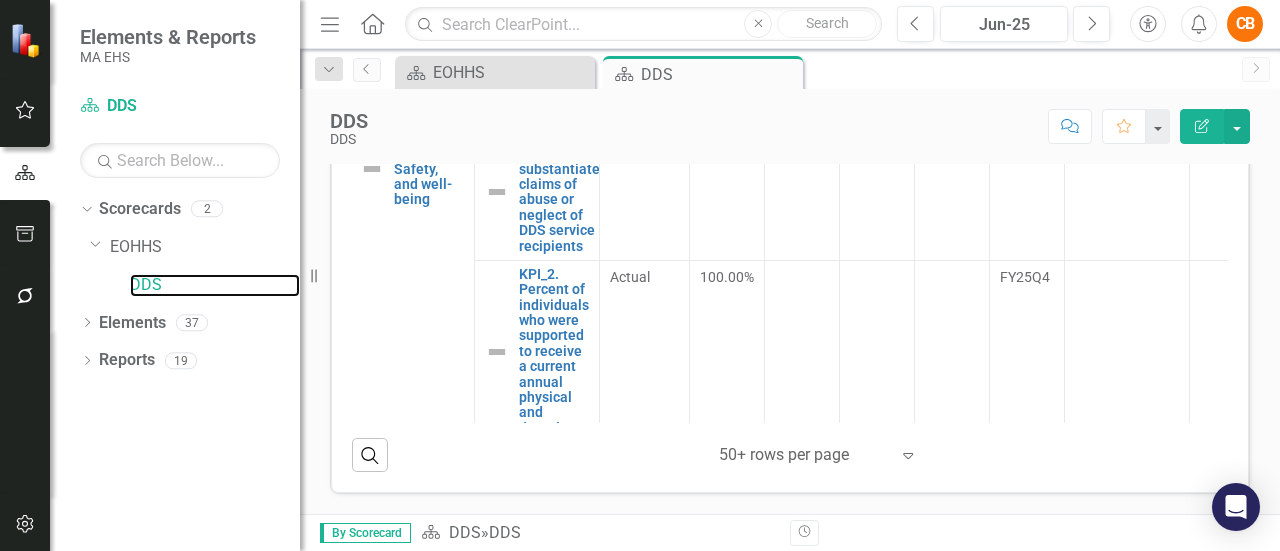 scroll, scrollTop: 761, scrollLeft: 0, axis: vertical 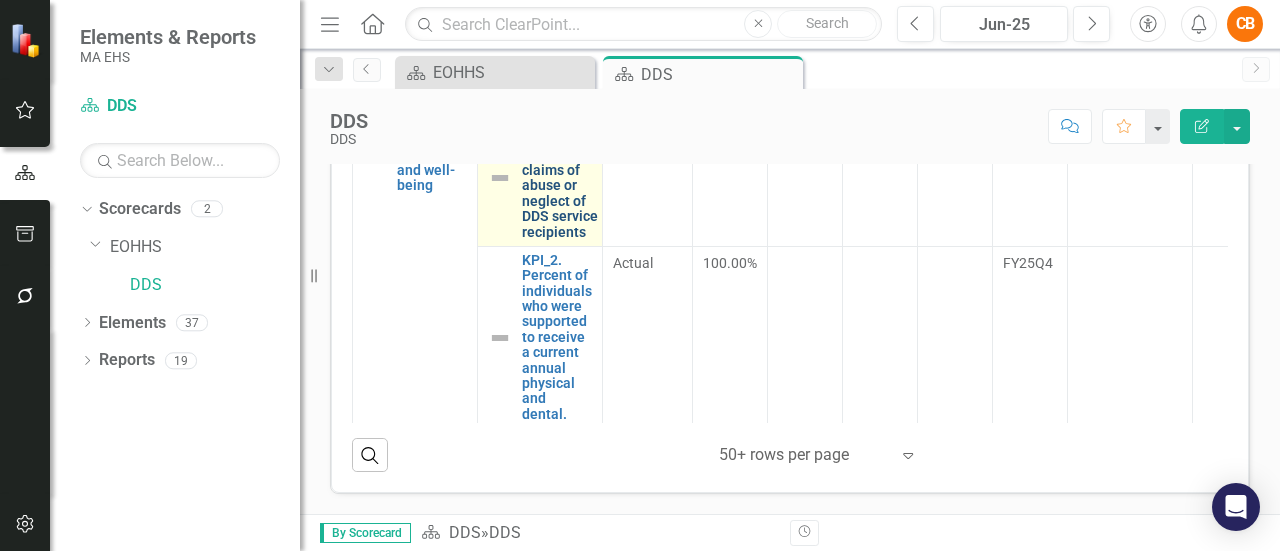 click on "KPI_1. Number of substantiated claims of abuse or neglect of DDS service recipients" at bounding box center (566, 178) 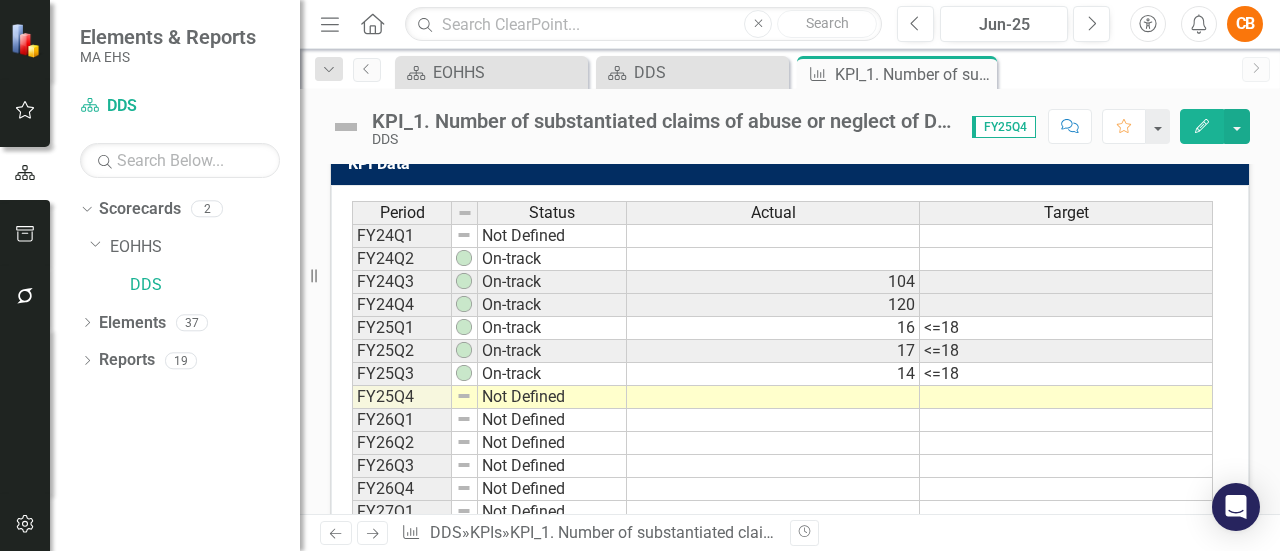 scroll, scrollTop: 738, scrollLeft: 0, axis: vertical 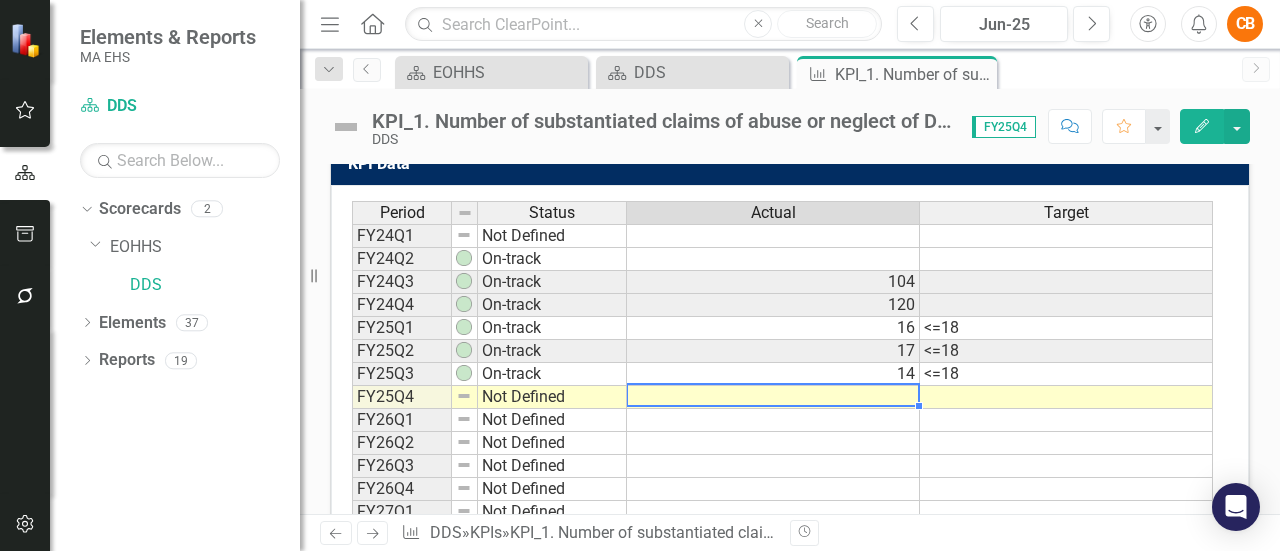 click at bounding box center (773, 397) 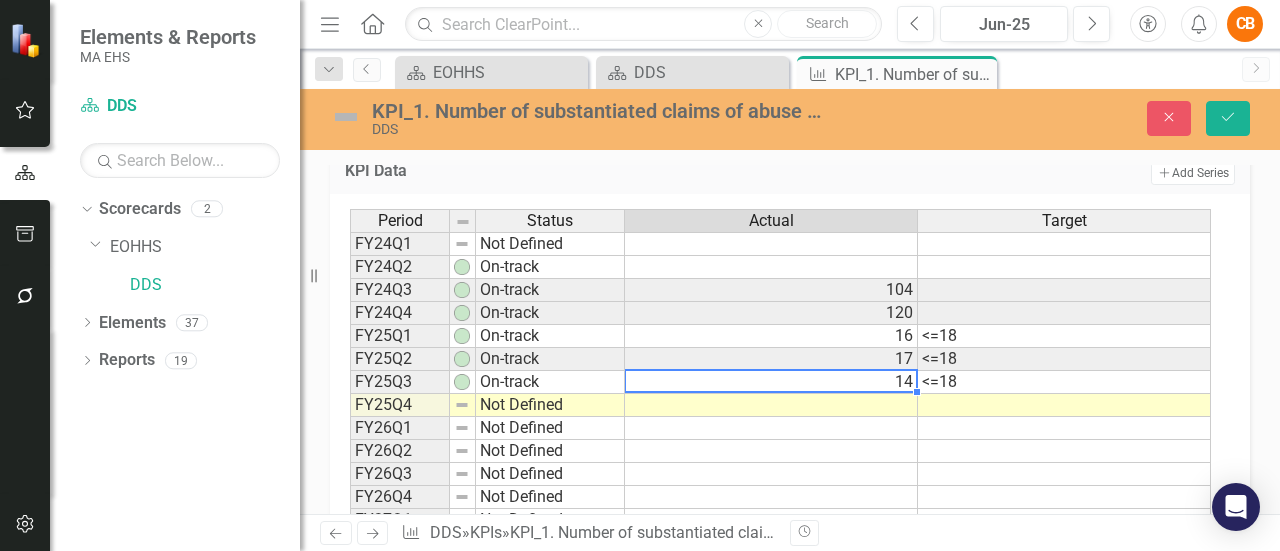type on "14" 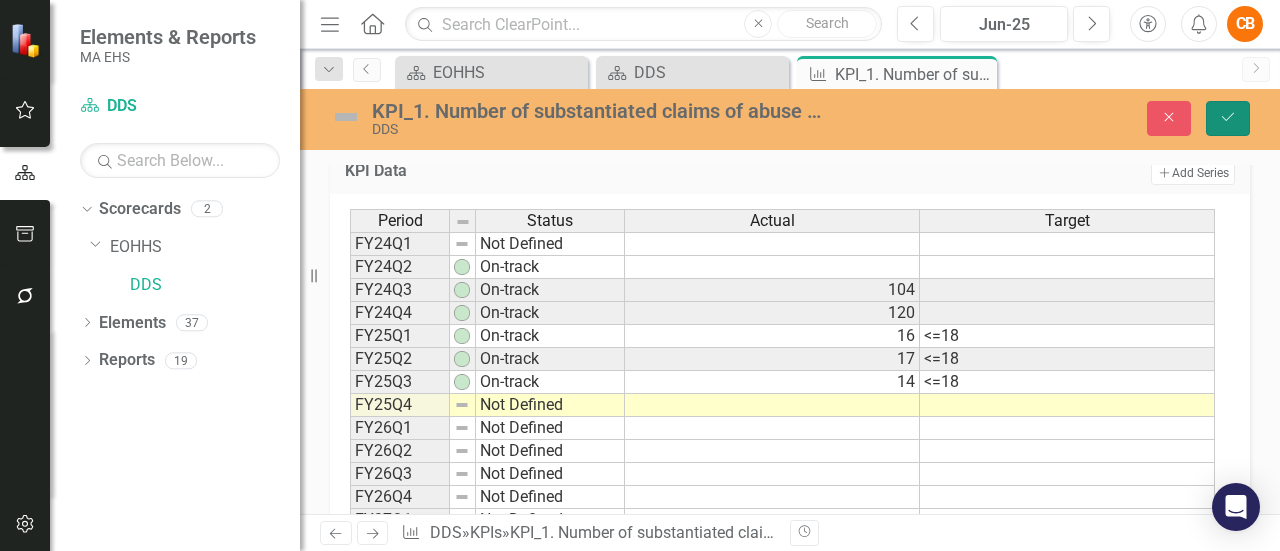 click on "Save" 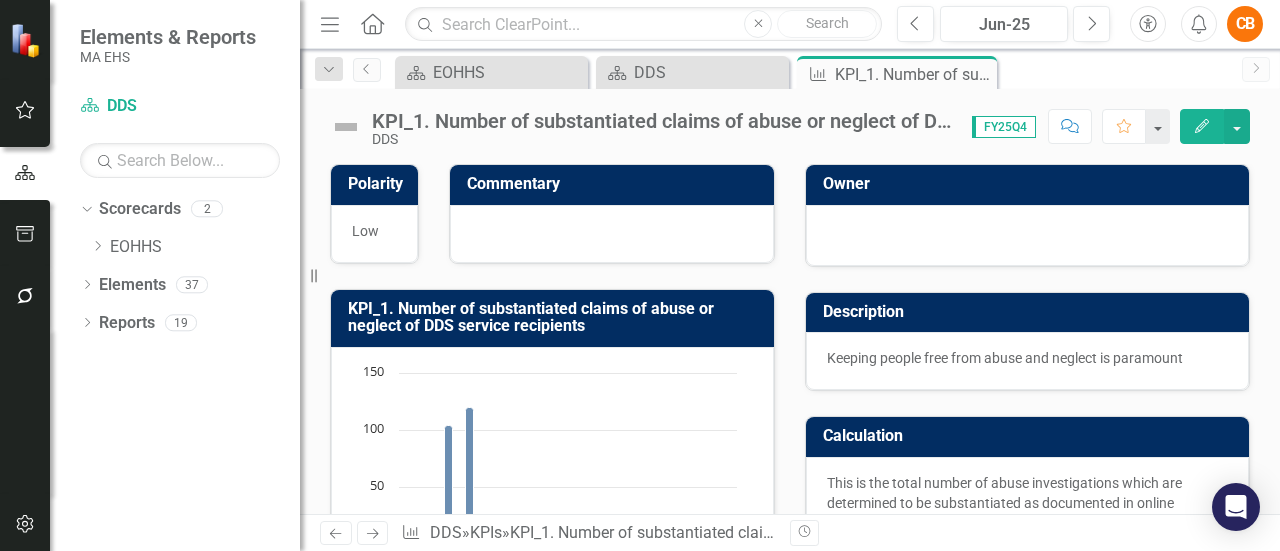 click at bounding box center (773, 1135) 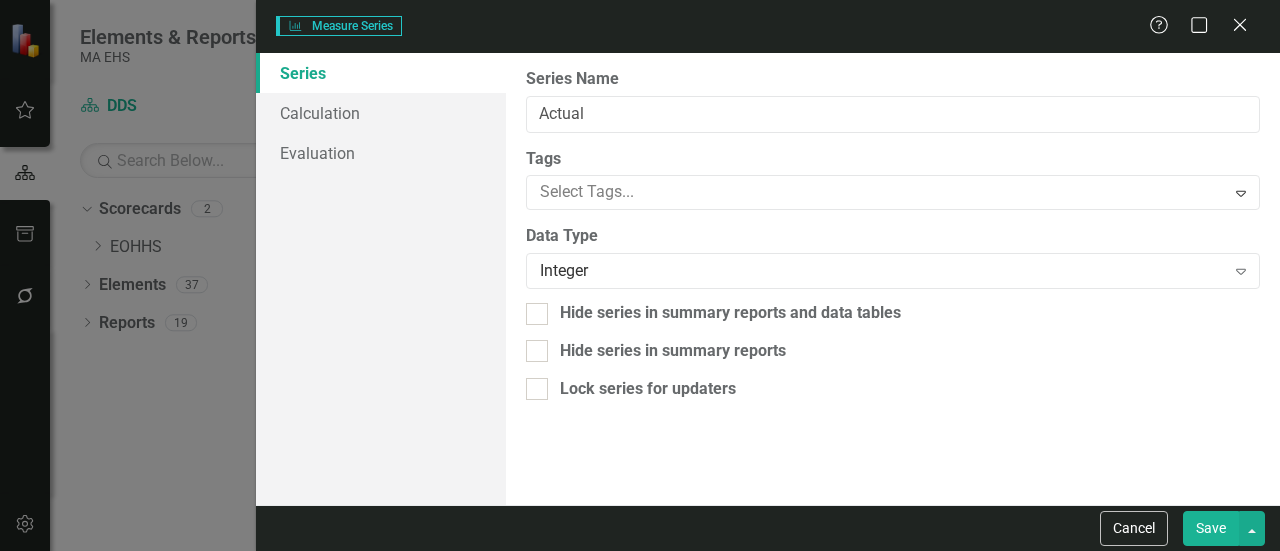 type on "Actual" 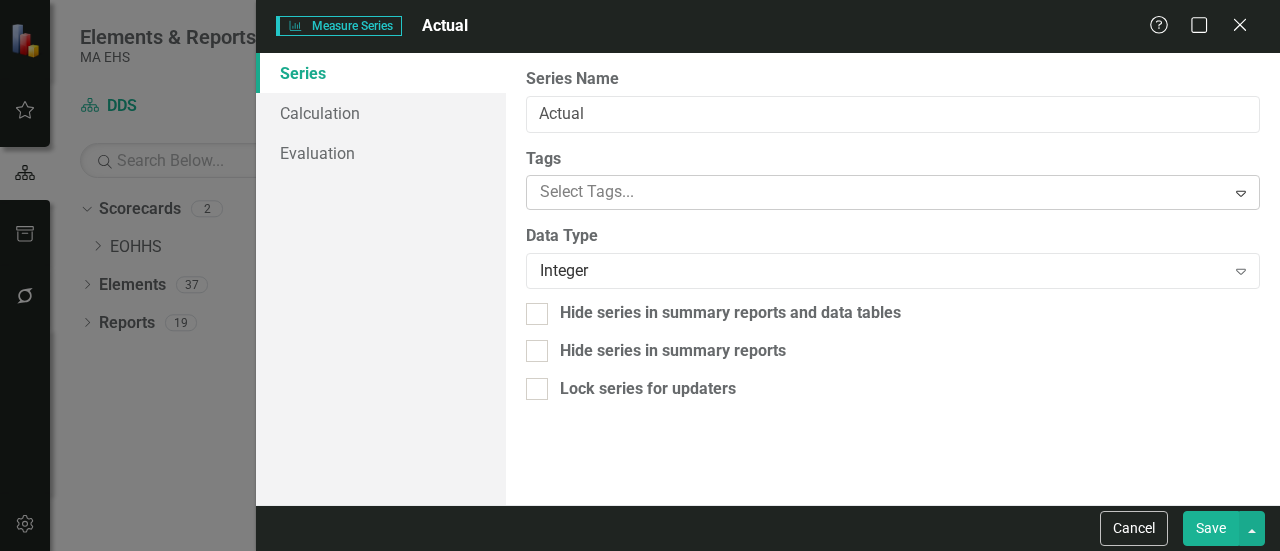 click at bounding box center (878, 192) 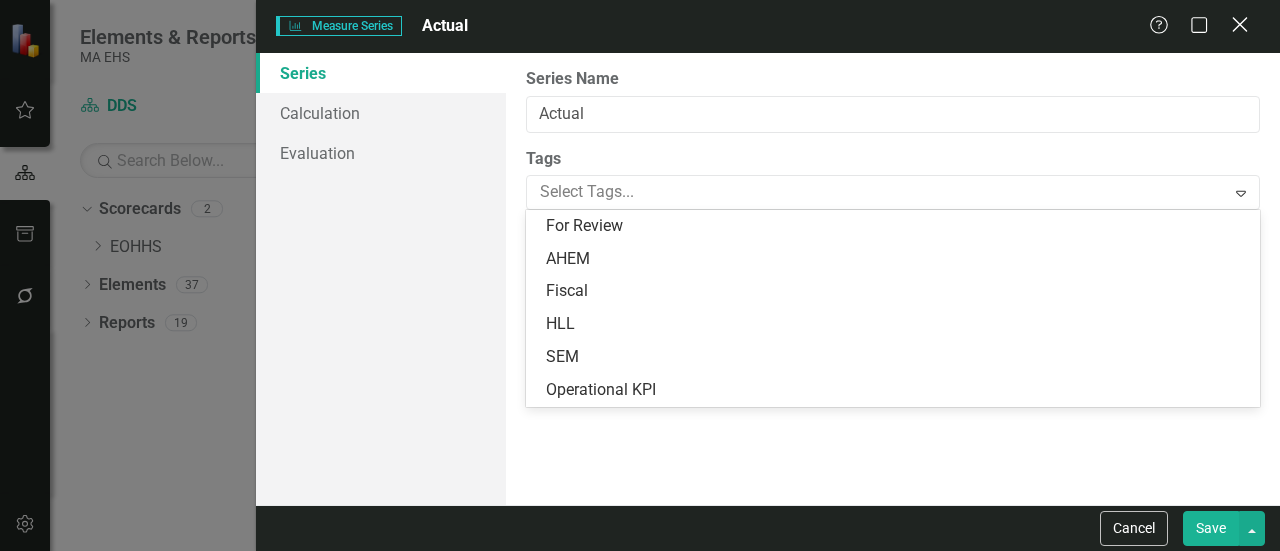 click on "Close" 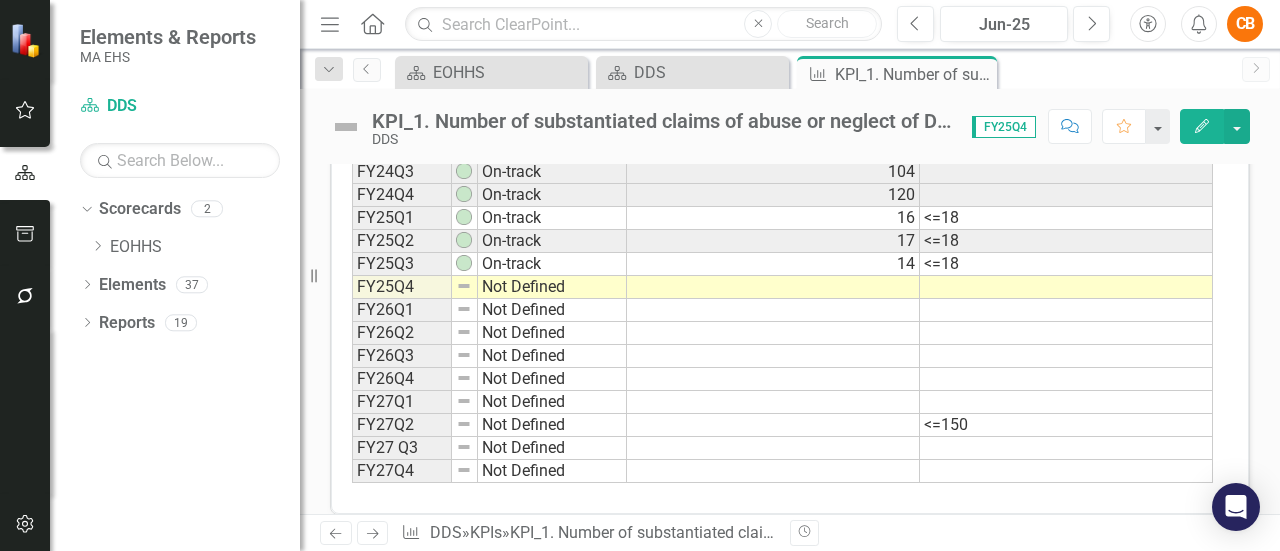 click at bounding box center [773, 287] 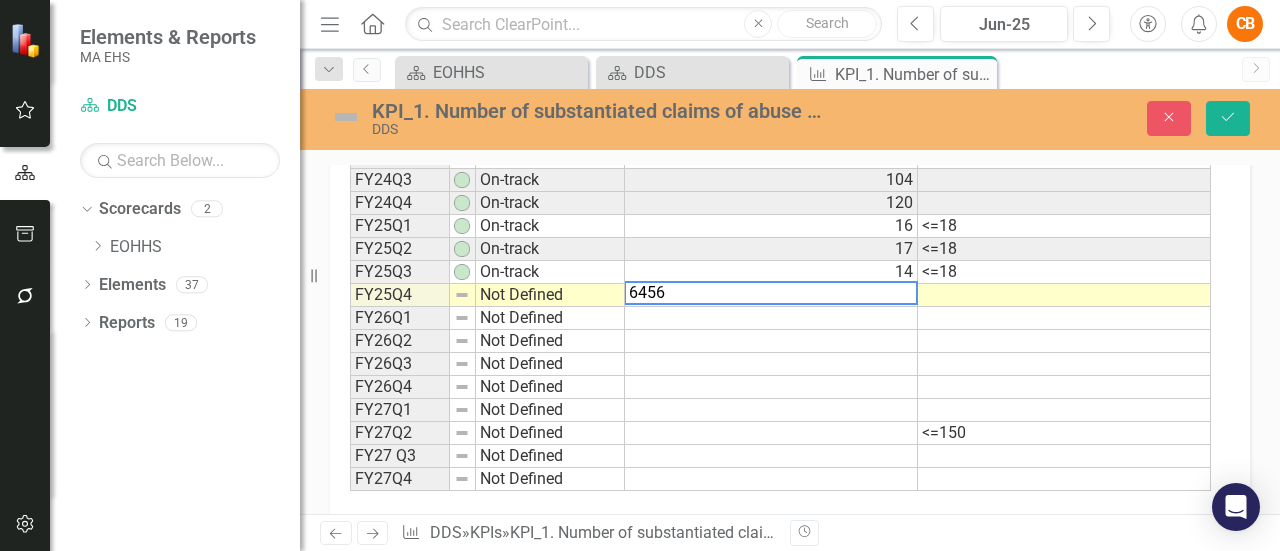 scroll, scrollTop: 855, scrollLeft: 0, axis: vertical 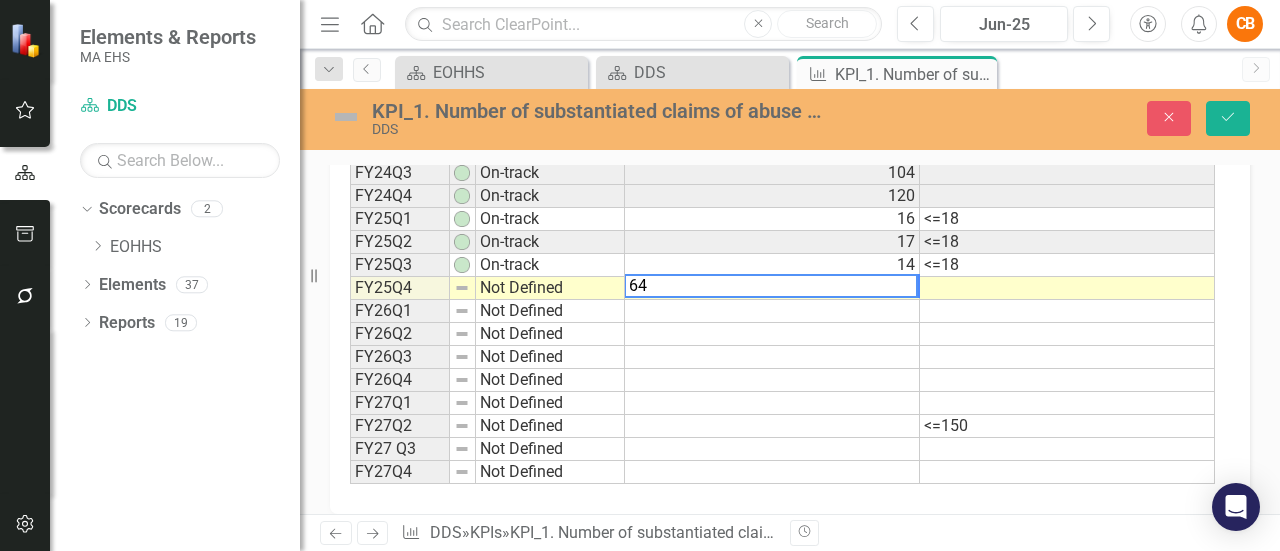 type on "6" 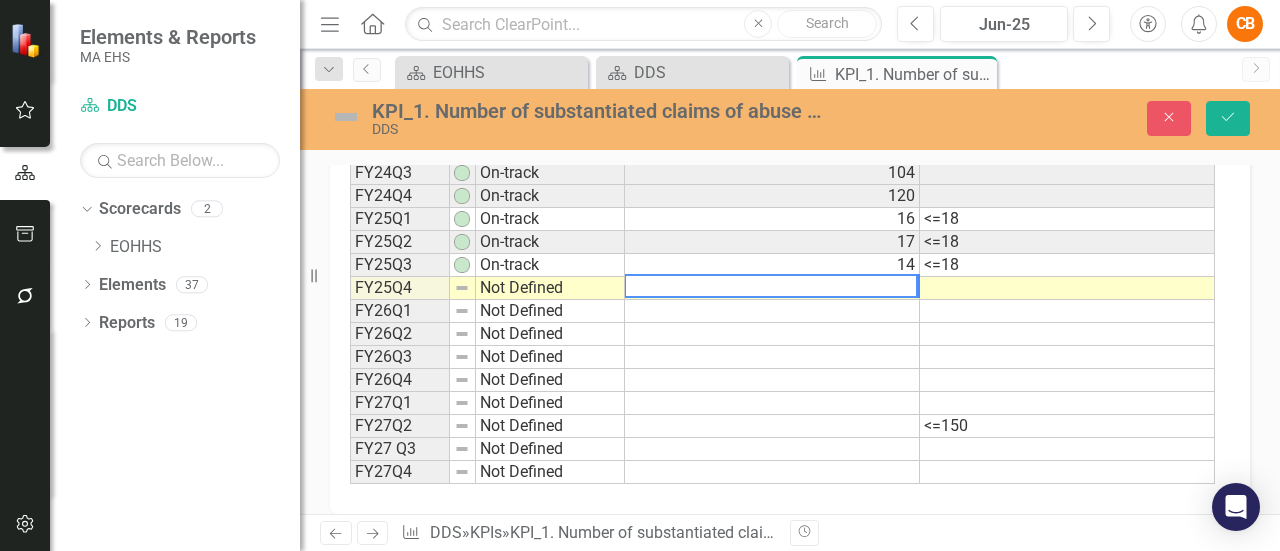 click at bounding box center (772, 357) 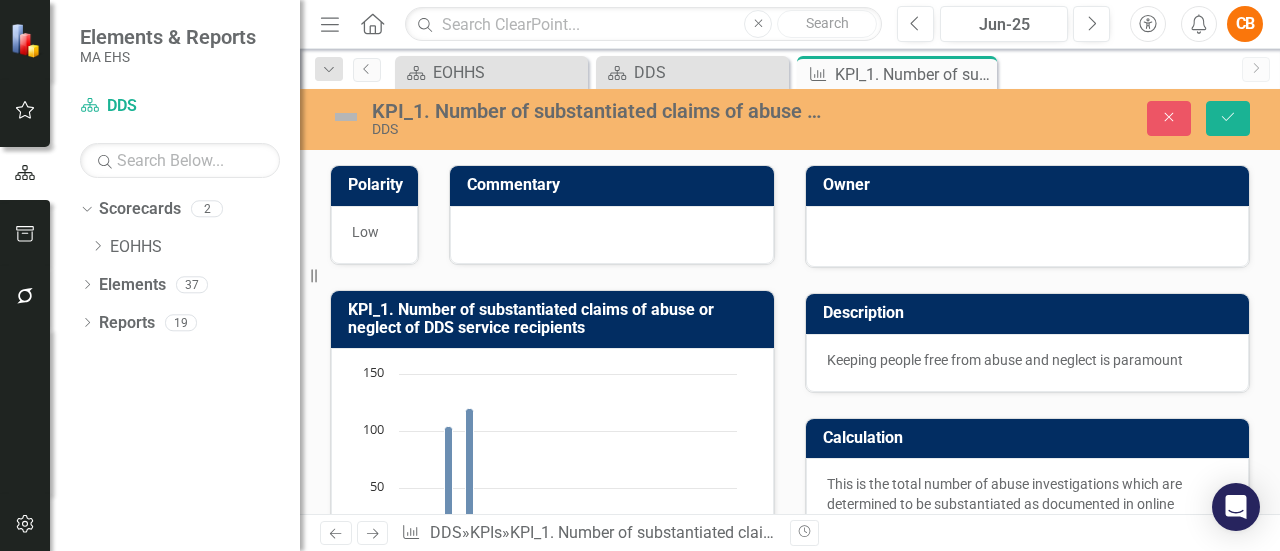 scroll, scrollTop: 0, scrollLeft: 0, axis: both 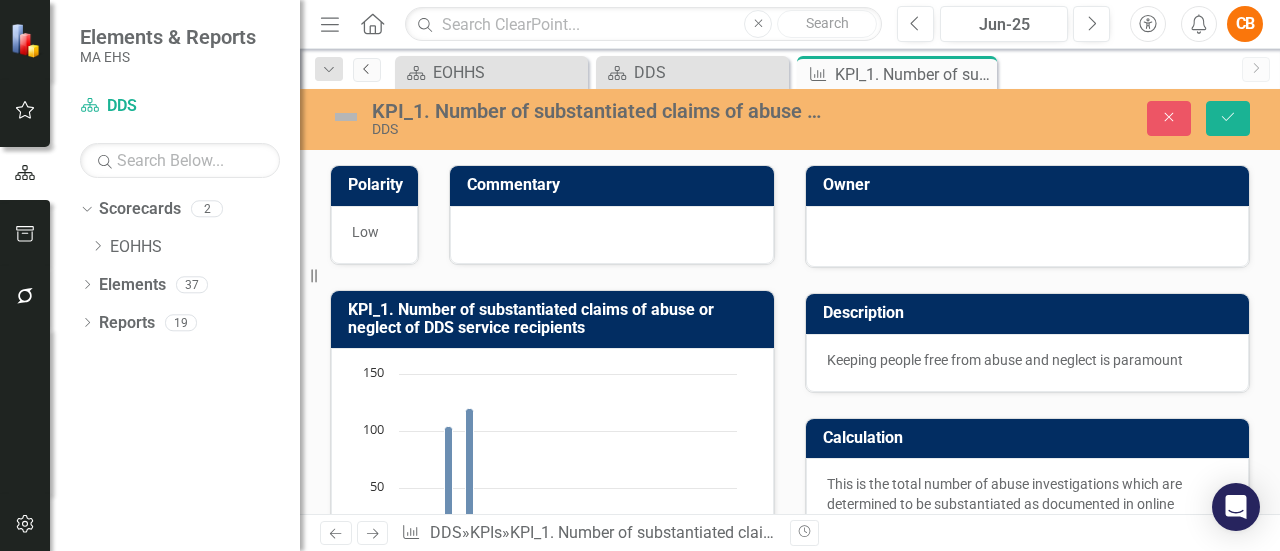 click on "Previous" 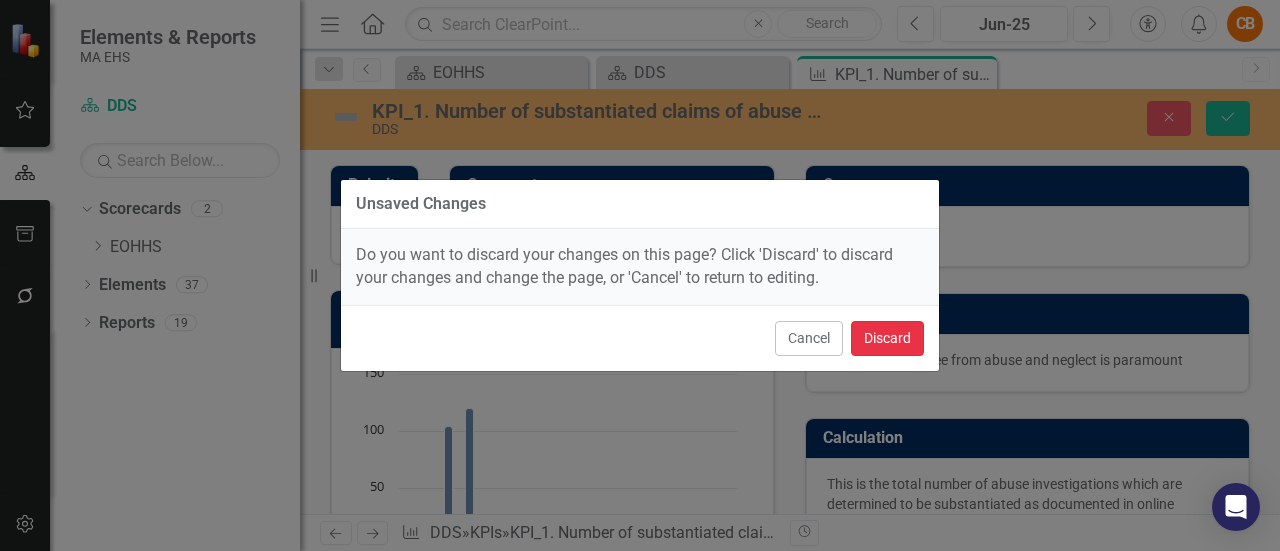 click on "Discard" at bounding box center [887, 338] 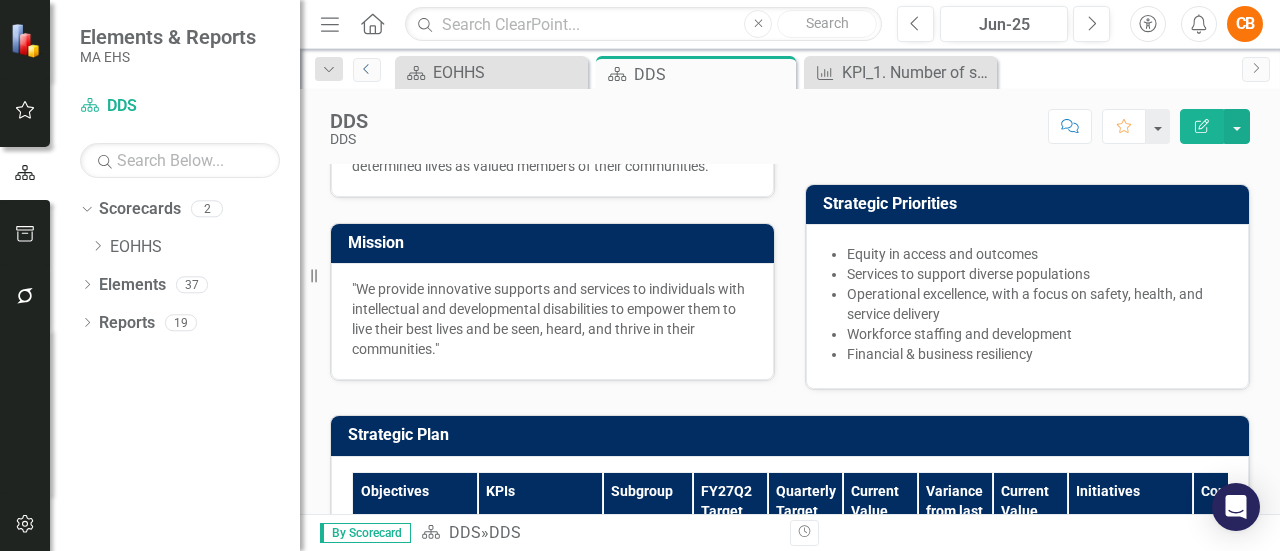 scroll, scrollTop: 349, scrollLeft: 0, axis: vertical 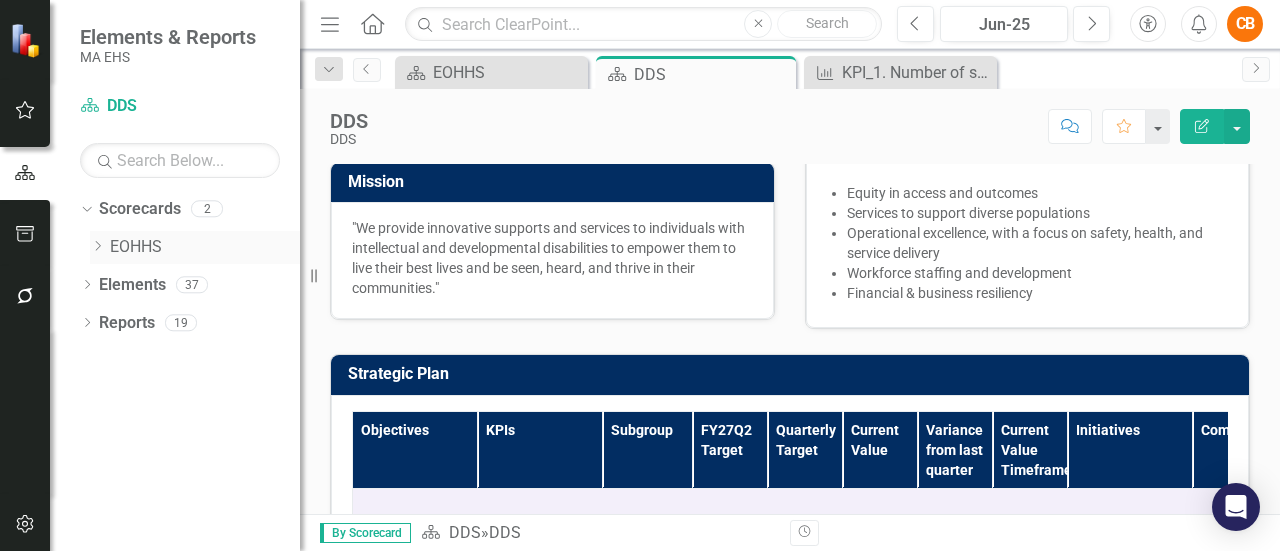 click on "Dropdown" 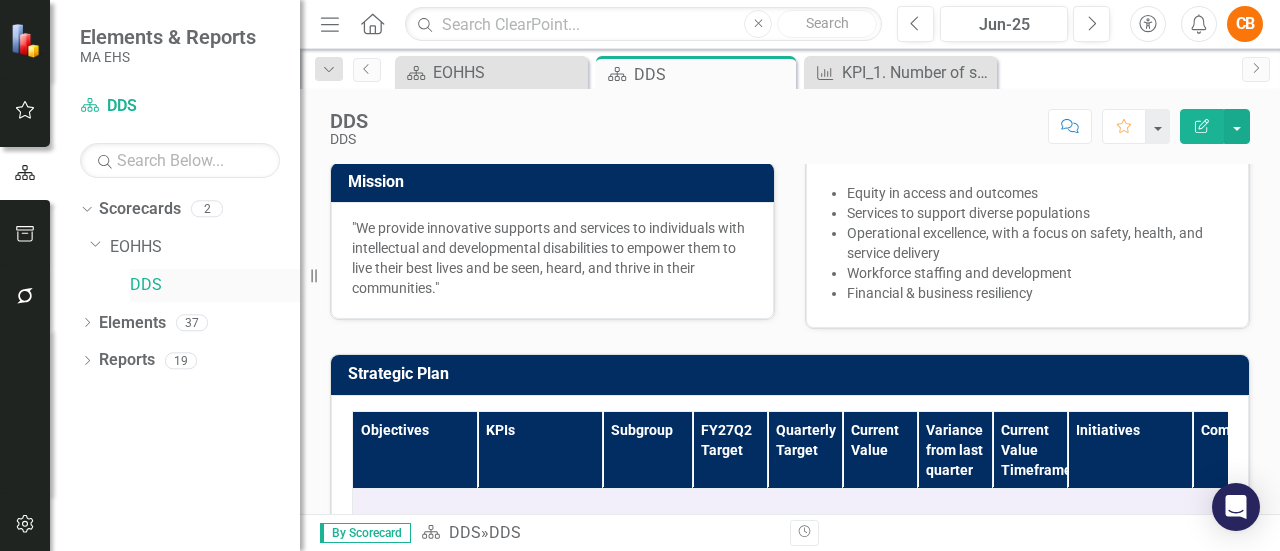 click on "DDS" at bounding box center (215, 285) 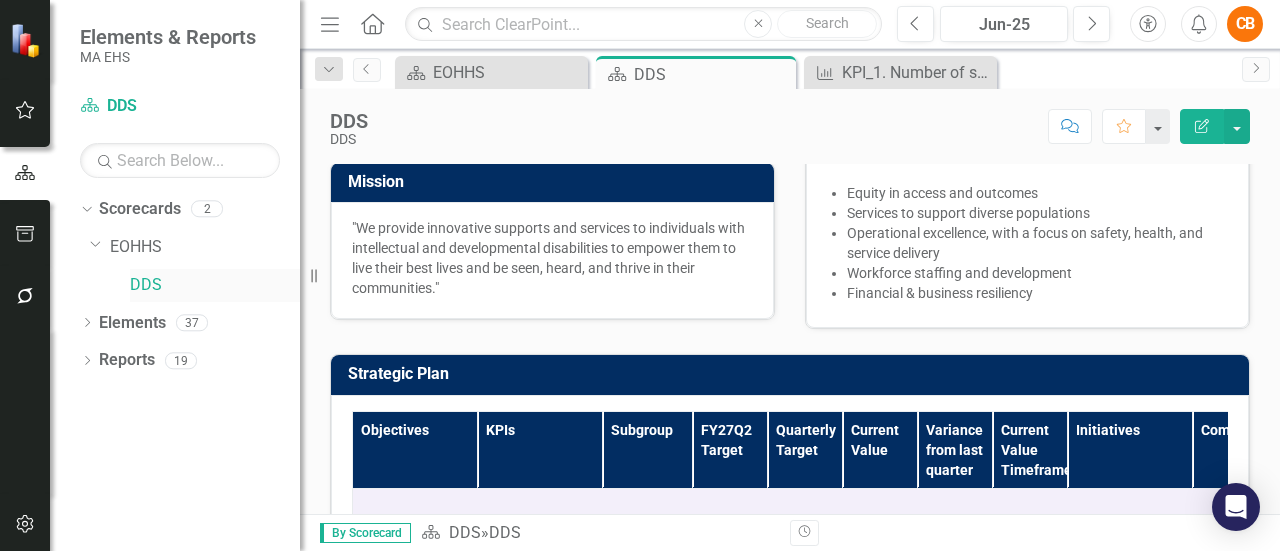 click on "DDS" at bounding box center [215, 285] 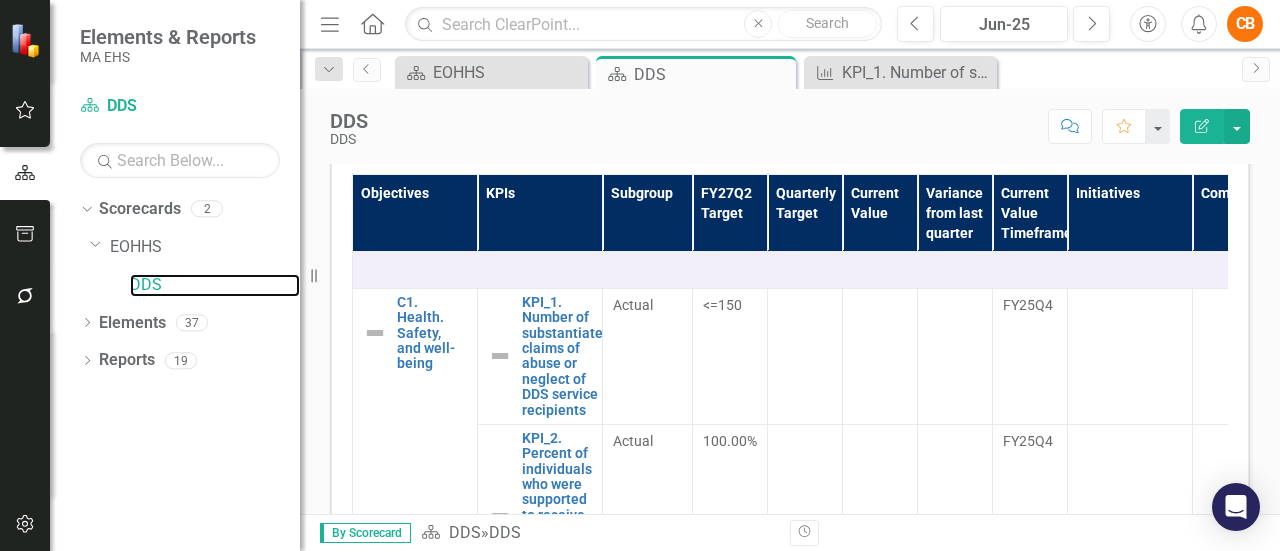 scroll, scrollTop: 778, scrollLeft: 0, axis: vertical 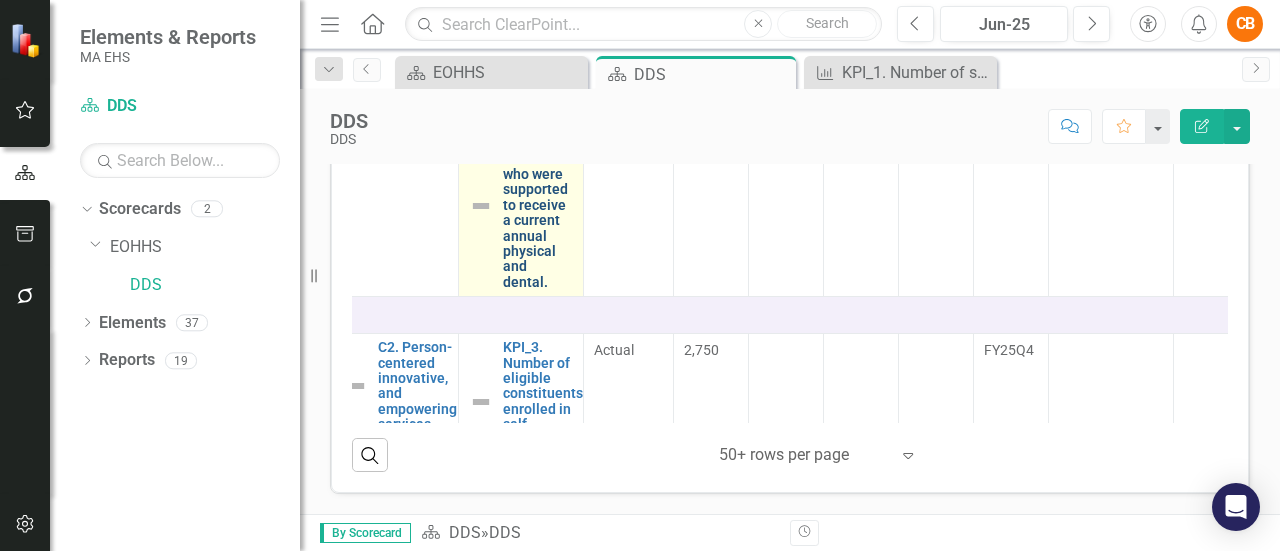 click on "KPI_2. Percent of individuals who were supported to receive a current annual physical and dental." at bounding box center (538, 205) 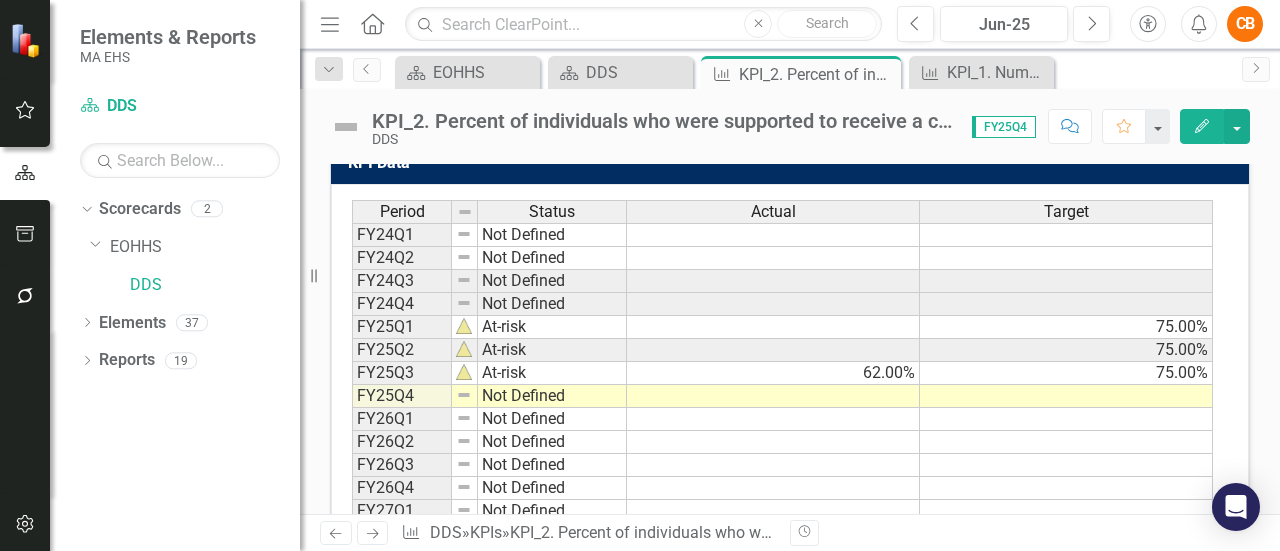 scroll, scrollTop: 808, scrollLeft: 0, axis: vertical 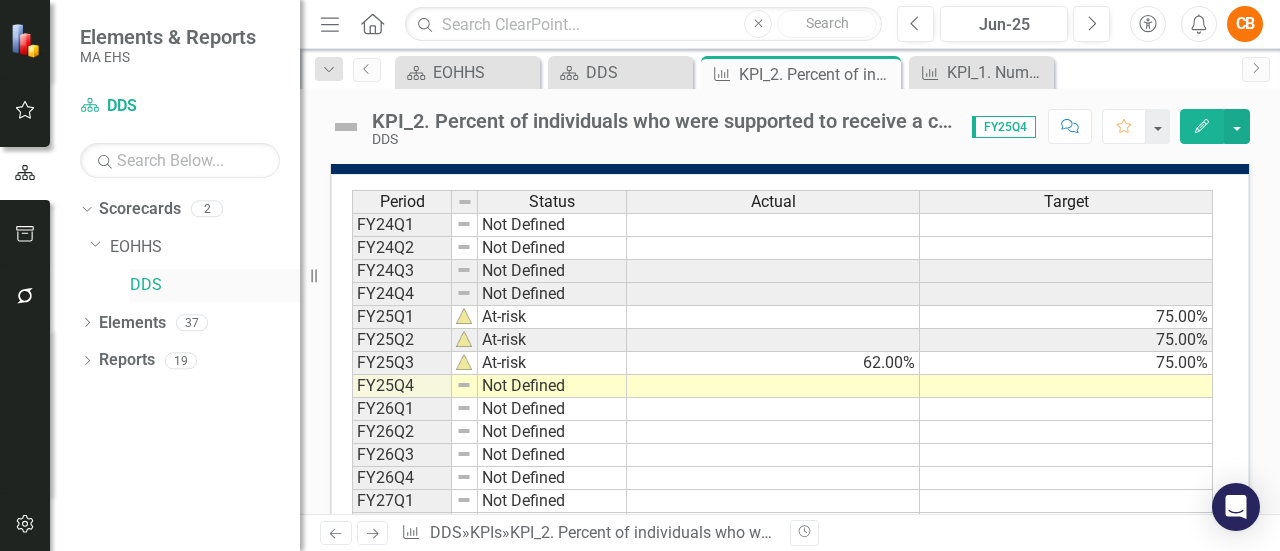 click on "DDS" at bounding box center [215, 285] 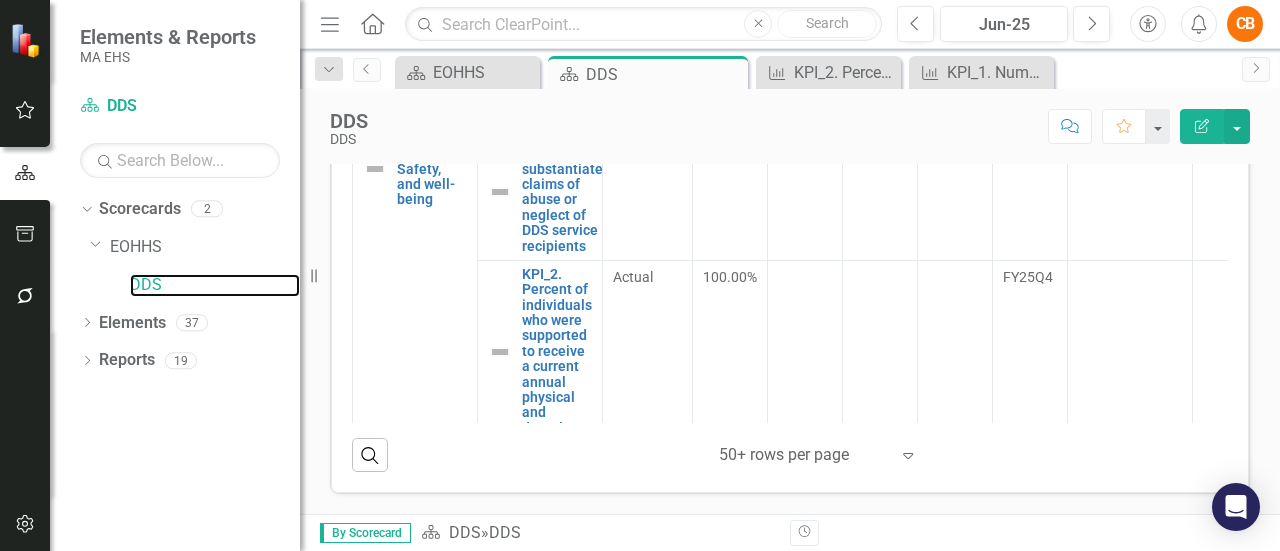 scroll, scrollTop: 894, scrollLeft: 0, axis: vertical 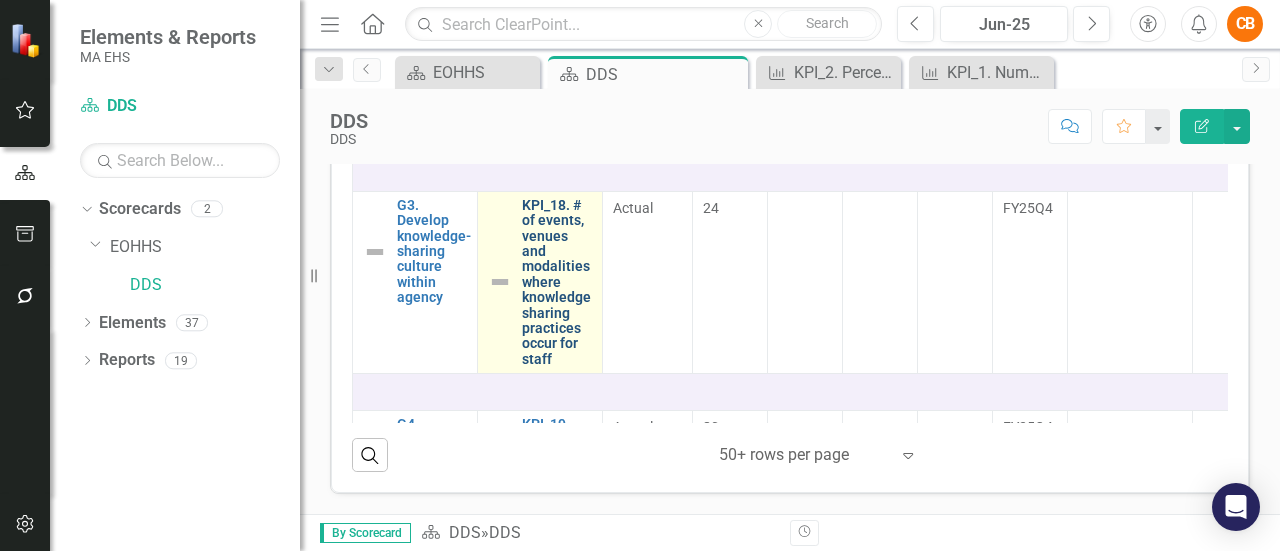 click on "KPI_18. # of events, venues and modalities where knowledge sharing practices occur for staff" at bounding box center (557, 282) 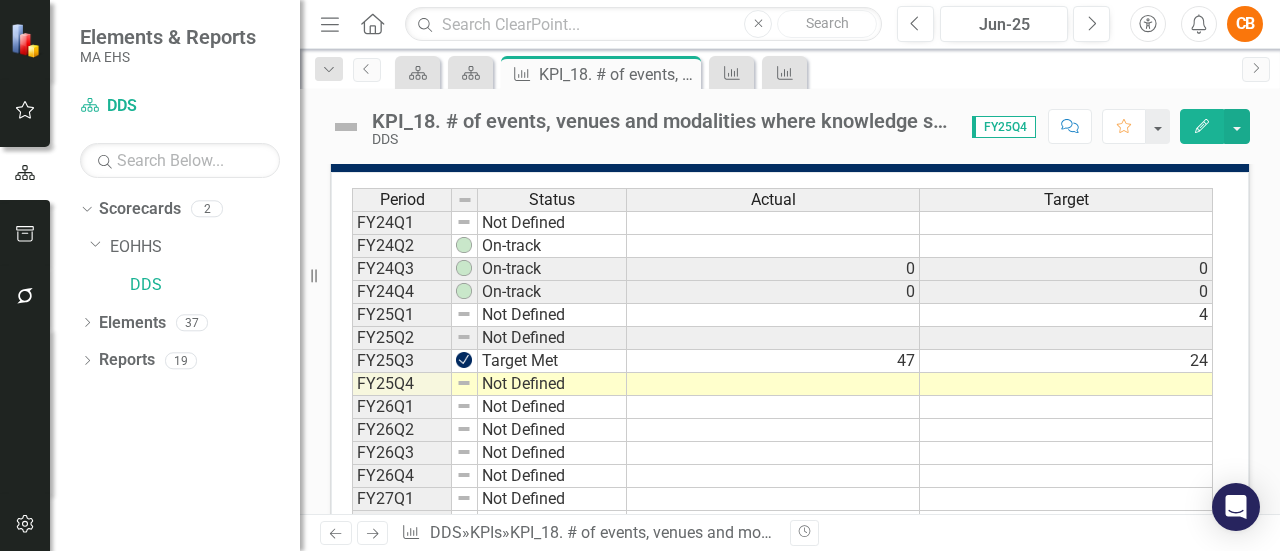 scroll, scrollTop: 790, scrollLeft: 0, axis: vertical 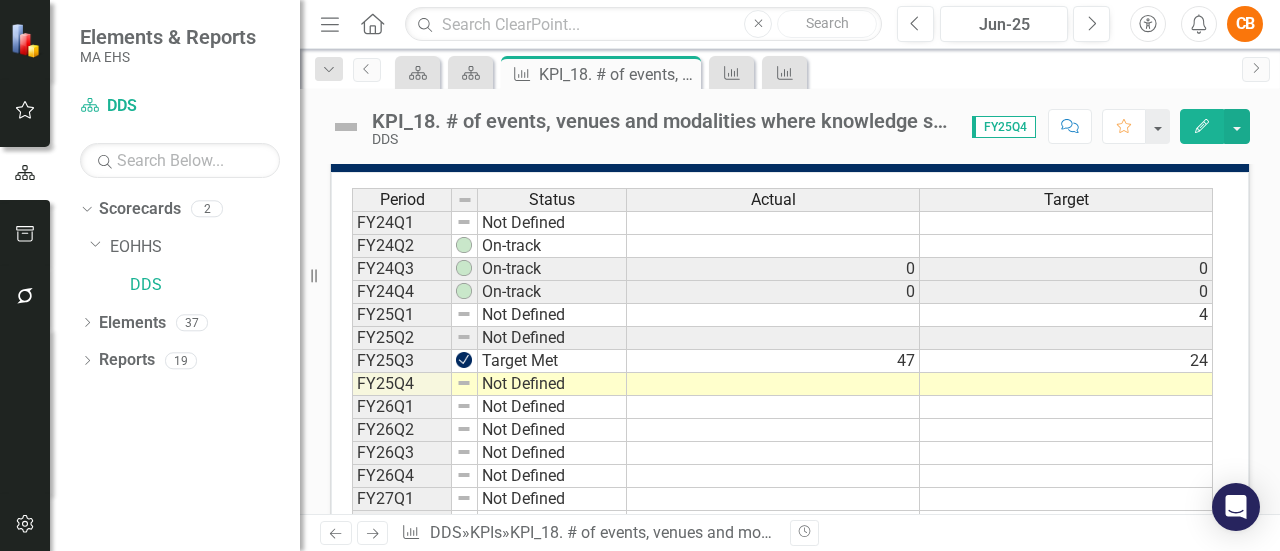 click at bounding box center (773, 384) 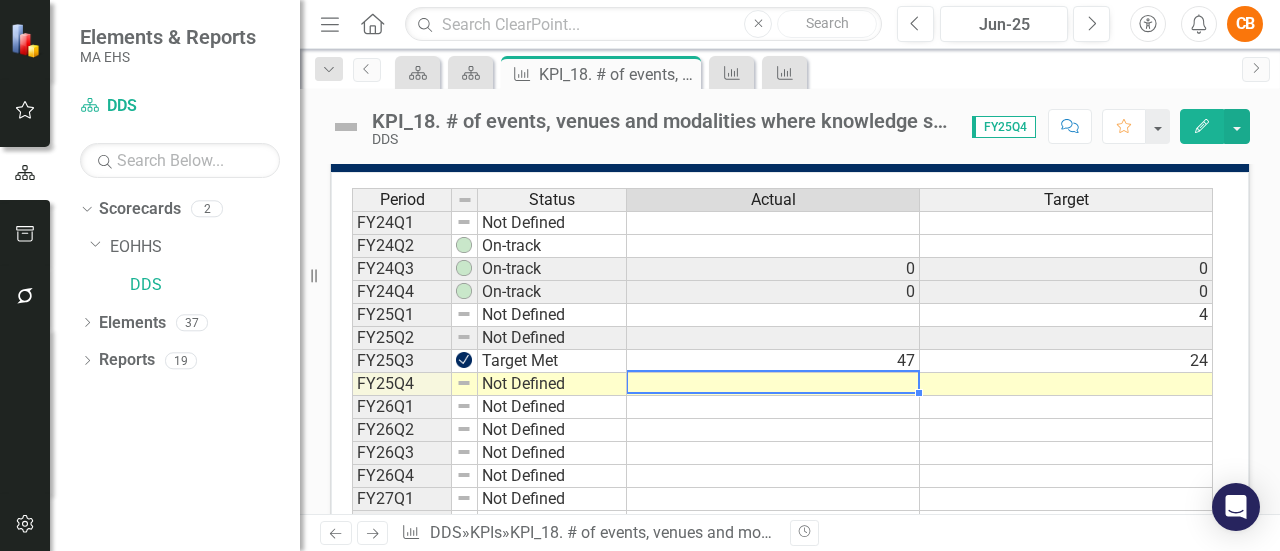 click at bounding box center (773, 384) 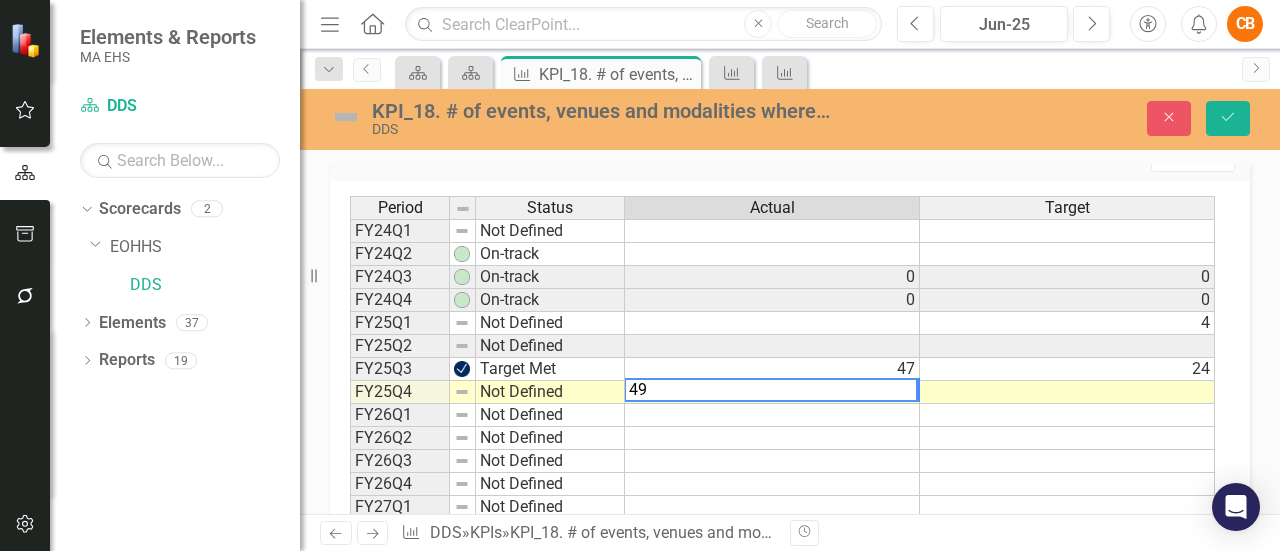 type on "49" 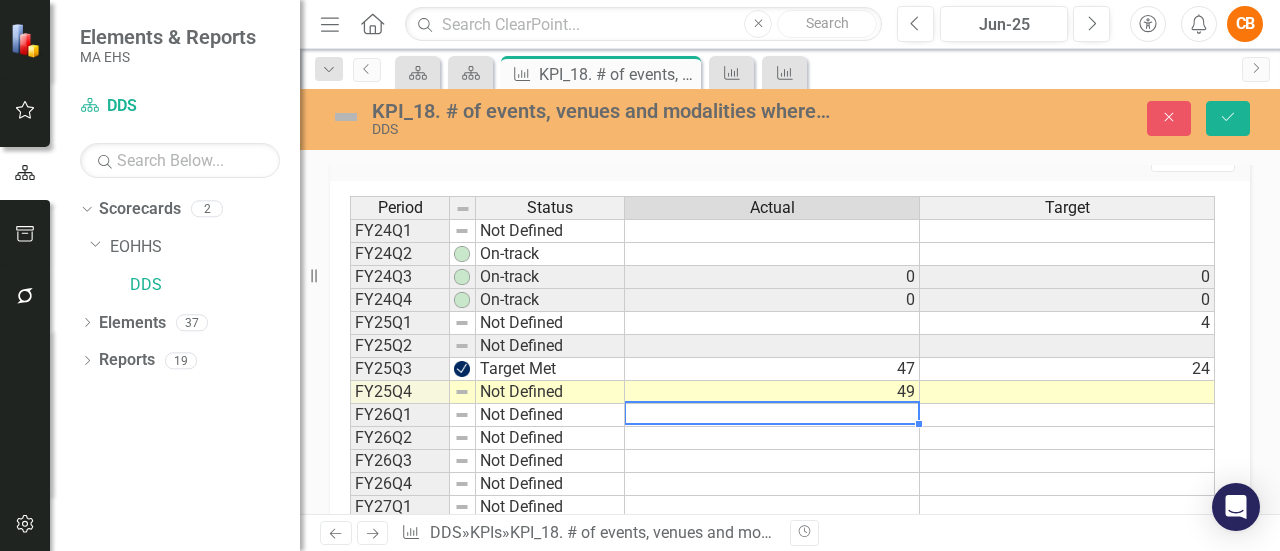 scroll, scrollTop: 906, scrollLeft: 0, axis: vertical 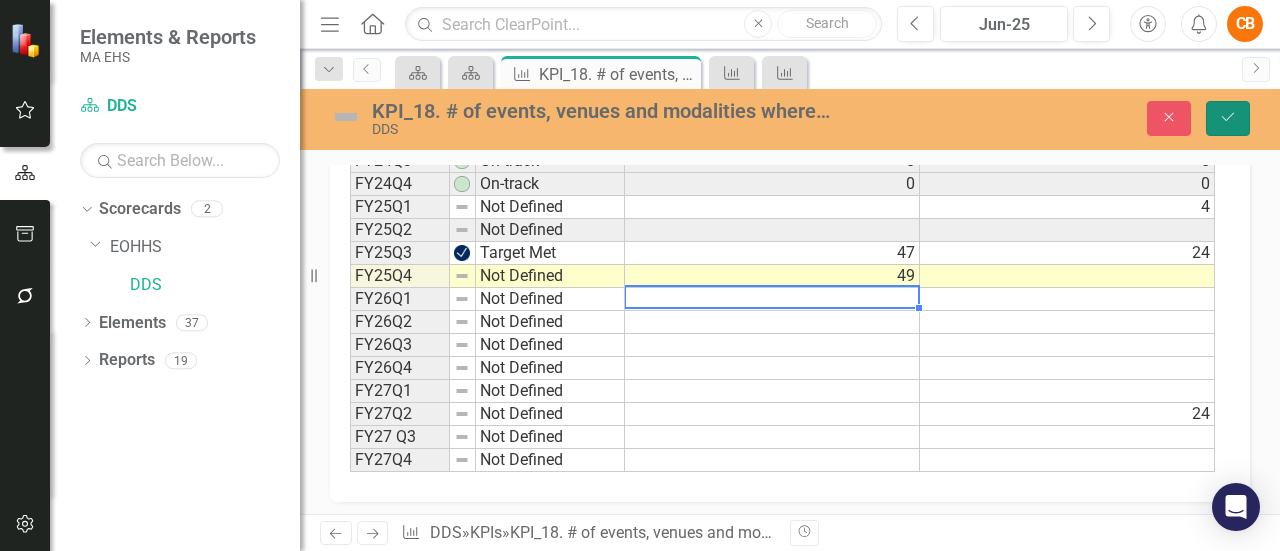 click on "Save" 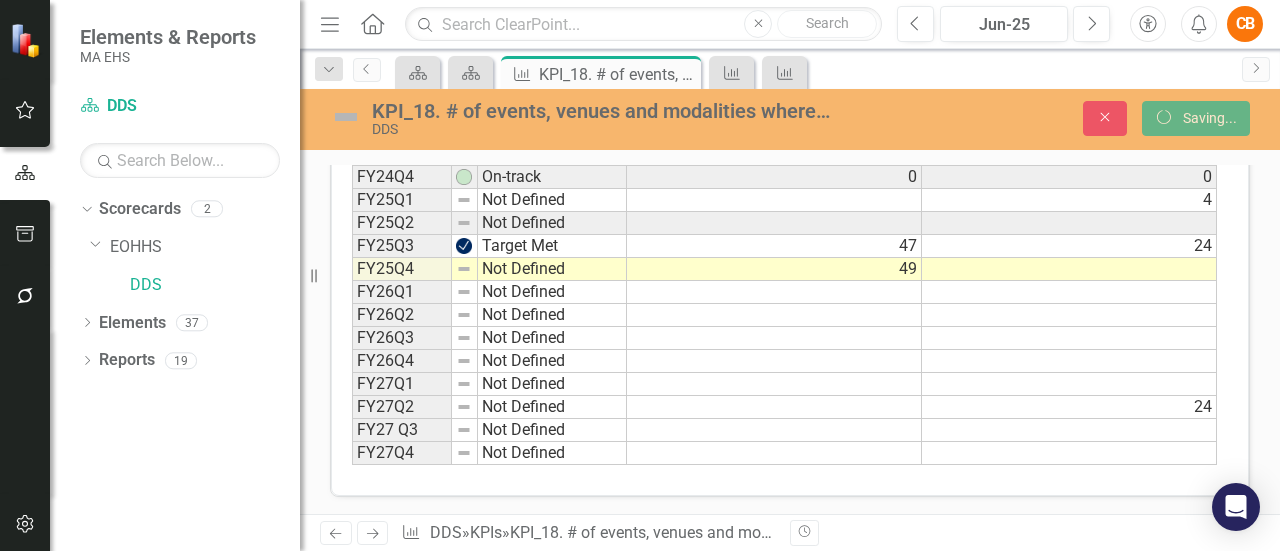 scroll, scrollTop: 898, scrollLeft: 0, axis: vertical 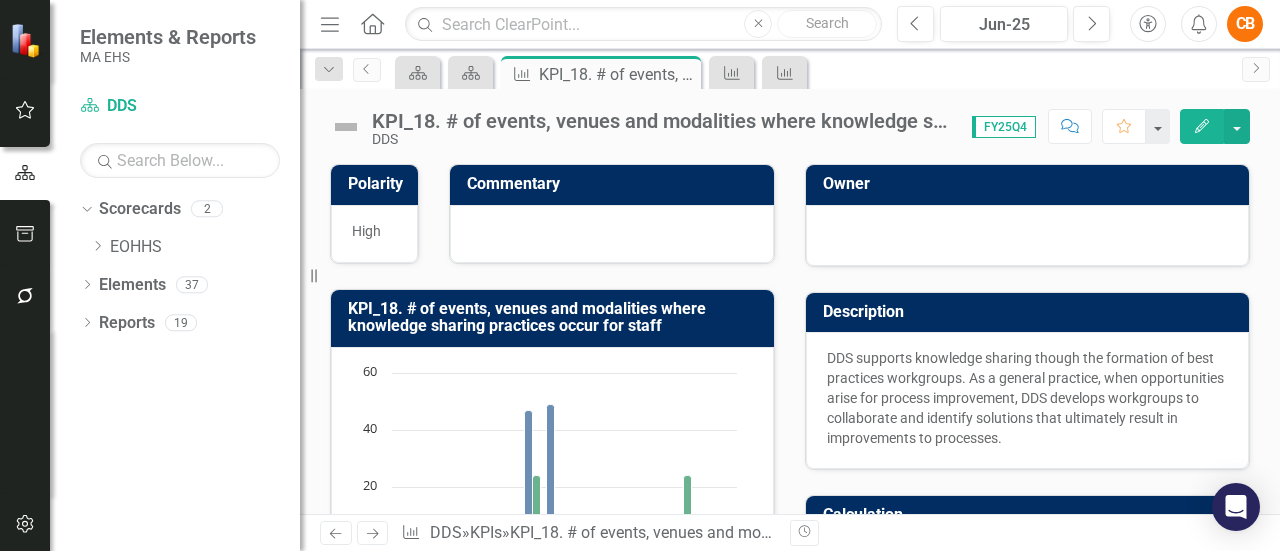 click at bounding box center [1066, 1174] 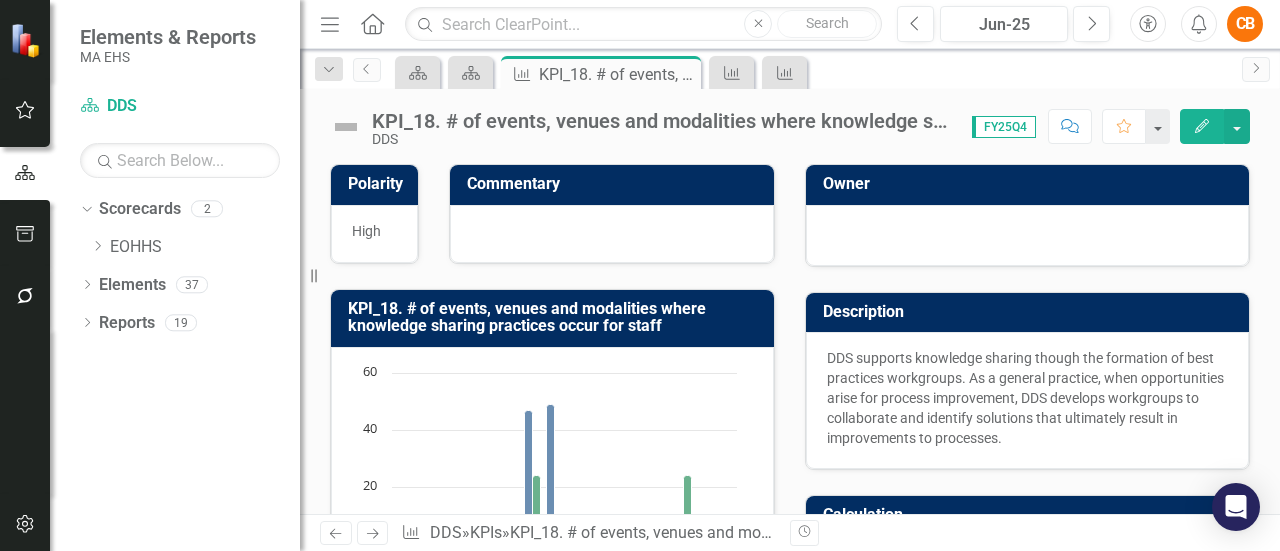 scroll, scrollTop: 898, scrollLeft: 0, axis: vertical 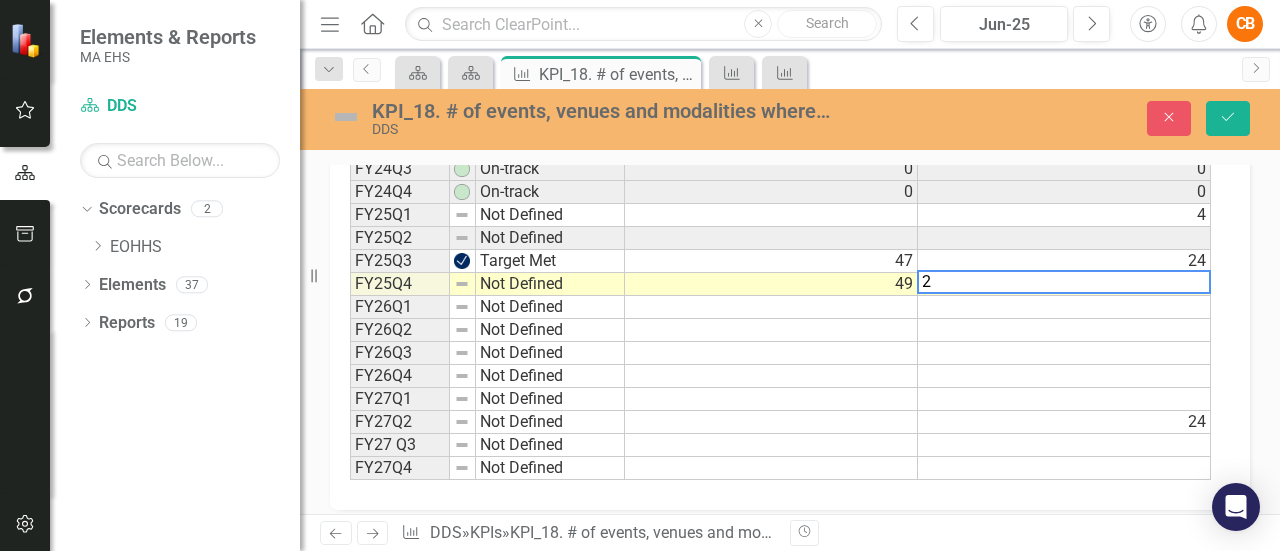 type on "24" 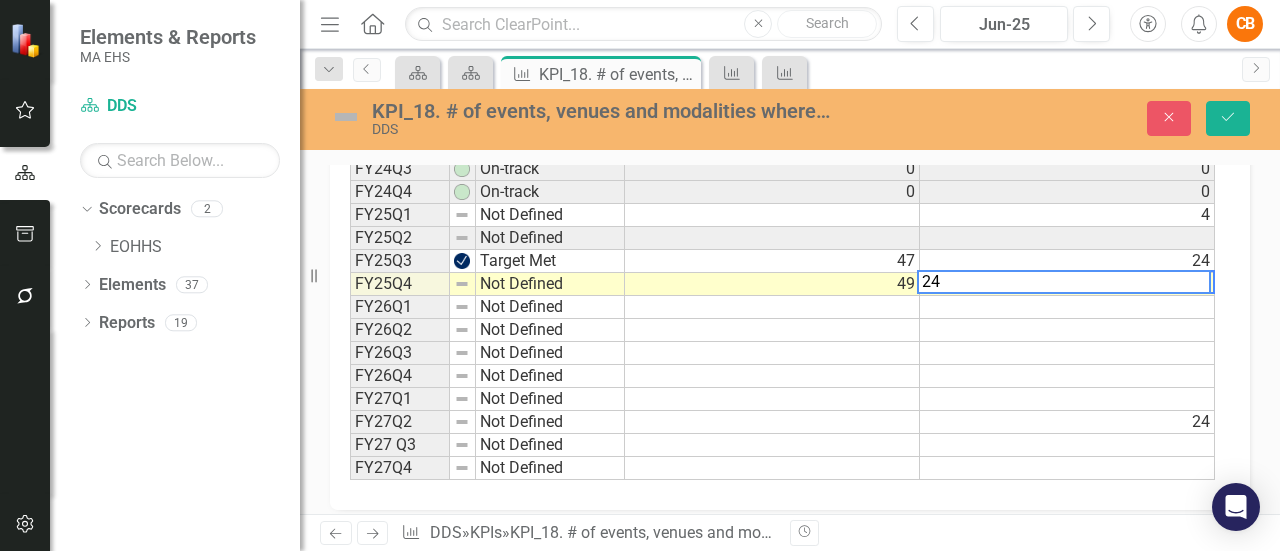 scroll, scrollTop: 906, scrollLeft: 0, axis: vertical 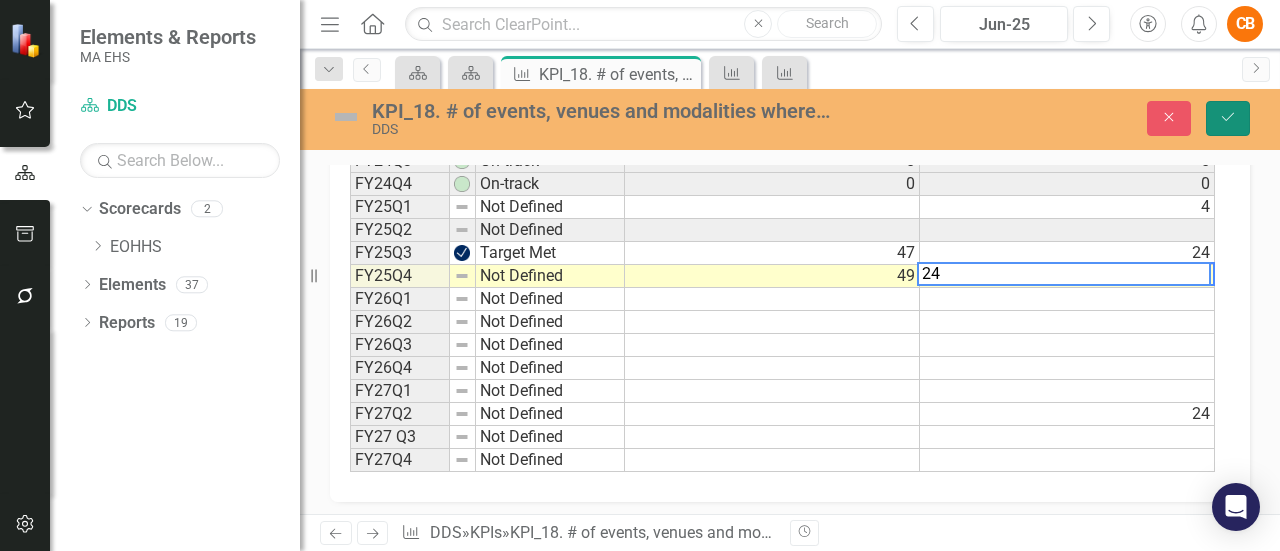 click on "Save" at bounding box center (1228, 118) 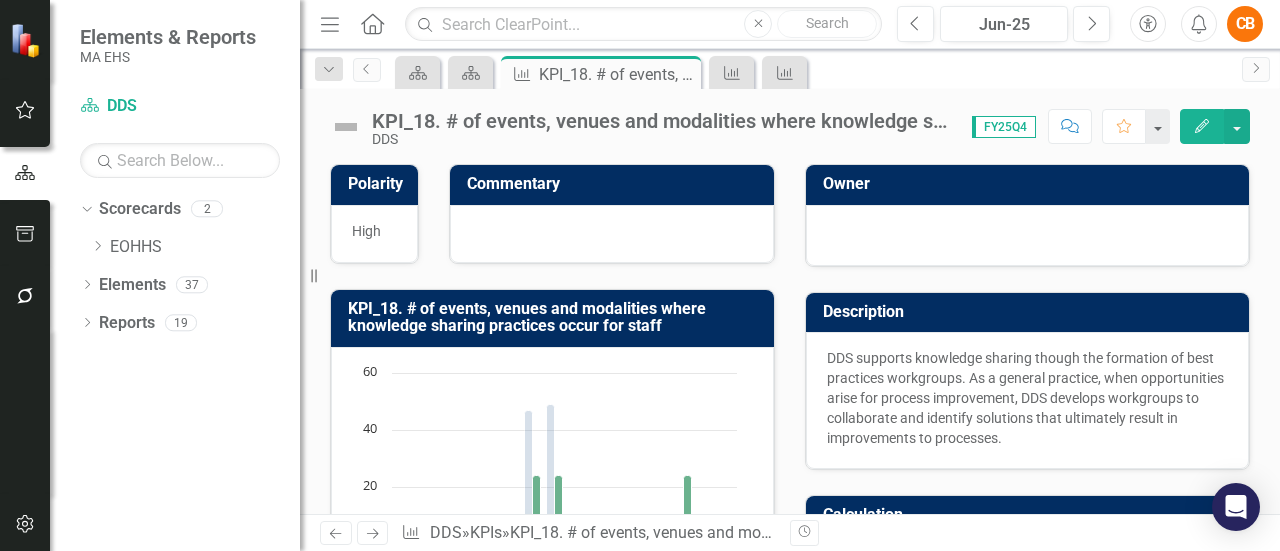 scroll, scrollTop: 771, scrollLeft: 0, axis: vertical 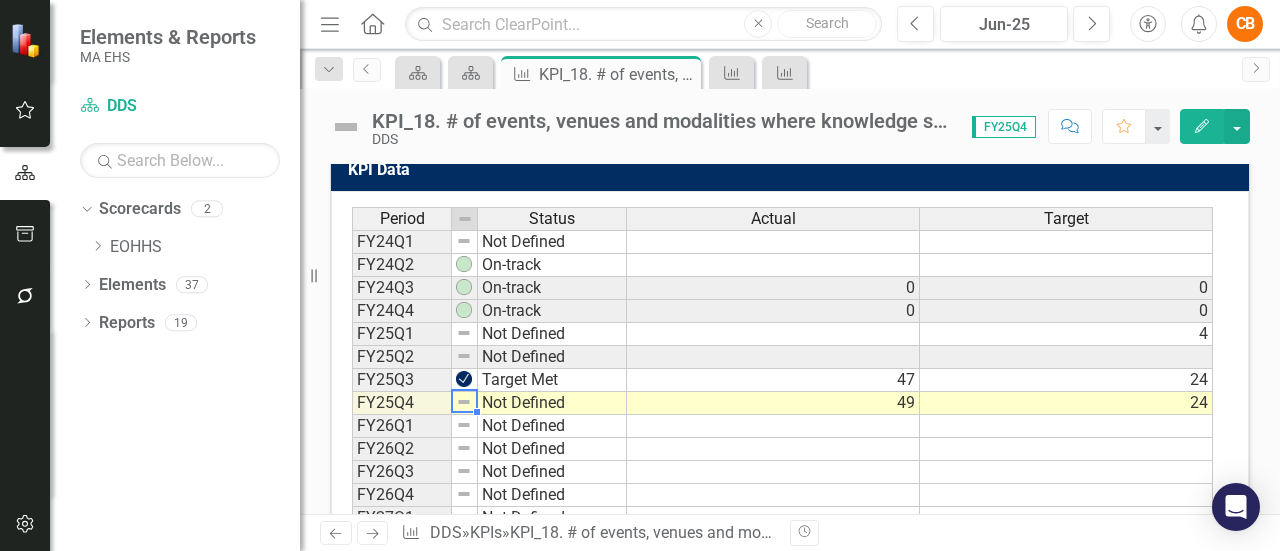 click at bounding box center (464, 402) 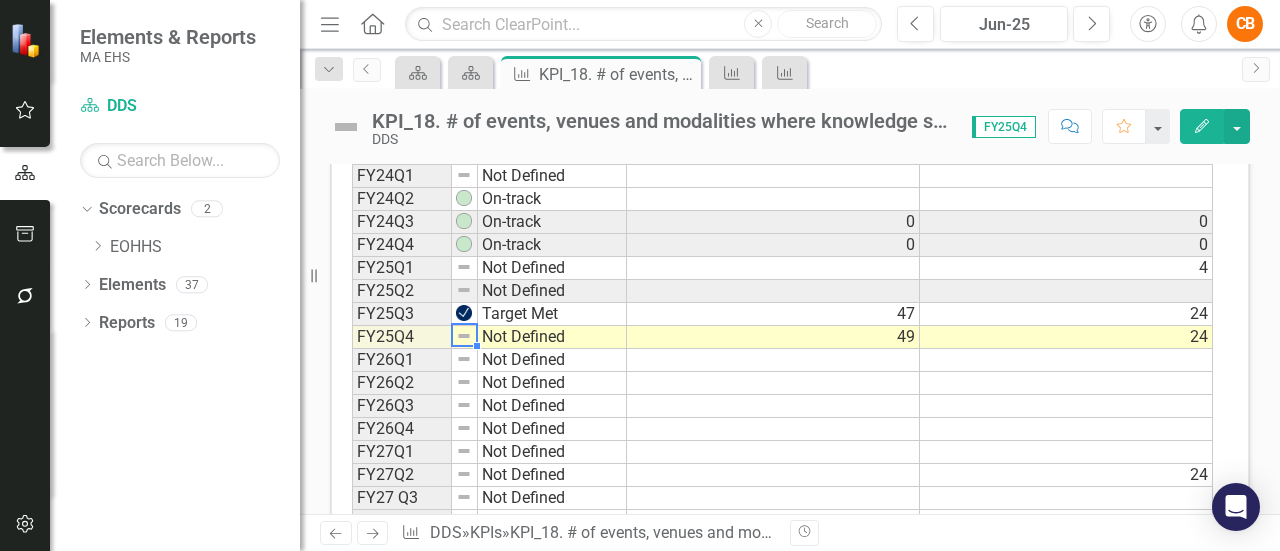 scroll, scrollTop: 836, scrollLeft: 0, axis: vertical 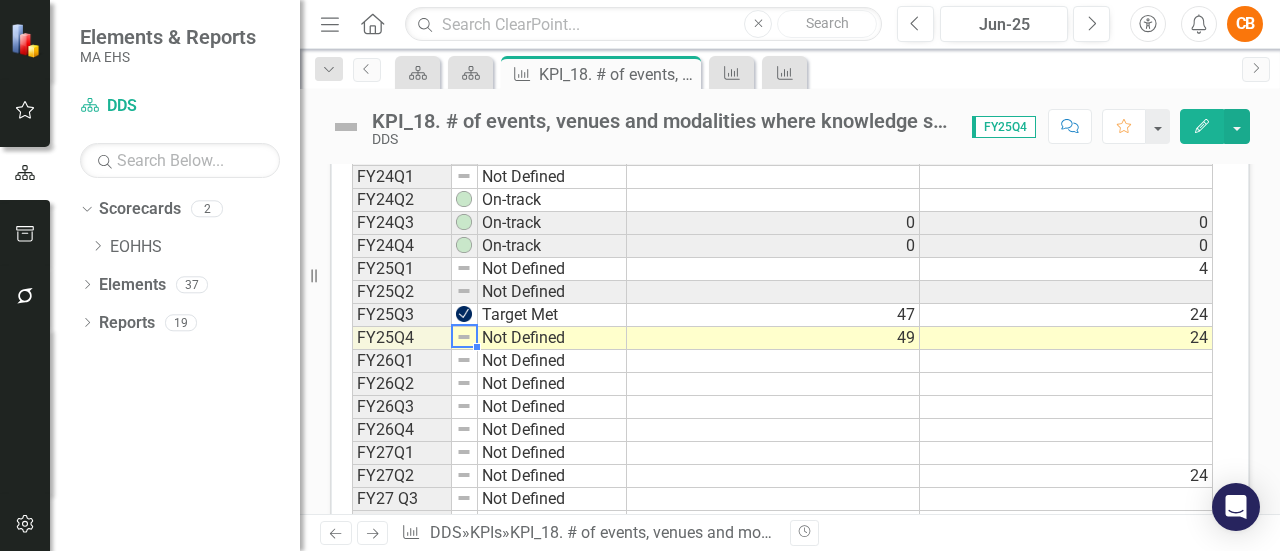 click on "Period Status Actual Target FY24Q1 Not Defined FY24Q2 On-track FY24Q3 On-track 0 0 FY24Q4 On-track 0 0 FY25Q1 Not Defined 4 FY25Q2 Not Defined FY25Q3 Target Met 47 24 FY25Q4 Not Defined 49 24 FY26Q1 Not Defined FY26Q2 Not Defined FY26Q3 Not Defined FY26Q4 Not Defined FY27Q1 Not Defined FY27Q2 Not Defined 24 FY27 Q3 Not Defined FY27Q4 Not Defined" at bounding box center (352, 338) 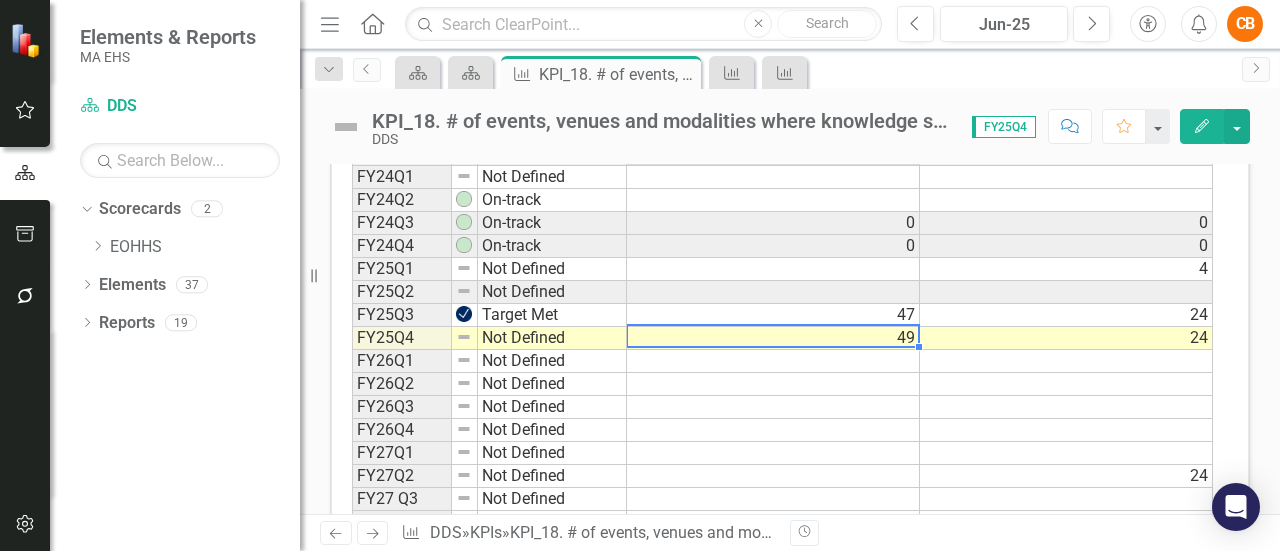 click at bounding box center (772, 347) 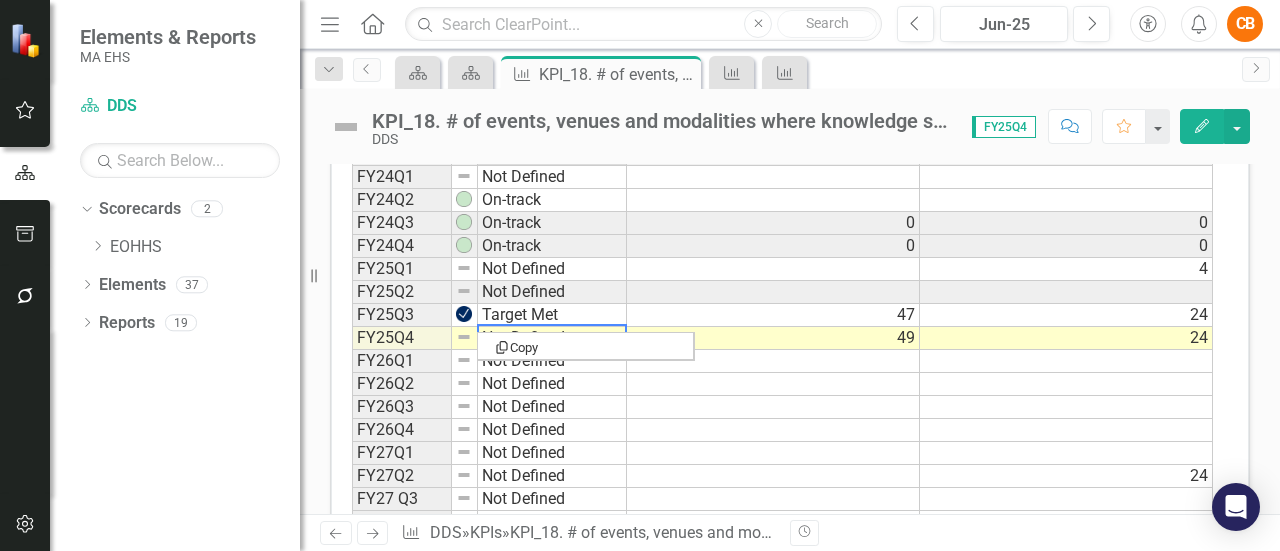 click on "Not Defined" at bounding box center [552, 338] 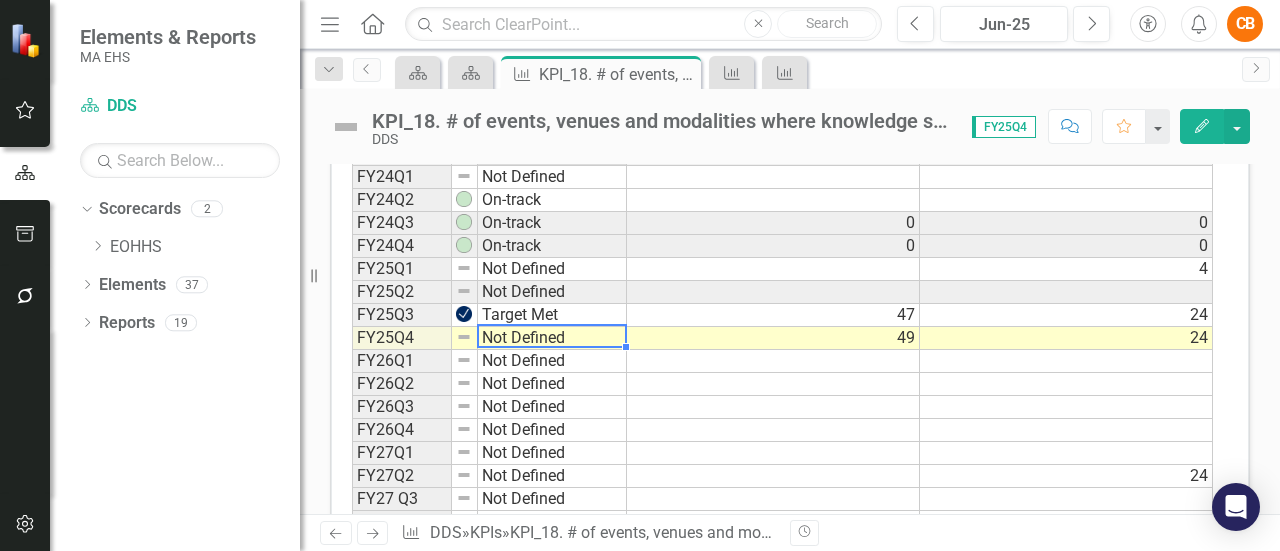 click on "Not Defined" at bounding box center [552, 338] 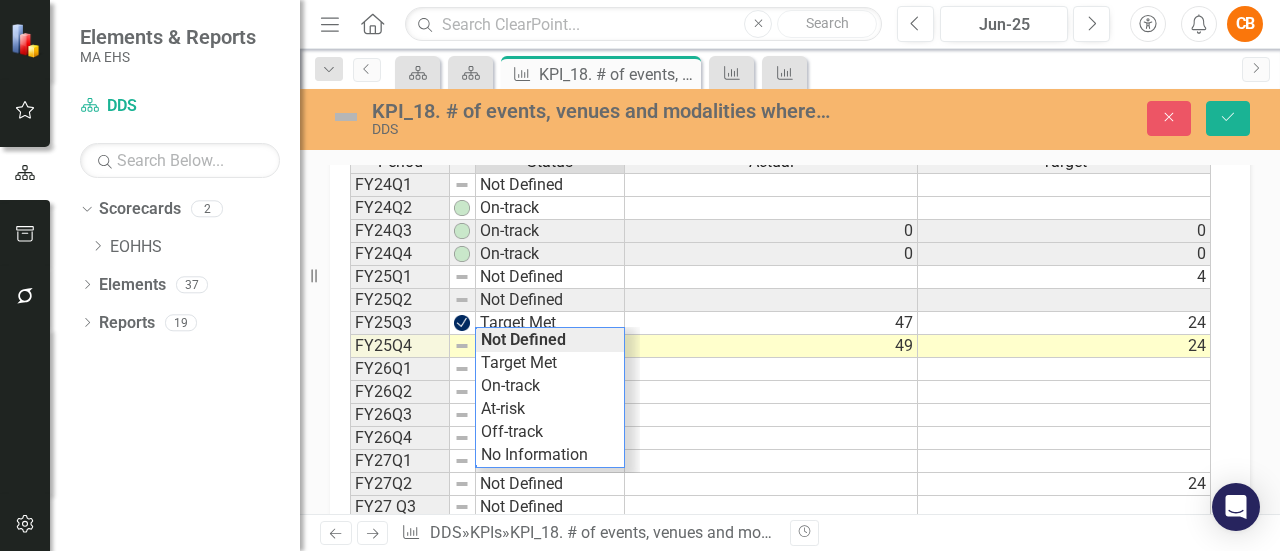 scroll, scrollTop: 844, scrollLeft: 0, axis: vertical 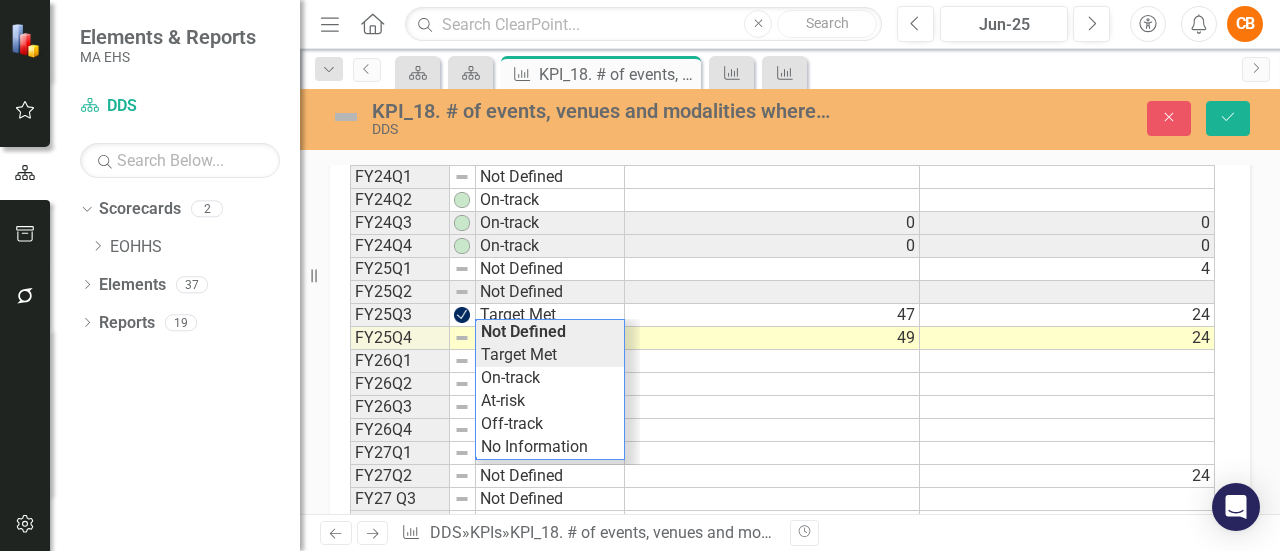 type on "Target Met" 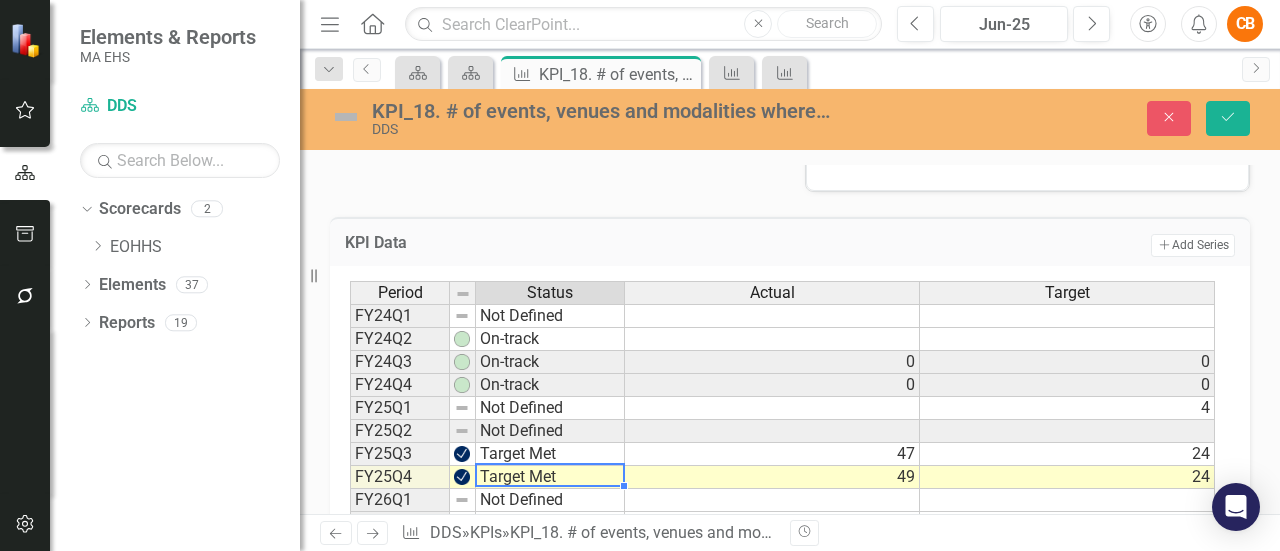 scroll, scrollTop: 704, scrollLeft: 0, axis: vertical 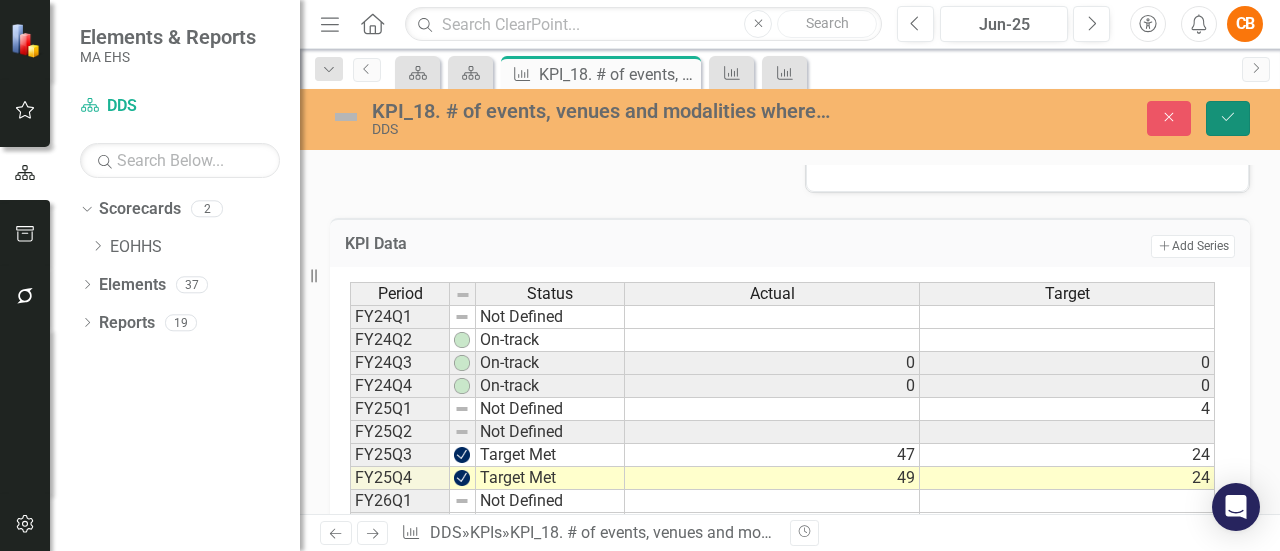 drag, startPoint x: 1224, startPoint y: 120, endPoint x: 1238, endPoint y: 117, distance: 14.3178215 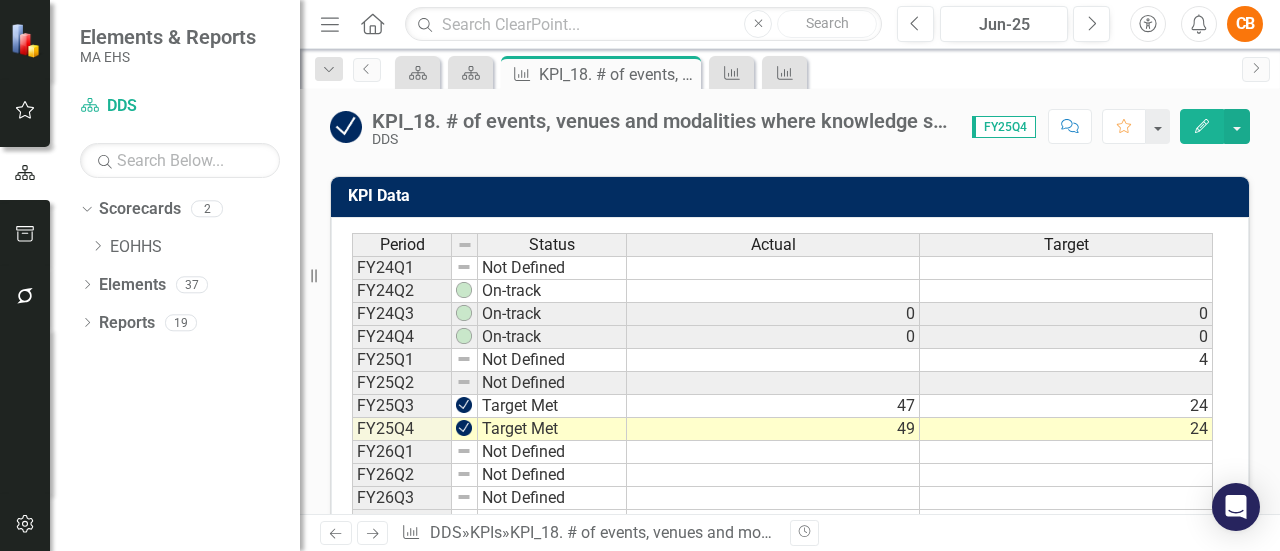 scroll, scrollTop: 806, scrollLeft: 0, axis: vertical 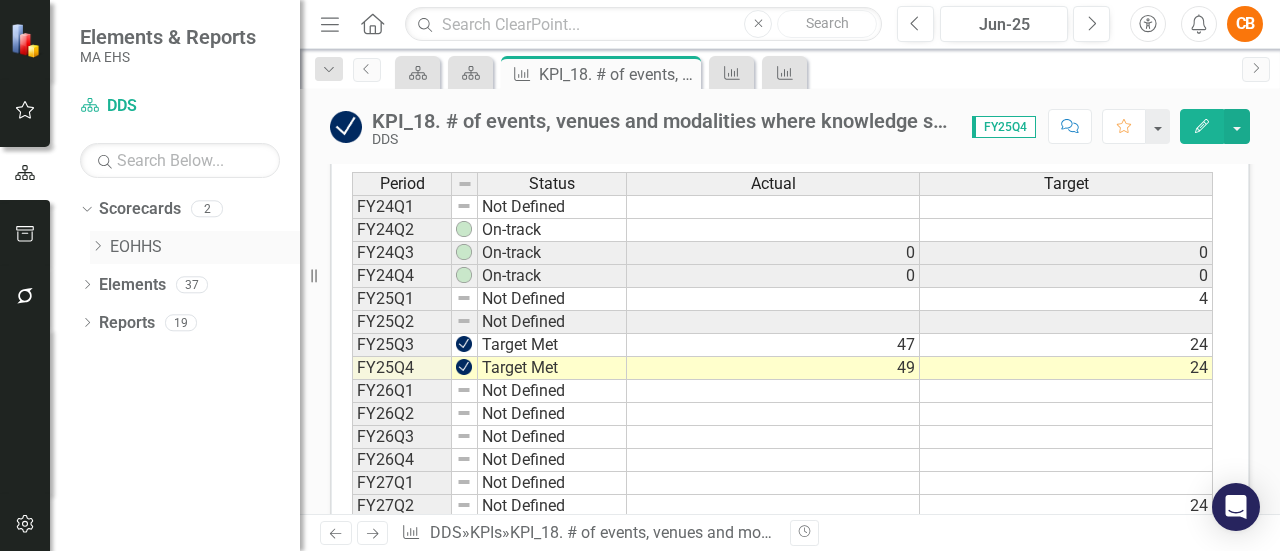 click on "Dropdown" 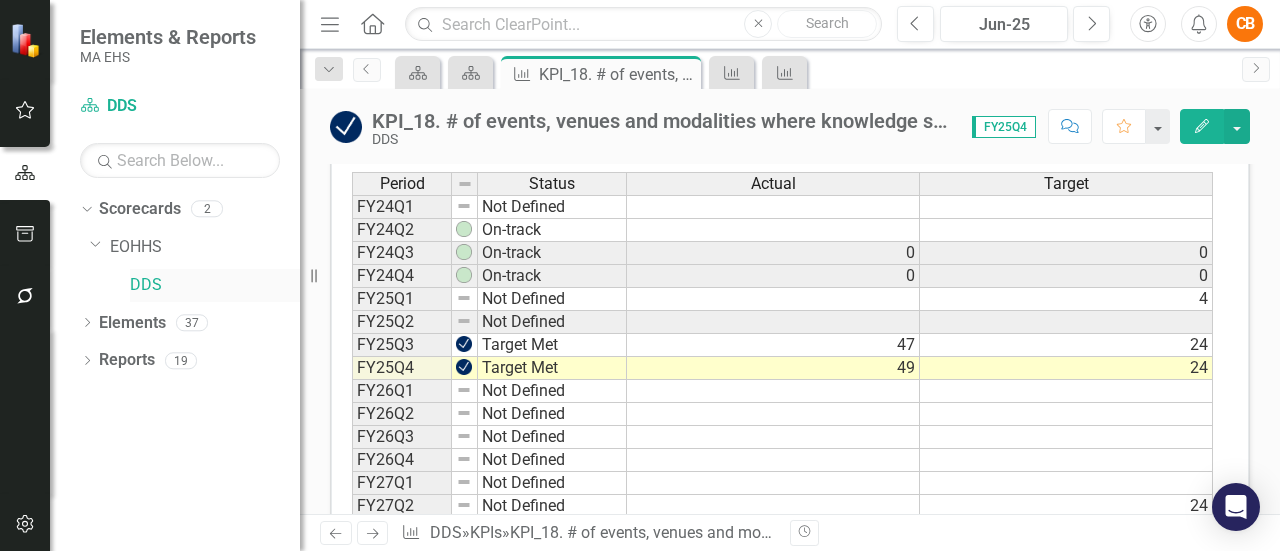 click on "DDS" at bounding box center [215, 285] 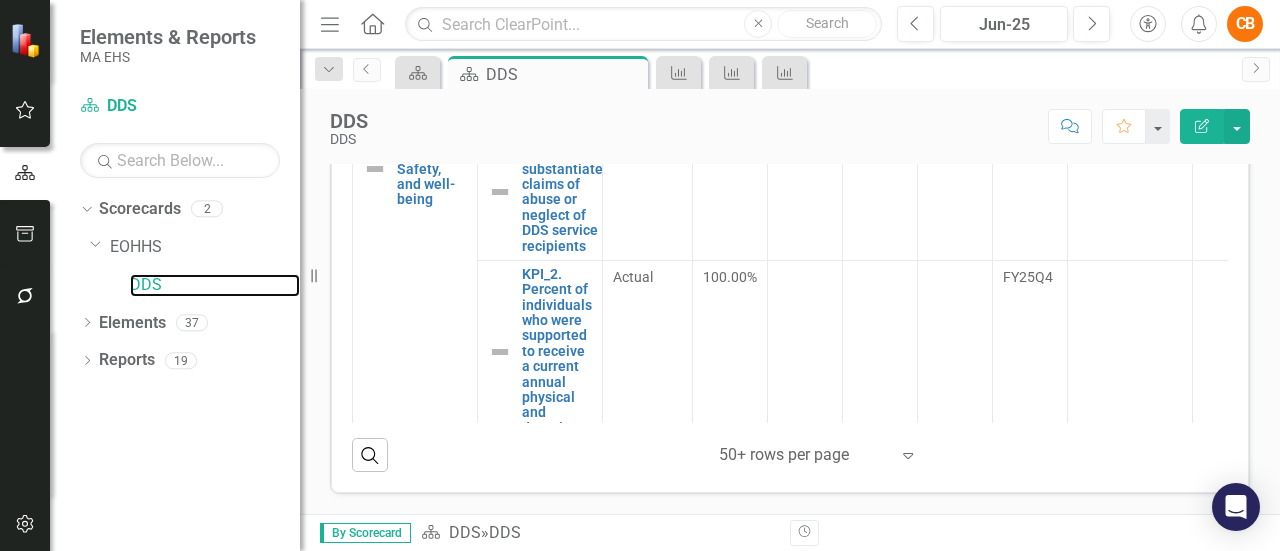 scroll, scrollTop: 928, scrollLeft: 0, axis: vertical 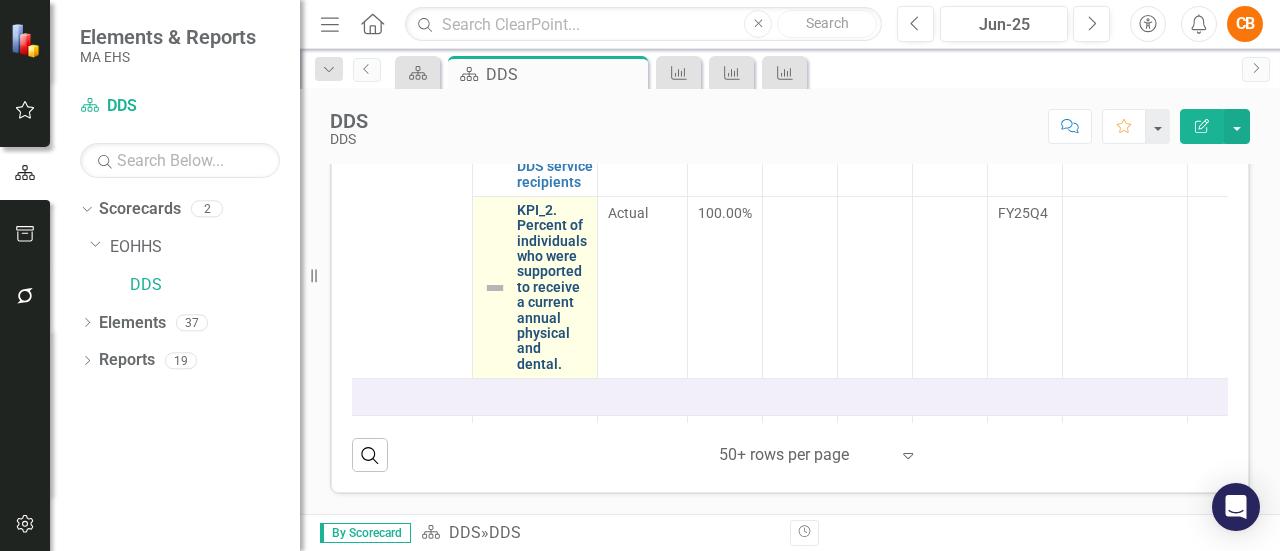 click on "KPI_2. Percent of individuals who were supported to receive a current annual physical and dental." at bounding box center (552, 287) 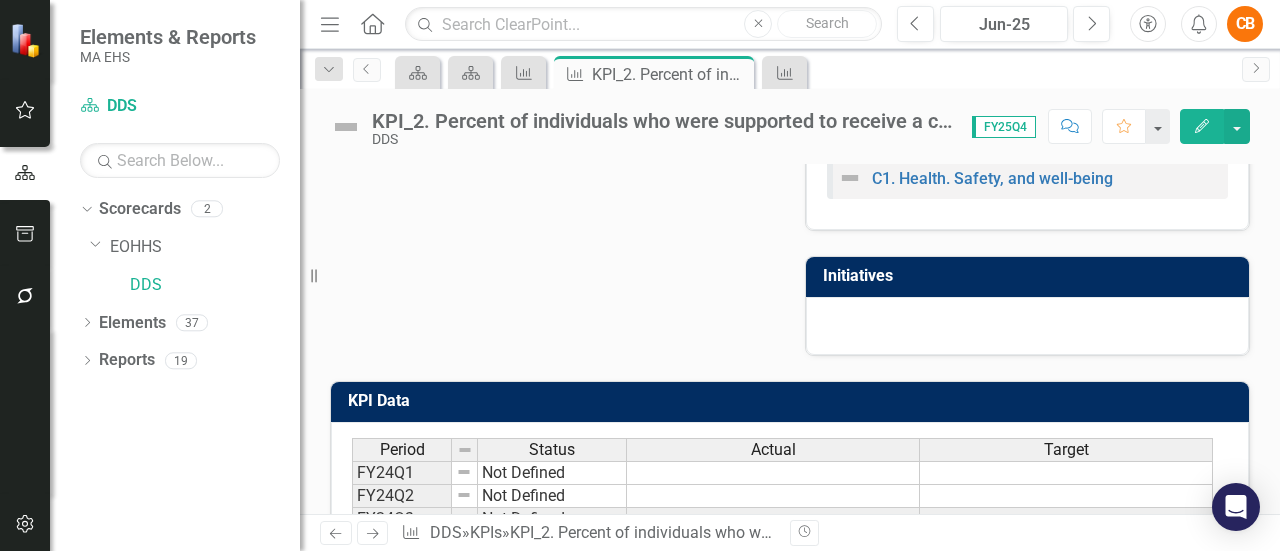 scroll, scrollTop: 811, scrollLeft: 0, axis: vertical 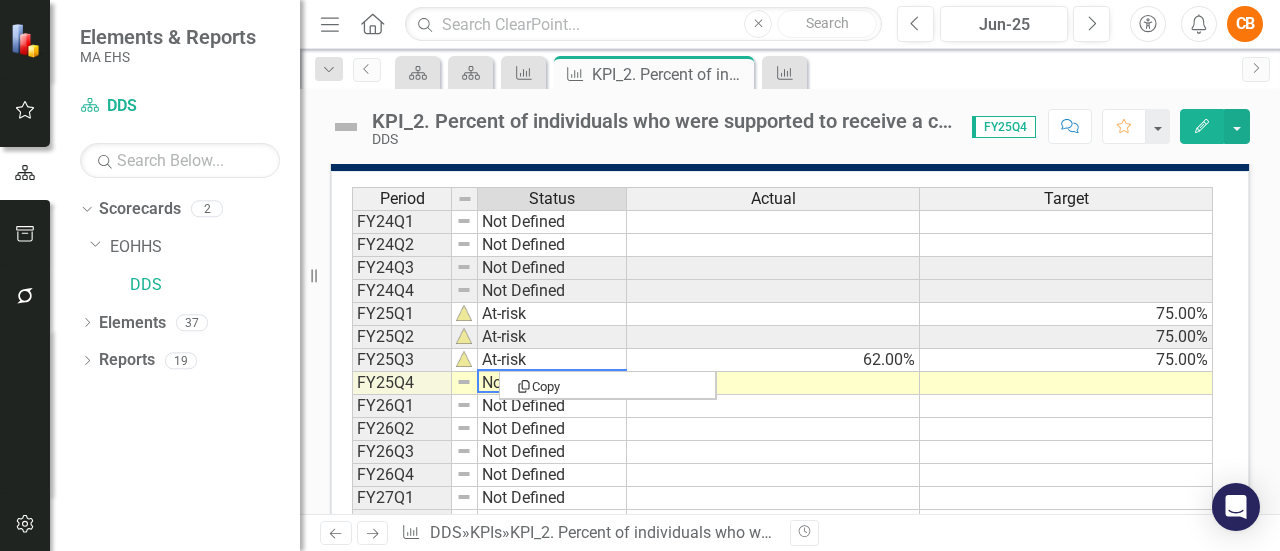 click on "Not Defined" at bounding box center (552, 383) 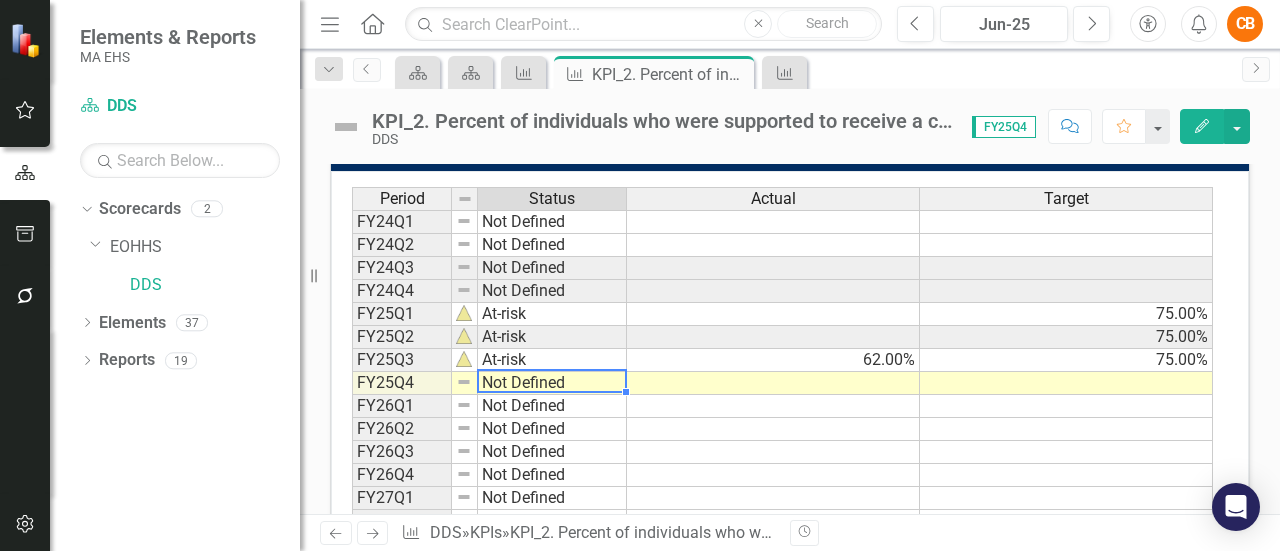 click on "Not Defined" at bounding box center (552, 383) 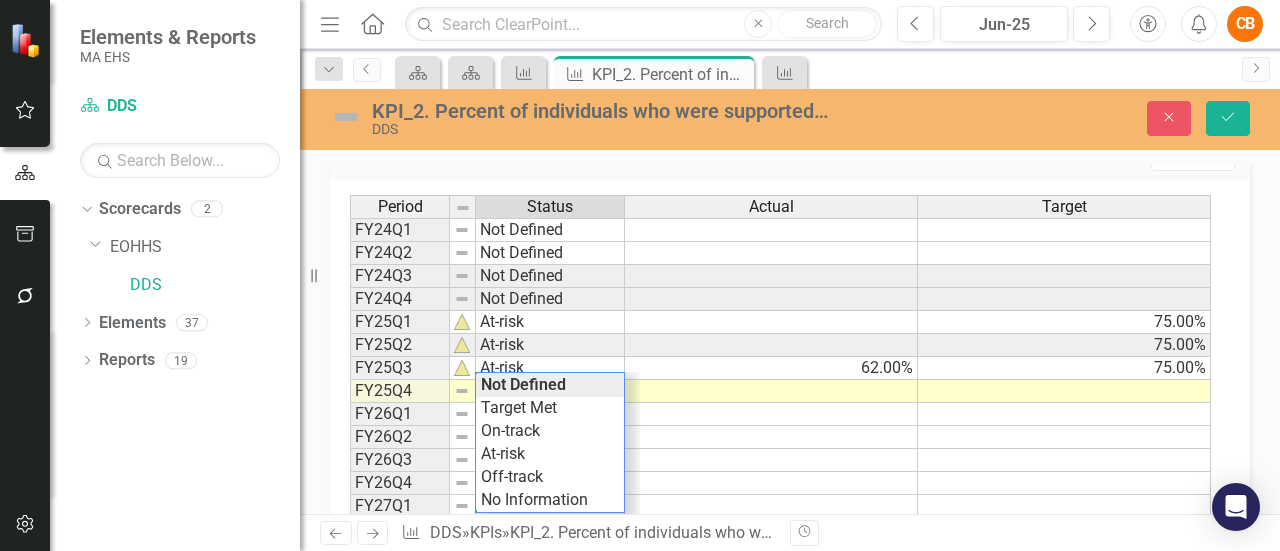 scroll, scrollTop: 819, scrollLeft: 0, axis: vertical 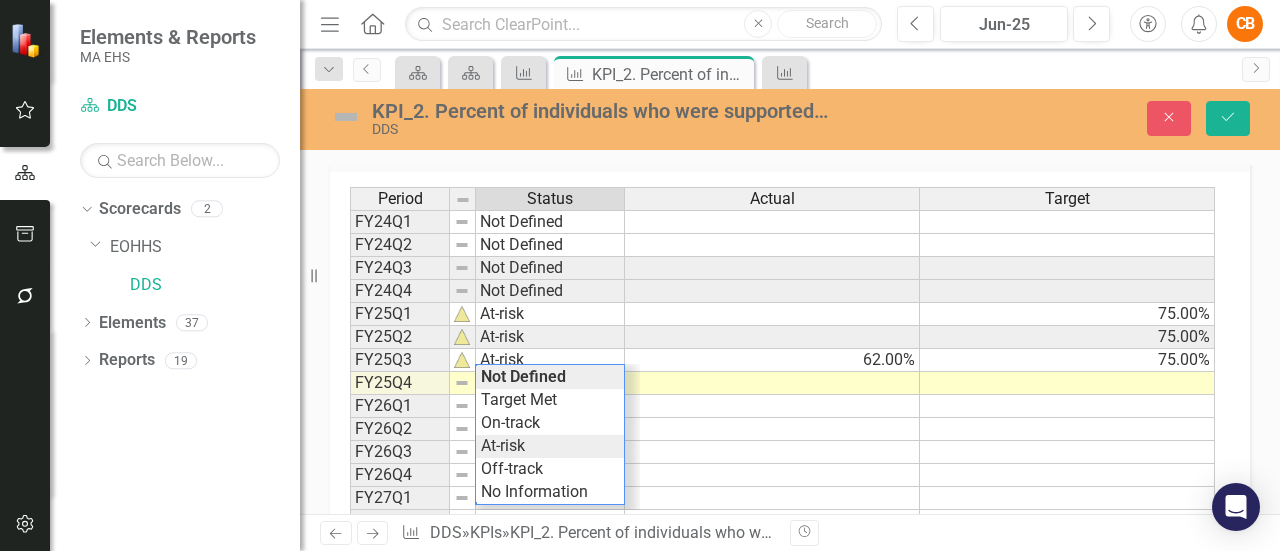 type on "At-risk" 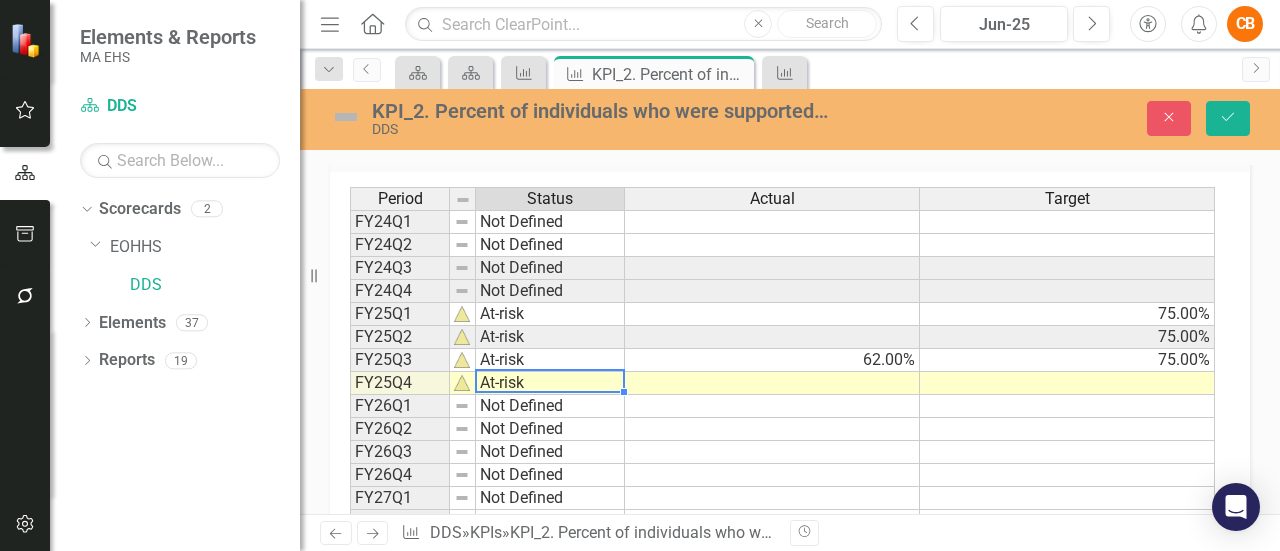 click at bounding box center [772, 383] 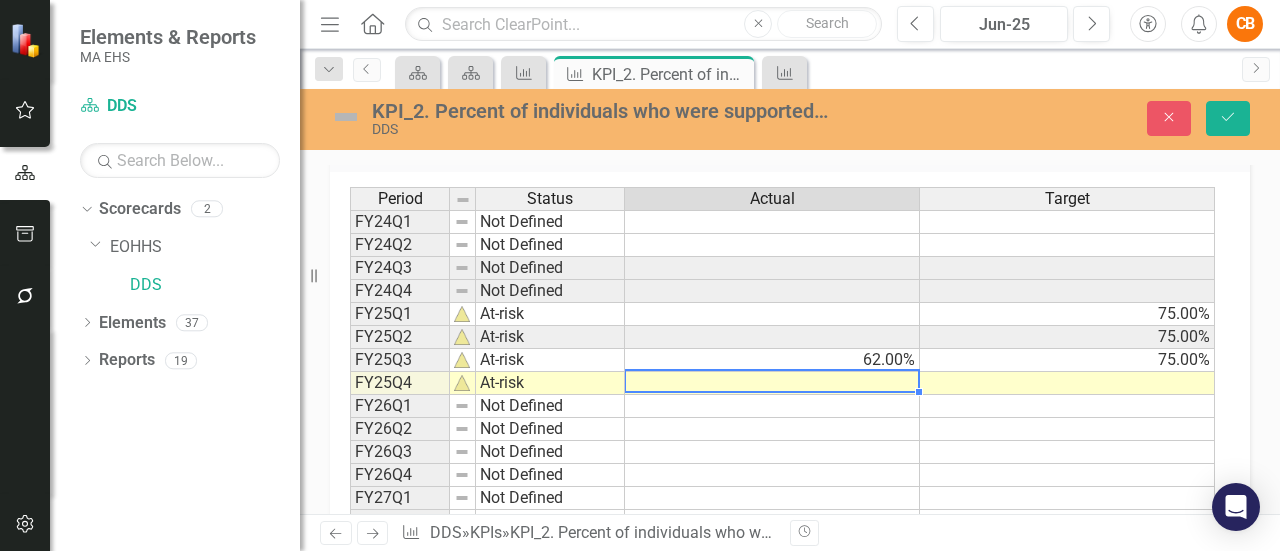 click at bounding box center [772, 383] 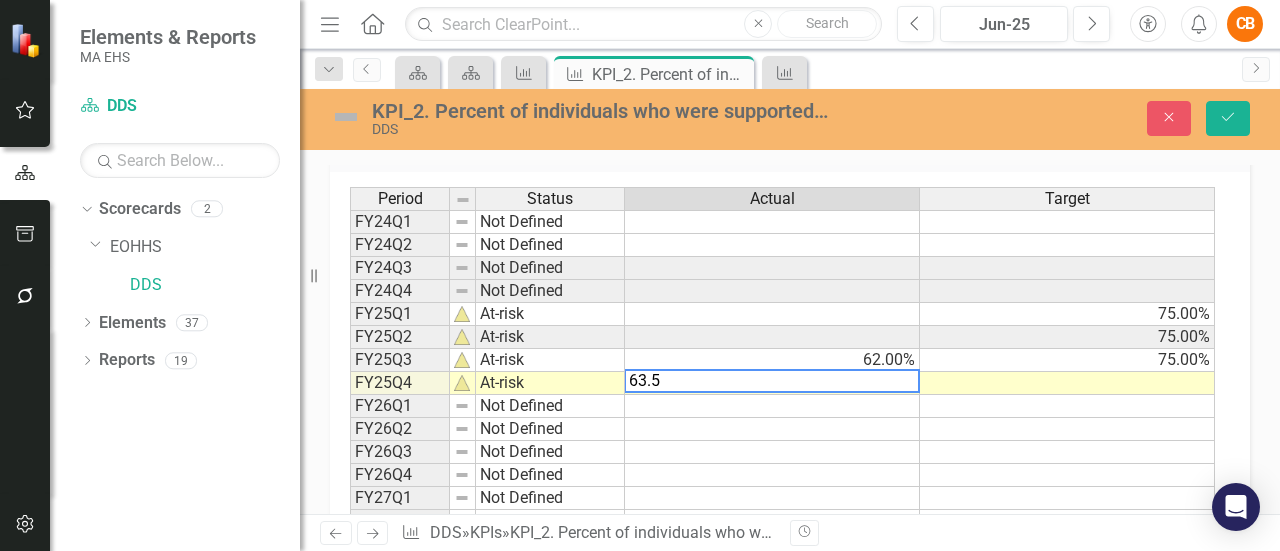 type on "63.5" 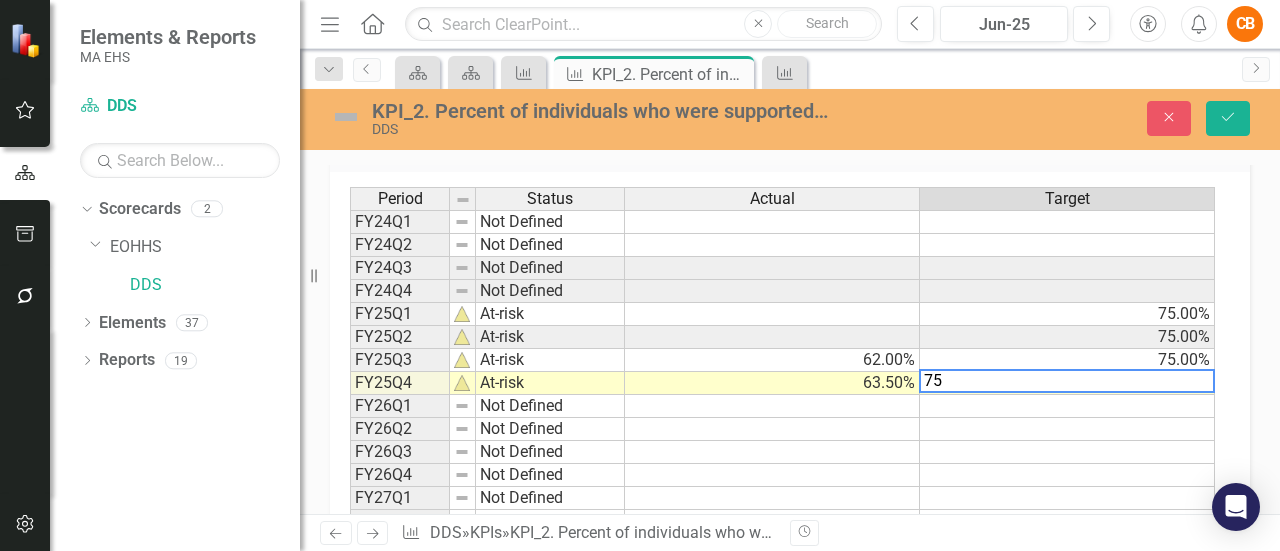 type on "75" 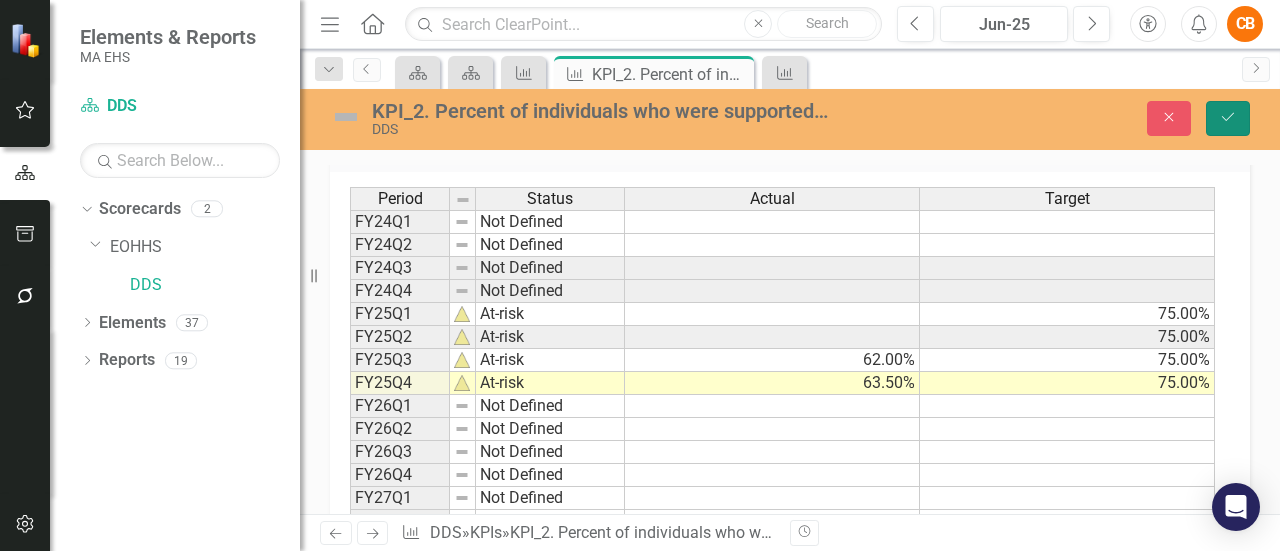 click on "Save" 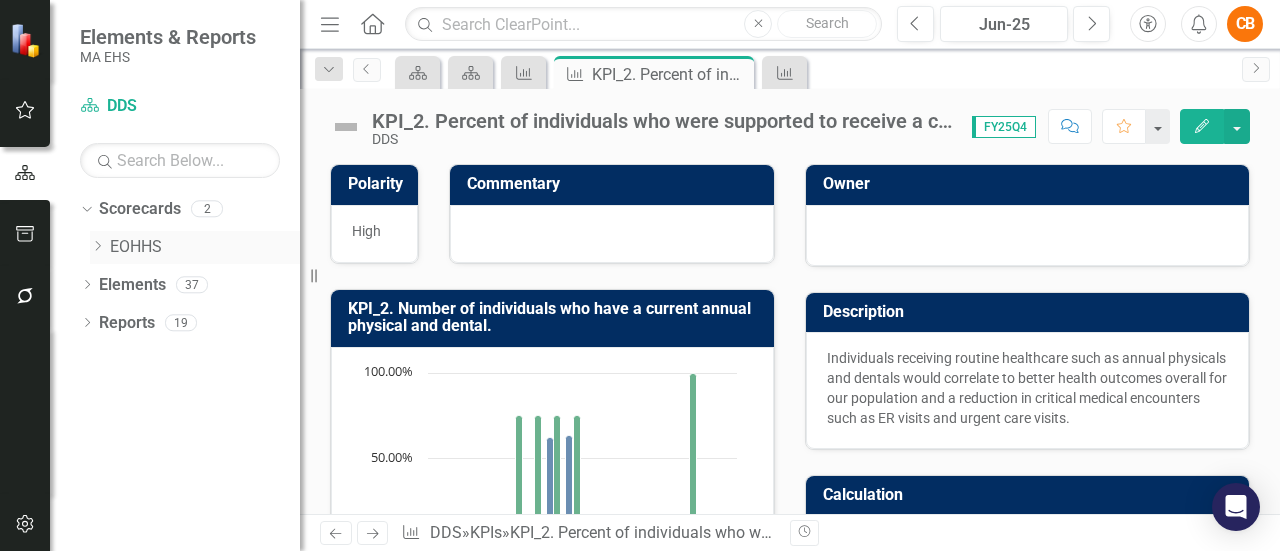 scroll, scrollTop: 0, scrollLeft: 0, axis: both 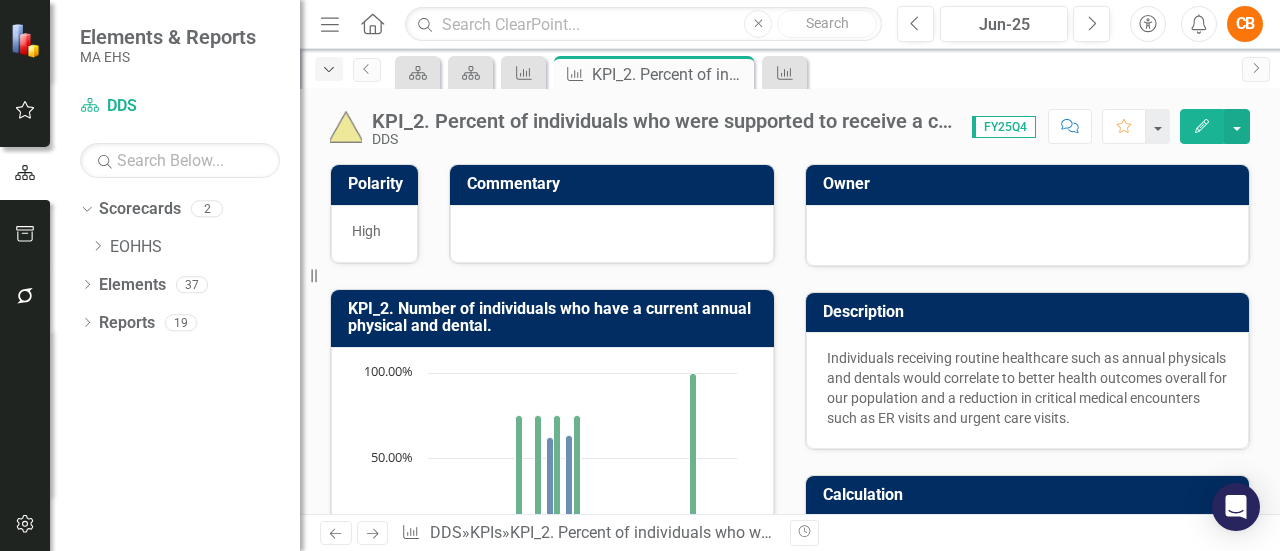 click on "Dropdown" 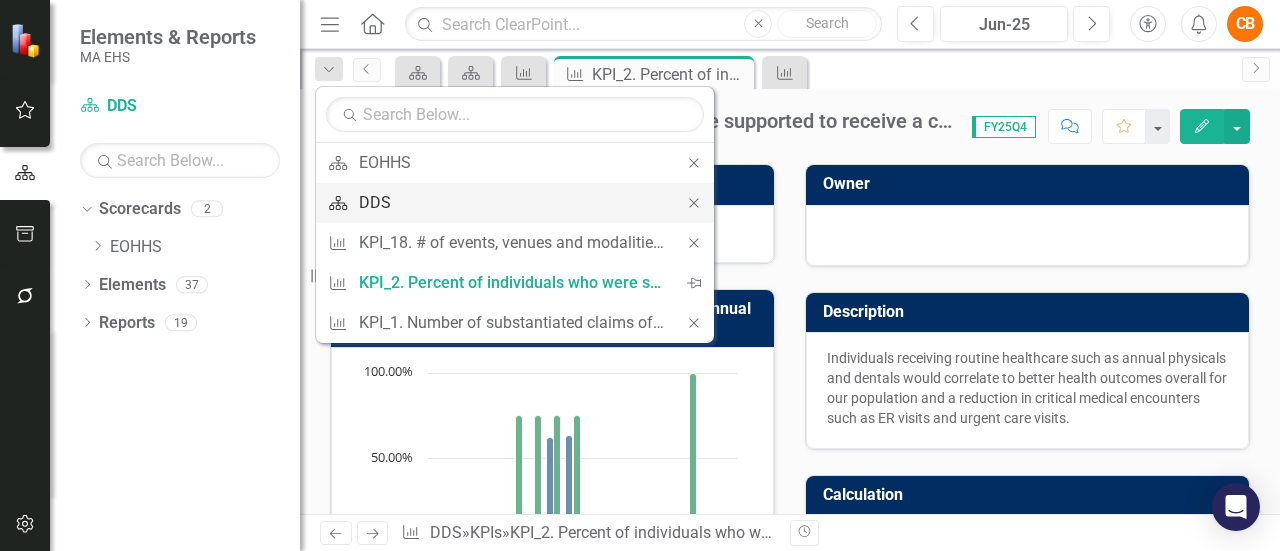 click on "DDS" at bounding box center [511, 202] 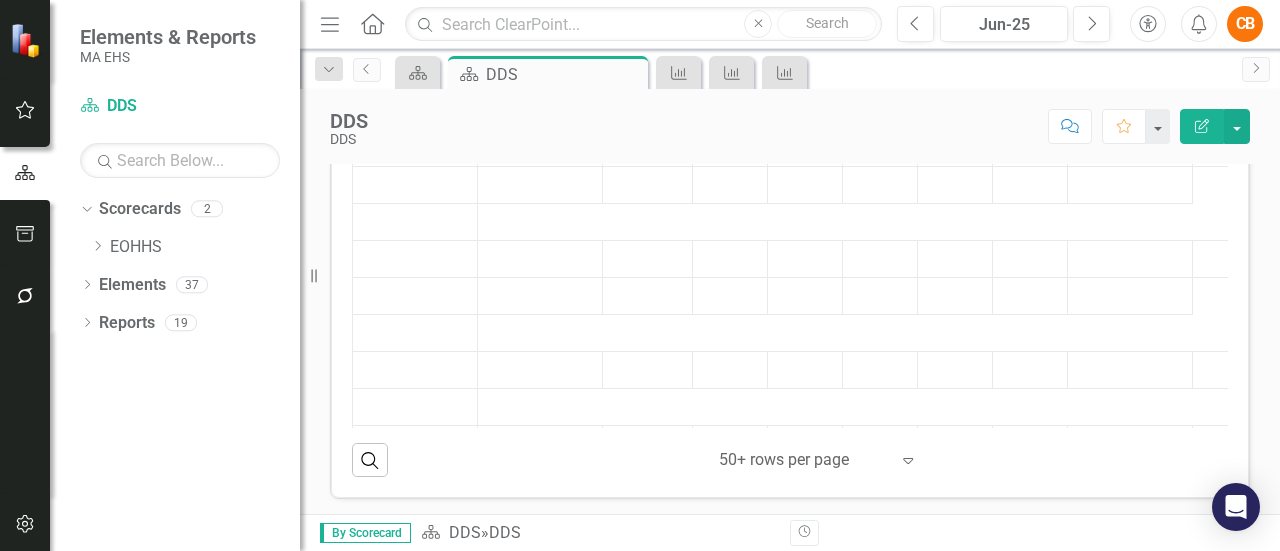 scroll, scrollTop: 747, scrollLeft: 0, axis: vertical 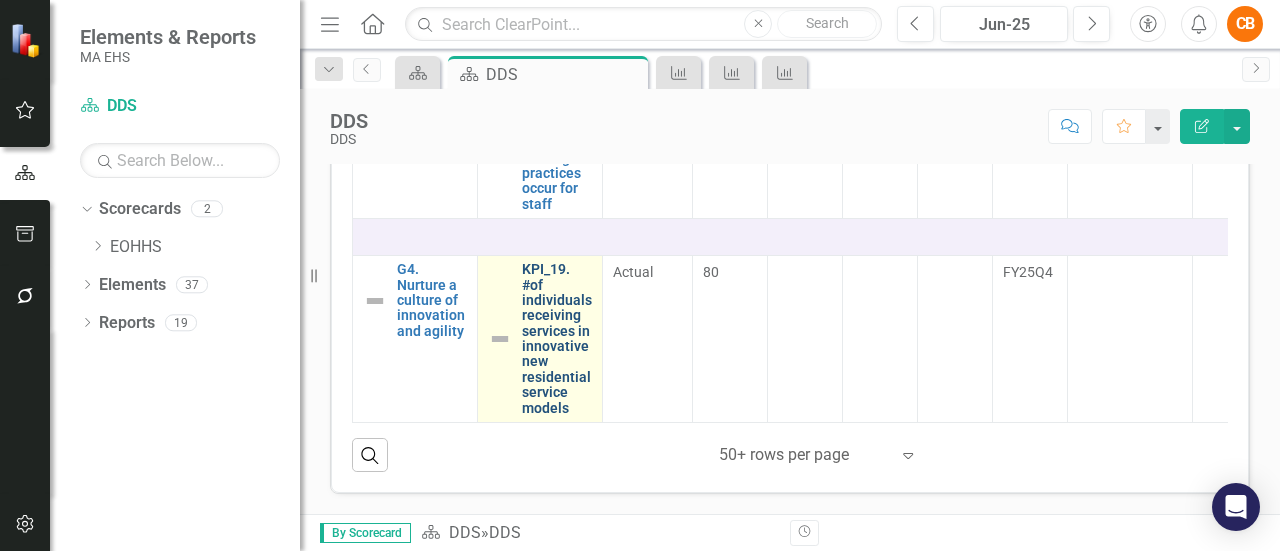 click on "KPI_19. #of individuals receiving services in innovative new residential service models" at bounding box center [557, 339] 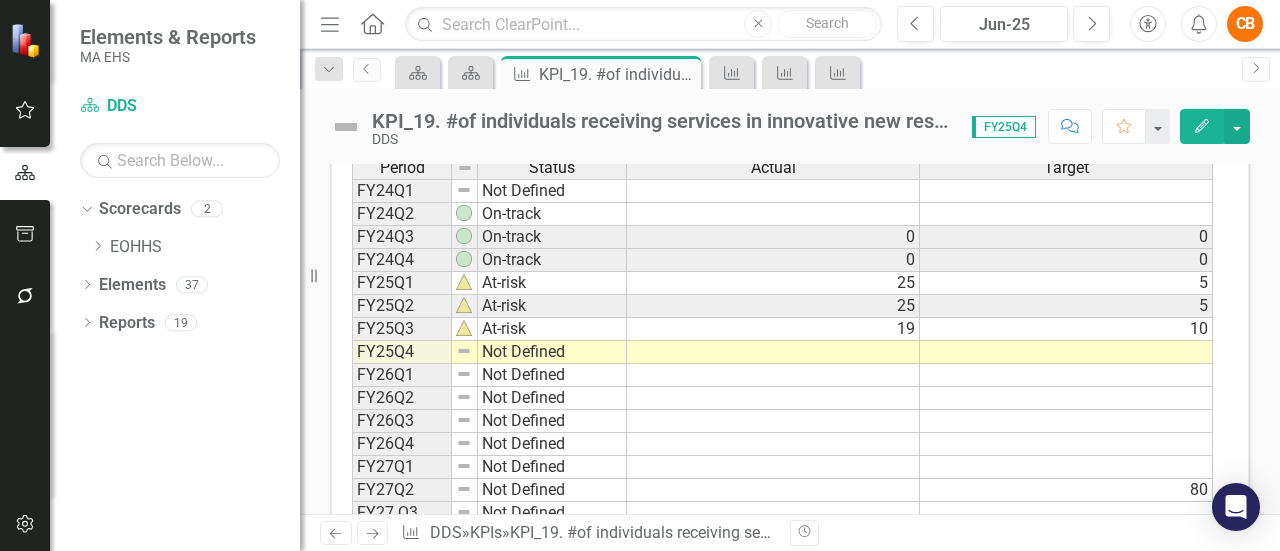 scroll, scrollTop: 782, scrollLeft: 0, axis: vertical 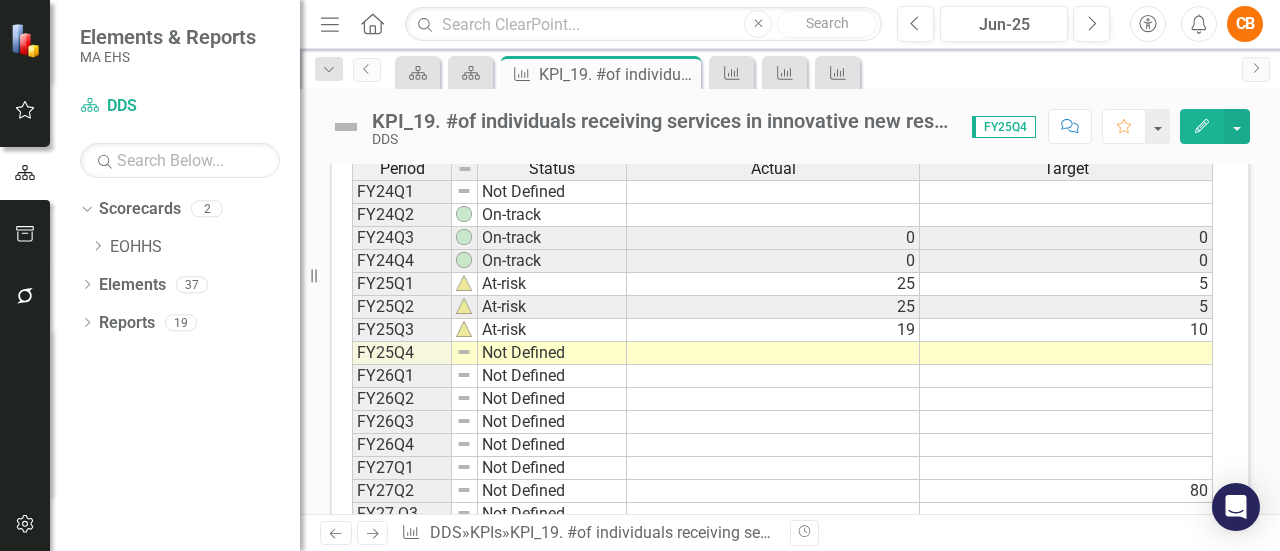 click at bounding box center (464, 352) 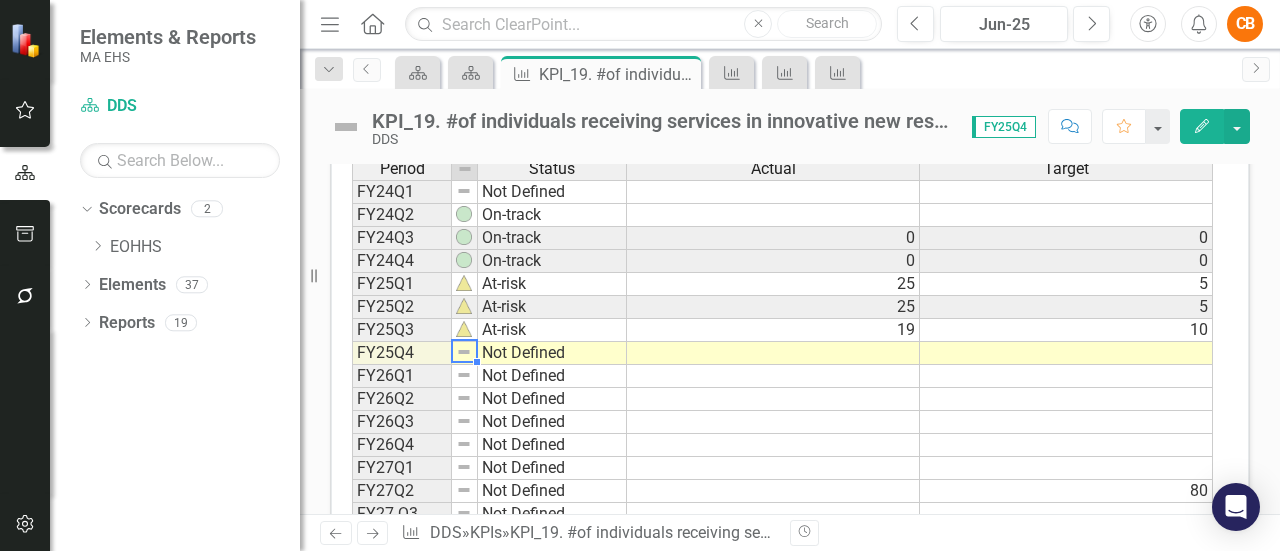 click on "Not Defined" at bounding box center [552, 353] 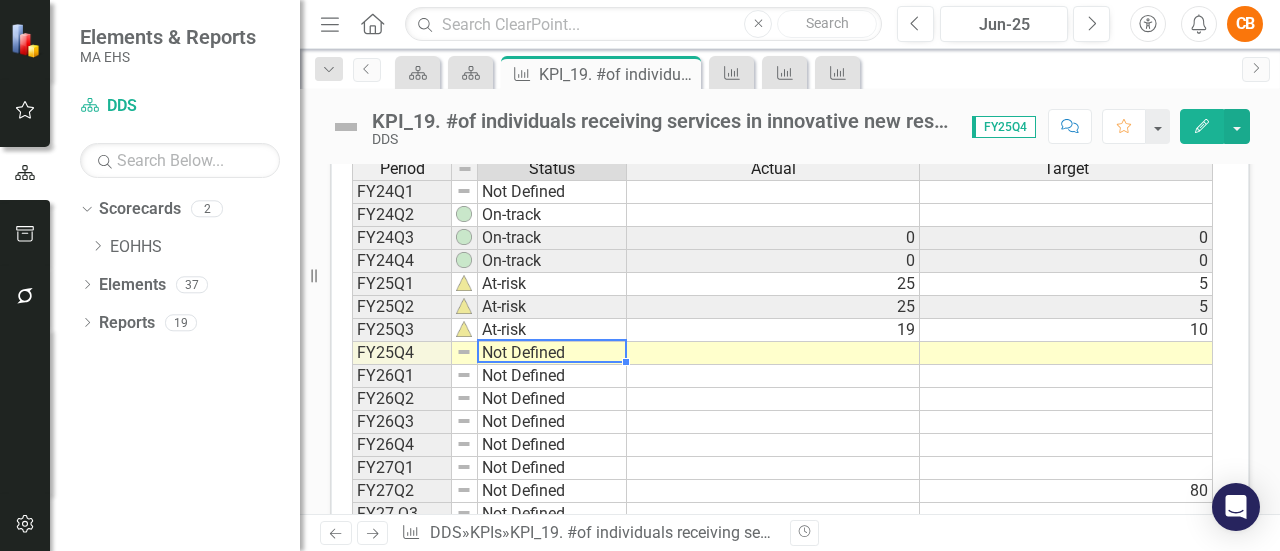 click on "Not Defined" at bounding box center (552, 353) 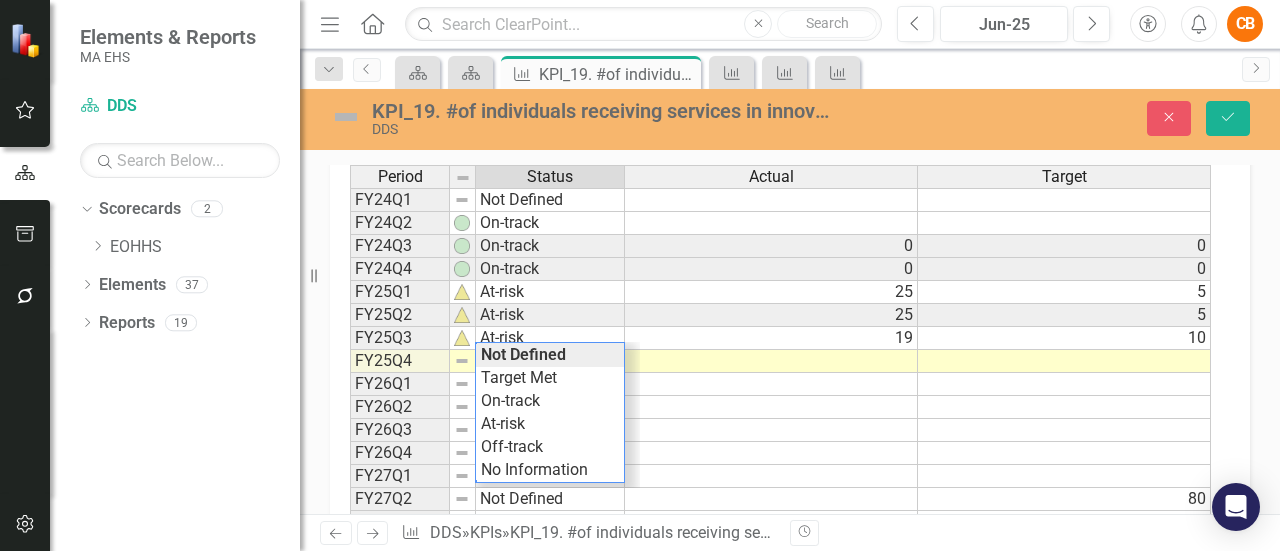 scroll, scrollTop: 789, scrollLeft: 0, axis: vertical 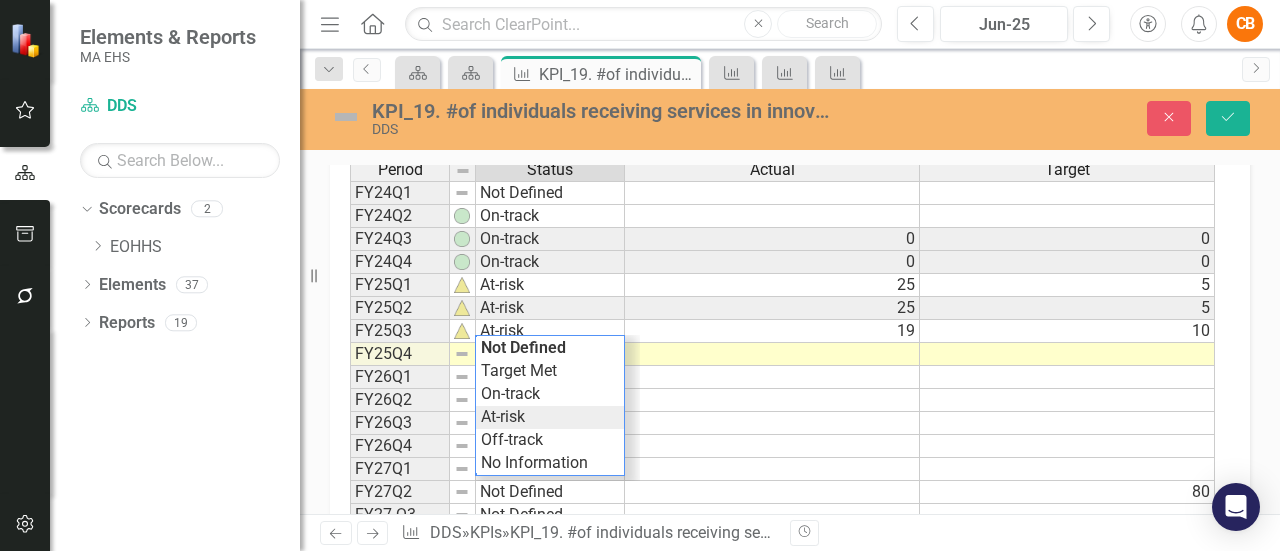 type on "At-risk" 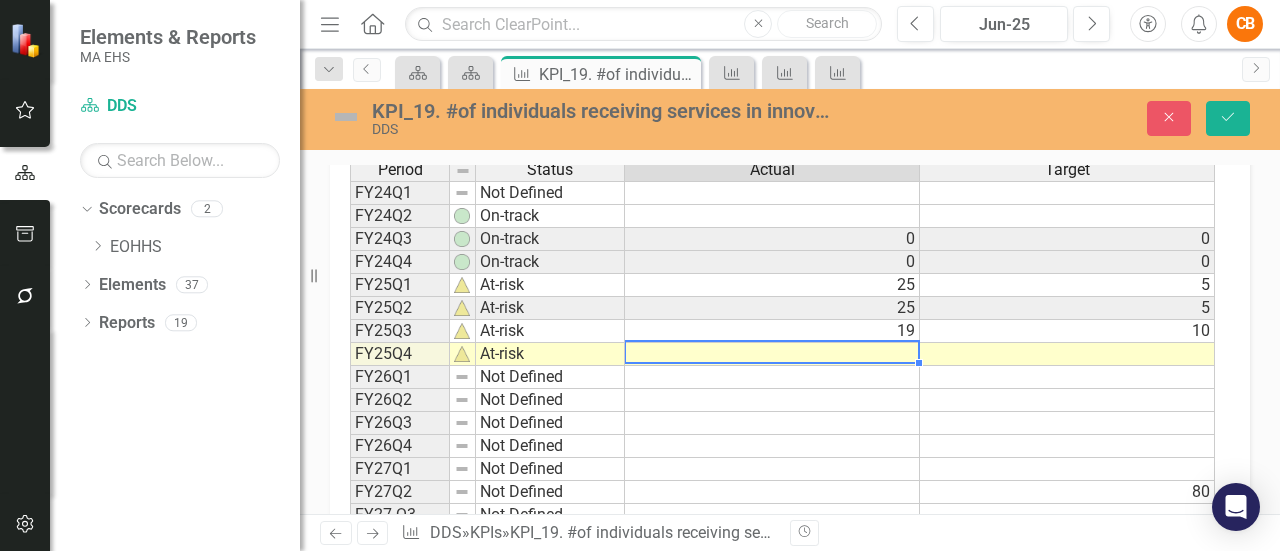 click on "Period Status Actual Target FY24Q1 Not Defined FY24Q2 On-track FY24Q3 On-track 0 0 FY24Q4 On-track 0 0 FY25Q1 At-risk 25 5 FY25Q2 At-risk 25 5 FY25Q3 At-risk 19 10 FY25Q4 At-risk FY26Q1 Not Defined FY26Q2 Not Defined FY26Q3 Not Defined FY26Q4 Not Defined FY27Q1 Not Defined FY27Q2 Not Defined 80 FY27 Q3 Not Defined FY27Q4 Not Defined Period Status Actual Target Period Status FY24Q1 Not Defined FY24Q2 On-track FY24Q3 On-track FY24Q4 On-track FY25Q1 At-risk FY25Q2 At-risk FY25Q3 At-risk FY25Q4 At-risk FY26Q1 Not Defined FY26Q2 Not Defined FY26Q3 Not Defined FY26Q4 Not Defined FY27Q1 Not Defined FY27Q2 Not Defined FY27 Q3 Not Defined FY27Q4 Not Defined Period Status At-risk Not Defined Target Met On-track At-risk Off-track No Information 2" at bounding box center [782, 354] 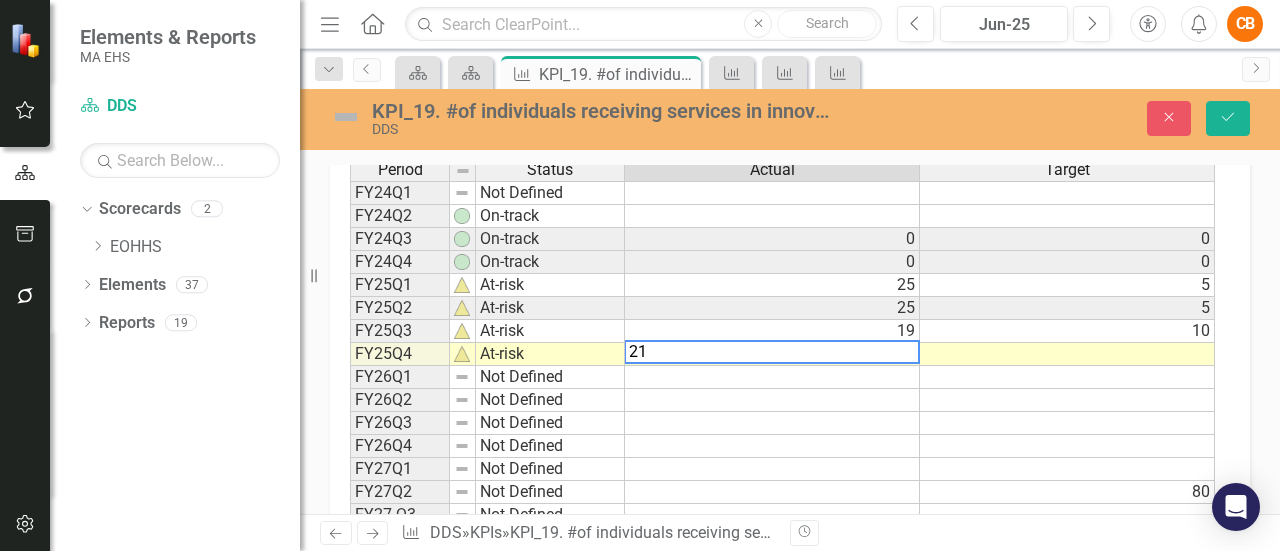 type on "21" 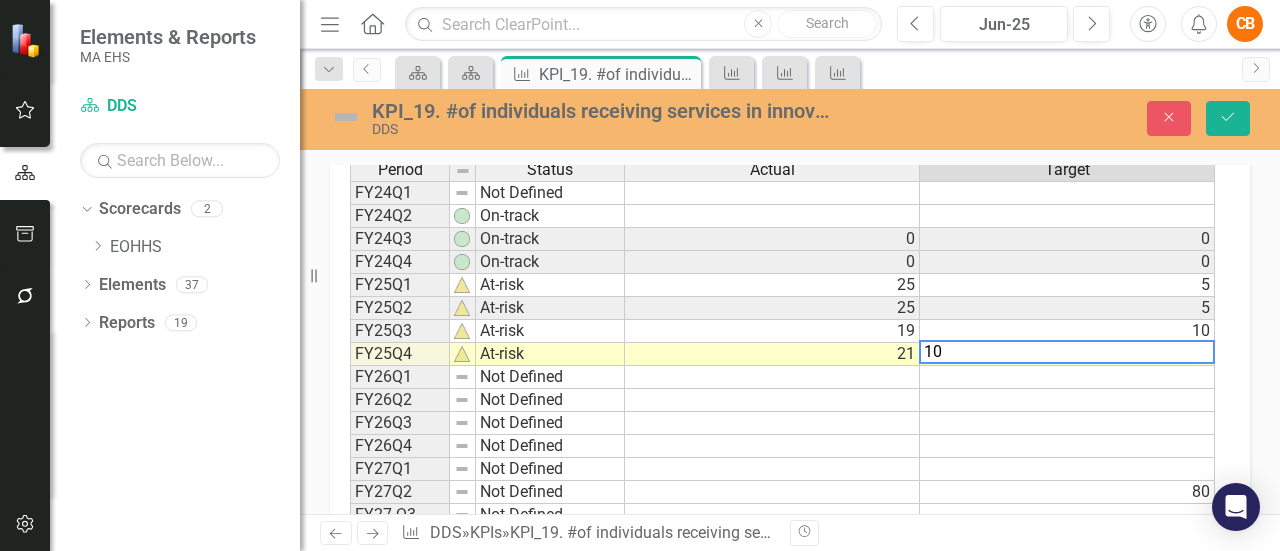 type on "10" 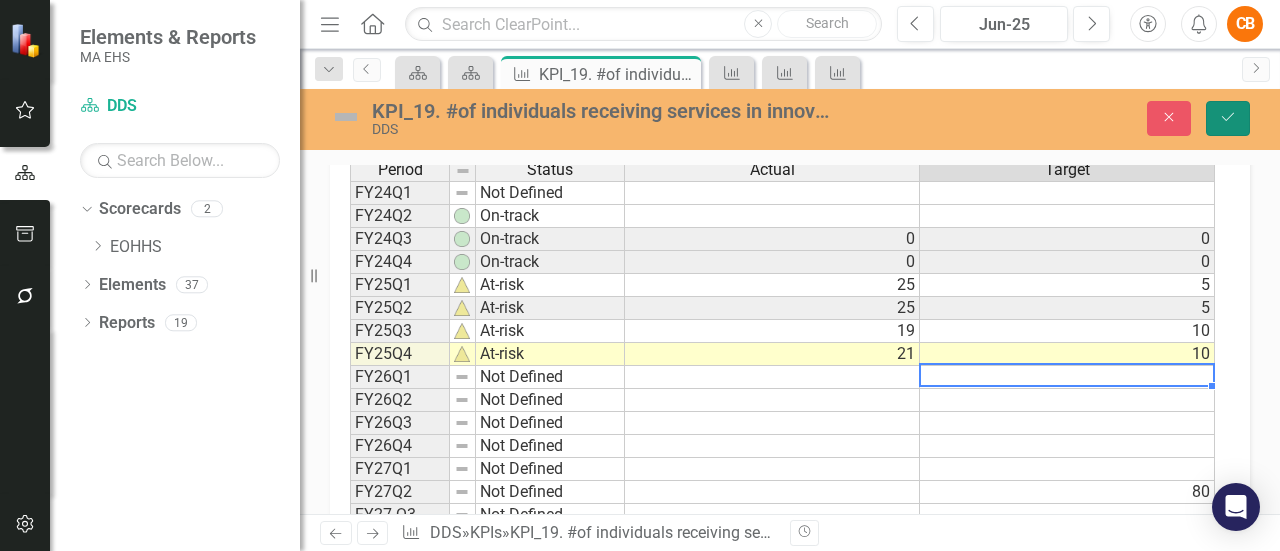 click 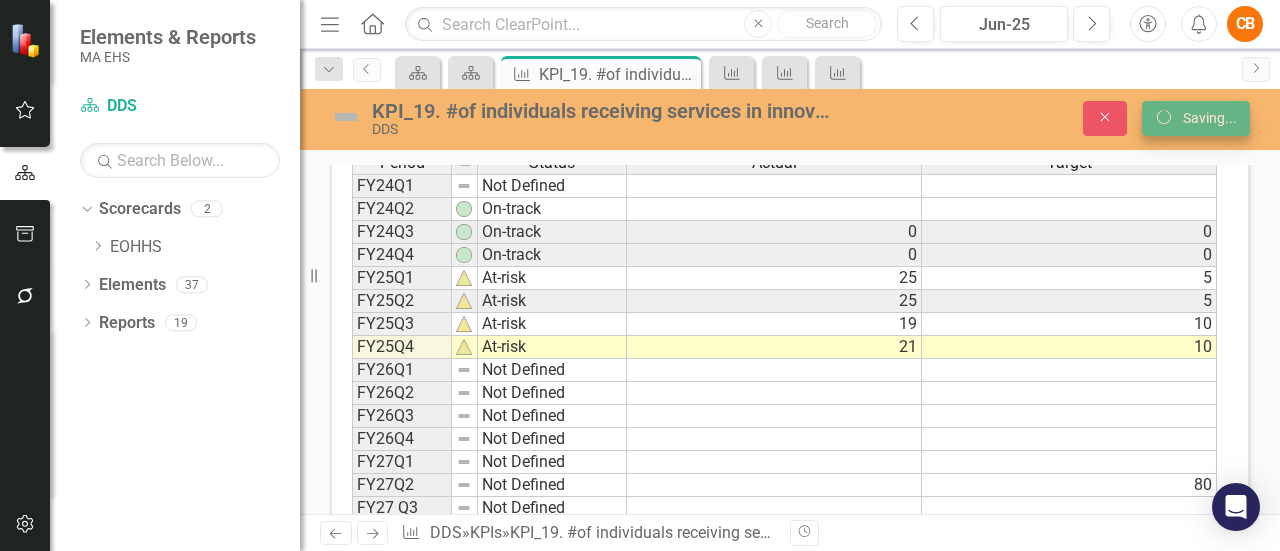 scroll, scrollTop: 782, scrollLeft: 0, axis: vertical 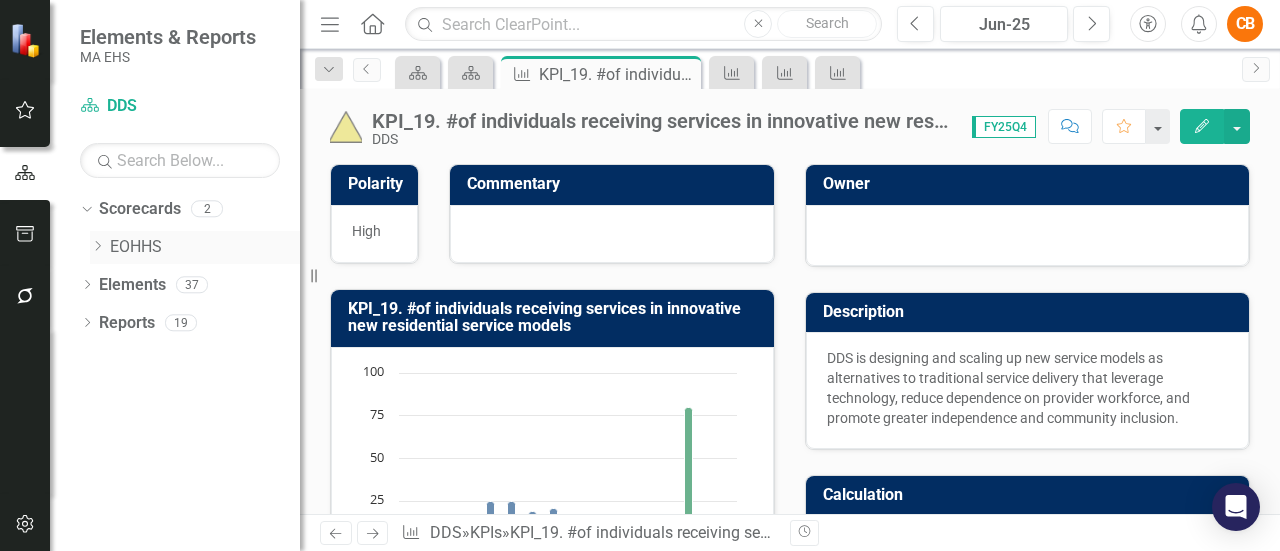click on "Dropdown EOHHS" at bounding box center (195, 247) 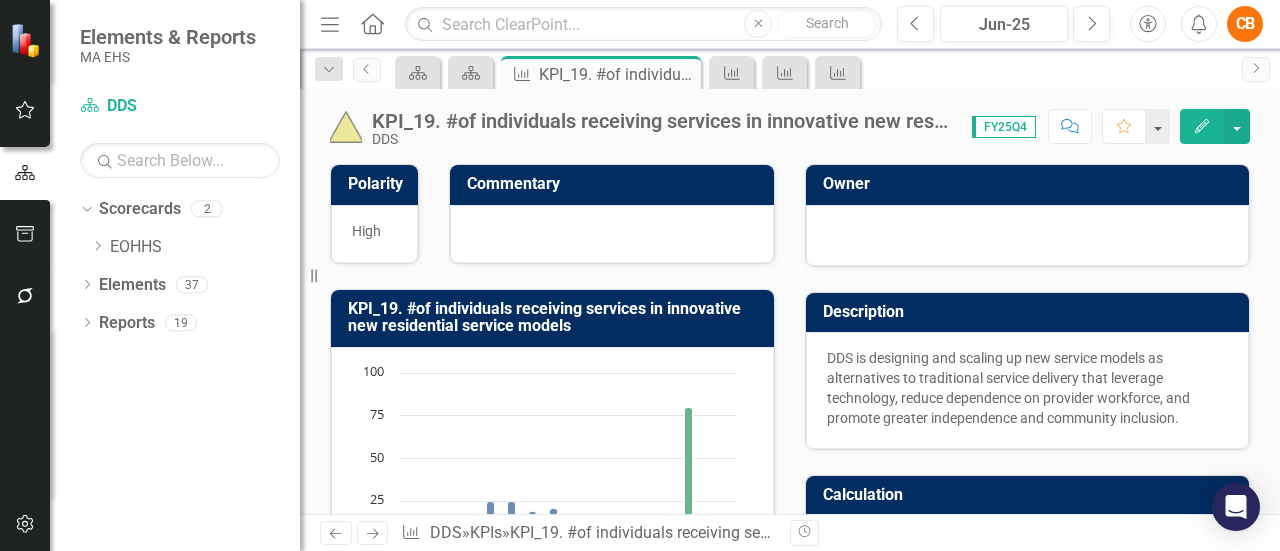 drag, startPoint x: 102, startPoint y: 244, endPoint x: 500, endPoint y: 273, distance: 399.05515 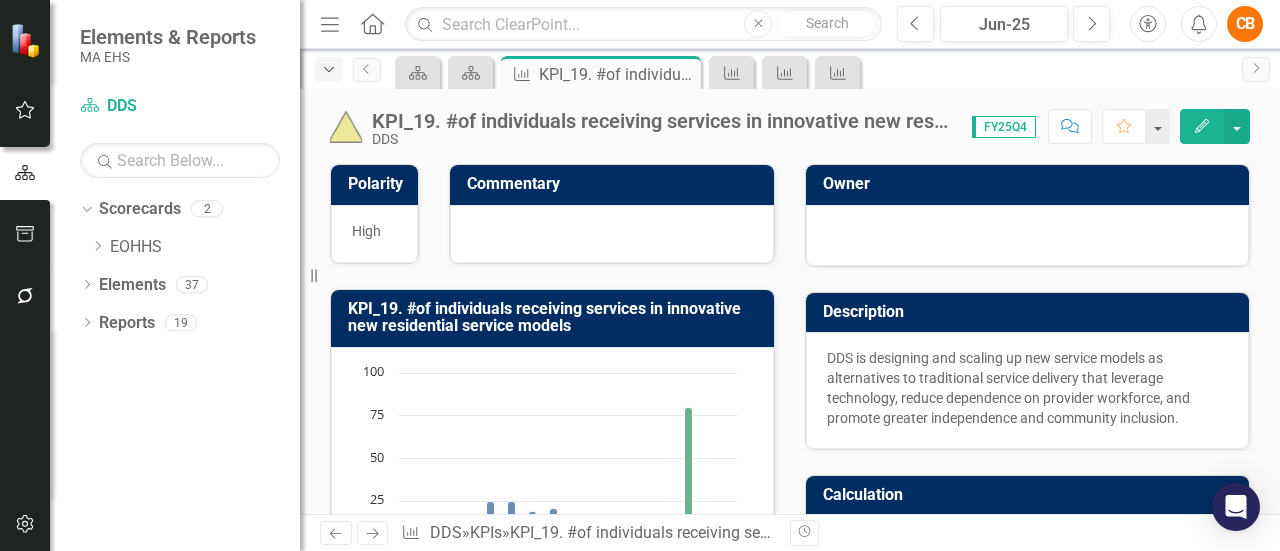 click on "Dropdown" 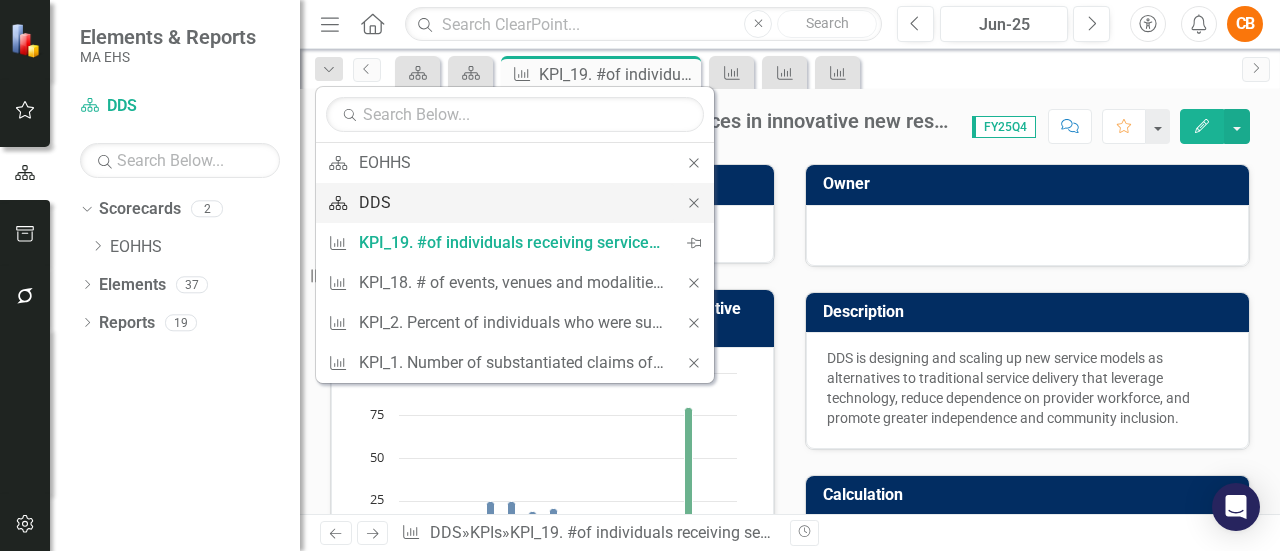 click on "DDS" at bounding box center (511, 202) 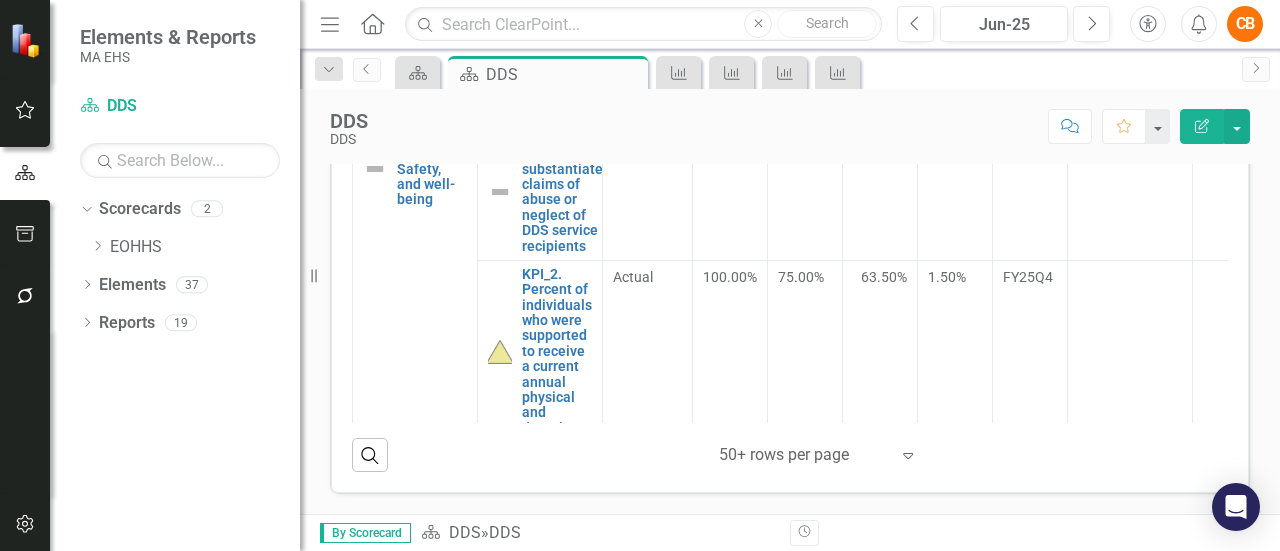scroll, scrollTop: 785, scrollLeft: 0, axis: vertical 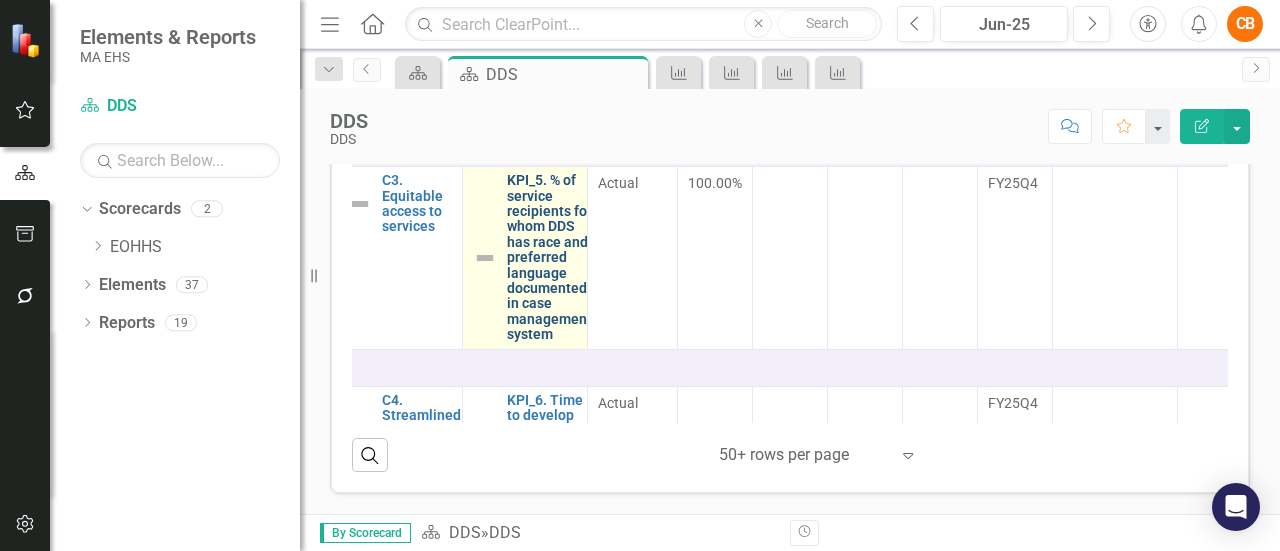 click on "KPI_5. % of service recipients for whom DDS has race and preferred language documented in case management system" at bounding box center [549, 257] 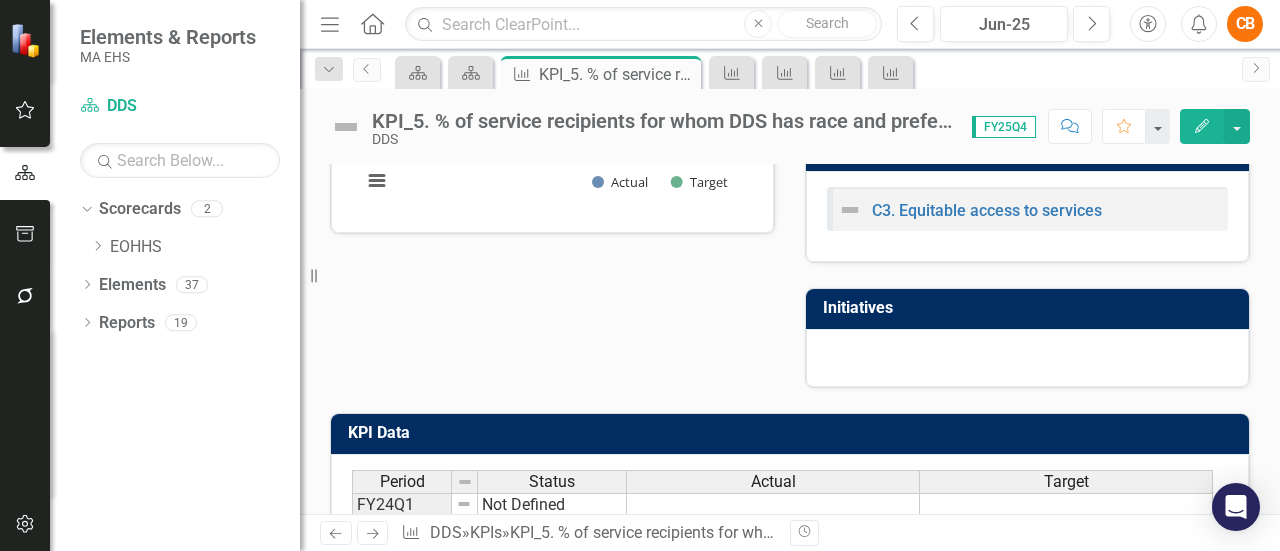 scroll, scrollTop: 710, scrollLeft: 0, axis: vertical 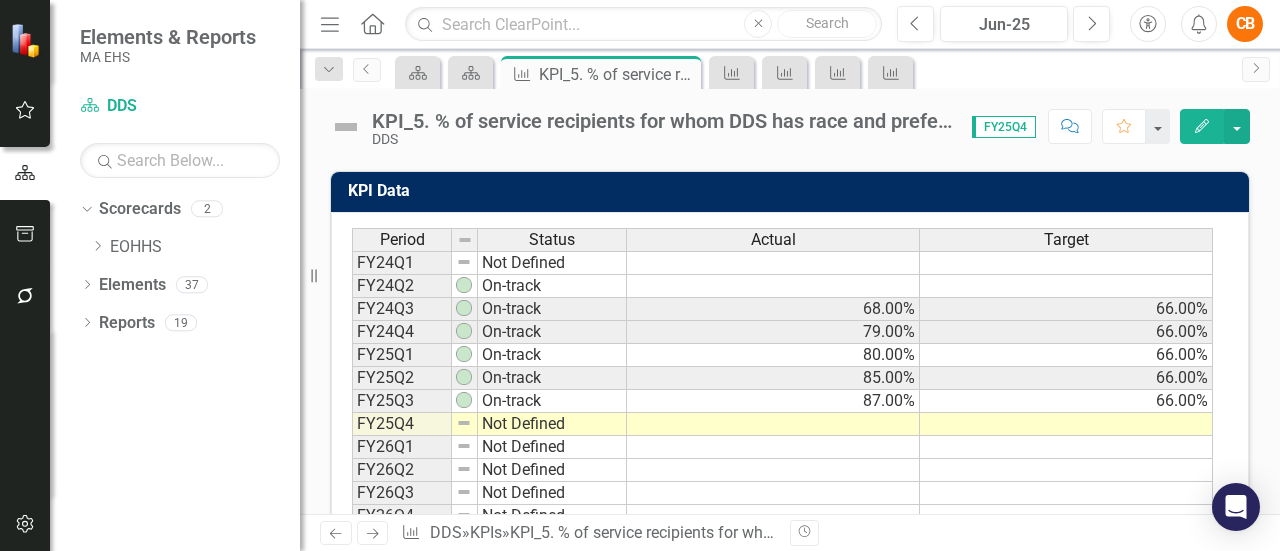 click at bounding box center [464, 423] 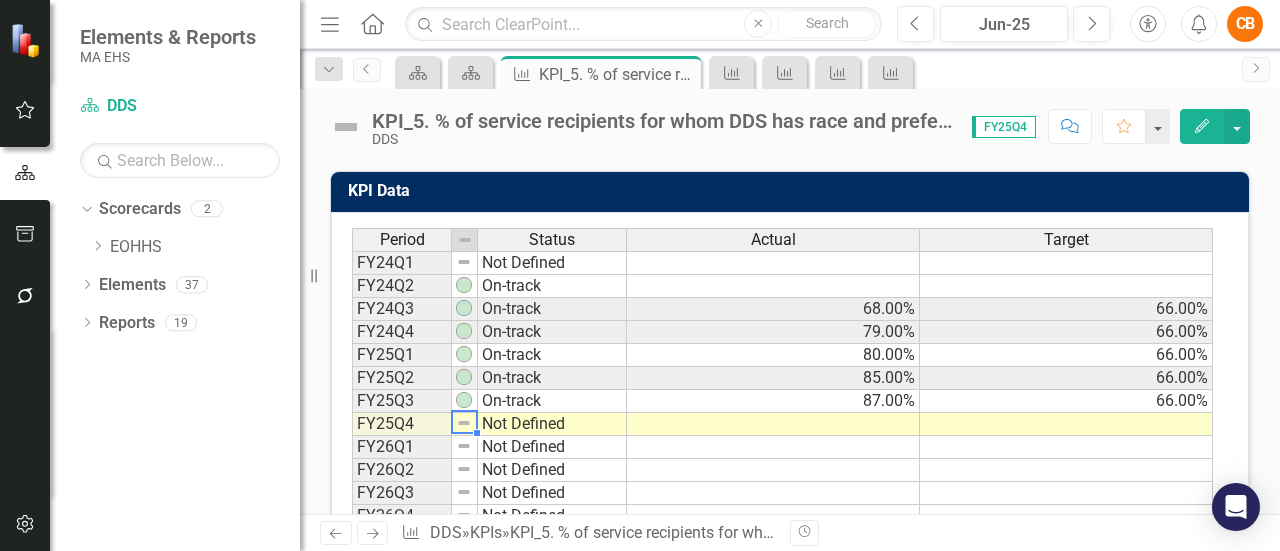 click at bounding box center (464, 423) 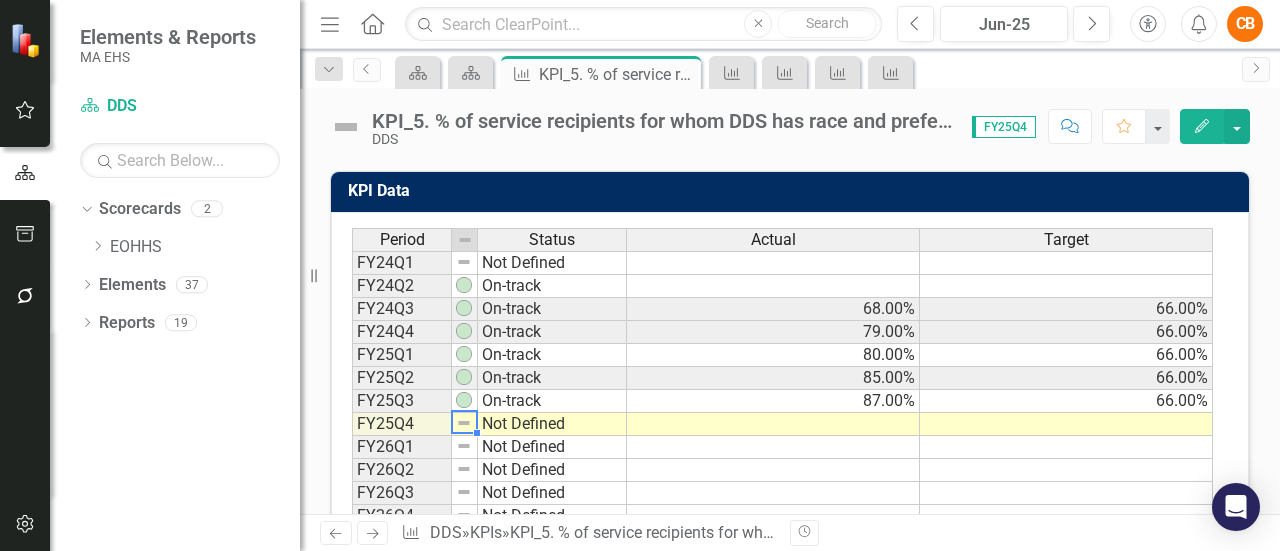 click on "Not Defined" at bounding box center (552, 424) 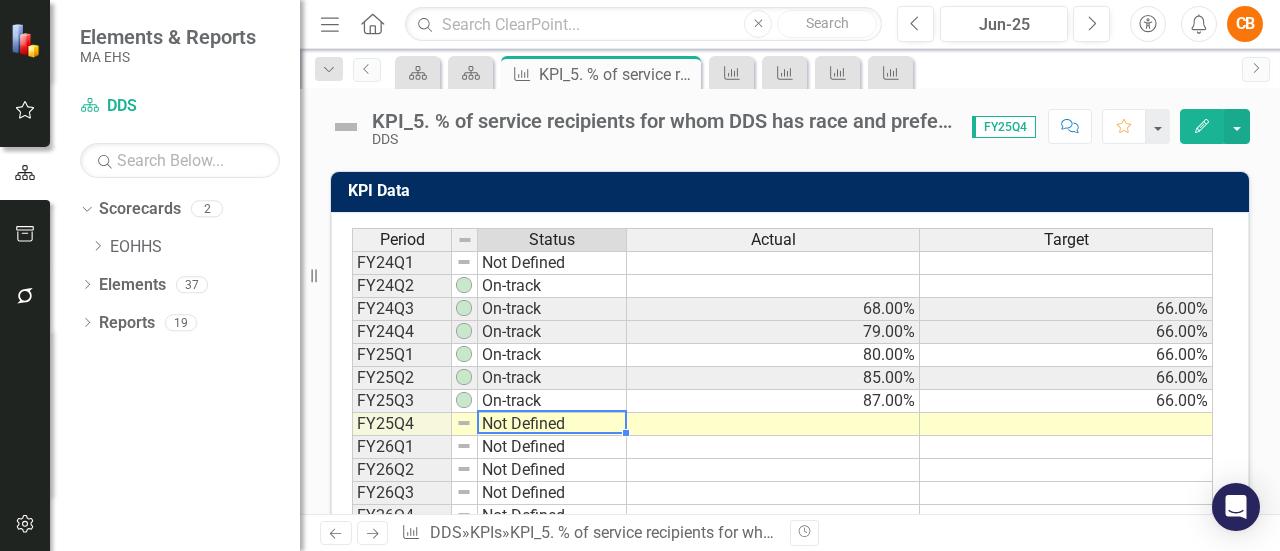click on "Not Defined" at bounding box center [552, 424] 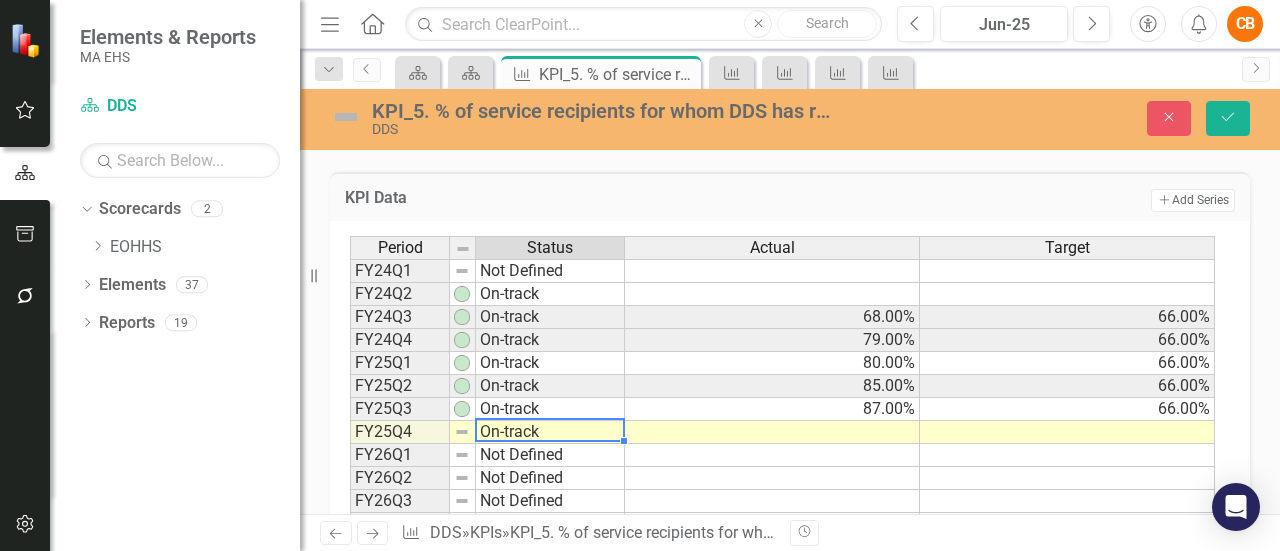 drag, startPoint x: 510, startPoint y: 473, endPoint x: 501, endPoint y: 483, distance: 13.453624 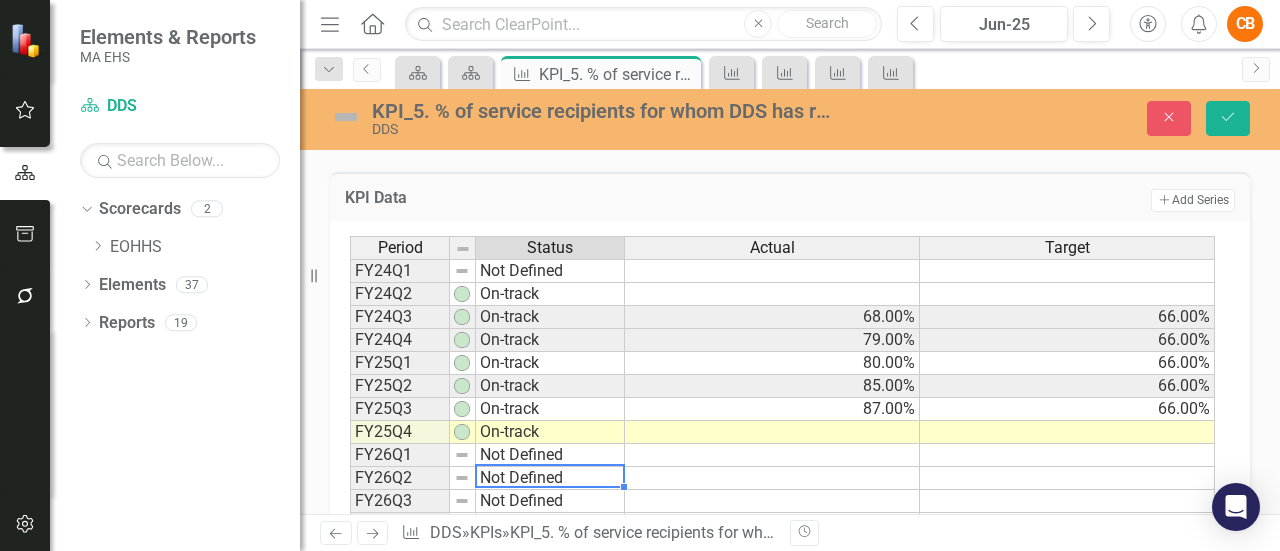 click on "Not Defined" at bounding box center [550, 478] 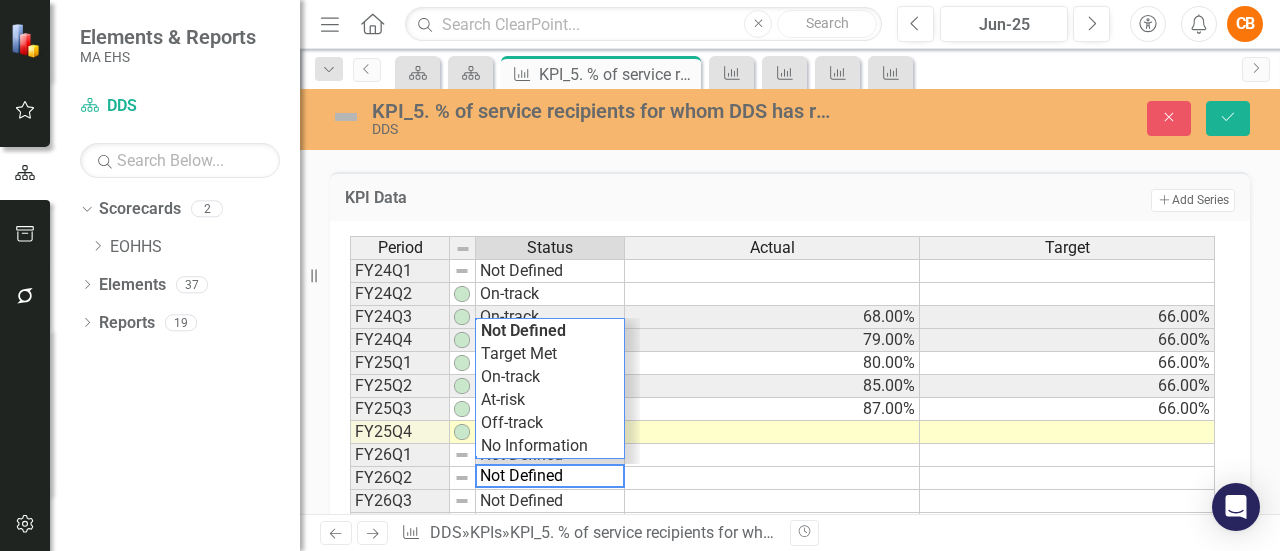 click on "Not Defined" at bounding box center (550, 476) 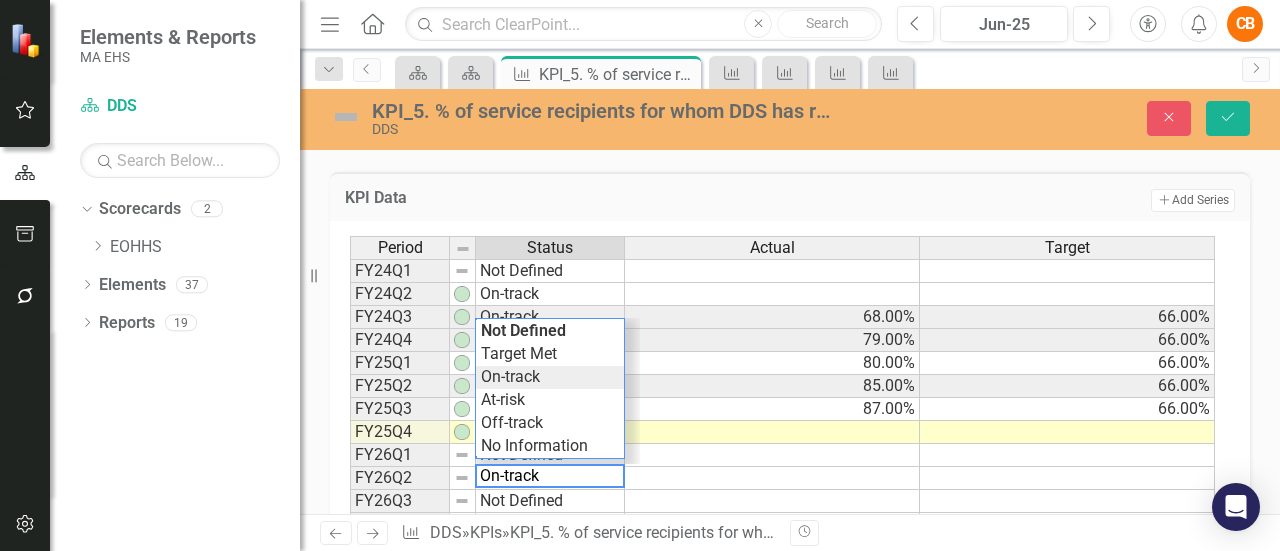 click on "Period Status Actual Target FY24Q1 Not Defined FY24Q2 On-track FY24Q3 On-track 68.00% 66.00% FY24Q4 On-track 79.00% 66.00% FY25Q1 On-track 80.00% 66.00% FY25Q2 On-track 85.00% 66.00% FY25Q3 On-track 87.00% 66.00% FY25Q4 On-track FY26Q1 Not Defined FY26Q2 Not Defined FY26Q3 Not Defined FY26Q4 Not Defined FY27Q1 Not Defined FY27Q2 Not Defined 100.00% FY27 Q3 Not Defined FY27Q4 Not Defined Period Status Actual Target Period Status FY24Q1 Not Defined FY24Q2 On-track FY24Q3 On-track FY24Q4 On-track FY25Q1 On-track FY25Q2 On-track FY25Q3 On-track FY25Q4 On-track FY26Q1 Not Defined FY26Q2 Not Defined FY26Q3 Not Defined FY26Q4 Not Defined FY27Q1 Not Defined FY27Q2 Not Defined FY27 Q3 Not Defined FY27Q4 Not Defined Period Status On-track Not Defined Target Met On-track At-risk Off-track No Information" at bounding box center [782, 432] 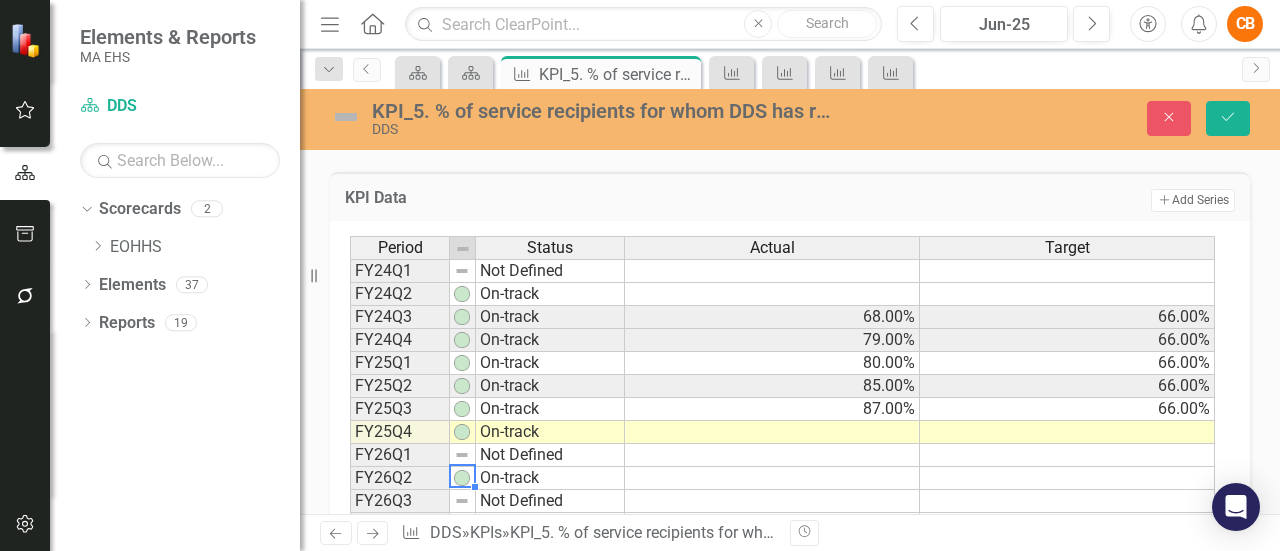 click at bounding box center (462, 478) 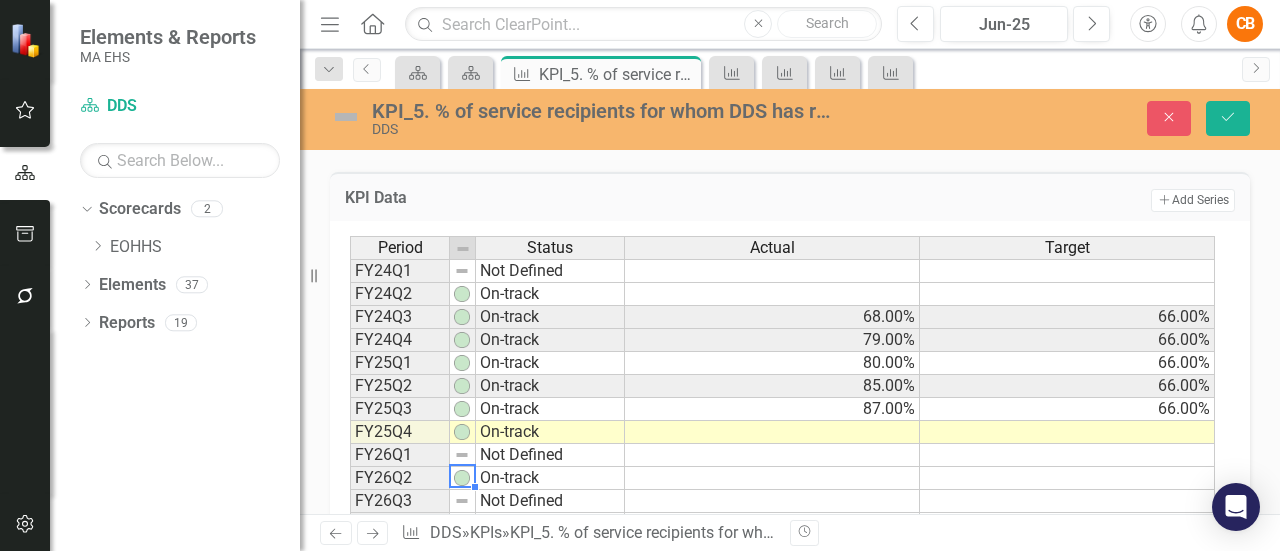 click on "On-track" at bounding box center (550, 478) 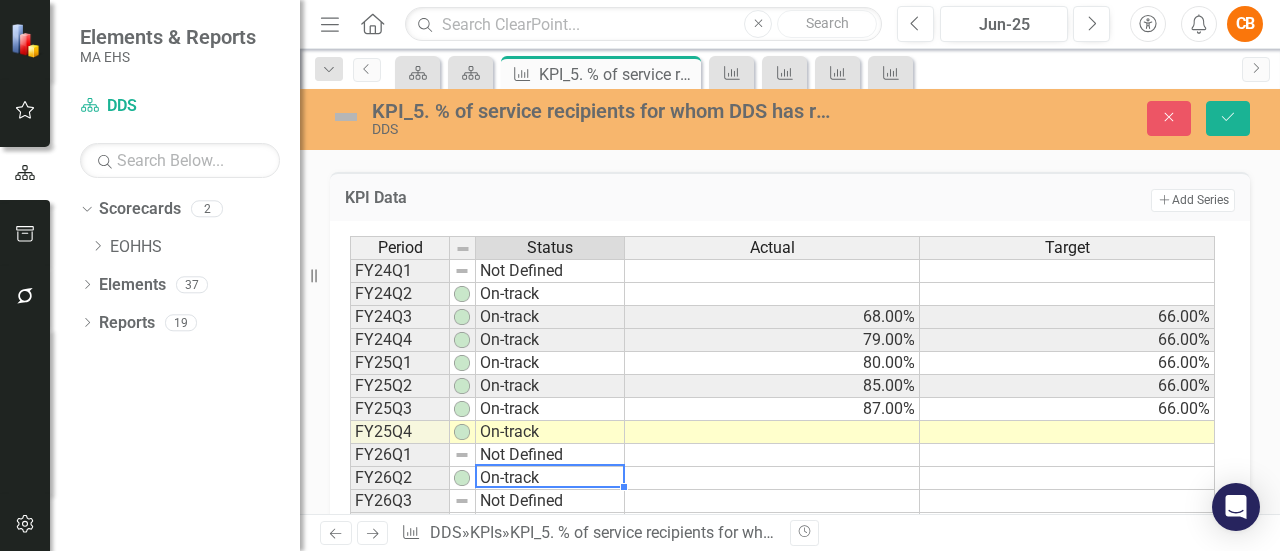 click on "On-track" at bounding box center (550, 478) 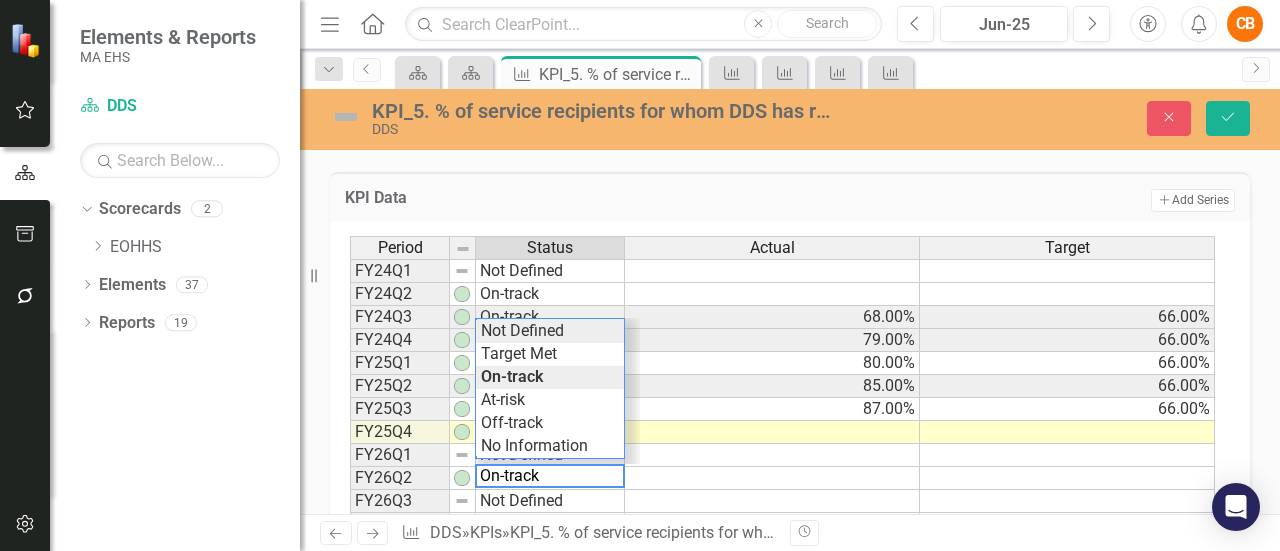 type on "Not Defined" 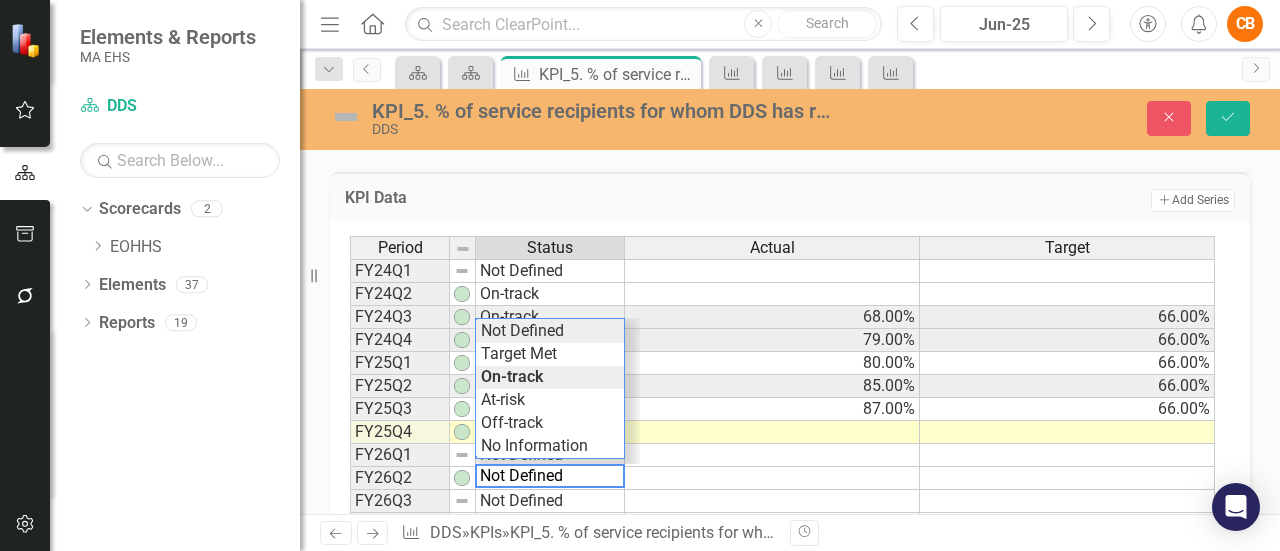 click on "Period Status Actual Target FY24Q1 Not Defined FY24Q2 On-track FY24Q3 On-track 68.00% 66.00% FY24Q4 On-track 79.00% 66.00% FY25Q1 On-track 80.00% 66.00% FY25Q2 On-track 85.00% 66.00% FY25Q3 On-track 87.00% 66.00% FY25Q4 On-track FY26Q1 Not Defined FY26Q2 On-track FY26Q3 Not Defined FY26Q4 Not Defined FY27Q1 Not Defined FY27Q2 Not Defined 100.00% FY27 Q3 Not Defined FY27Q4 Not Defined Period Status Actual Target Period Status FY24Q1 Not Defined FY24Q2 On-track FY24Q3 On-track FY24Q4 On-track FY25Q1 On-track FY25Q2 On-track FY25Q3 On-track FY25Q4 On-track FY26Q1 Not Defined FY26Q2 On-track FY26Q3 Not Defined FY26Q4 Not Defined FY27Q1 Not Defined FY27Q2 Not Defined FY27 Q3 Not Defined FY27Q4 Not Defined Period Status Not Defined Not Defined Target Met On-track At-risk Off-track No Information" at bounding box center (782, 432) 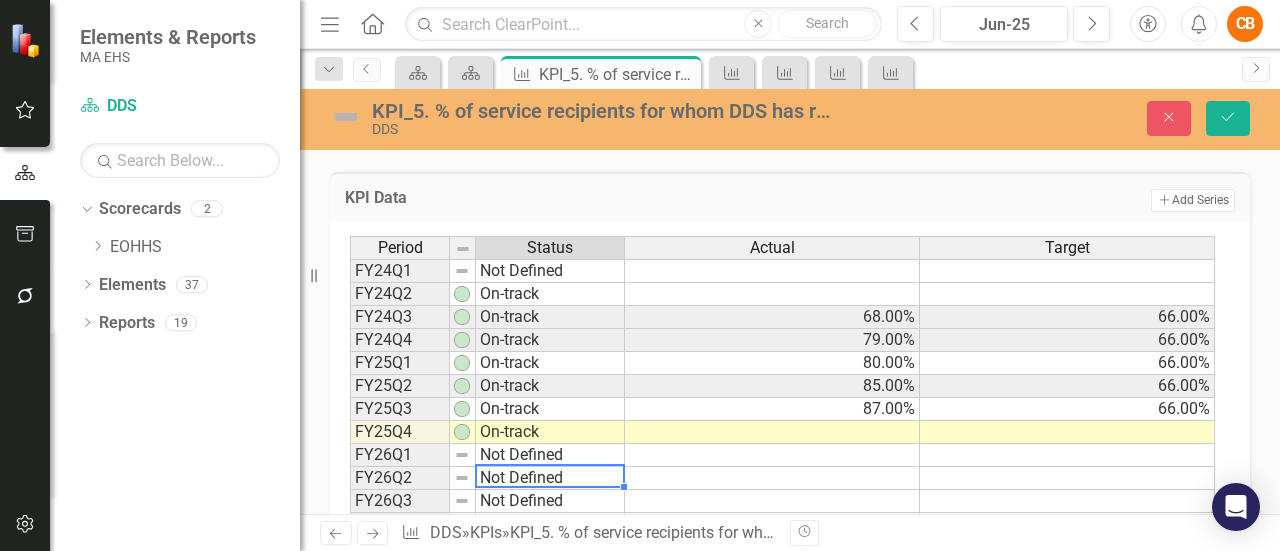 click at bounding box center [772, 432] 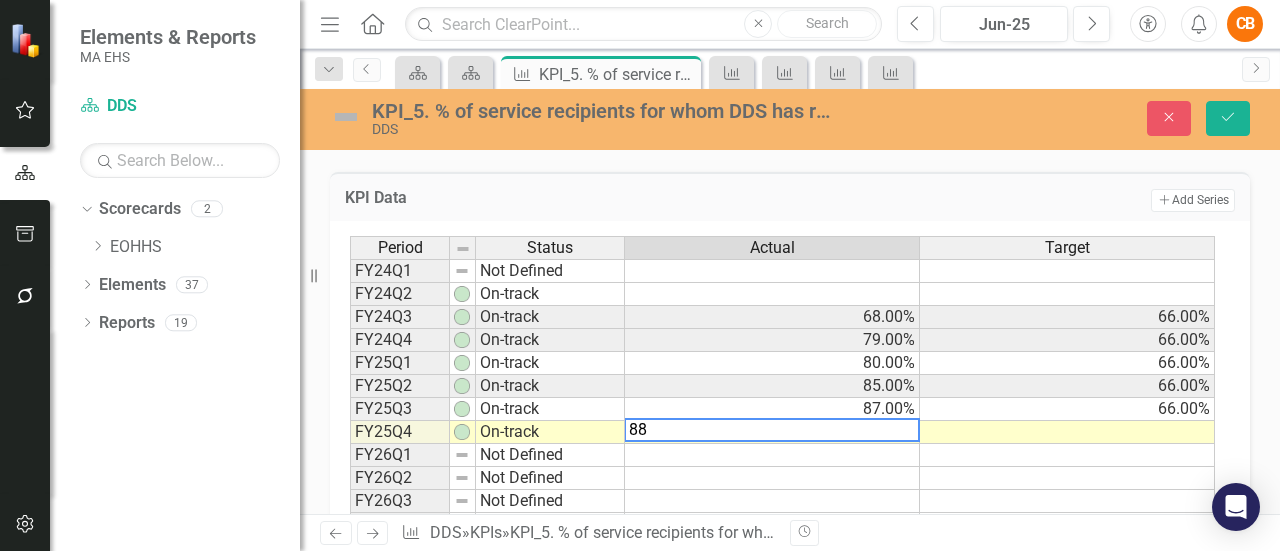 type on "88" 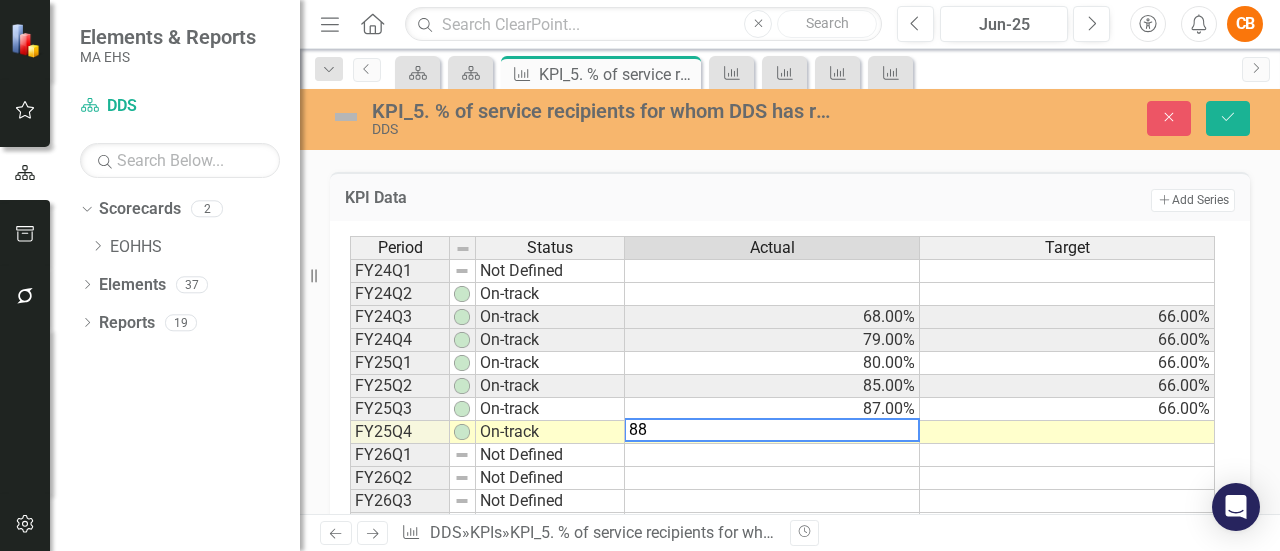 click at bounding box center [1067, 432] 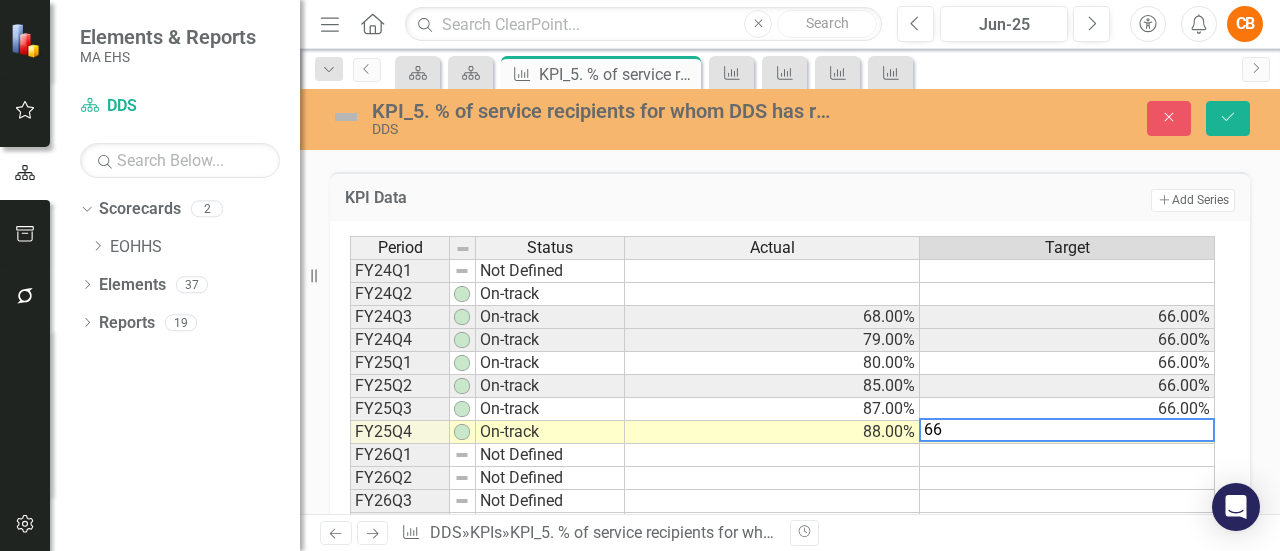 type on "66" 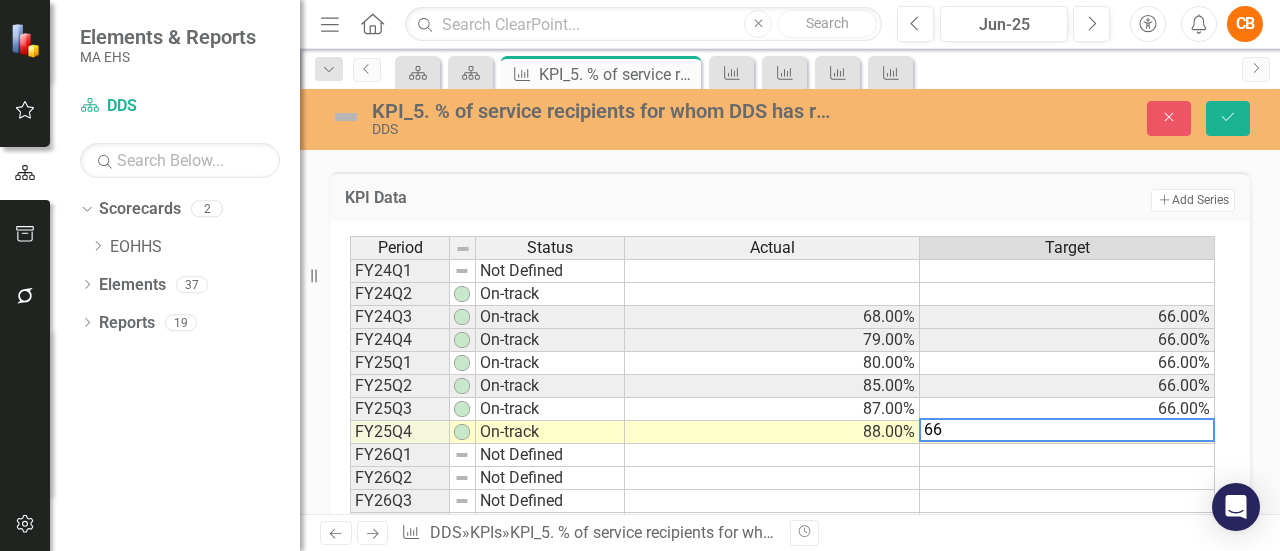 click at bounding box center (1067, 478) 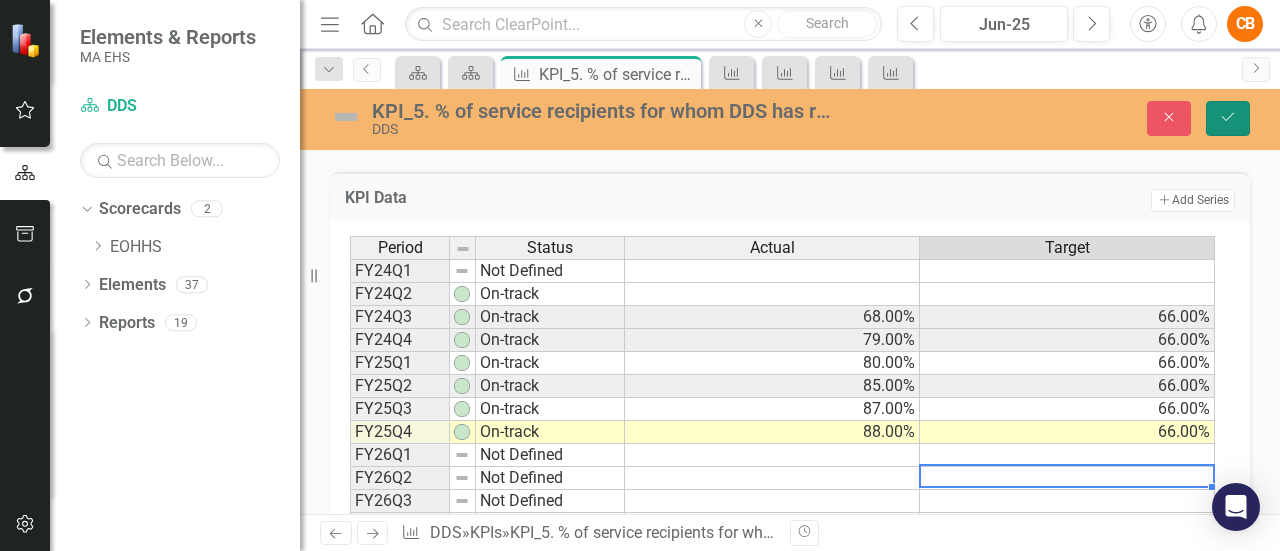 click on "Save" 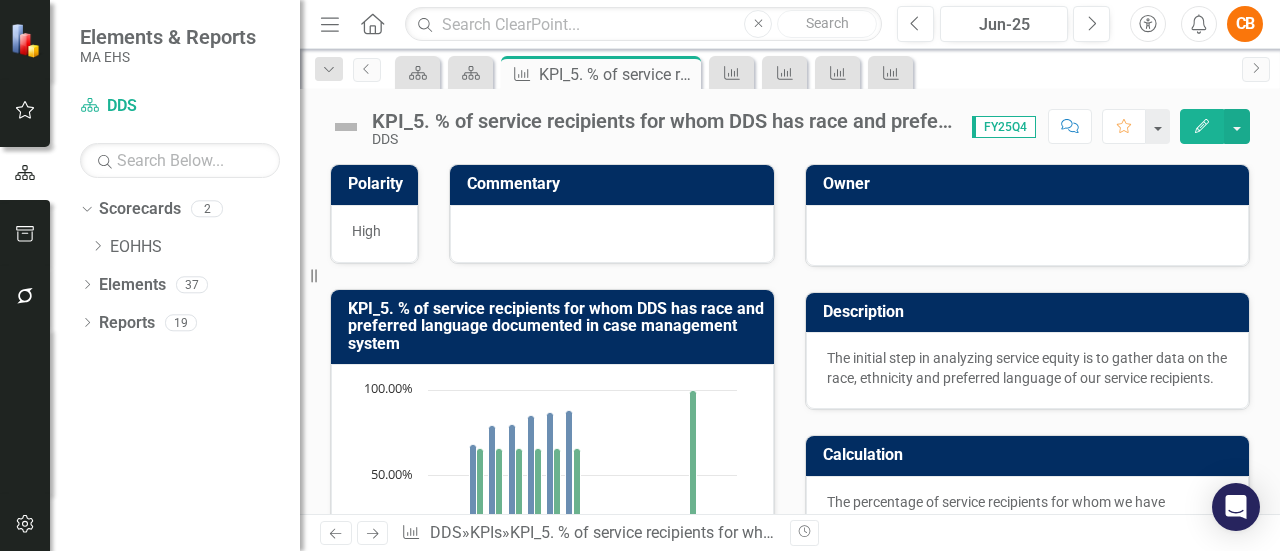 scroll, scrollTop: 482, scrollLeft: 0, axis: vertical 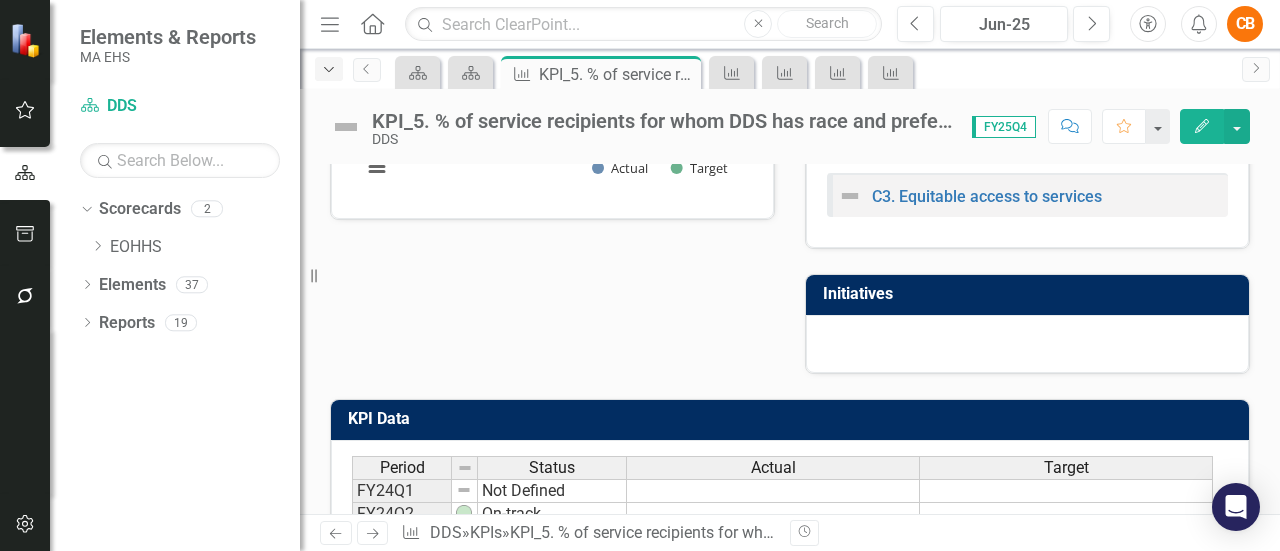 click on "Dropdown" 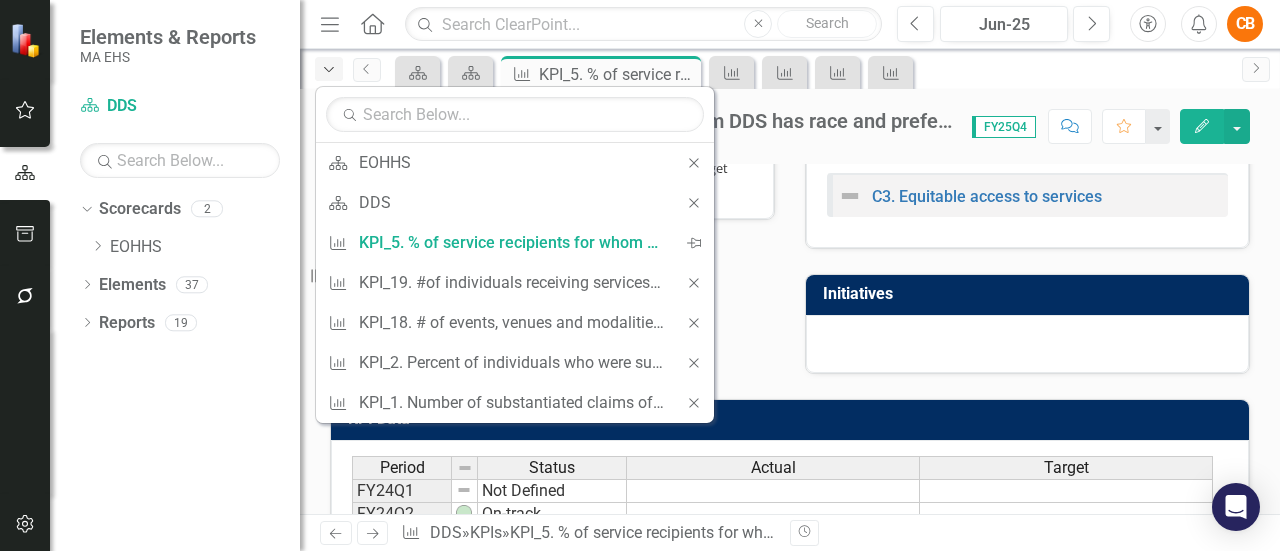 scroll, scrollTop: 0, scrollLeft: 0, axis: both 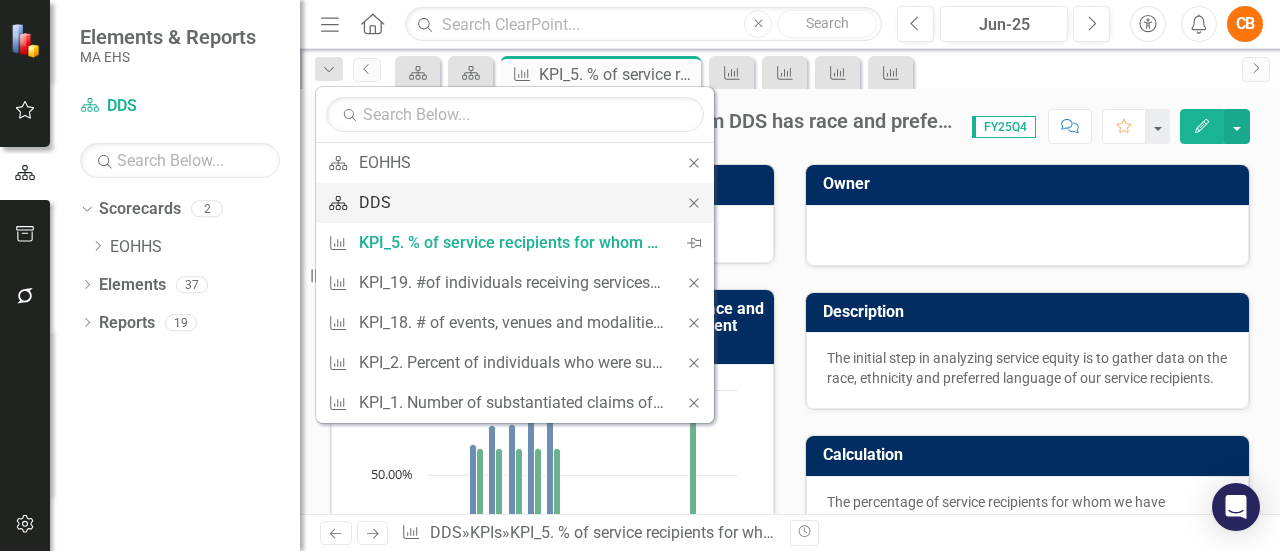 click on "DDS" at bounding box center [511, 202] 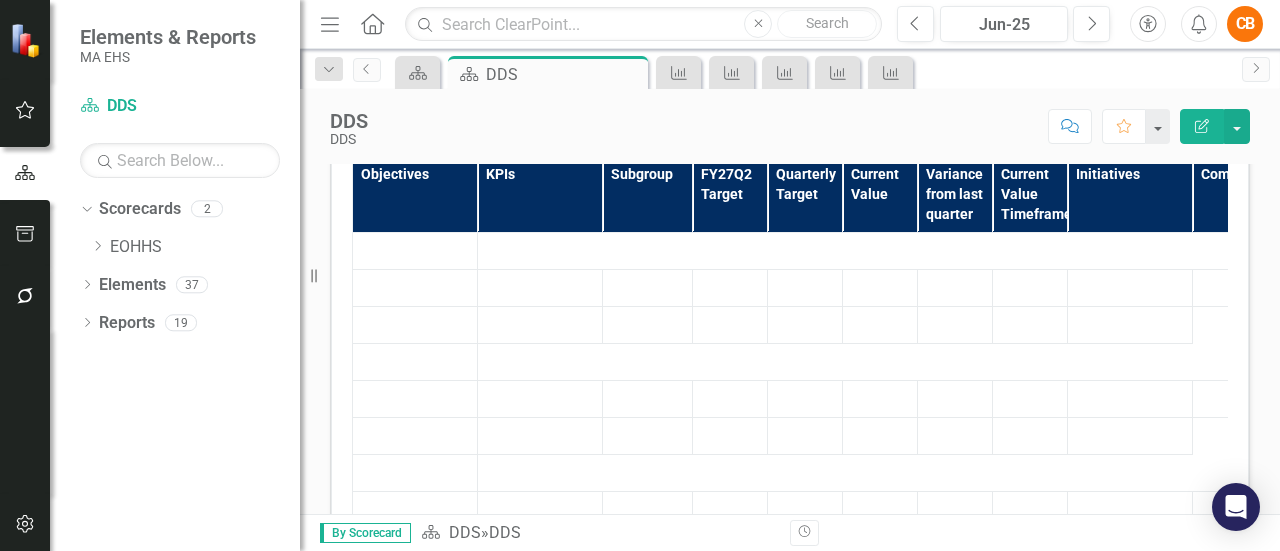 scroll, scrollTop: 774, scrollLeft: 0, axis: vertical 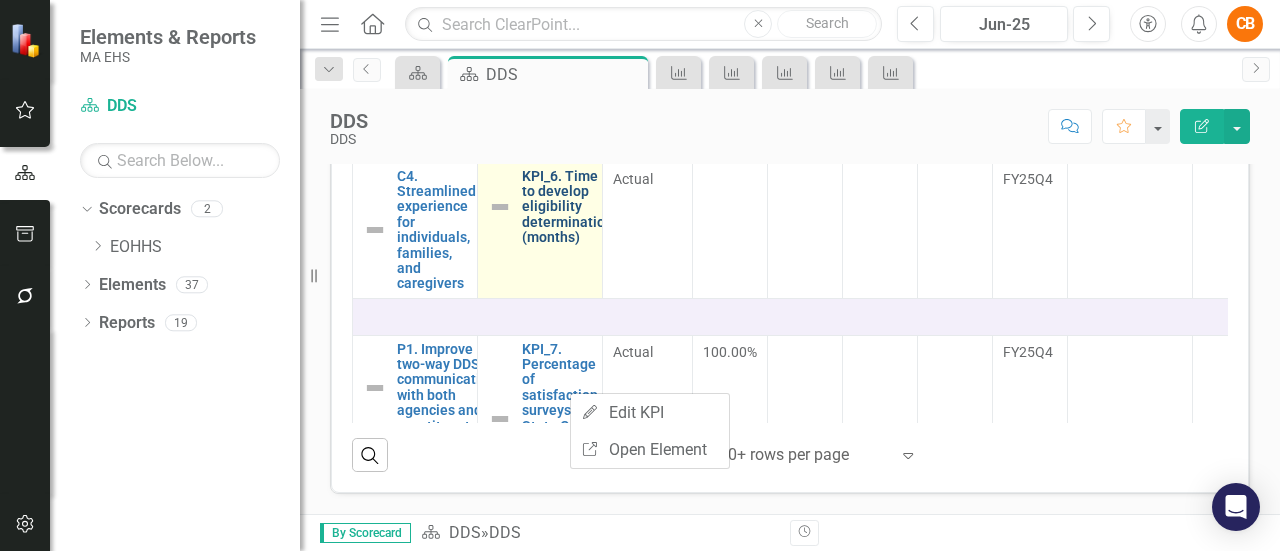click on "KPI_6. Time to develop eligibility determination (months)" at bounding box center (567, 207) 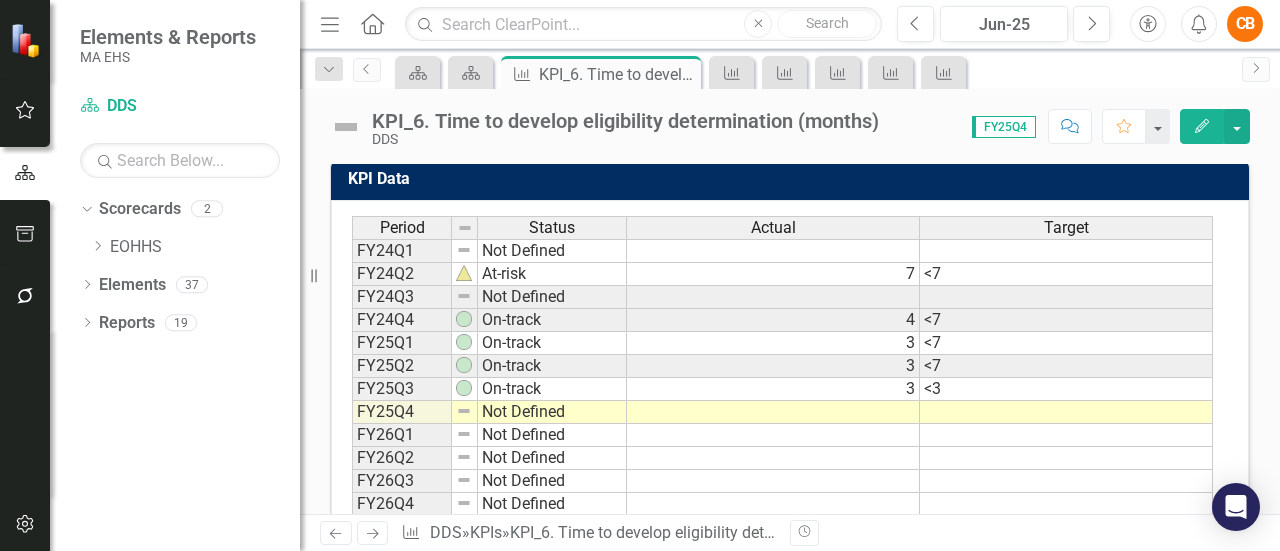 scroll, scrollTop: 682, scrollLeft: 0, axis: vertical 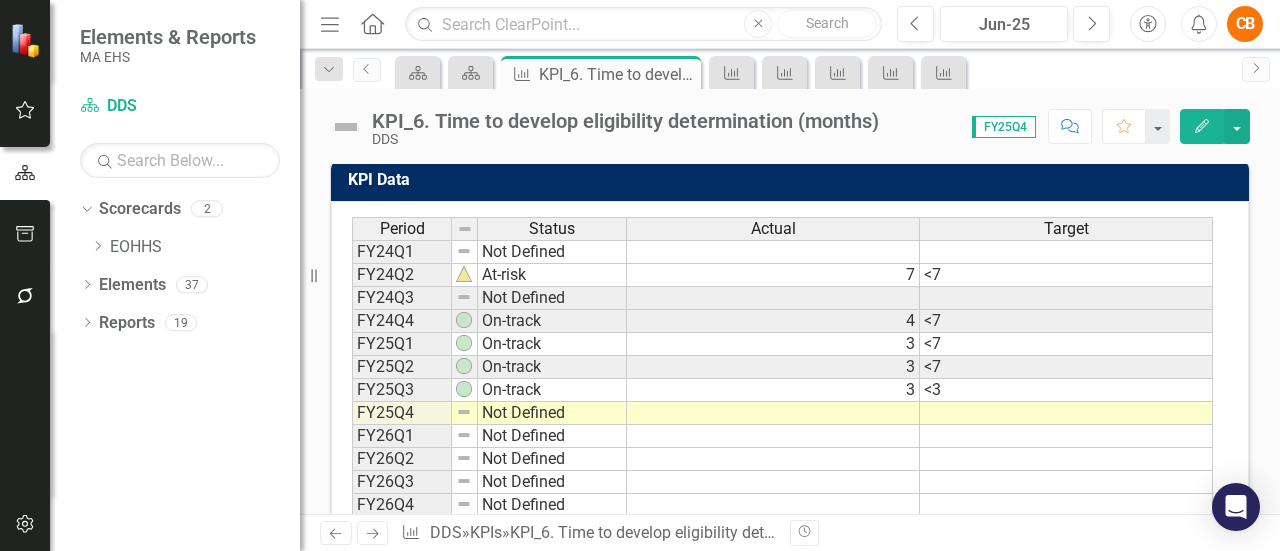 click on "Not Defined" at bounding box center (552, 413) 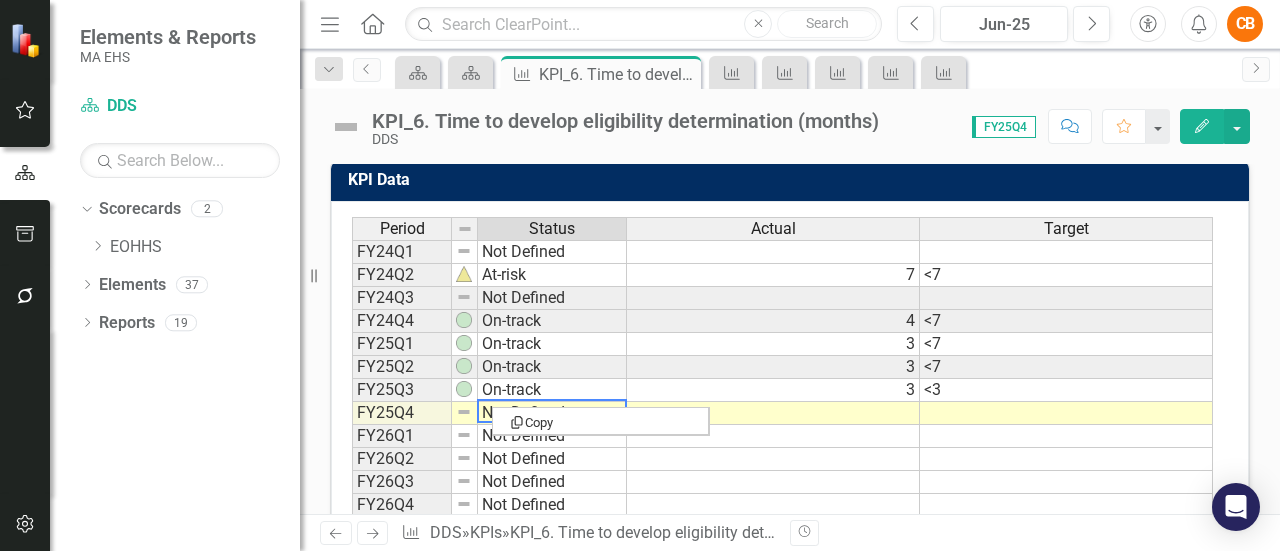 click on "Not Defined" at bounding box center [552, 413] 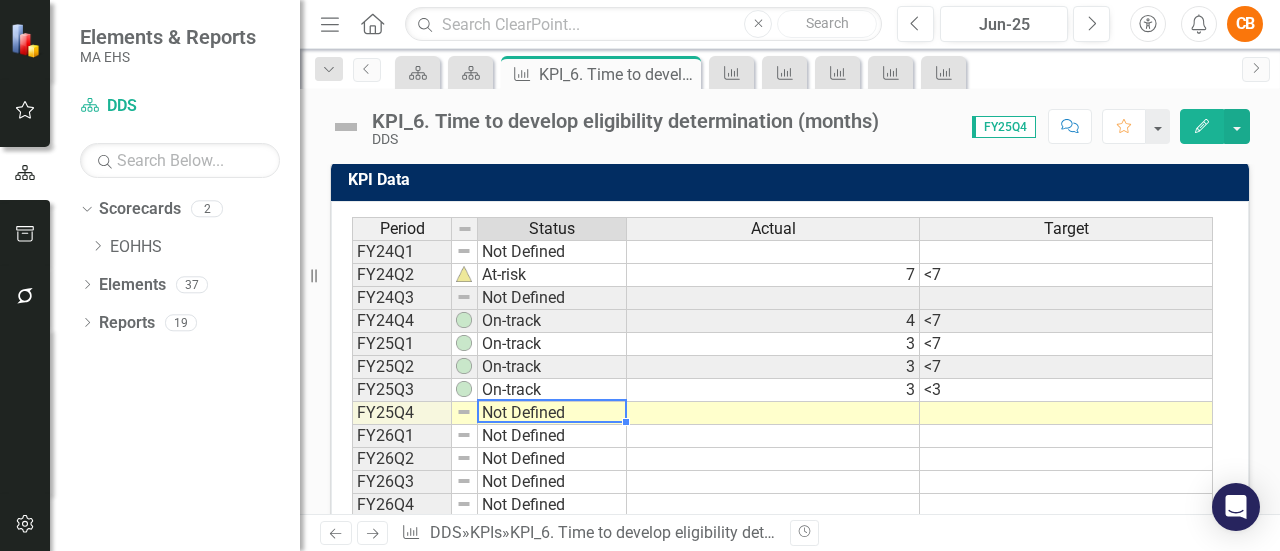 click on "Not Defined" at bounding box center [552, 413] 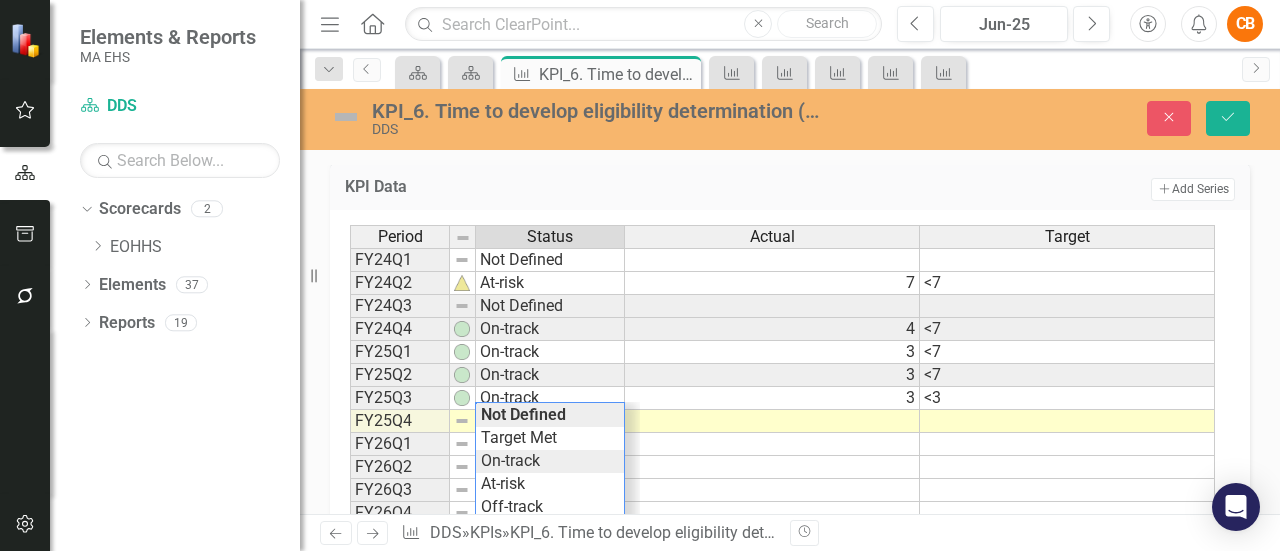 type on "On-track" 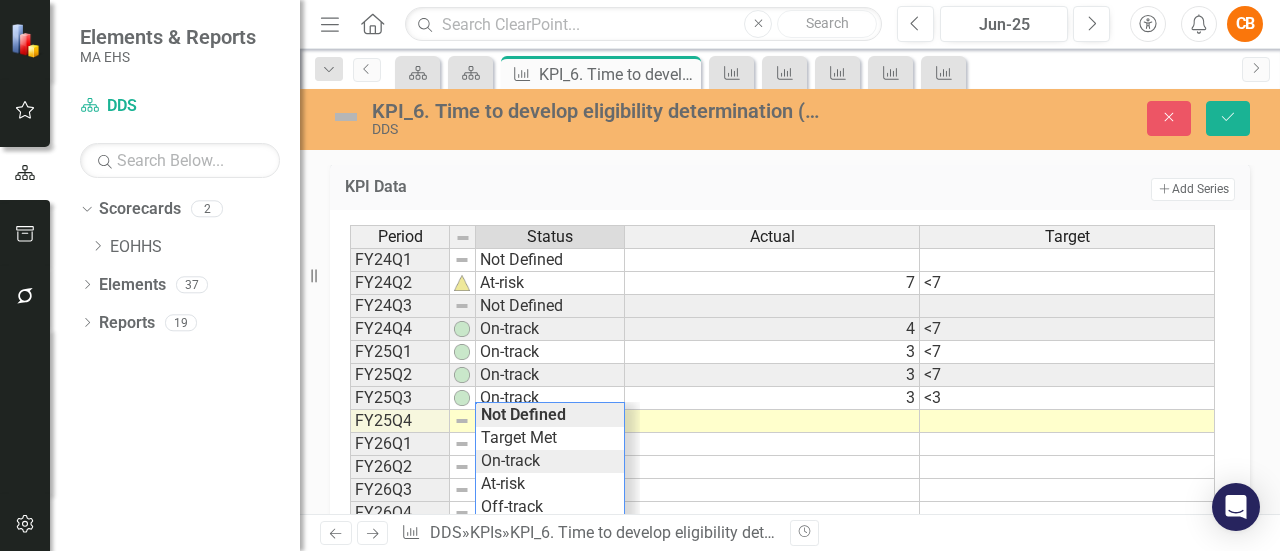 click on "Period Status Actual Target FY24Q1 Not Defined FY24Q2 At-risk 7 <7 FY24Q3 Not Defined FY24Q4 On-track 4 <7 FY25Q1 On-track 3 <7 FY25Q2 On-track 3 <7 FY25Q3 On-track 3 <3 FY25Q4 Not Defined FY26Q1 Not Defined FY26Q2 Not Defined FY26Q3 Not Defined FY26Q4 Not Defined FY27Q1 Not Defined FY27Q2 Not Defined FY27 Q3 Not Defined FY27Q4 Not Defined Period Status Actual Target Period Status FY24Q1 Not Defined FY24Q2 At-risk FY24Q3 Not Defined FY24Q4 On-track FY25Q1 On-track FY25Q2 On-track FY25Q3 On-track FY25Q4 Not Defined FY26Q1 Not Defined FY26Q2 Not Defined FY26Q3 Not Defined FY26Q4 Not Defined FY27Q1 Not Defined FY27Q2 Not Defined FY27 Q3 Not Defined FY27Q4 Not Defined Period Status On-track Not Defined Target Met On-track At-risk Off-track No Information" at bounding box center (782, 421) 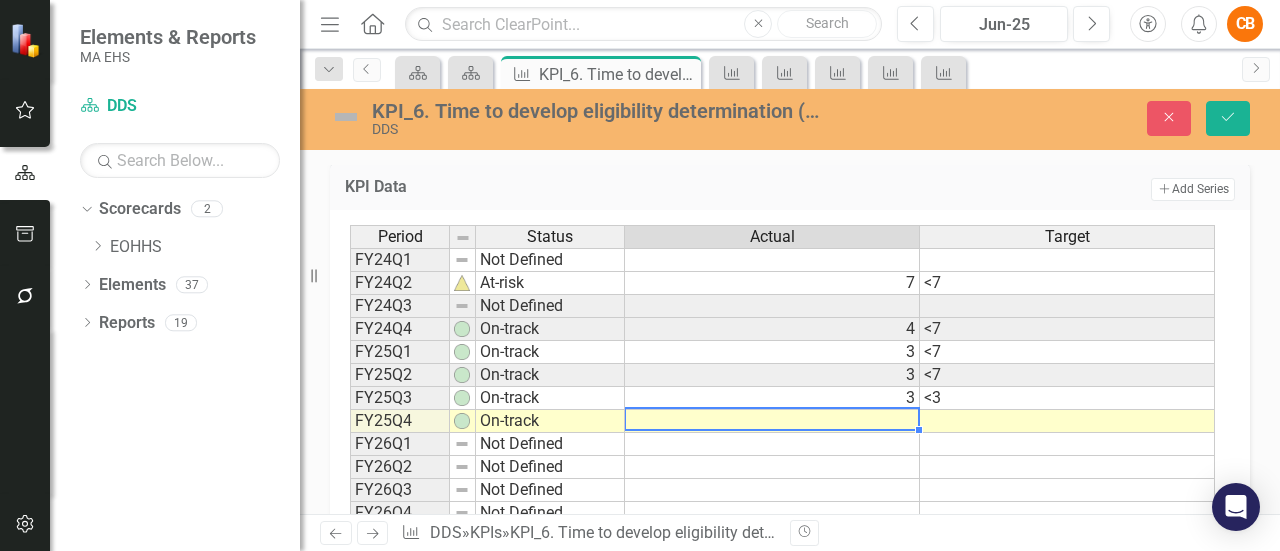 click at bounding box center (772, 421) 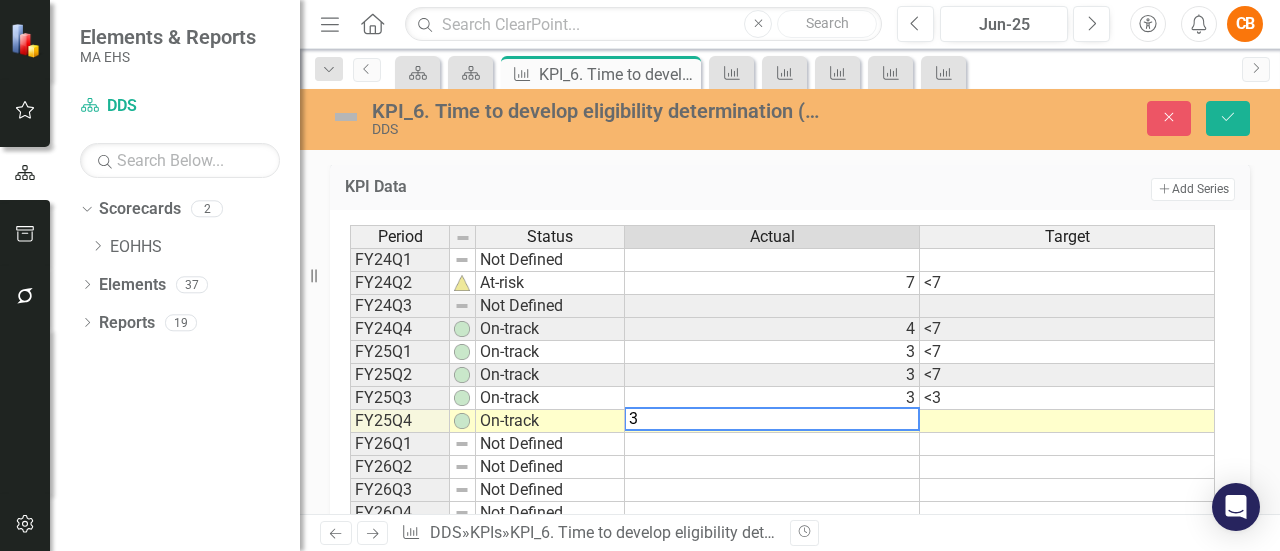 type on "3" 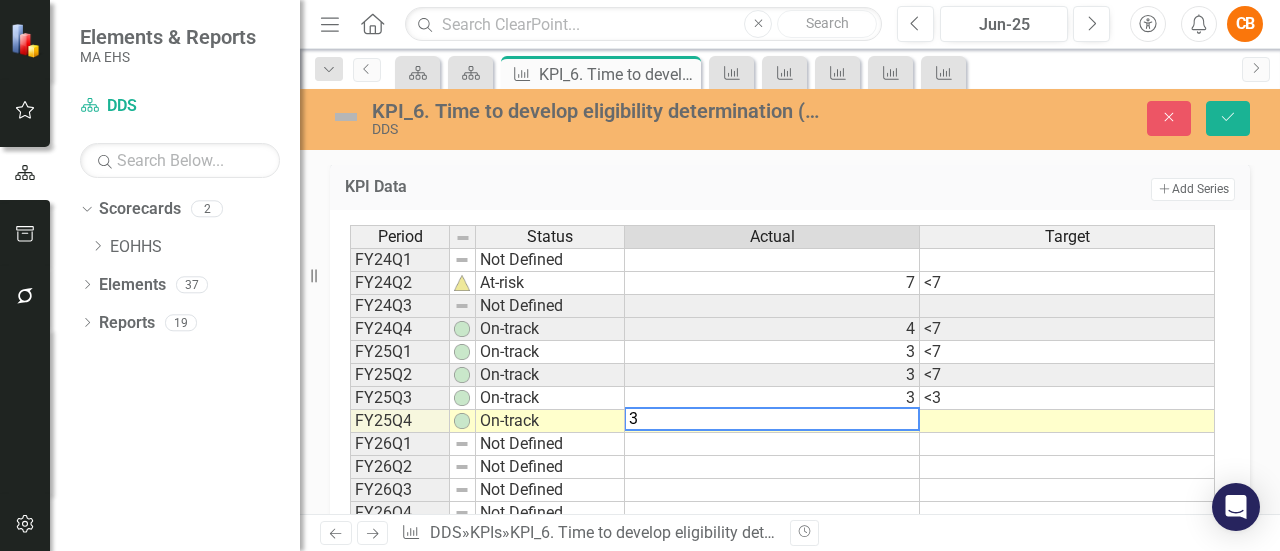 click at bounding box center (1067, 421) 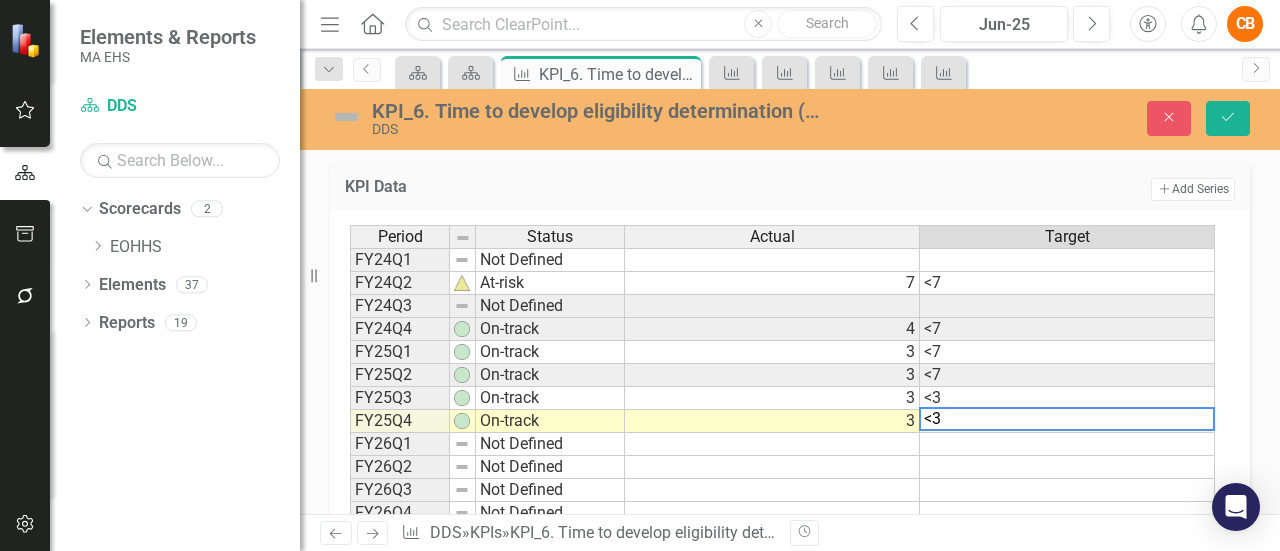 type on "<3" 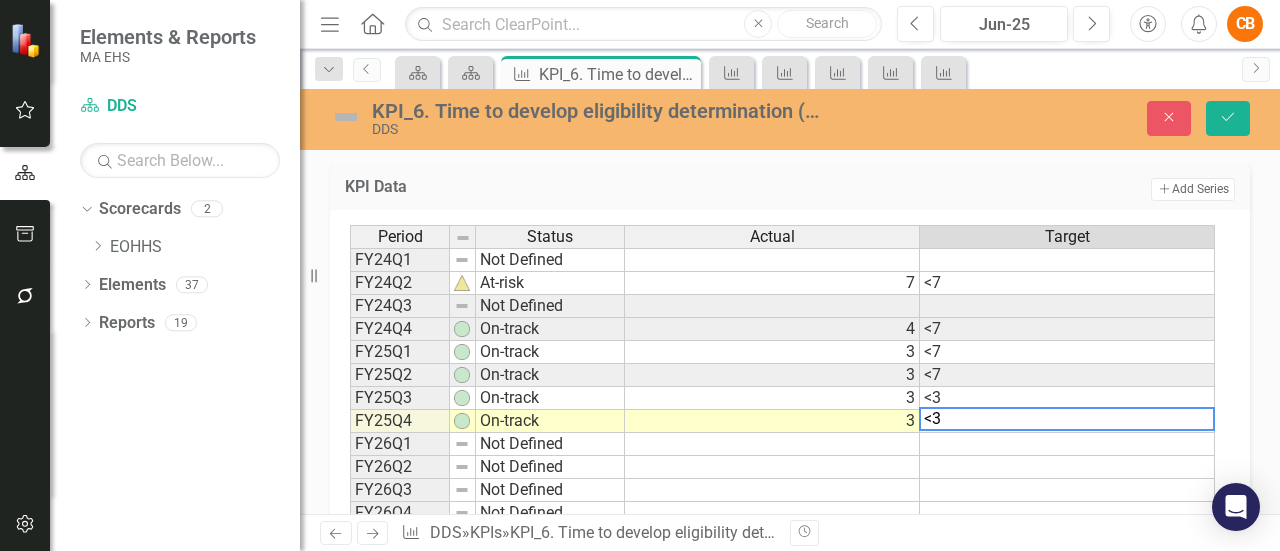 type 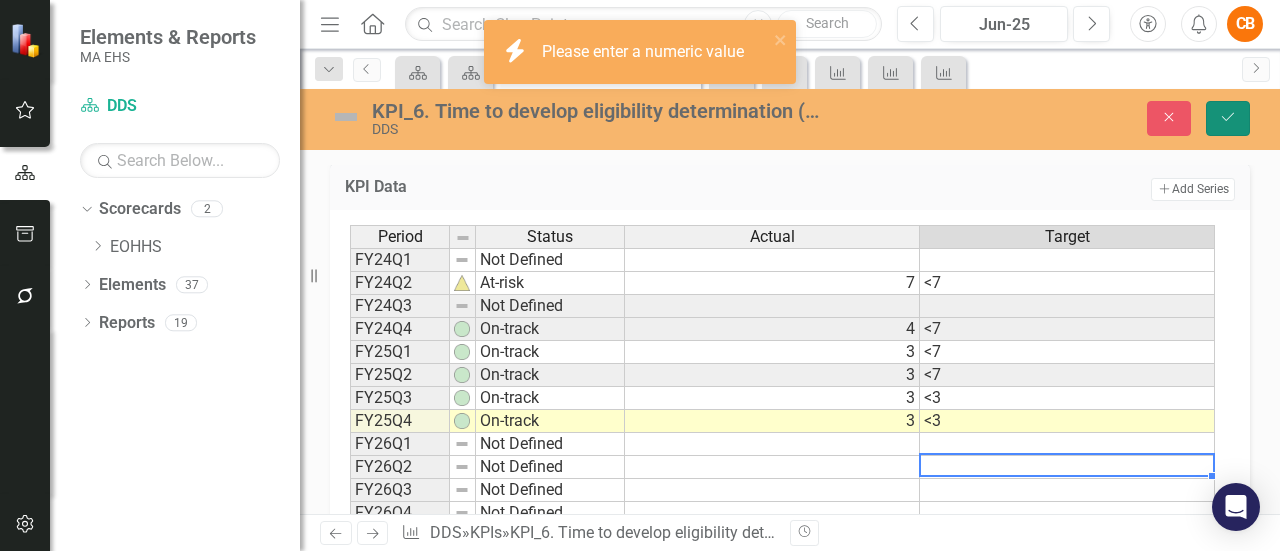 click on "Save" 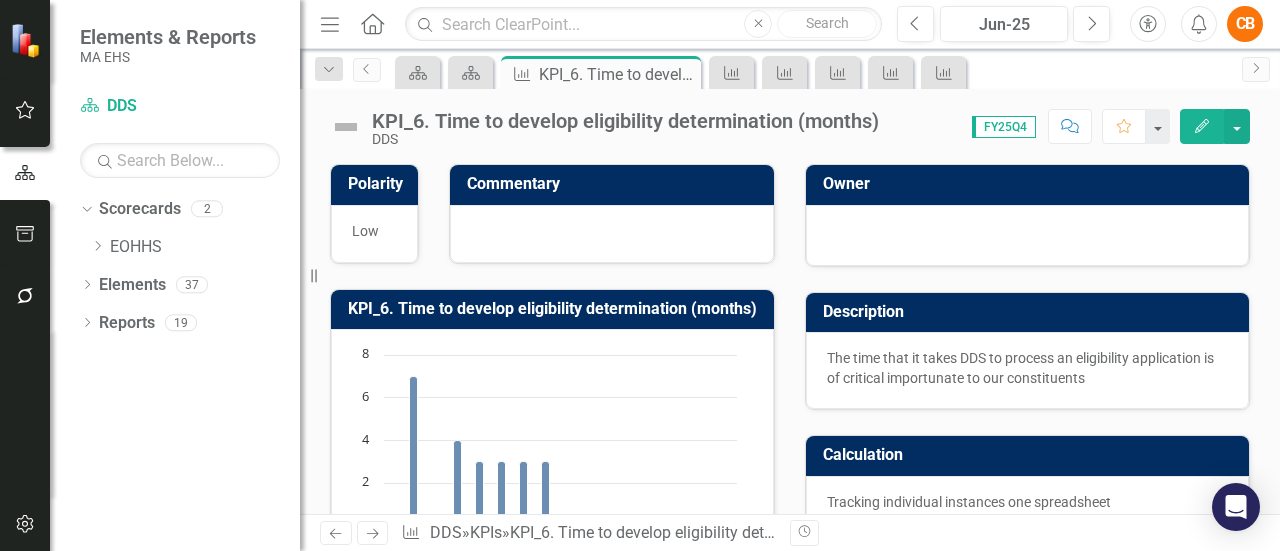scroll, scrollTop: 0, scrollLeft: 0, axis: both 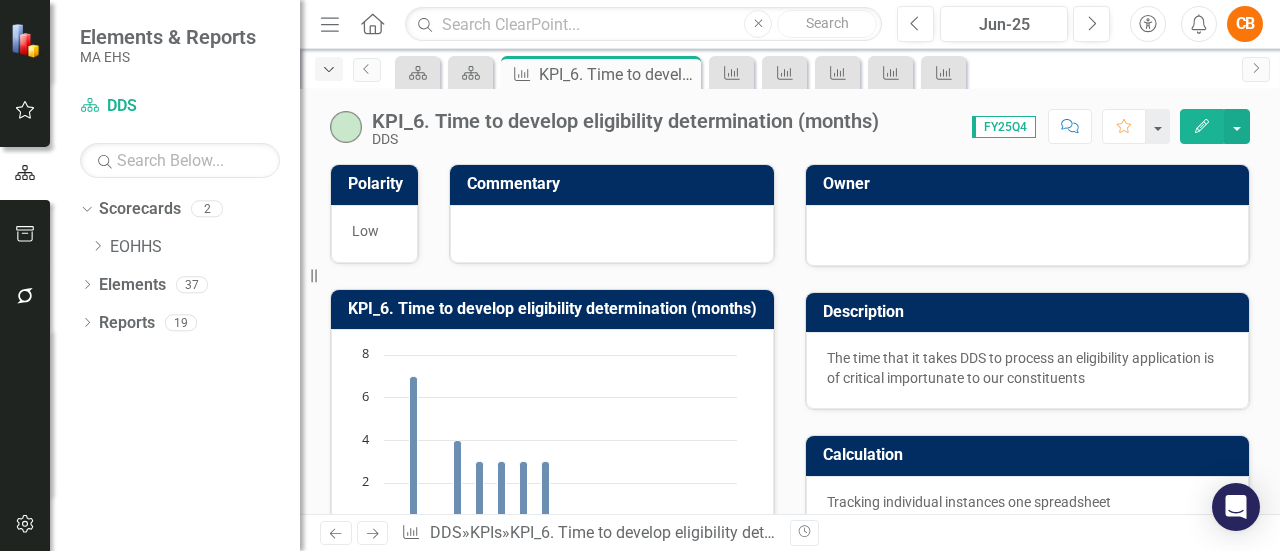 click on "Dropdown" 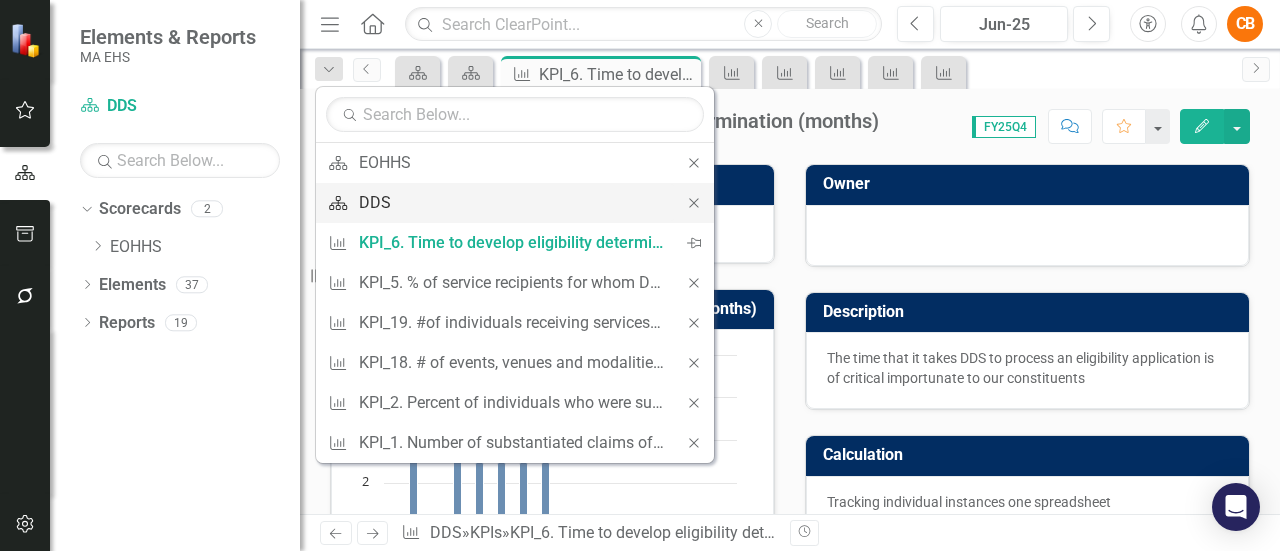 click on "DDS" at bounding box center [511, 202] 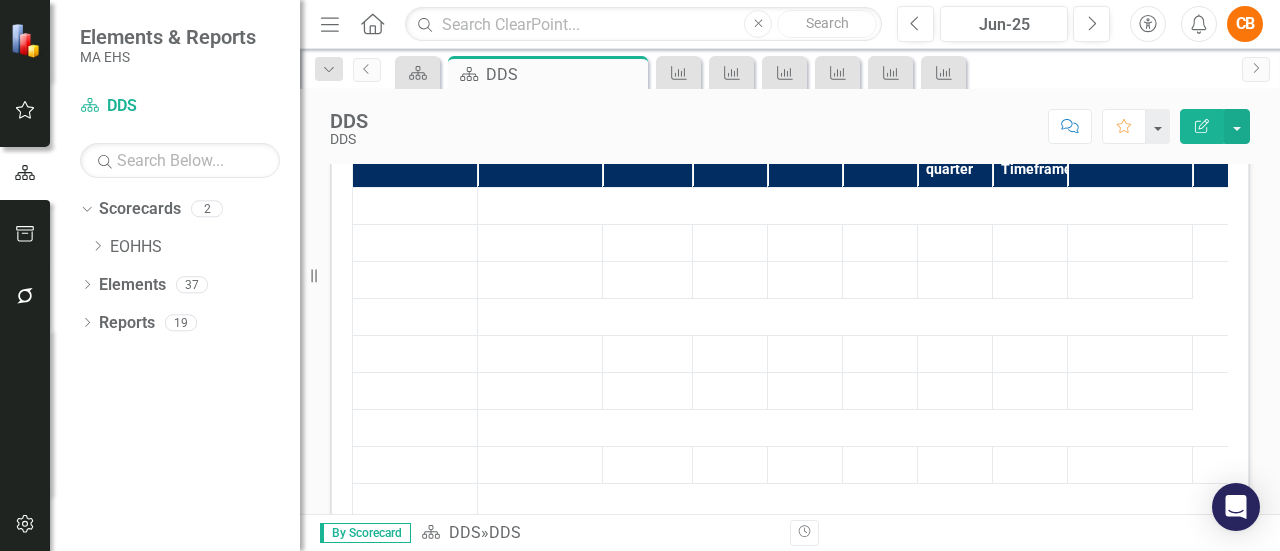 scroll, scrollTop: 747, scrollLeft: 0, axis: vertical 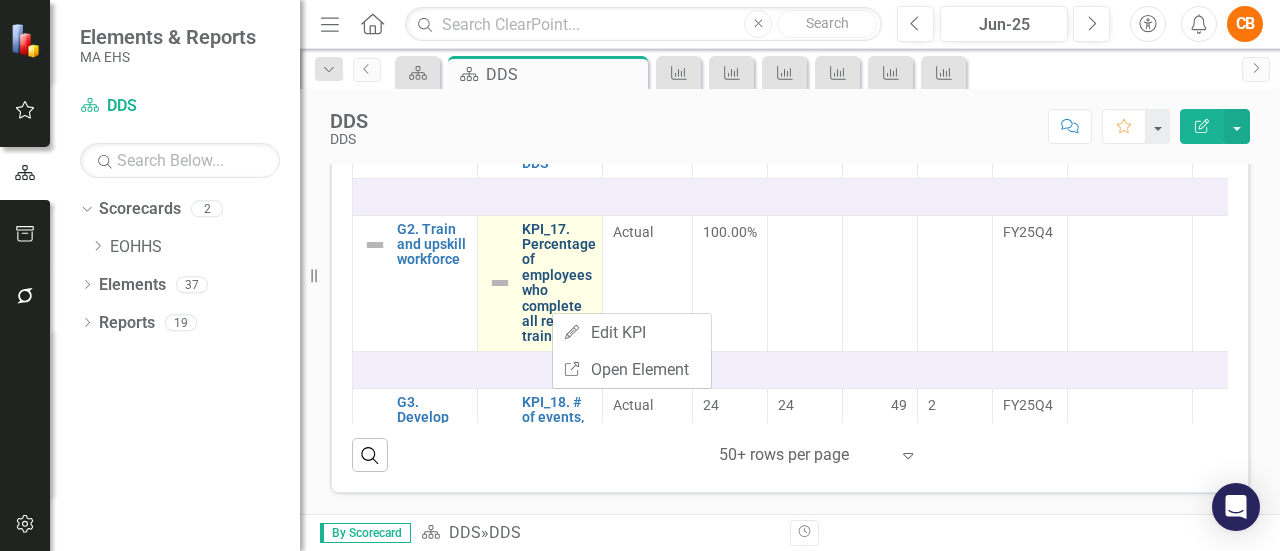 click on "KPI_17. Percentage of employees who complete all required trainings" at bounding box center (559, 283) 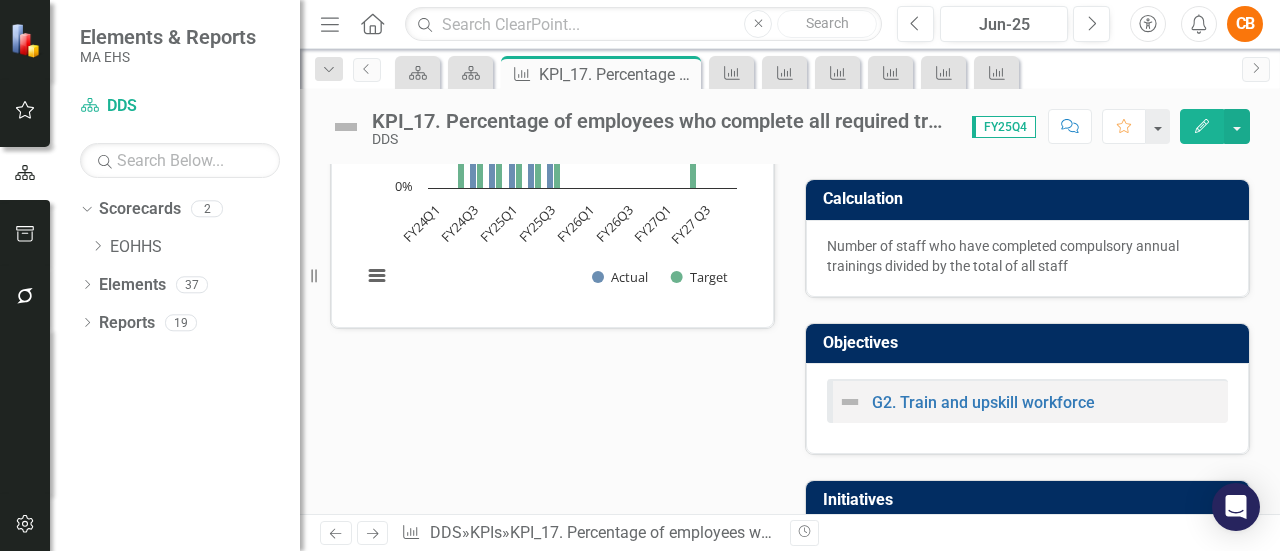 scroll, scrollTop: 844, scrollLeft: 0, axis: vertical 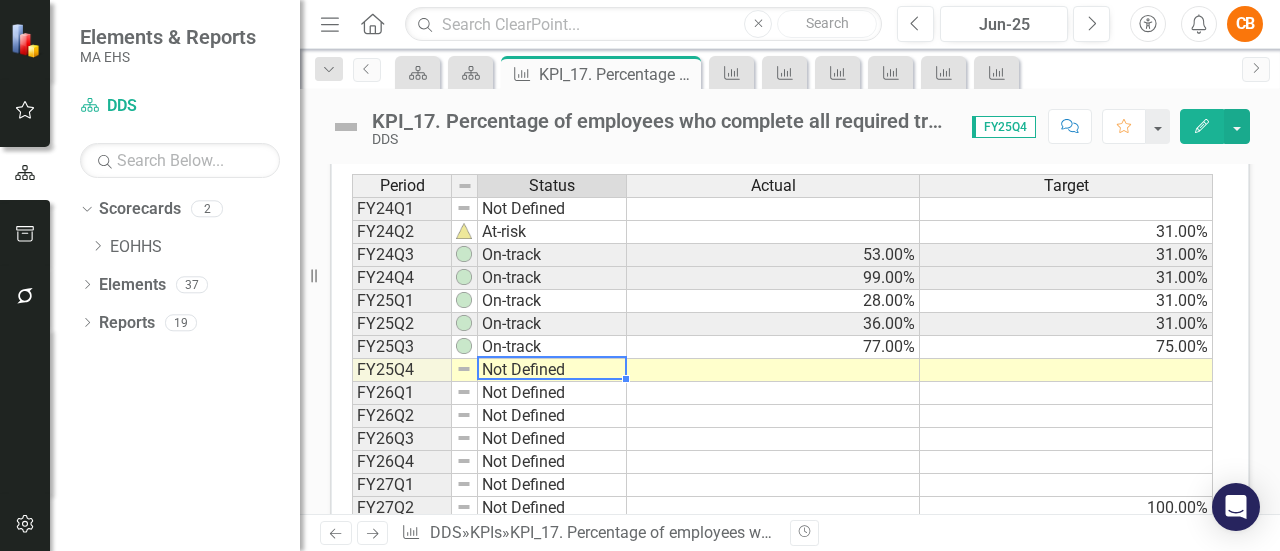 click on "Not Defined" at bounding box center [552, 370] 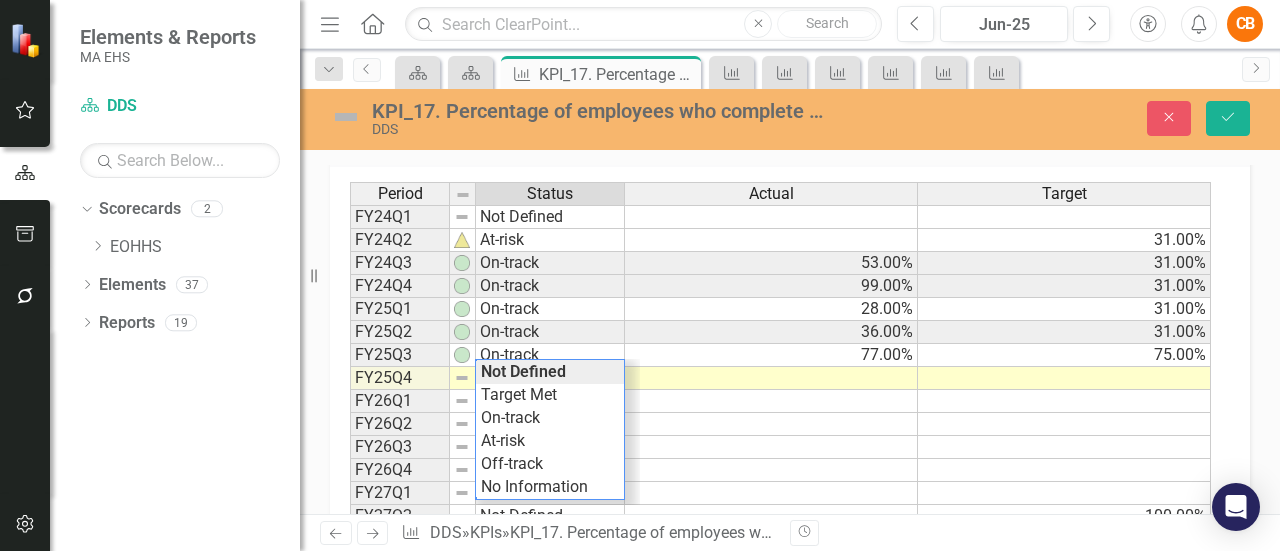 scroll, scrollTop: 852, scrollLeft: 0, axis: vertical 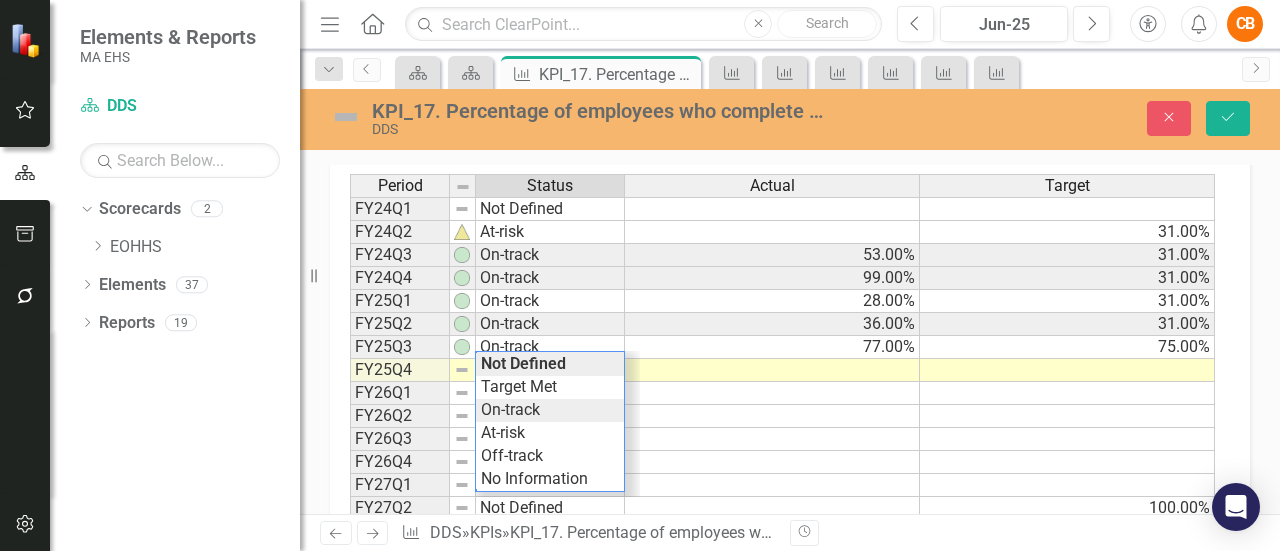 type on "On-track" 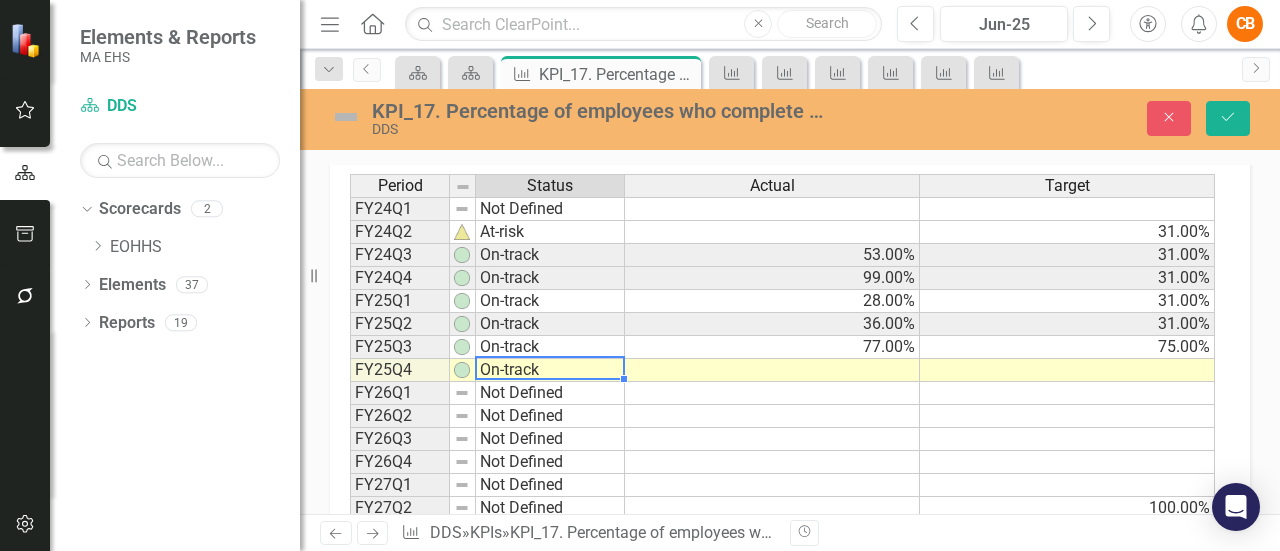 click at bounding box center [772, 370] 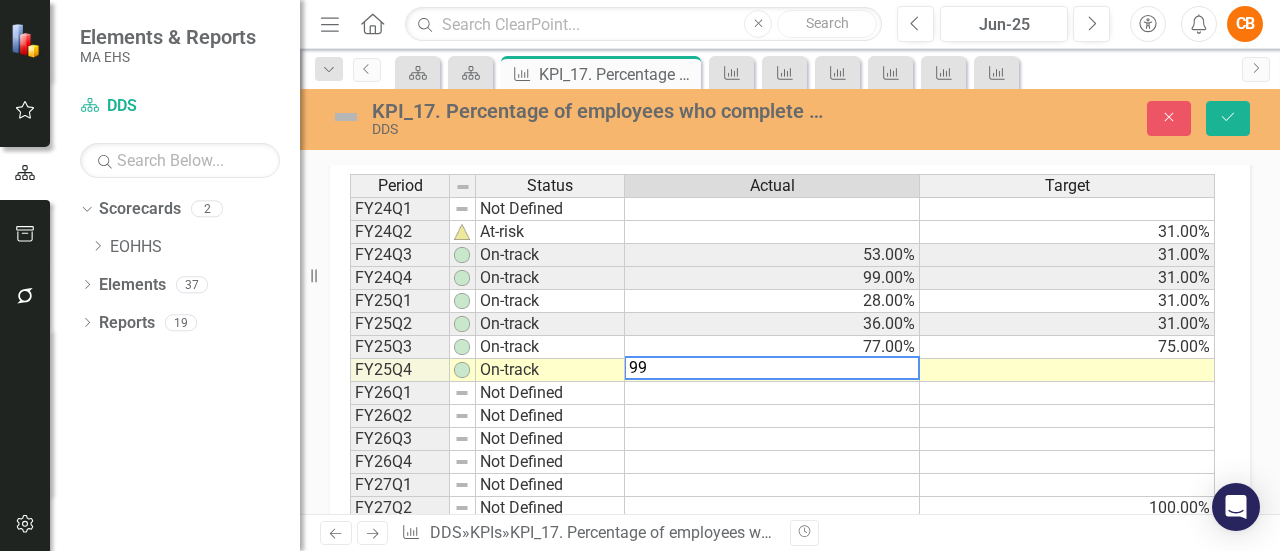 type on "99" 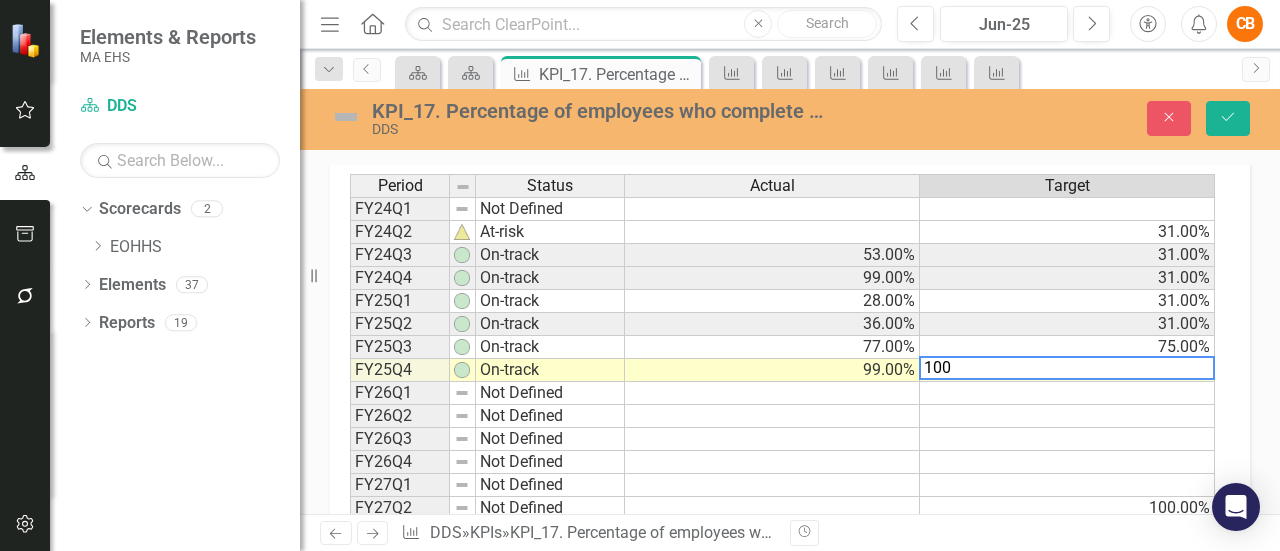 type on "100" 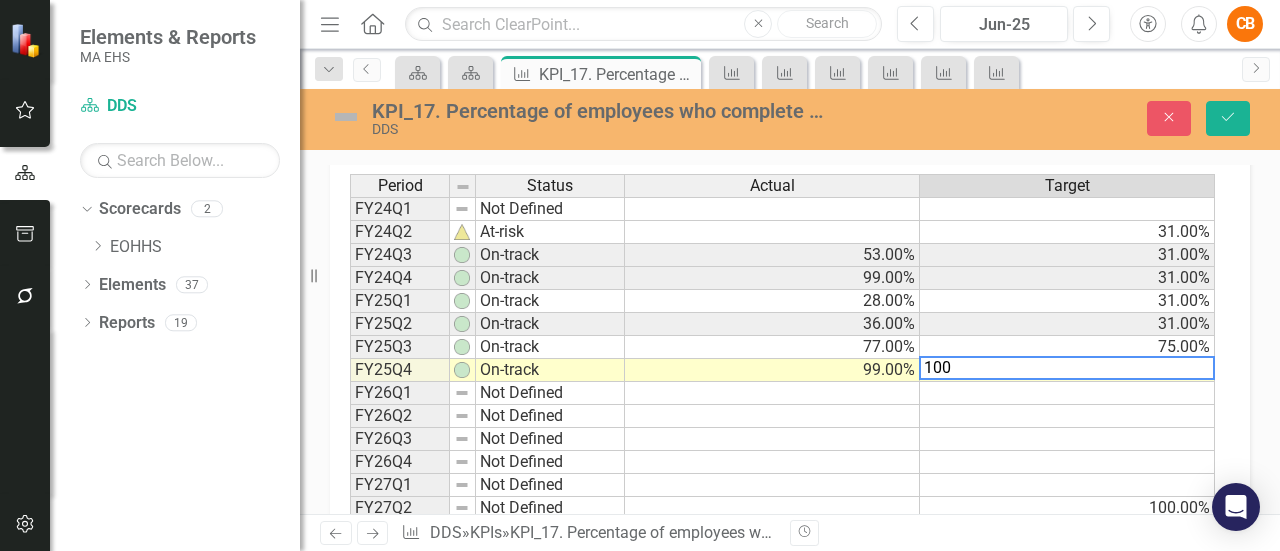 type 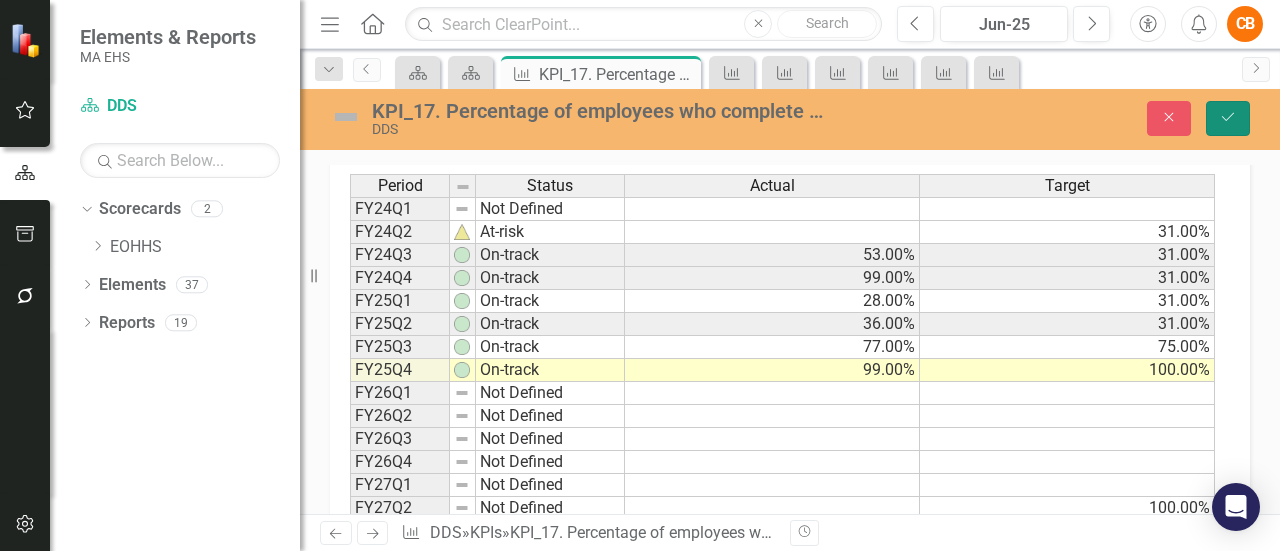 click on "Save" 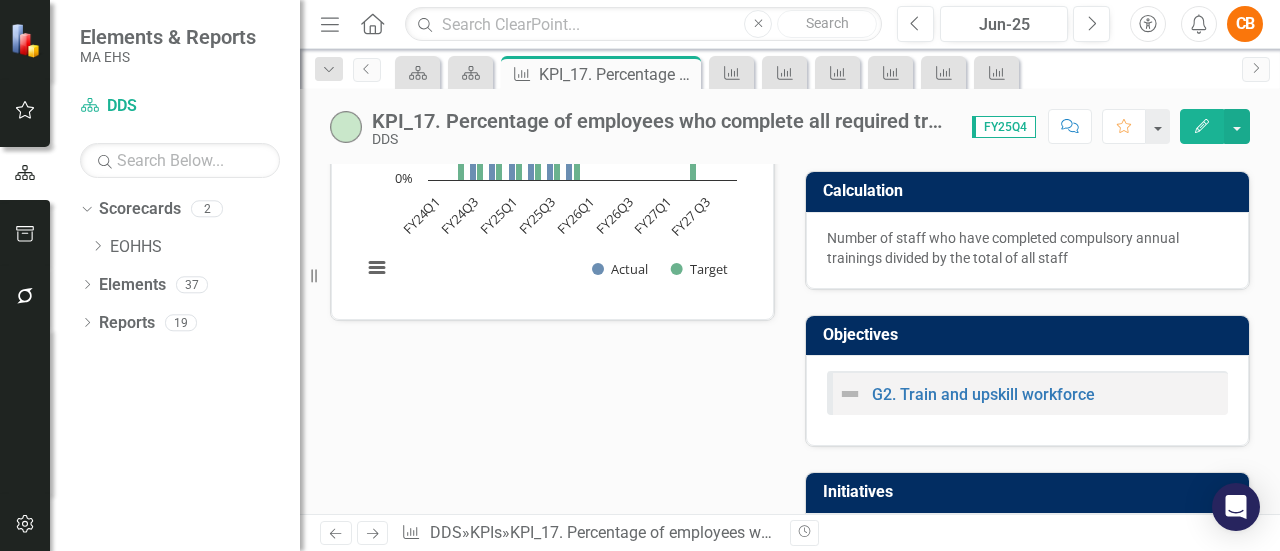 scroll, scrollTop: 0, scrollLeft: 0, axis: both 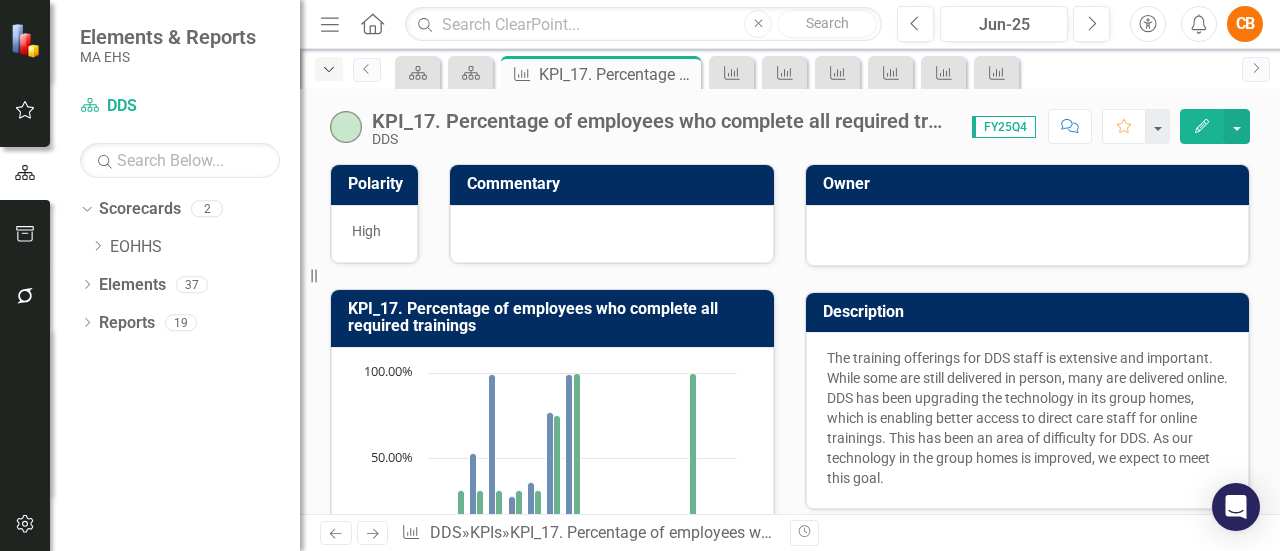 click 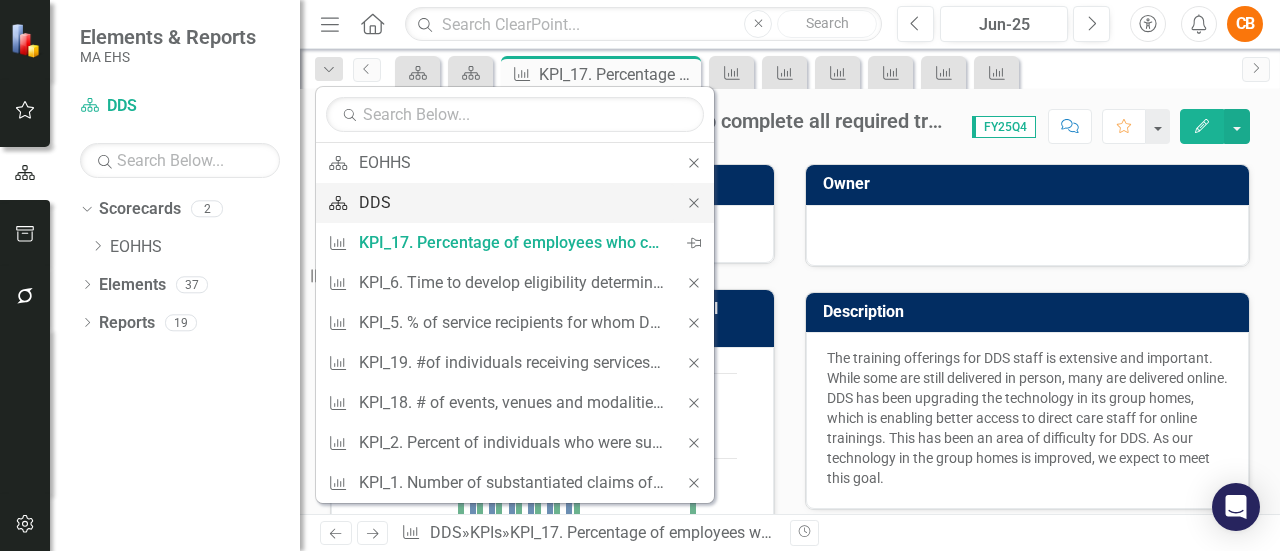 click on "DDS" at bounding box center [511, 202] 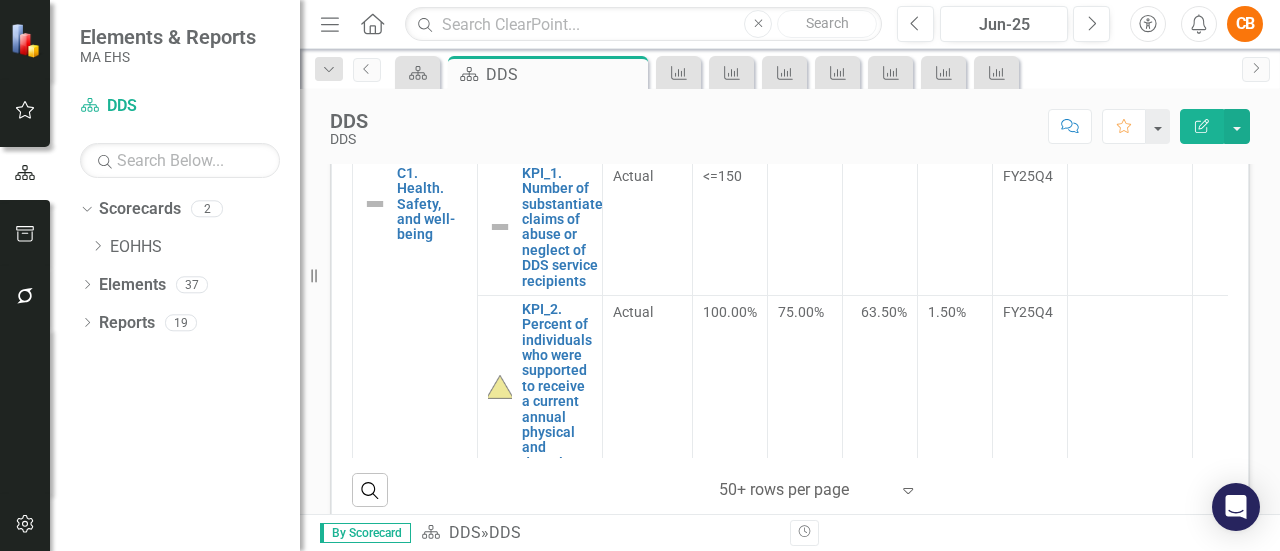 scroll, scrollTop: 713, scrollLeft: 0, axis: vertical 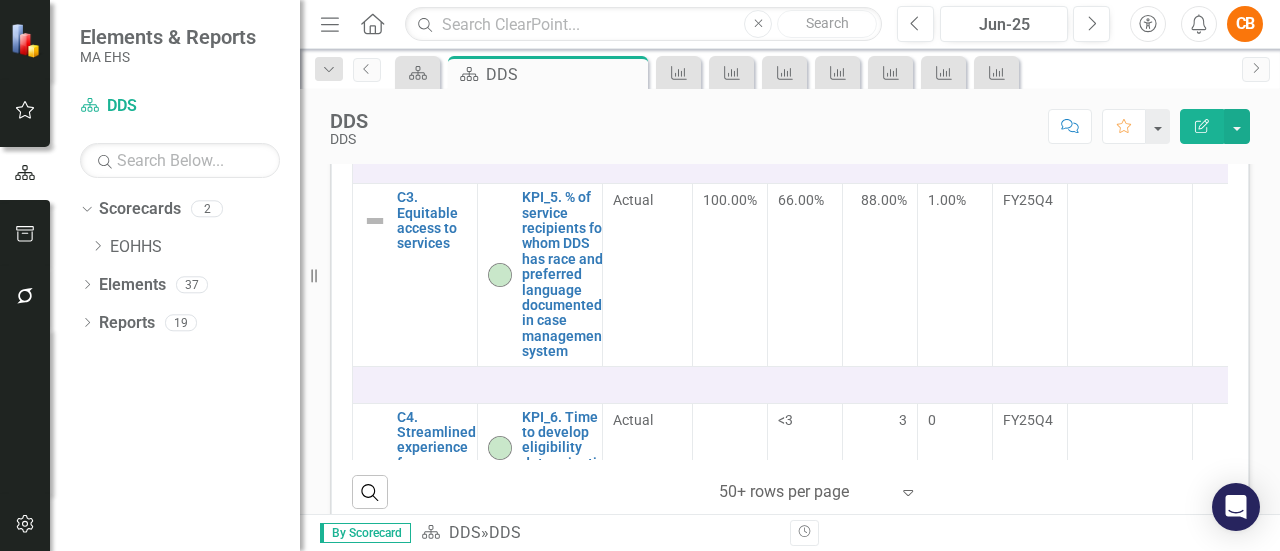 click on "100.00%" at bounding box center [730, 275] 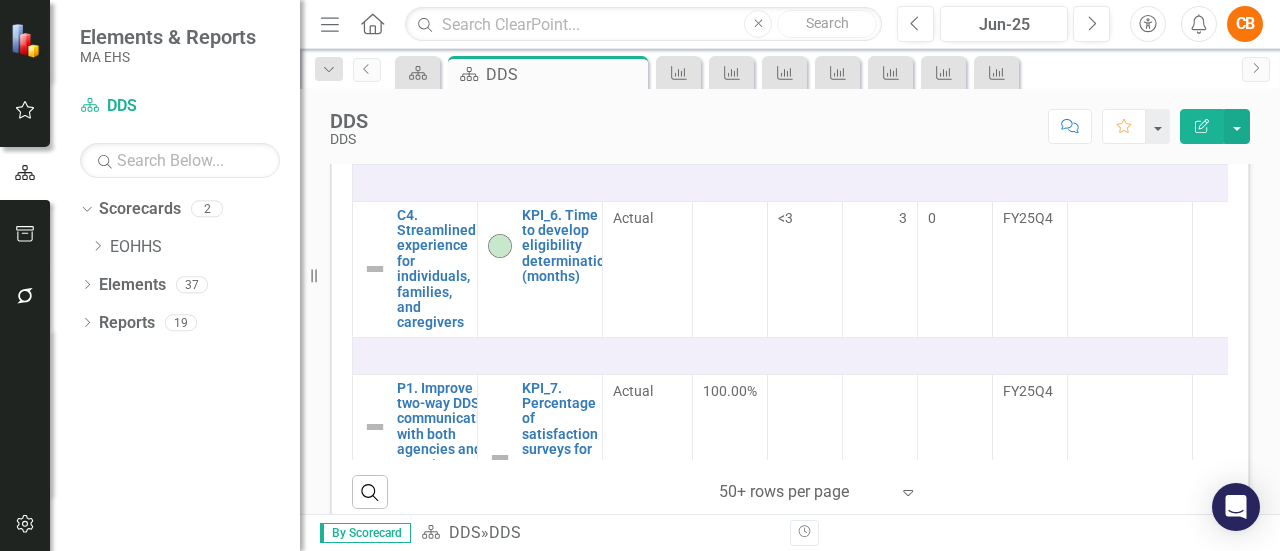 scroll, scrollTop: 874, scrollLeft: 0, axis: vertical 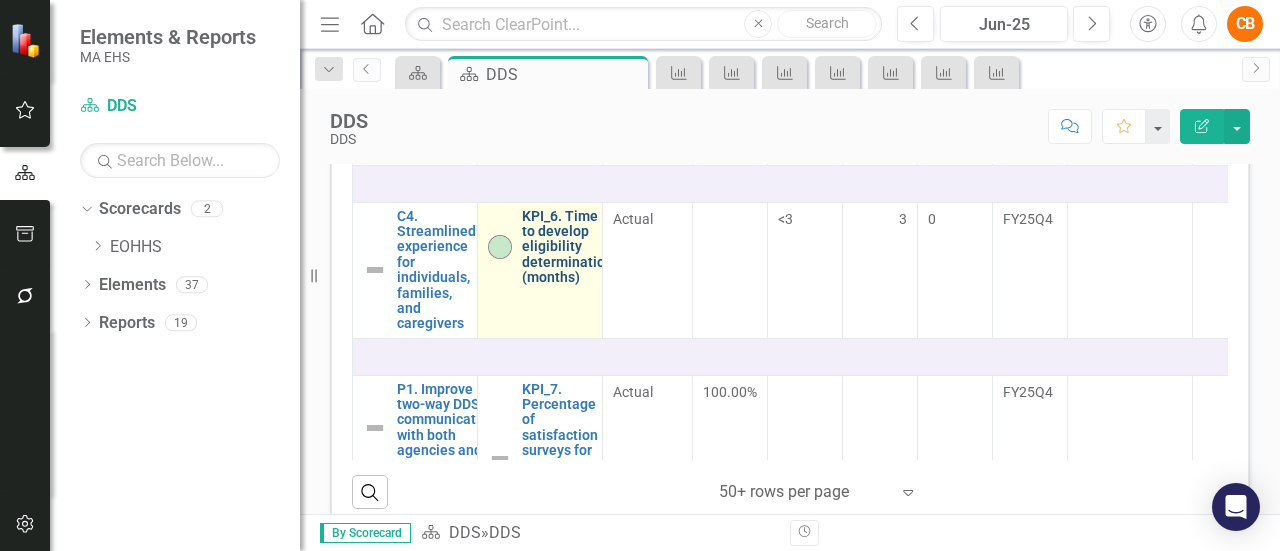 click on "KPI_6. Time to develop eligibility determination (months)" at bounding box center (567, 247) 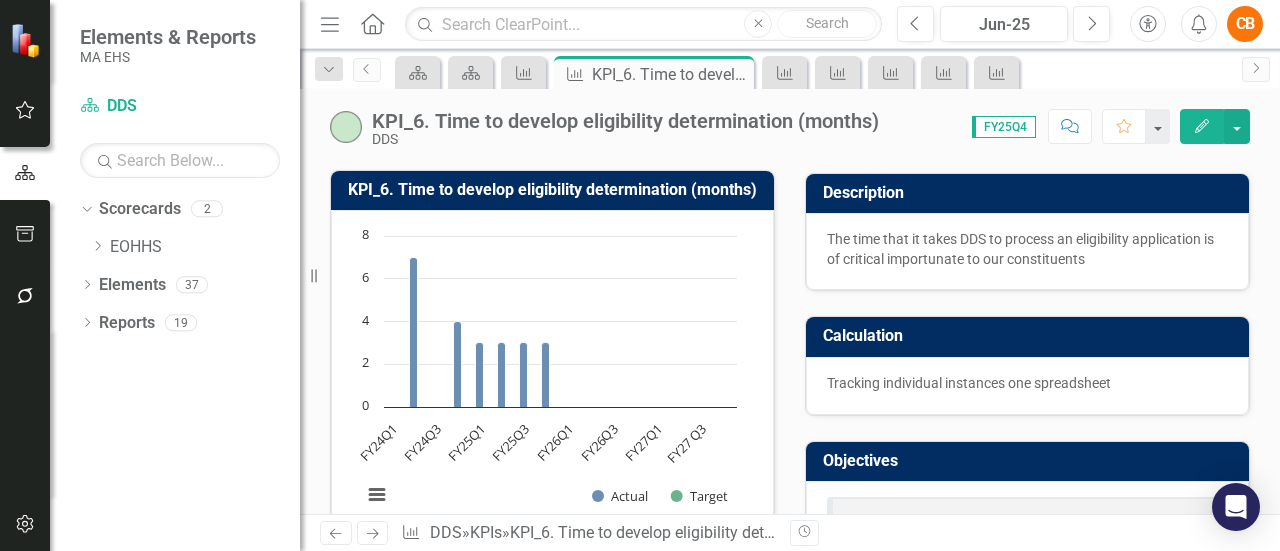 scroll, scrollTop: 109, scrollLeft: 0, axis: vertical 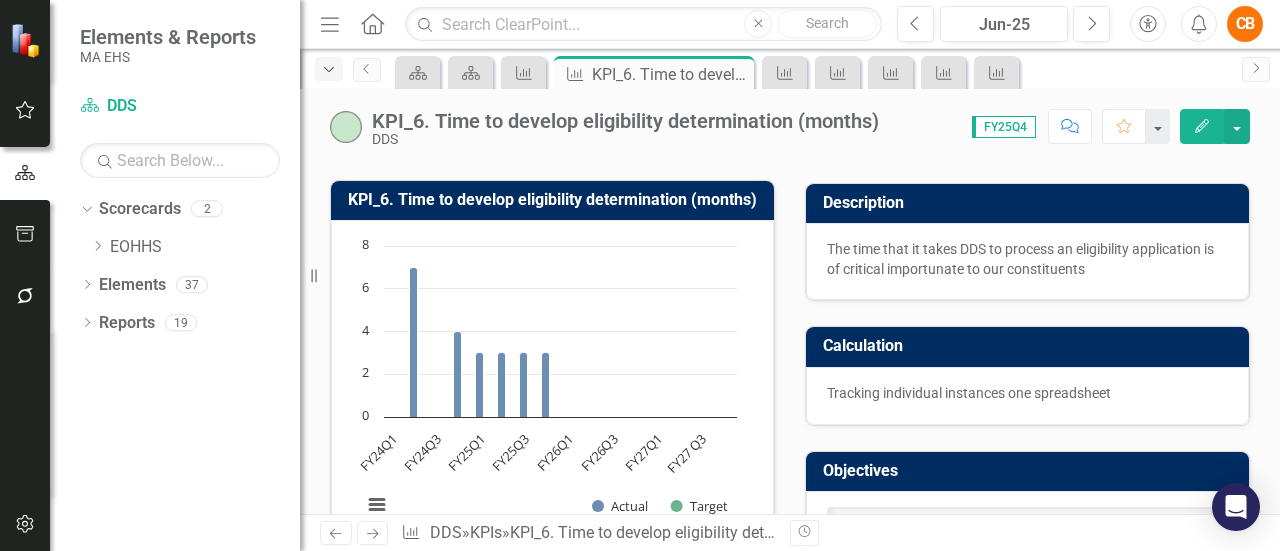 click on "Dropdown" at bounding box center (329, 69) 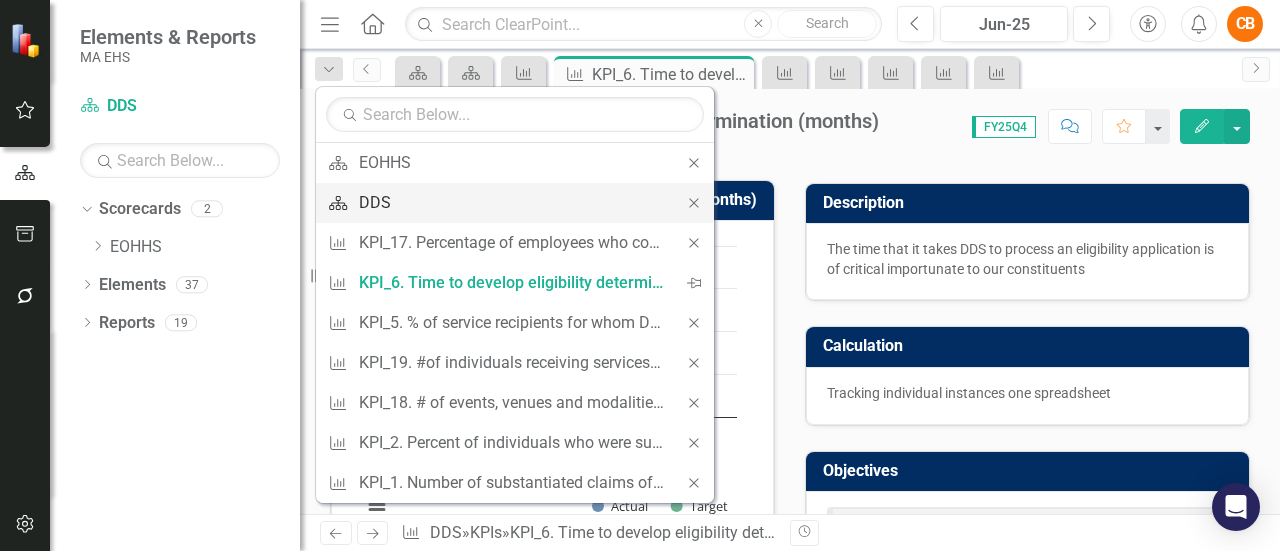click on "DDS" at bounding box center (511, 202) 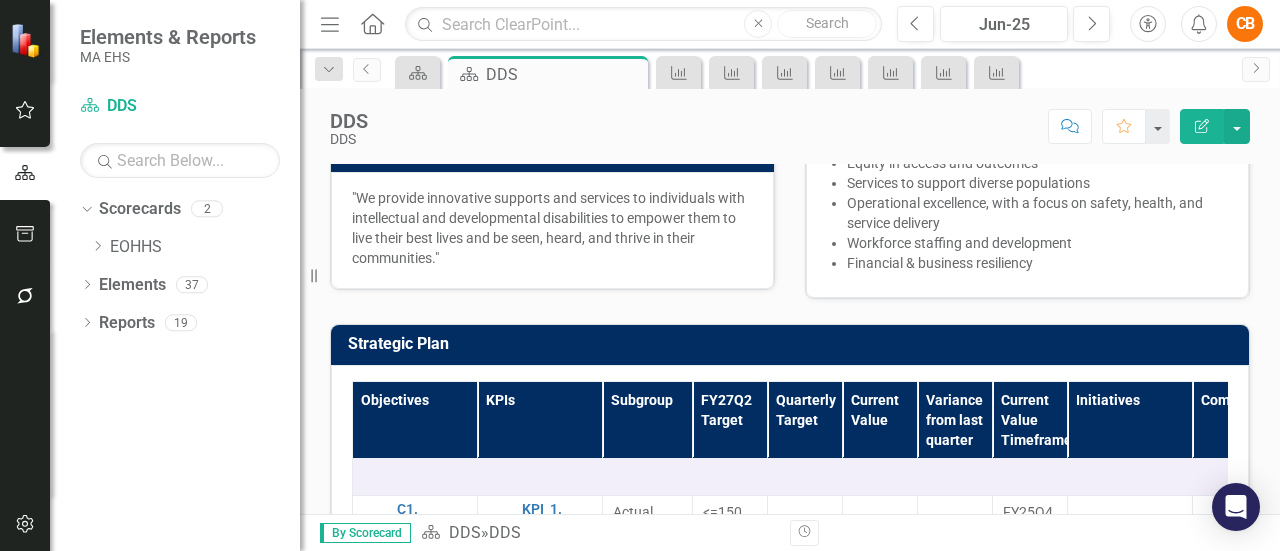 scroll, scrollTop: 705, scrollLeft: 0, axis: vertical 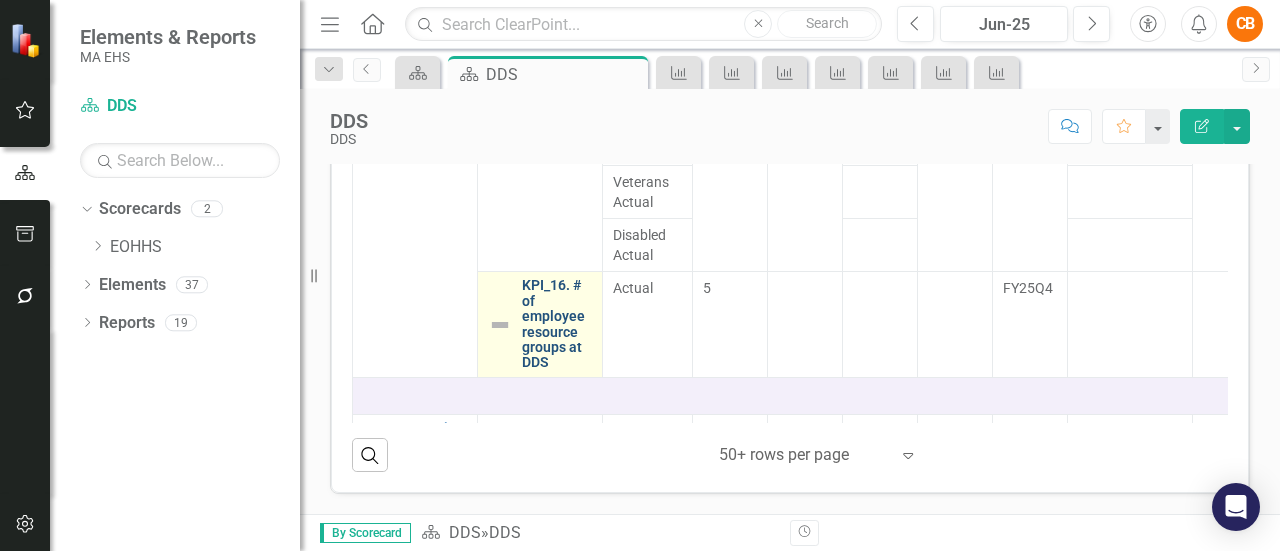 click on "KPI_16. # of employee resource groups at DDS" at bounding box center (557, 324) 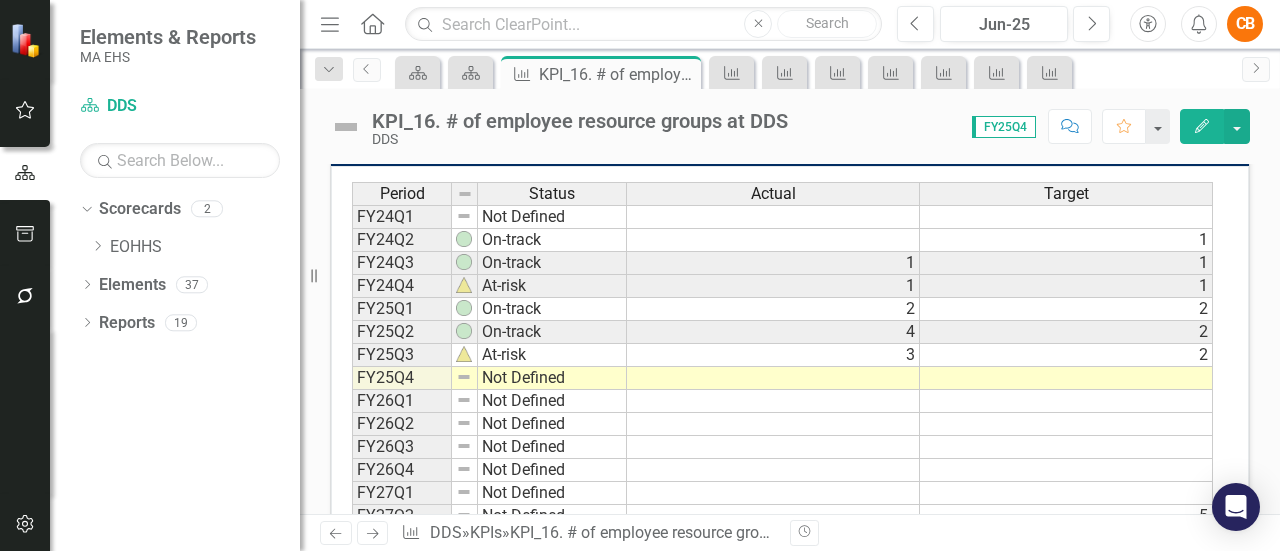 scroll, scrollTop: 756, scrollLeft: 0, axis: vertical 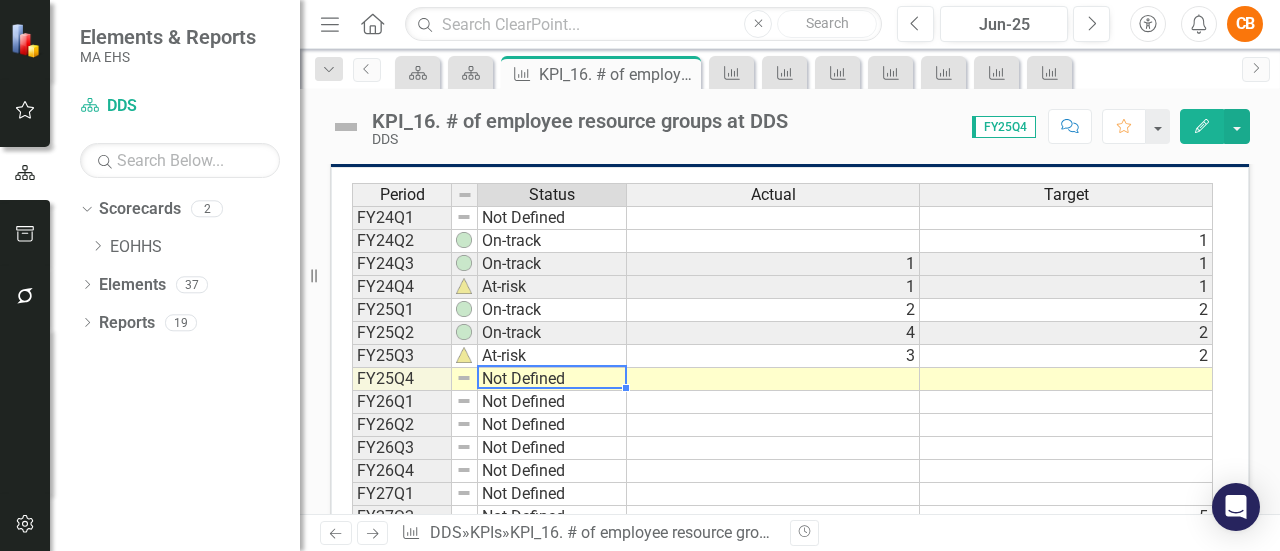 click on "Not Defined" at bounding box center (552, 379) 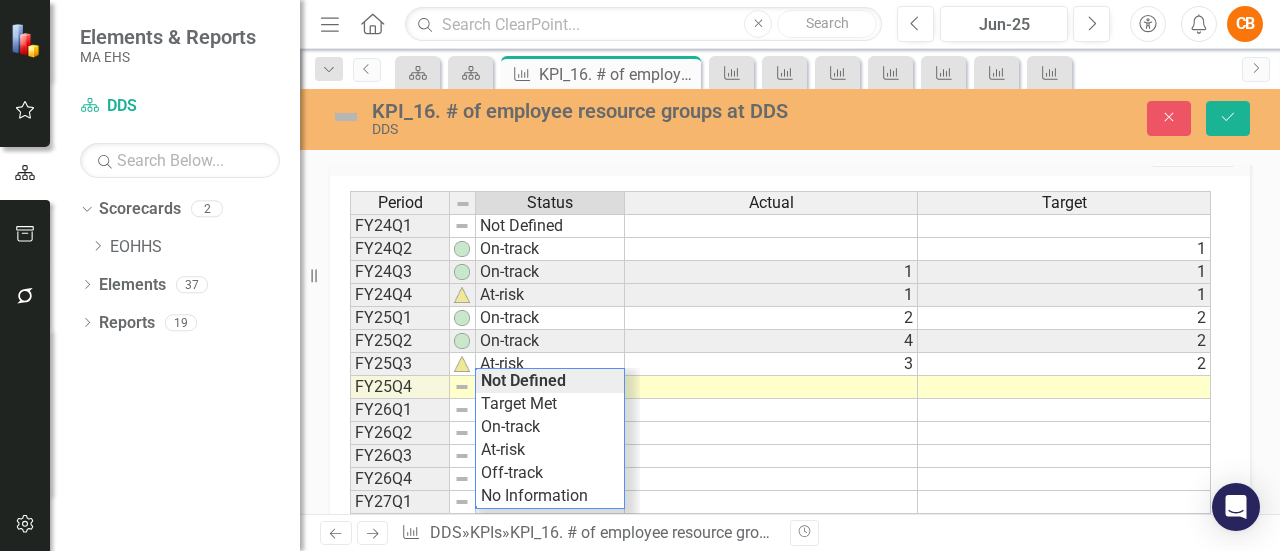 scroll, scrollTop: 763, scrollLeft: 0, axis: vertical 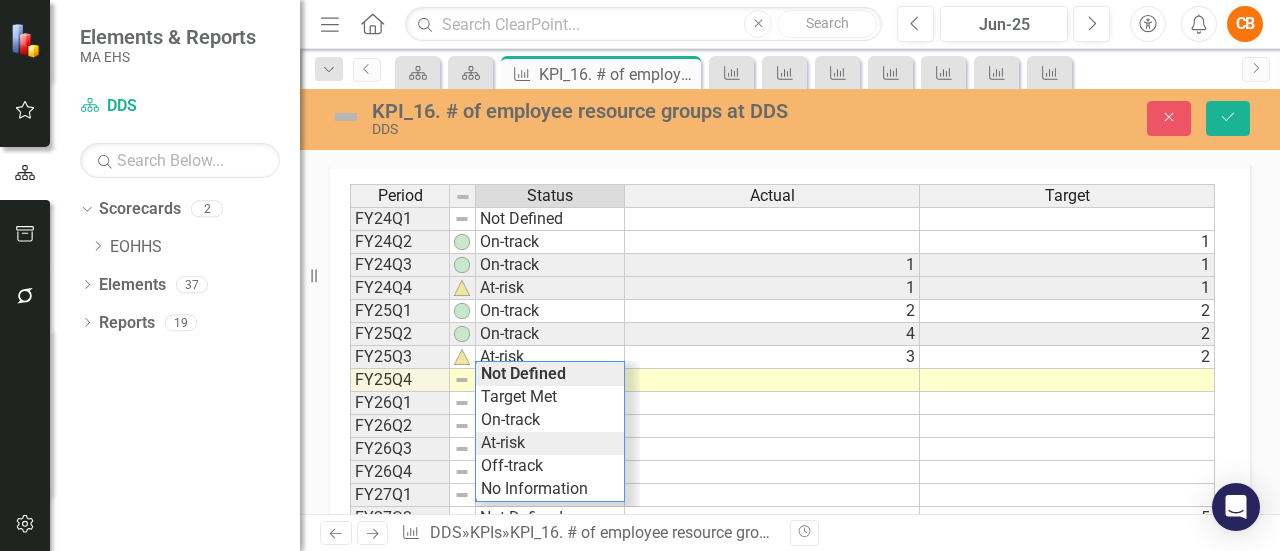 type on "At-risk" 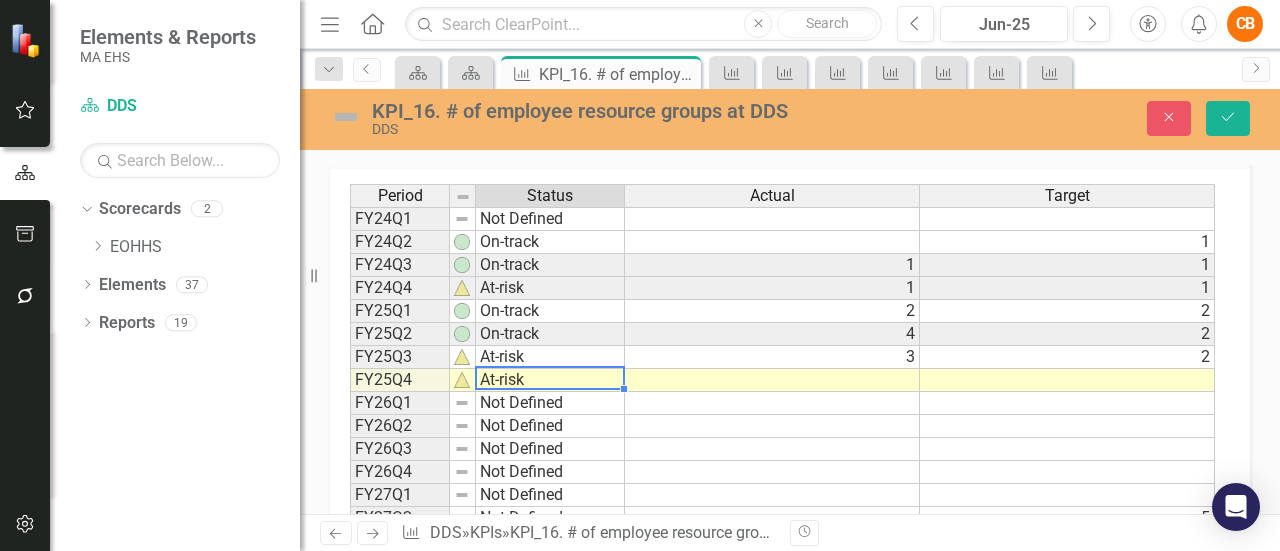 click at bounding box center [772, 380] 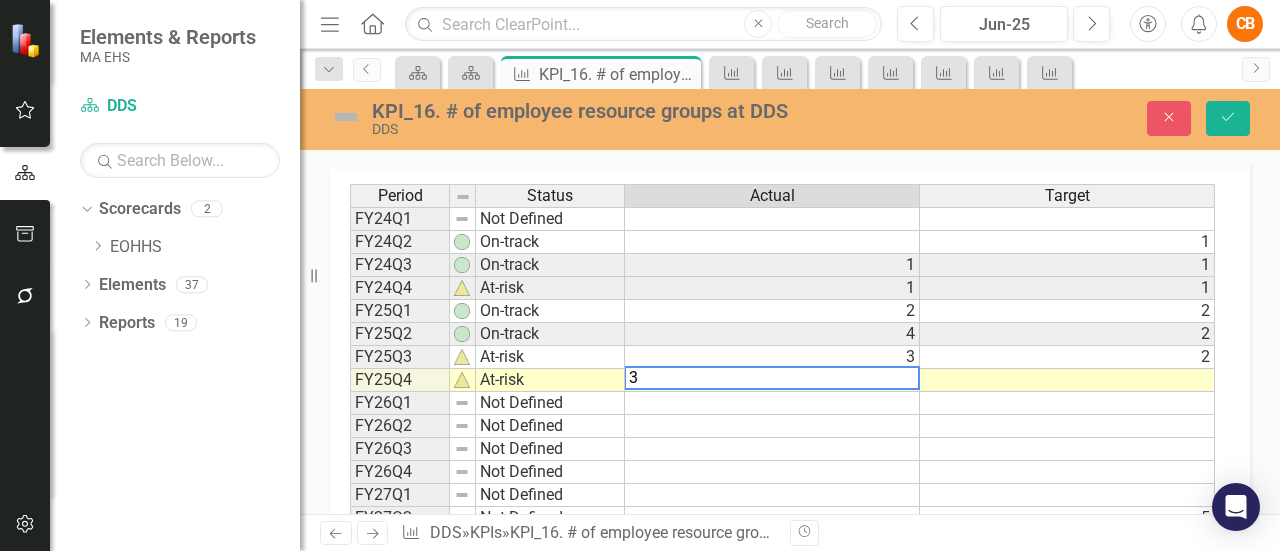 type on "3" 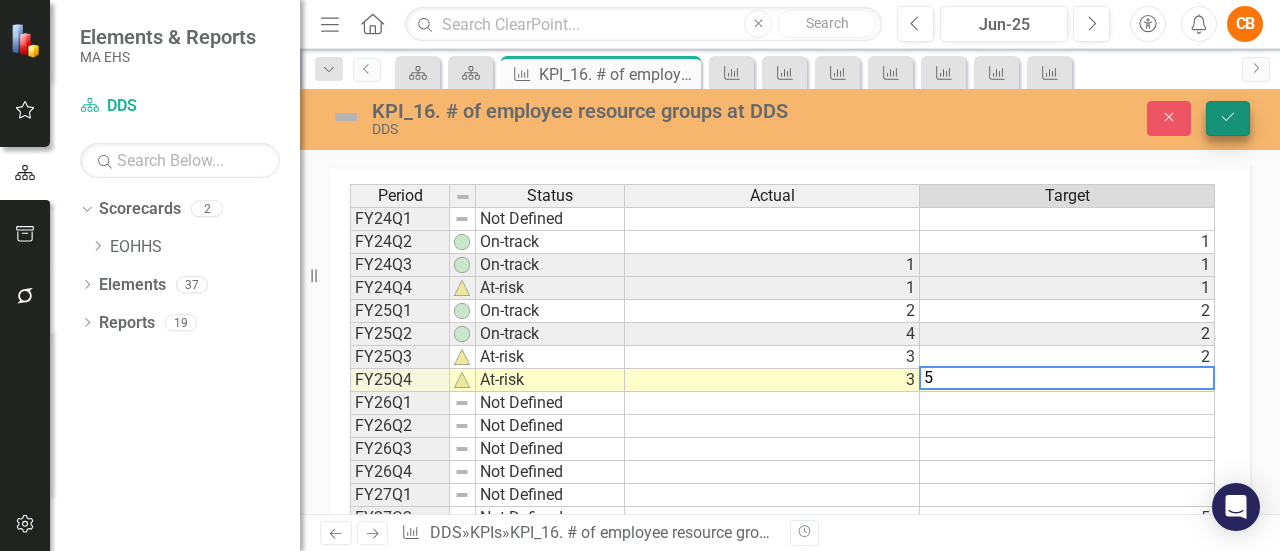 type on "5" 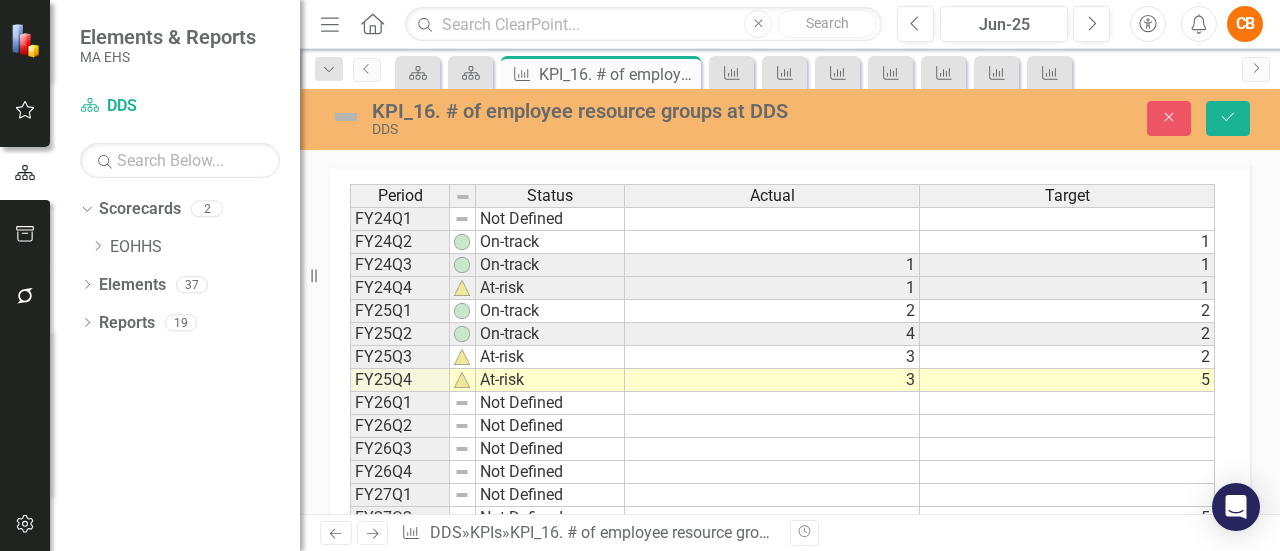 drag, startPoint x: 1224, startPoint y: 113, endPoint x: 866, endPoint y: 116, distance: 358.01257 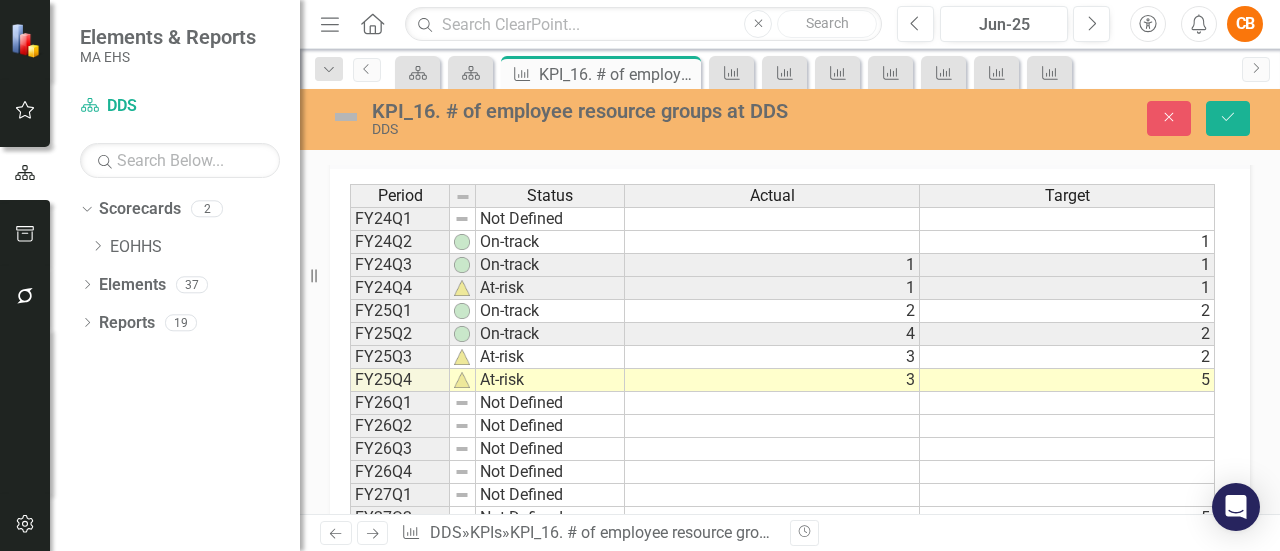 click on "KPI_16. # of employee resource groups at DDS DDS" at bounding box center [586, 118] 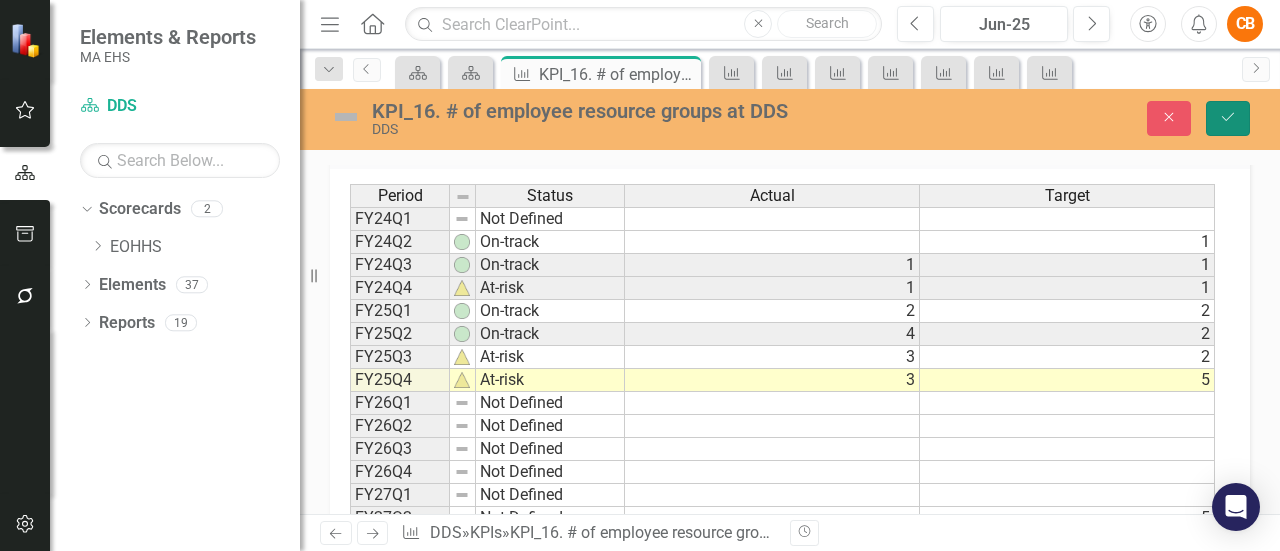 click on "Save" 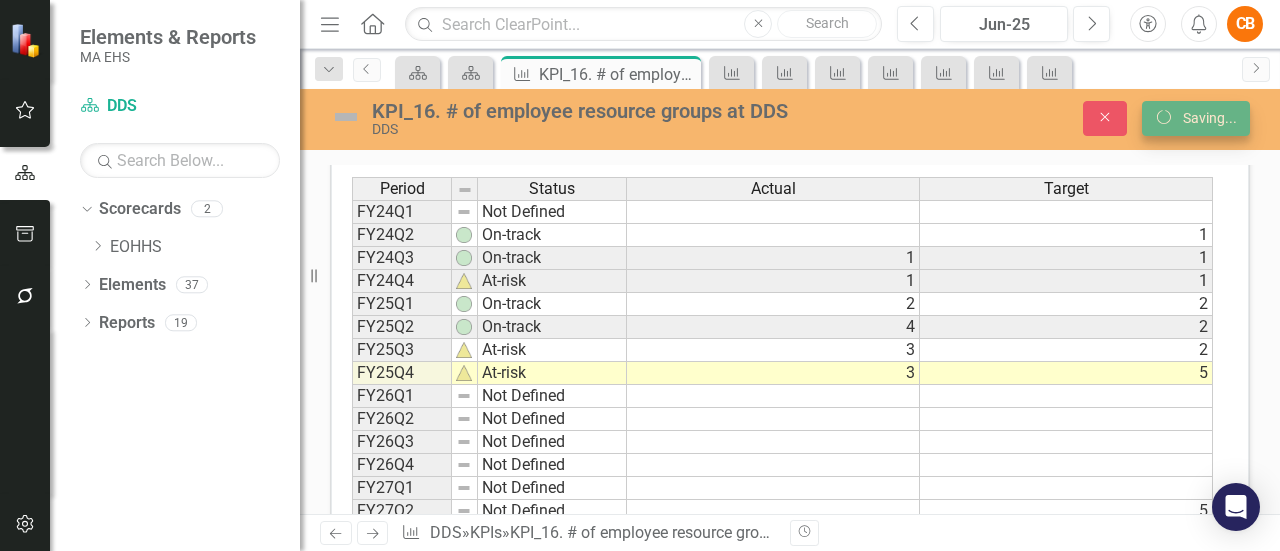 scroll, scrollTop: 756, scrollLeft: 0, axis: vertical 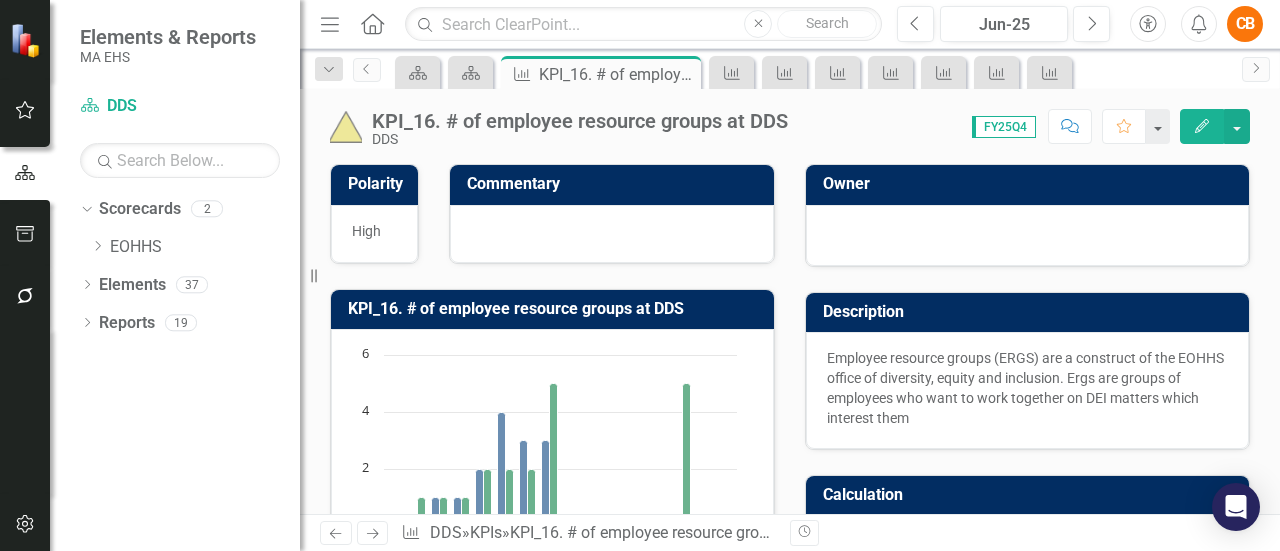 click on "Dropdown Search Scorecard EOHHS Close Scorecard DDS Close KPI KPI_16. # of employee resource groups at DDS Pin KPI KPI_17. Percentage of employees who complete all required trainings Close KPI KPI_6. Time to develop eligibility determination (months) Close KPI KPI_5. % of service recipients for whom DDS has race and preferred language documented in case management system Close KPI KPI_19. #of individuals receiving services in innovative new residential service models Close KPI KPI_18. # of events, venues and modalities where knowledge sharing practices occur for staff Close KPI KPI_2. Percent of individuals who were supported to receive a current annual physical and dental. Close KPI KPI_1. Number of substantiated claims of abuse or neglect of DDS service recipients Close Previous Scorecard Scorecard KPI KPI_16. # of employee resource groups at DDS Pin Close KPI KPI KPI KPI KPI KPI KPI Next" at bounding box center [790, 69] 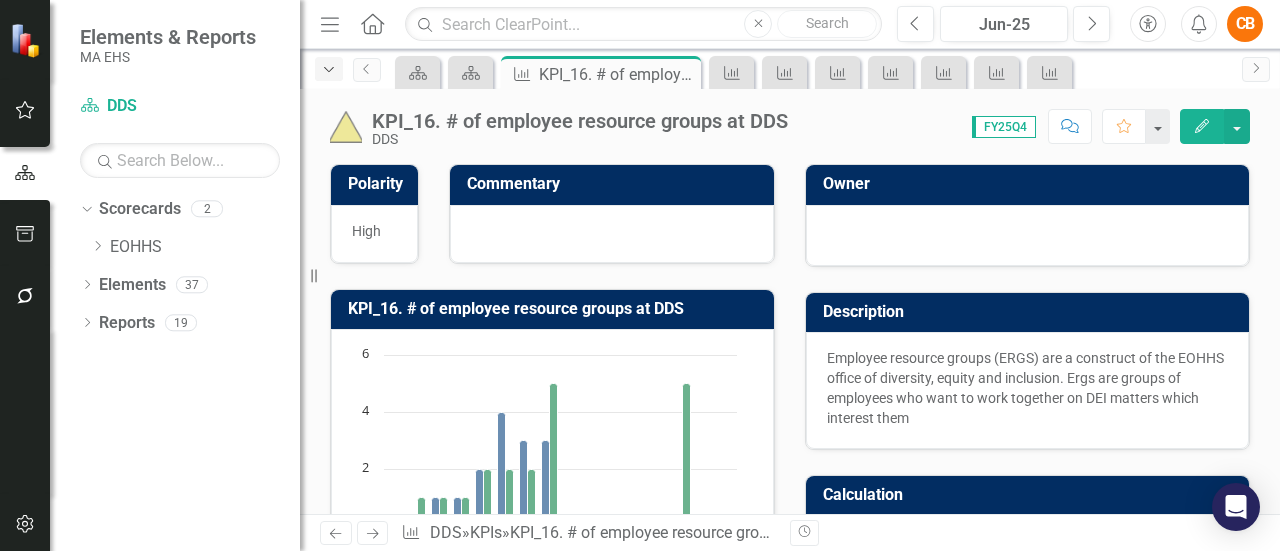 click 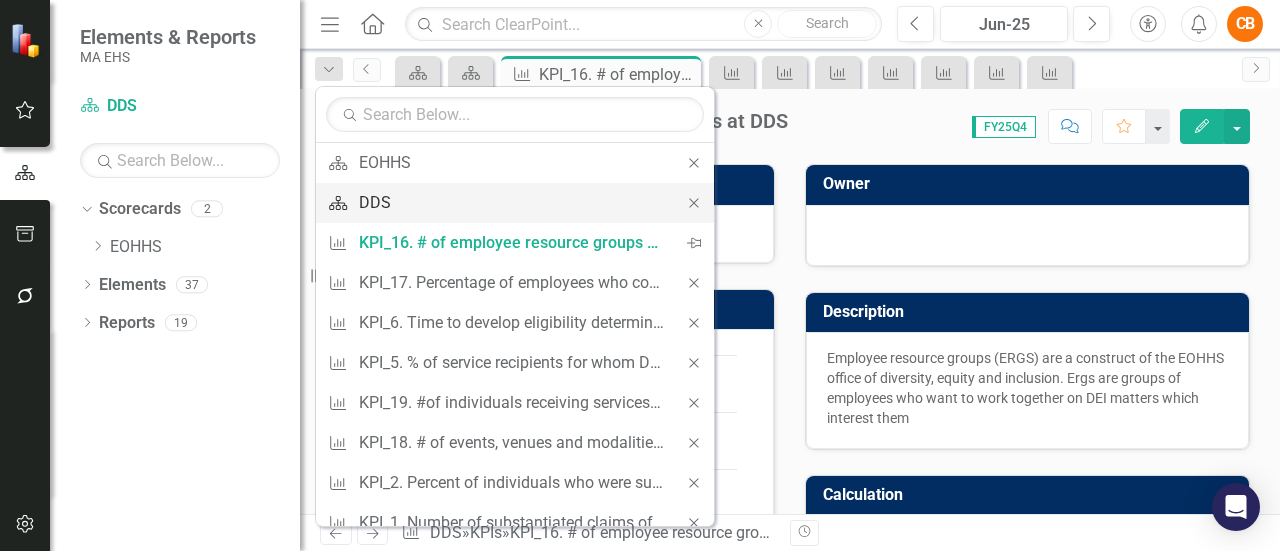 click on "DDS" at bounding box center (511, 202) 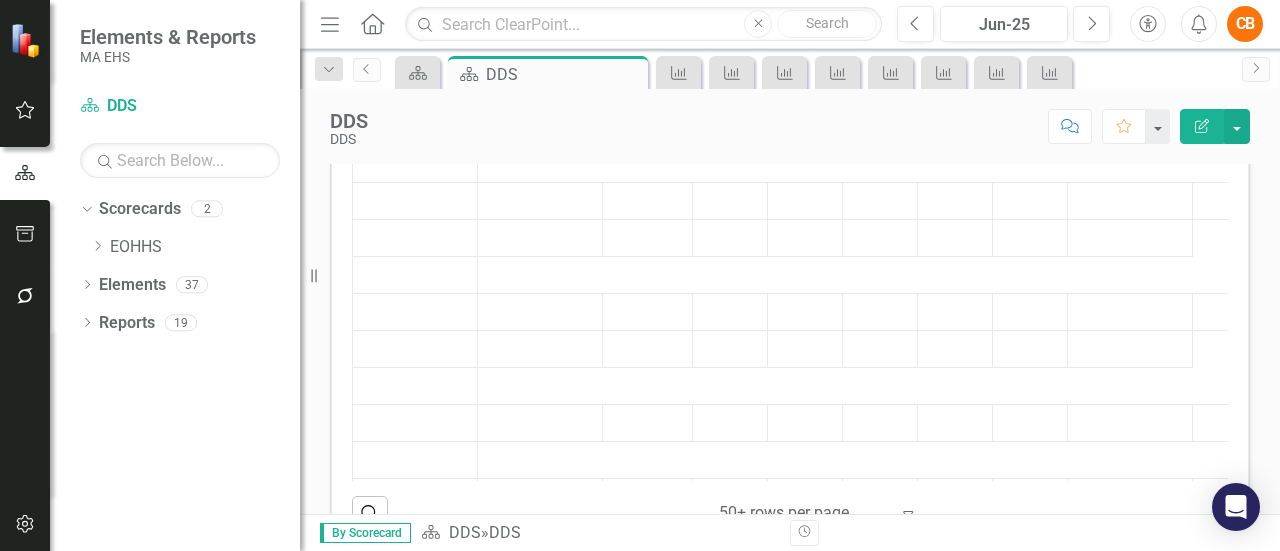 scroll, scrollTop: 772, scrollLeft: 0, axis: vertical 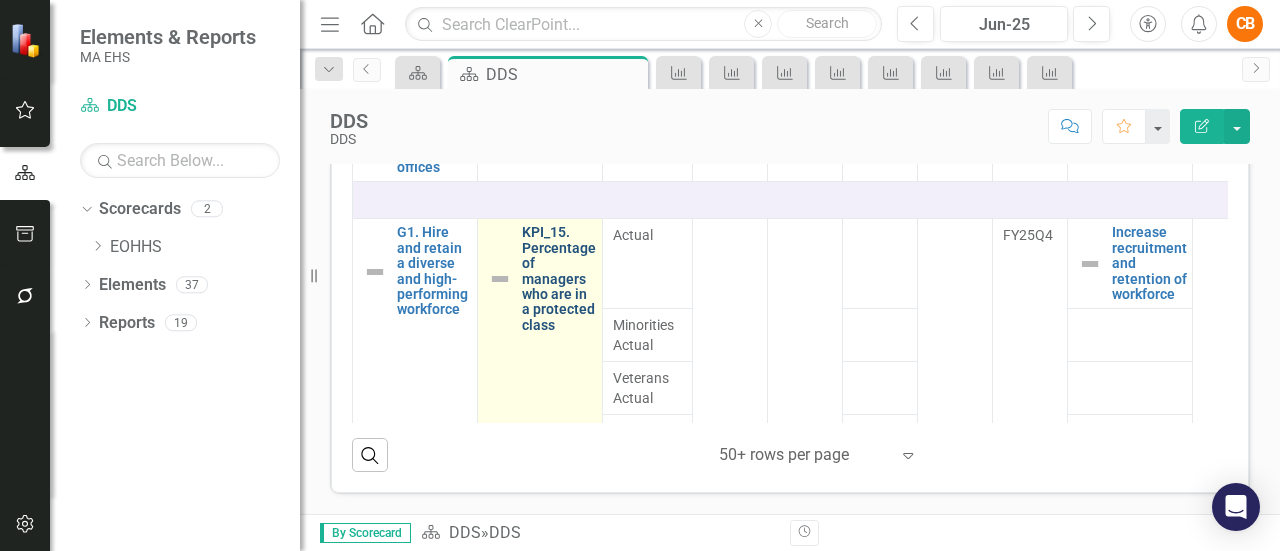 click on "KPI_15. Percentage of managers who are in a protected class" at bounding box center (559, 279) 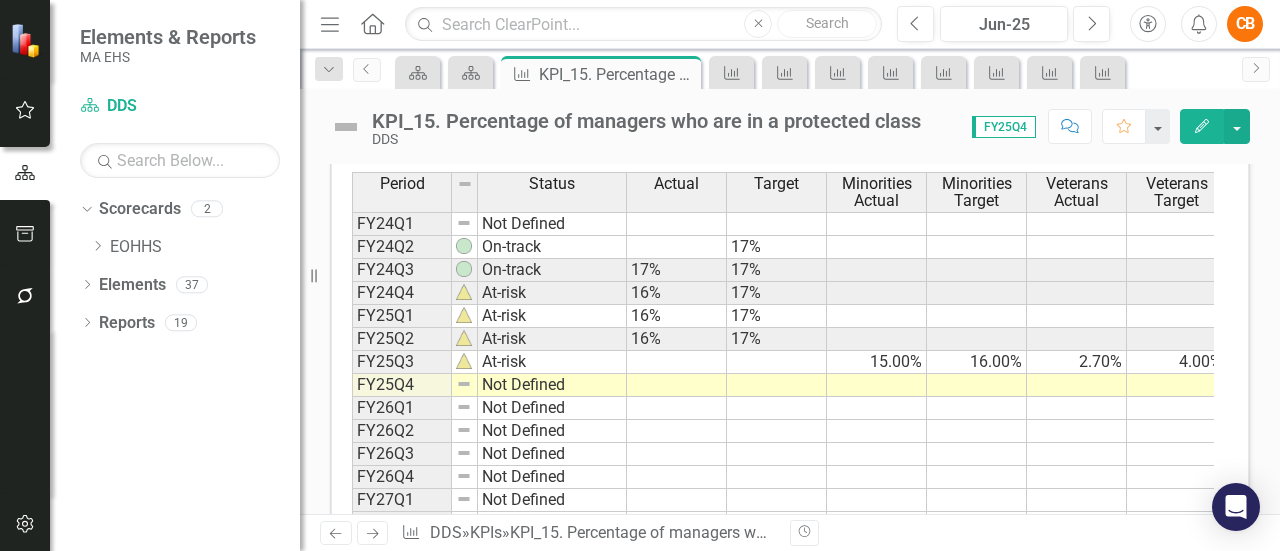 scroll, scrollTop: 838, scrollLeft: 0, axis: vertical 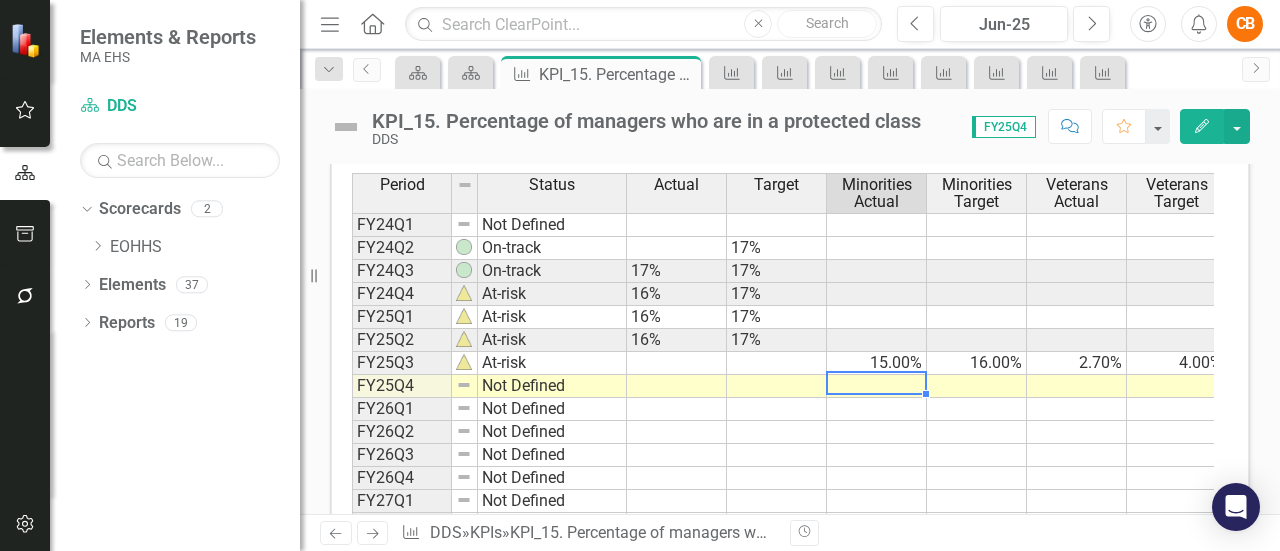 click at bounding box center [877, 386] 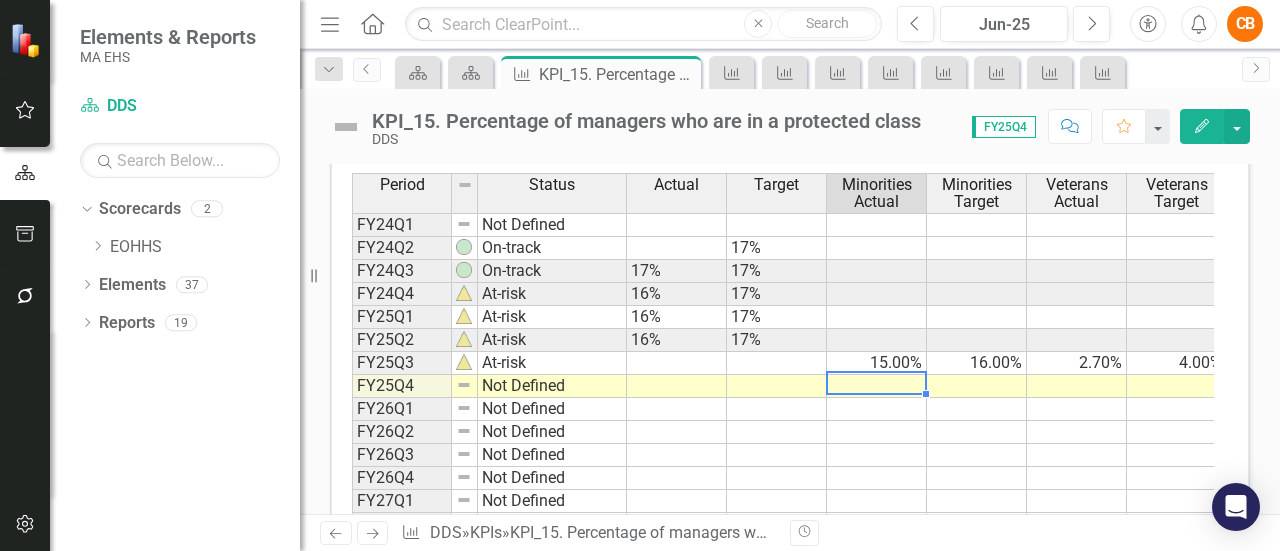 click at bounding box center [877, 386] 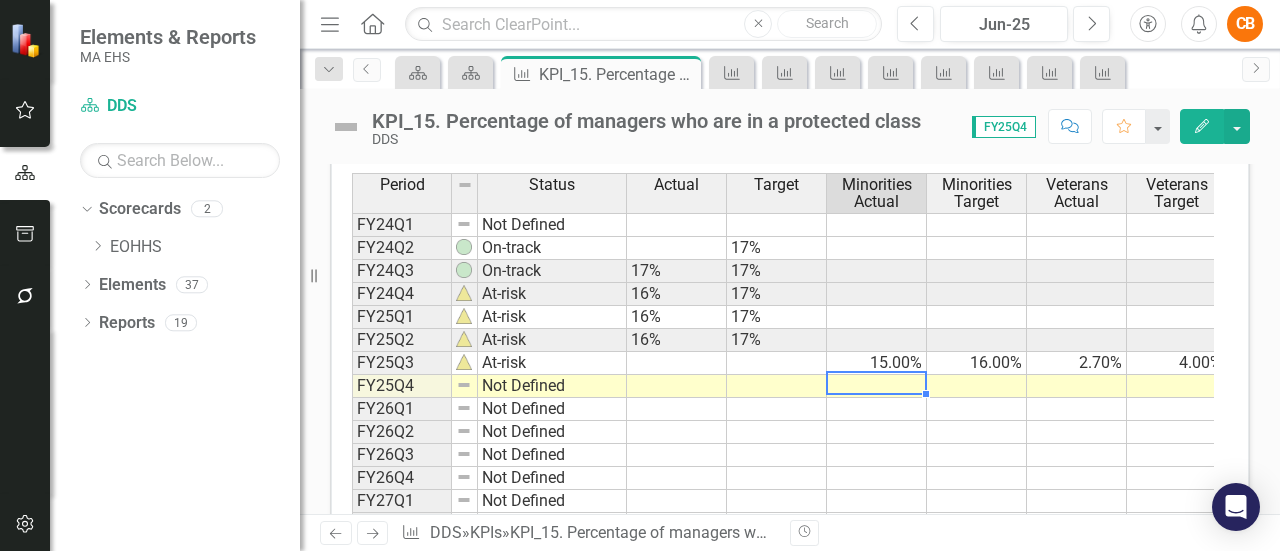 type on "1" 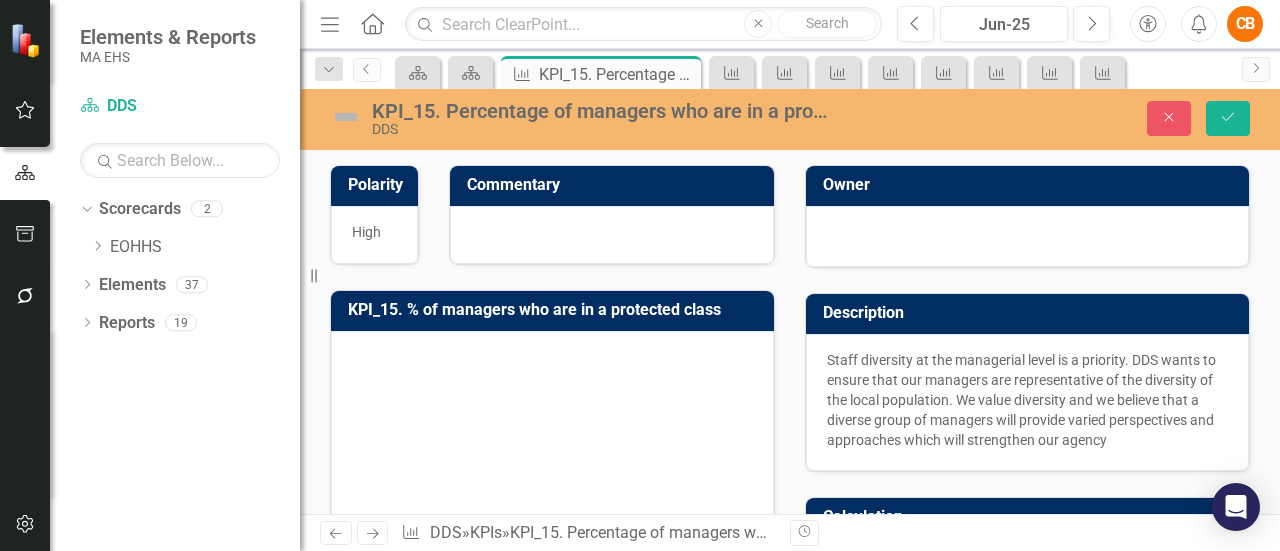 scroll, scrollTop: 0, scrollLeft: 0, axis: both 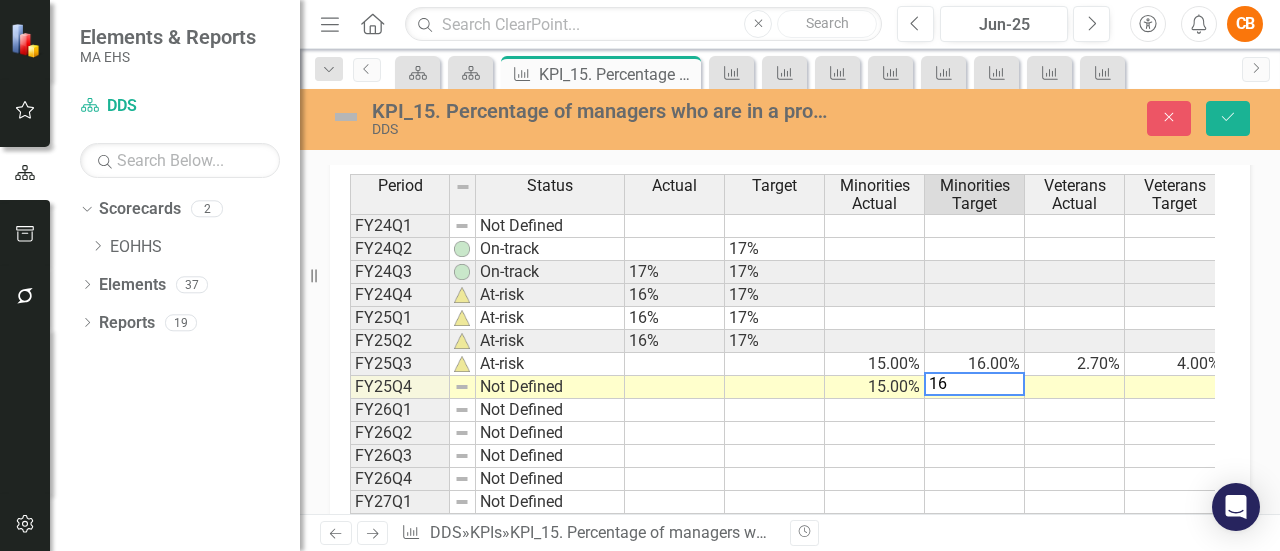 type on "16" 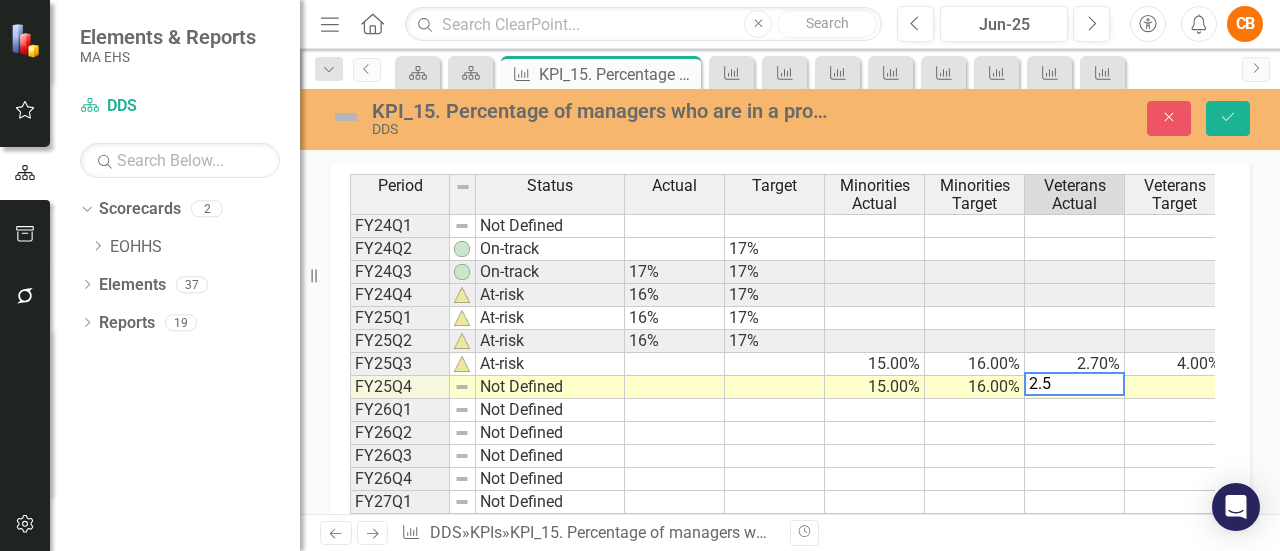type on "2.5" 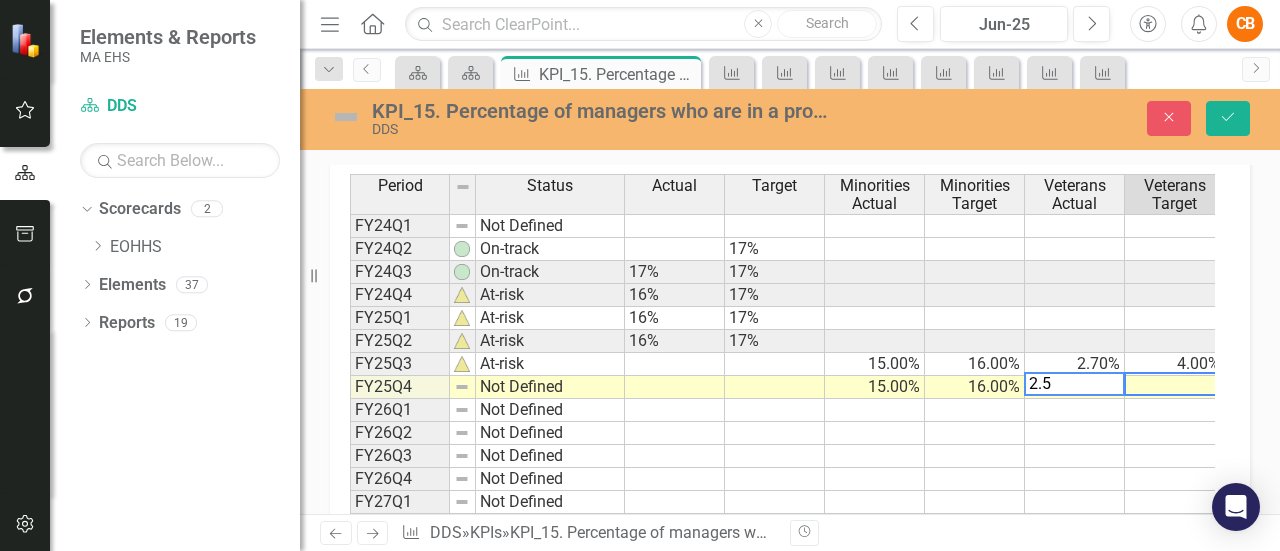 click at bounding box center [1175, 387] 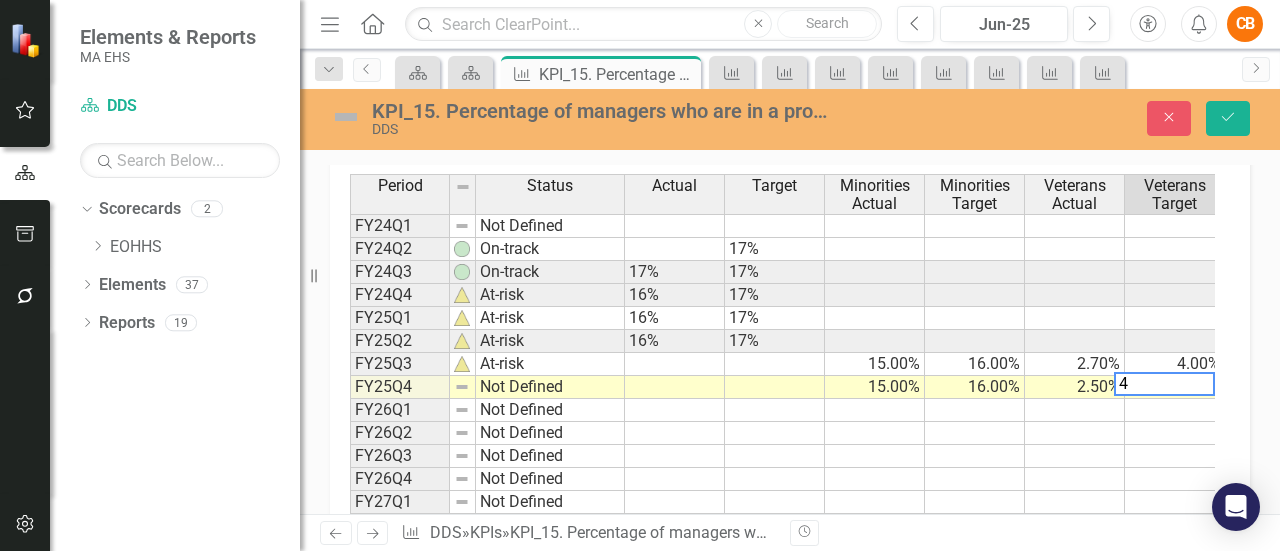 scroll, scrollTop: 0, scrollLeft: 10, axis: horizontal 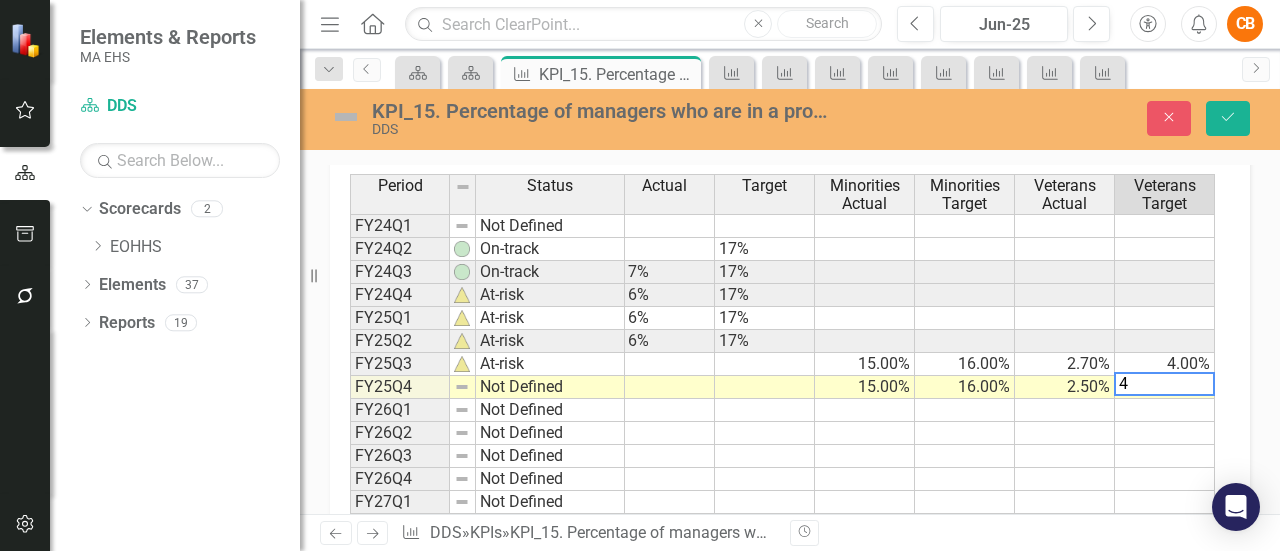 type on "4" 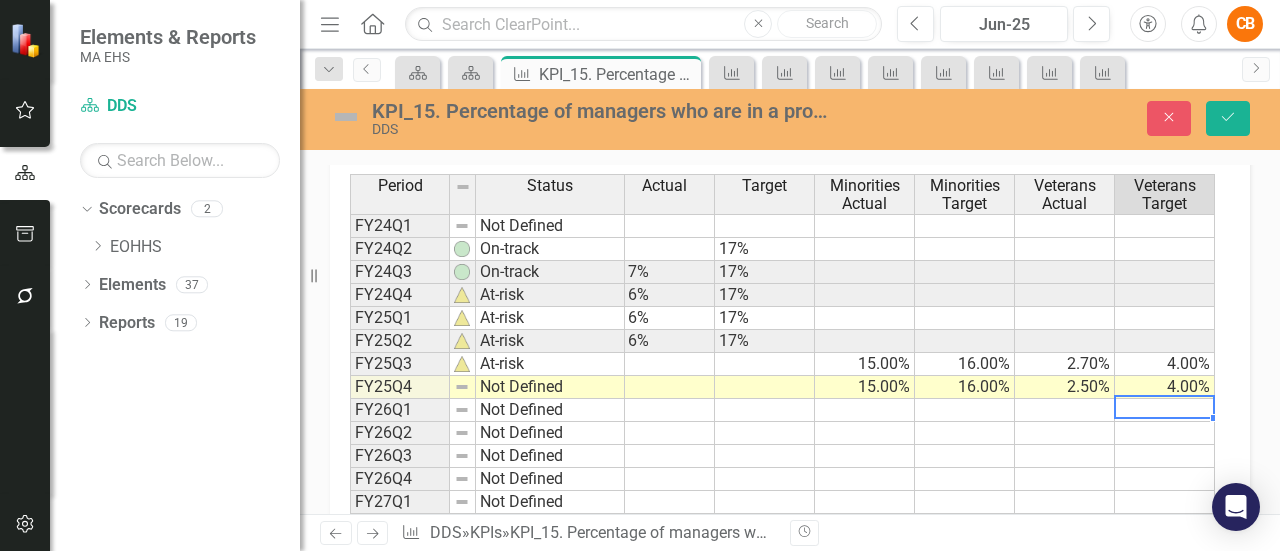 type 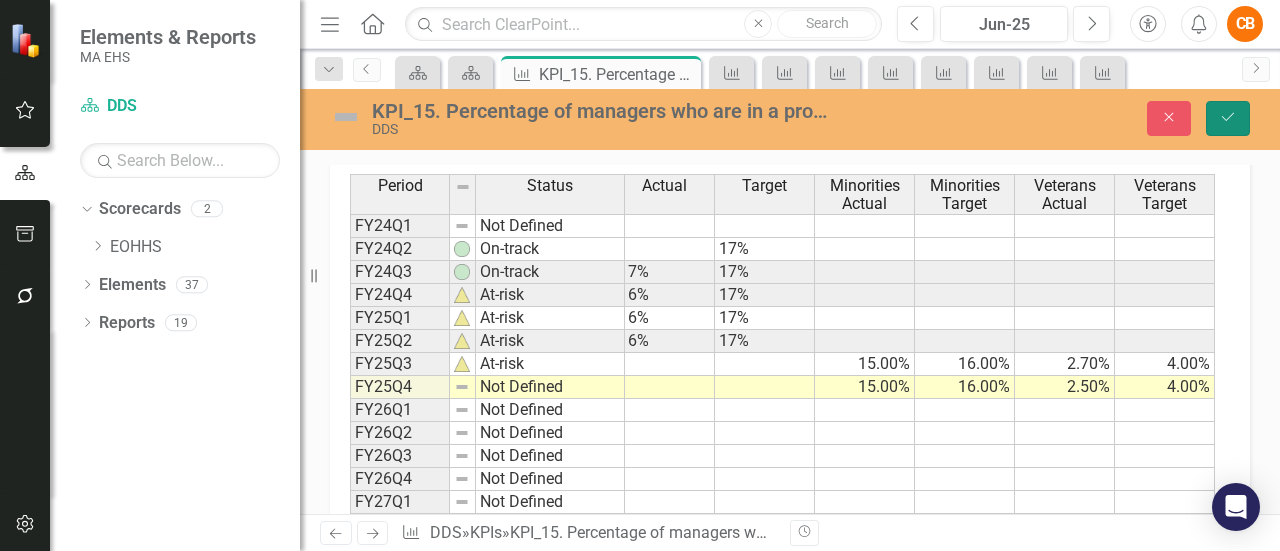 click on "Save" at bounding box center (1228, 118) 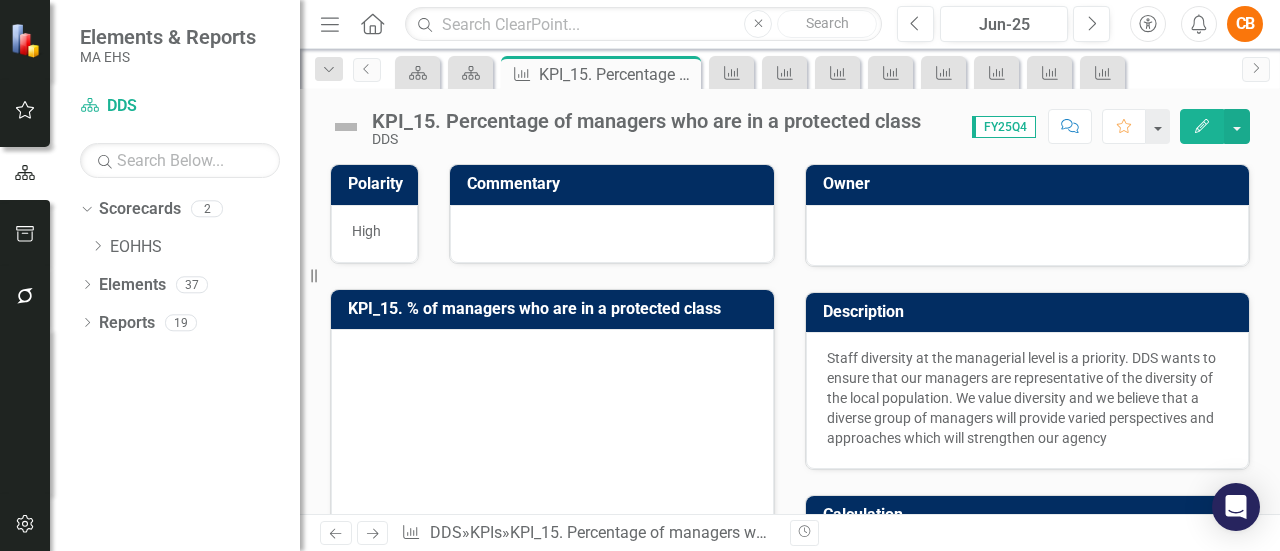 scroll, scrollTop: 960, scrollLeft: 0, axis: vertical 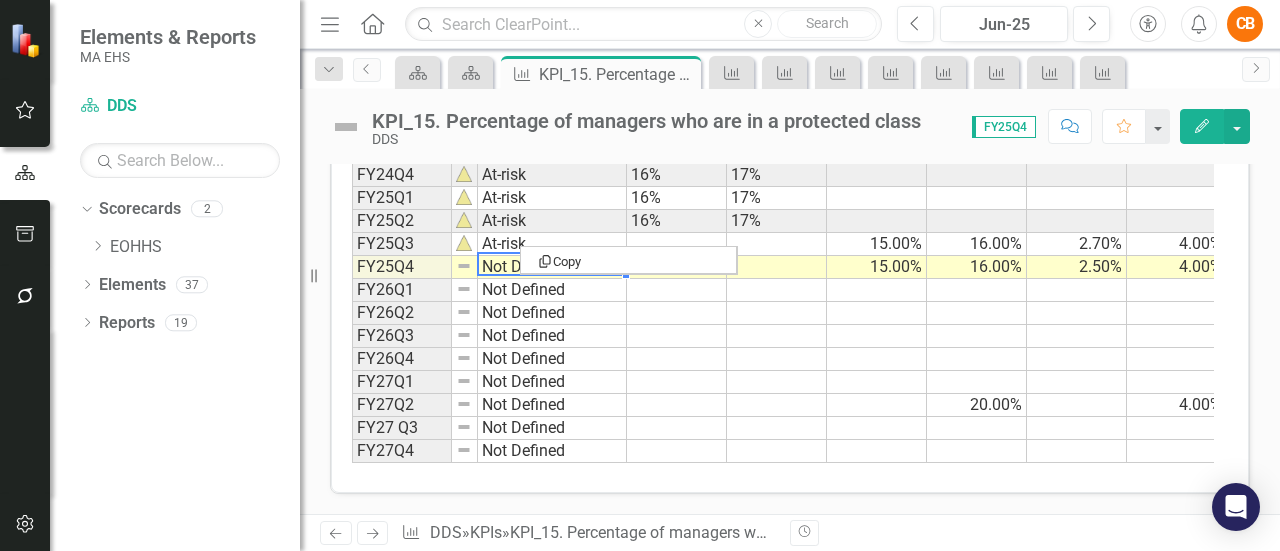 click on "Copy" at bounding box center (629, 260) 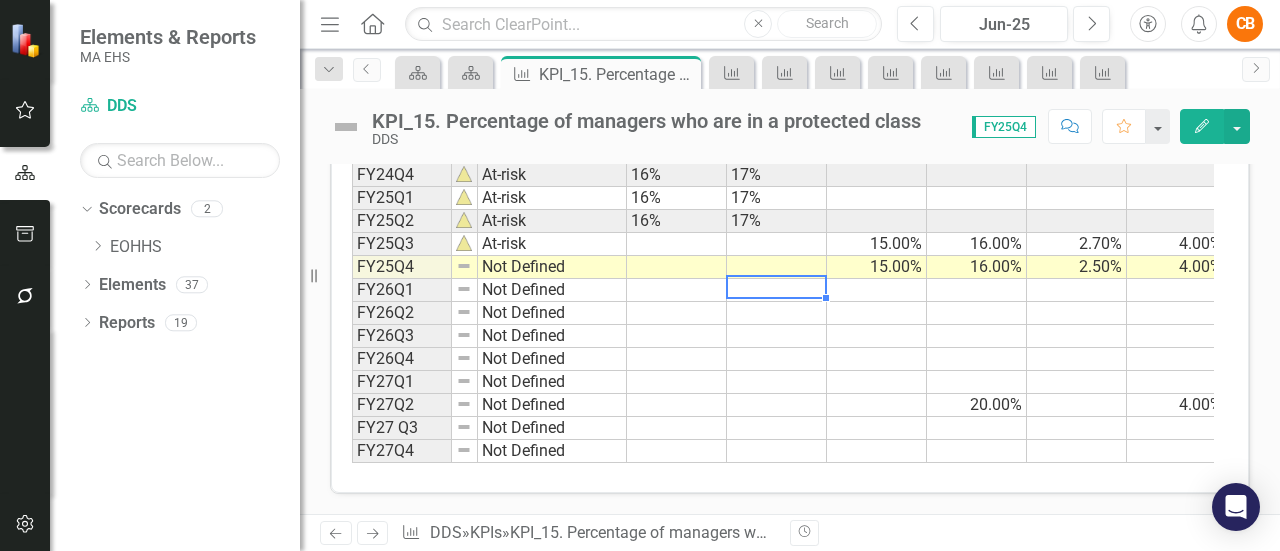 click at bounding box center (777, 290) 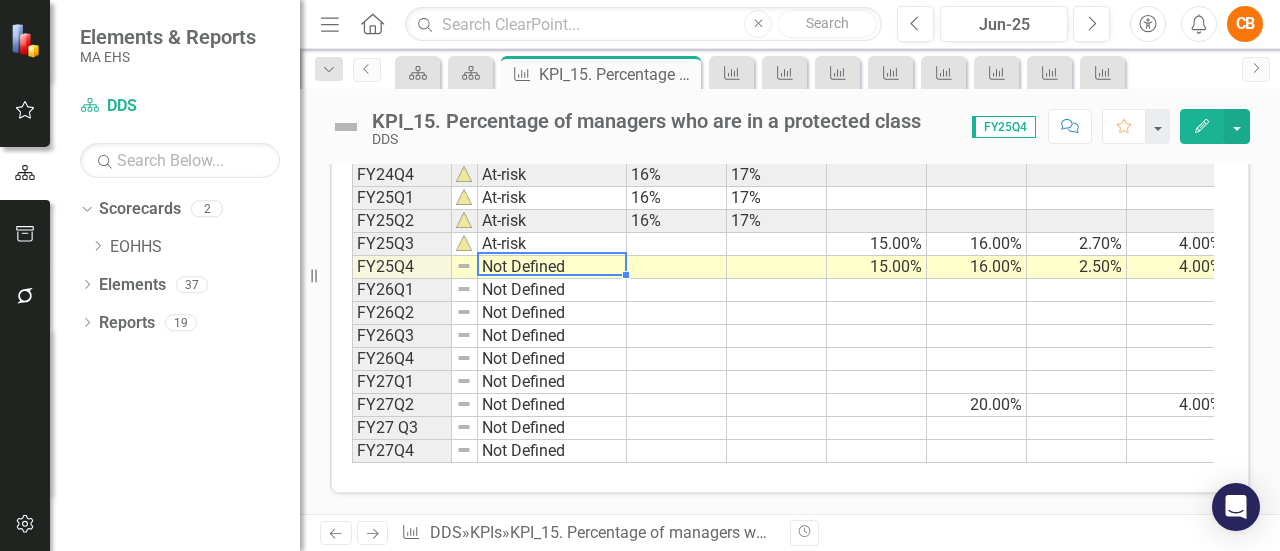 click on "Period Status FY24Q1 Not Defined FY24Q2 On-track FY24Q3 On-track FY24Q4 At-risk FY25Q1 At-risk FY25Q2 At-risk FY25Q3 At-risk FY25Q4 Not Defined FY26Q1 Not Defined FY26Q2 Not Defined FY26Q3 Not Defined FY26Q4 Not Defined FY27Q1 Not Defined FY27Q2 Not Defined FY27 Q3 Not Defined FY27Q4 Not Defined" at bounding box center [352, 258] 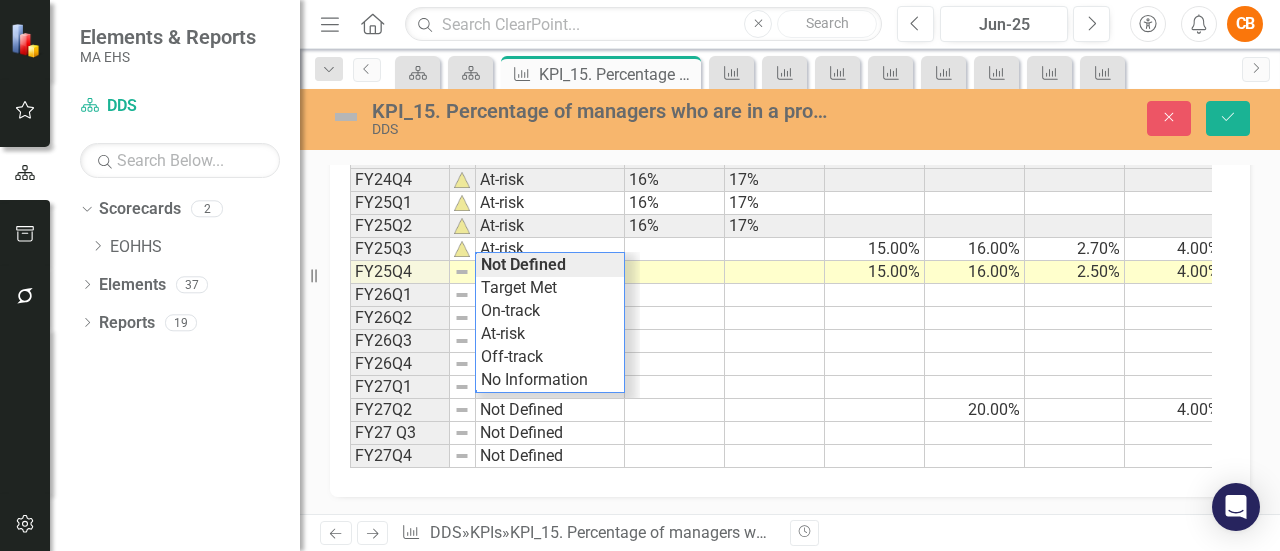 scroll, scrollTop: 968, scrollLeft: 0, axis: vertical 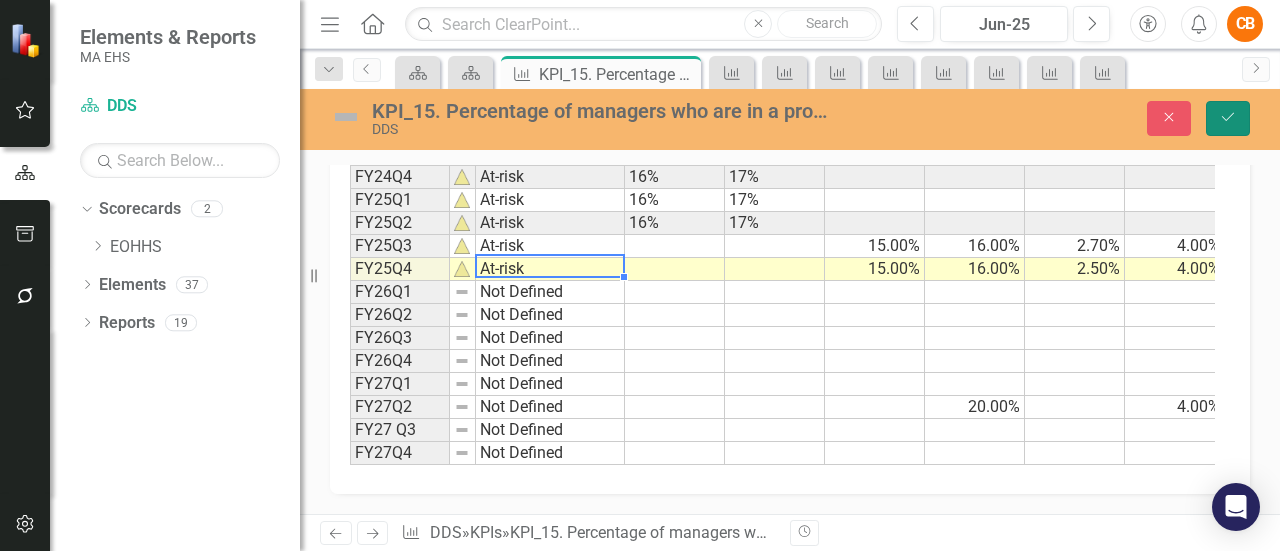 click on "Save" at bounding box center (1228, 118) 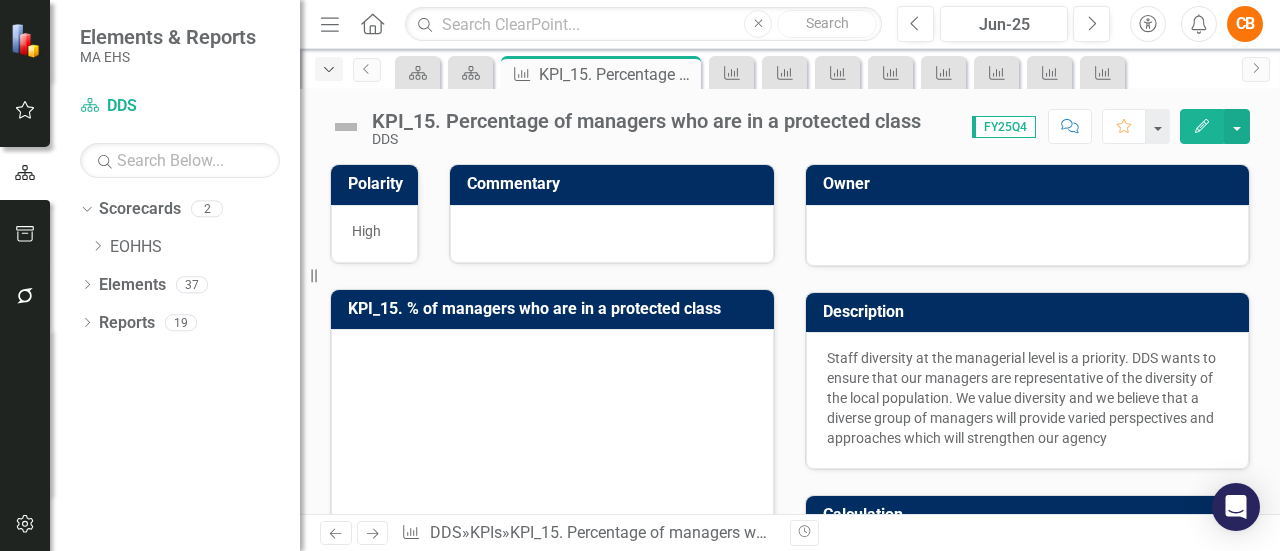click on "Dropdown" 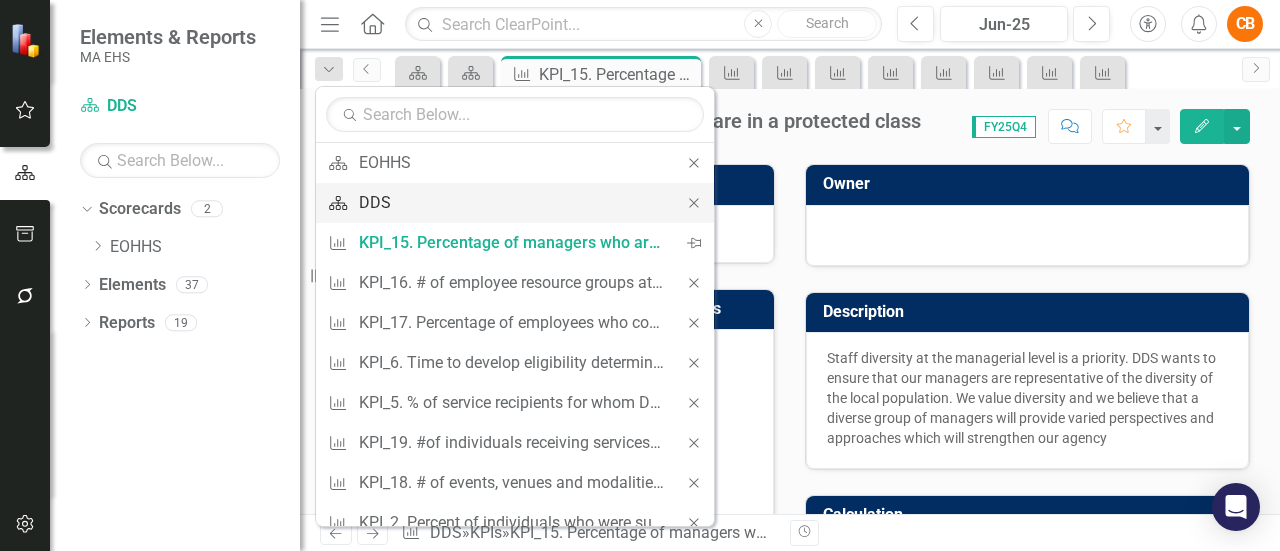 click on "DDS" at bounding box center [511, 202] 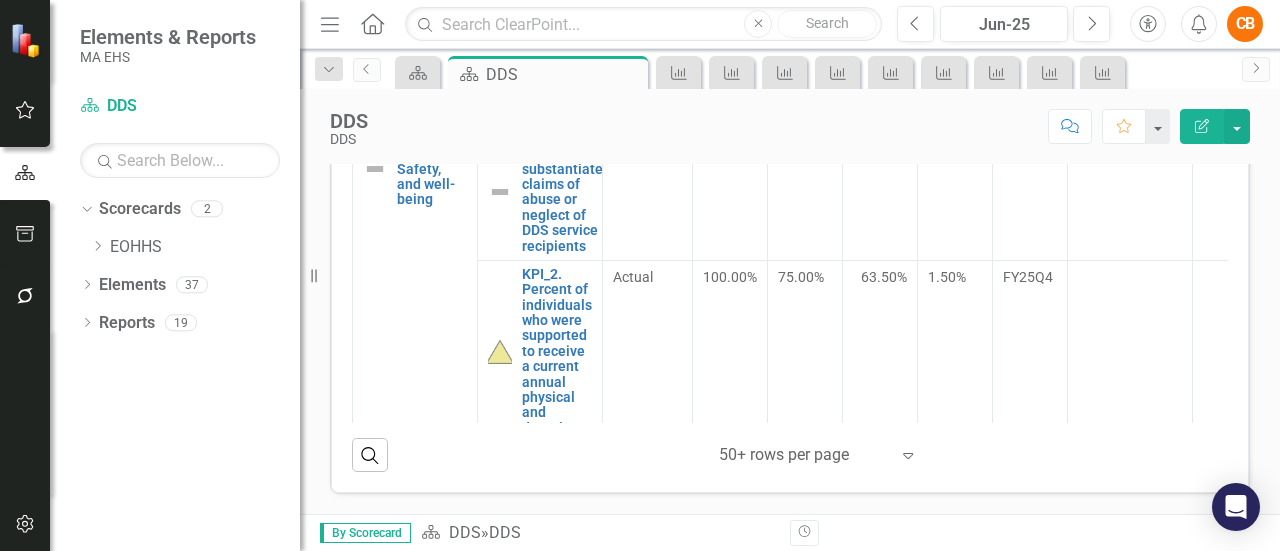 scroll, scrollTop: 766, scrollLeft: 0, axis: vertical 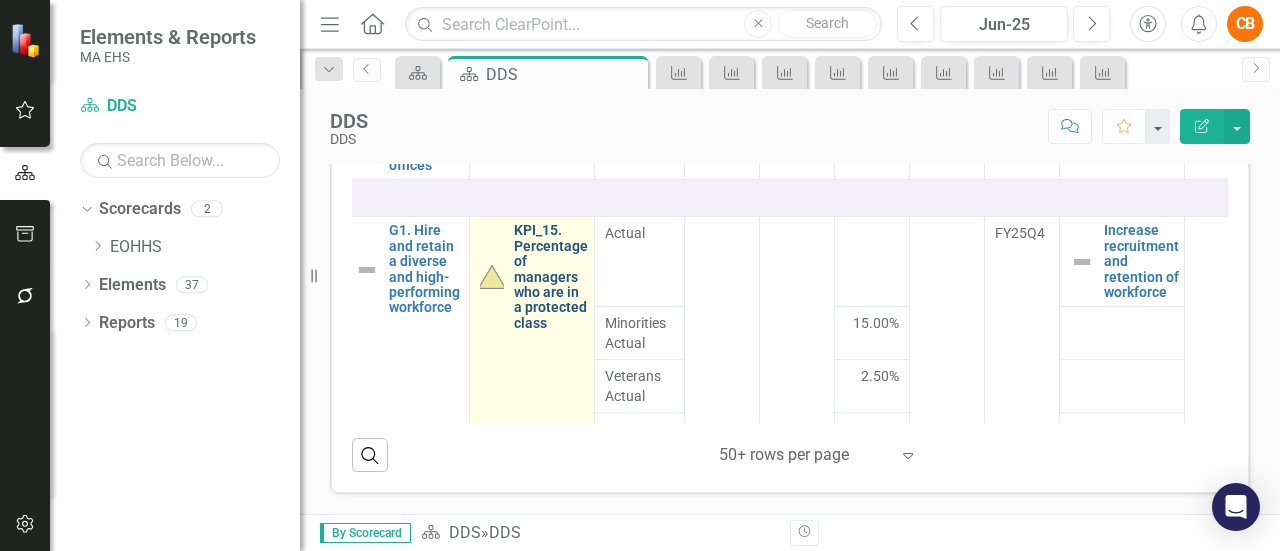 click on "KPI_15. Percentage of managers who are in a protected class" at bounding box center (551, 277) 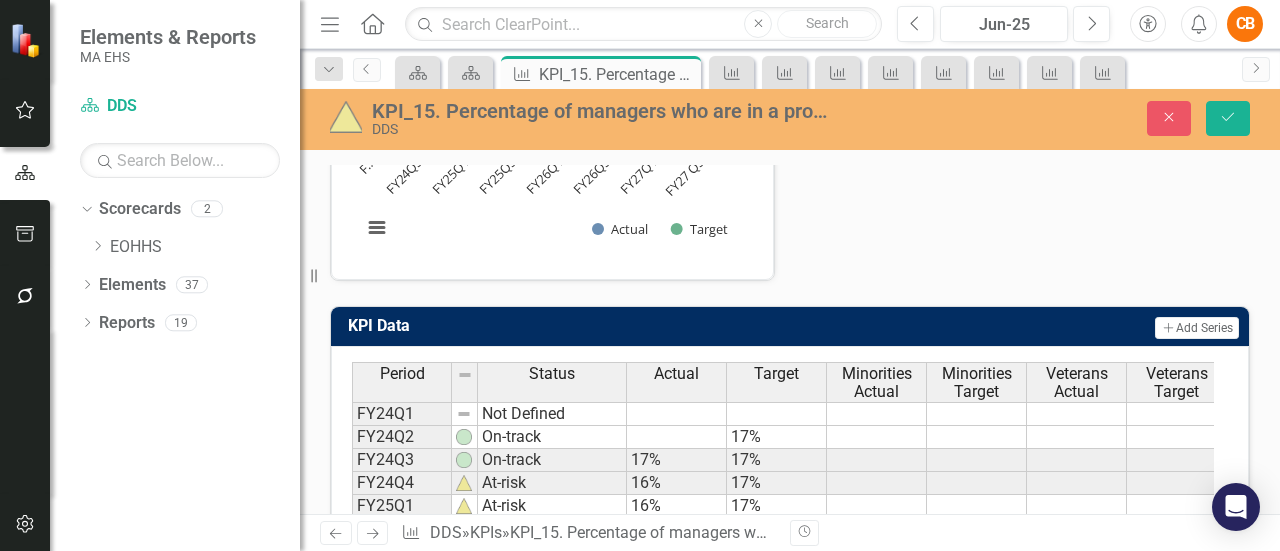 scroll, scrollTop: 1008, scrollLeft: 0, axis: vertical 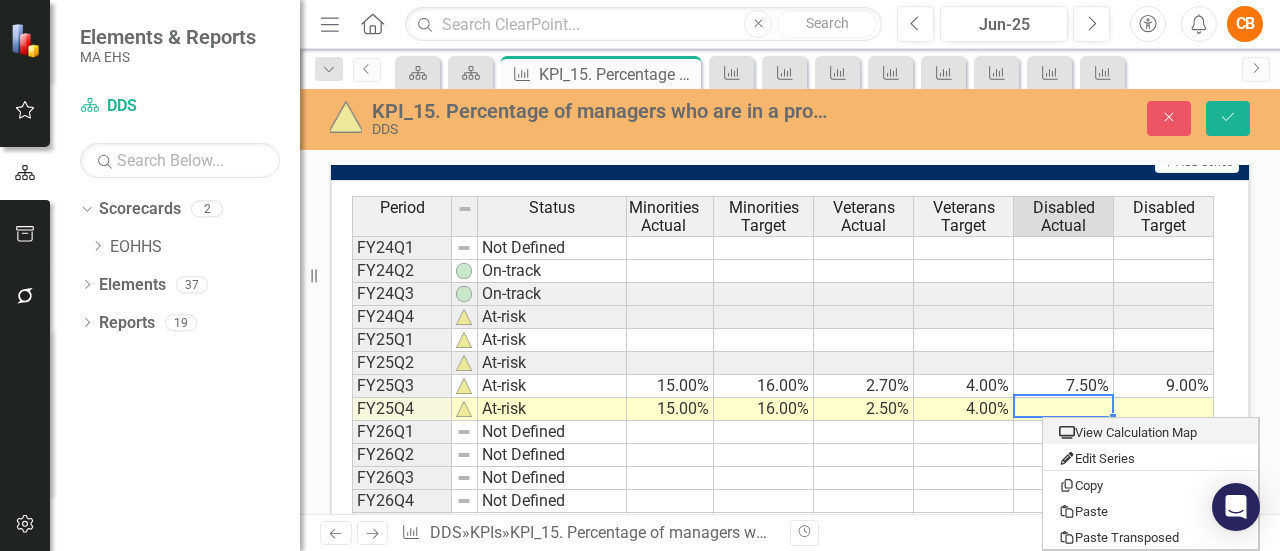 click on "Period Status Actual Target Minorities Actual Minorities Target Veterans Actual Veterans Target Disabled Actual Disabled Target FY24Q1 Not Defined FY24Q2 On-track 17% FY24Q3 On-track 17% 17% FY24Q4 At-risk 16% 17% FY25Q1 At-risk 16% 17% FY25Q2 At-risk 16% 17% FY25Q3 At-risk 15.00% 16.00% 2.70% 4.00% 7.50% 9.00% FY25Q4 At-risk 15.00% 16.00% 2.50% 4.00% FY26Q1 Not Defined FY26Q2 Not Defined FY26Q3 Not Defined FY26Q4 Not Defined FY27Q1 Not Defined FY27Q2 Not Defined 20.00% 4.00% 10.00% FY27 Q3 Not Defined FY27Q4 Not Defined" at bounding box center [139, 400] 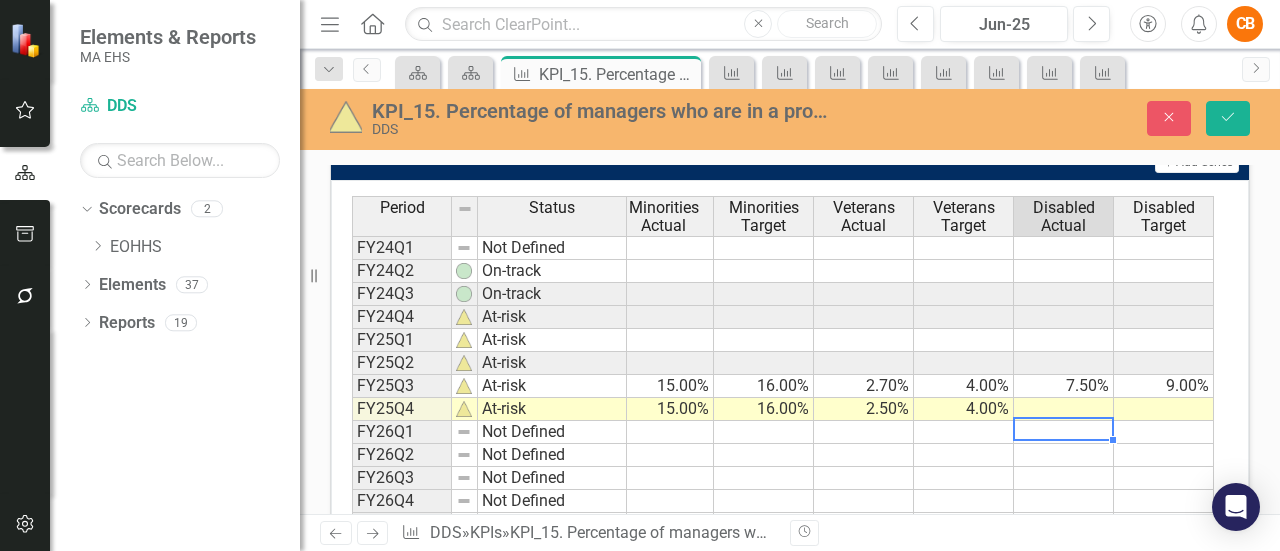 click at bounding box center [1064, 409] 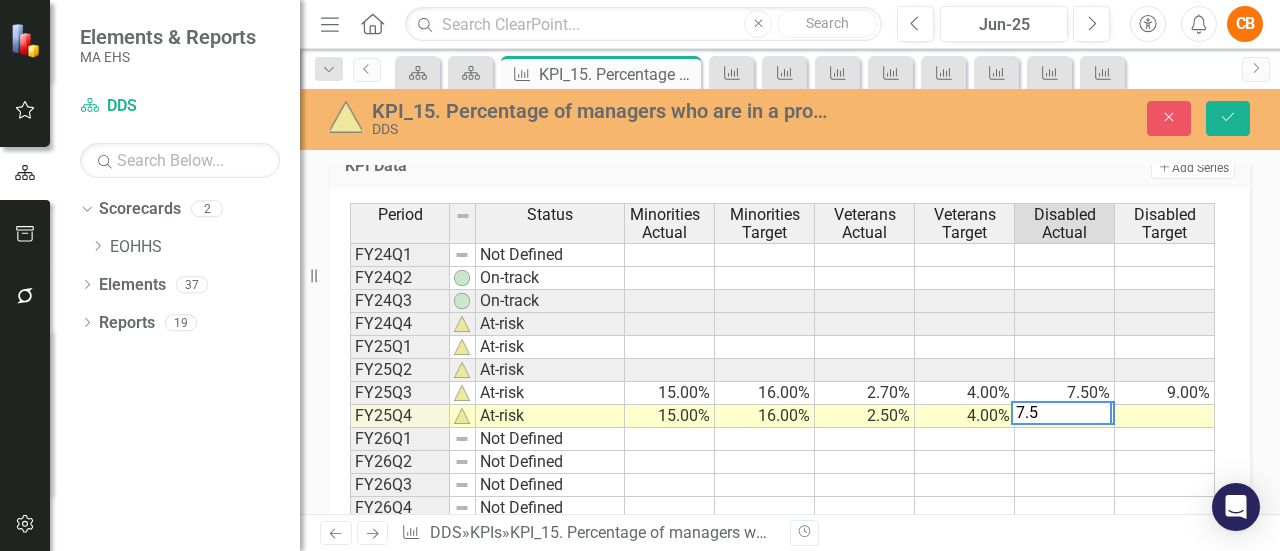 scroll, scrollTop: 0, scrollLeft: 210, axis: horizontal 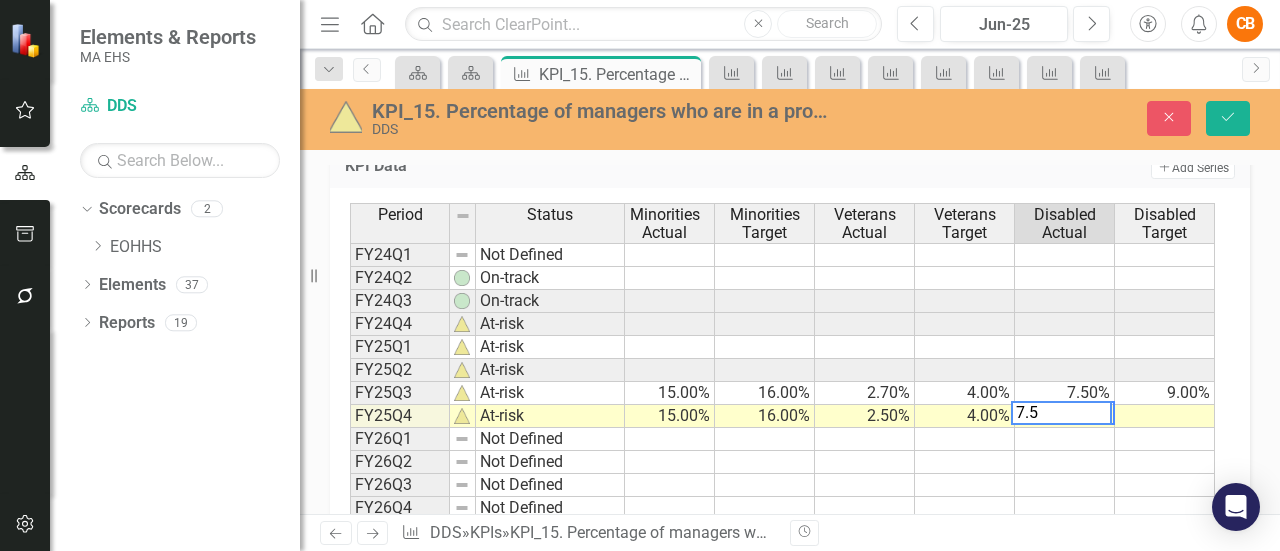 click at bounding box center [1165, 416] 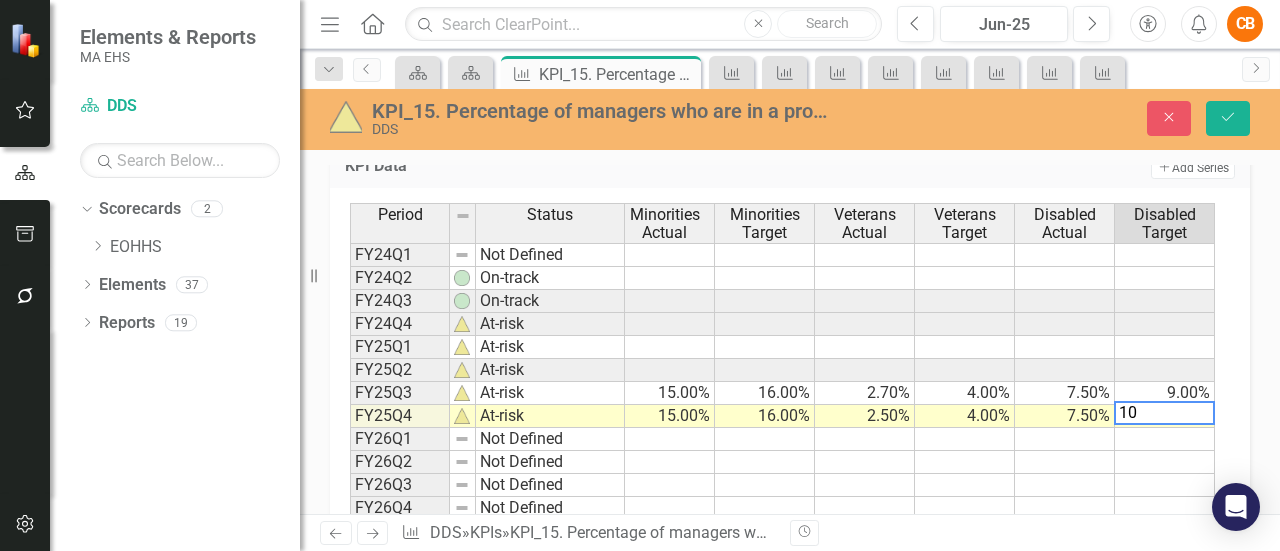 click at bounding box center (1165, 462) 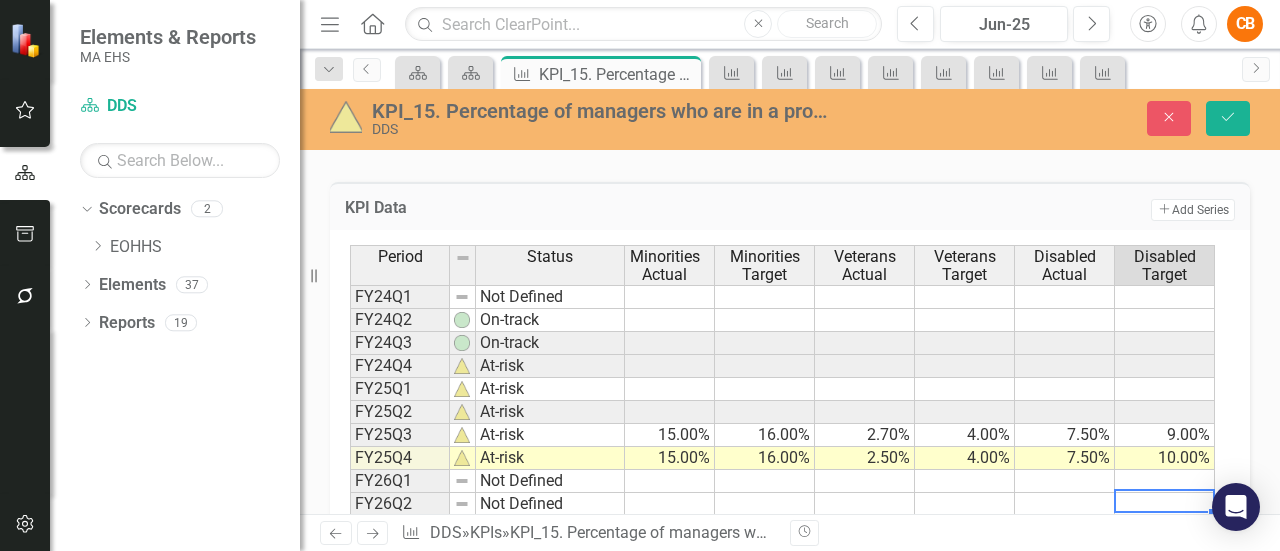 scroll, scrollTop: 986, scrollLeft: 0, axis: vertical 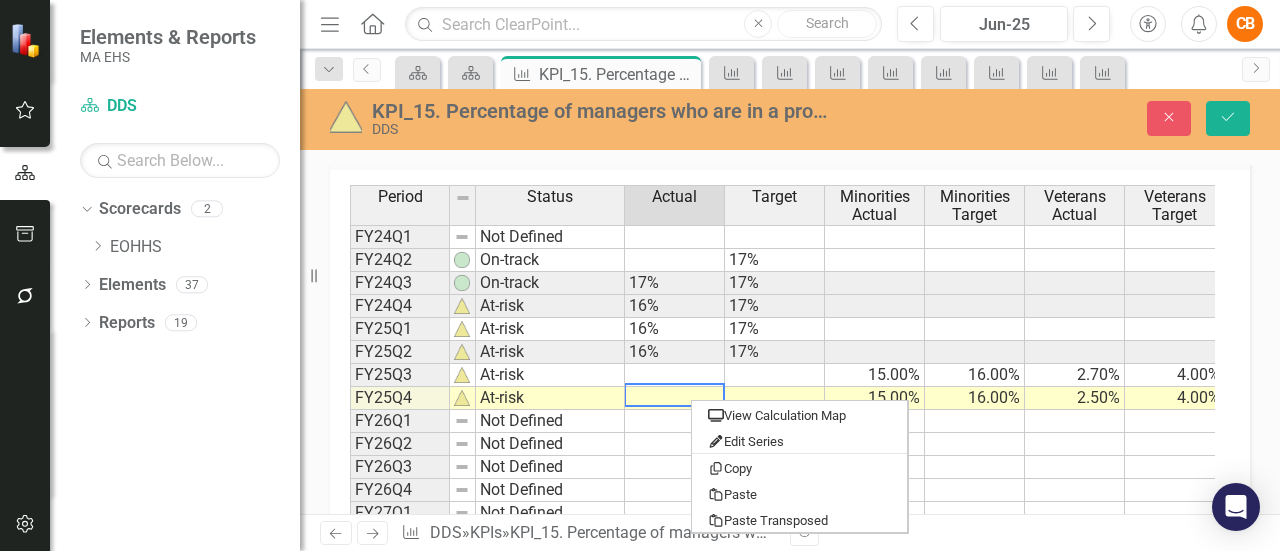click at bounding box center (975, 444) 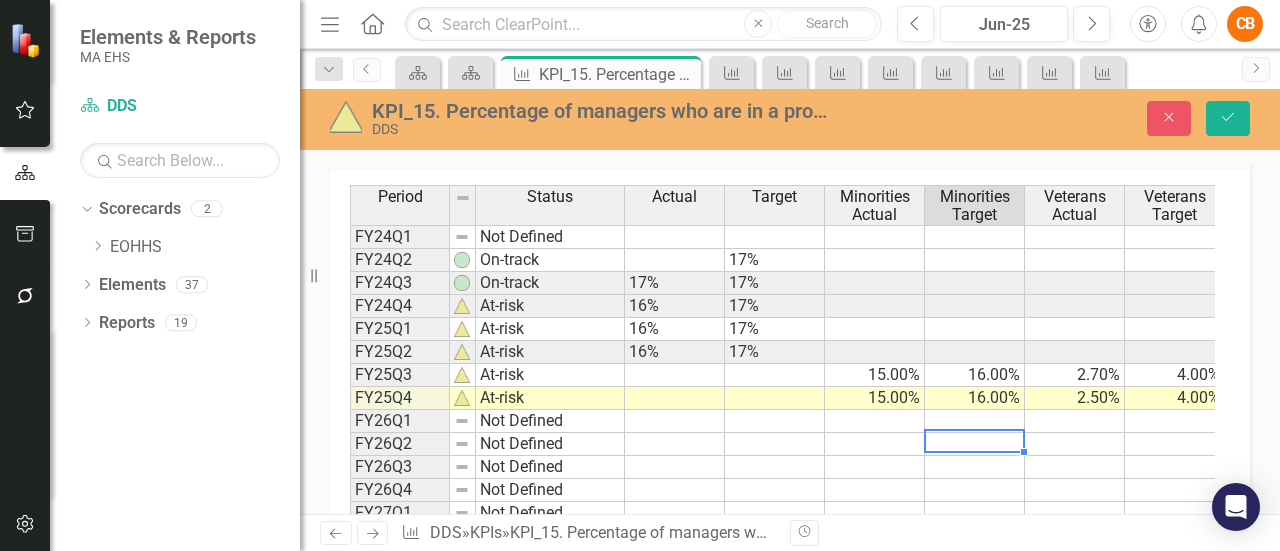 scroll, scrollTop: 0, scrollLeft: 69, axis: horizontal 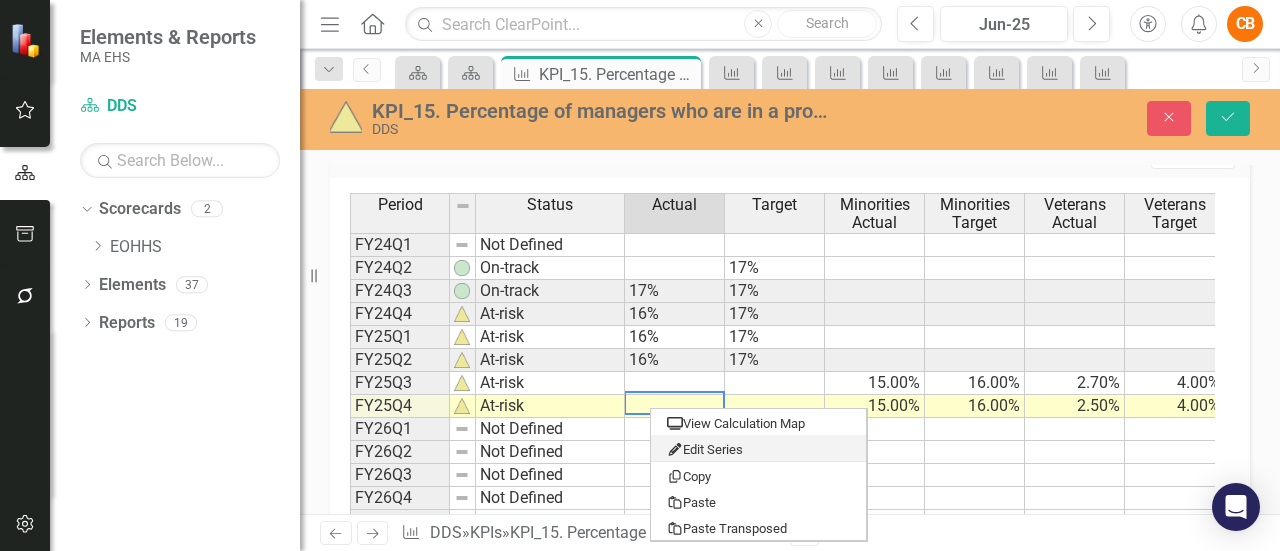 click at bounding box center (975, 452) 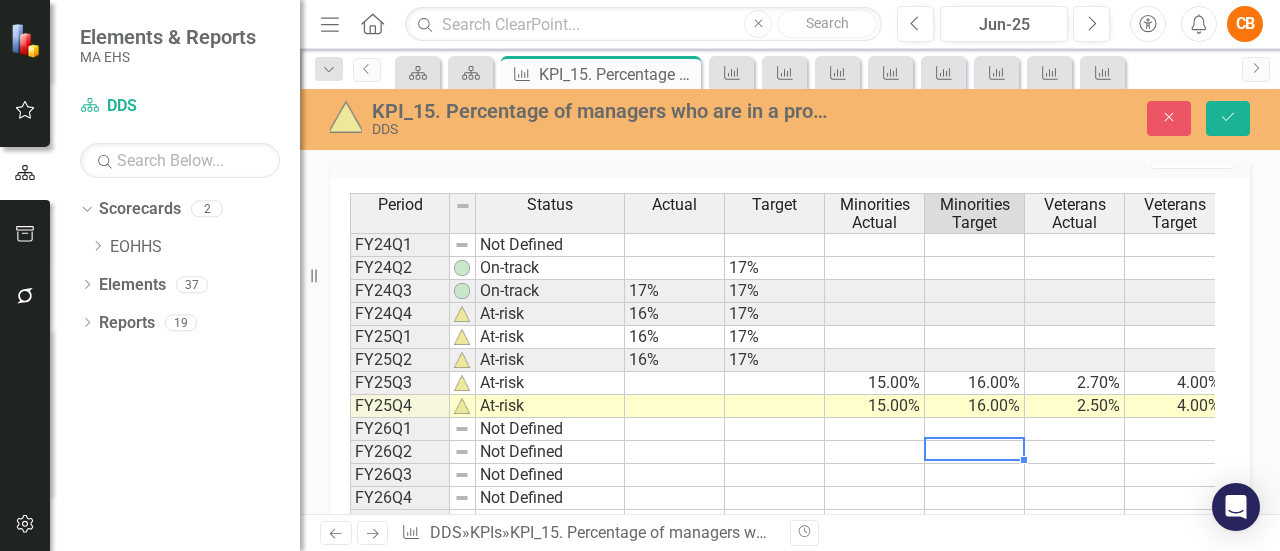 click at bounding box center [675, 406] 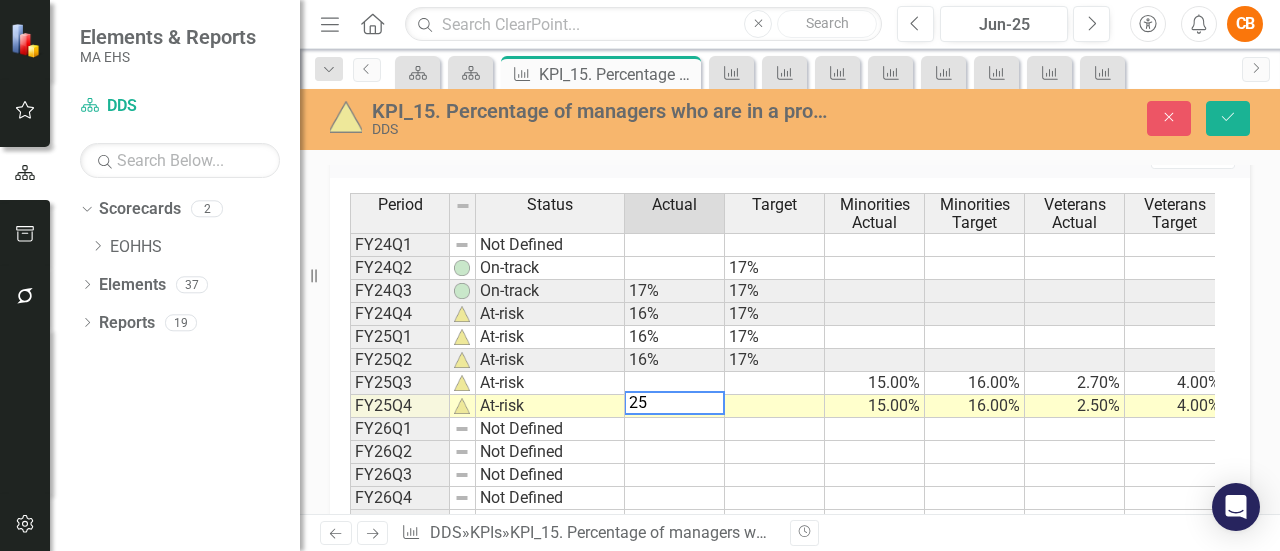 click at bounding box center (775, 406) 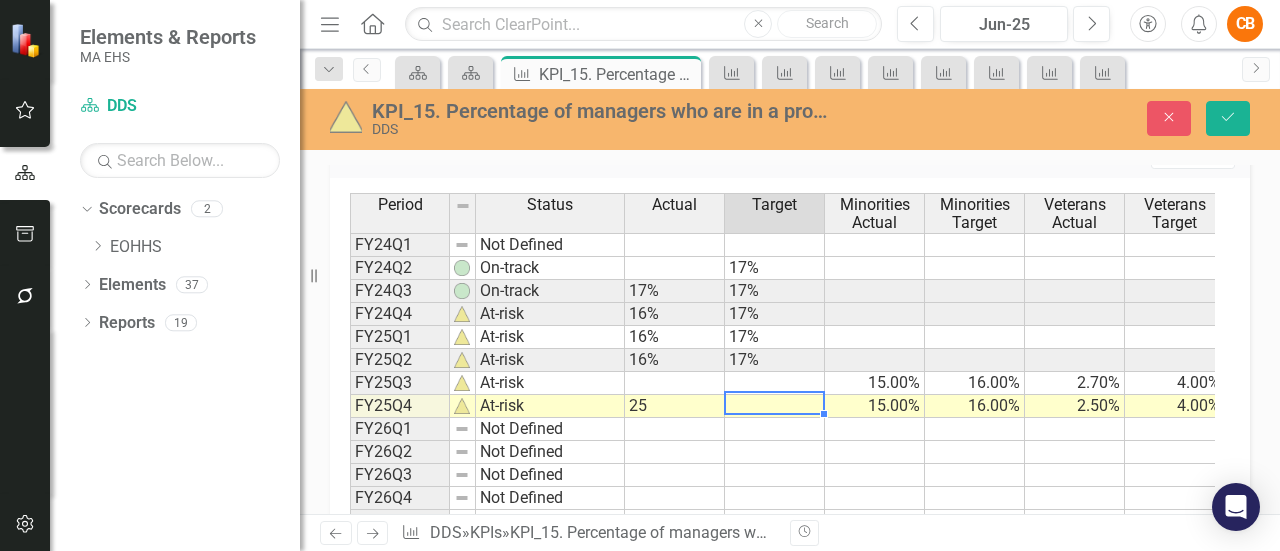 scroll, scrollTop: 0, scrollLeft: 76, axis: horizontal 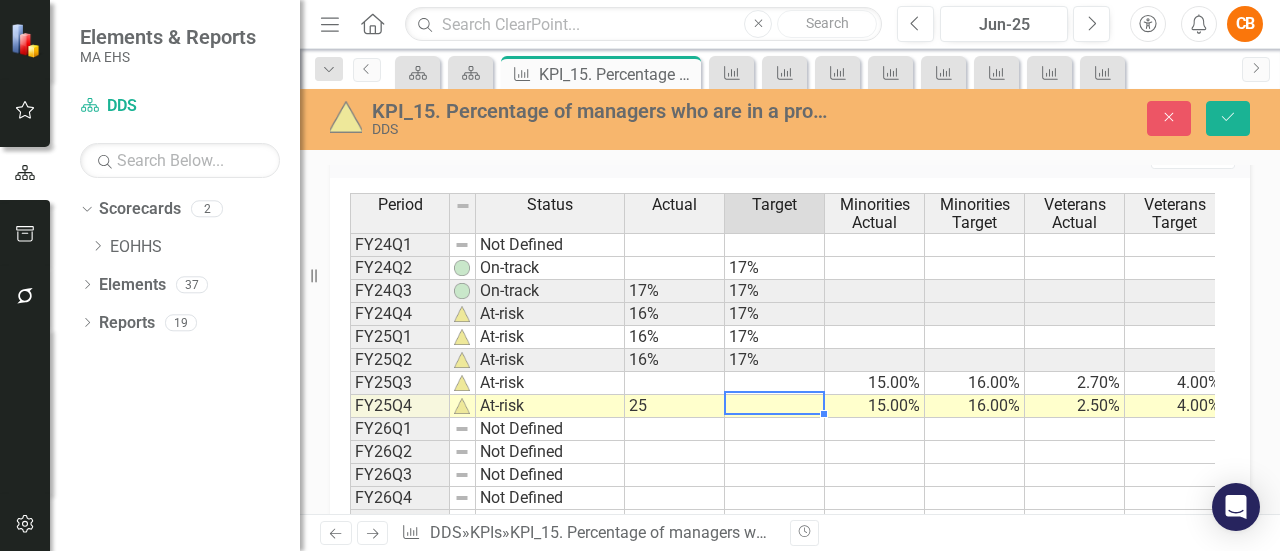 click at bounding box center [775, 406] 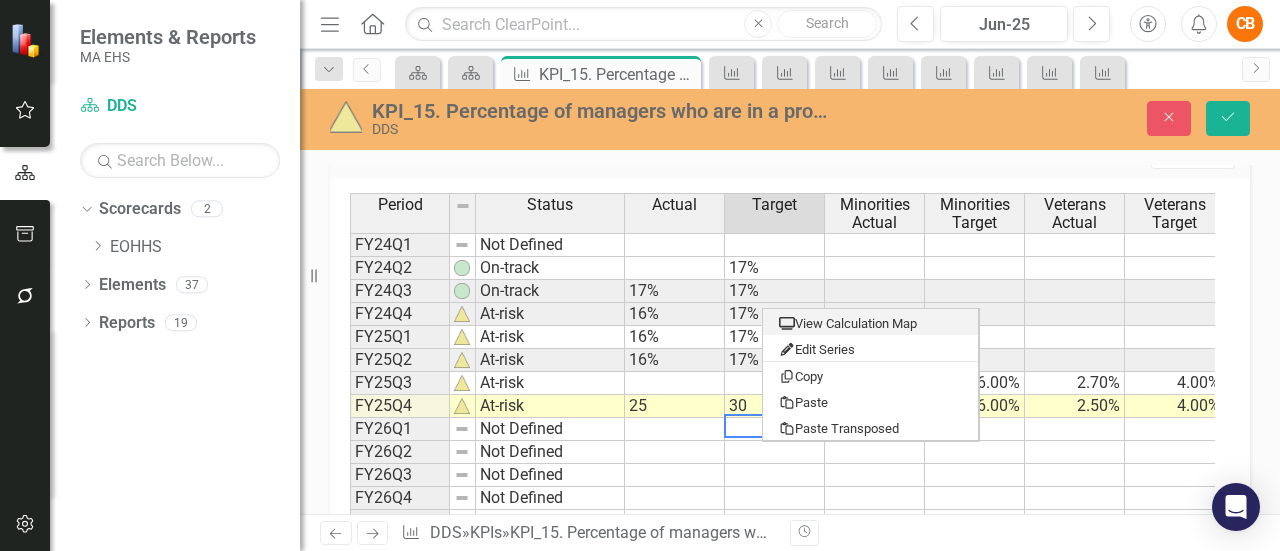 click at bounding box center (1075, 452) 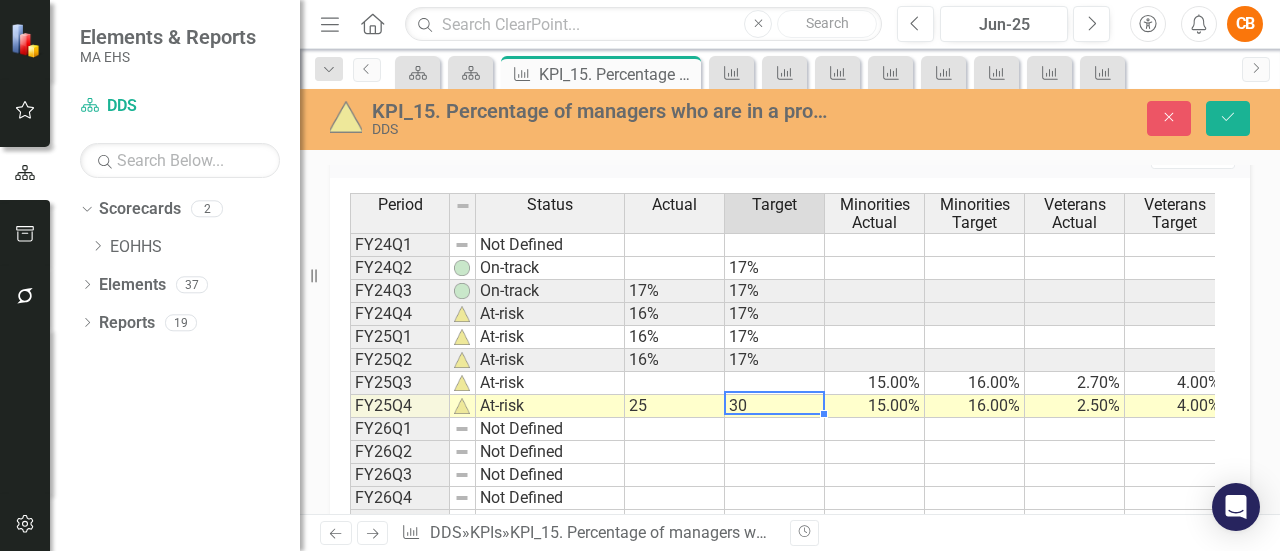 click on "30" at bounding box center (775, 406) 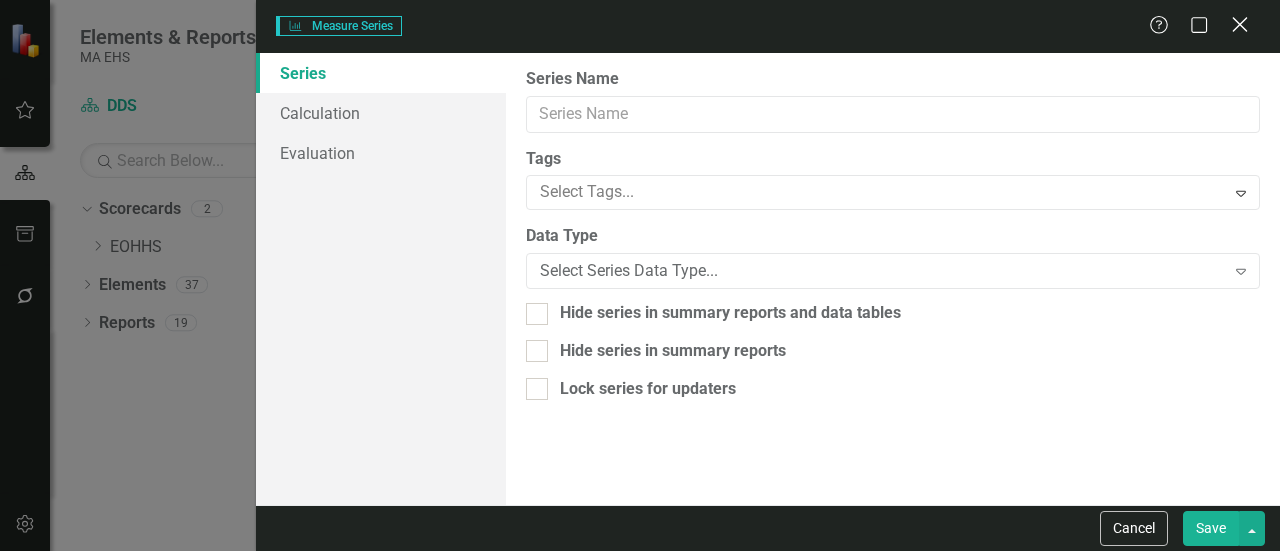 click on "Close" 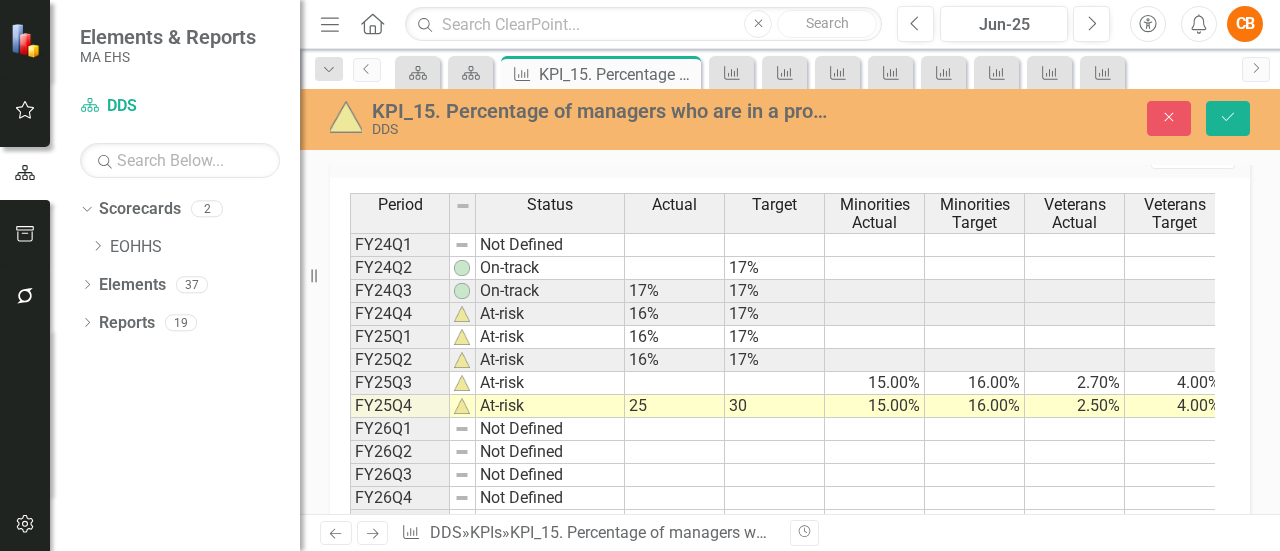 click on "25" at bounding box center [675, 406] 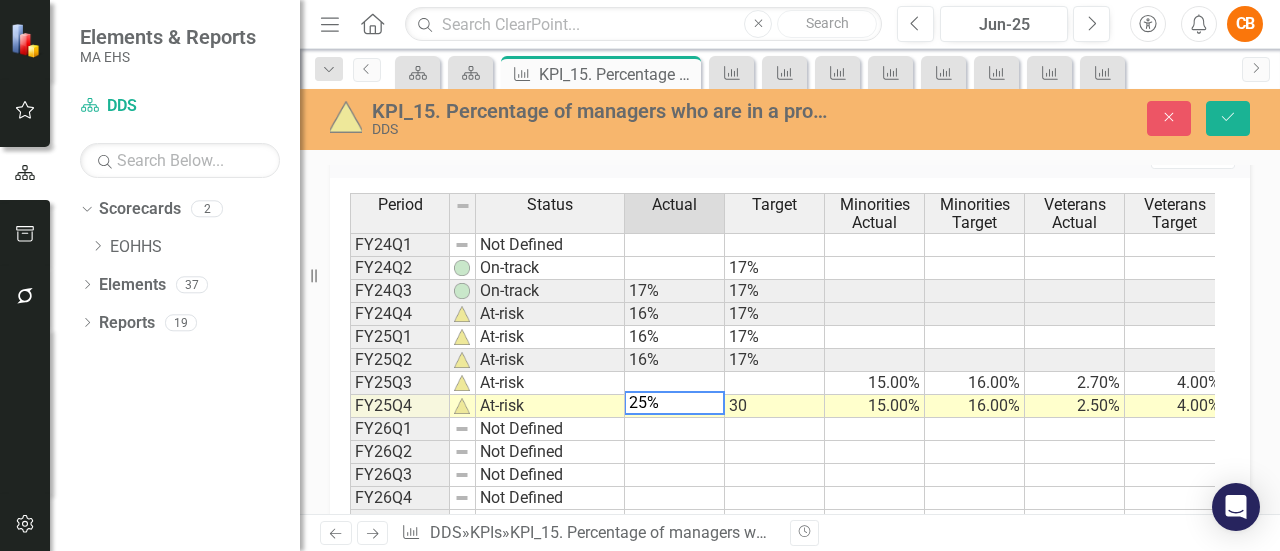 click on "30" at bounding box center (775, 406) 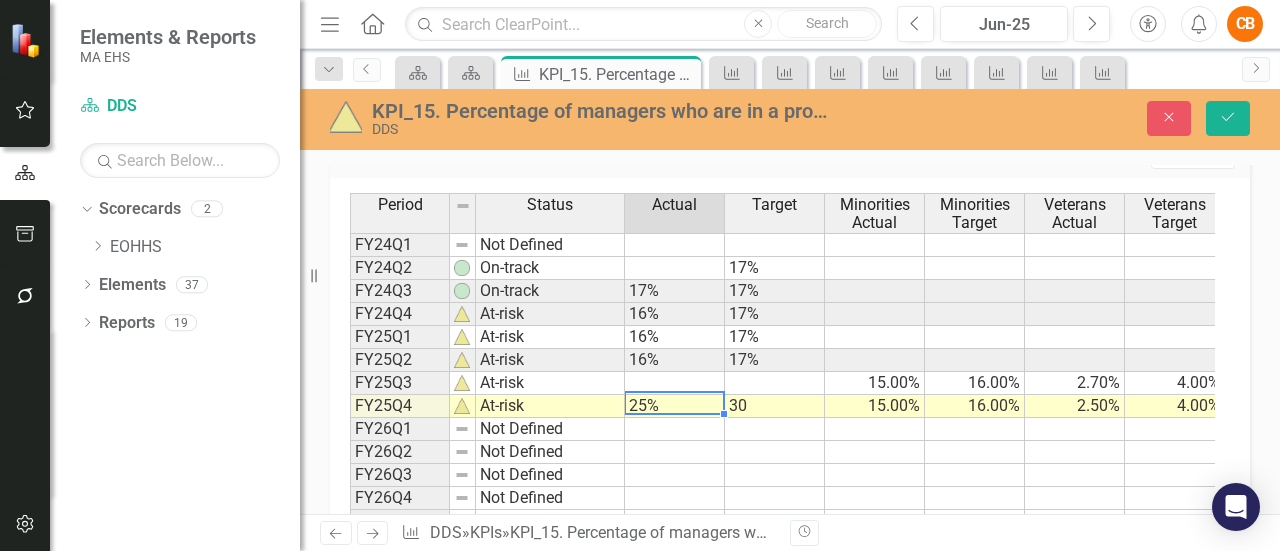 click on "25%" at bounding box center (675, 406) 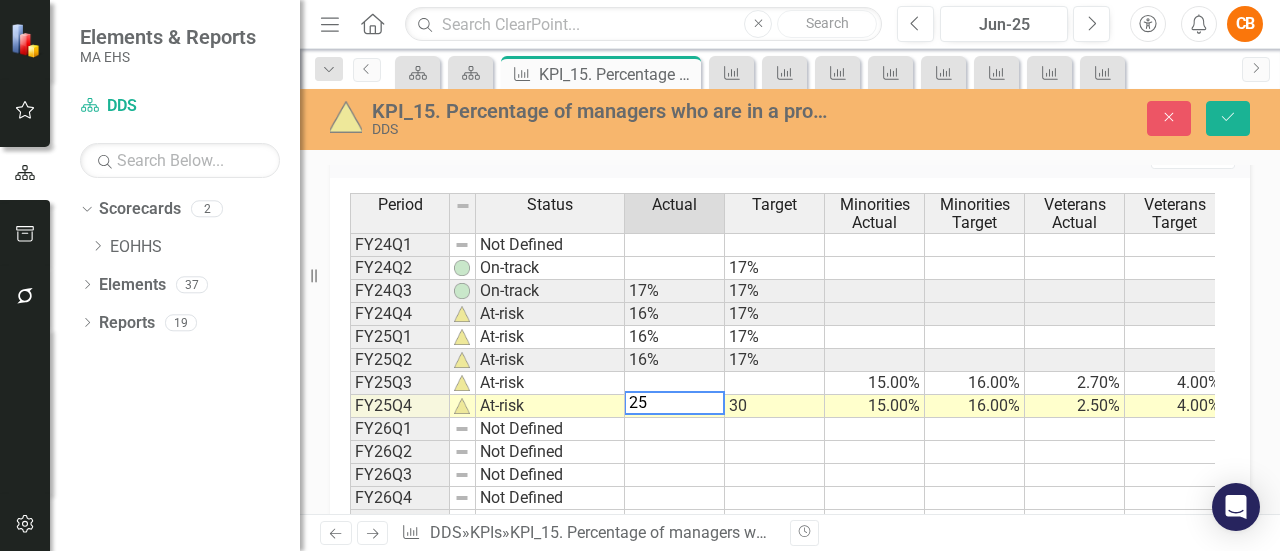 type on "25" 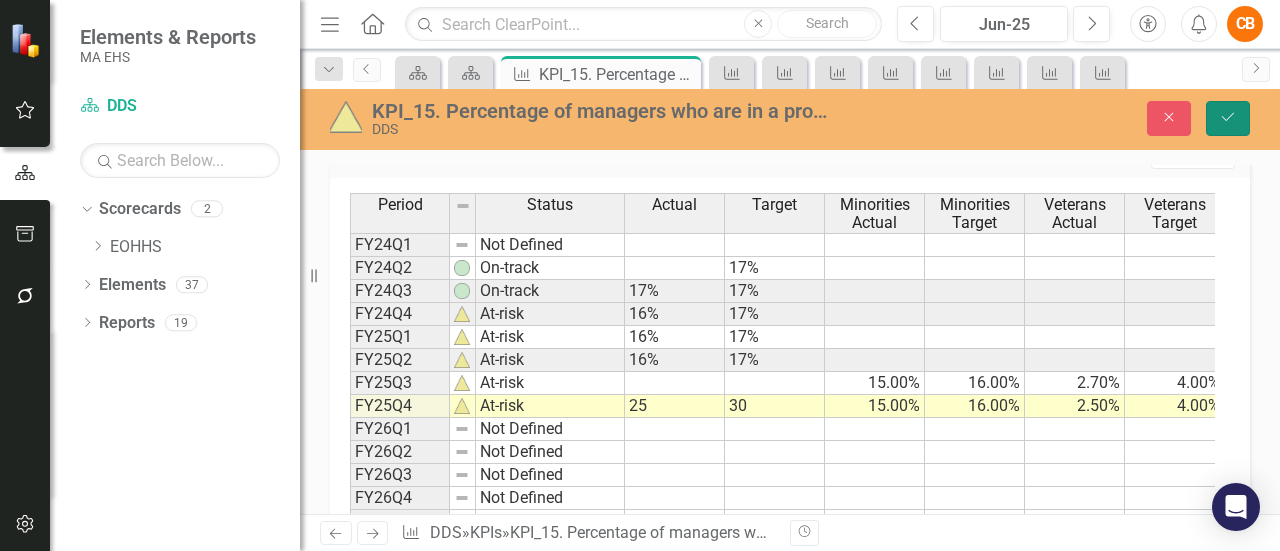click on "Save" 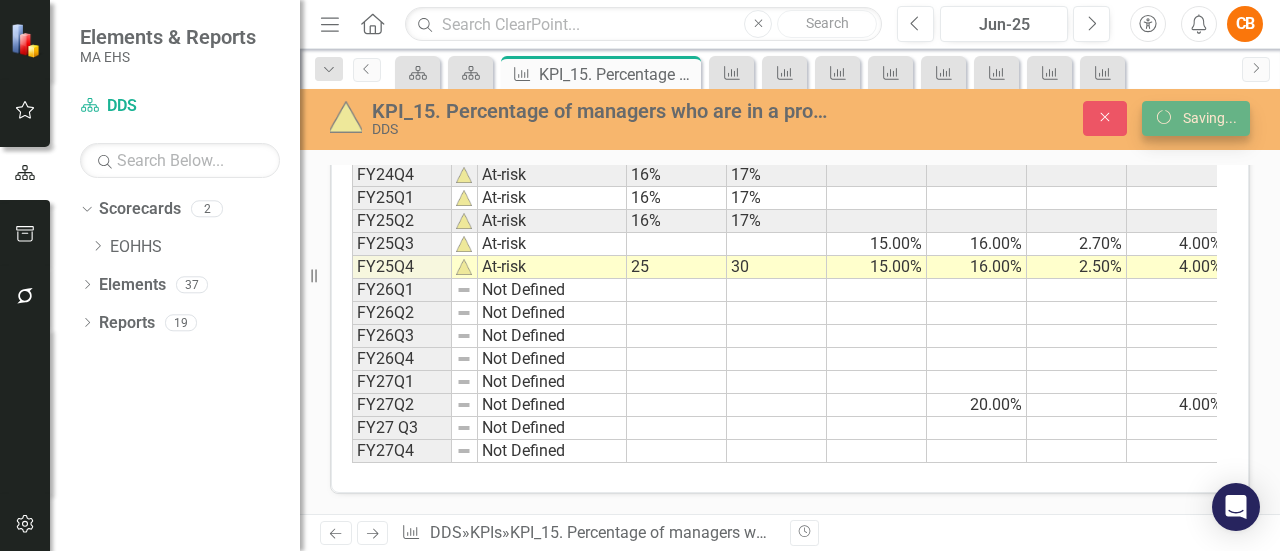 scroll, scrollTop: 963, scrollLeft: 0, axis: vertical 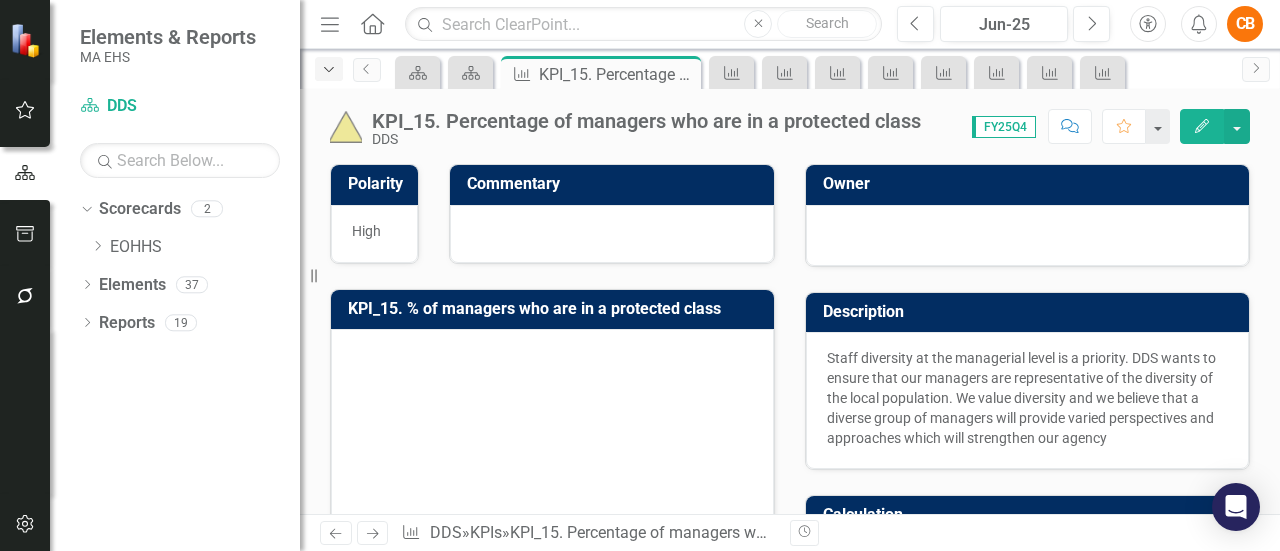 click on "Dropdown" 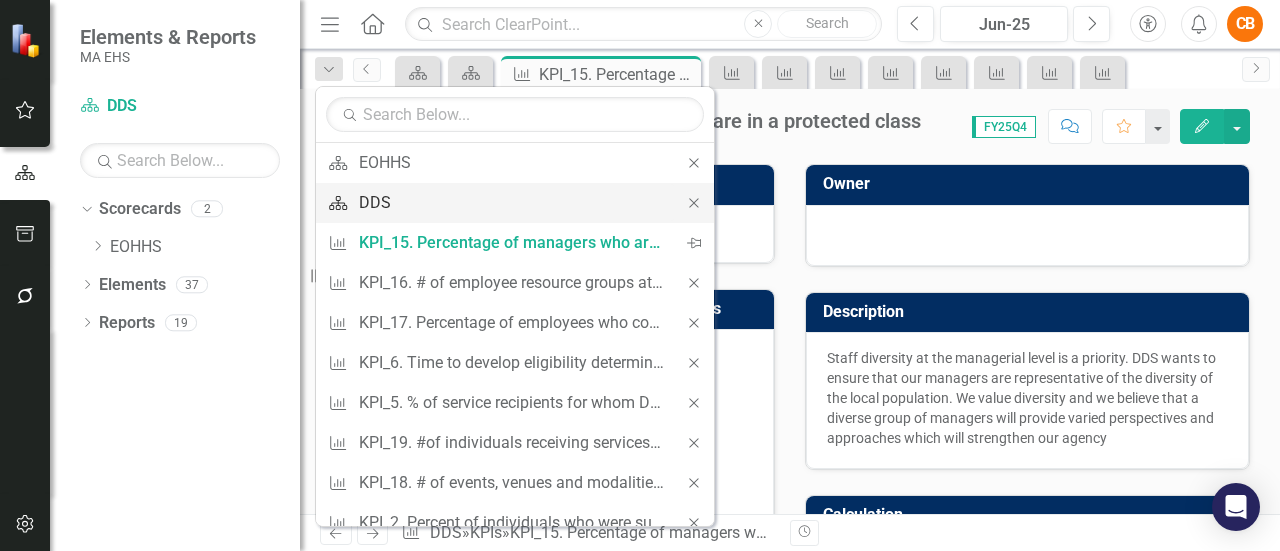 click on "DDS" at bounding box center [511, 202] 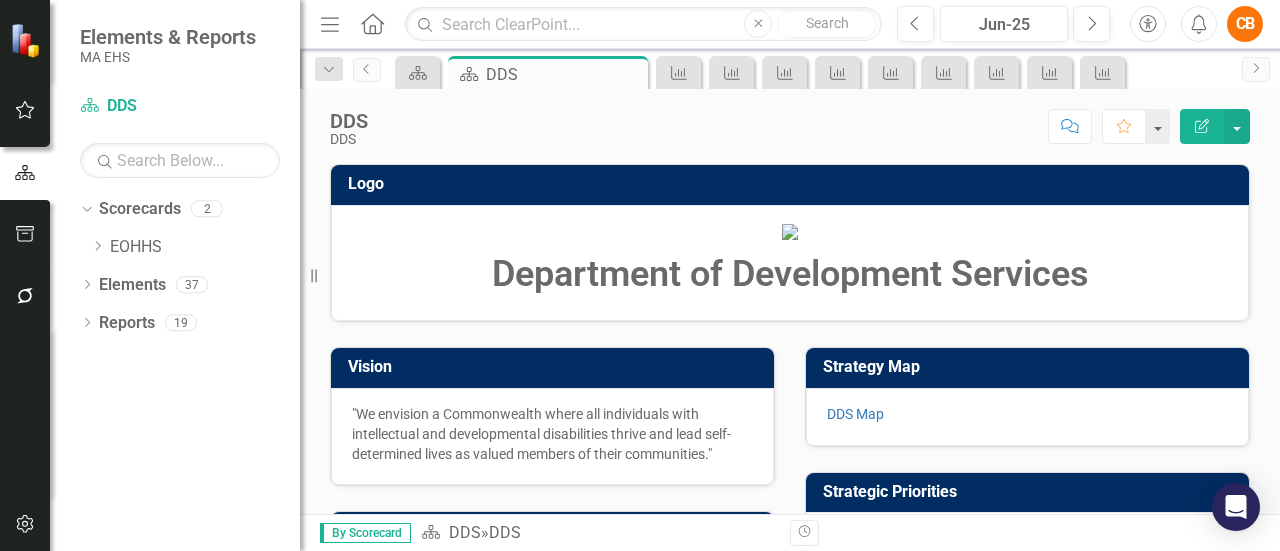 scroll, scrollTop: 939, scrollLeft: 0, axis: vertical 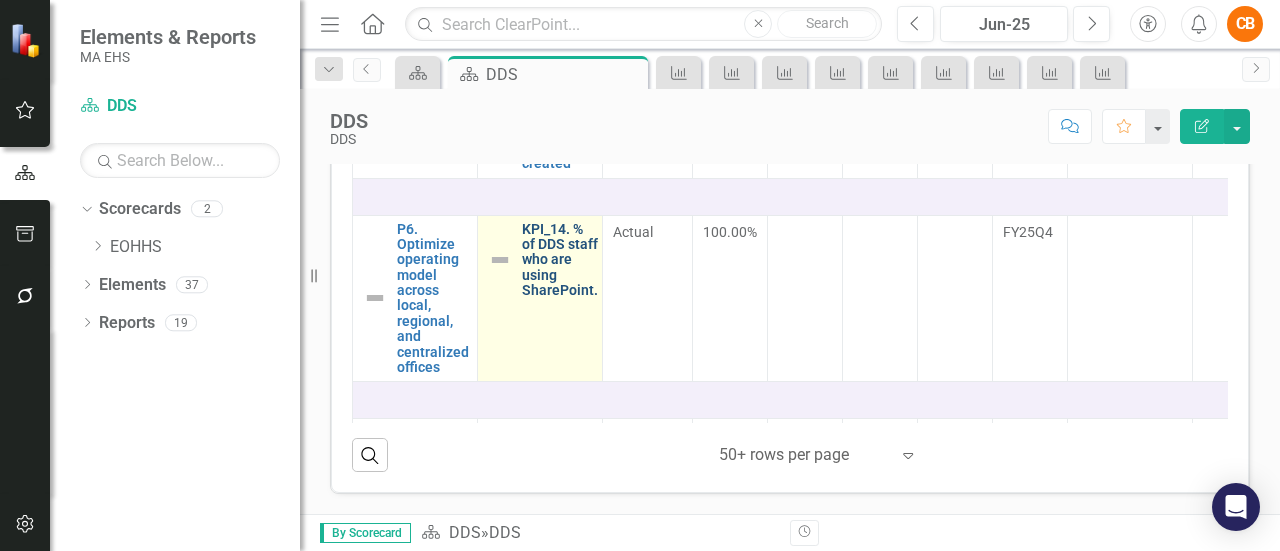 click on "KPI_14. % of DDS staff who are using SharePoint." at bounding box center [560, 260] 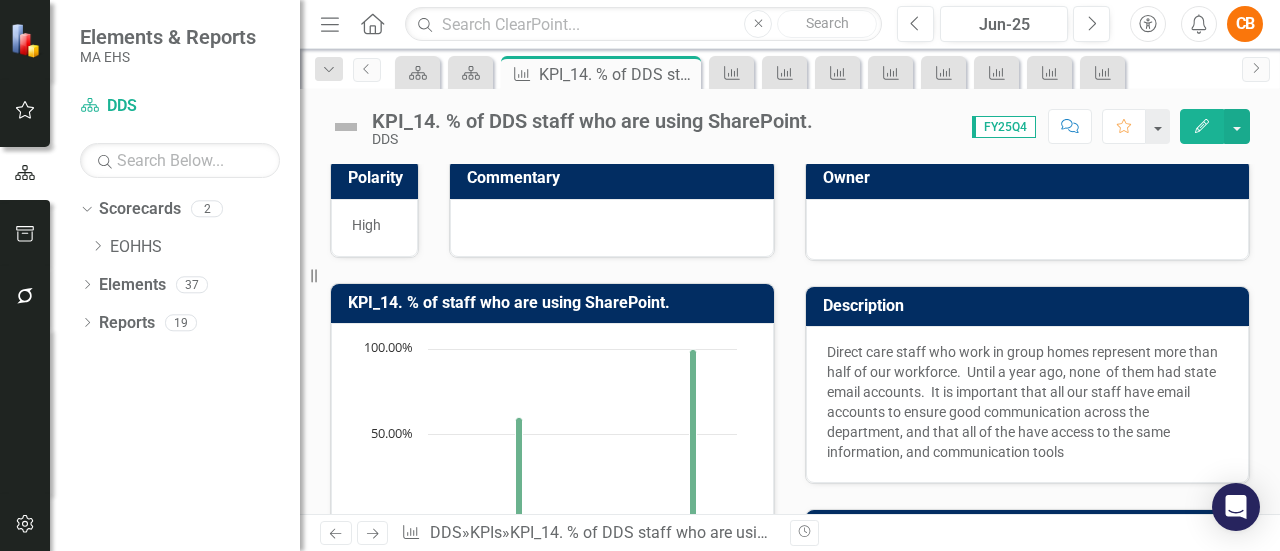 scroll, scrollTop: 0, scrollLeft: 0, axis: both 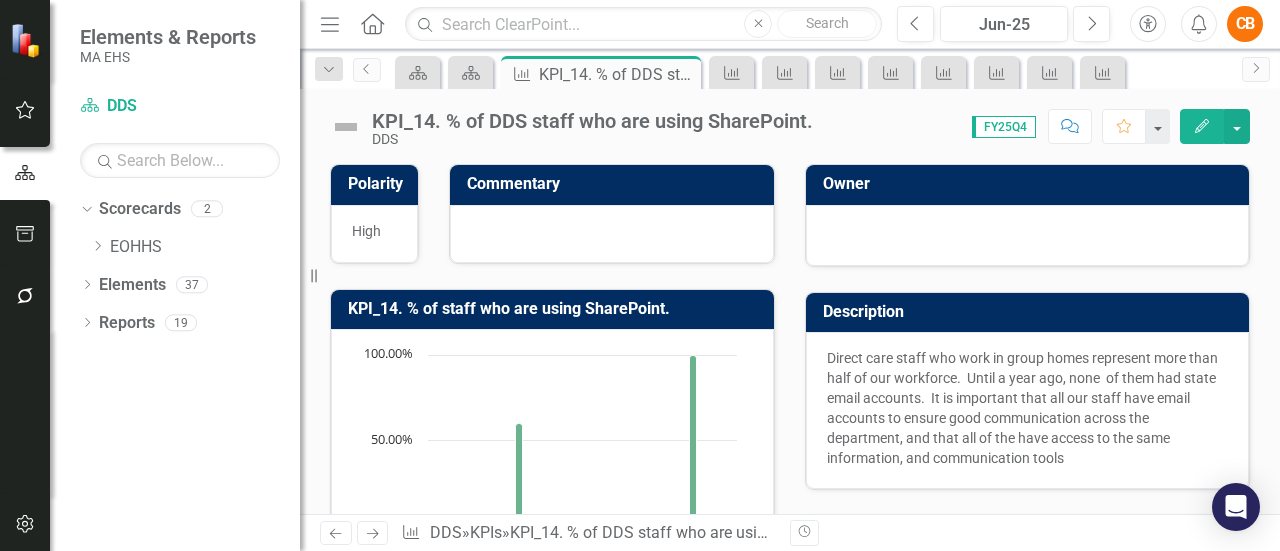 drag, startPoint x: 602, startPoint y: 229, endPoint x: 522, endPoint y: 191, distance: 88.56636 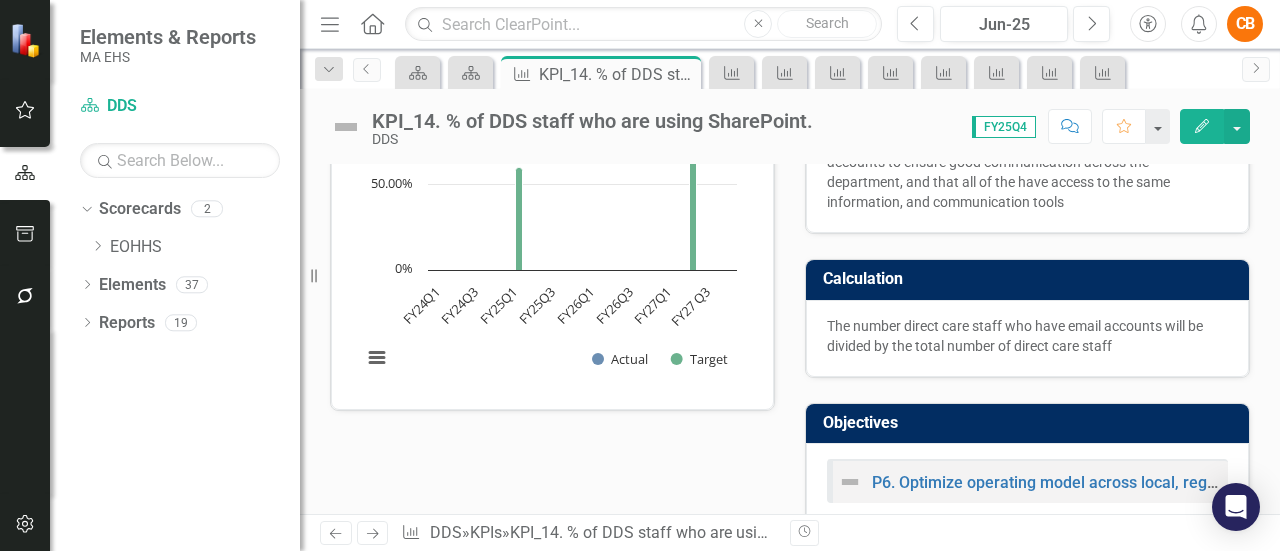 scroll, scrollTop: 0, scrollLeft: 0, axis: both 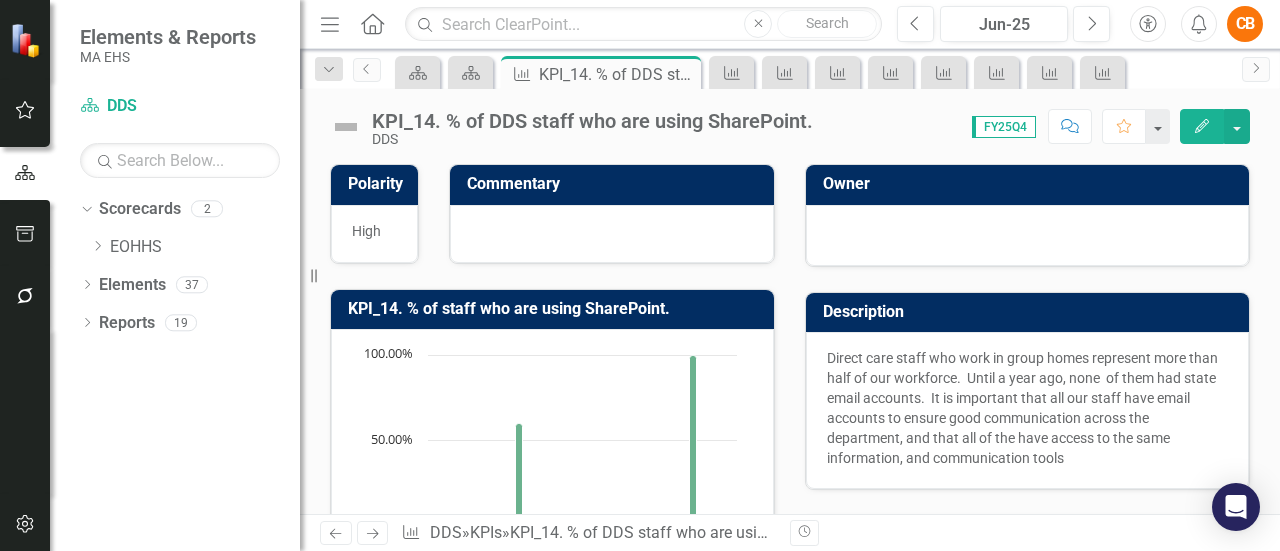 click 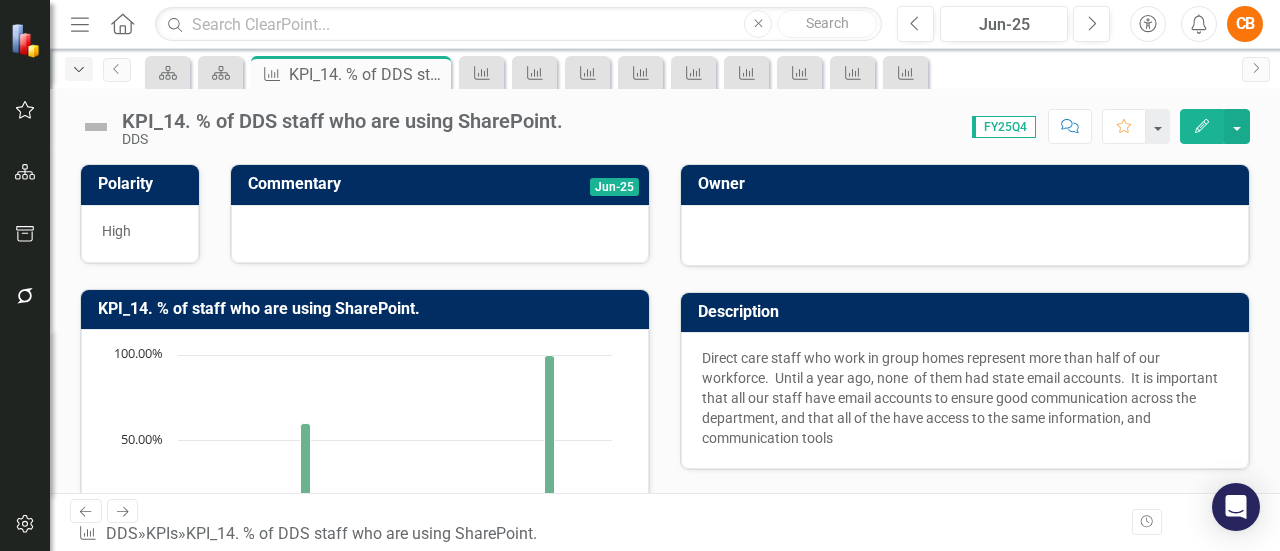 click on "Dropdown" 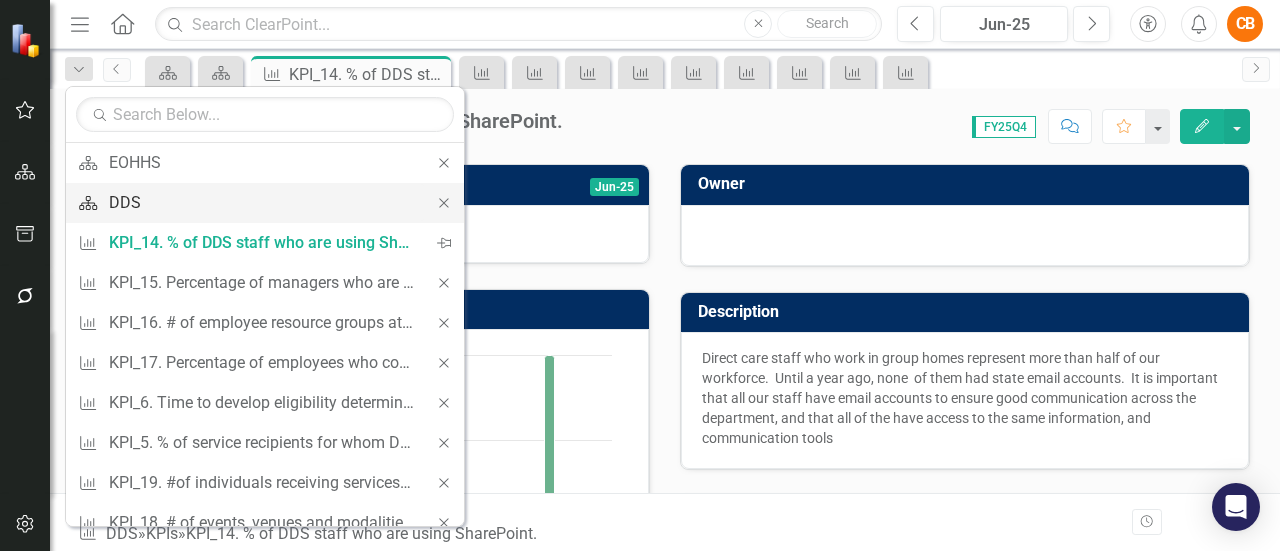 click on "DDS" at bounding box center (261, 202) 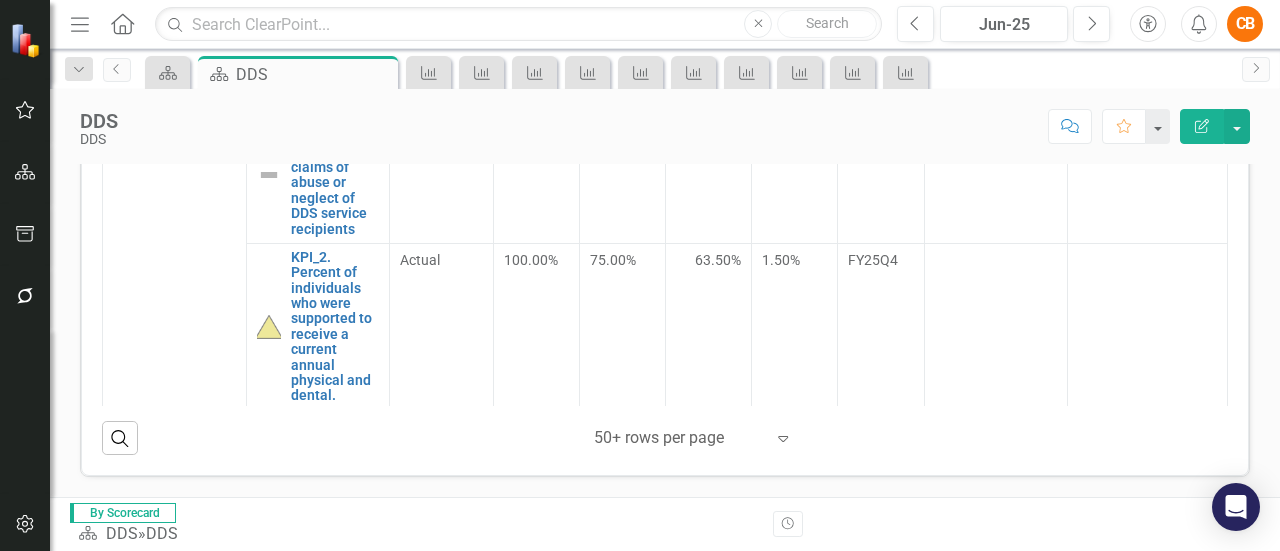 scroll, scrollTop: 775, scrollLeft: 0, axis: vertical 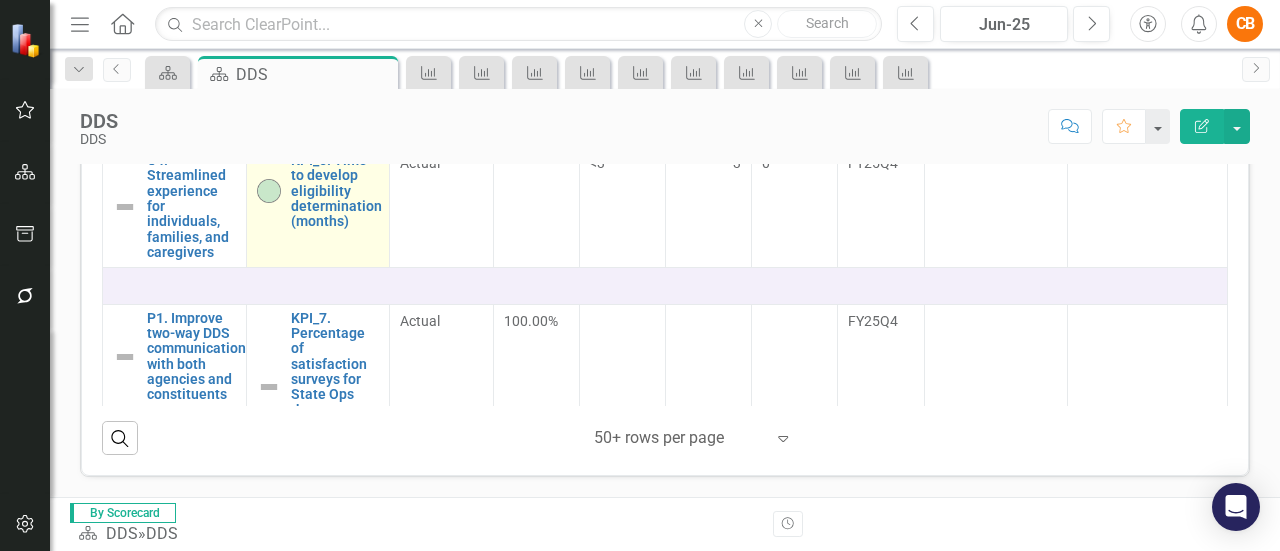 click on "Edit Edit KPI" at bounding box center [0, 0] 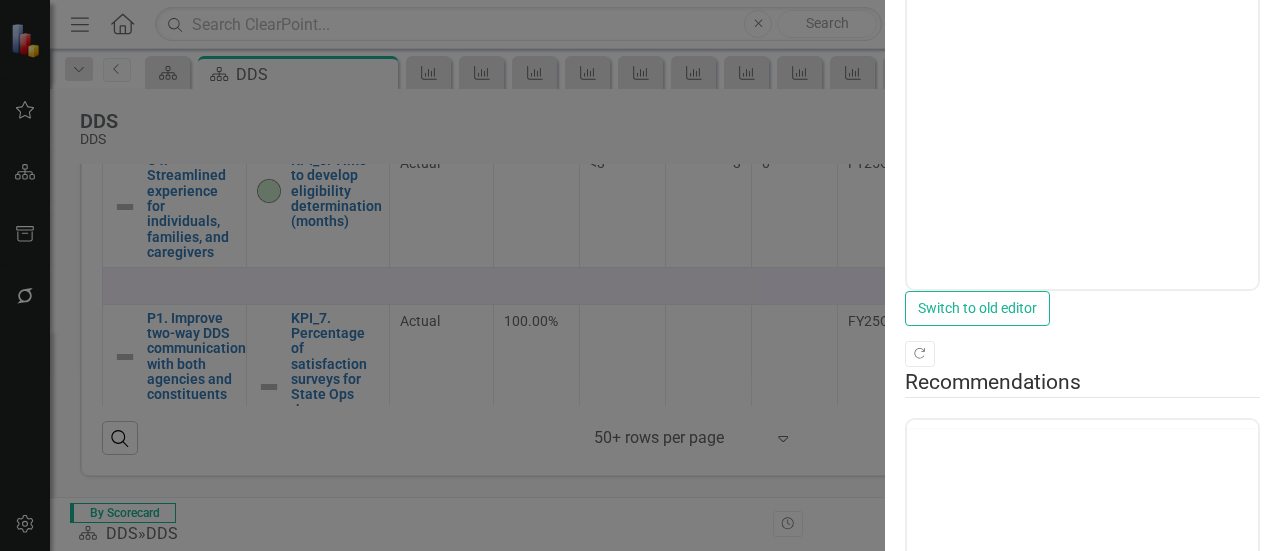 click on "Close" 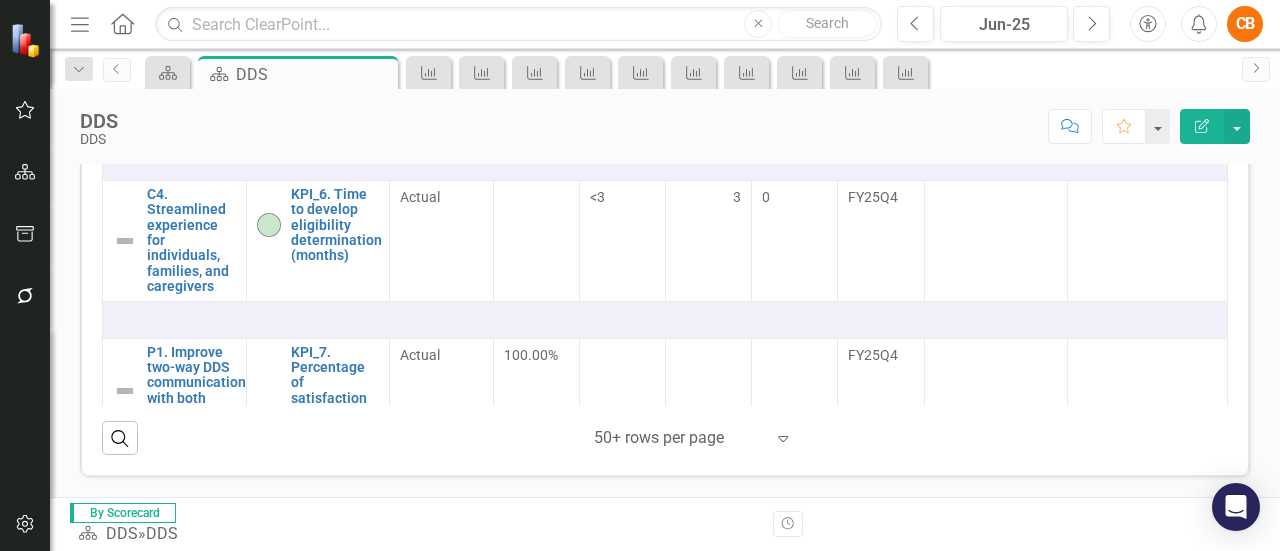 scroll, scrollTop: 808, scrollLeft: 0, axis: vertical 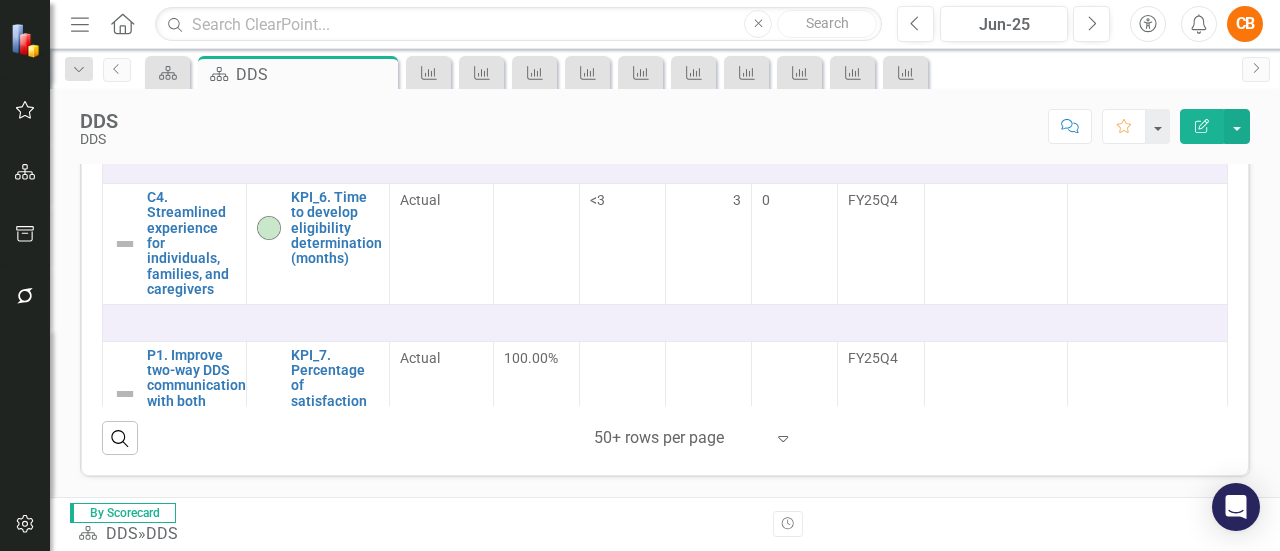 click at bounding box center [536, 243] 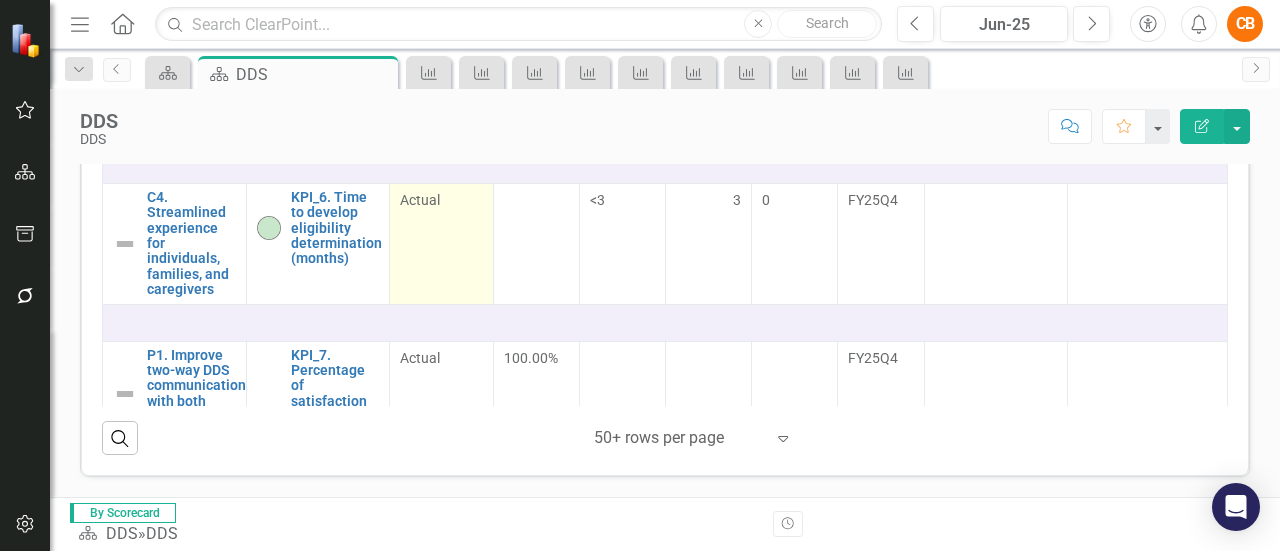 click on "Actual" at bounding box center (441, 243) 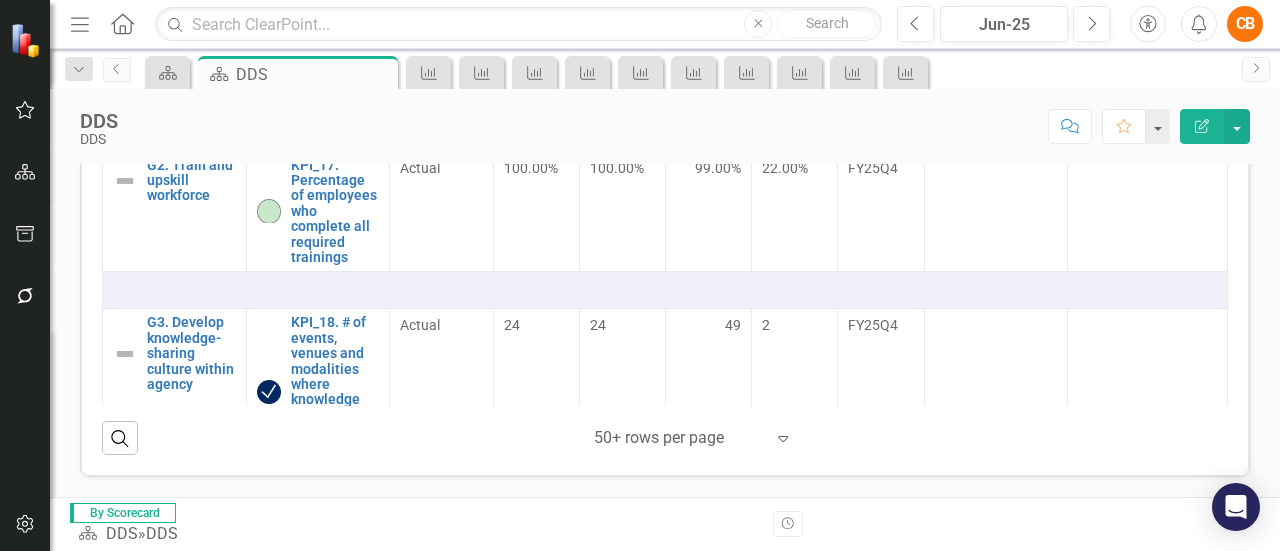 scroll, scrollTop: 2666, scrollLeft: 0, axis: vertical 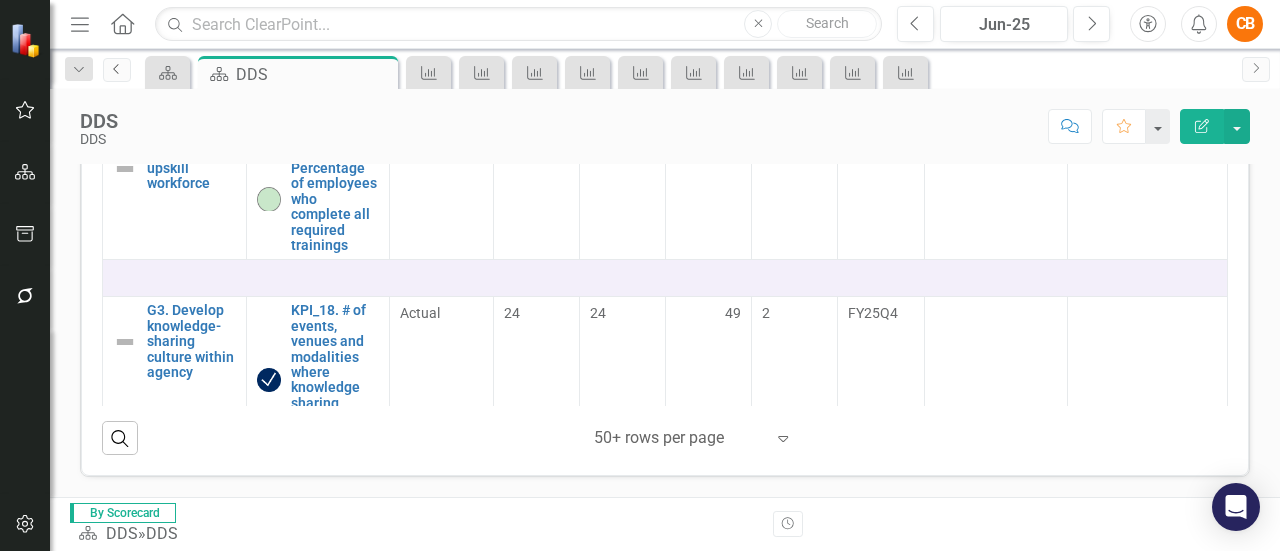 click on "Previous" 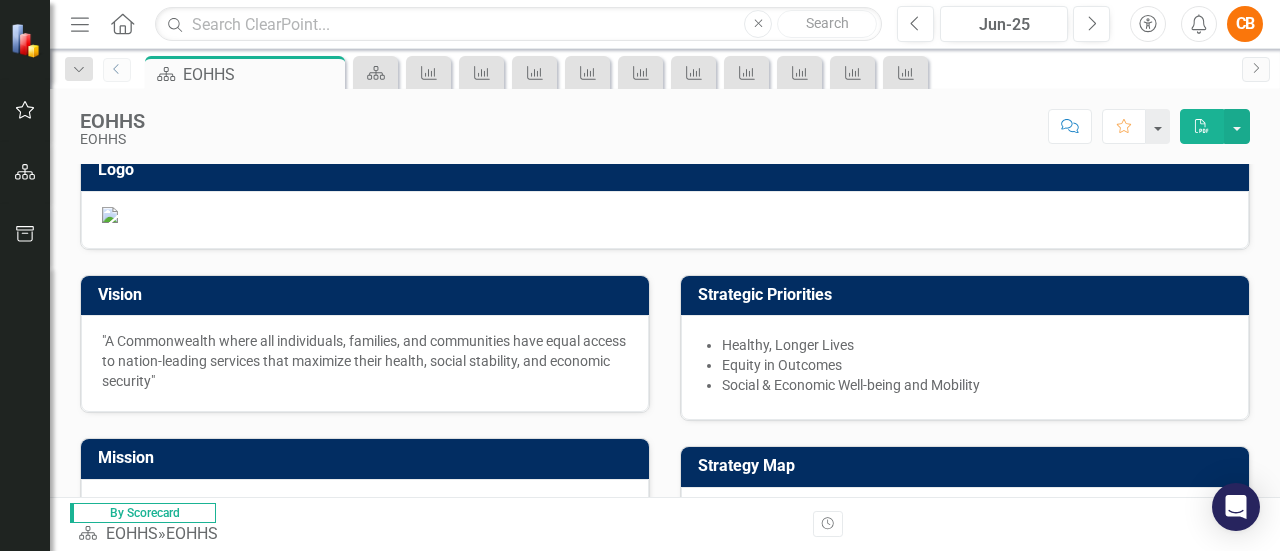 scroll, scrollTop: 0, scrollLeft: 0, axis: both 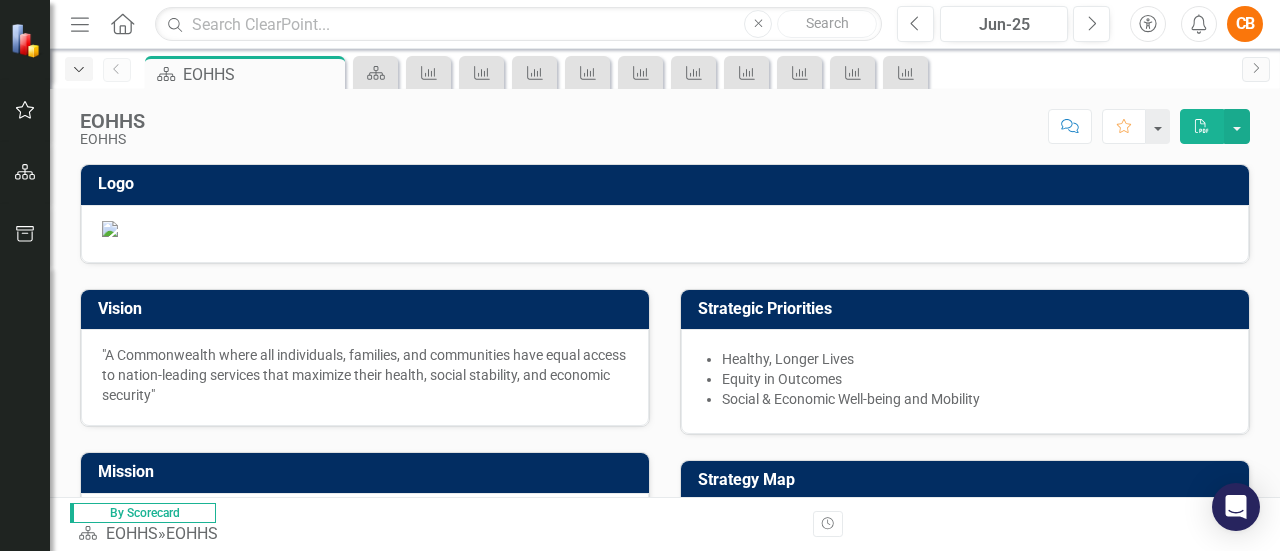 click on "Dropdown" 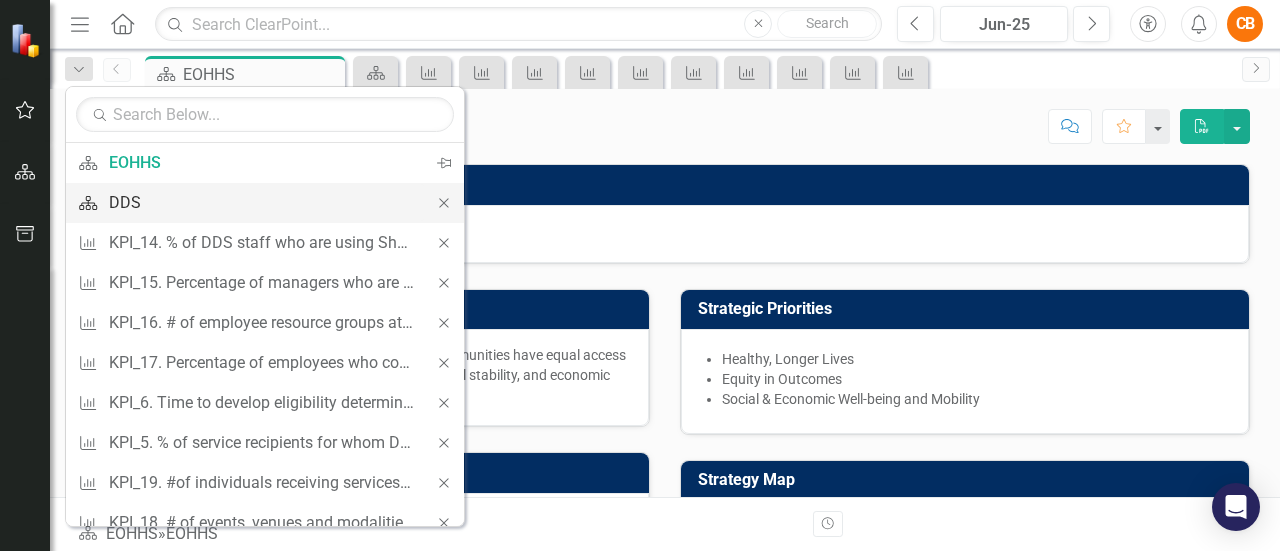 click on "DDS" at bounding box center (261, 202) 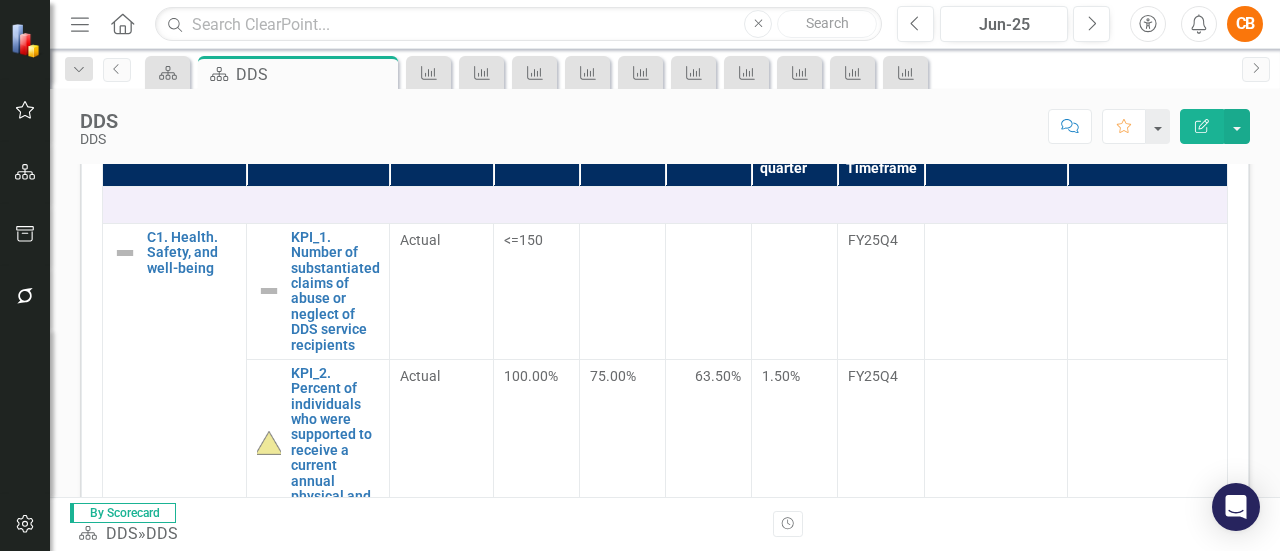 scroll, scrollTop: 632, scrollLeft: 0, axis: vertical 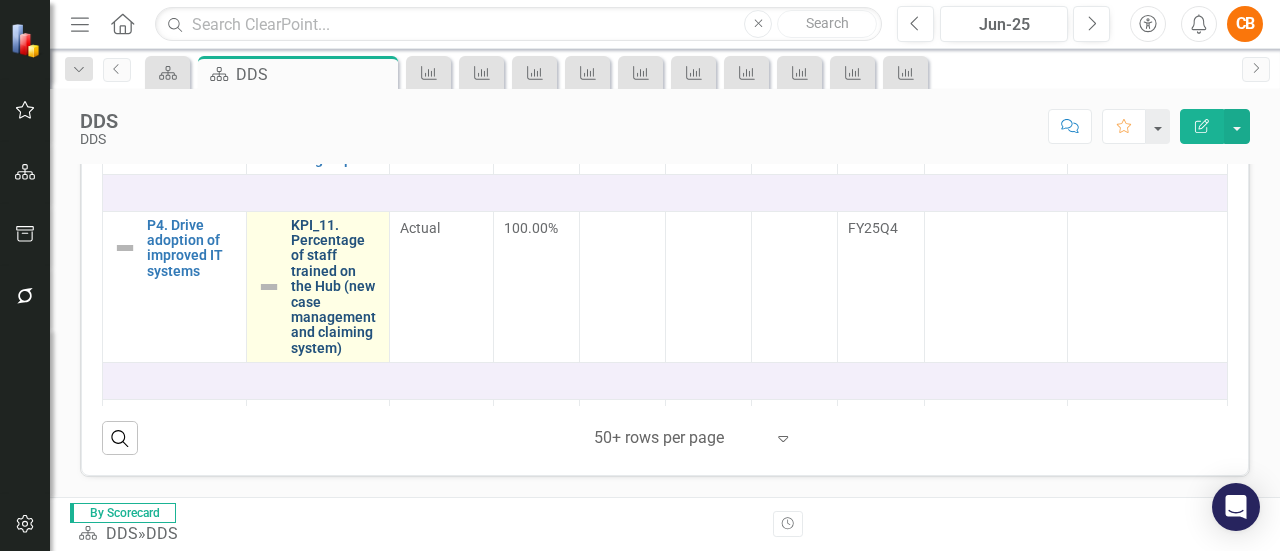 click on "KPI_11. Percentage of staff trained on the Hub (new case management and claiming system)" at bounding box center [335, 287] 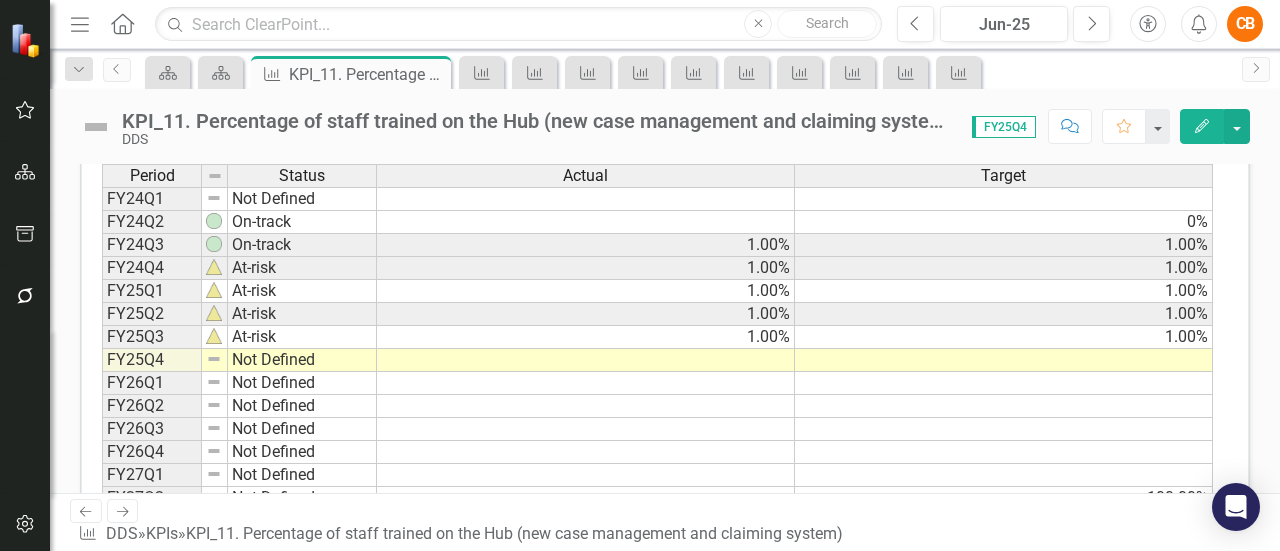 scroll, scrollTop: 833, scrollLeft: 0, axis: vertical 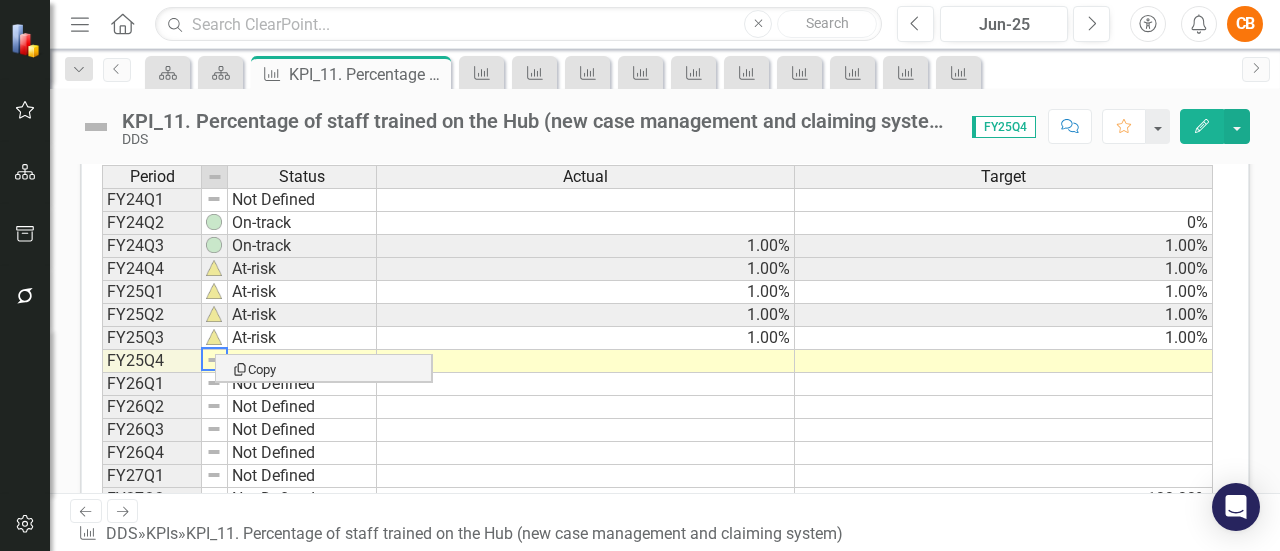 click on "Not Defined" at bounding box center [302, 361] 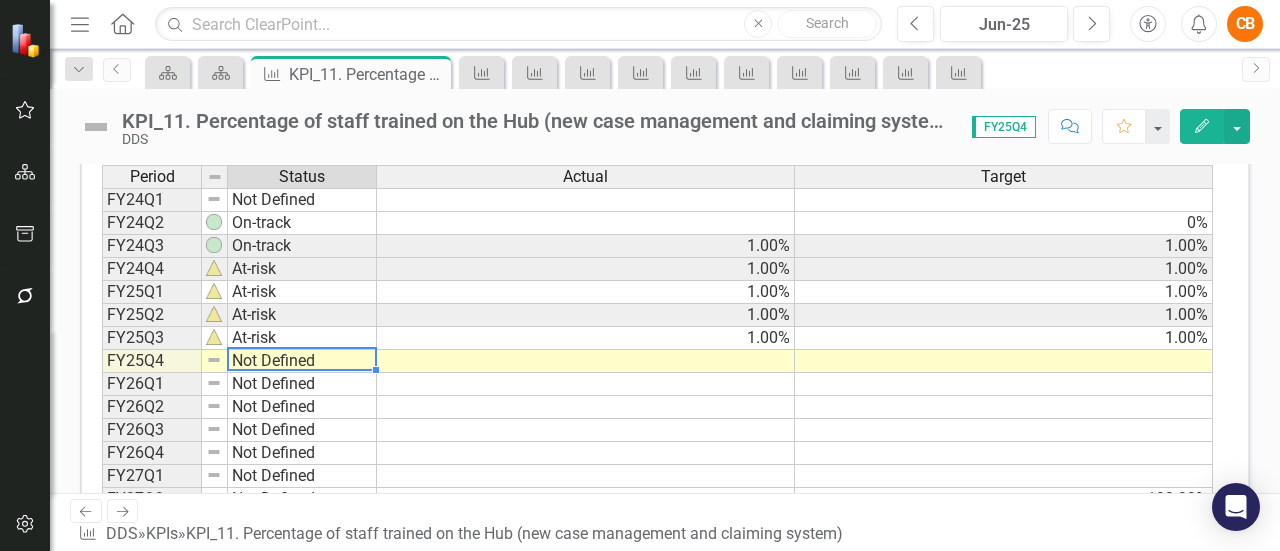 click on "Not Defined" at bounding box center (302, 361) 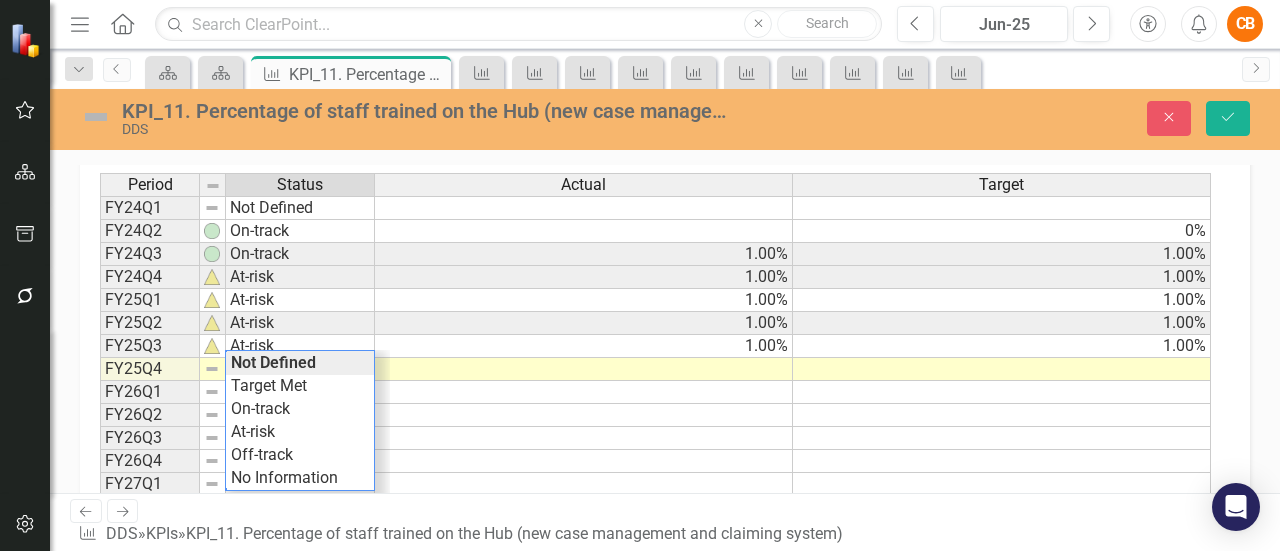 scroll, scrollTop: 841, scrollLeft: 0, axis: vertical 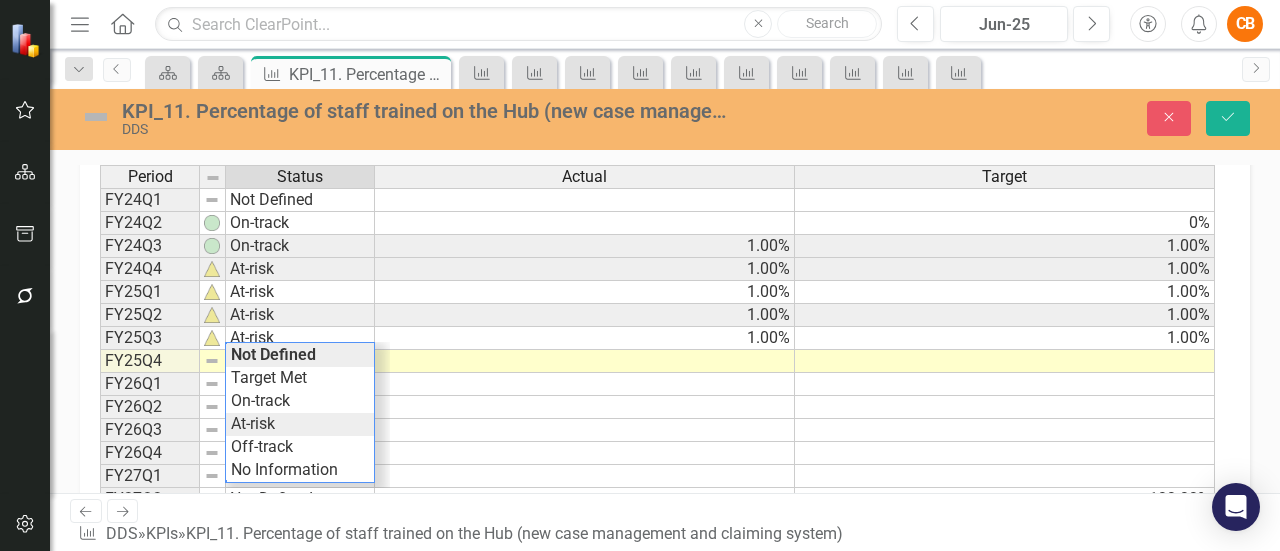 click on "Period Status Actual Target FY24Q1 Not Defined FY24Q2 On-track 0% FY24Q3 On-track 1.00% 1.00% FY24Q4 At-risk 1.00% 1.00% FY25Q1 At-risk 1.00% 1.00% FY25Q2 At-risk 1.00% 1.00% FY25Q3 At-risk 1.00% 1.00% FY25Q4 Not Defined FY26Q1 Not Defined FY26Q2 Not Defined FY26Q3 Not Defined FY26Q4 Not Defined FY27Q1 Not Defined FY27Q2 Not Defined 100.00% FY27 Q3 Not Defined FY27Q4 Not Defined Period Status Actual Target Period Status FY24Q1 Not Defined FY24Q2 On-track FY24Q3 On-track FY24Q4 At-risk FY25Q1 At-risk FY25Q2 At-risk FY25Q3 At-risk FY25Q4 Not Defined FY26Q1 Not Defined FY26Q2 Not Defined FY26Q3 Not Defined FY26Q4 Not Defined FY27Q1 Not Defined FY27Q2 Not Defined FY27 Q3 Not Defined FY27Q4 Not Defined Period Status Not Defined Target Met On-track At-risk Off-track No Information" at bounding box center (657, 361) 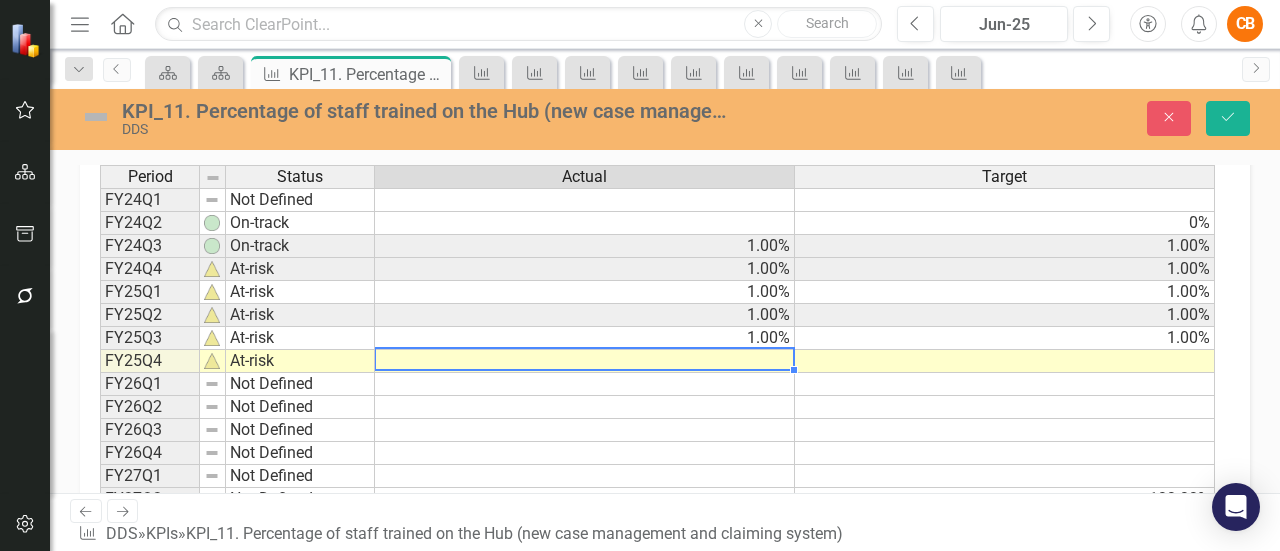 click at bounding box center (585, 361) 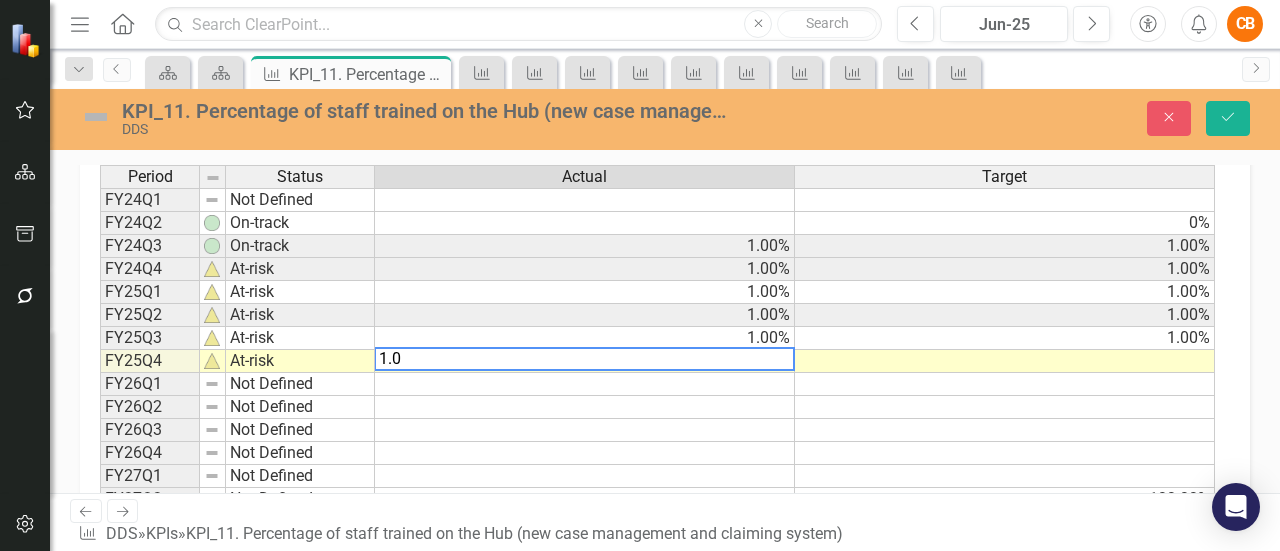 click at bounding box center [1005, 361] 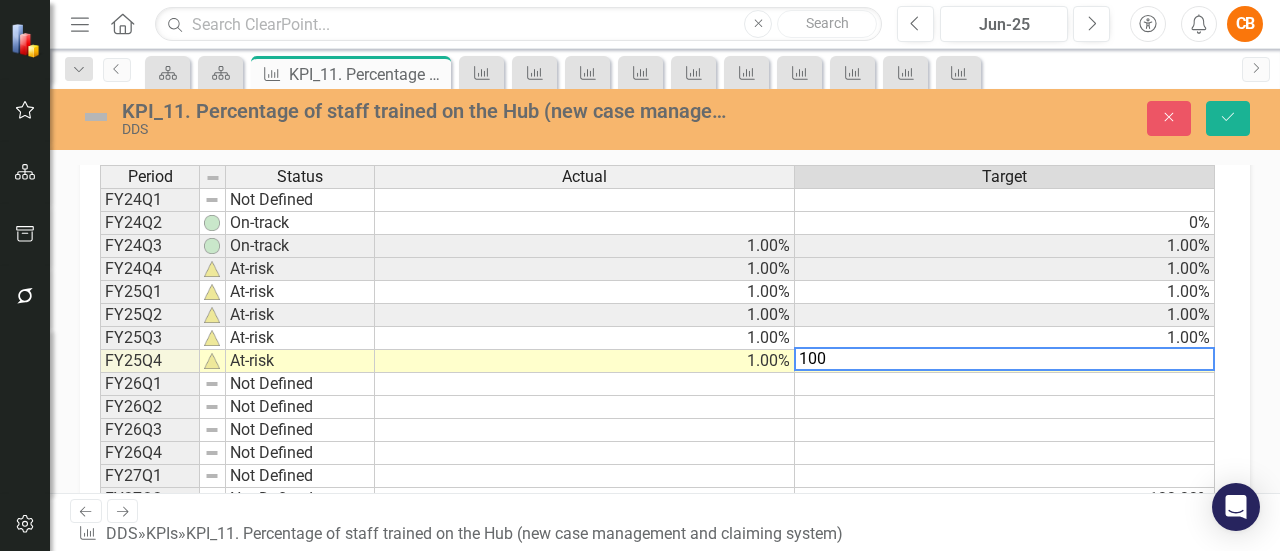 type on "100" 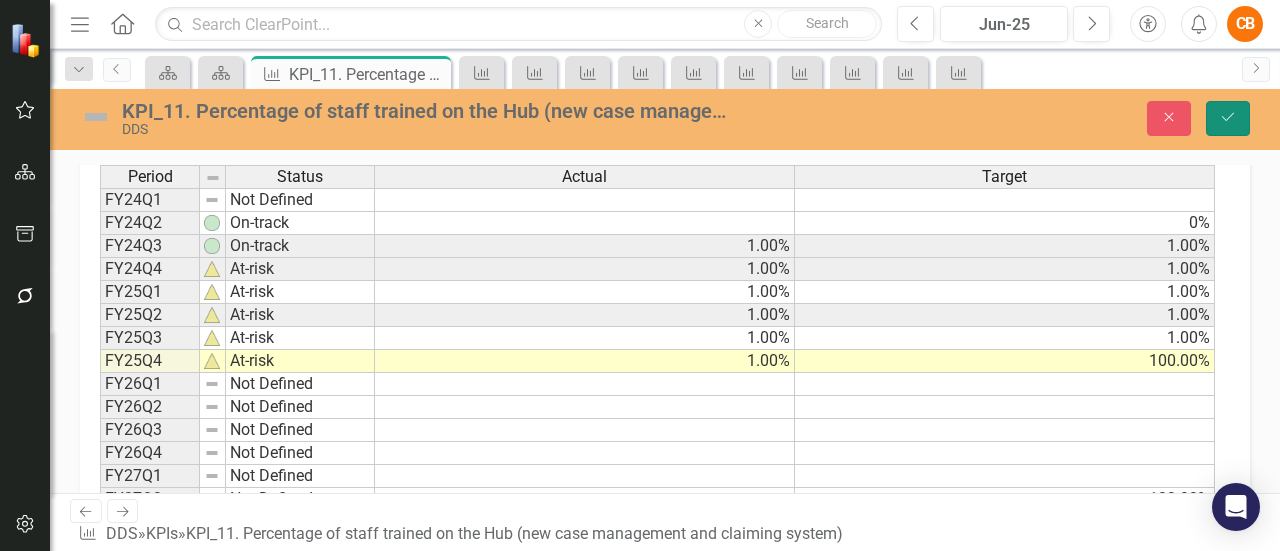 click on "Save" 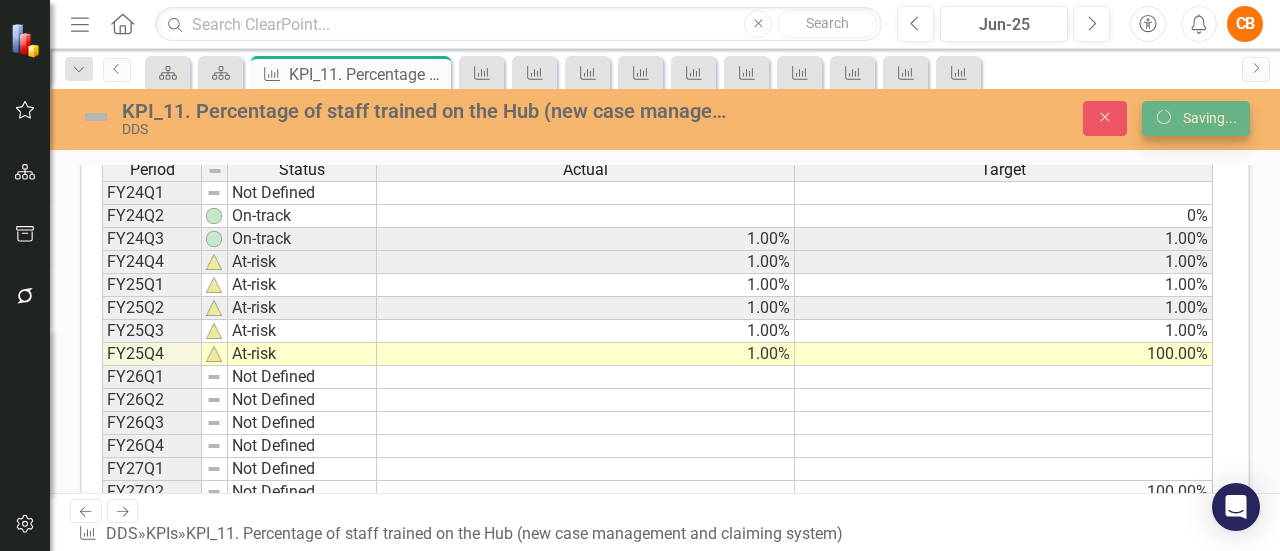 scroll, scrollTop: 0, scrollLeft: 0, axis: both 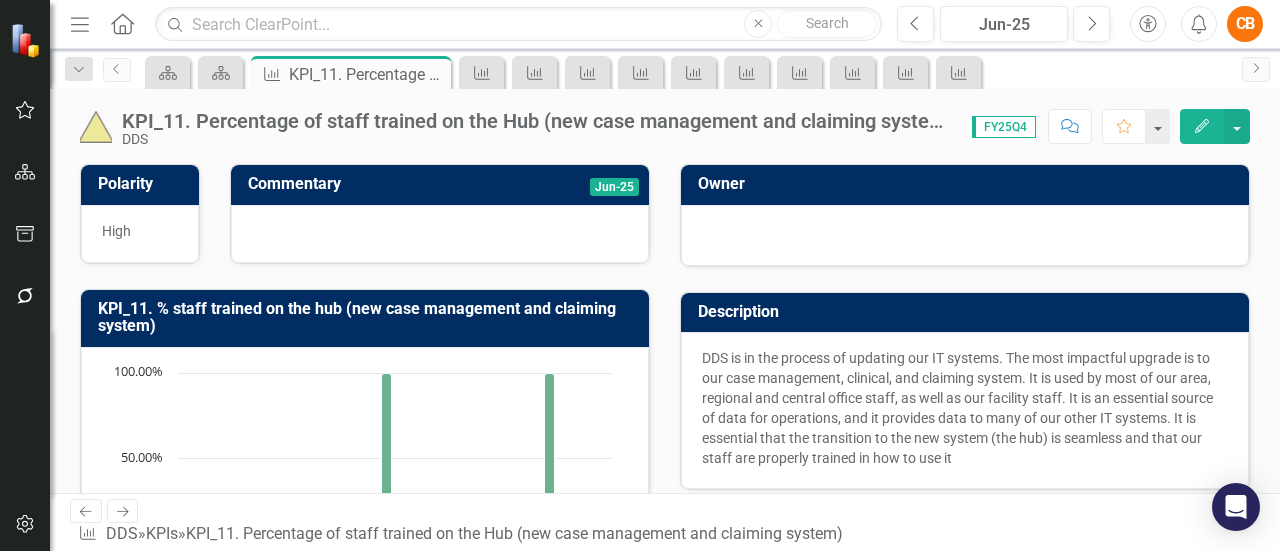 click on "Menu" 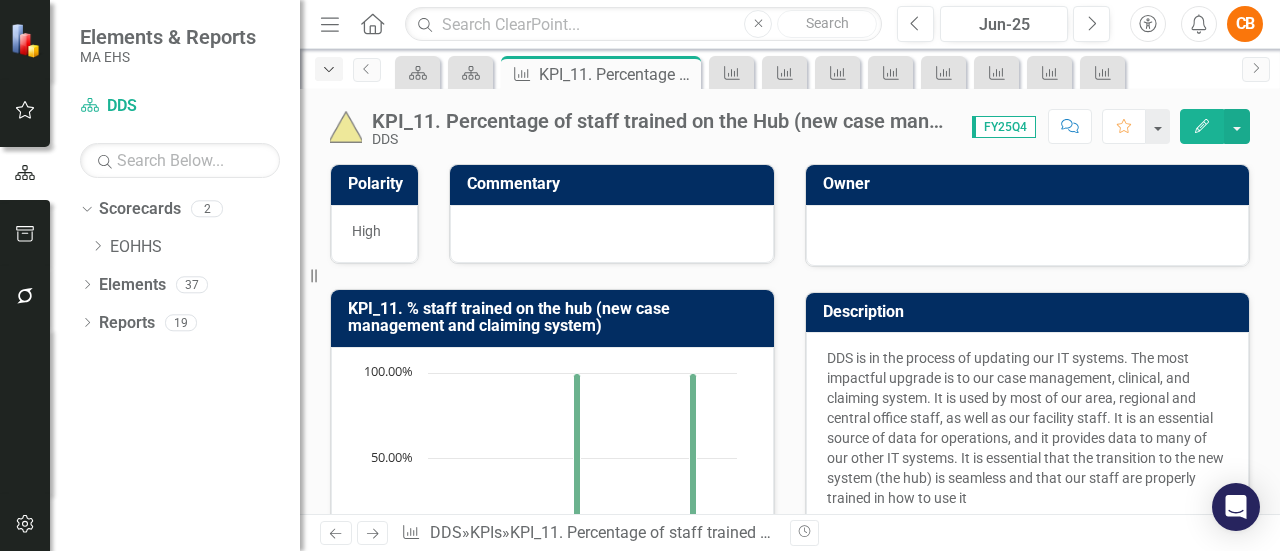 click on "Dropdown" 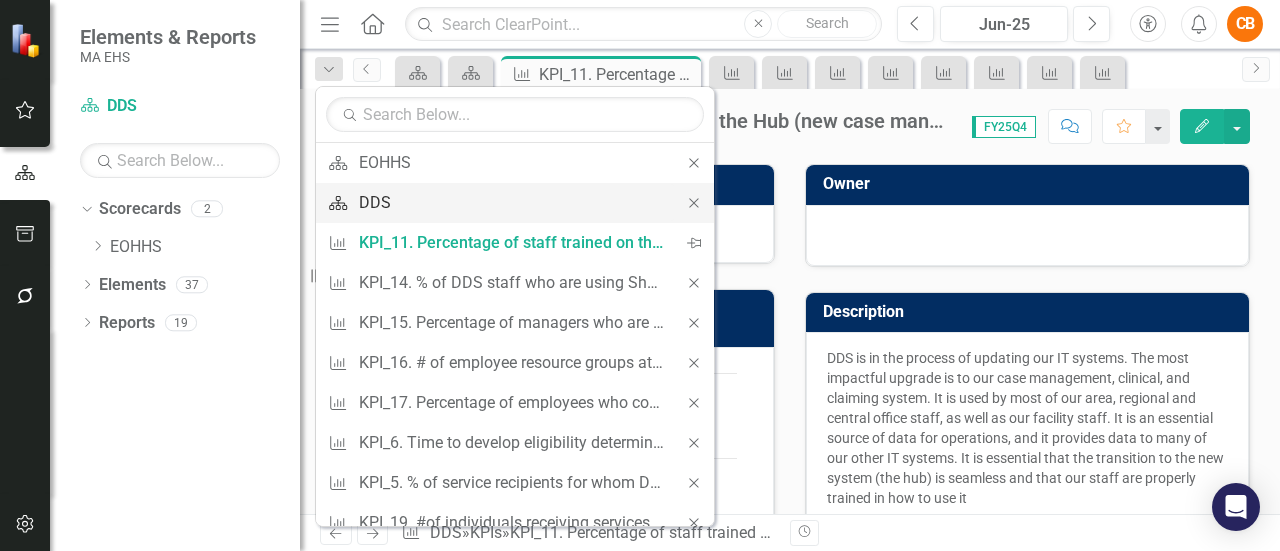 click on "DDS" at bounding box center [511, 202] 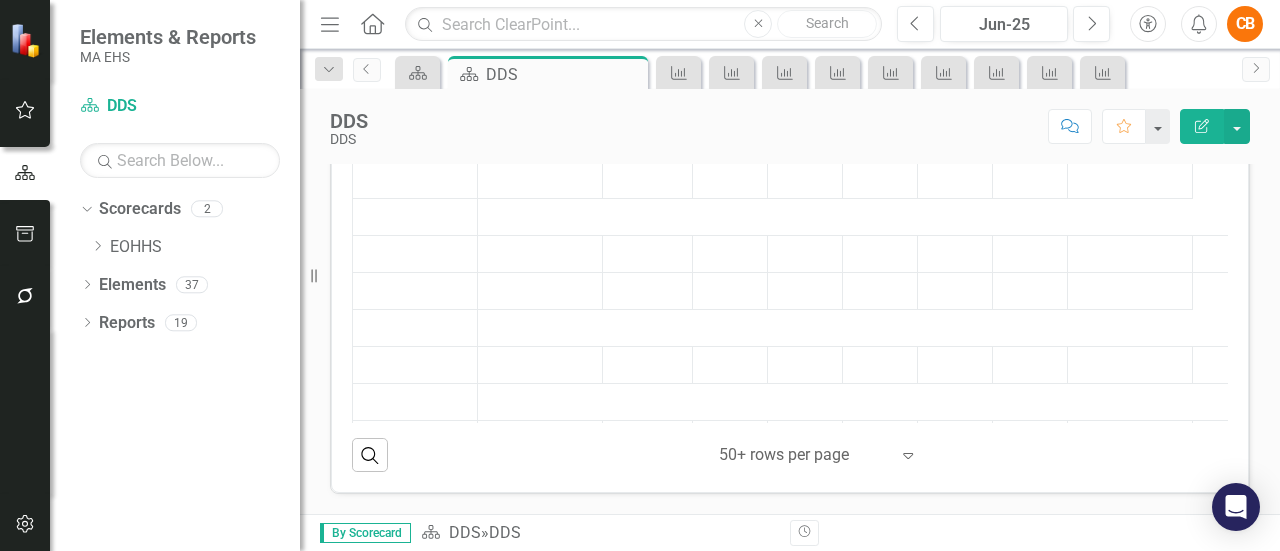 scroll, scrollTop: 750, scrollLeft: 0, axis: vertical 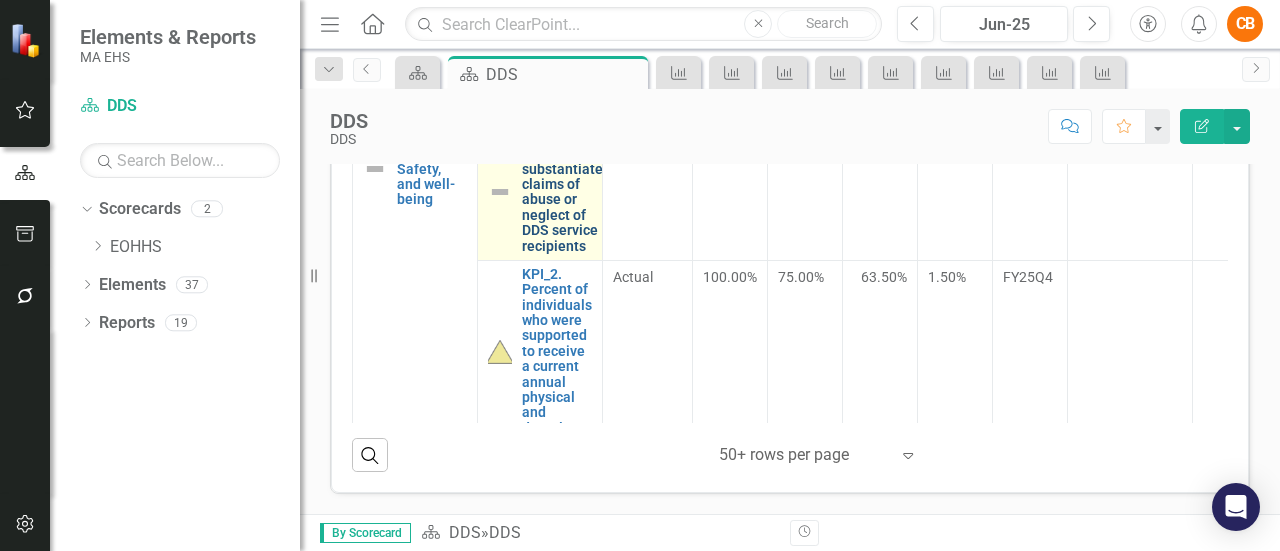 click on "KPI_1. Number of substantiated claims of abuse or neglect of DDS service recipients" at bounding box center [566, 192] 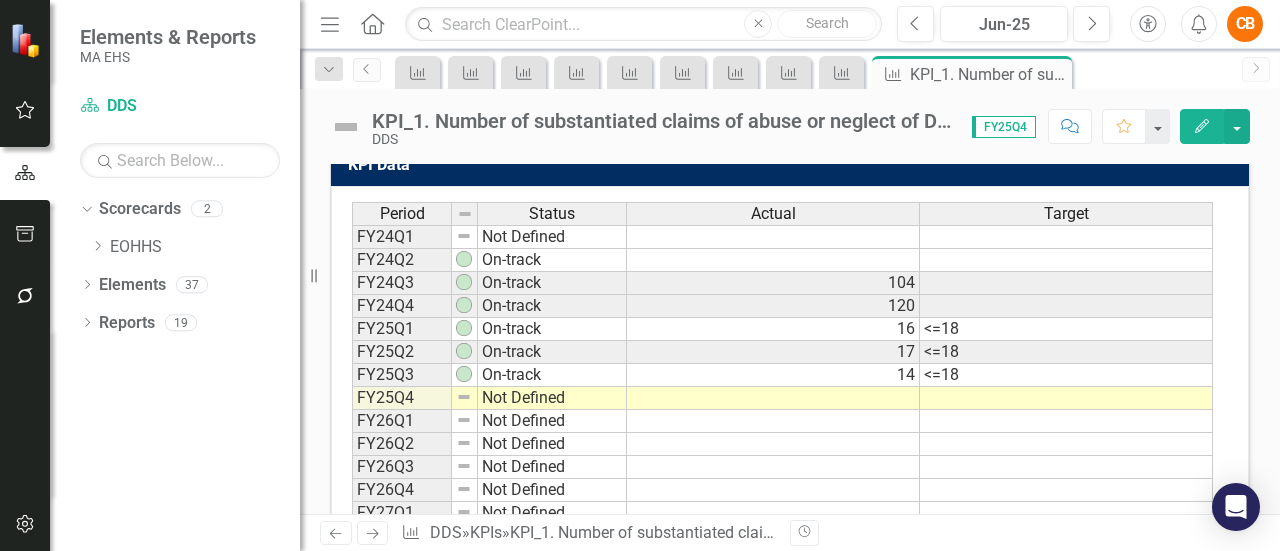 scroll, scrollTop: 738, scrollLeft: 0, axis: vertical 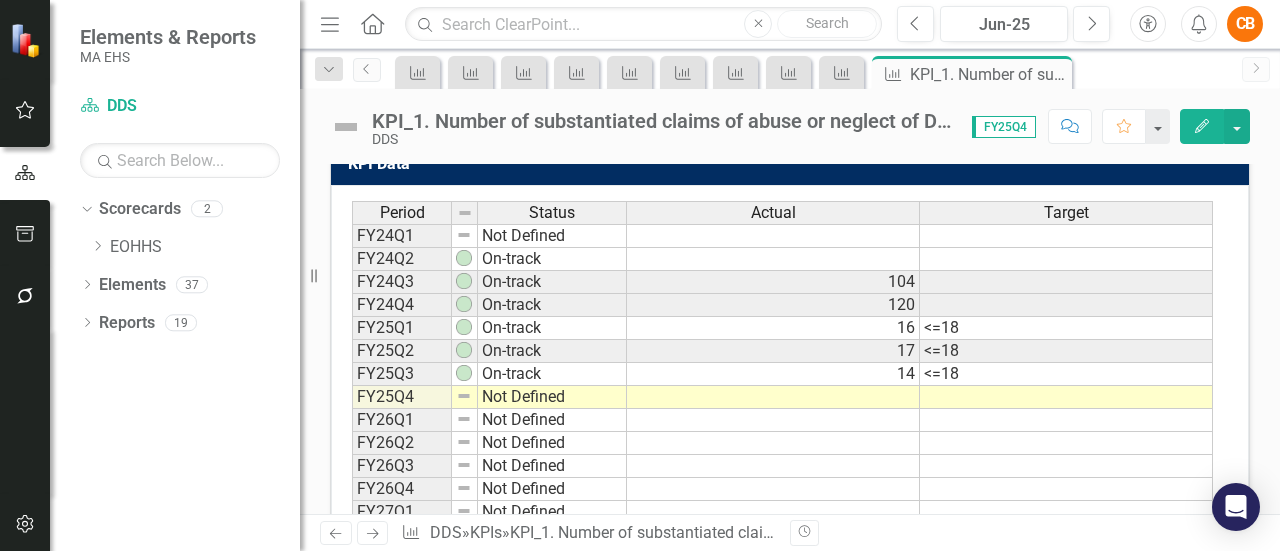 click on "Not Defined" at bounding box center [552, 397] 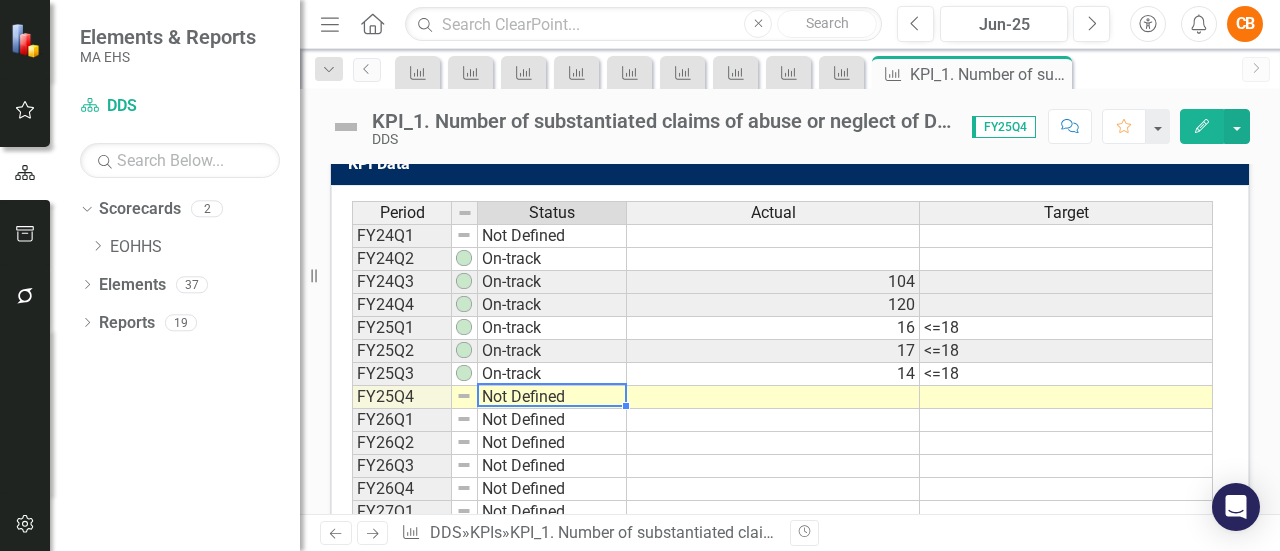 click on "Not Defined" at bounding box center [552, 397] 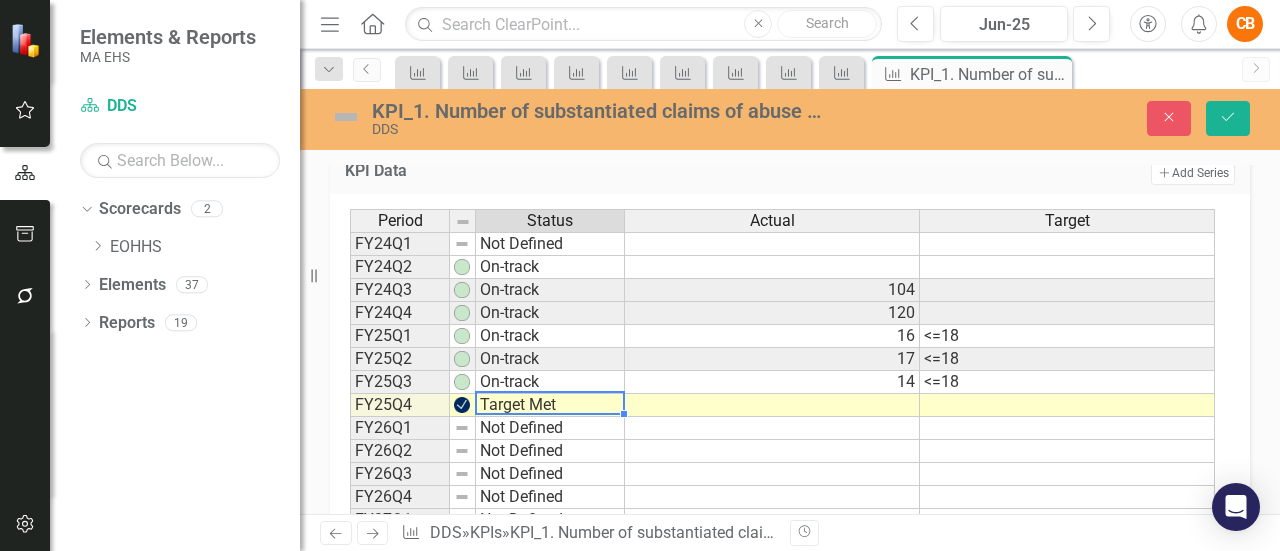 click on "Period Status Actual Target FY24Q1 Not Defined FY24Q2 On-track FY24Q3 On-track 104 FY24Q4 On-track 120 FY25Q1 On-track 16 <=18 FY25Q2 On-track 17 <=18 FY25Q3 On-track 14 <=18 FY25Q4 Target Met FY26Q1 Not Defined FY26Q2 Not Defined FY26Q3 Not Defined FY26Q4 Not Defined FY27Q1 Not Defined FY27Q2 Not Defined <=150 FY27 Q3 Not Defined FY27Q4 Not Defined Period Status Actual Target Period Status FY24Q1 Not Defined FY24Q2 On-track FY24Q3 On-track FY24Q4 On-track FY25Q1 On-track FY25Q2 On-track FY25Q3 On-track FY25Q4 Target Met FY26Q1 Not Defined FY26Q2 Not Defined FY26Q3 Not Defined FY26Q4 Not Defined FY27Q1 Not Defined FY27Q2 Not Defined FY27 Q3 Not Defined FY27Q4 Not Defined Period Status Not Defined Target Met On-track At-risk Off-track No Information" at bounding box center [782, 405] 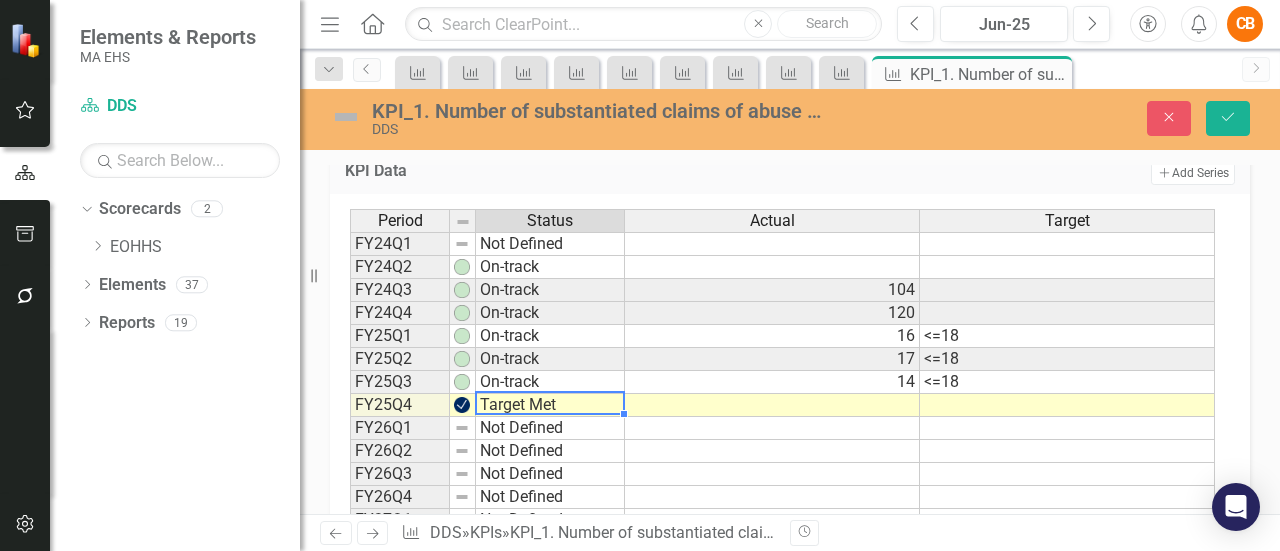 click on "Target Met" at bounding box center [550, 405] 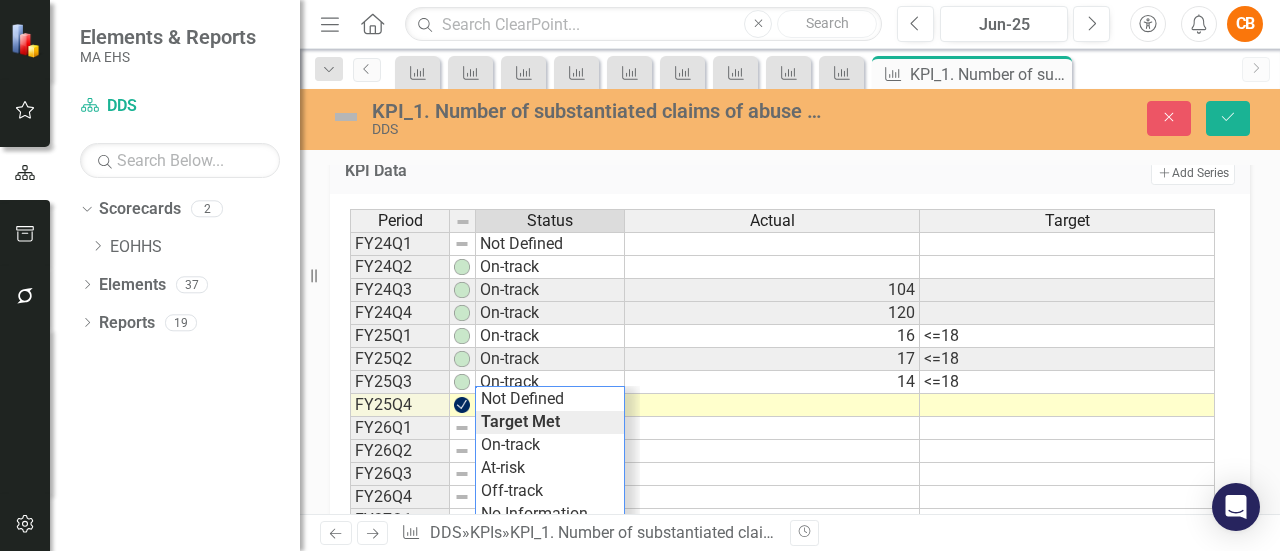 click on "Period Status Actual Target FY24Q1 Not Defined FY24Q2 On-track FY24Q3 On-track 104 FY24Q4 On-track 120 FY25Q1 On-track 16 <=18 FY25Q2 On-track 17 <=18 FY25Q3 On-track 14 <=18 FY25Q4 Target Met FY26Q1 Not Defined FY26Q2 Not Defined FY26Q3 Not Defined FY26Q4 Not Defined FY27Q1 Not Defined FY27Q2 Not Defined <=150 FY27 Q3 Not Defined FY27Q4 Not Defined Period Status Actual Target Period Status FY24Q1 Not Defined FY24Q2 On-track FY24Q3 On-track FY24Q4 On-track FY25Q1 On-track FY25Q2 On-track FY25Q3 On-track FY25Q4 Target Met FY26Q1 Not Defined FY26Q2 Not Defined FY26Q3 Not Defined FY26Q4 Not Defined FY27Q1 Not Defined FY27Q2 Not Defined FY27 Q3 Not Defined FY27Q4 Not Defined Period Status Not Defined Target Met On-track At-risk Off-track No Information" at bounding box center (782, 405) 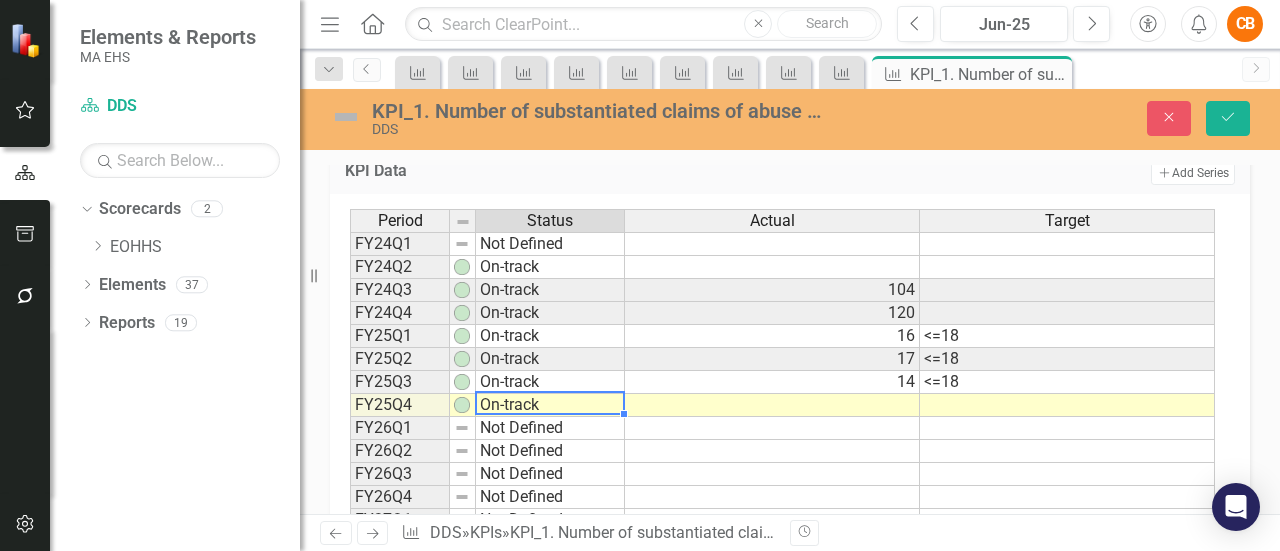 click at bounding box center (1067, 405) 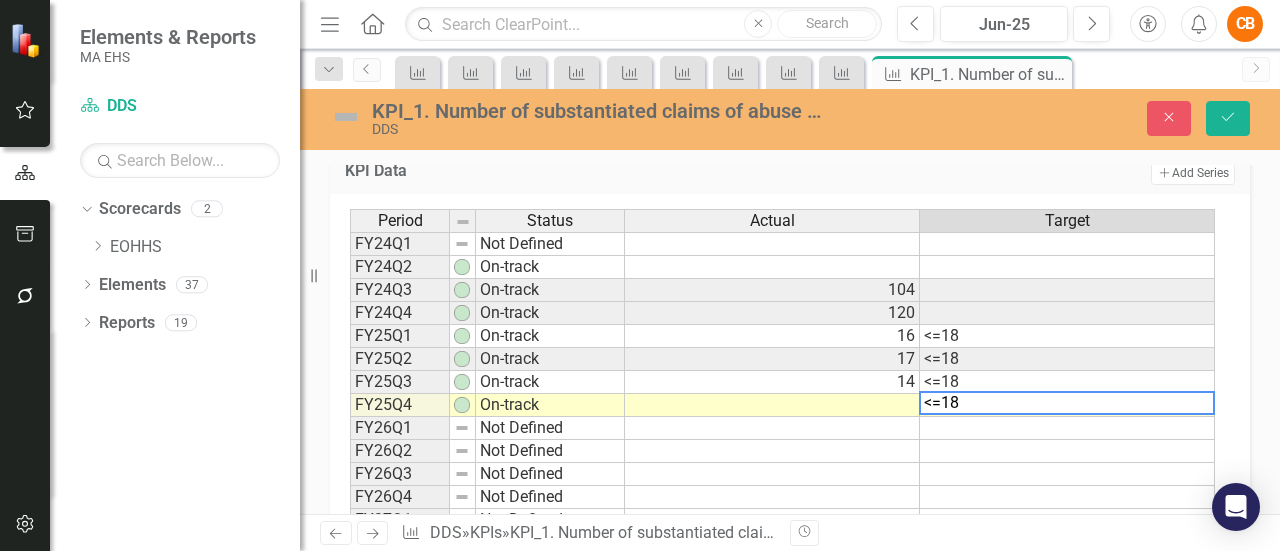 click at bounding box center [772, 405] 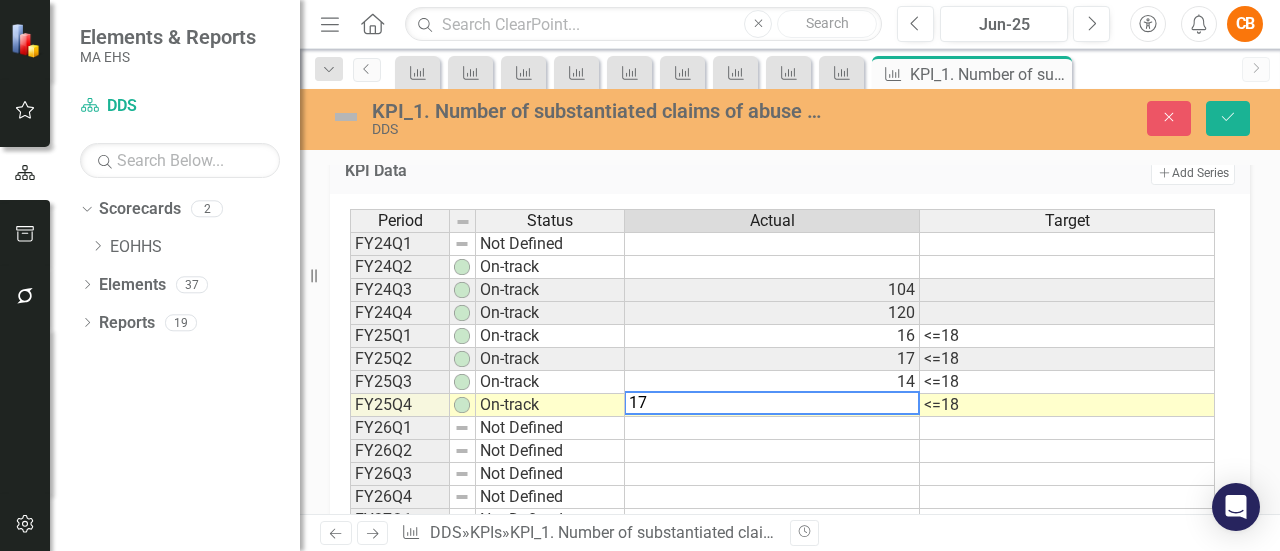 type on "17" 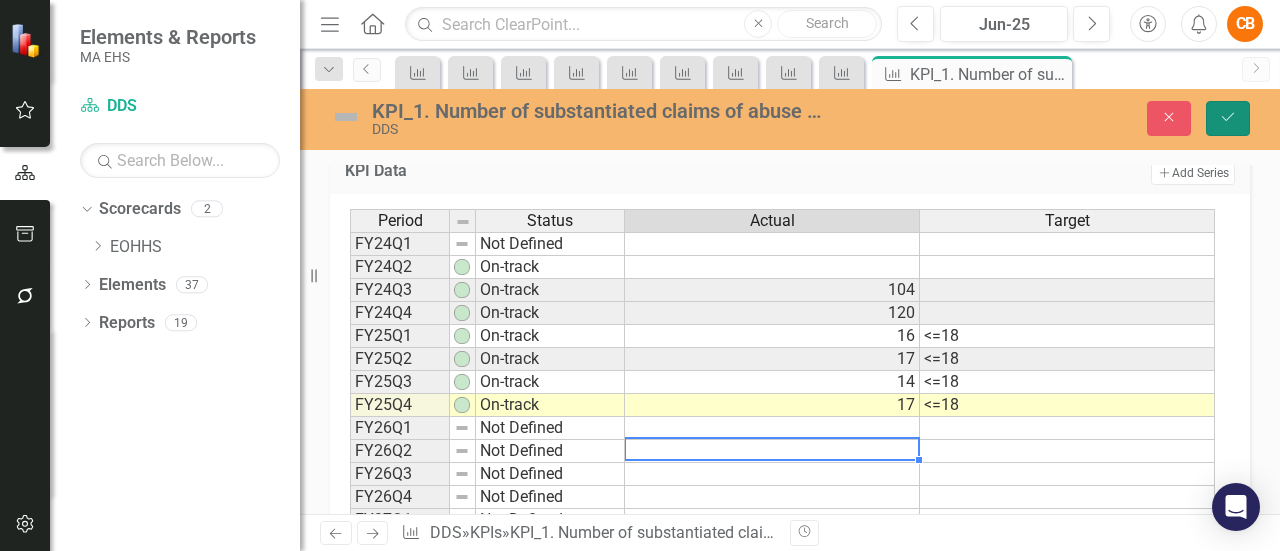 click on "Save" at bounding box center [1228, 118] 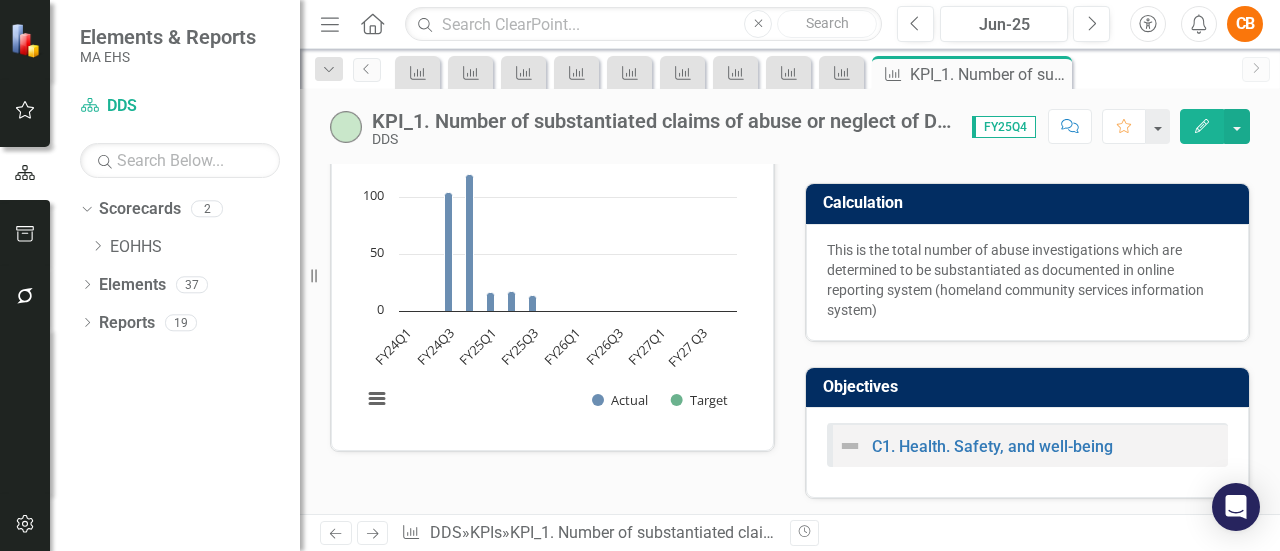 scroll, scrollTop: 0, scrollLeft: 0, axis: both 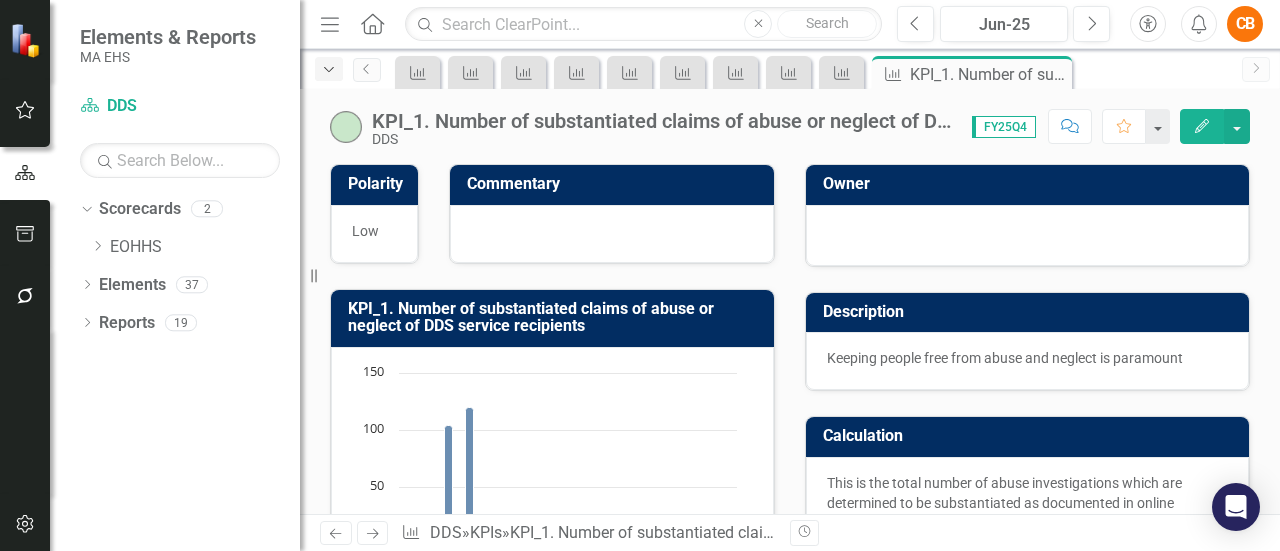click on "Dropdown" 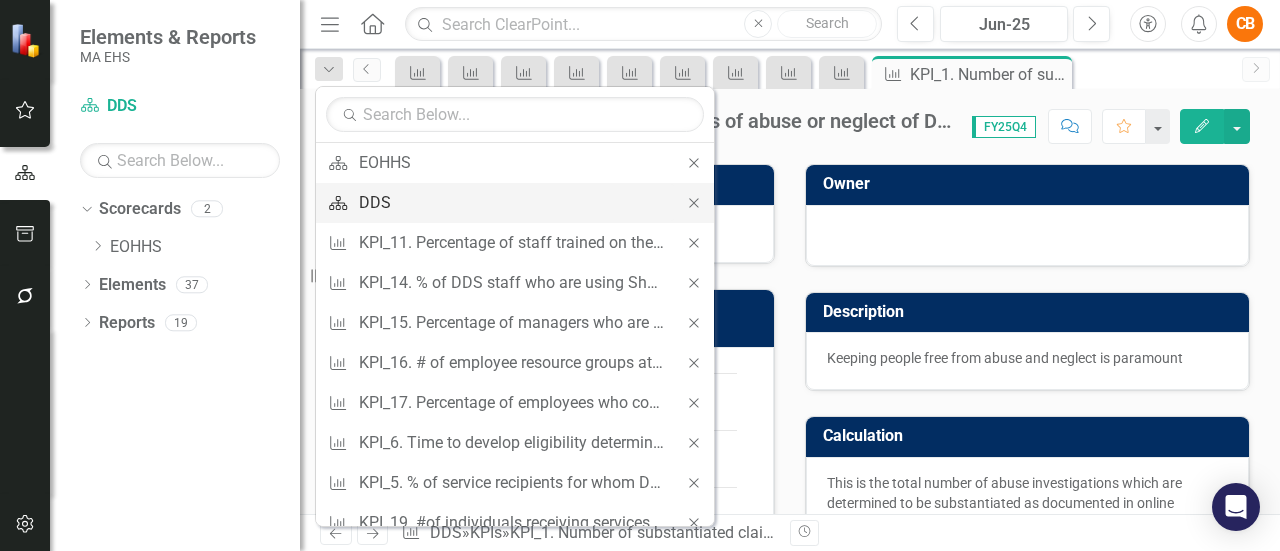 click on "DDS" at bounding box center (511, 202) 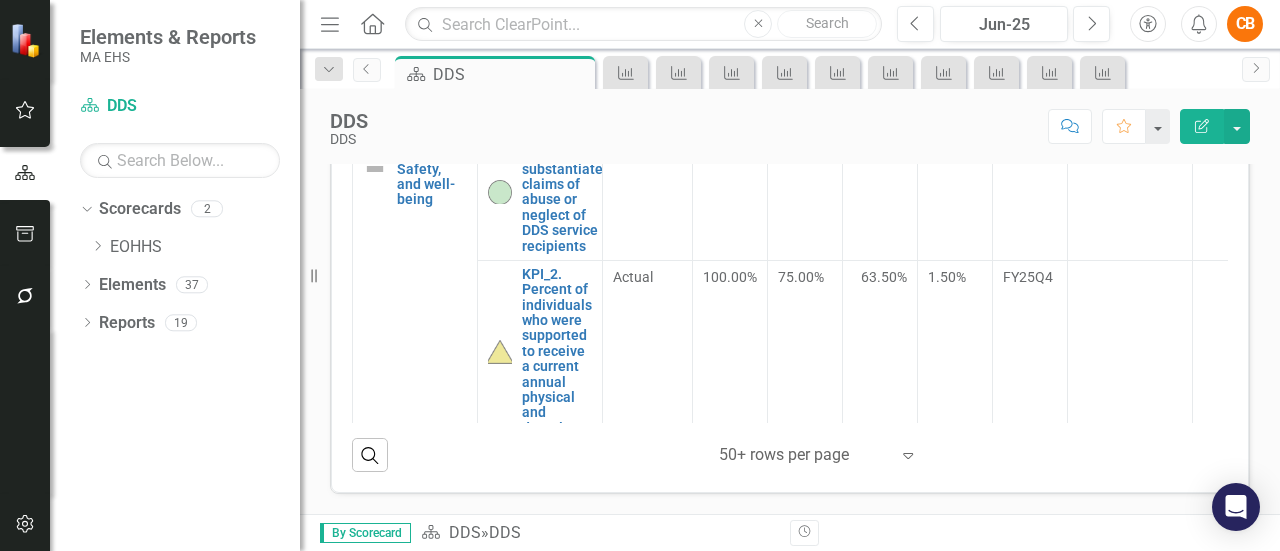 scroll, scrollTop: 710, scrollLeft: 0, axis: vertical 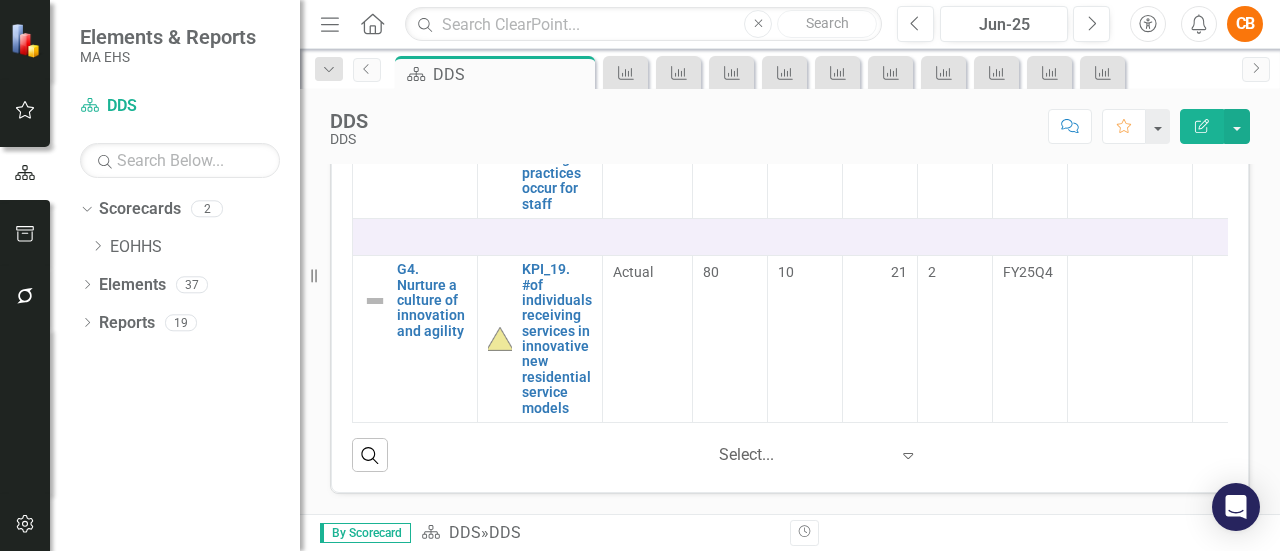 drag, startPoint x: 902, startPoint y: 451, endPoint x: 804, endPoint y: 419, distance: 103.09219 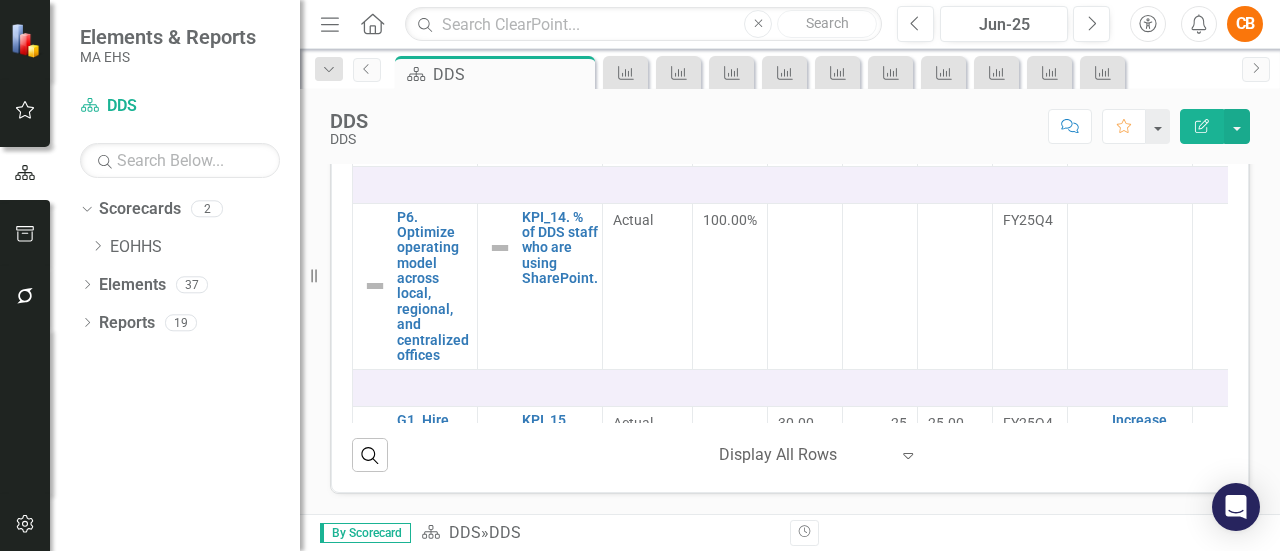 scroll, scrollTop: 2203, scrollLeft: 0, axis: vertical 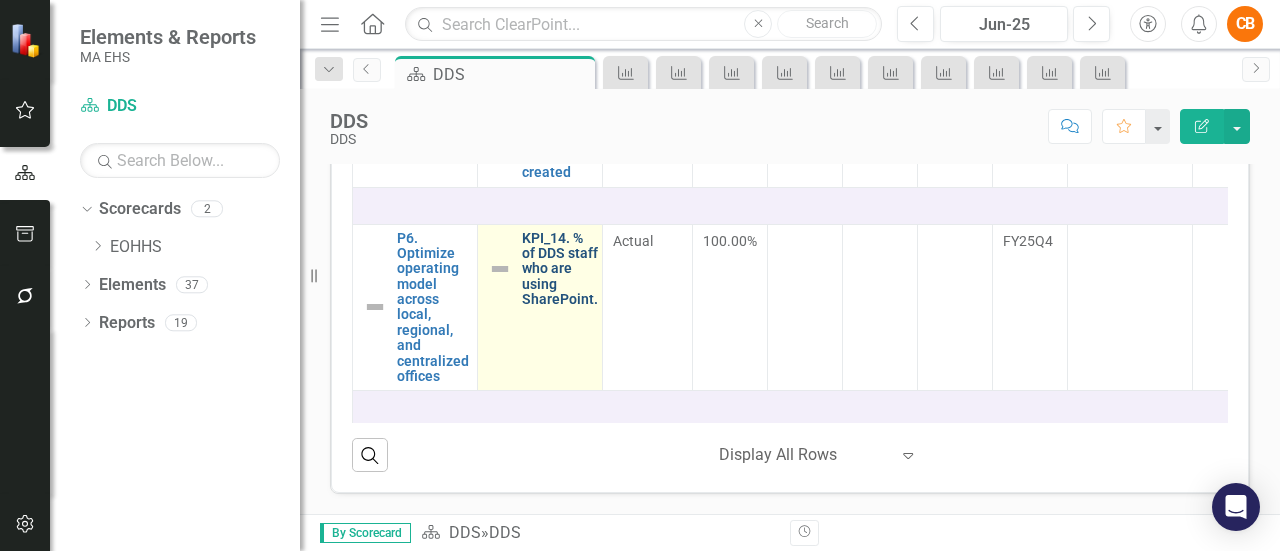 click on "KPI_14. % of DDS staff who are using SharePoint." at bounding box center (560, 269) 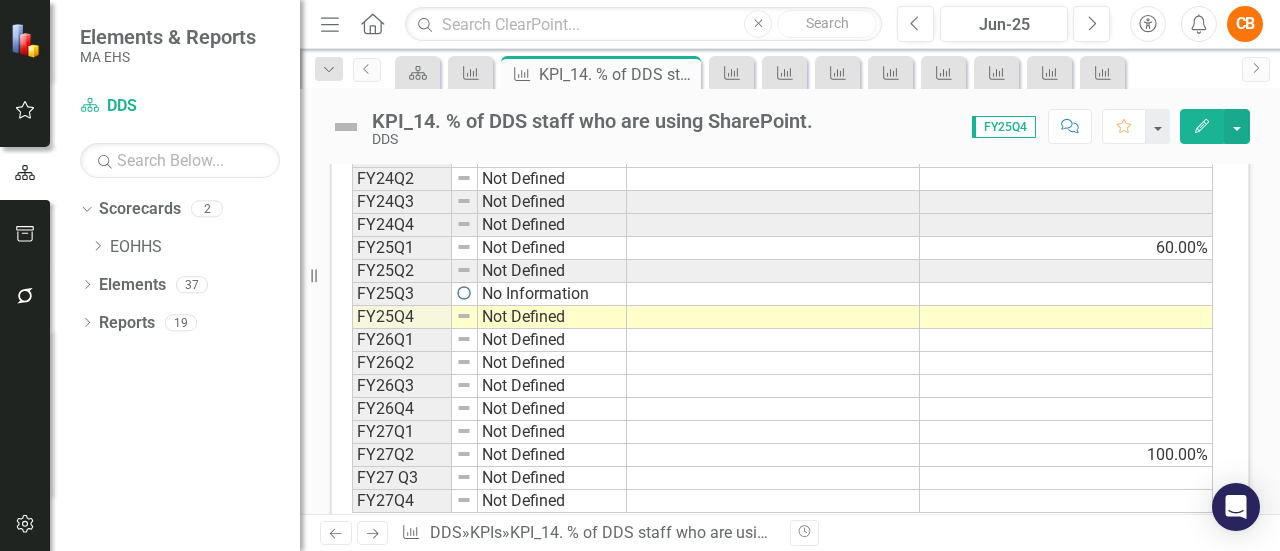 scroll, scrollTop: 876, scrollLeft: 0, axis: vertical 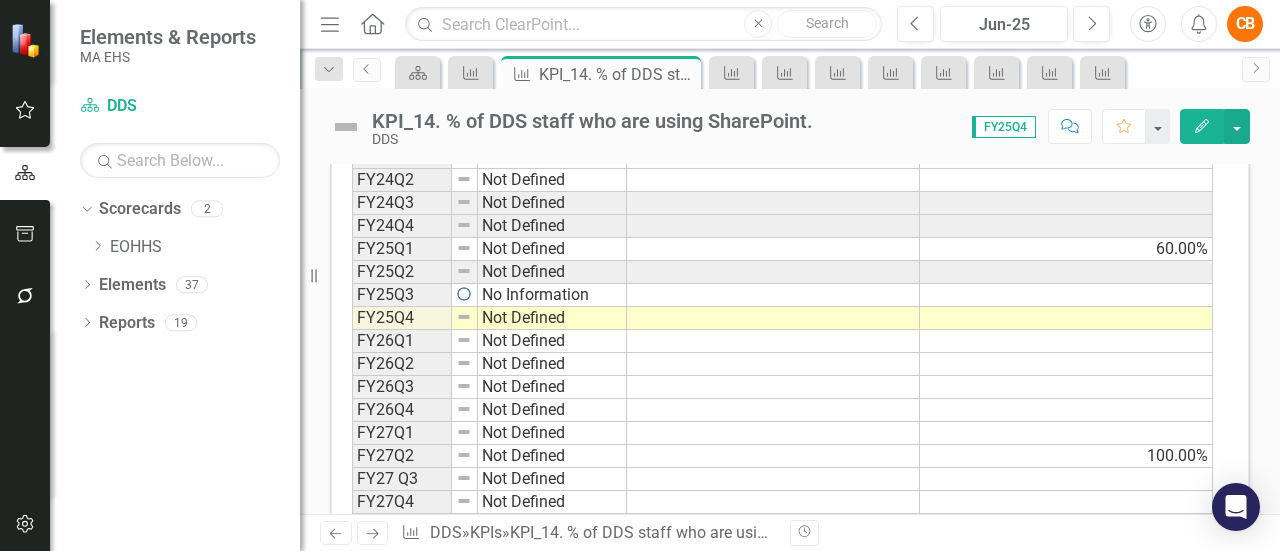 click on "Not Defined" at bounding box center (552, 318) 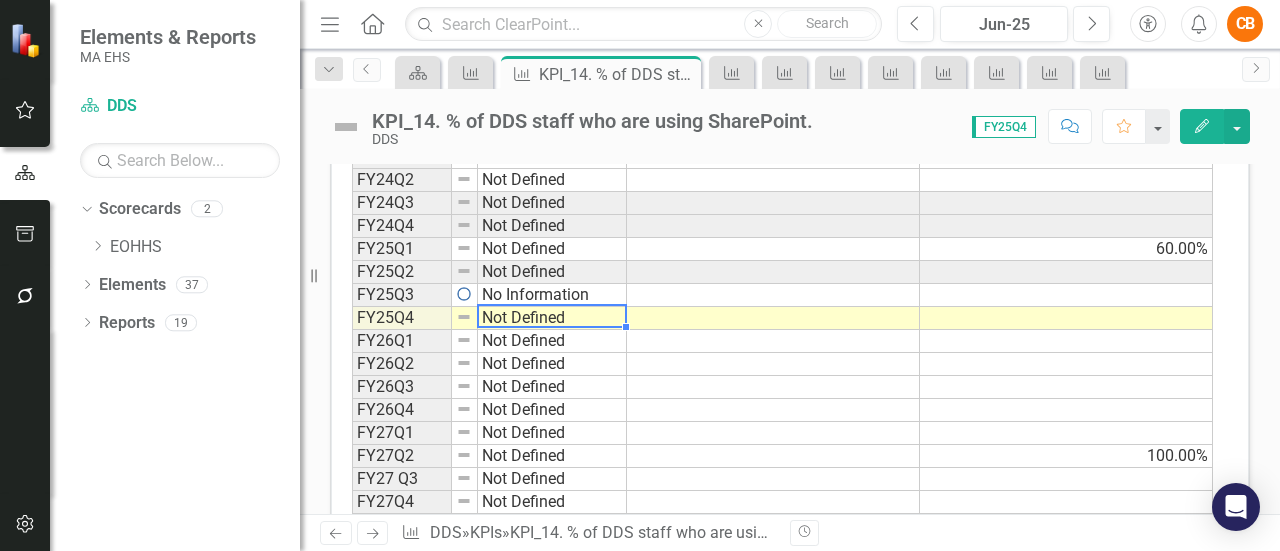 click on "Not Defined" at bounding box center [552, 318] 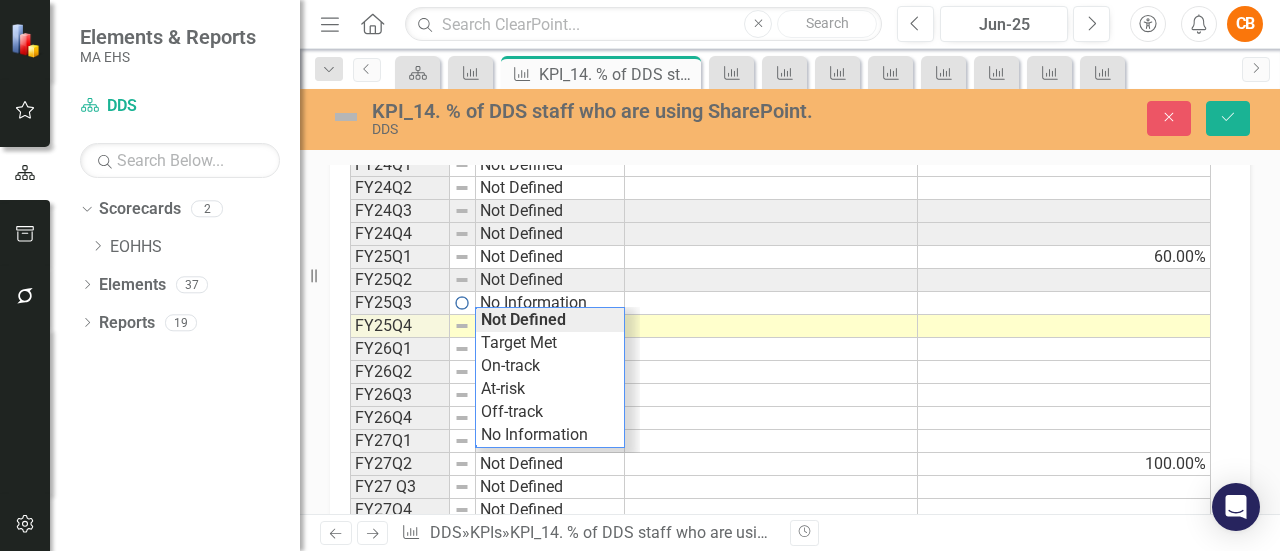 scroll, scrollTop: 884, scrollLeft: 0, axis: vertical 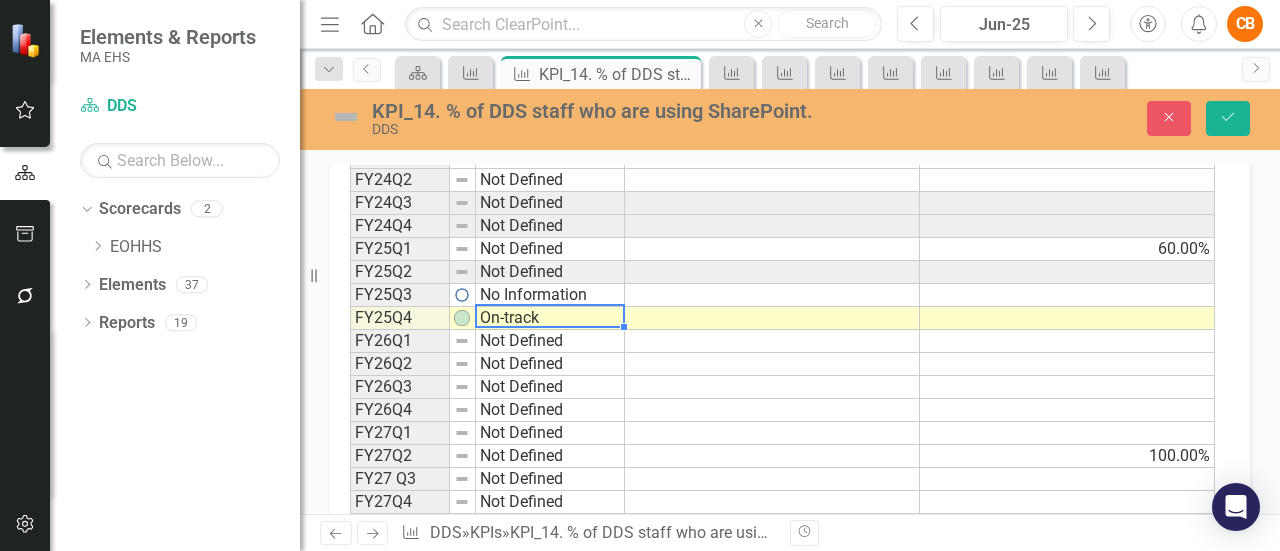 click at bounding box center (772, 318) 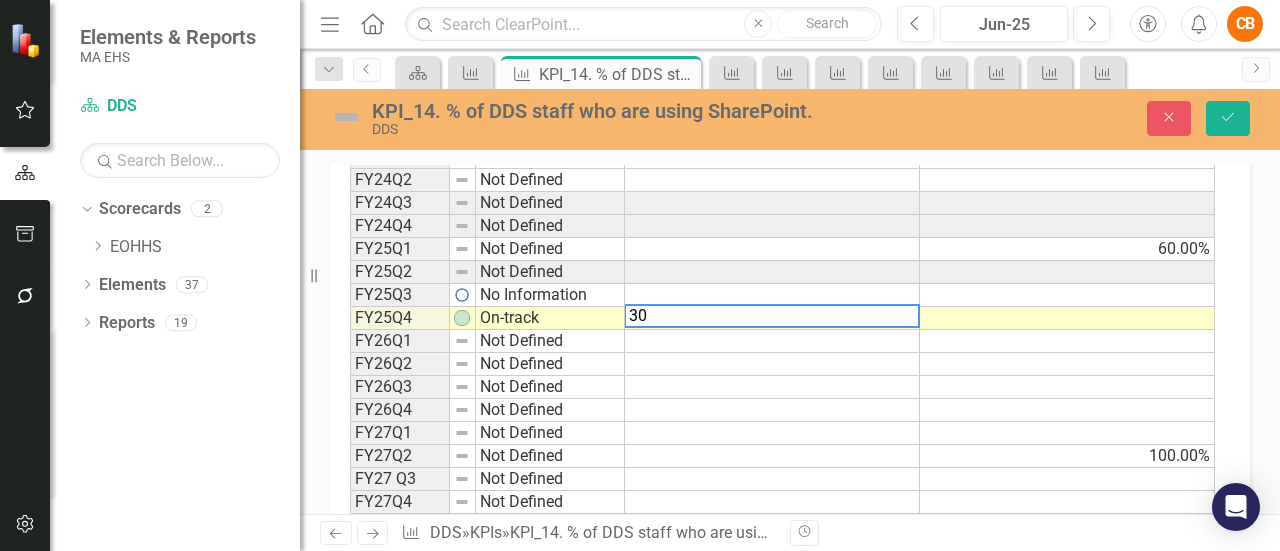 click at bounding box center (1067, 318) 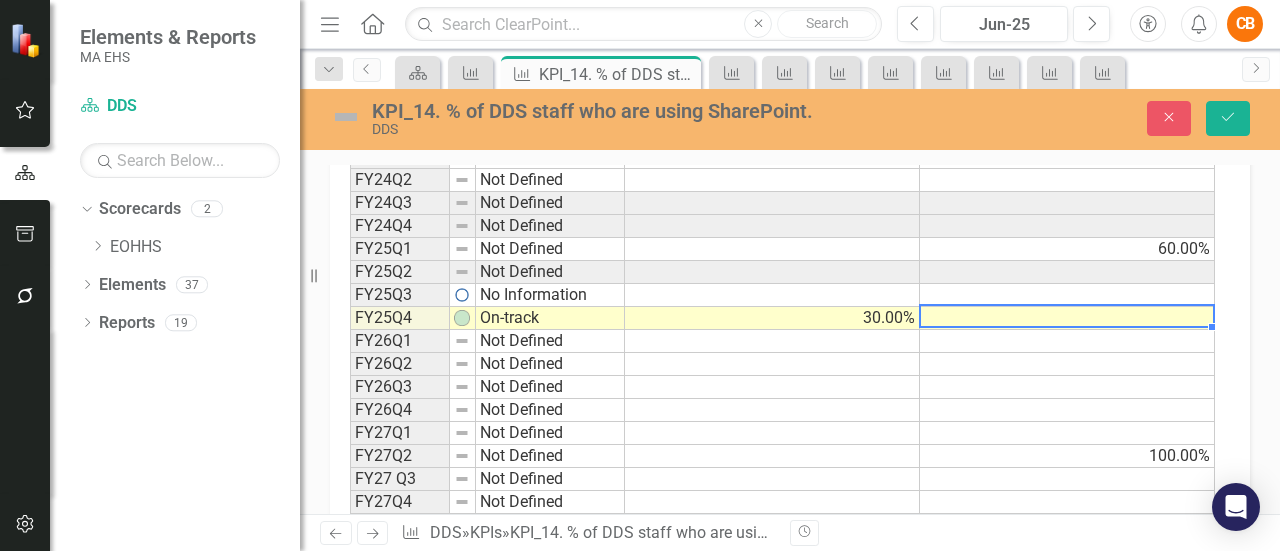 type on "1" 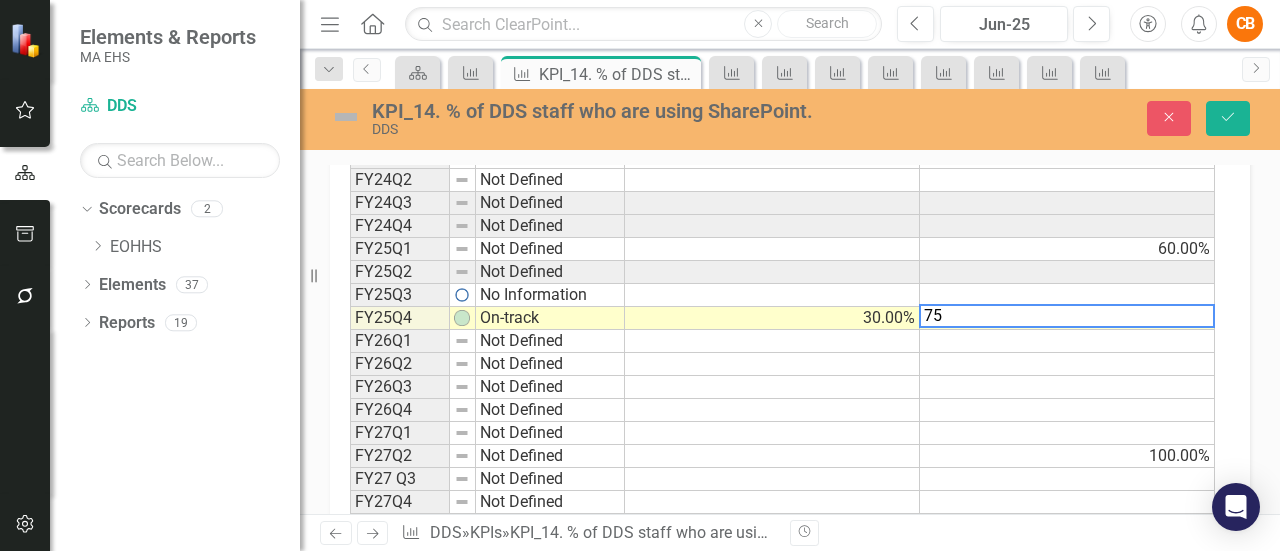 type on "75" 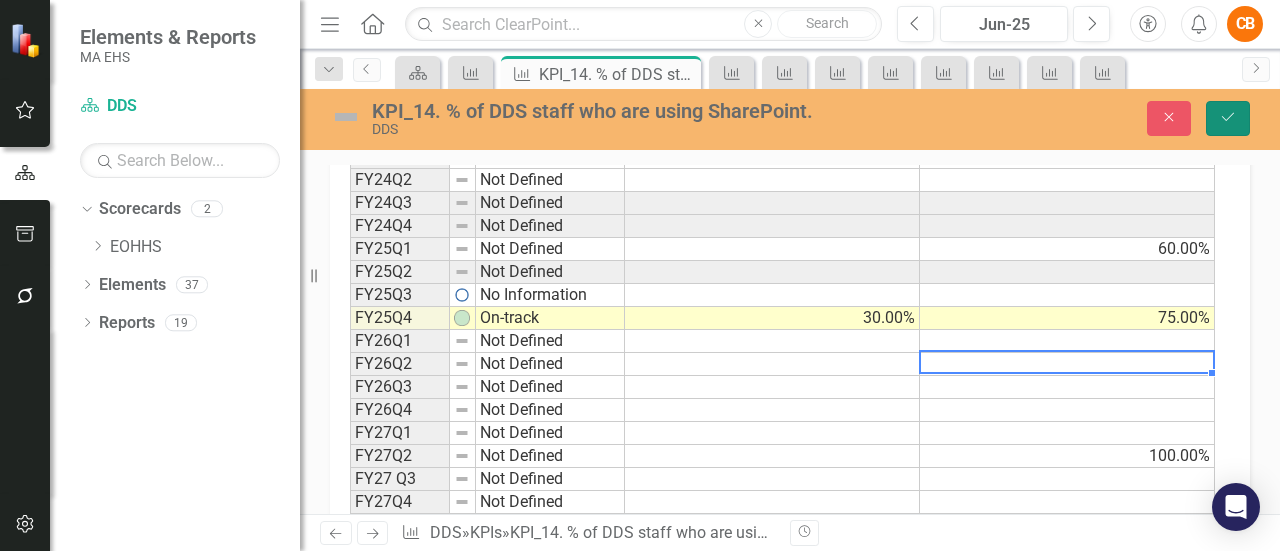 click 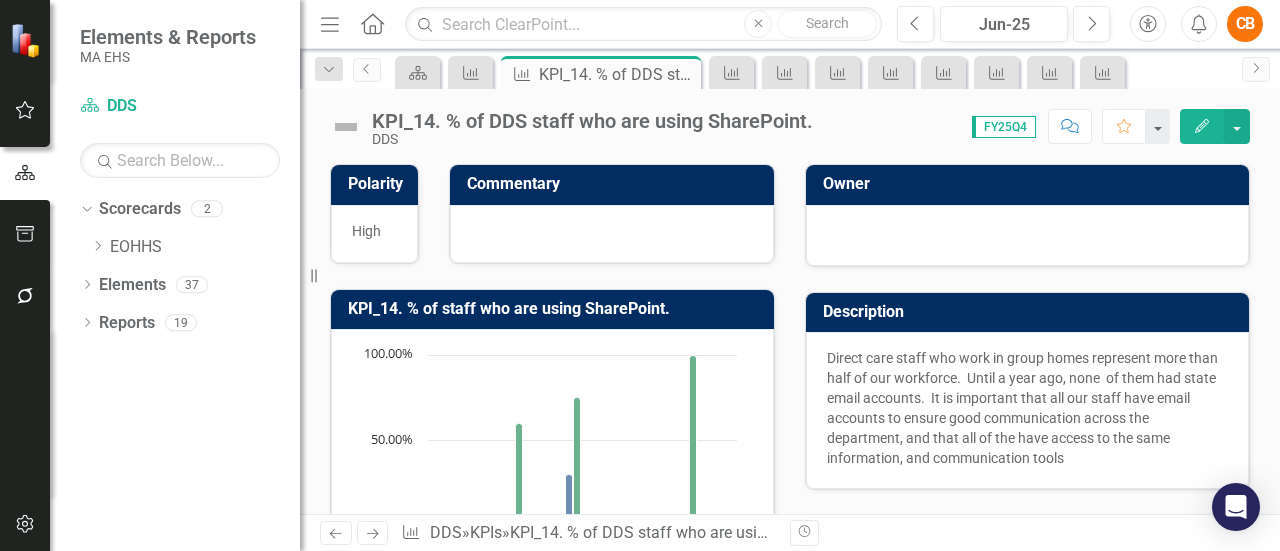scroll, scrollTop: 0, scrollLeft: 0, axis: both 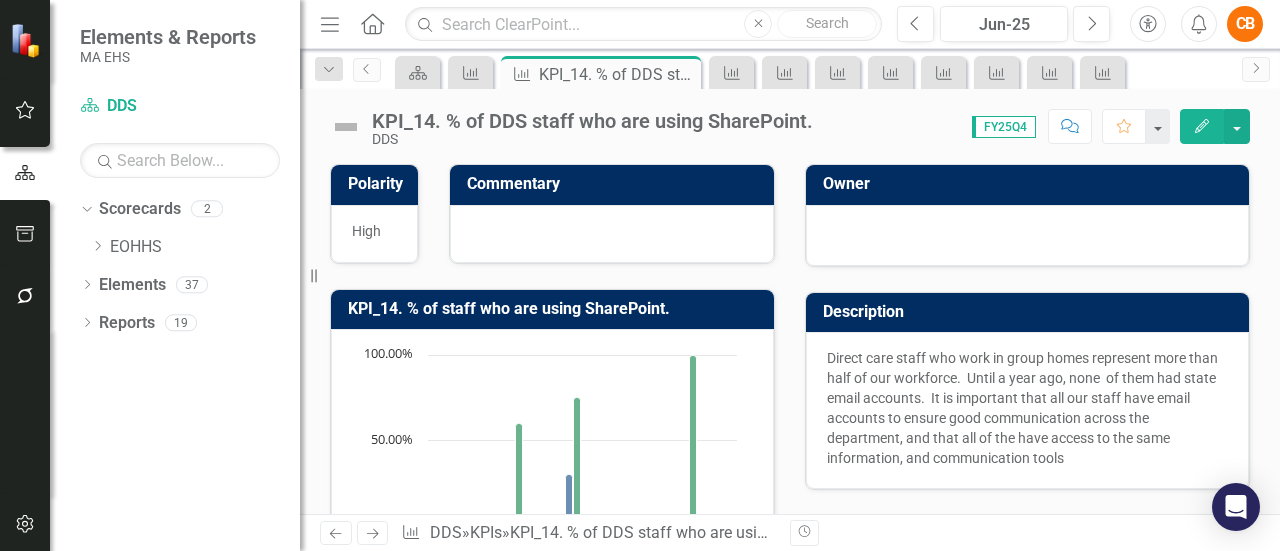 click on "Dropdown" at bounding box center [329, 69] 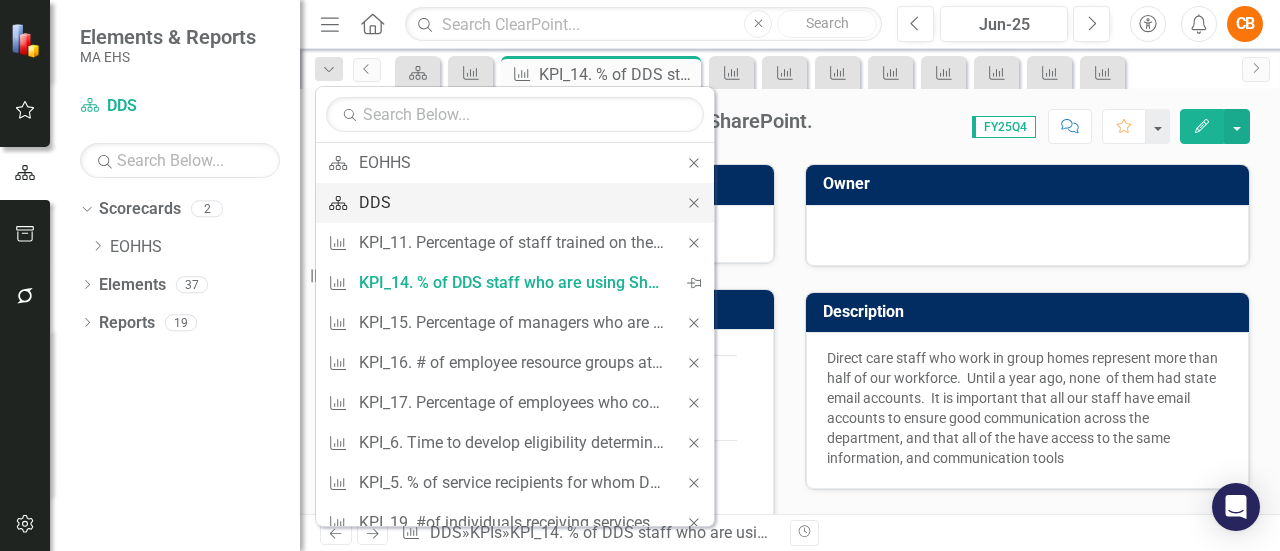 click on "DDS" at bounding box center (511, 202) 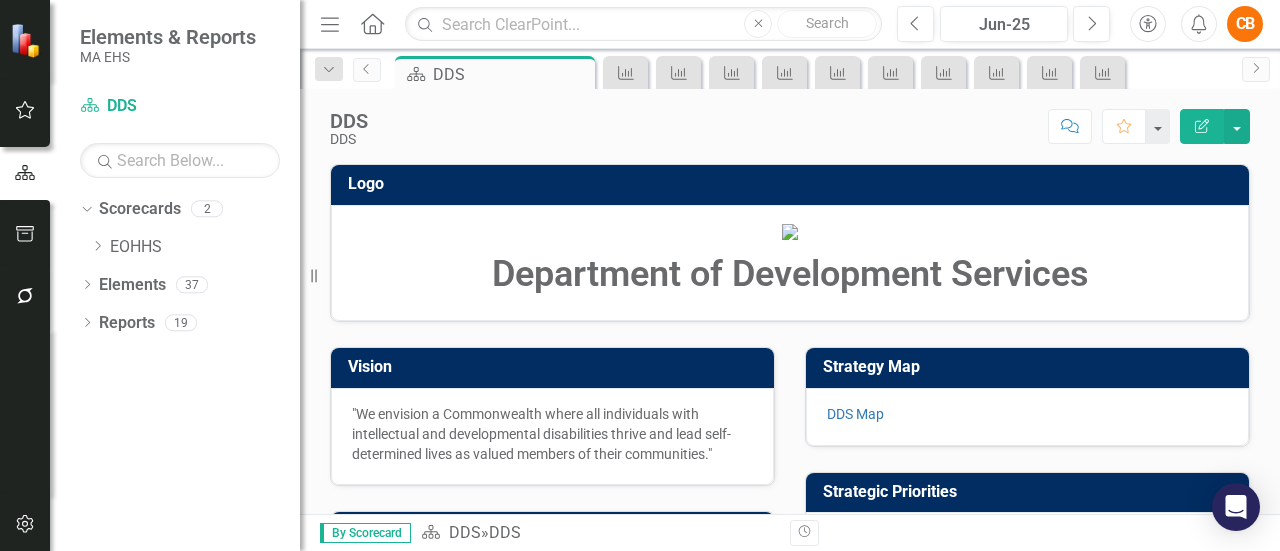 scroll, scrollTop: 939, scrollLeft: 0, axis: vertical 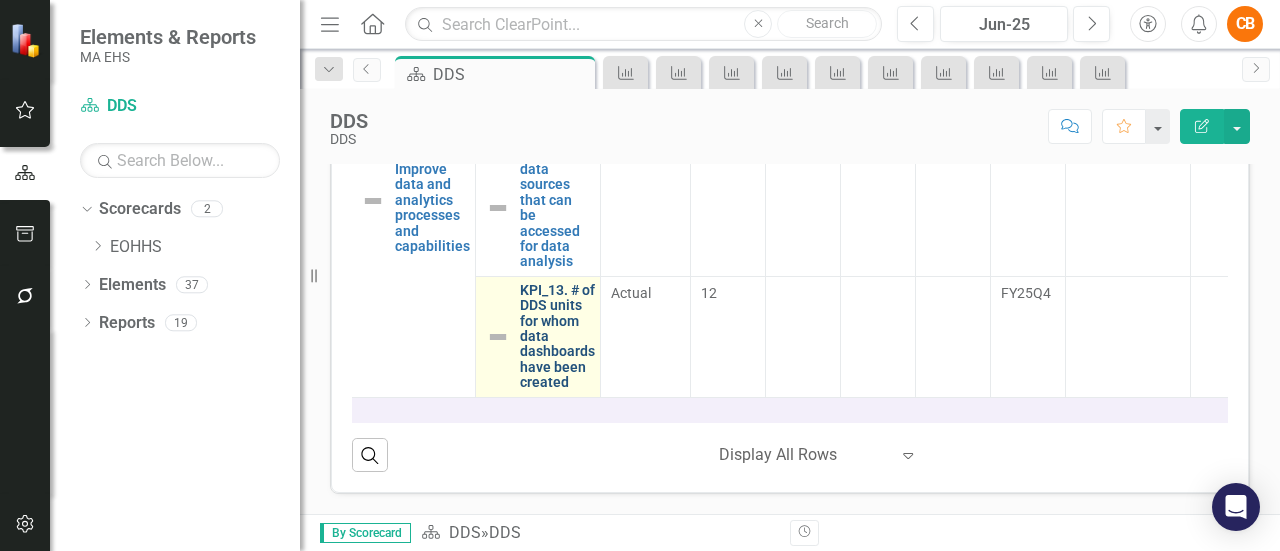 click on "KPI_13. # of DDS units for whom data dashboards have been created" at bounding box center [557, 337] 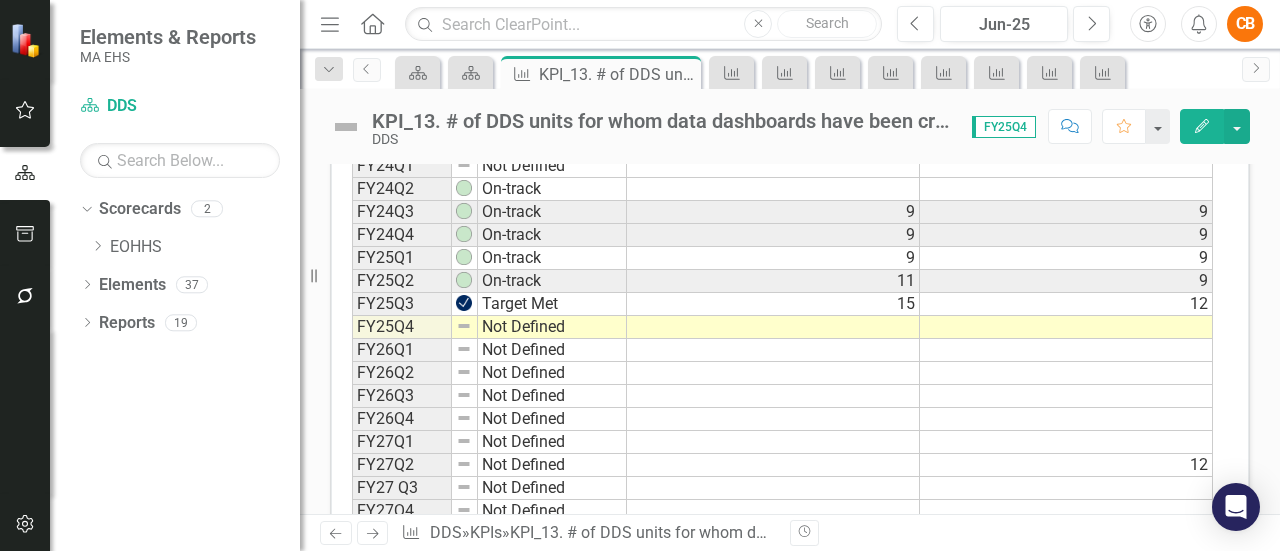 scroll, scrollTop: 869, scrollLeft: 0, axis: vertical 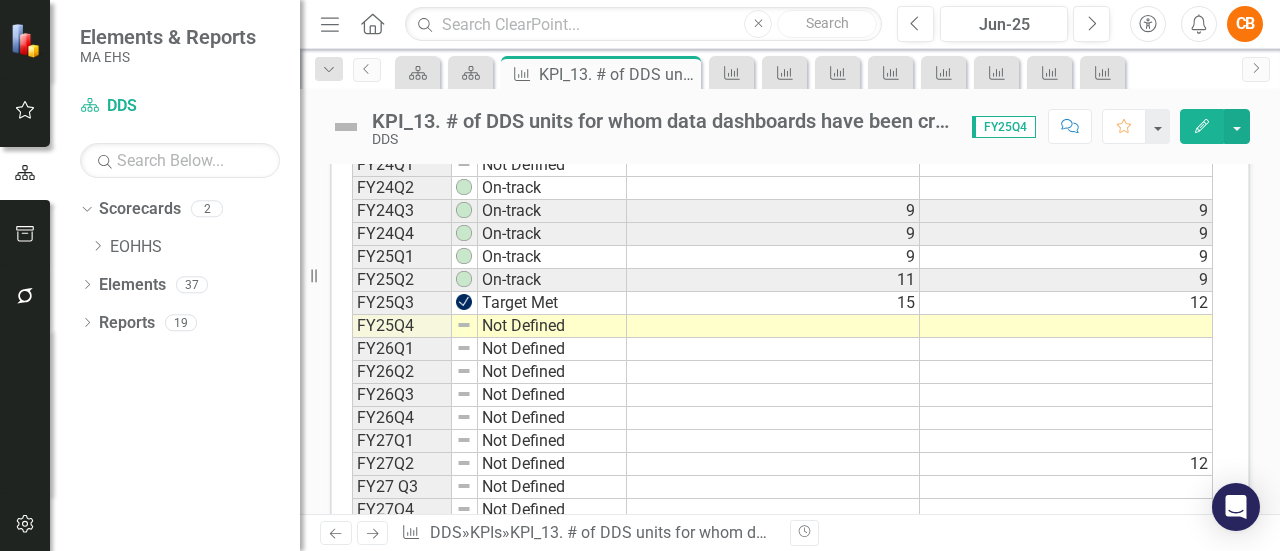 click on "Not Defined" at bounding box center (552, 326) 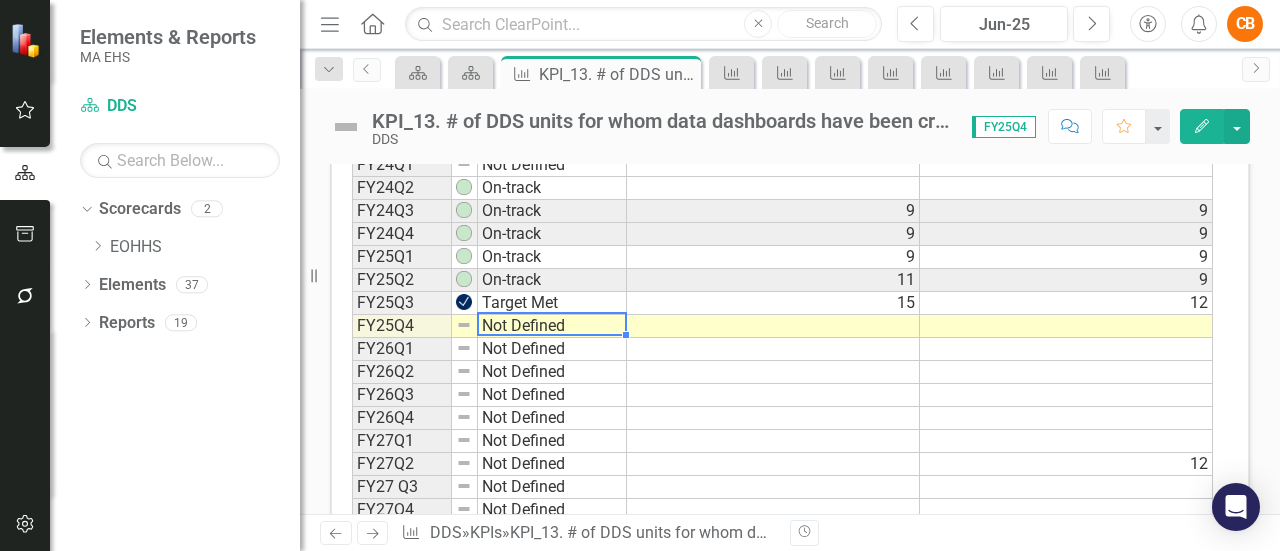 click on "Not Defined" at bounding box center (552, 326) 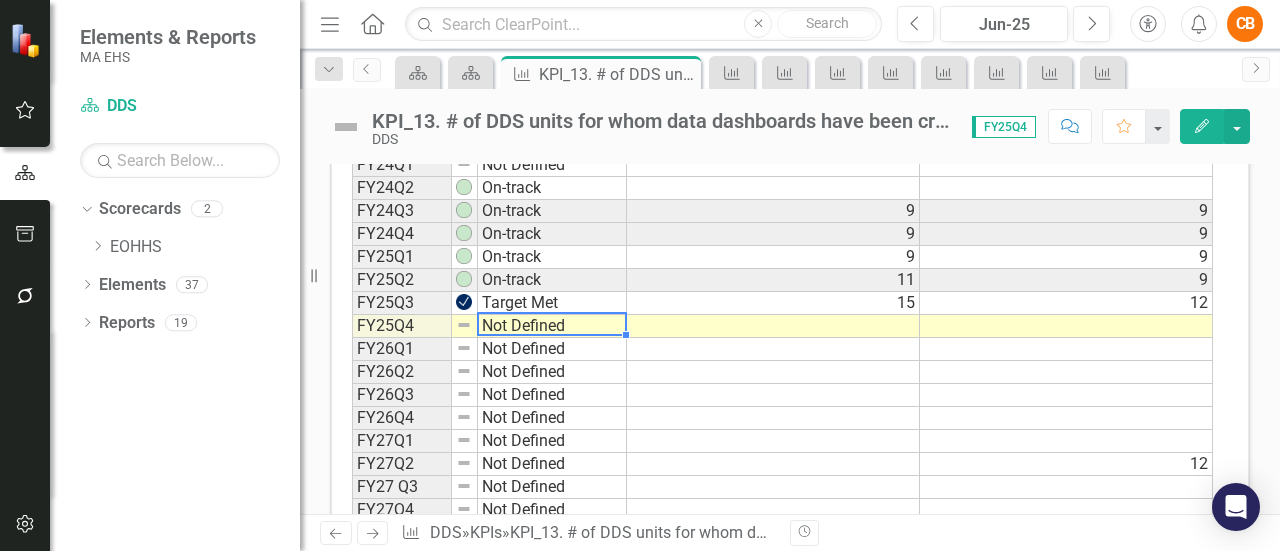 click on "Not Defined" at bounding box center (552, 326) 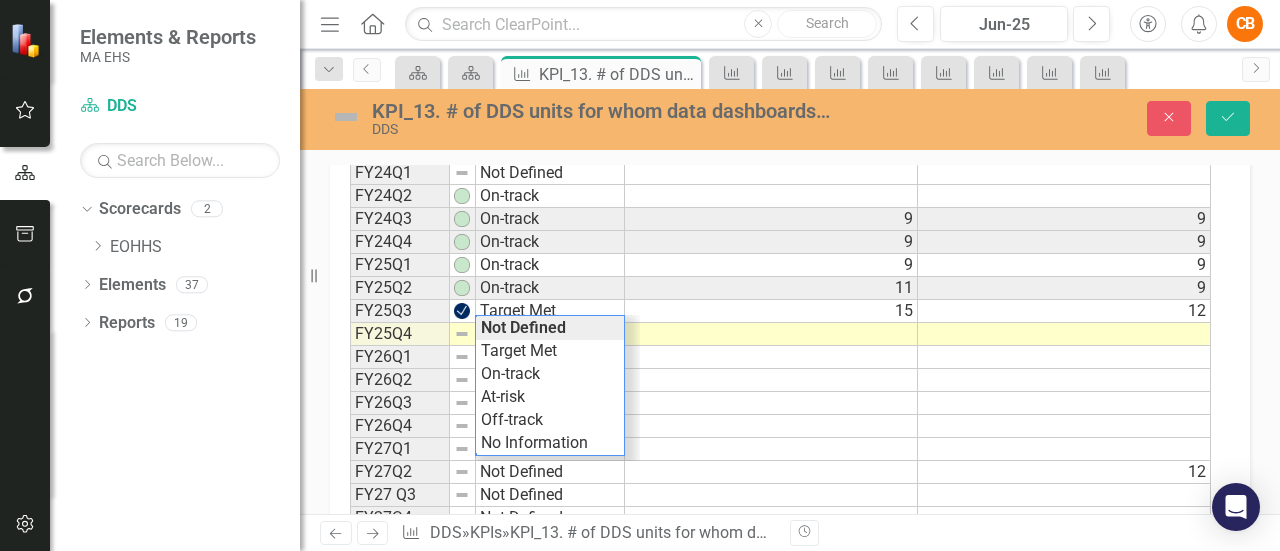 scroll, scrollTop: 876, scrollLeft: 0, axis: vertical 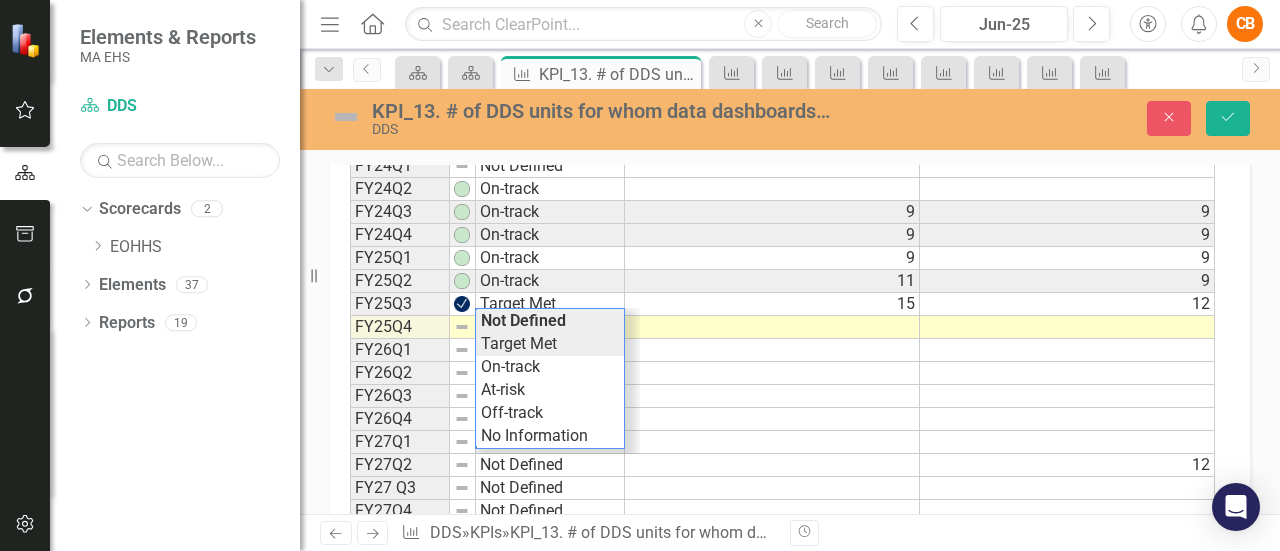 click on "Period Status Actual Target FY24Q1 Not Defined FY24Q2 On-track FY24Q3 On-track 9 9 FY24Q4 On-track 9 9 FY25Q1 On-track 9 9 FY25Q2 On-track 11 9 FY25Q3 Target Met 15 12 FY25Q4 Not Defined FY26Q1 Not Defined FY26Q2 Not Defined FY26Q3 Not Defined FY26Q4 Not Defined FY27Q1 Not Defined FY27Q2 Not Defined 12 FY27 Q3 Not Defined FY27Q4 Not Defined Period Status Actual Target Period Status FY24Q1 Not Defined FY24Q2 On-track FY24Q3 On-track FY24Q4 On-track FY25Q1 On-track FY25Q2 On-track FY25Q3 Target Met FY25Q4 Not Defined FY26Q1 Not Defined FY26Q2 Not Defined FY26Q3 Not Defined FY26Q4 Not Defined FY27Q1 Not Defined FY27Q2 Not Defined FY27 Q3 Not Defined FY27Q4 Not Defined Period Status Not Defined Target Met On-track At-risk Off-track No Information" at bounding box center (782, 327) 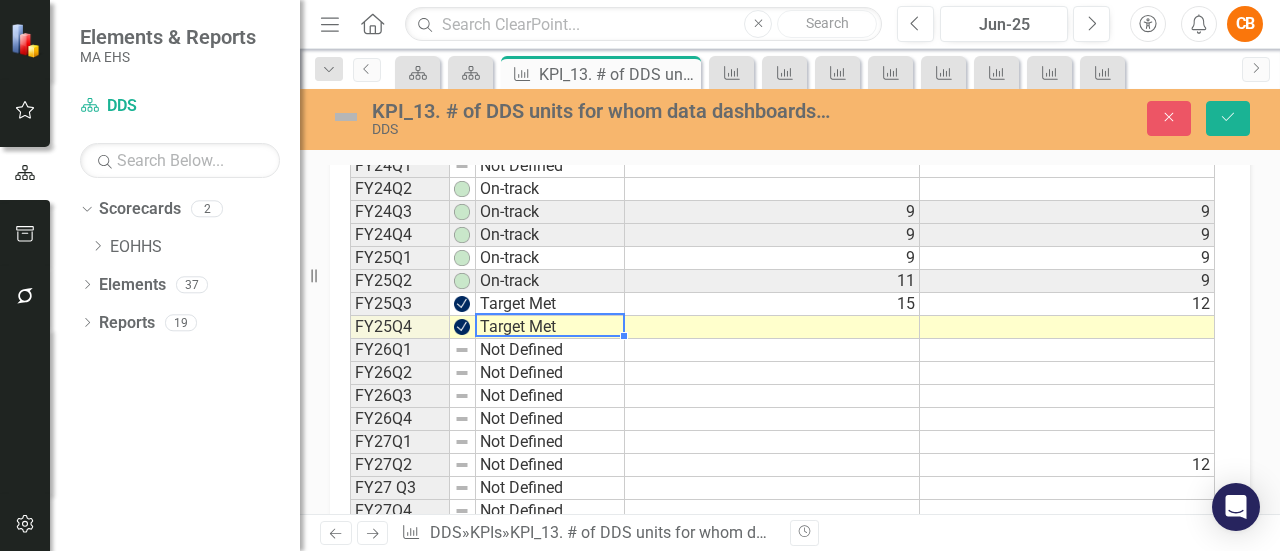 click at bounding box center (772, 327) 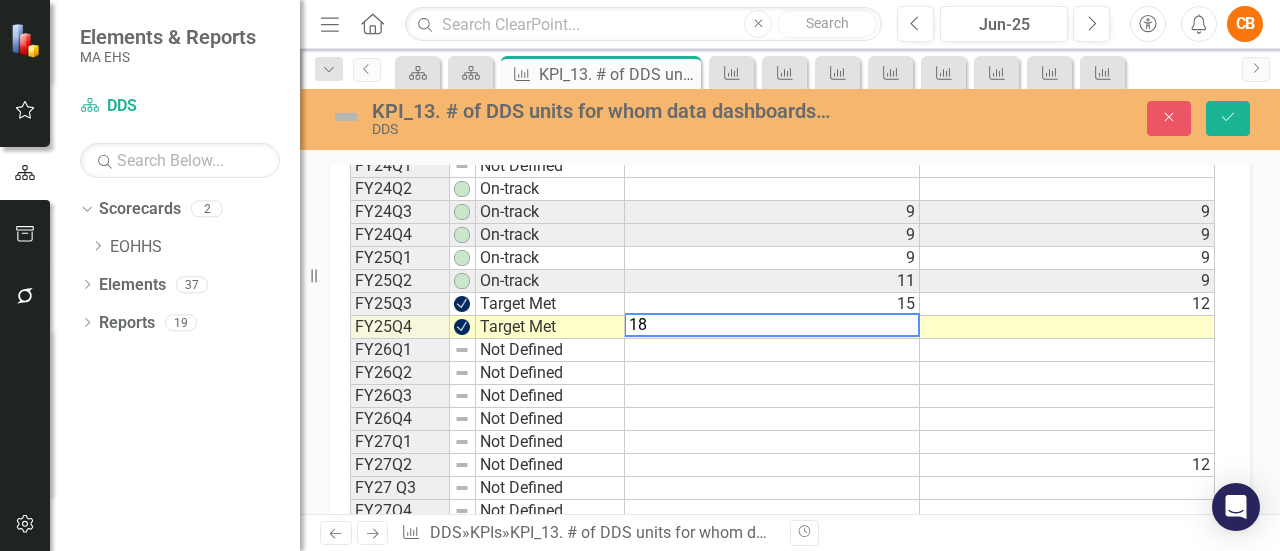 click at bounding box center (1067, 327) 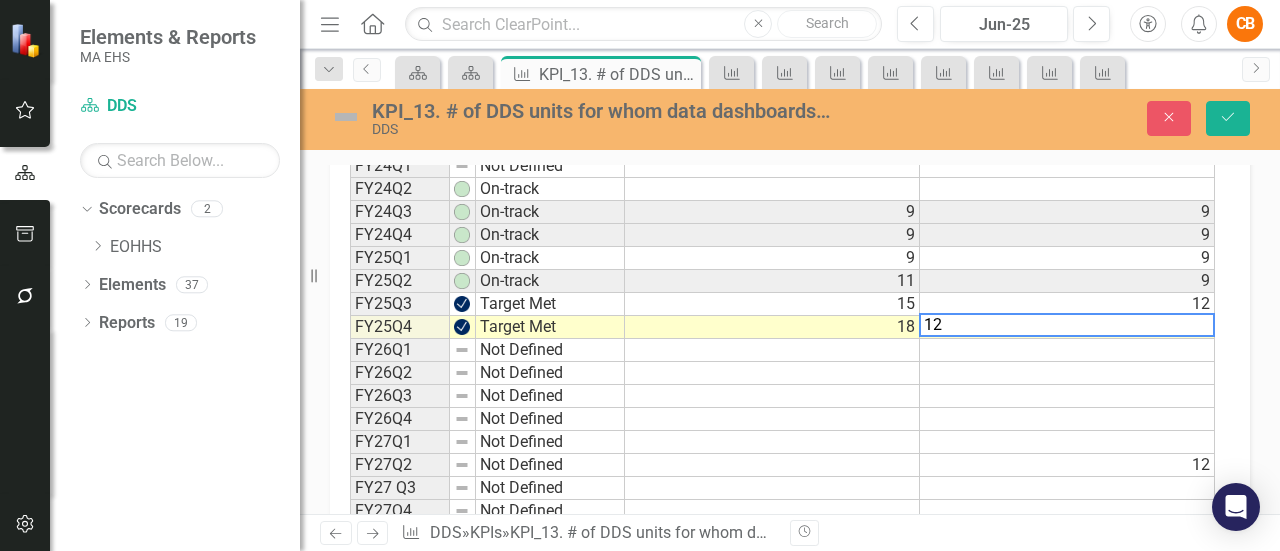 type on "12" 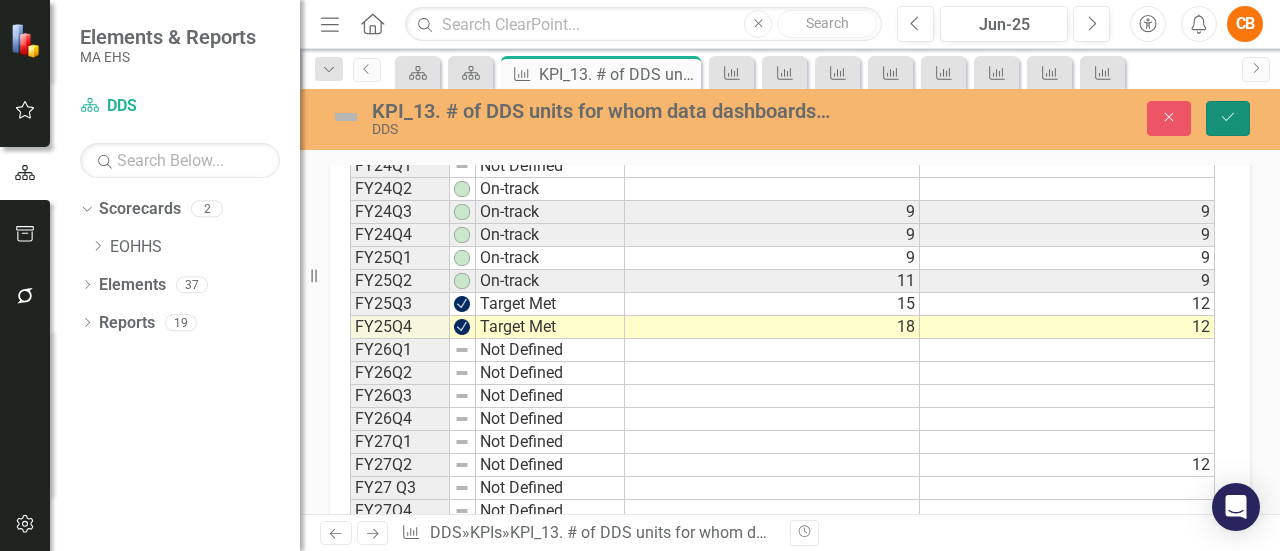 click on "Save" at bounding box center [1228, 118] 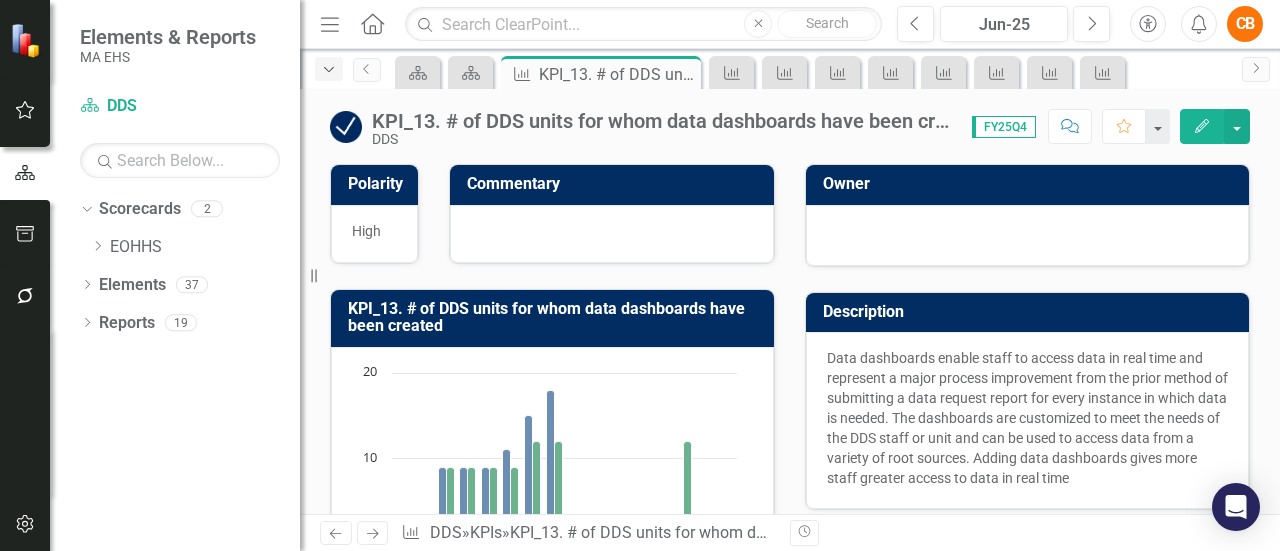 click on "Dropdown" 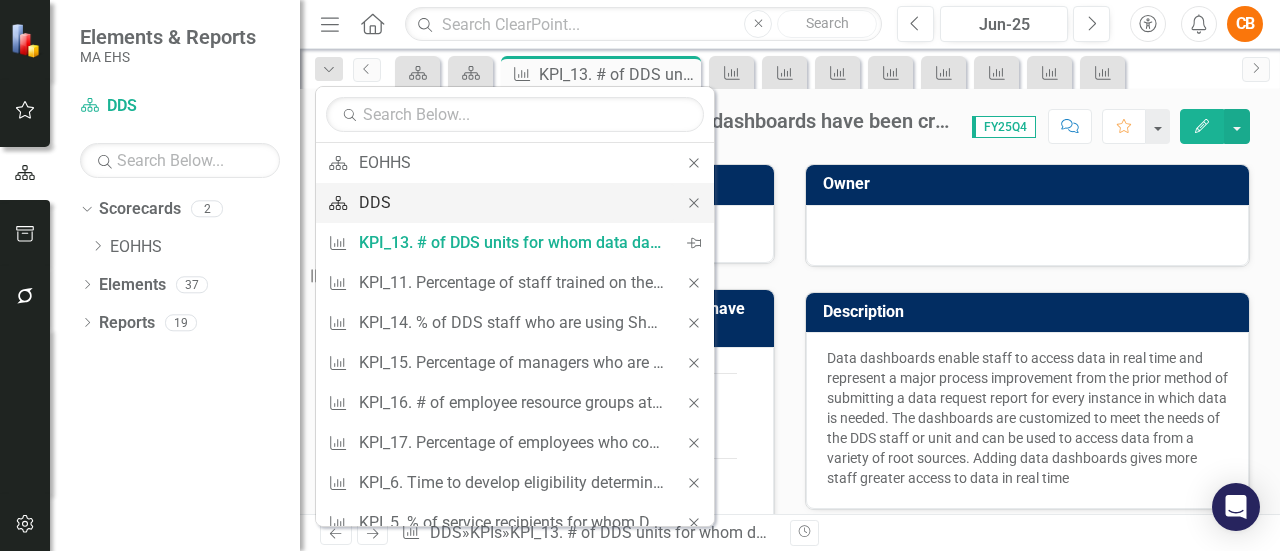 click on "DDS" at bounding box center [511, 202] 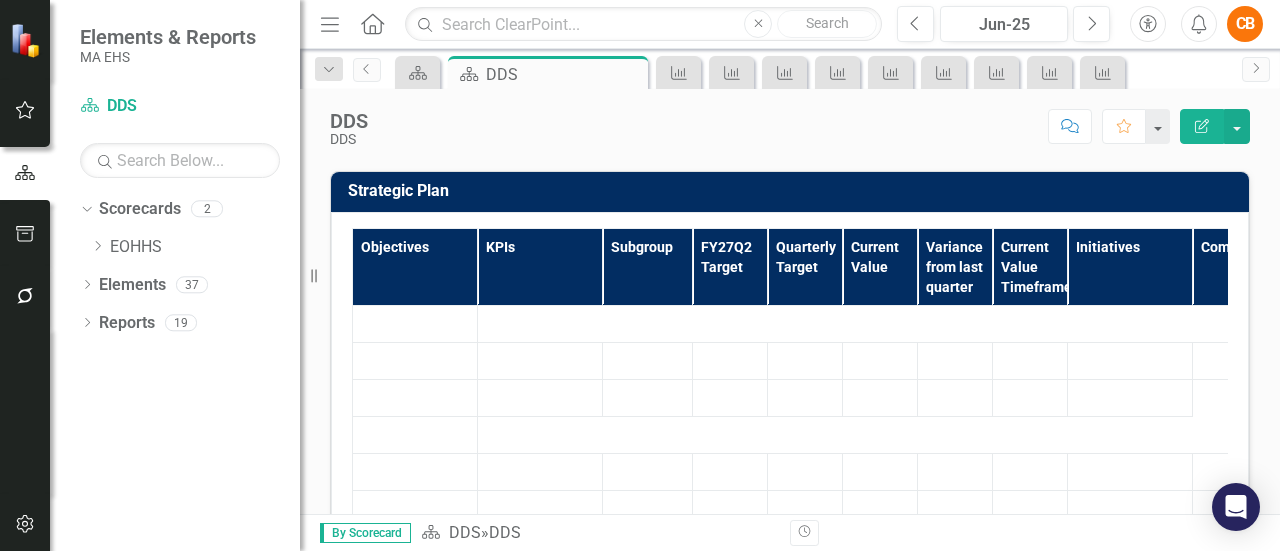 scroll, scrollTop: 807, scrollLeft: 0, axis: vertical 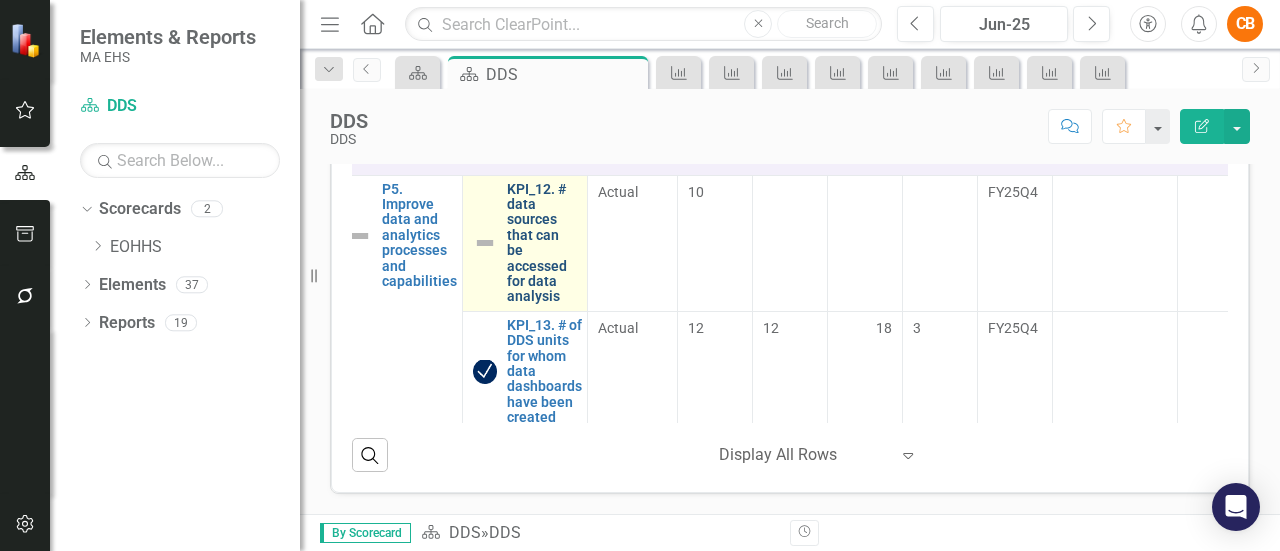 click on "KPI_12. # data sources that can be accessed for data analysis" at bounding box center (542, 243) 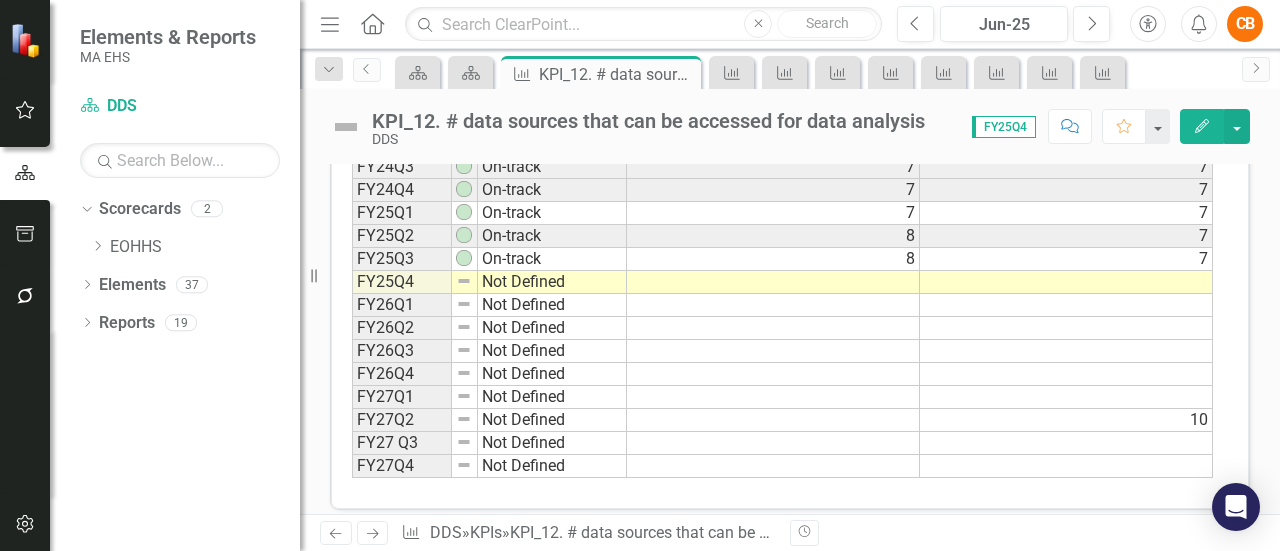scroll, scrollTop: 913, scrollLeft: 0, axis: vertical 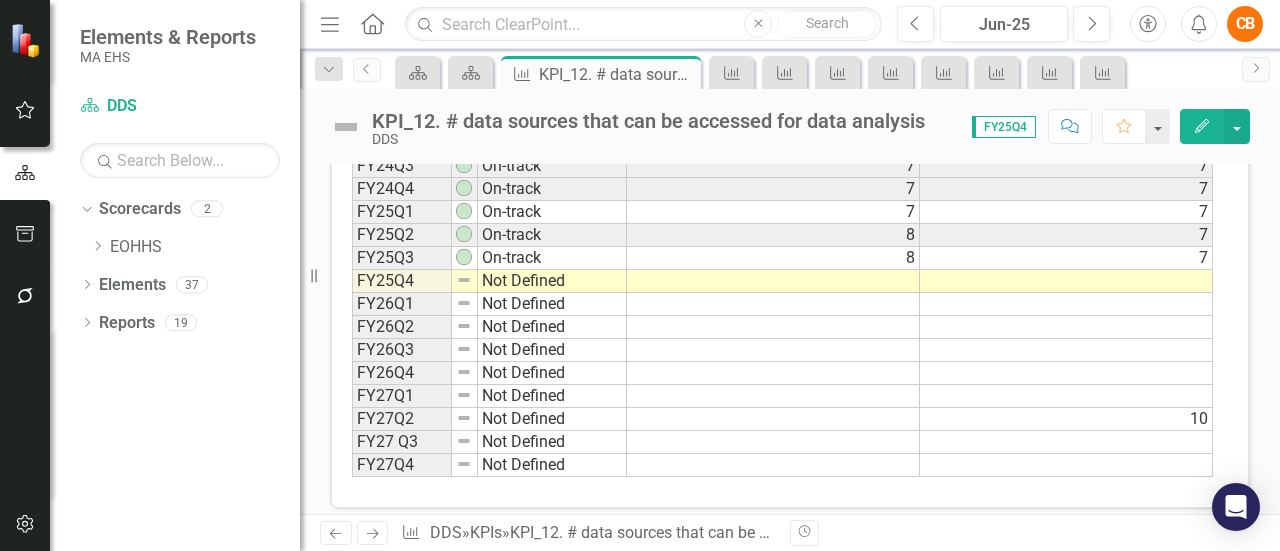 click on "Not Defined" at bounding box center (552, 281) 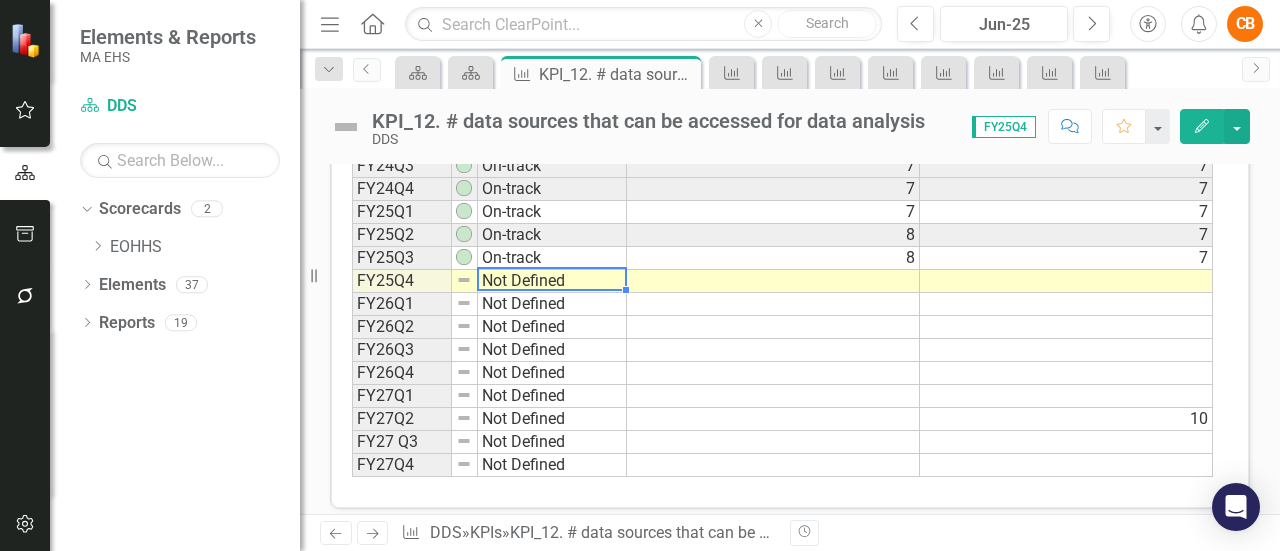 click on "Not Defined" at bounding box center [552, 281] 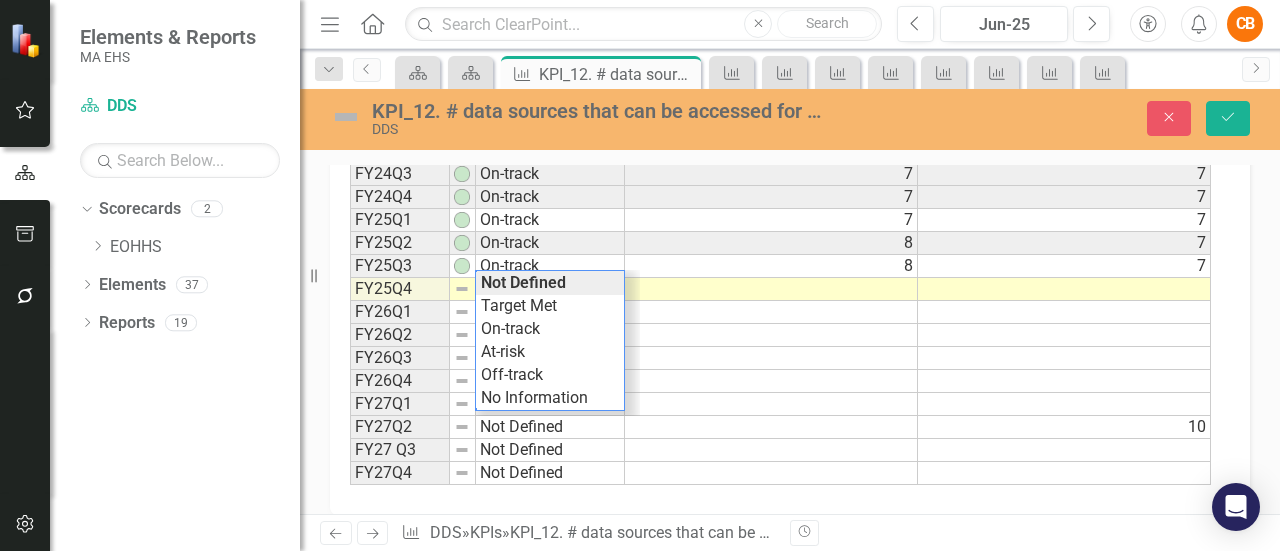 scroll, scrollTop: 921, scrollLeft: 0, axis: vertical 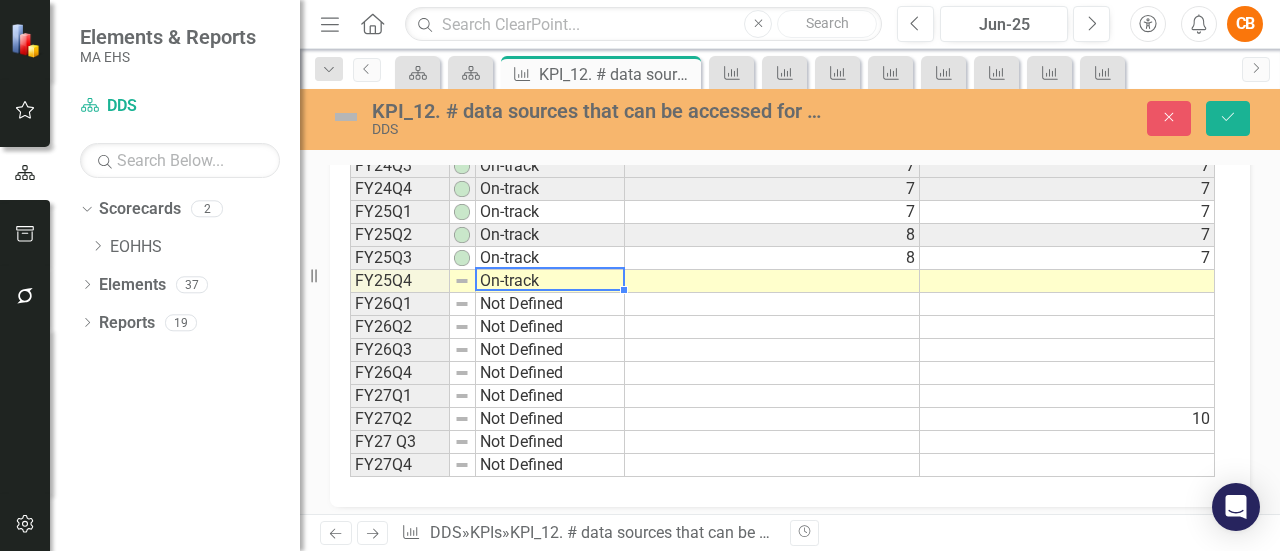 click on "Period Status Actual Target FY24Q1 Not Defined FY24Q2 On-track FY24Q3 On-track 7 7 FY24Q4 On-track 7 7 FY25Q1 On-track 7 7 FY25Q2 On-track 8 7 FY25Q3 On-track 8 7 FY25Q4 On-track FY26Q1 Not Defined FY26Q2 Not Defined FY26Q3 Not Defined FY26Q4 Not Defined FY27Q1 Not Defined FY27Q2 Not Defined 10 FY27 Q3 Not Defined FY27Q4 Not Defined Period Status Actual Target Period Status FY24Q1 Not Defined FY24Q2 On-track FY24Q3 On-track FY24Q4 On-track FY25Q1 On-track FY25Q2 On-track FY25Q3 On-track FY25Q4 On-track FY26Q1 Not Defined FY26Q2 Not Defined FY26Q3 Not Defined FY26Q4 Not Defined FY27Q1 Not Defined FY27Q2 Not Defined FY27 Q3 Not Defined FY27Q4 Not Defined Period Status Not Defined Target Met On-track At-risk Off-track No Information" at bounding box center [782, 281] 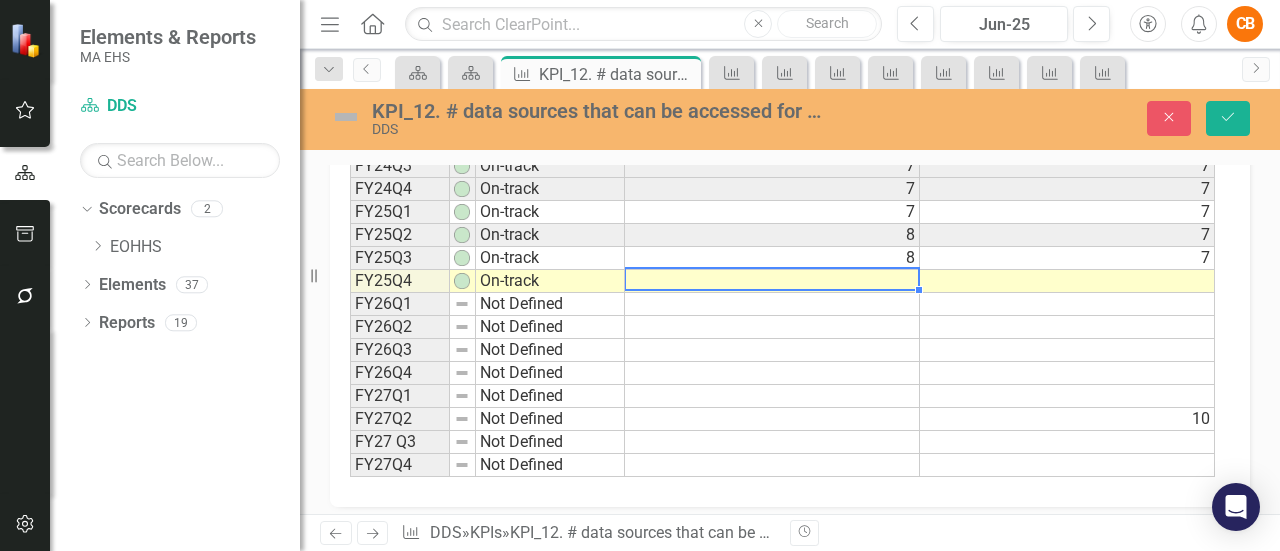 click at bounding box center [772, 281] 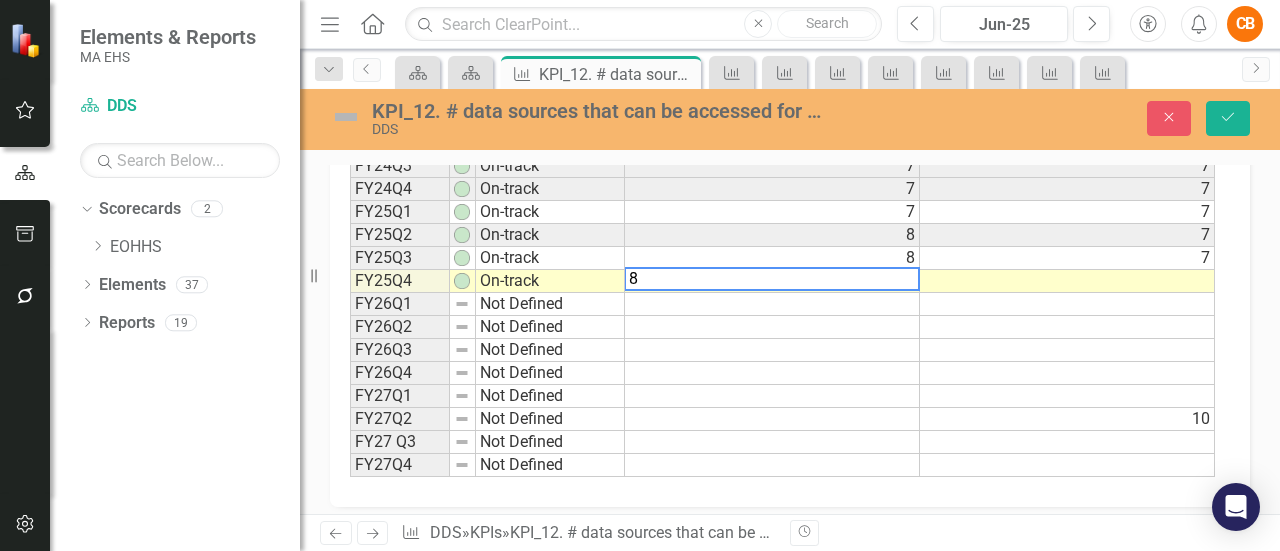 click at bounding box center [1067, 281] 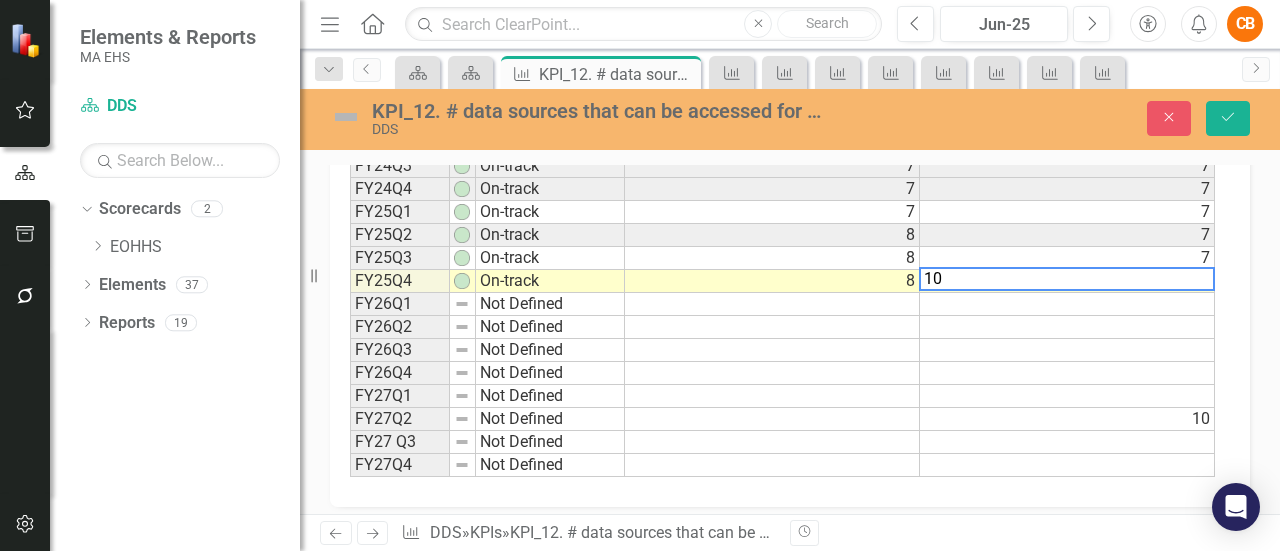 click on "10" at bounding box center (1067, 419) 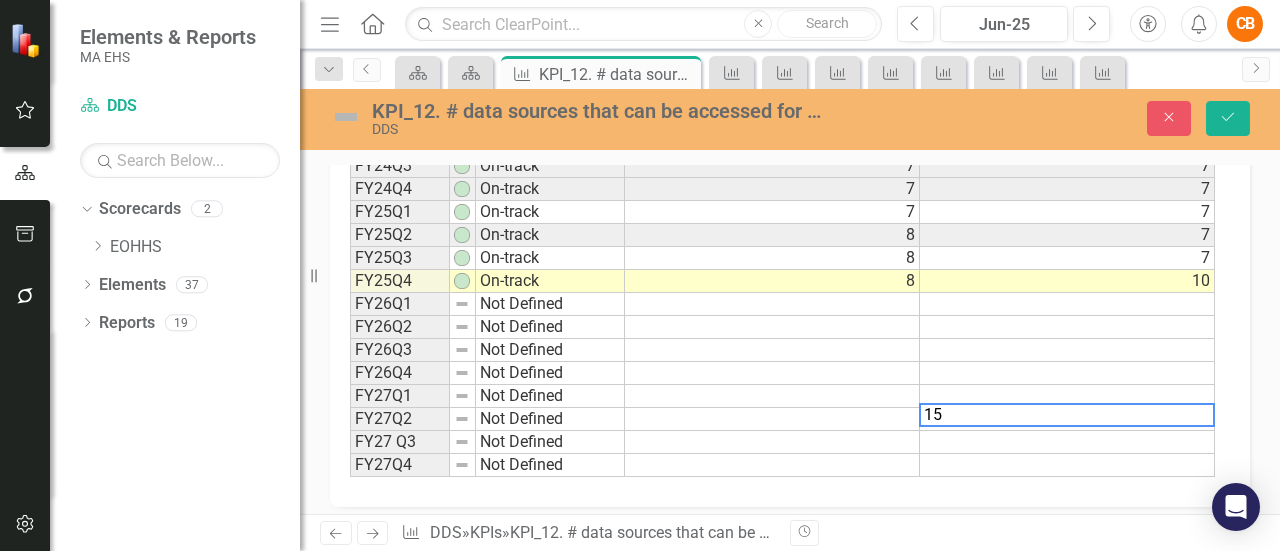 type on "15" 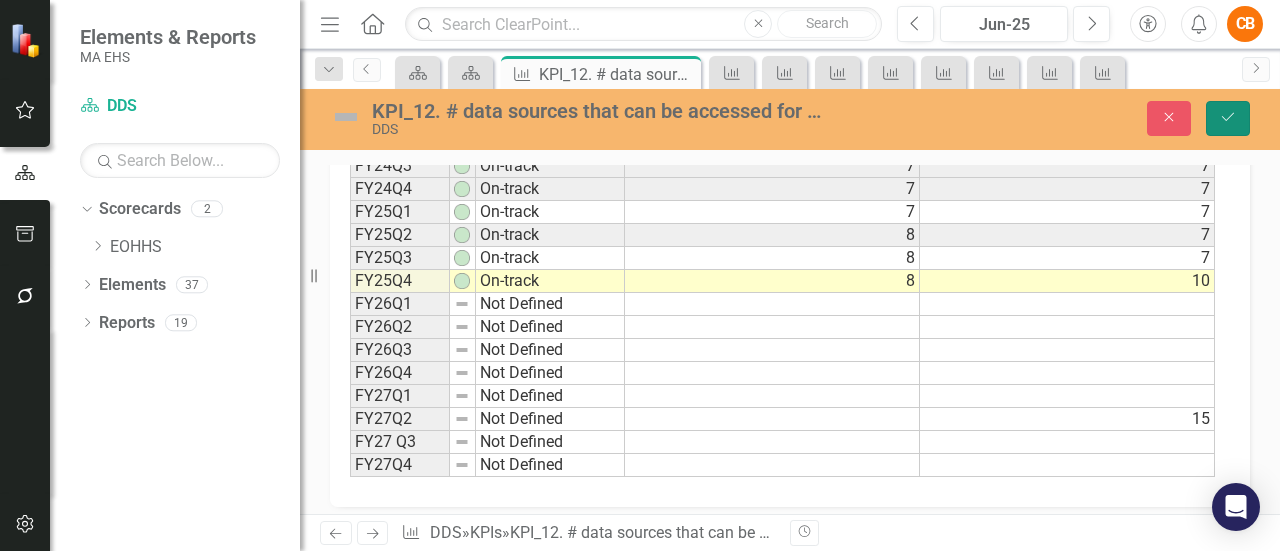click on "Save" at bounding box center [1228, 118] 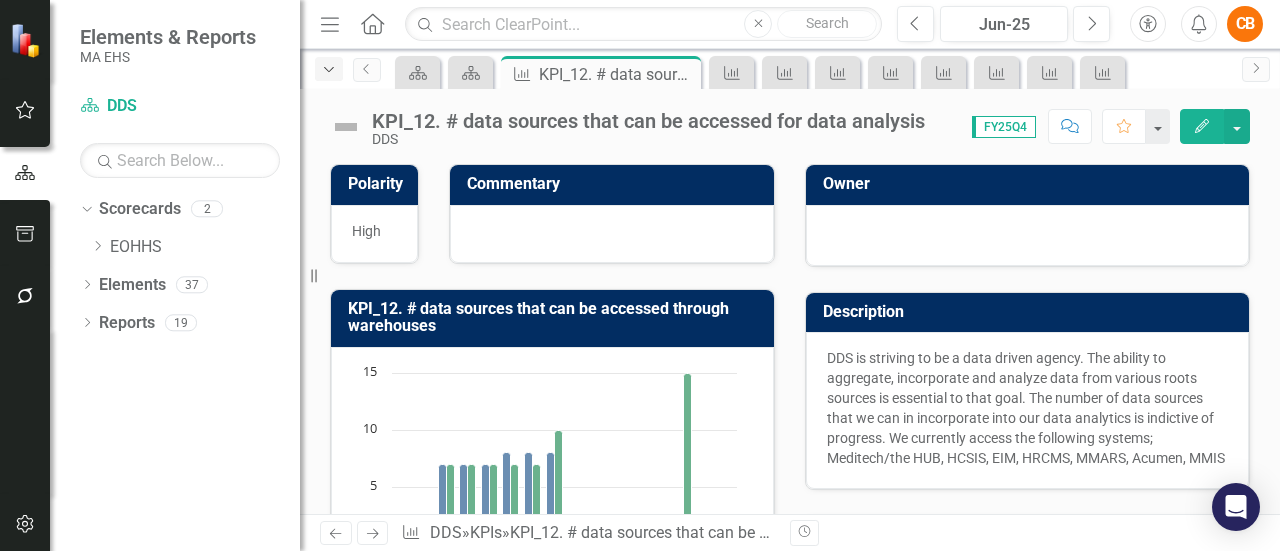 click on "Dropdown" 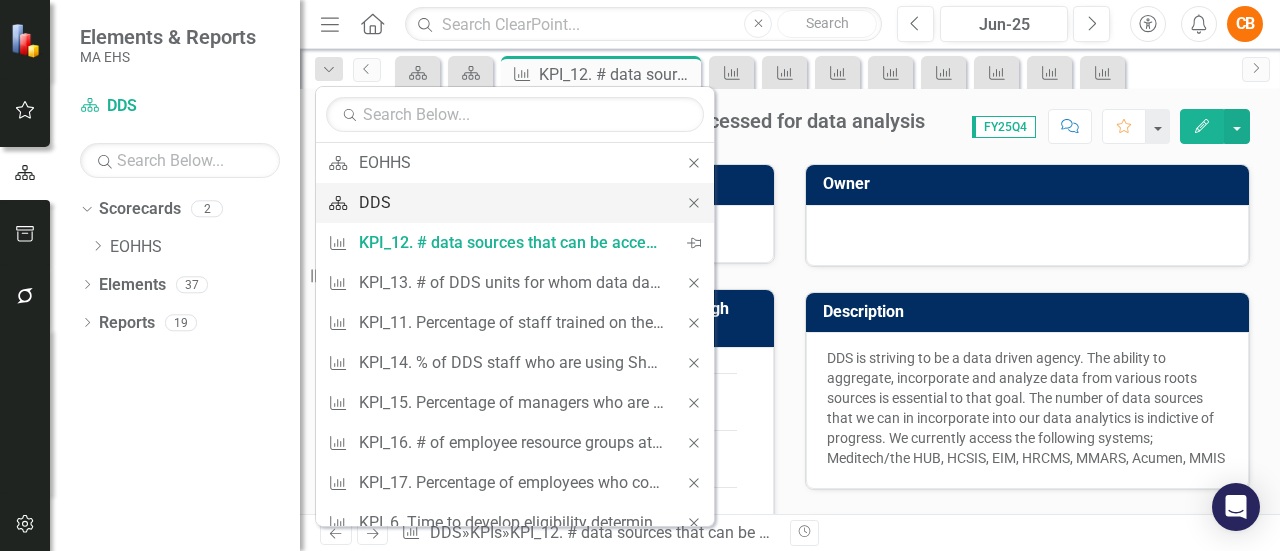 click on "DDS" at bounding box center (511, 202) 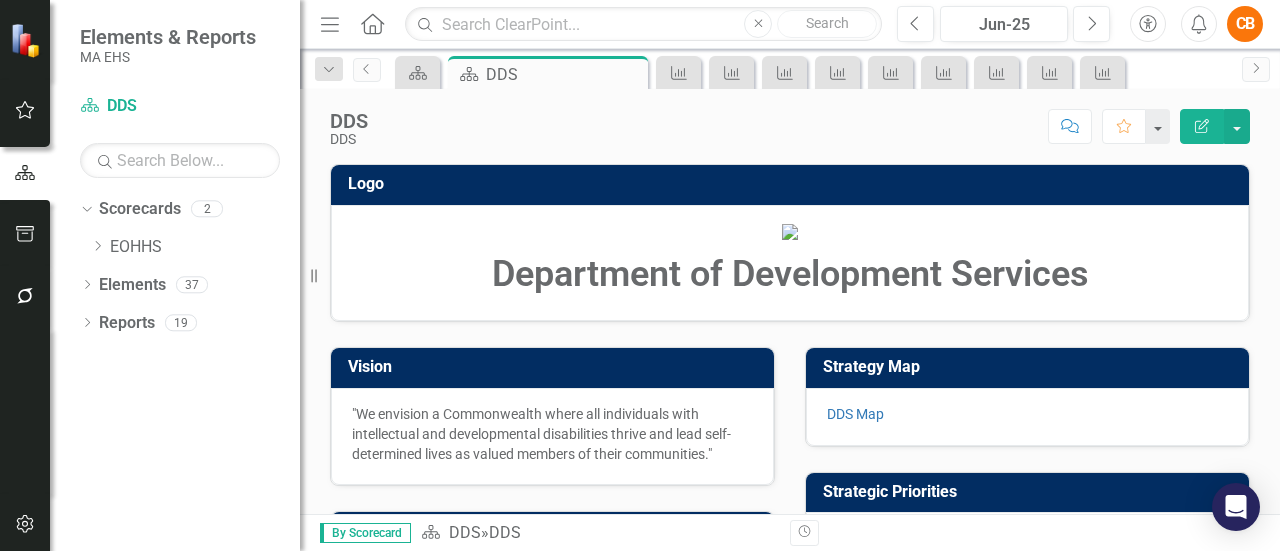 scroll, scrollTop: 939, scrollLeft: 0, axis: vertical 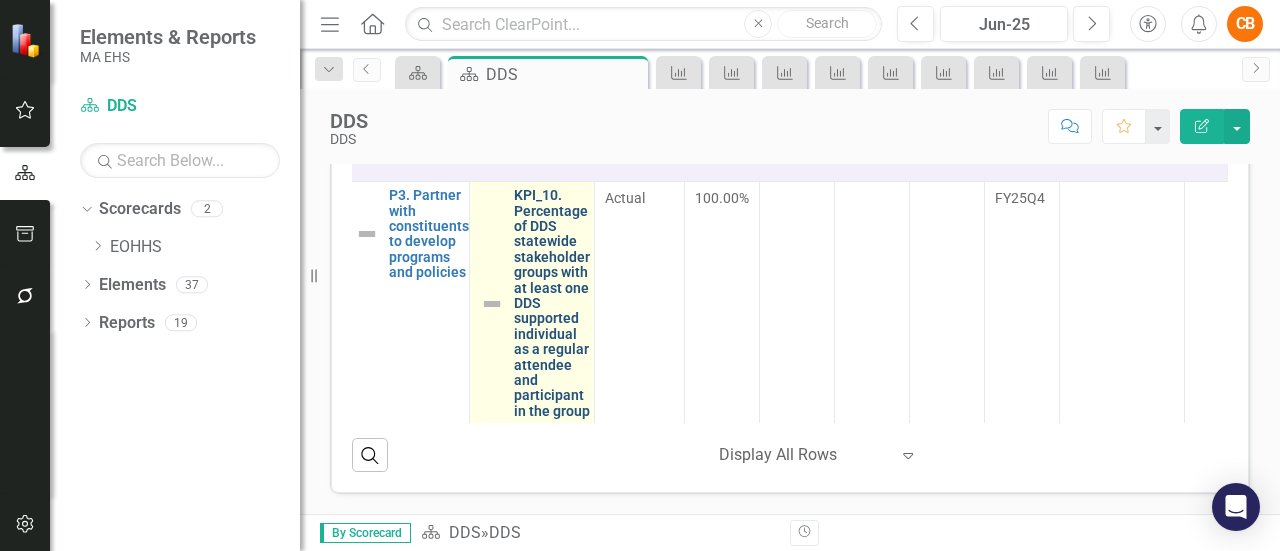 click on "KPI_10. Percentage of DDS statewide stakeholder groups with at least one DDS supported individual as a regular attendee and participant in the group" at bounding box center [552, 303] 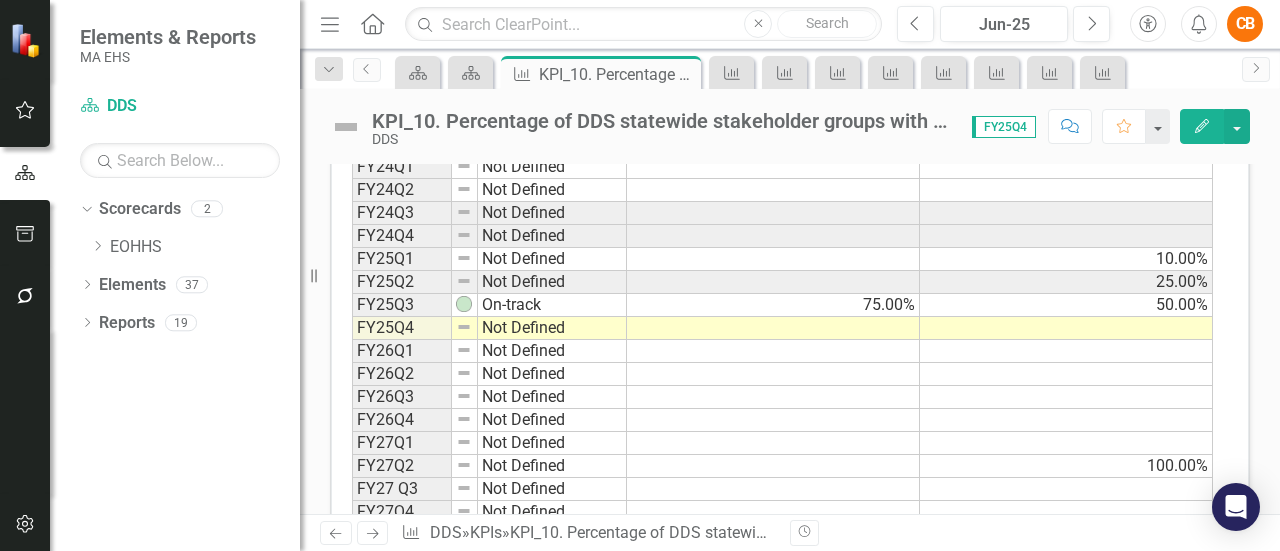 scroll, scrollTop: 866, scrollLeft: 0, axis: vertical 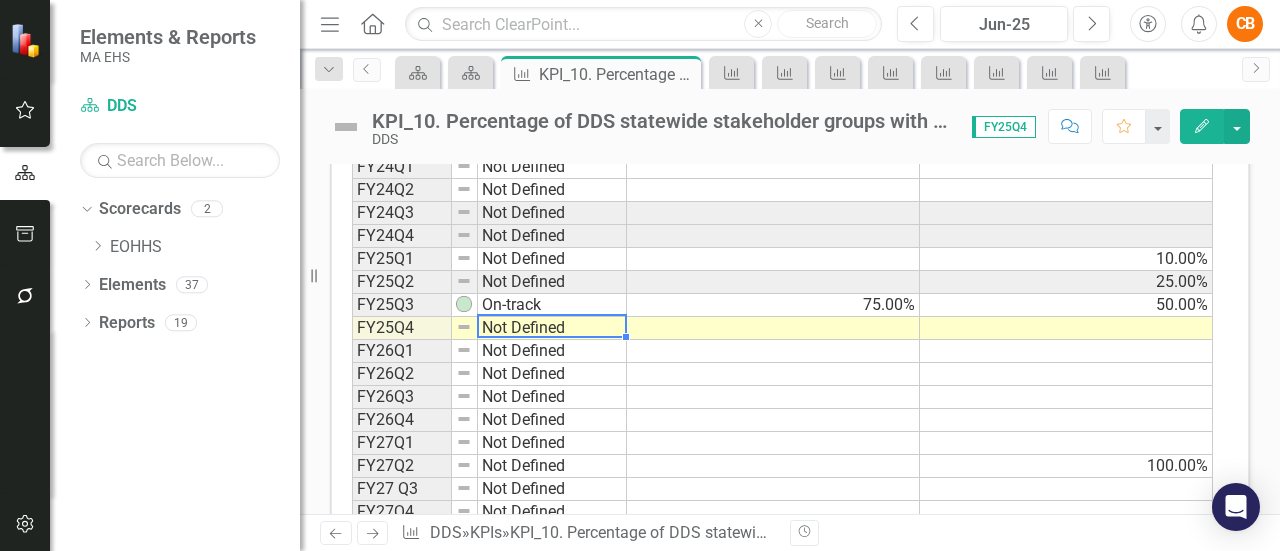 click on "Not Defined" at bounding box center [552, 328] 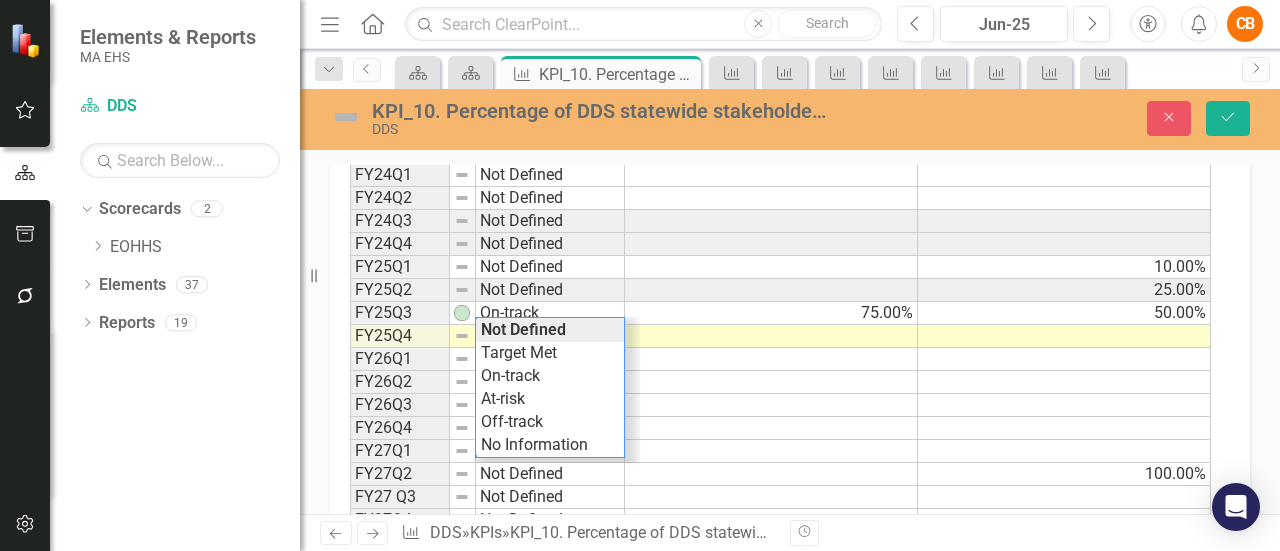 scroll, scrollTop: 874, scrollLeft: 0, axis: vertical 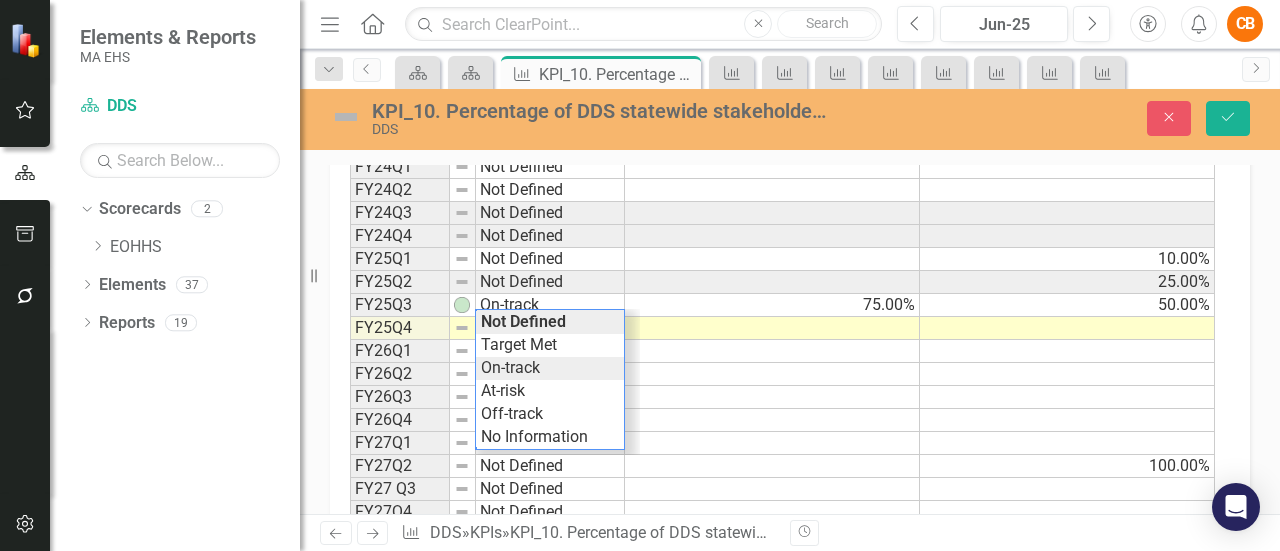 click on "Period Status Actual Target FY24Q1 Not Defined FY24Q2 Not Defined FY24Q3 Not Defined FY24Q4 Not Defined FY25Q1 Not Defined 10.00% FY25Q2 Not Defined 25.00% FY25Q3 On-track 75.00% 50.00% FY25Q4 Not Defined FY26Q1 Not Defined FY26Q2 Not Defined FY26Q3 Not Defined FY26Q4 Not Defined FY27Q1 Not Defined FY27Q2 Not Defined 100.00% FY27 Q3 Not Defined FY27Q4 Not Defined Period Status Actual Target Period Status FY24Q1 Not Defined FY24Q2 Not Defined FY24Q3 Not Defined FY24Q4 Not Defined FY25Q1 Not Defined FY25Q2 Not Defined FY25Q3 On-track FY25Q4 Not Defined FY26Q1 Not Defined FY26Q2 Not Defined FY26Q3 Not Defined FY26Q4 Not Defined FY27Q1 Not Defined FY27Q2 Not Defined FY27 Q3 Not Defined FY27Q4 Not Defined Period Status Not Defined Target Met On-track At-risk Off-track No Information" at bounding box center [782, 328] 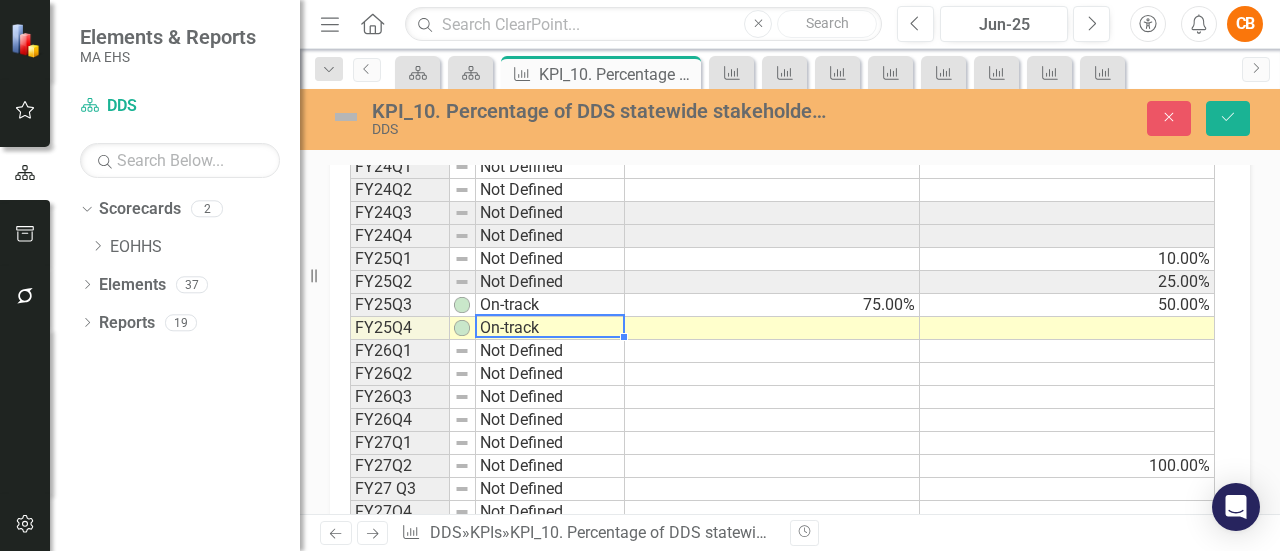 click at bounding box center [772, 328] 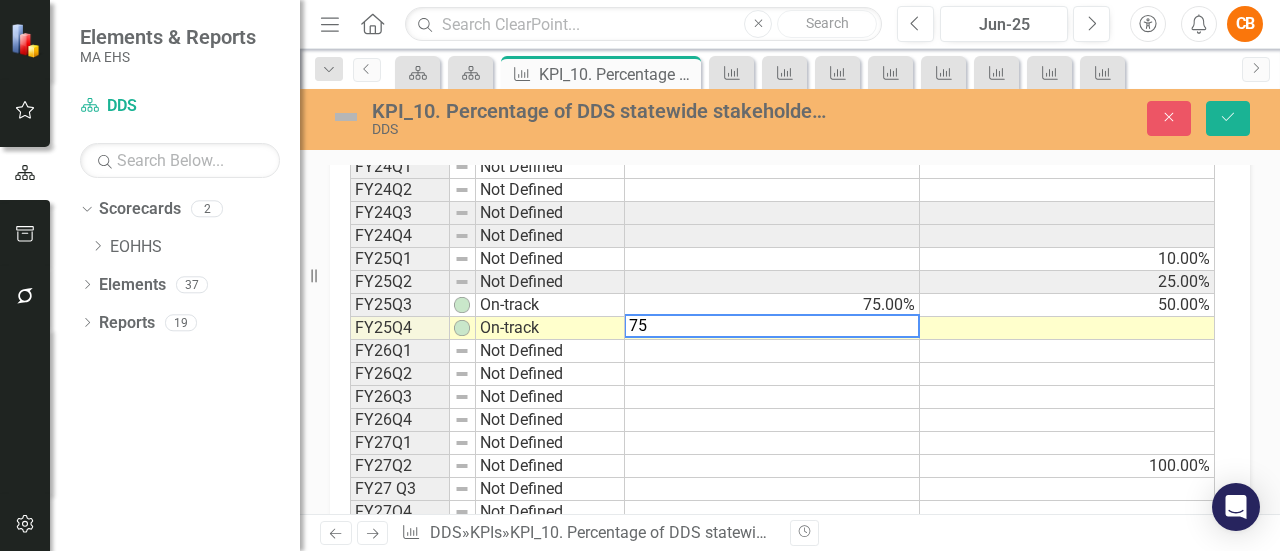 click at bounding box center (1067, 328) 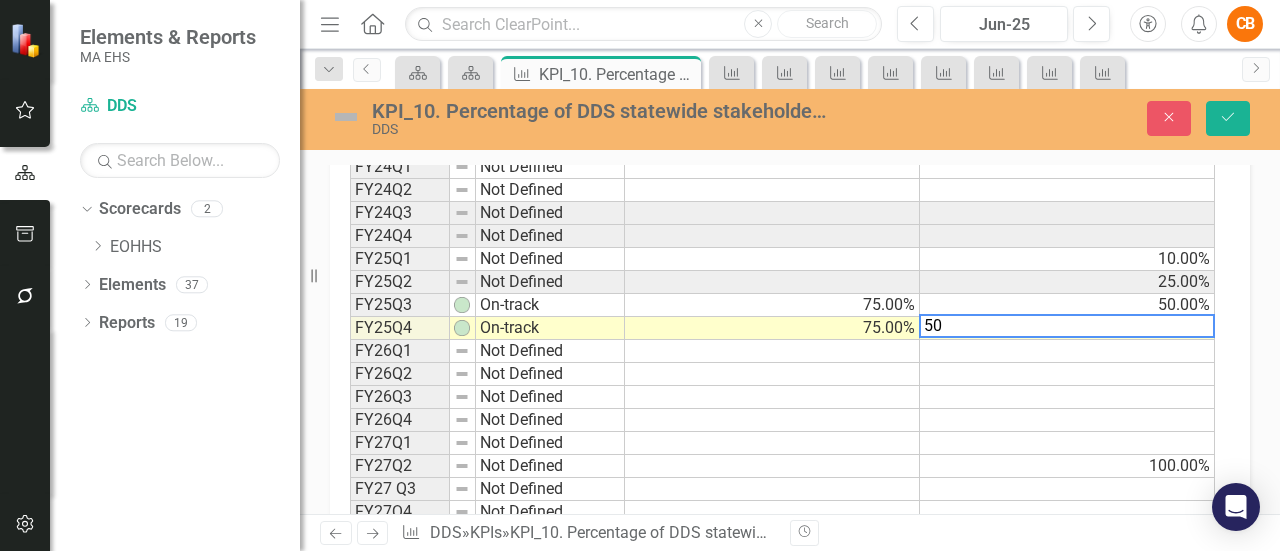 type on "50" 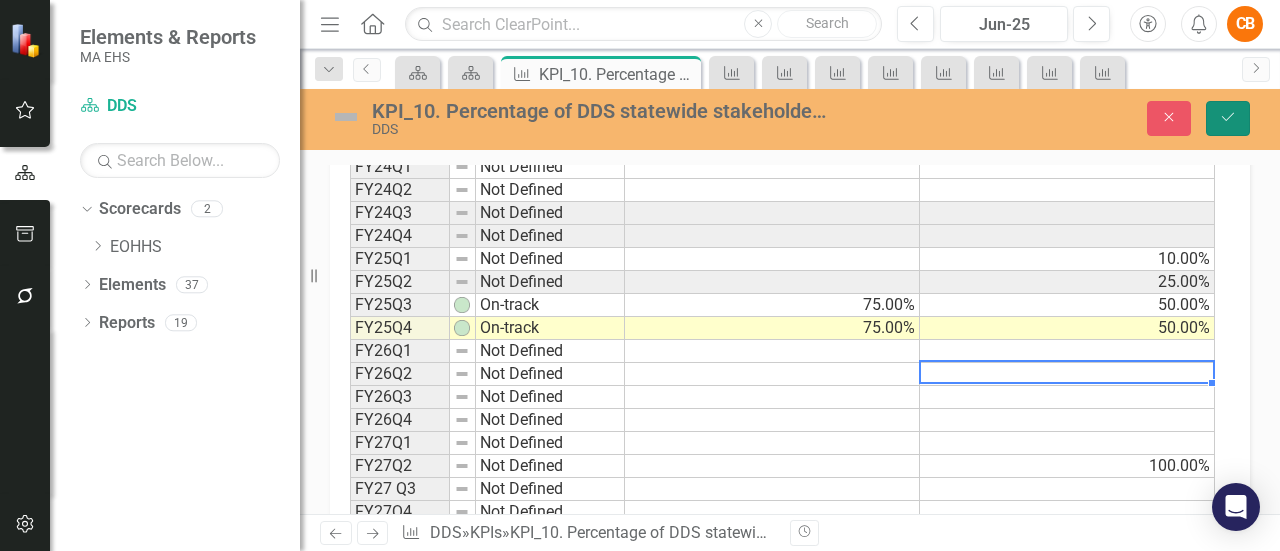 click on "Save" 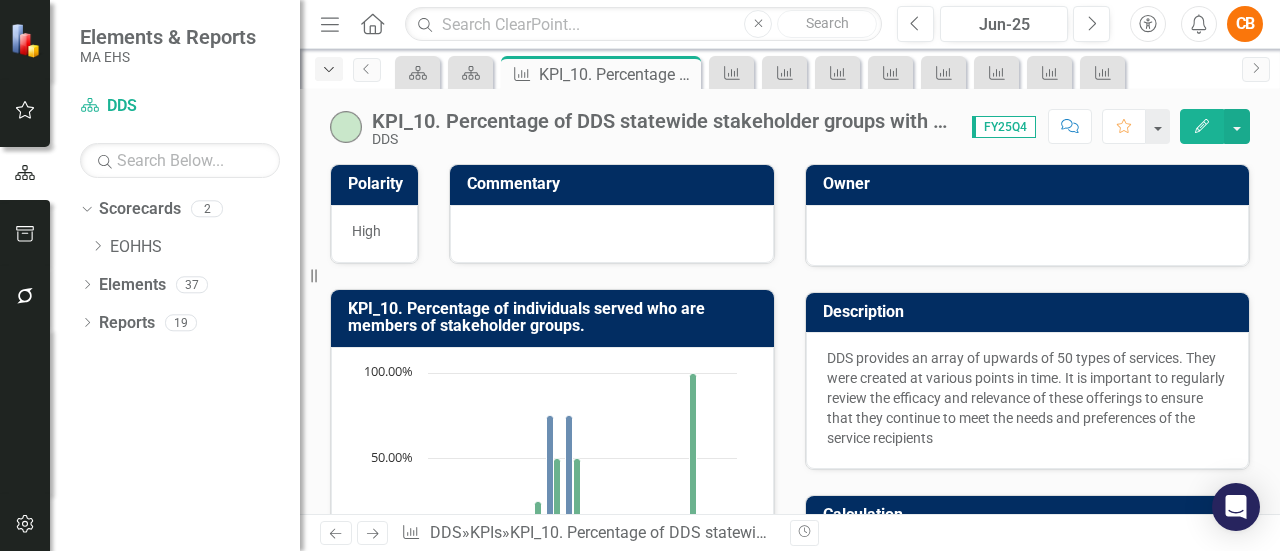 click on "Dropdown" 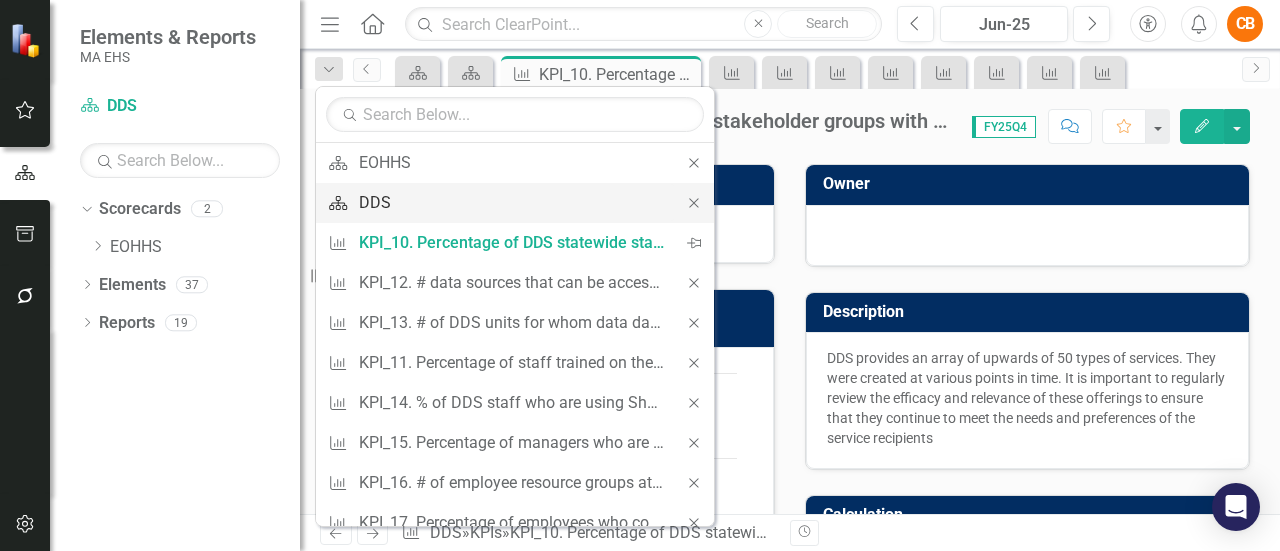click on "DDS" at bounding box center [511, 202] 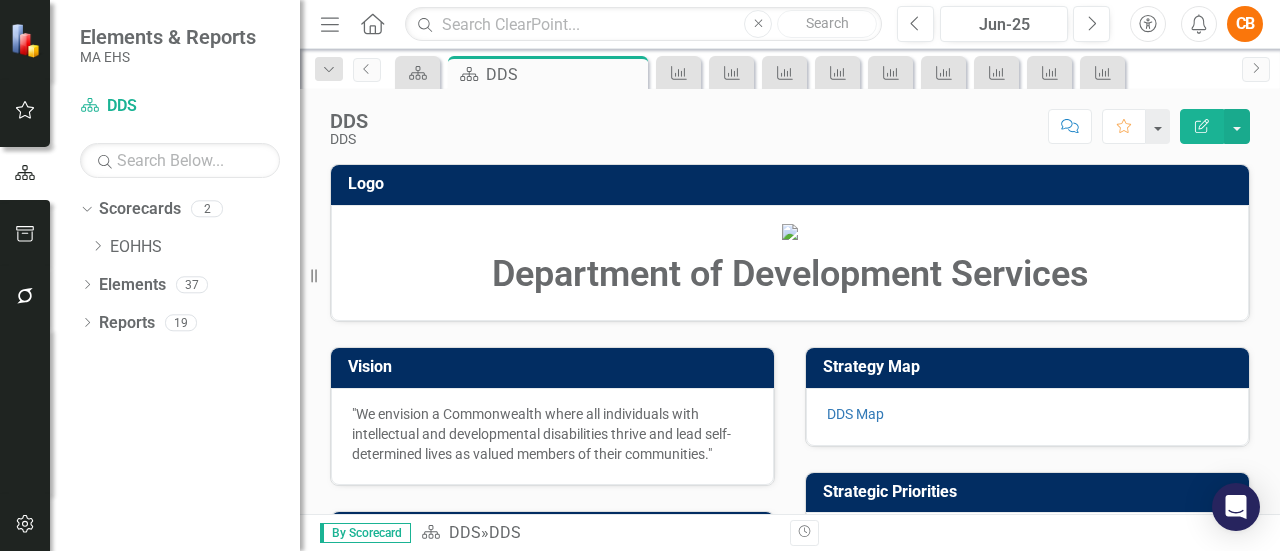 scroll, scrollTop: 939, scrollLeft: 0, axis: vertical 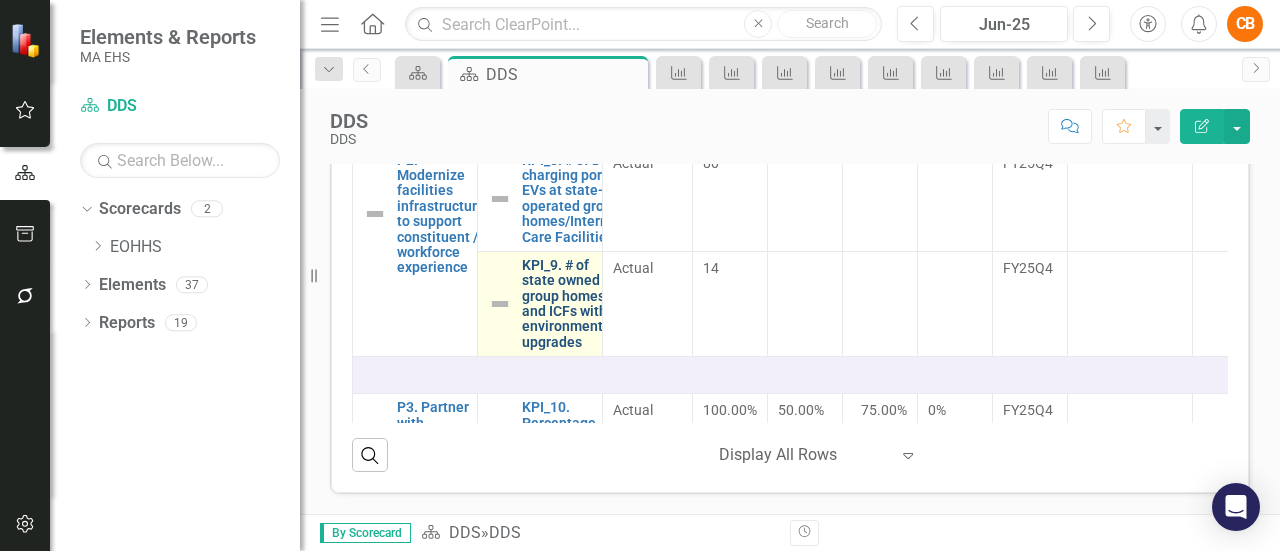 click on "KPI_9. # of state owned group homes and ICFs with environmental upgrades" at bounding box center (568, 304) 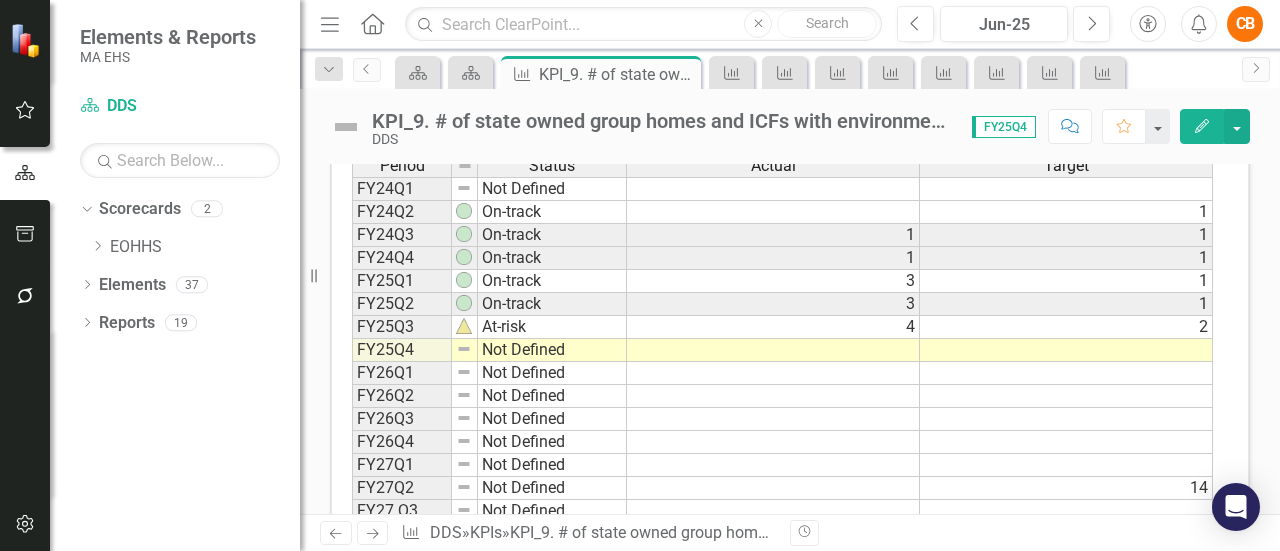 scroll, scrollTop: 826, scrollLeft: 0, axis: vertical 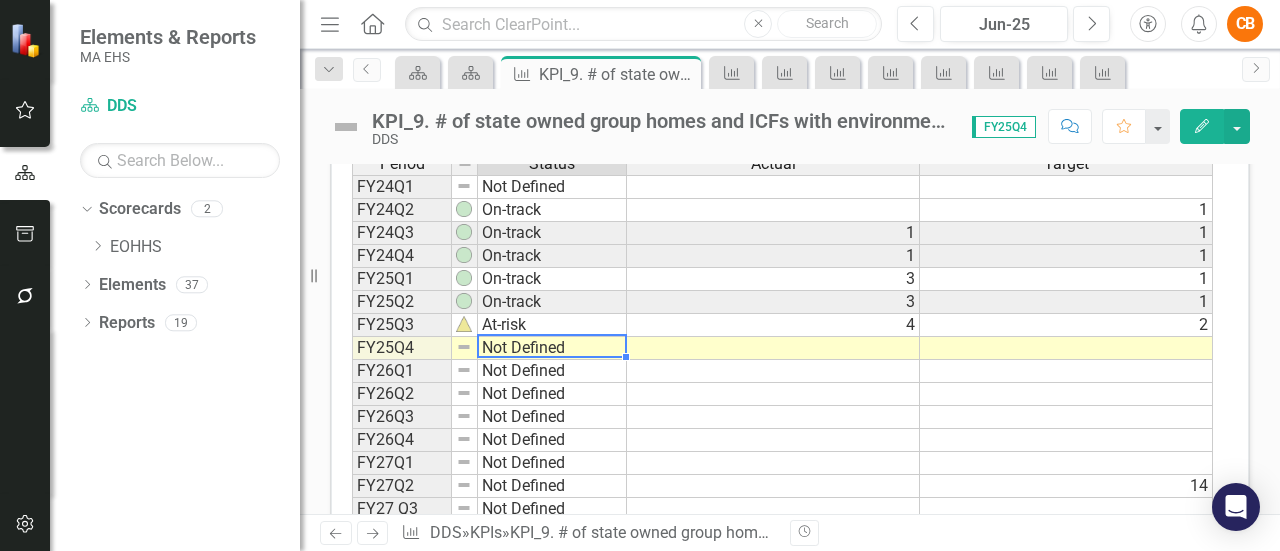 click on "Not Defined" at bounding box center [552, 348] 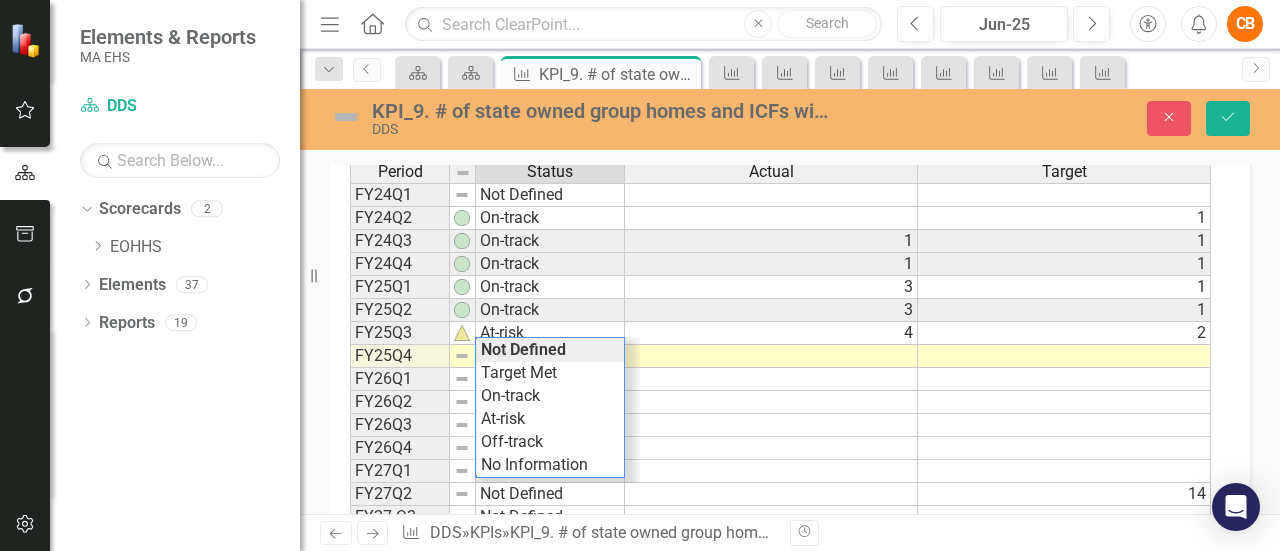 scroll, scrollTop: 834, scrollLeft: 0, axis: vertical 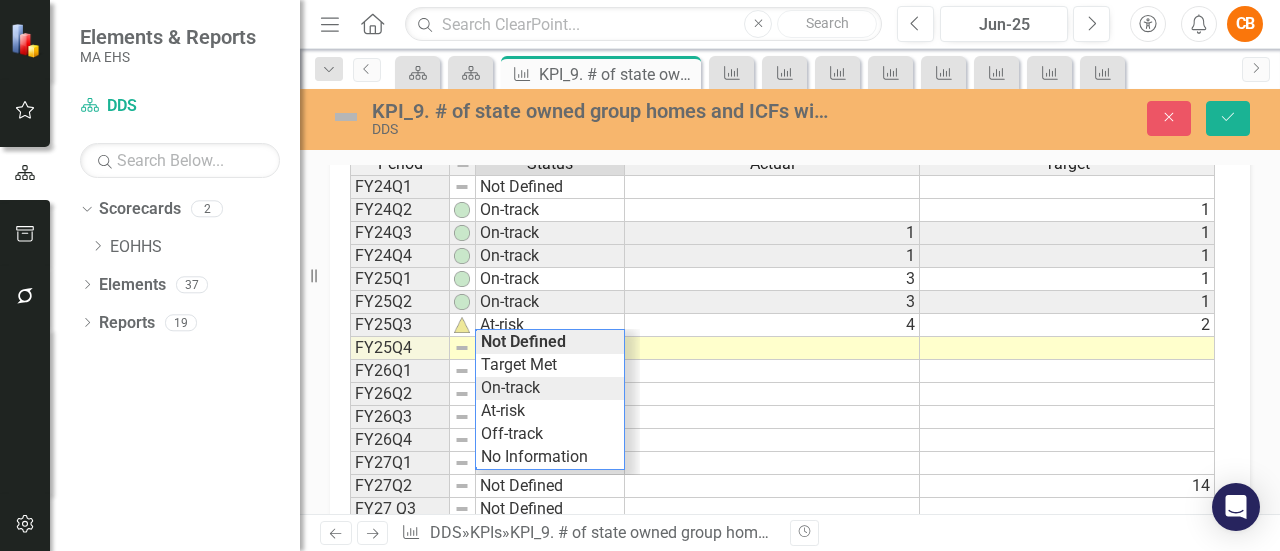 click on "Period Status Actual Target FY24Q1 Not Defined FY24Q2 On-track 1 FY24Q3 On-track 1 1 FY24Q4 On-track 1 1 FY25Q1 On-track 3 1 FY25Q2 On-track 3 1 FY25Q3 At-risk 4 2 FY25Q4 Not Defined FY26Q1 Not Defined FY26Q2 Not Defined FY26Q3 Not Defined FY26Q4 Not Defined FY27Q1 Not Defined FY27Q2 Not Defined 14 FY27 Q3 Not Defined FY27Q4 Not Defined Period Status Actual Target Period Status FY24Q1 Not Defined FY24Q2 On-track FY24Q3 On-track FY24Q4 On-track FY25Q1 On-track FY25Q2 On-track FY25Q3 At-risk FY25Q4 Not Defined FY26Q1 Not Defined FY26Q2 Not Defined FY26Q3 Not Defined FY26Q4 Not Defined FY27Q1 Not Defined FY27Q2 Not Defined FY27 Q3 Not Defined FY27Q4 Not Defined Period Status On-track Not Defined Target Met On-track At-risk Off-track No Information" at bounding box center [782, 348] 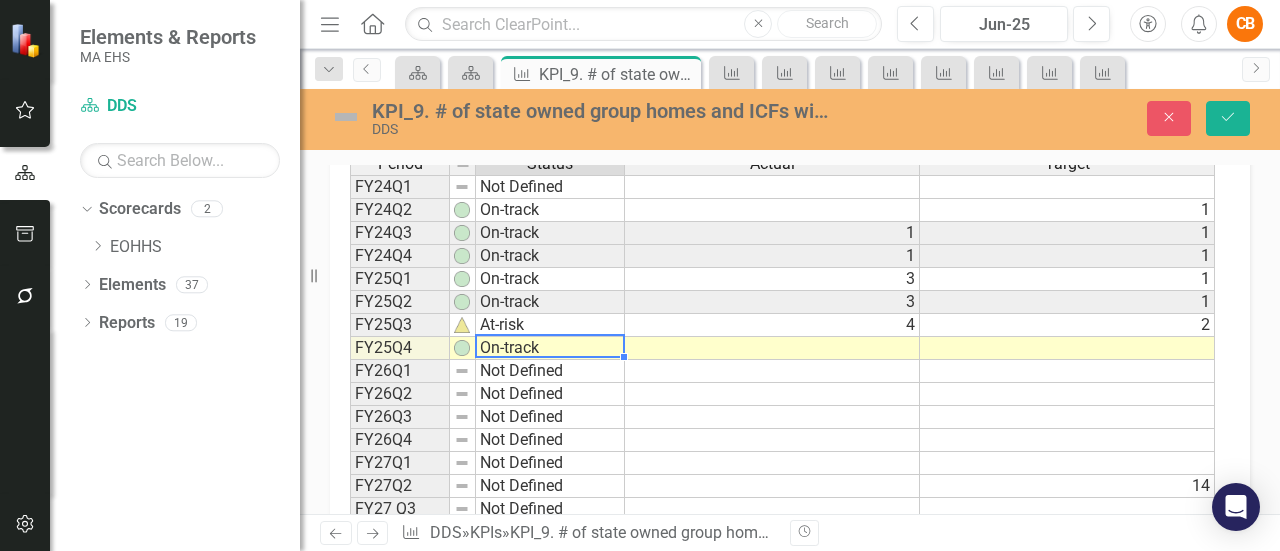 click on "On-track" at bounding box center [550, 348] 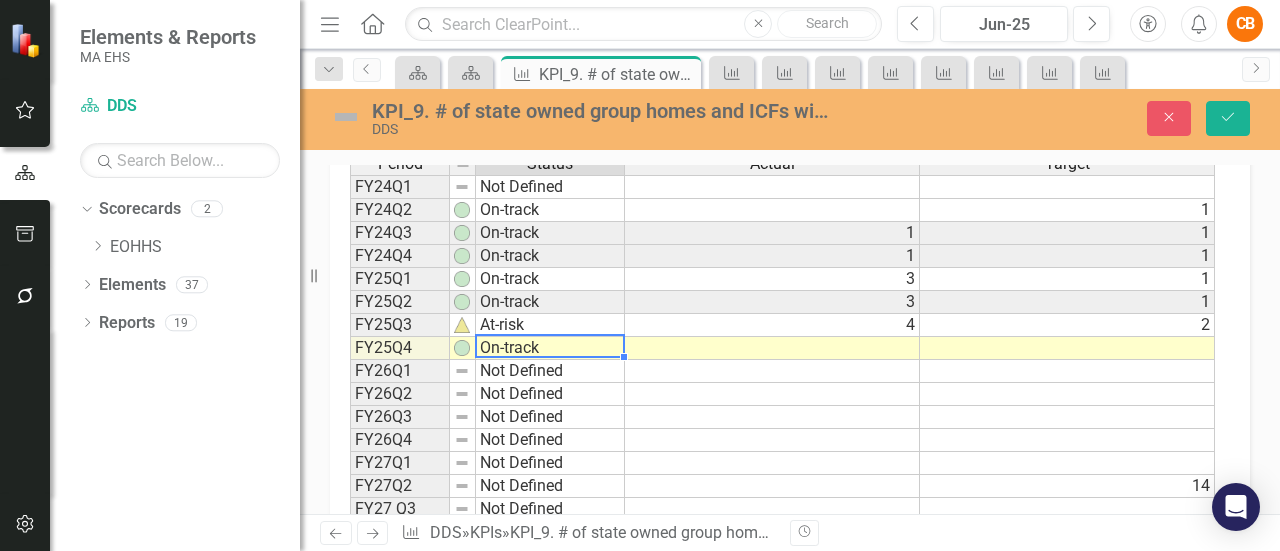 click on "On-track" at bounding box center (550, 348) 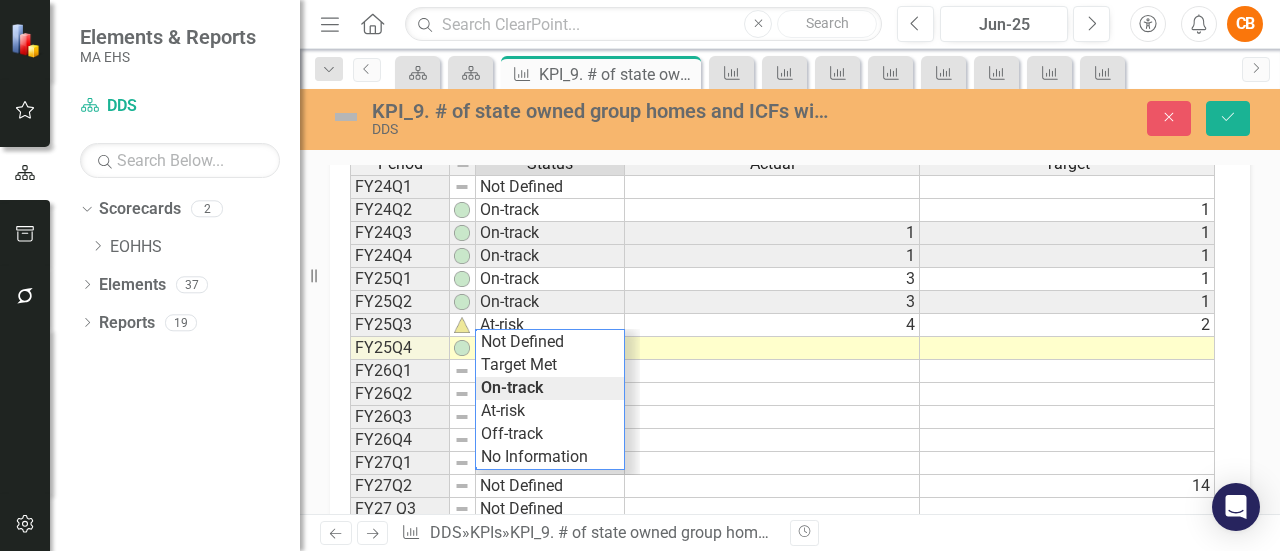 click at bounding box center (772, 348) 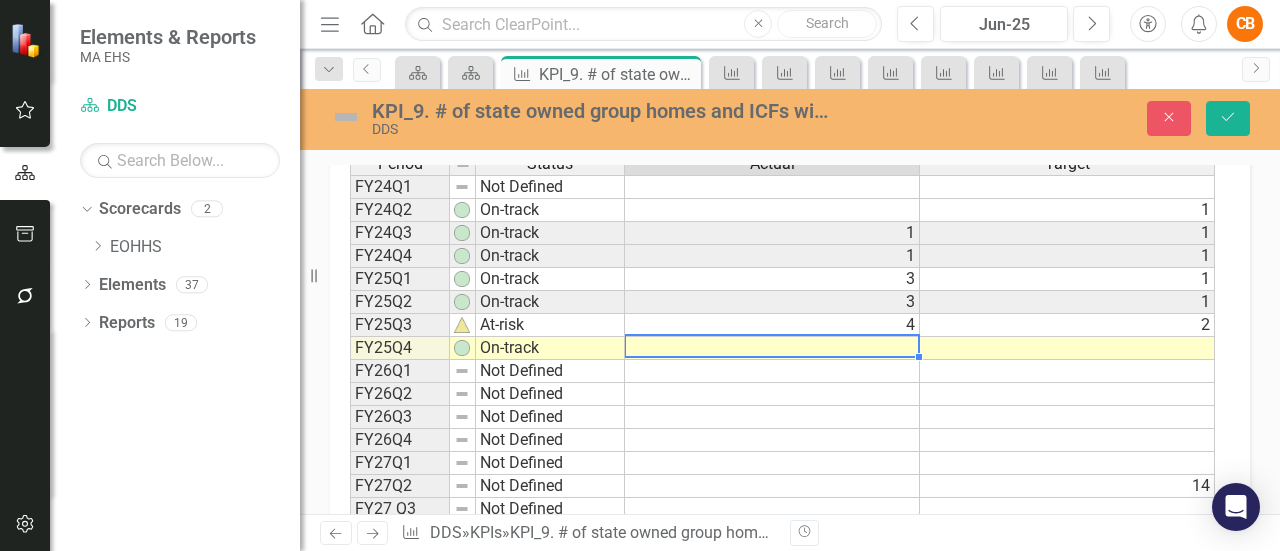 click at bounding box center (772, 348) 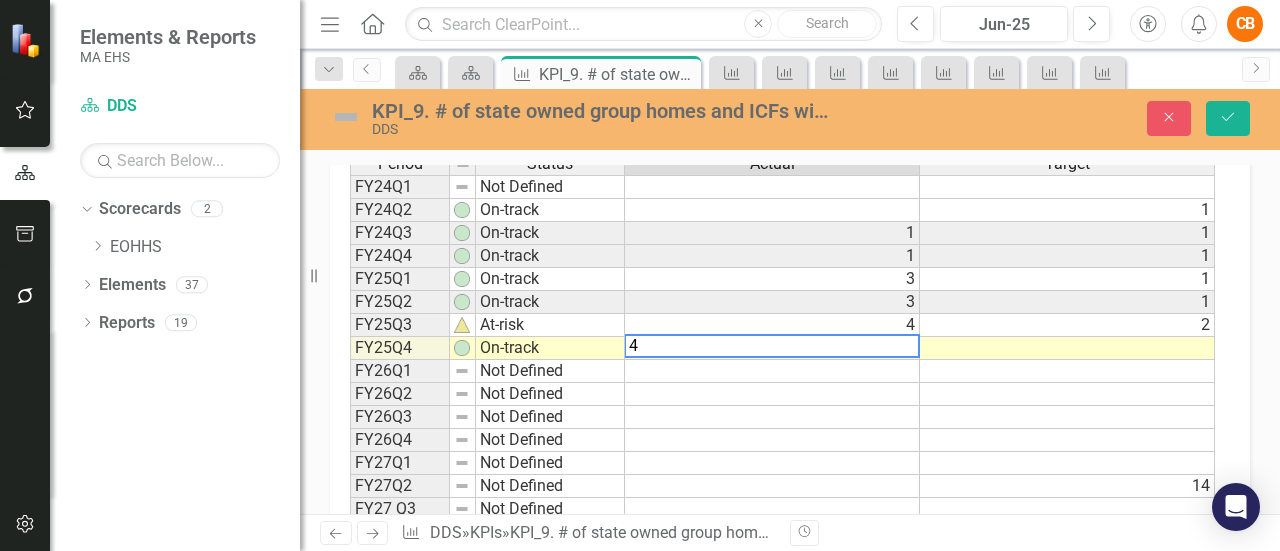 type on "4" 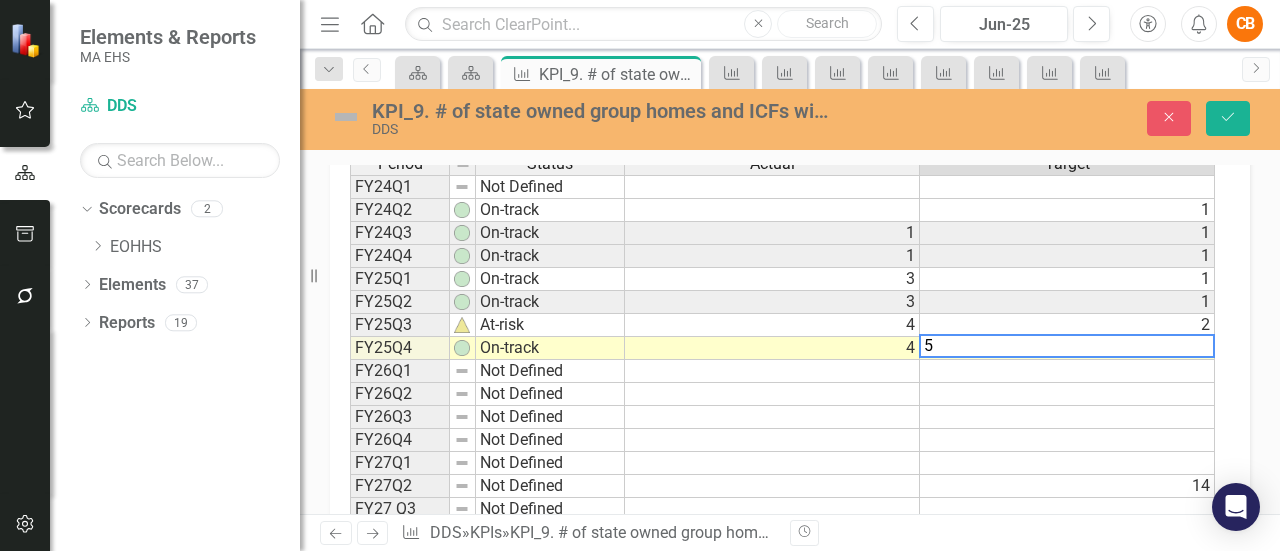 type on "5" 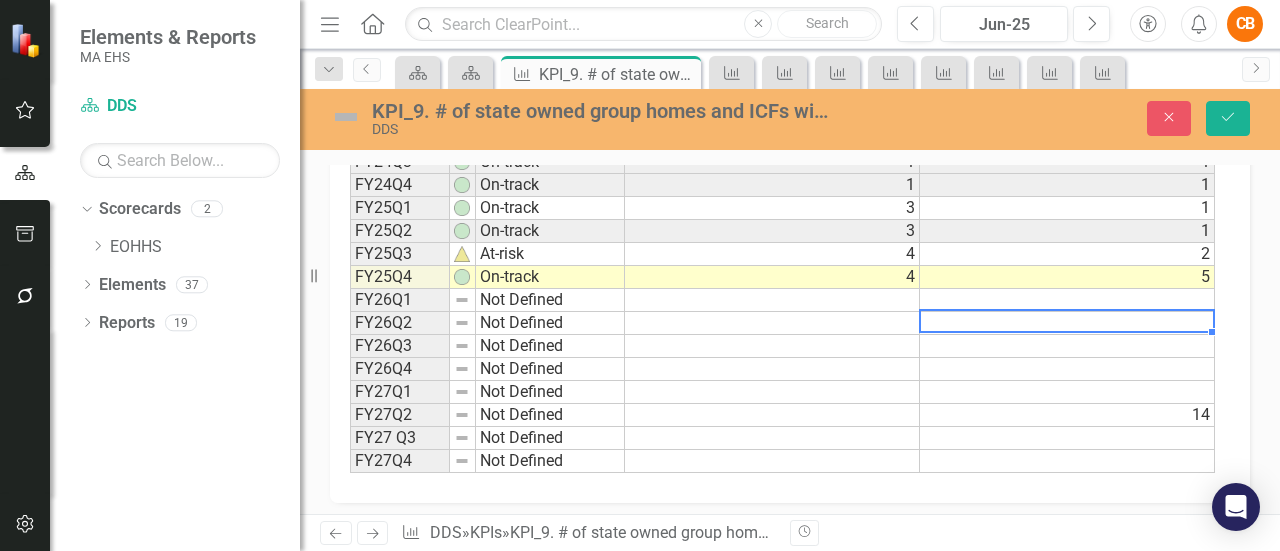 scroll, scrollTop: 904, scrollLeft: 0, axis: vertical 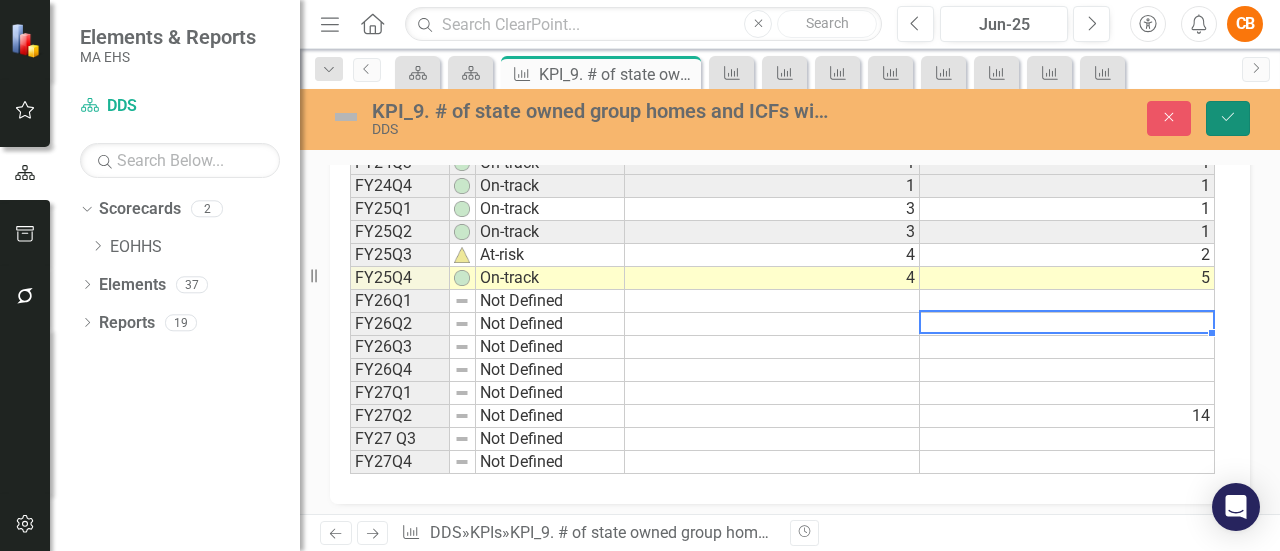 click on "Save" at bounding box center [1228, 118] 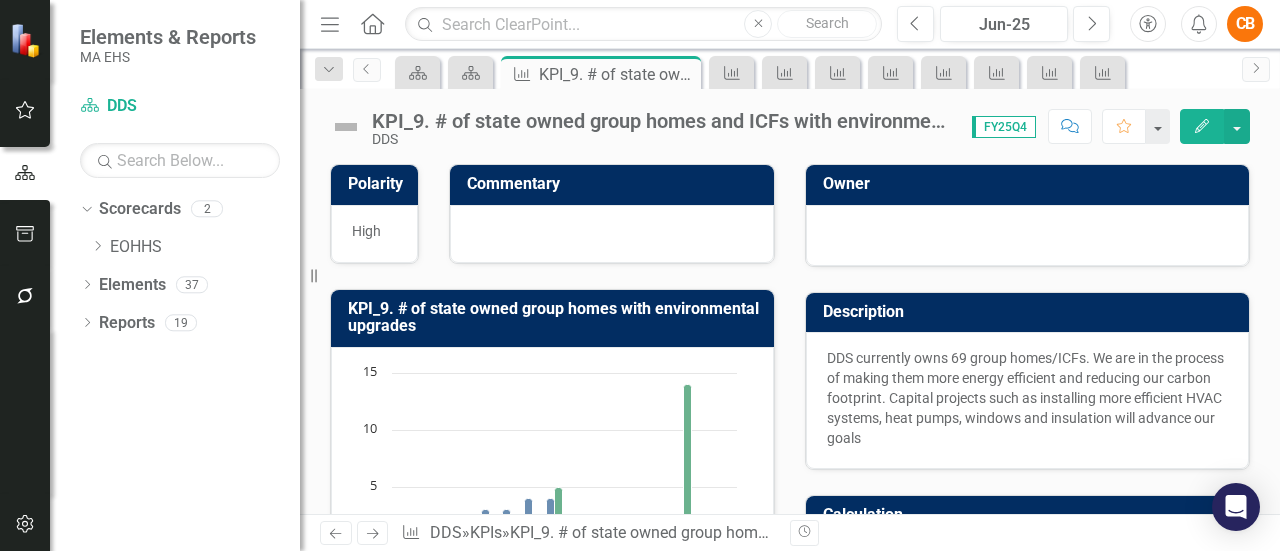 click on "Dropdown" 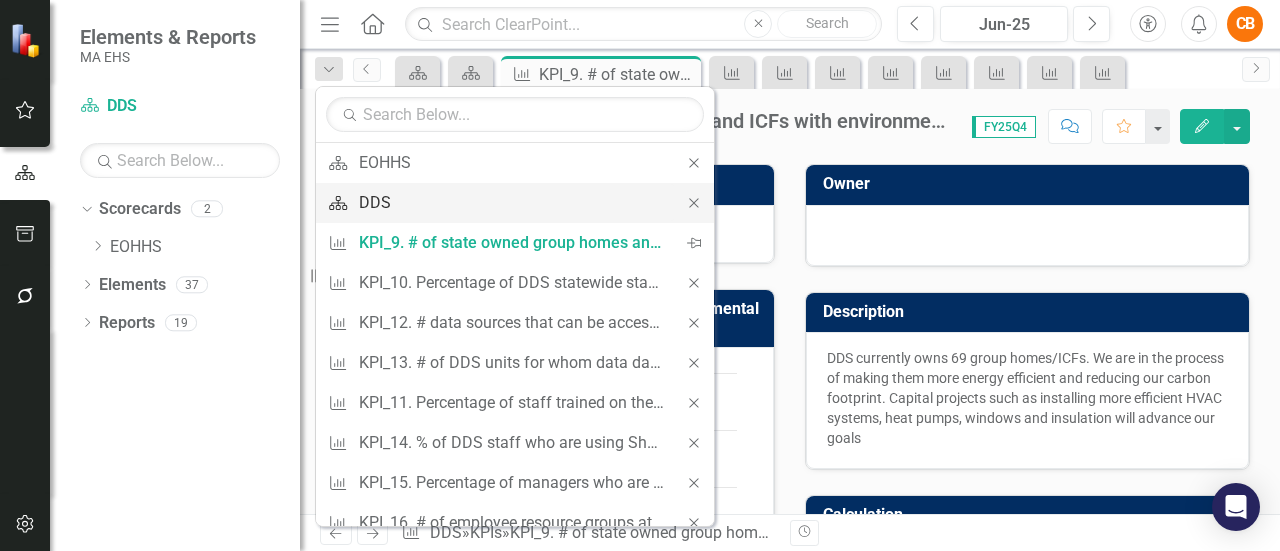 click on "DDS" at bounding box center (511, 202) 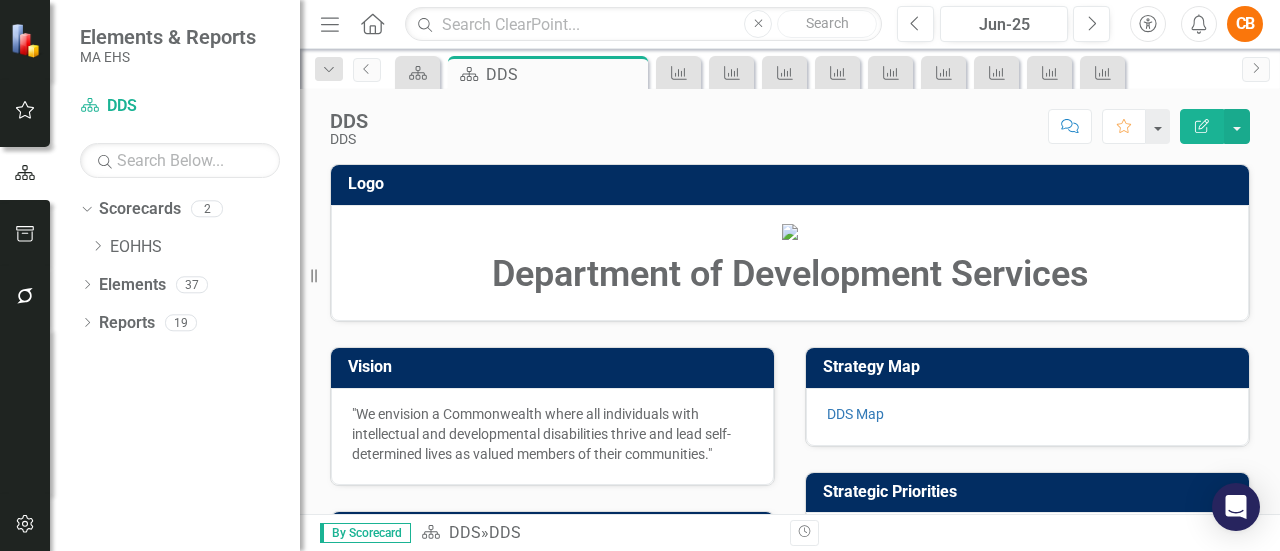 scroll, scrollTop: 939, scrollLeft: 0, axis: vertical 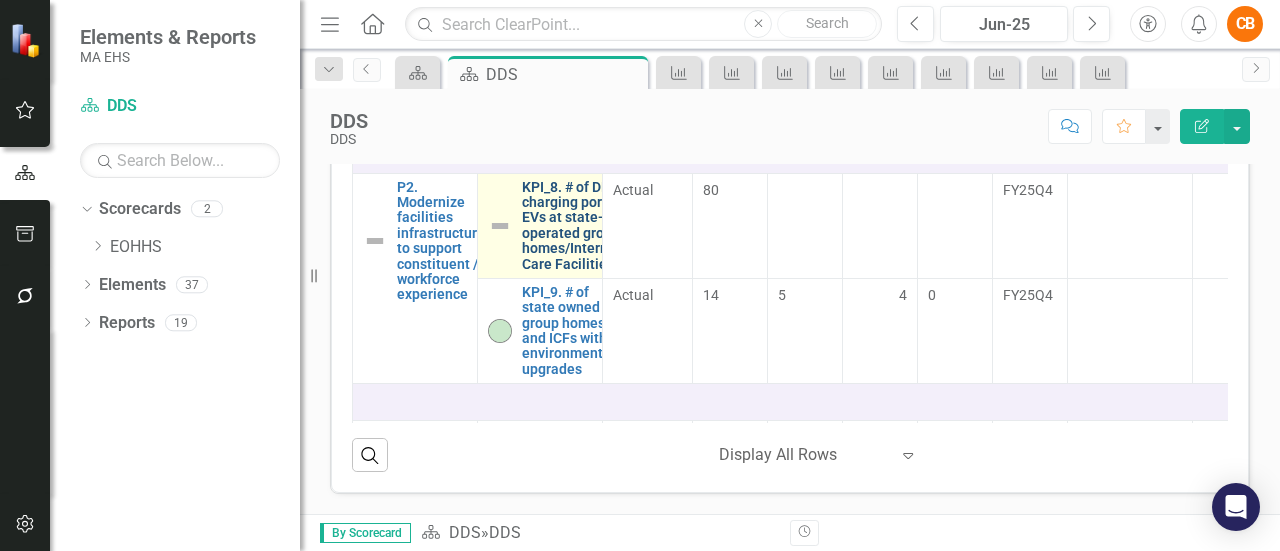click on "KPI_8. # of DDS charging ports for EVs at state-operated group homes/Intermediate Care Facilities (ICF)" at bounding box center [587, 226] 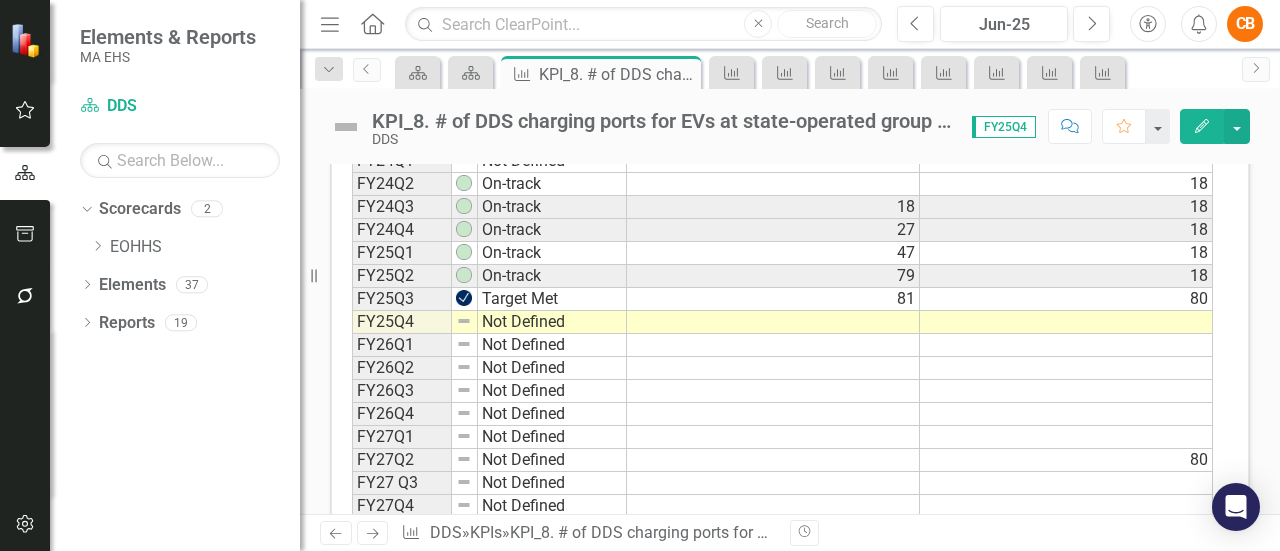 scroll, scrollTop: 853, scrollLeft: 0, axis: vertical 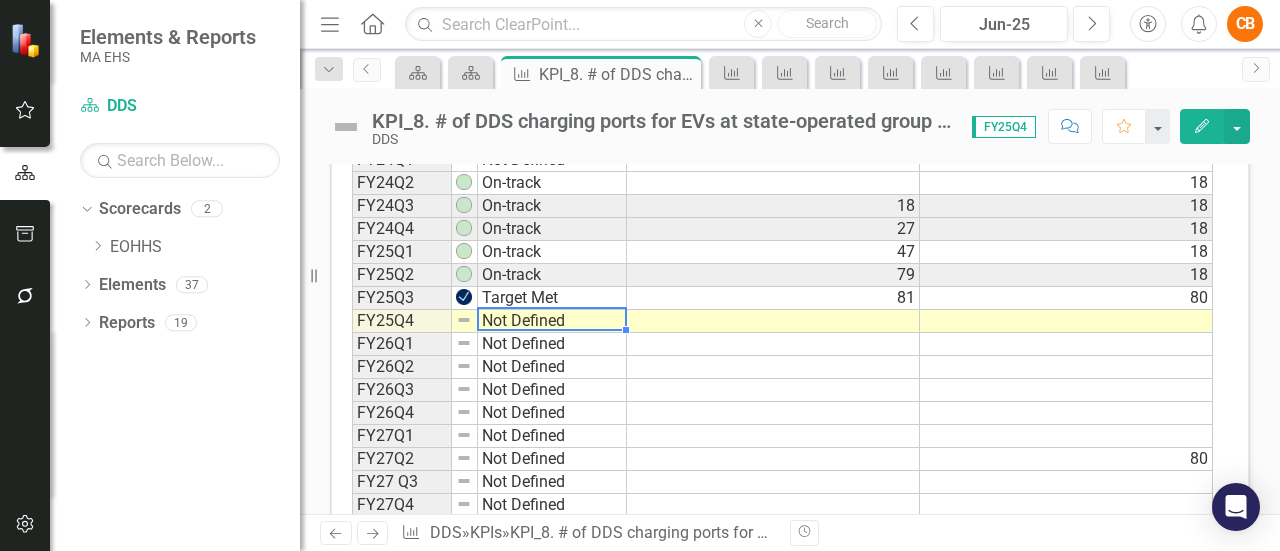 click on "Not Defined" at bounding box center [552, 321] 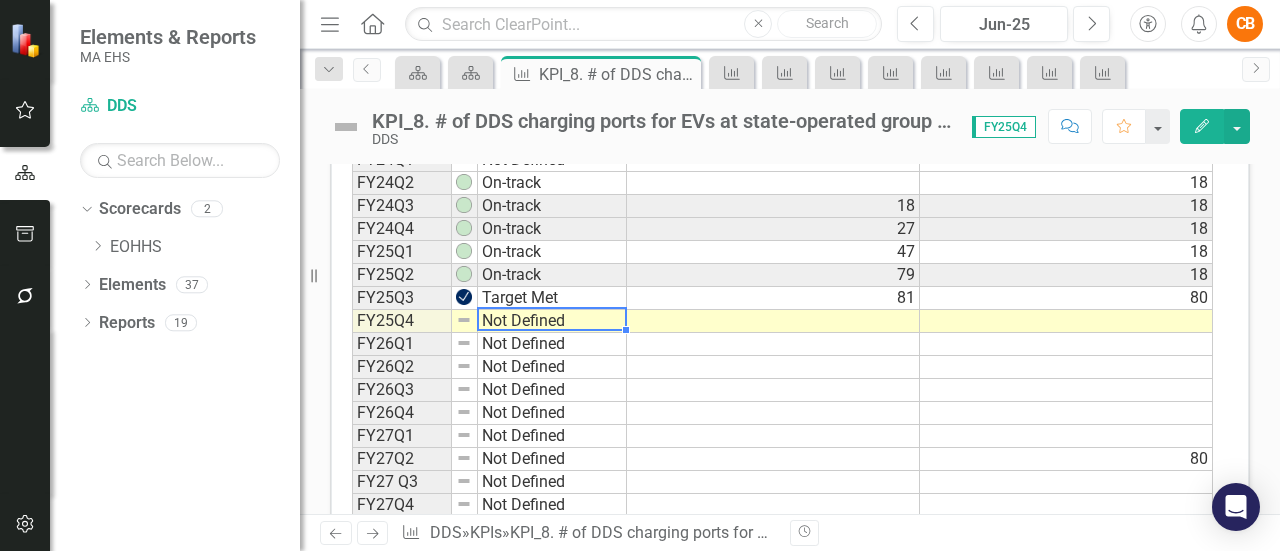 click on "Not Defined" at bounding box center [552, 321] 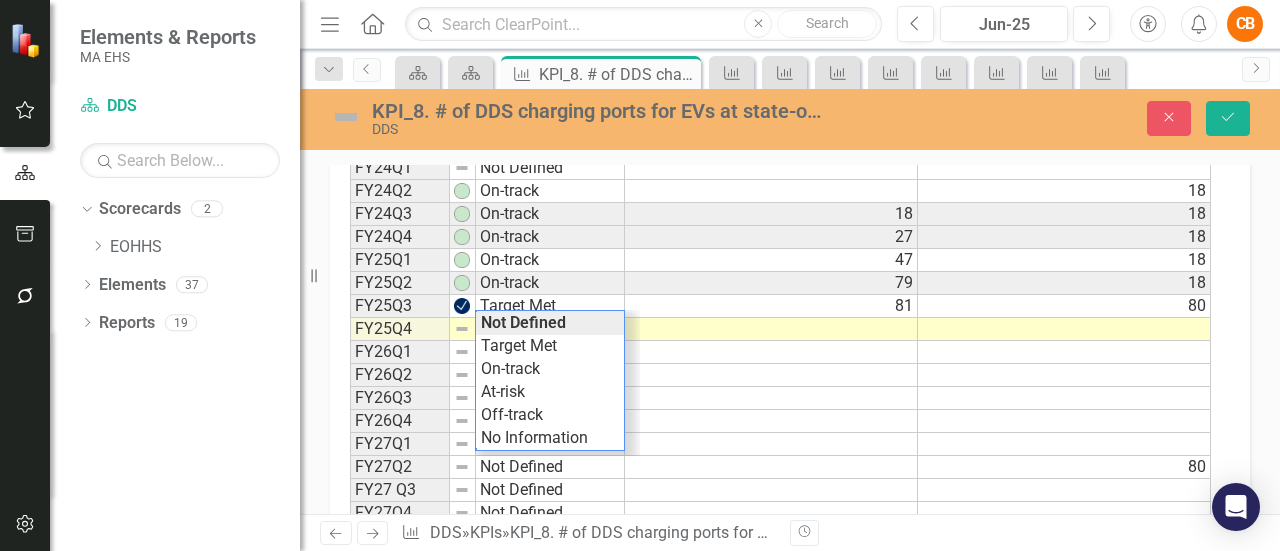 scroll, scrollTop: 861, scrollLeft: 0, axis: vertical 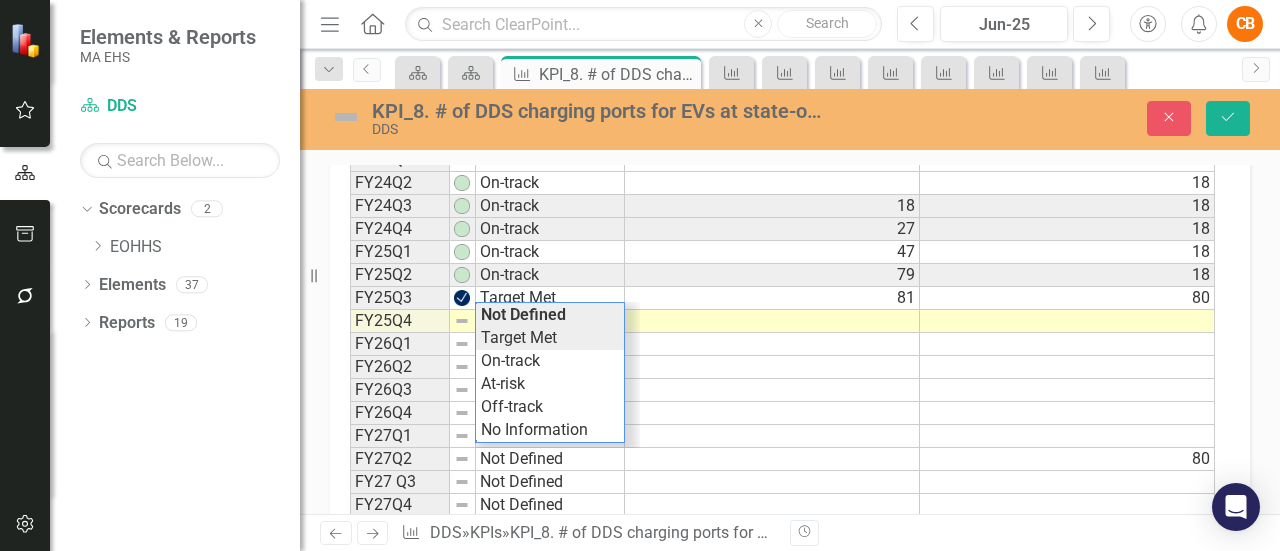type on "Target Met" 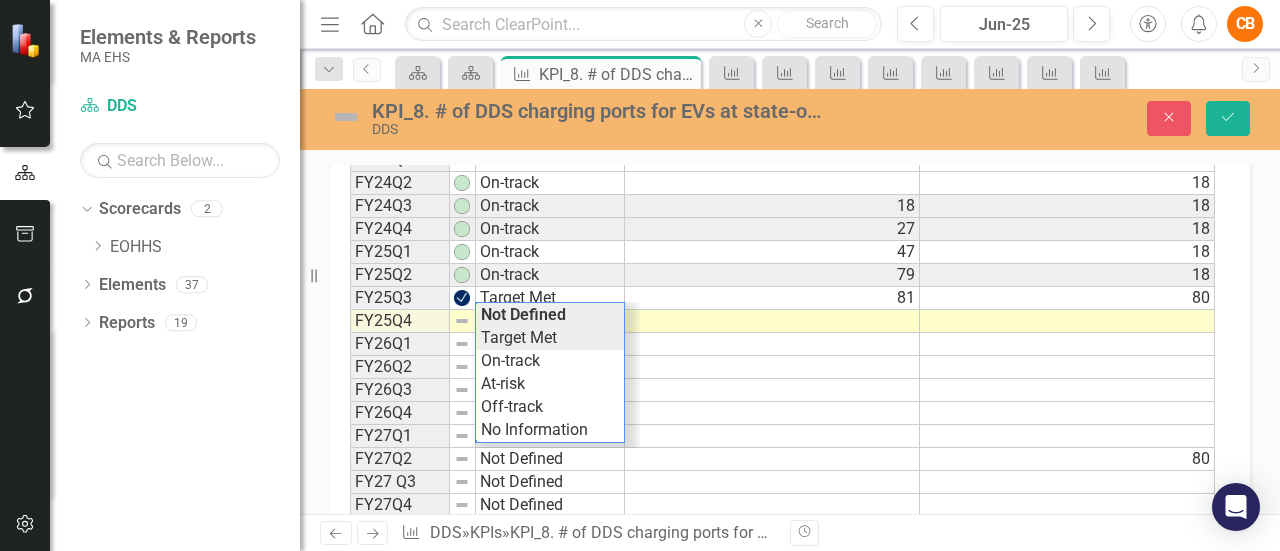 click on "Period Status Actual Target FY24Q1 Not Defined FY24Q2 On-track 18 FY24Q3 On-track 18 18 FY24Q4 On-track 27 18 FY25Q1 On-track 47 18 FY25Q2 On-track 79 18 FY25Q3 Target Met 81 80 FY25Q4 Not Defined FY26Q1 Not Defined FY26Q2 Not Defined FY26Q3 Not Defined FY26Q4 Not Defined FY27Q1 Not Defined FY27Q2 Not Defined 80 FY27 Q3 Not Defined FY27Q4 Not Defined Period Status Actual Target Period Status FY24Q1 Not Defined FY24Q2 On-track FY24Q3 On-track FY24Q4 On-track FY25Q1 On-track FY25Q2 On-track FY25Q3 Target Met FY25Q4 Not Defined FY26Q1 Not Defined FY26Q2 Not Defined FY26Q3 Not Defined FY26Q4 Not Defined FY27Q1 Not Defined FY27Q2 Not Defined FY27 Q3 Not Defined FY27Q4 Not Defined Period Status Target Met Not Defined Target Met On-track At-risk Off-track No Information" at bounding box center [782, 321] 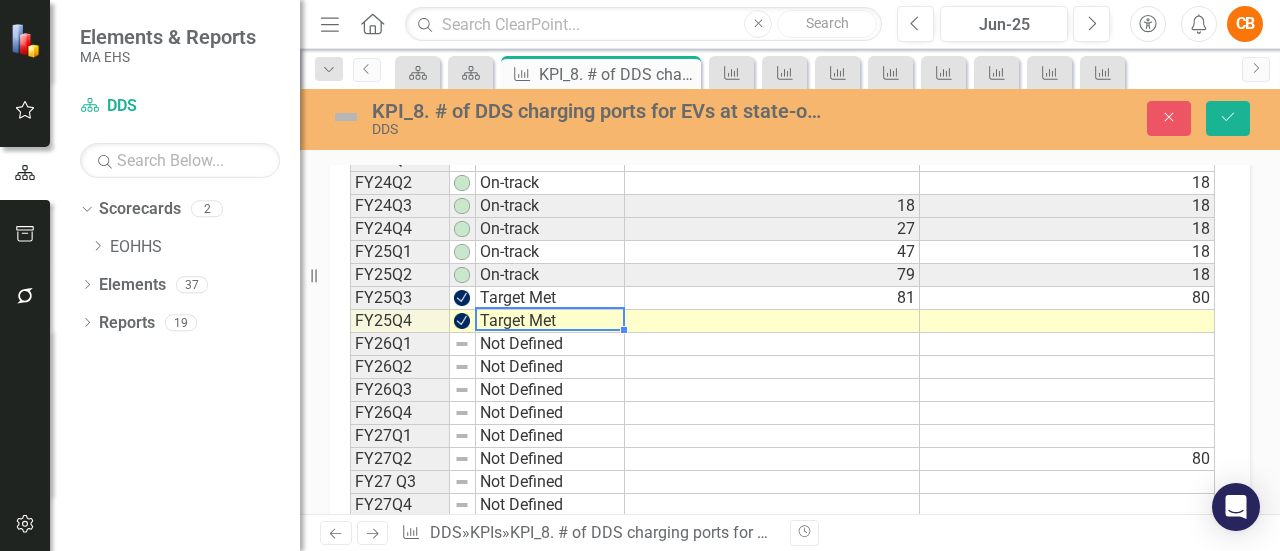 click at bounding box center (772, 321) 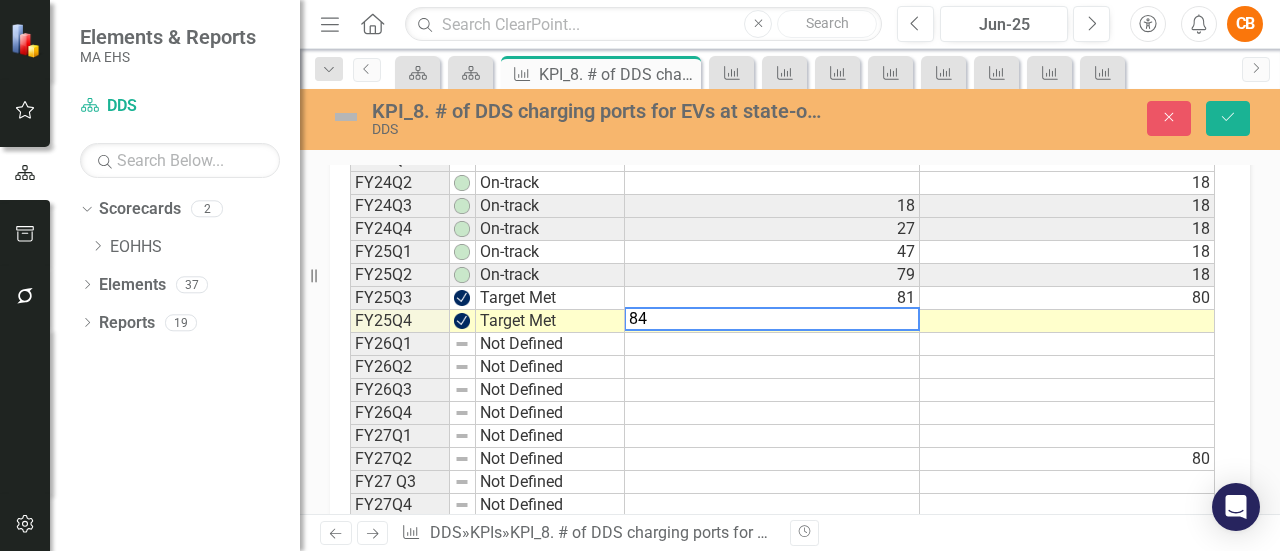 type on "84" 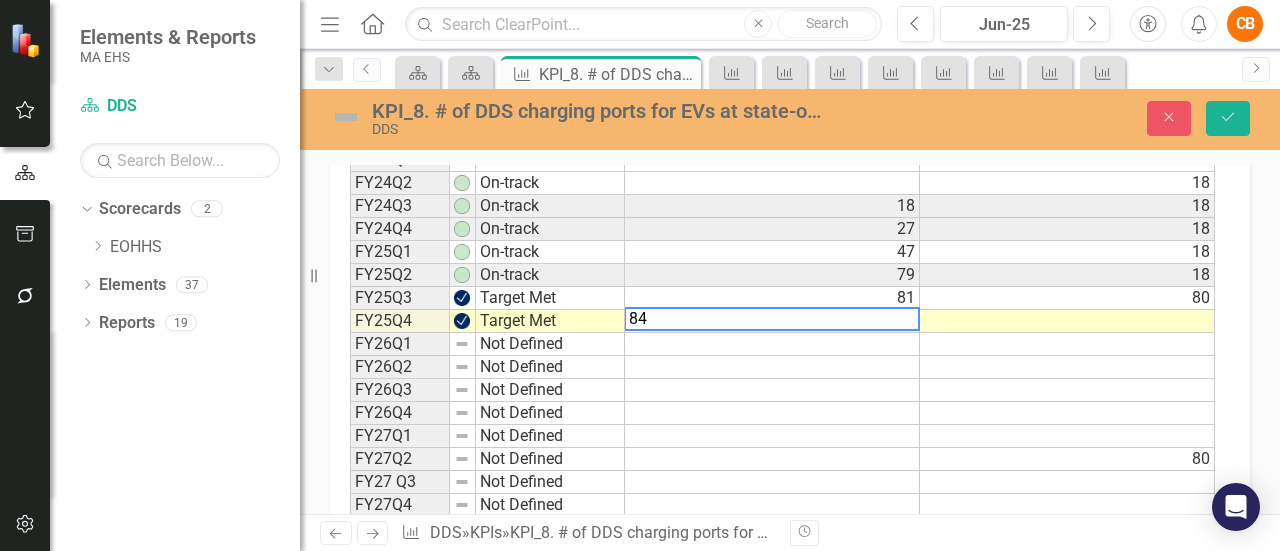 click at bounding box center (1067, 321) 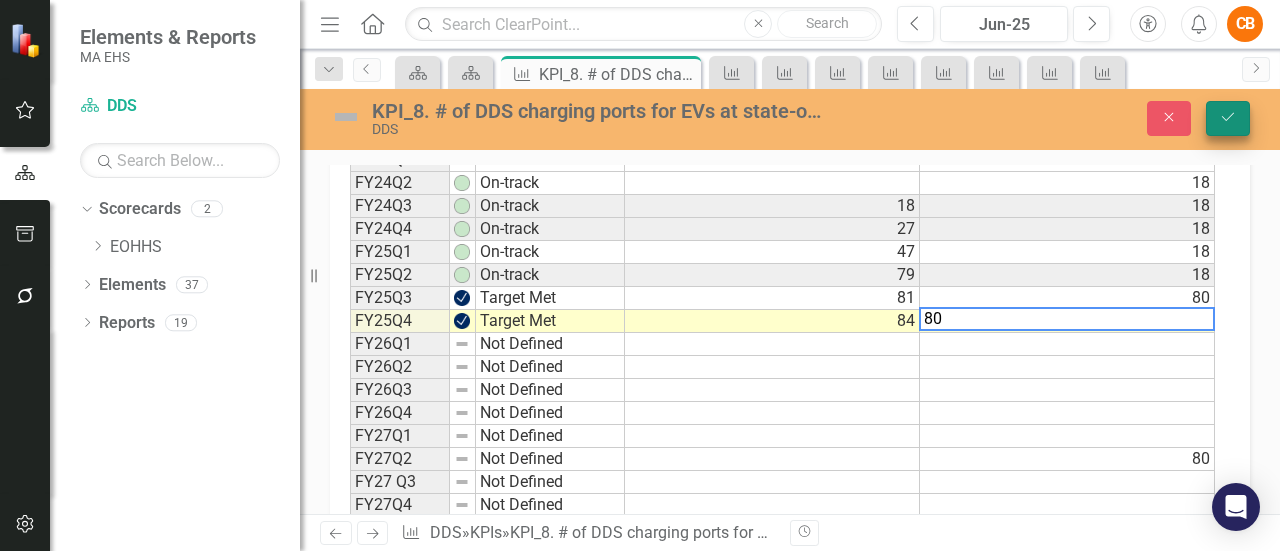 type on "80" 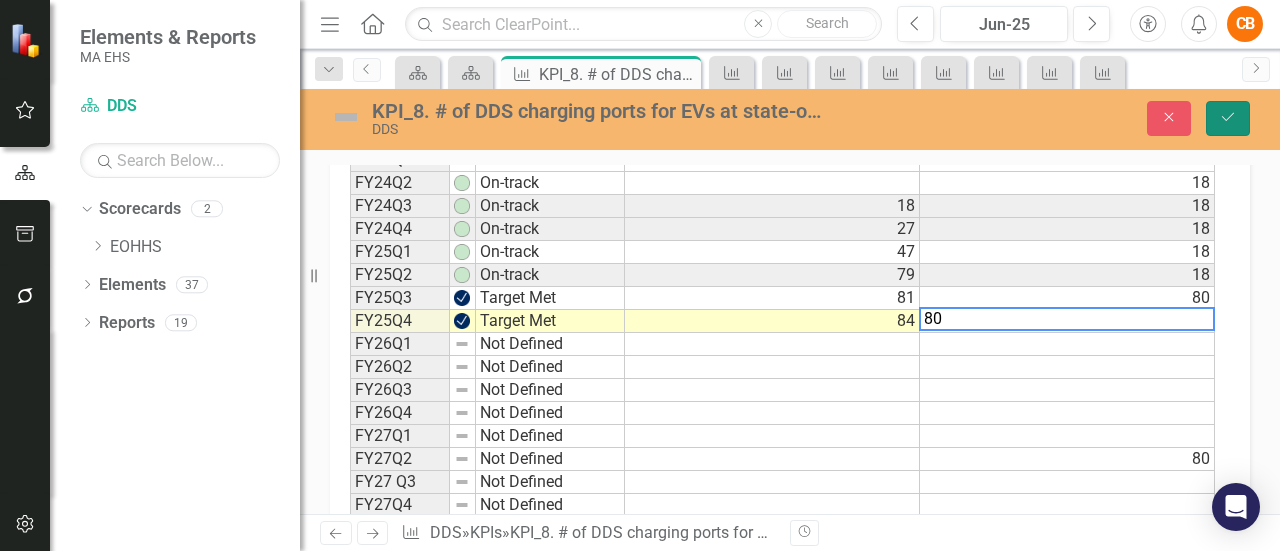 click on "Save" at bounding box center (1228, 118) 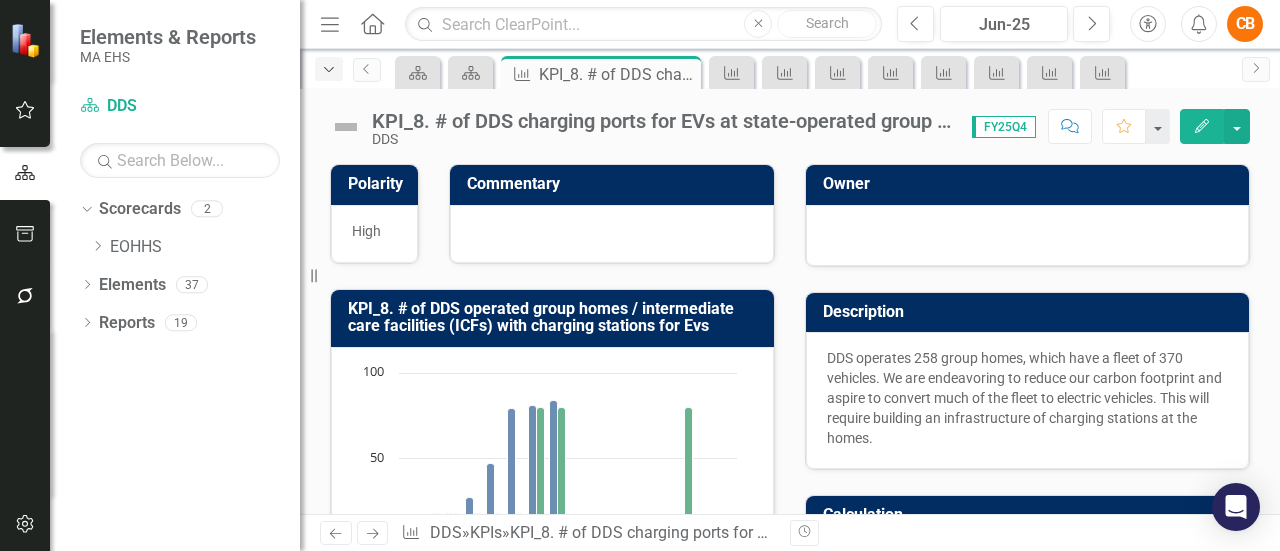 click on "Dropdown" 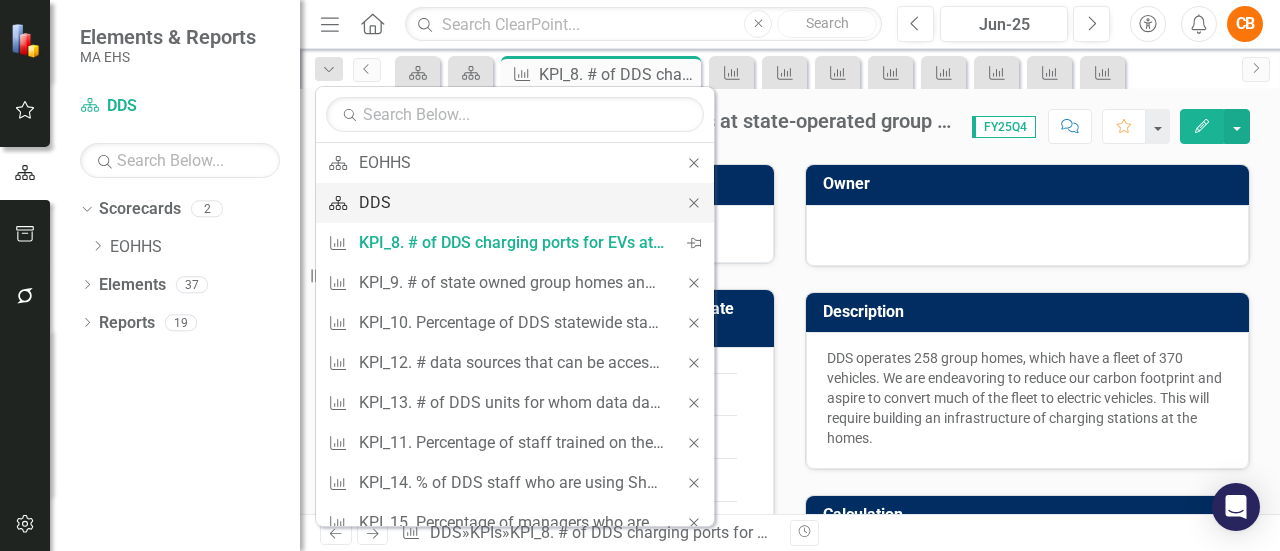 click on "DDS" at bounding box center [511, 202] 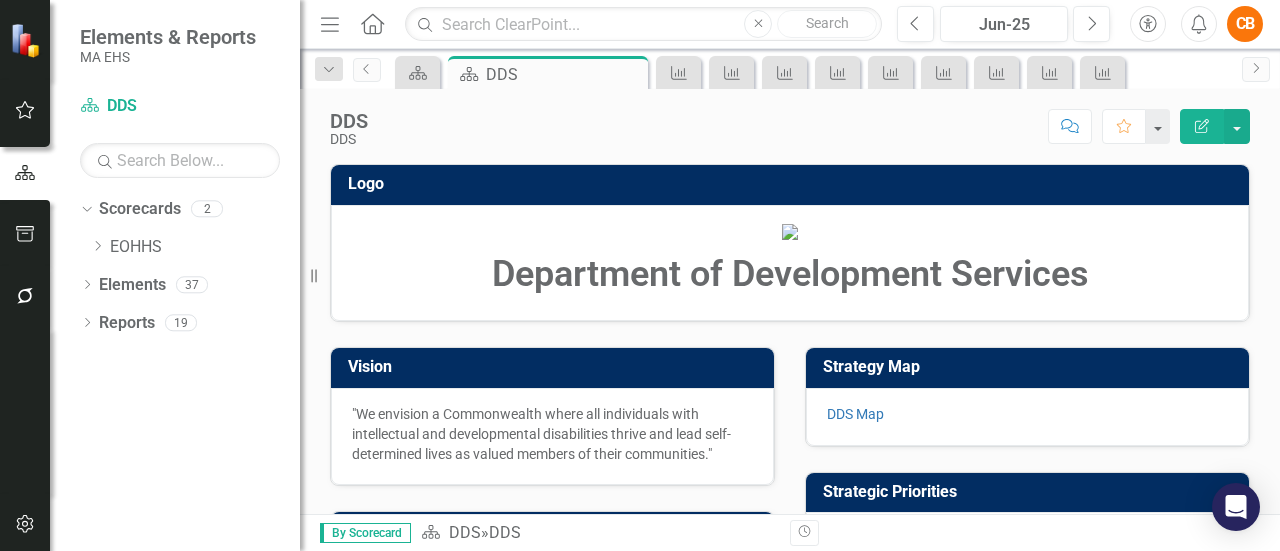 scroll, scrollTop: 939, scrollLeft: 0, axis: vertical 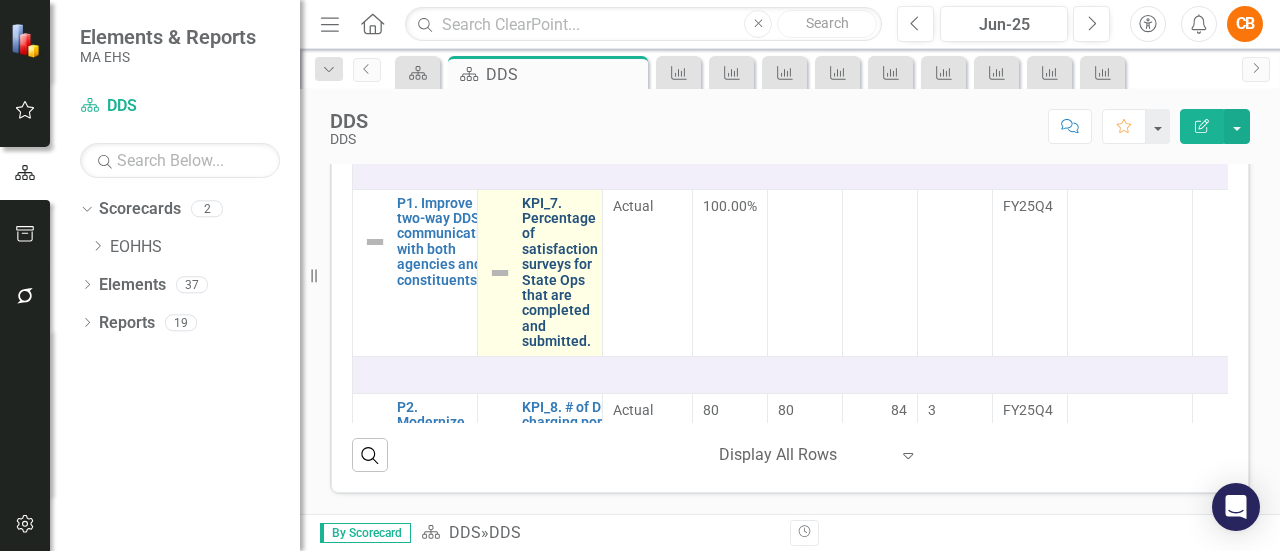 click on "KPI_7. Percentage of satisfaction surveys for State Ops that are completed and submitted." at bounding box center [560, 273] 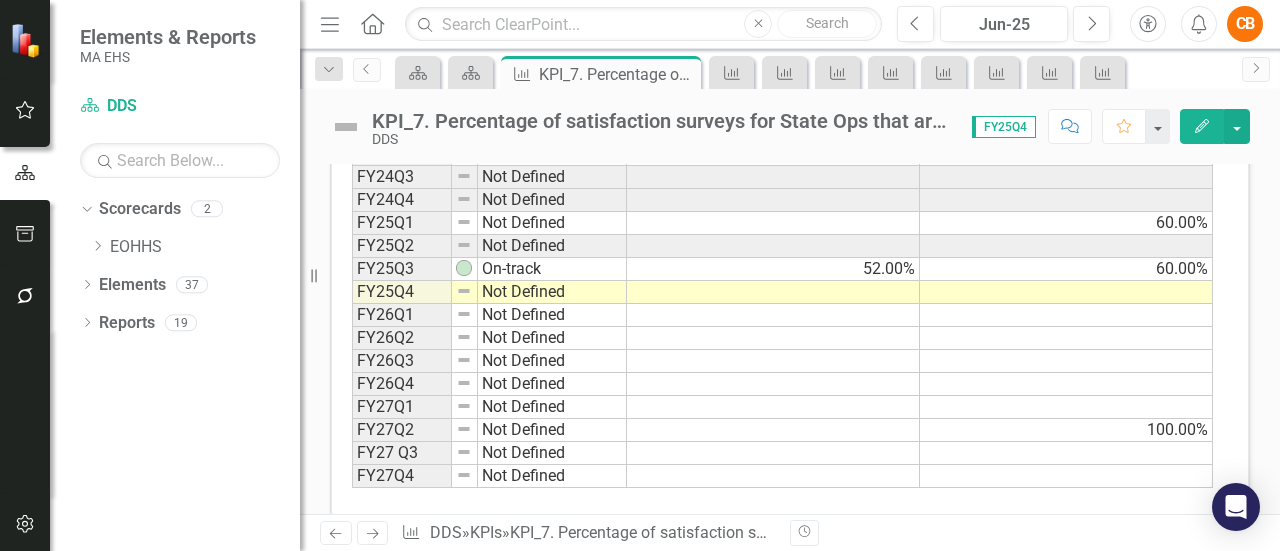 scroll, scrollTop: 962, scrollLeft: 0, axis: vertical 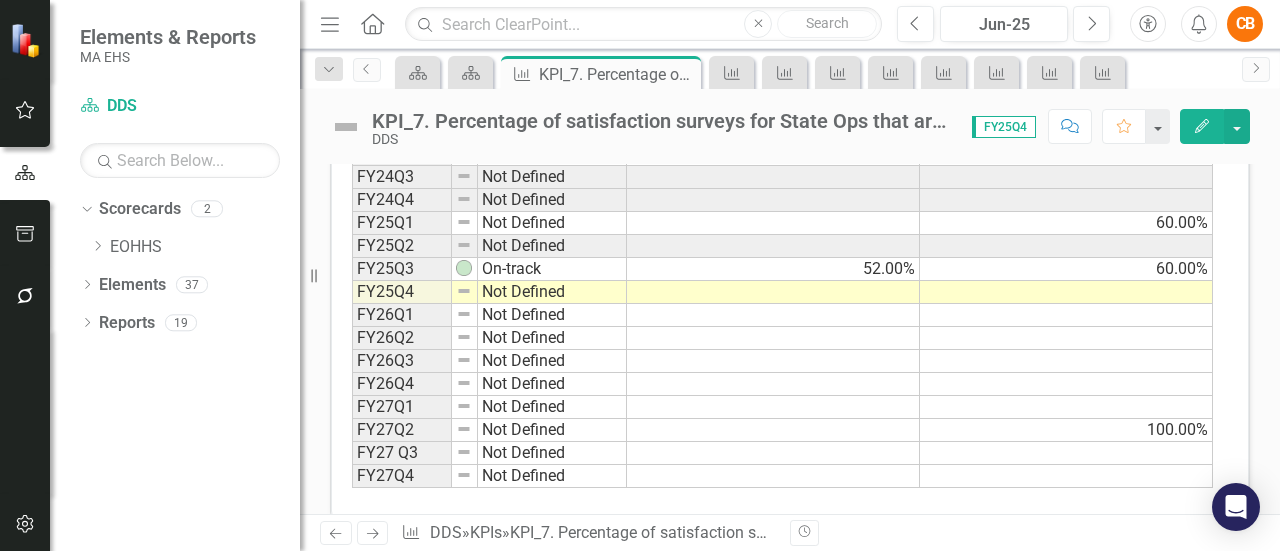 click on "Not Defined" at bounding box center (552, 292) 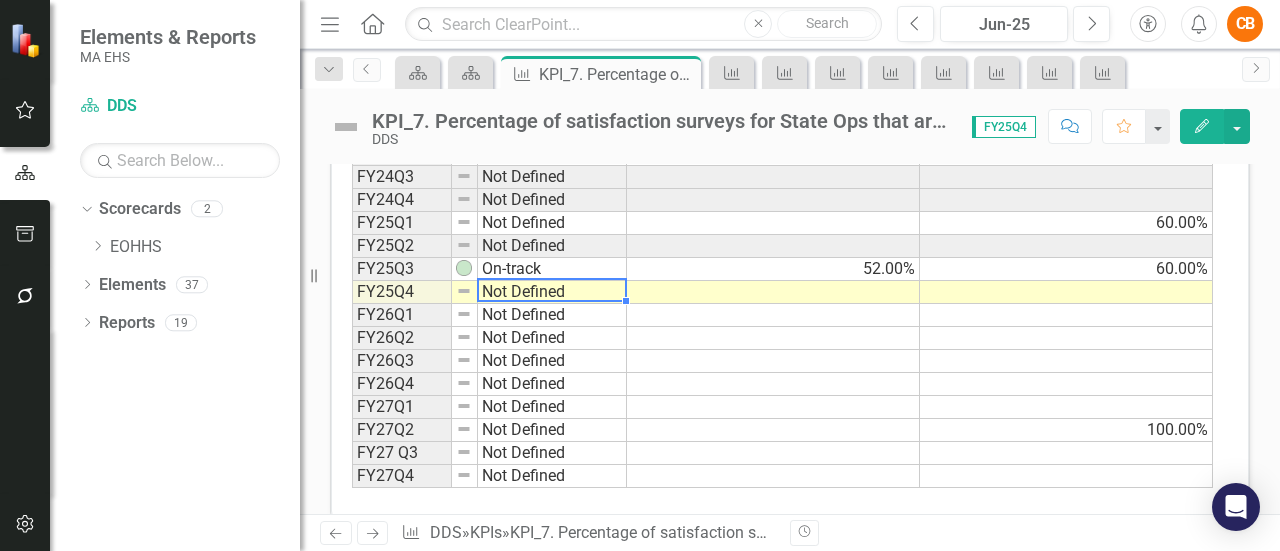 click on "Not Defined" at bounding box center [552, 292] 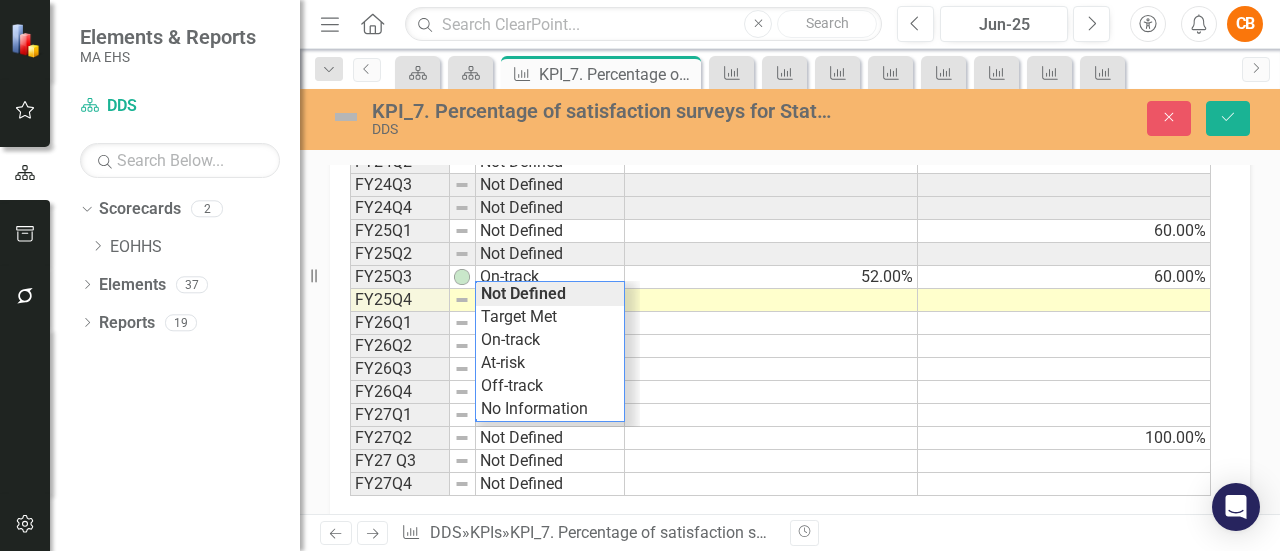 scroll, scrollTop: 970, scrollLeft: 0, axis: vertical 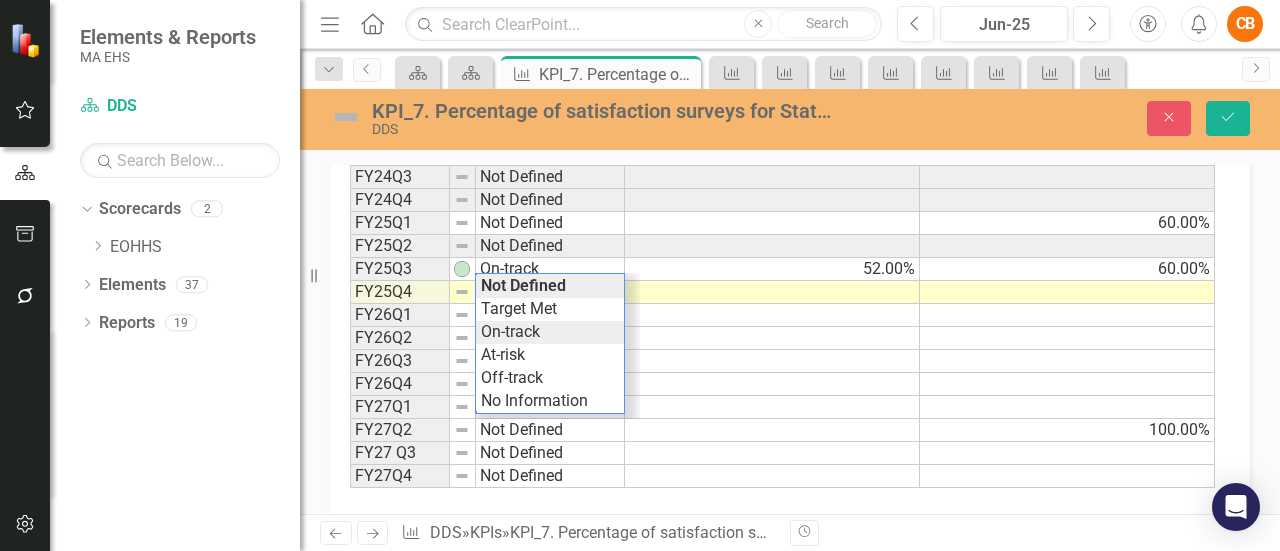 type on "On-track" 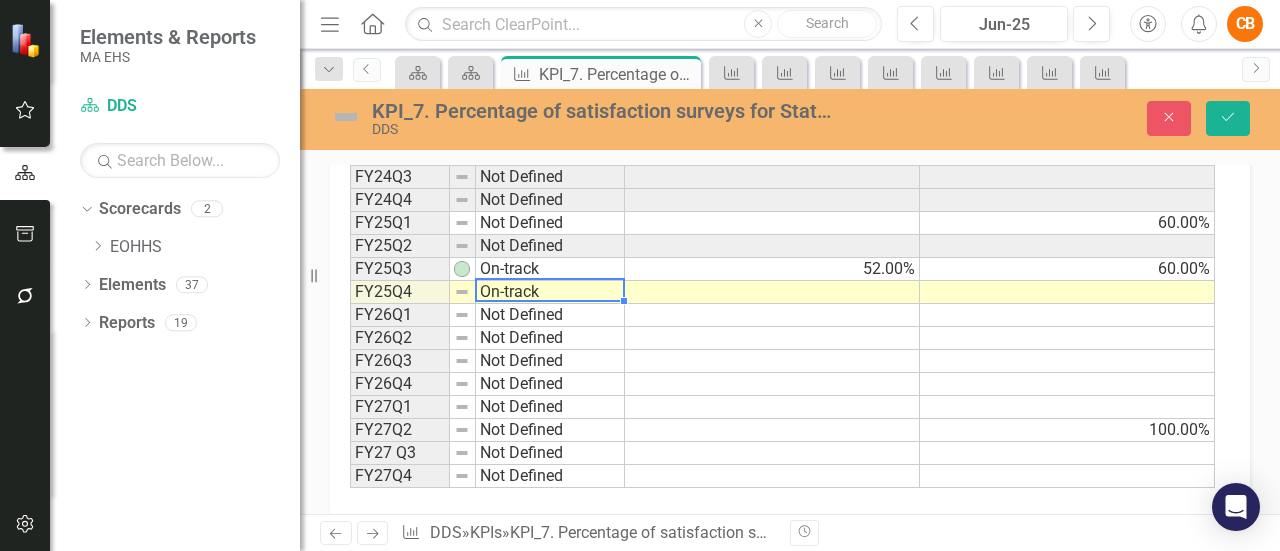 click on "Period Status Actual Target FY24Q1 Not Defined FY24Q2 Not Defined FY24Q3 Not Defined FY24Q4 Not Defined FY25Q1 Not Defined 60.00% FY25Q2 Not Defined FY25Q3 On-track 52.00% 60.00% FY25Q4 On-track FY26Q1 Not Defined FY26Q2 Not Defined FY26Q3 Not Defined FY26Q4 Not Defined FY27Q1 Not Defined FY27Q2 Not Defined 100.00% FY27 Q3 Not Defined FY27Q4 Not Defined Period Status Actual Target Period Status FY24Q1 Not Defined FY24Q2 Not Defined FY24Q3 Not Defined FY24Q4 Not Defined FY25Q1 Not Defined FY25Q2 Not Defined FY25Q3 On-track FY25Q4 On-track FY26Q1 Not Defined FY26Q2 Not Defined FY26Q3 Not Defined FY26Q4 Not Defined FY27Q1 Not Defined FY27Q2 Not Defined FY27 Q3 Not Defined FY27Q4 Not Defined Period Status On-track Not Defined Target Met On-track At-risk Off-track No Information" at bounding box center (782, 292) 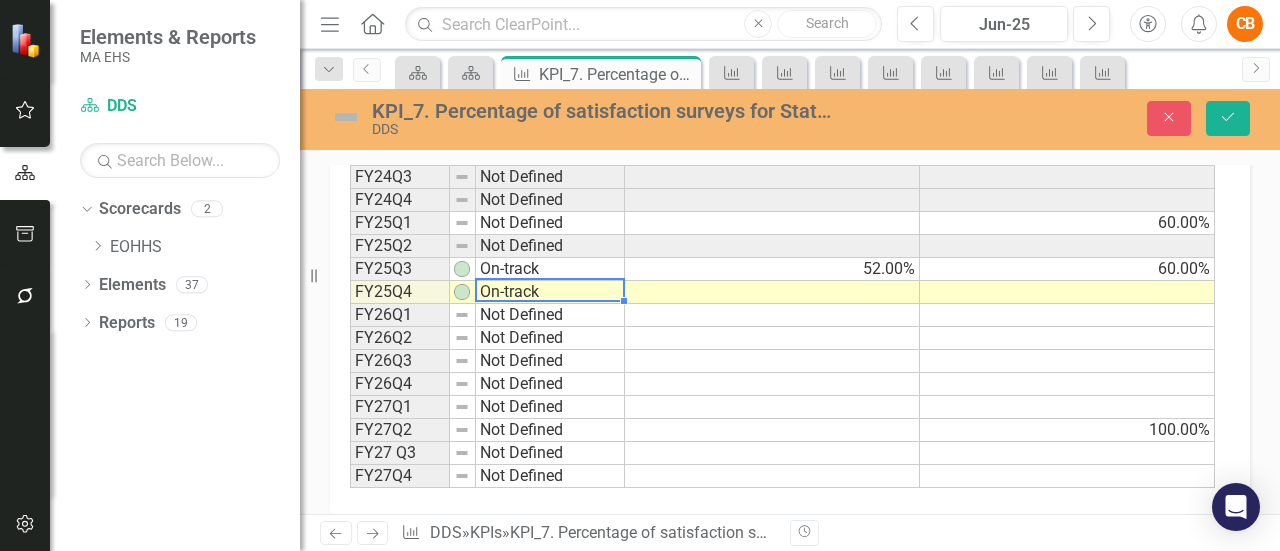 click at bounding box center (772, 292) 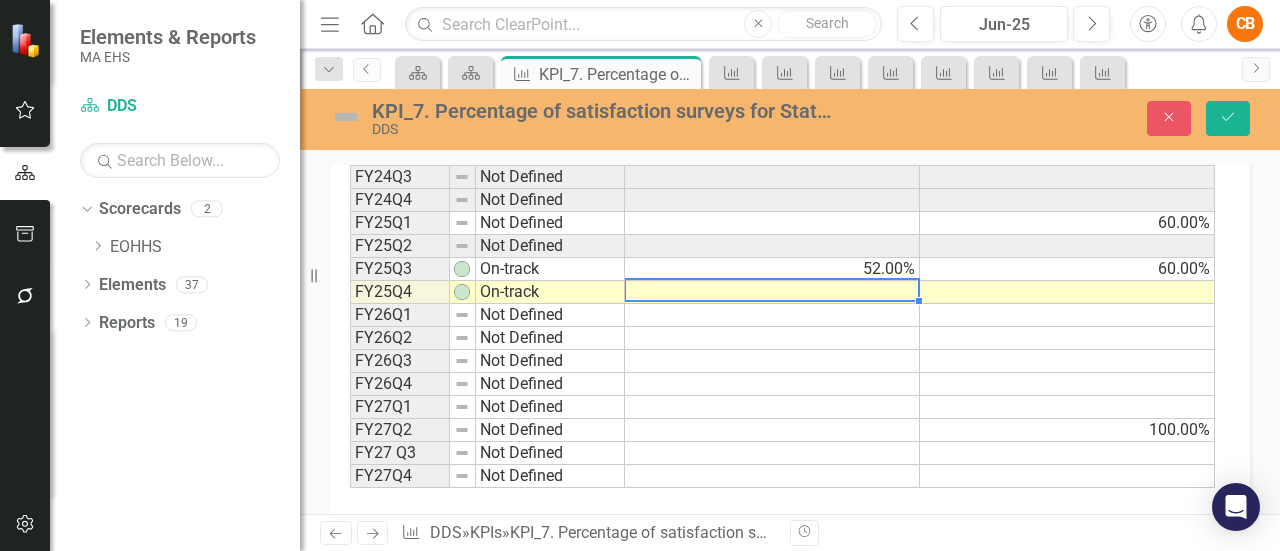 type on "6" 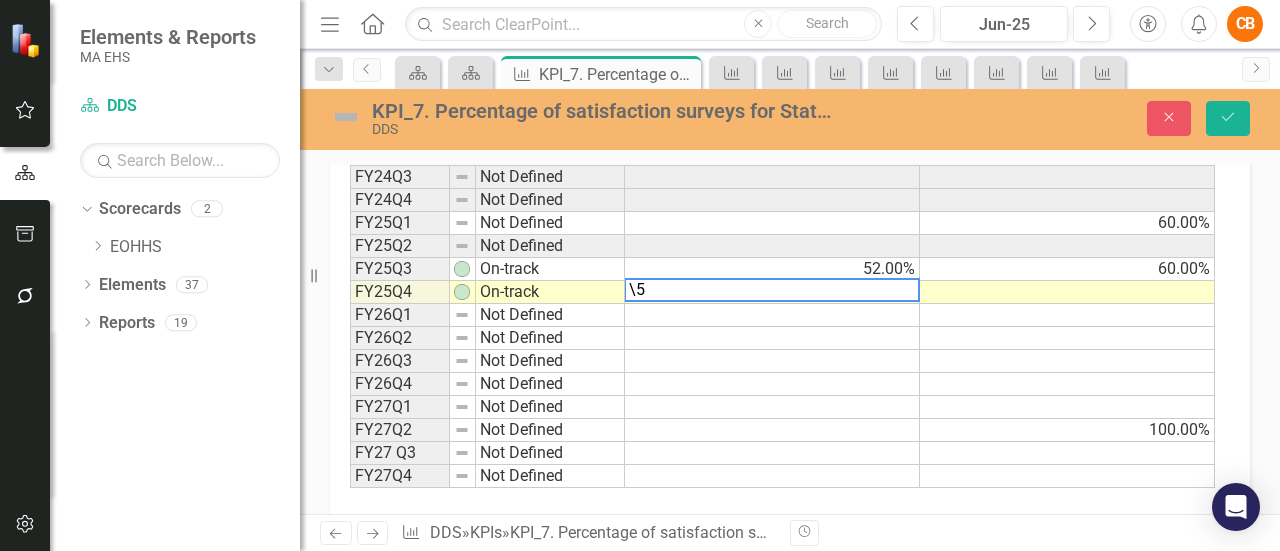 type on "\" 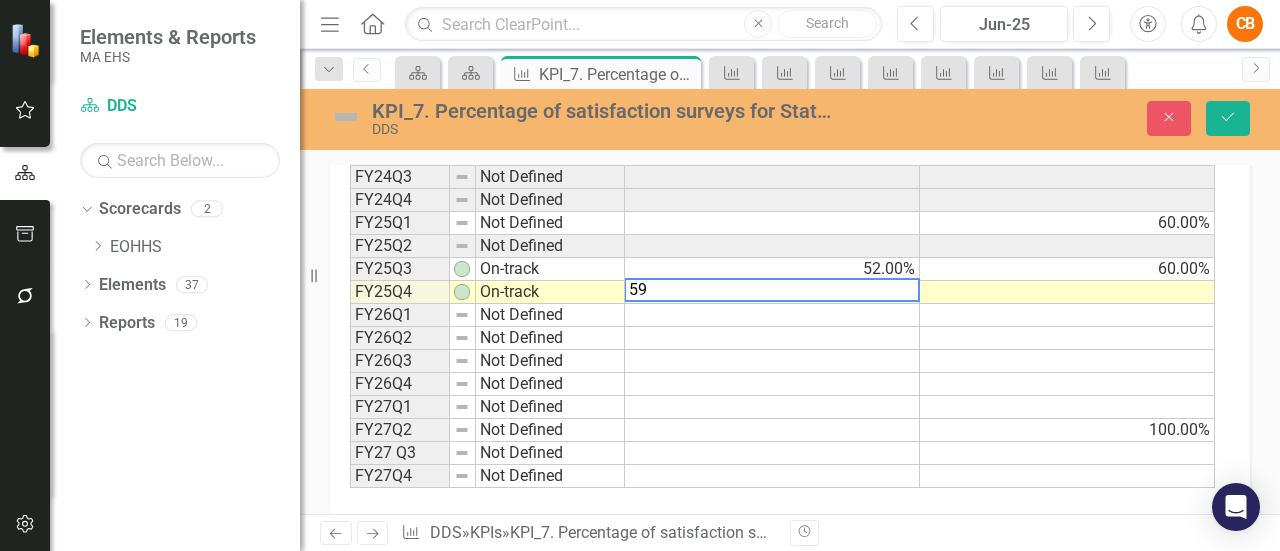 type on "59" 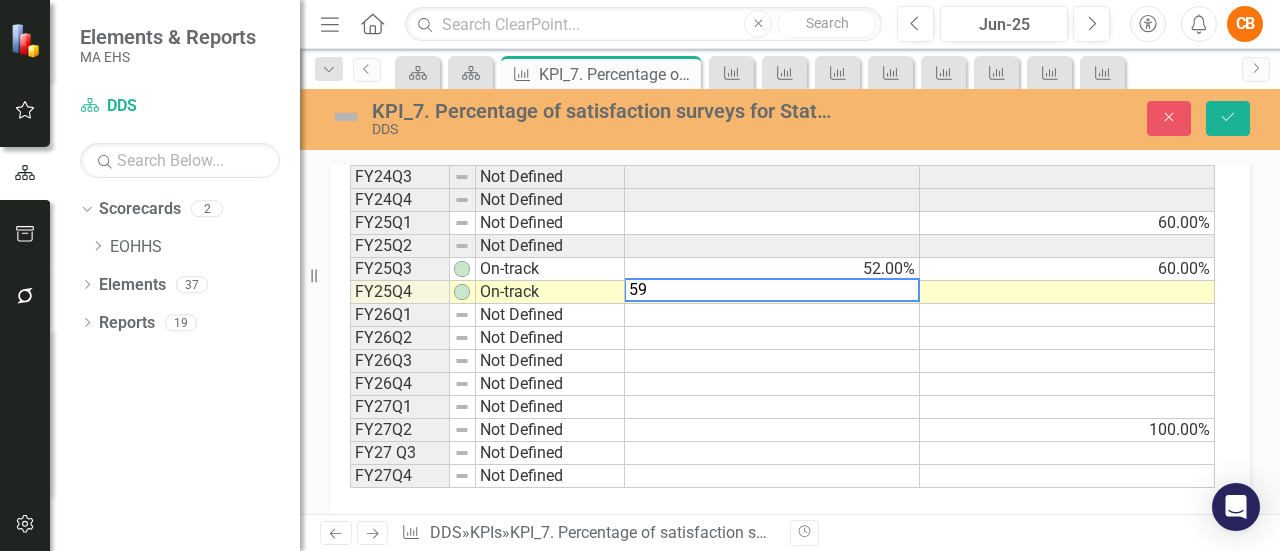 click at bounding box center [772, 430] 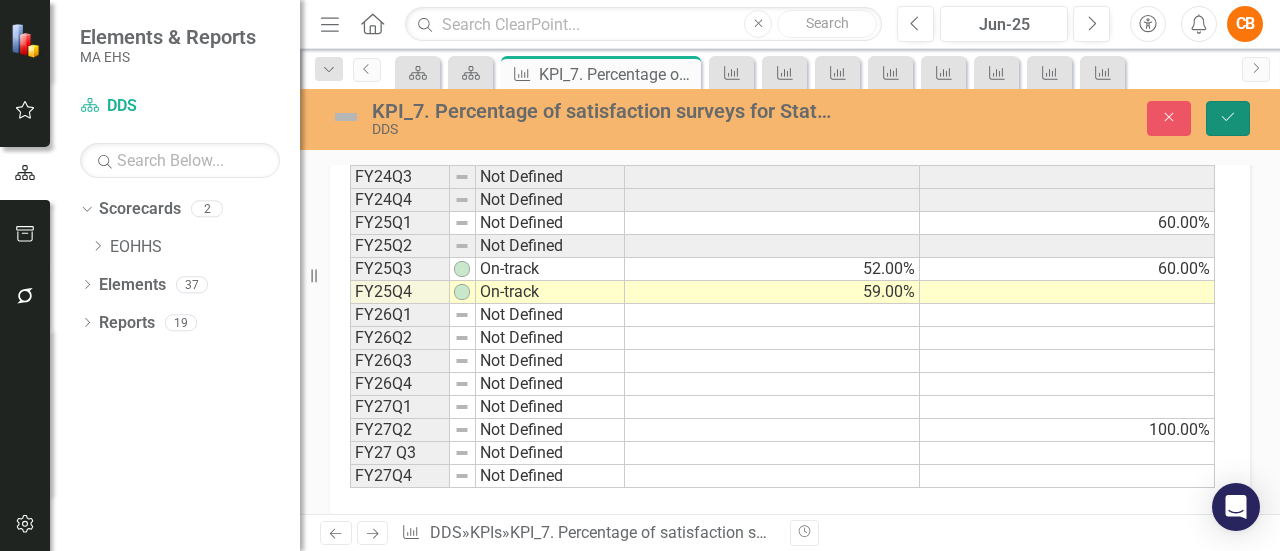 click on "Save" 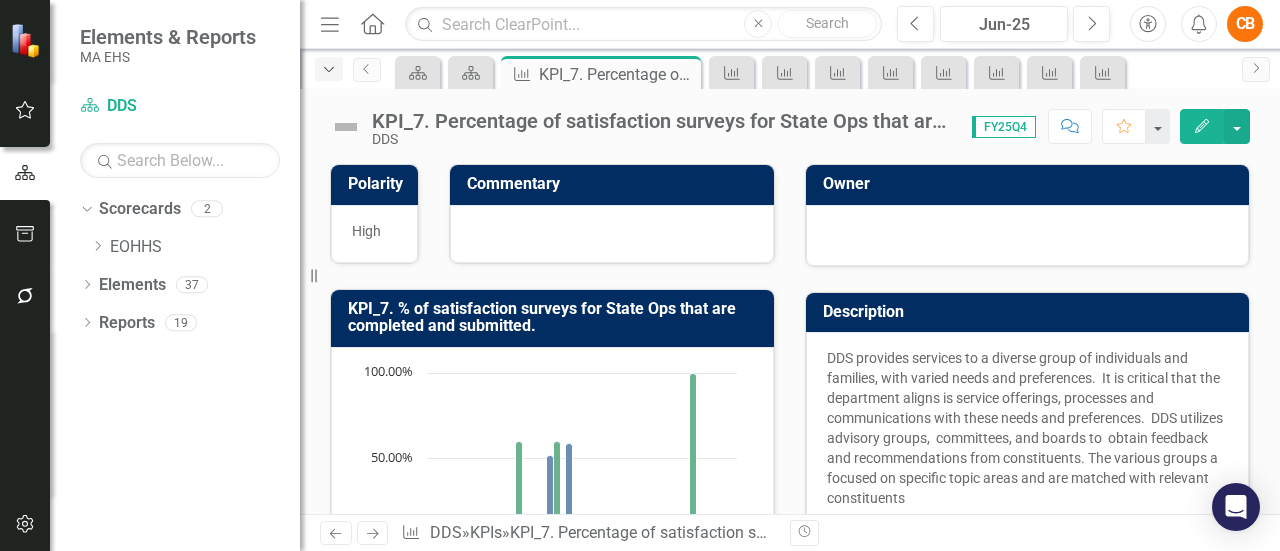 click on "Dropdown" 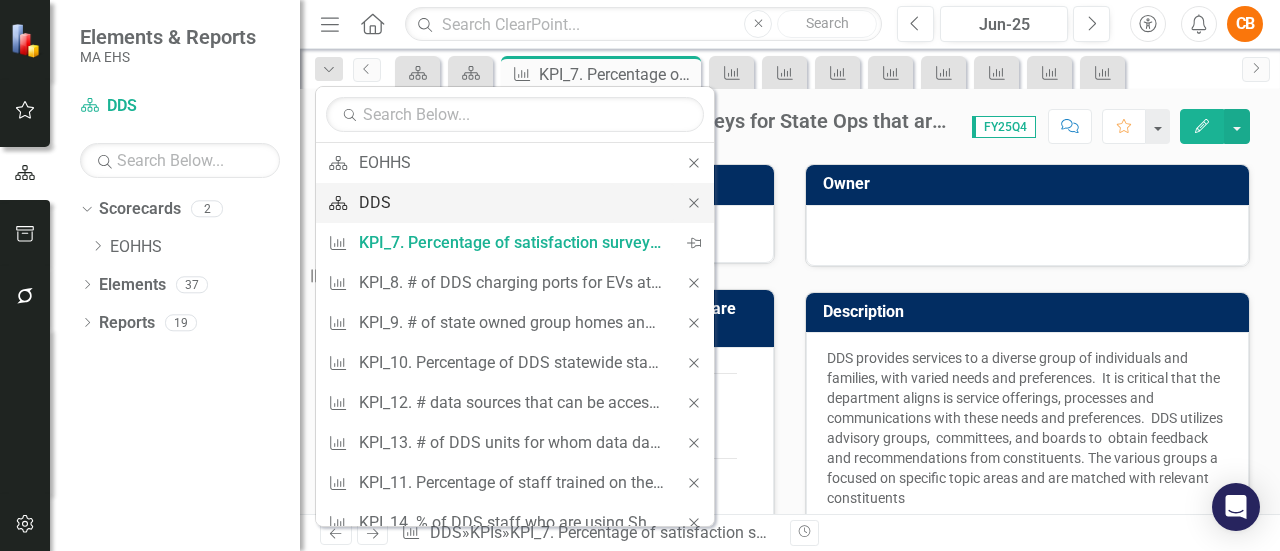 click on "DDS" at bounding box center (511, 202) 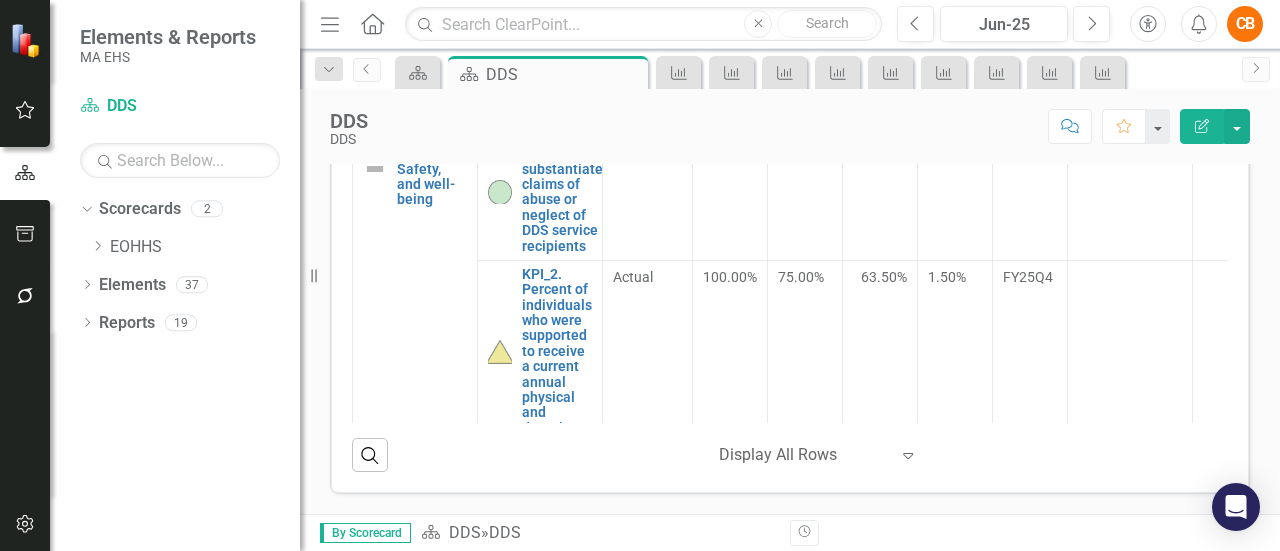 scroll, scrollTop: 833, scrollLeft: 0, axis: vertical 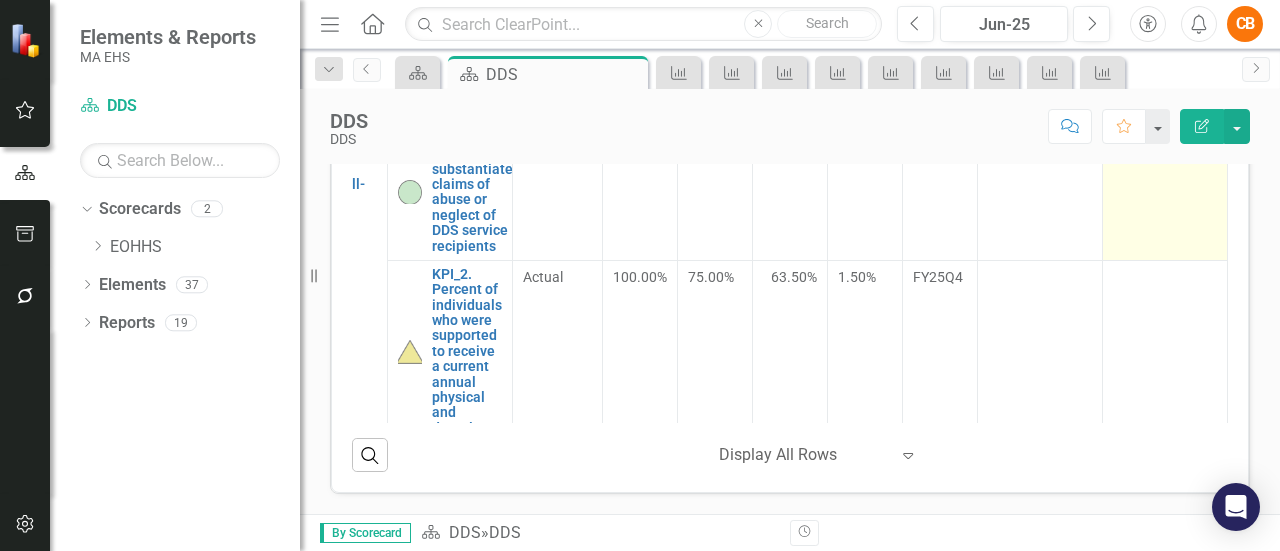 click at bounding box center [1165, 192] 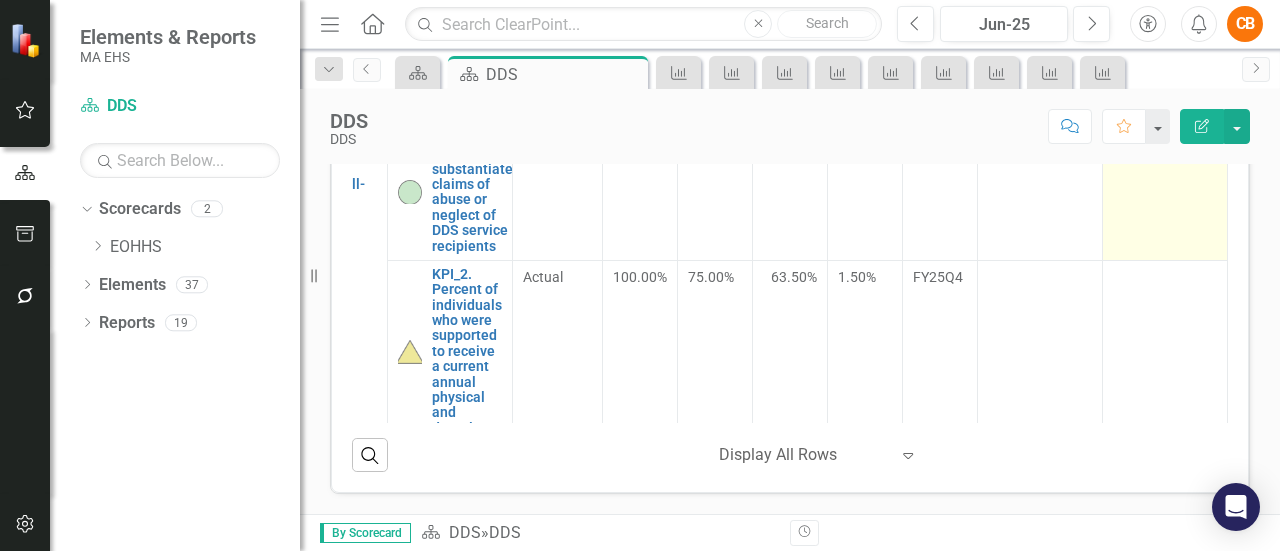 click at bounding box center (1165, 192) 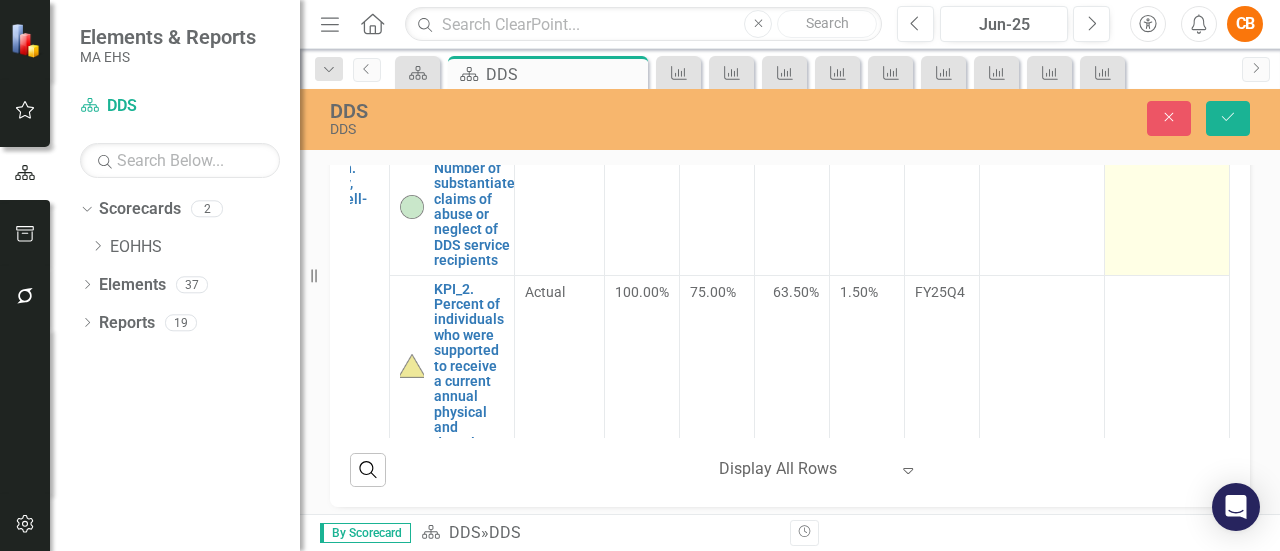 scroll, scrollTop: 0, scrollLeft: 115, axis: horizontal 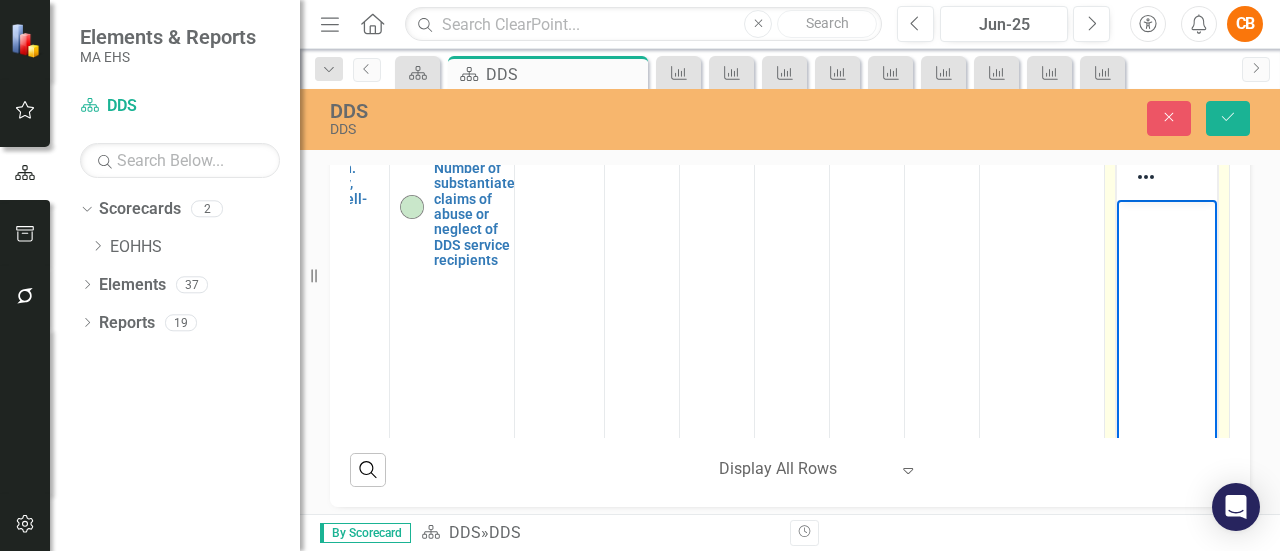 drag, startPoint x: 2241, startPoint y: 562, endPoint x: 1154, endPoint y: 232, distance: 1135.9882 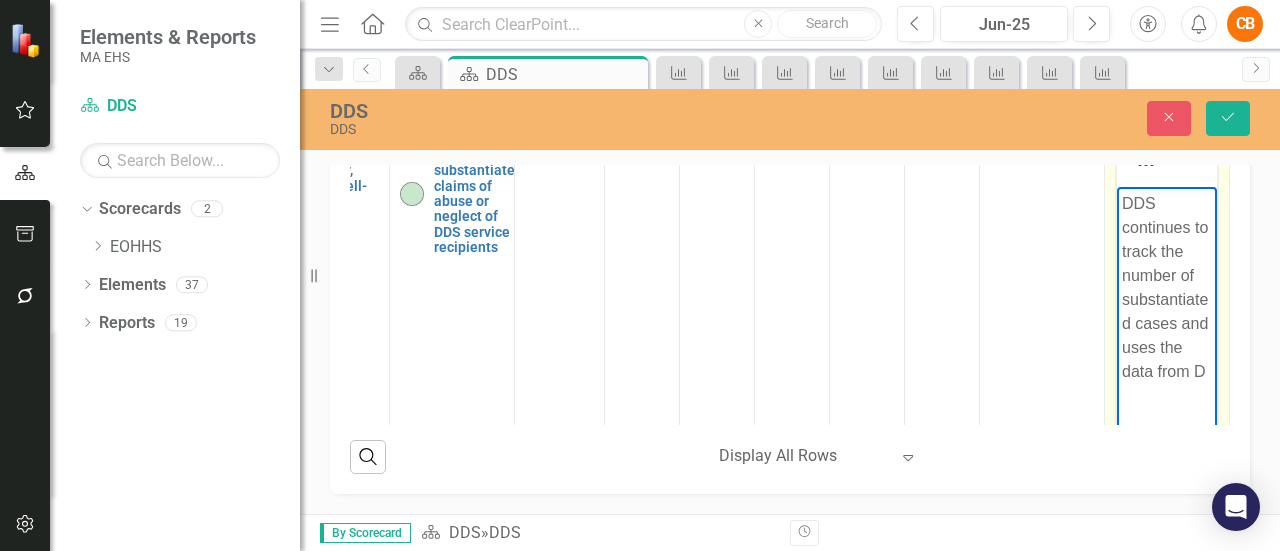 scroll, scrollTop: 837, scrollLeft: 0, axis: vertical 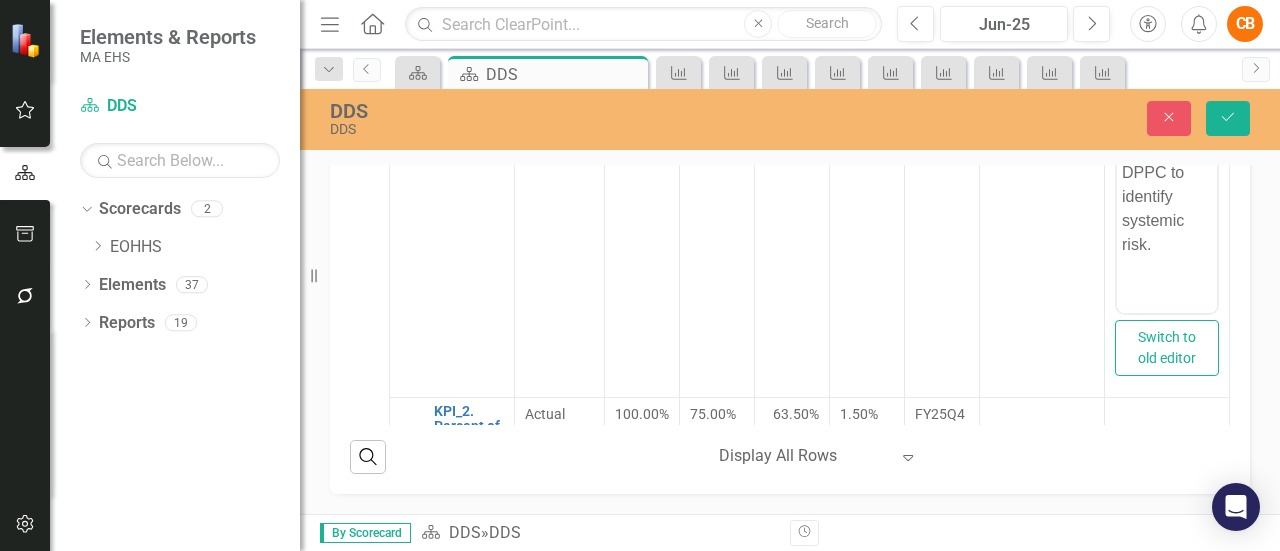 click at bounding box center [1042, 150] 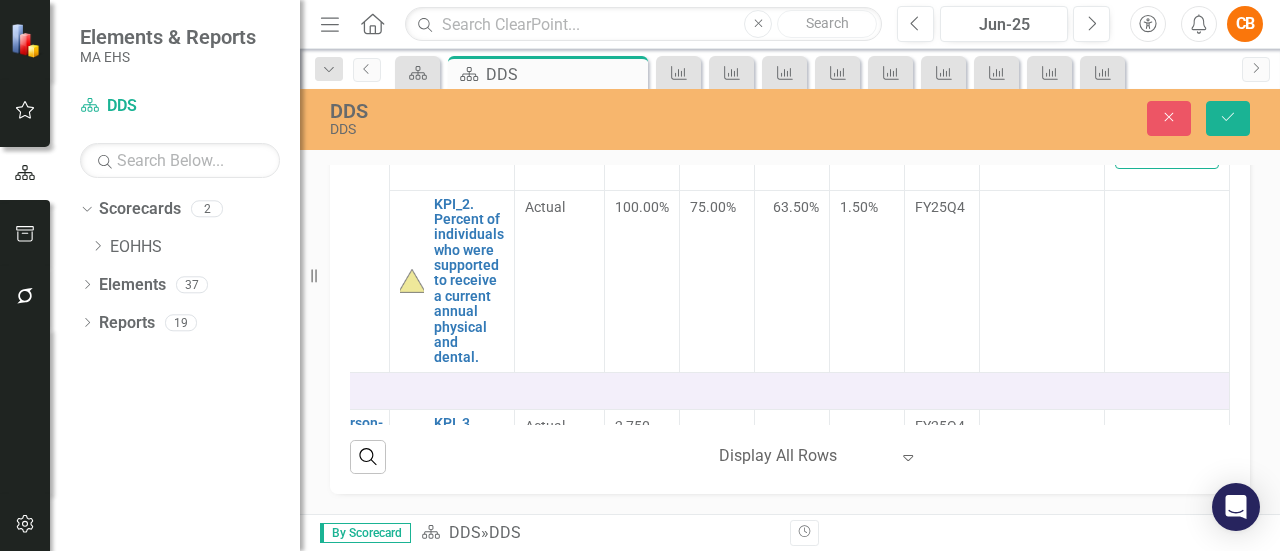 scroll, scrollTop: 429, scrollLeft: 113, axis: both 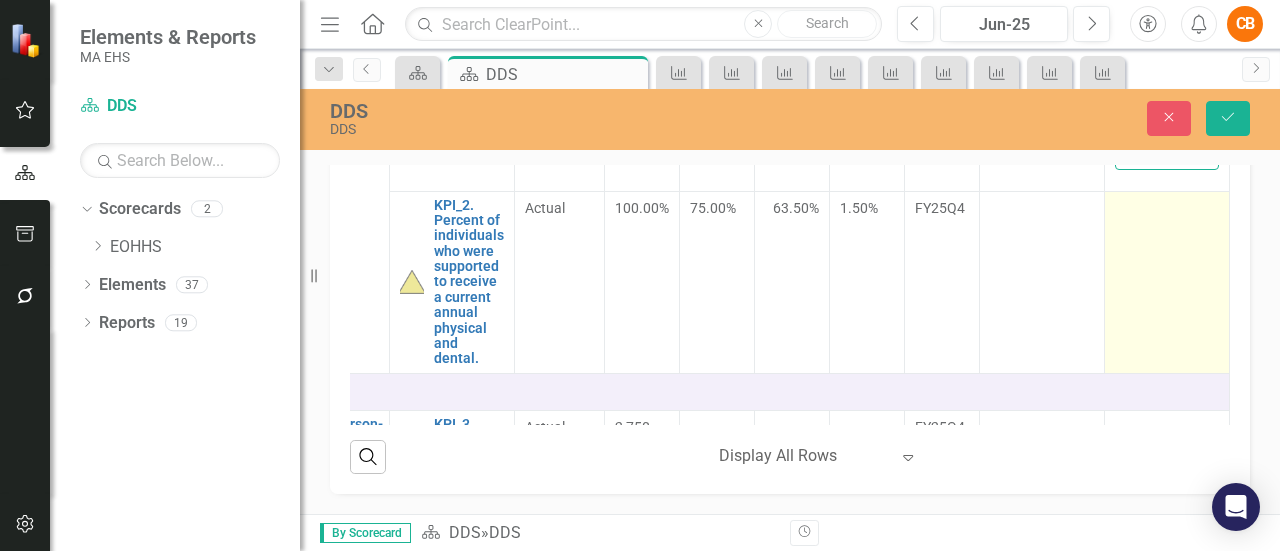 click at bounding box center (1167, 282) 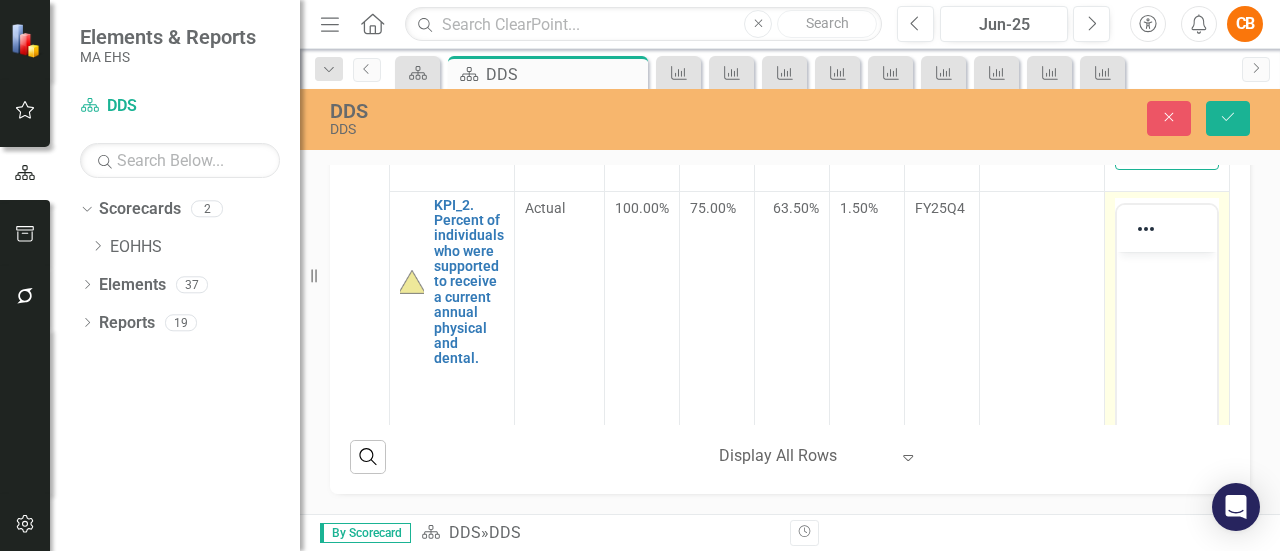 scroll, scrollTop: 0, scrollLeft: 0, axis: both 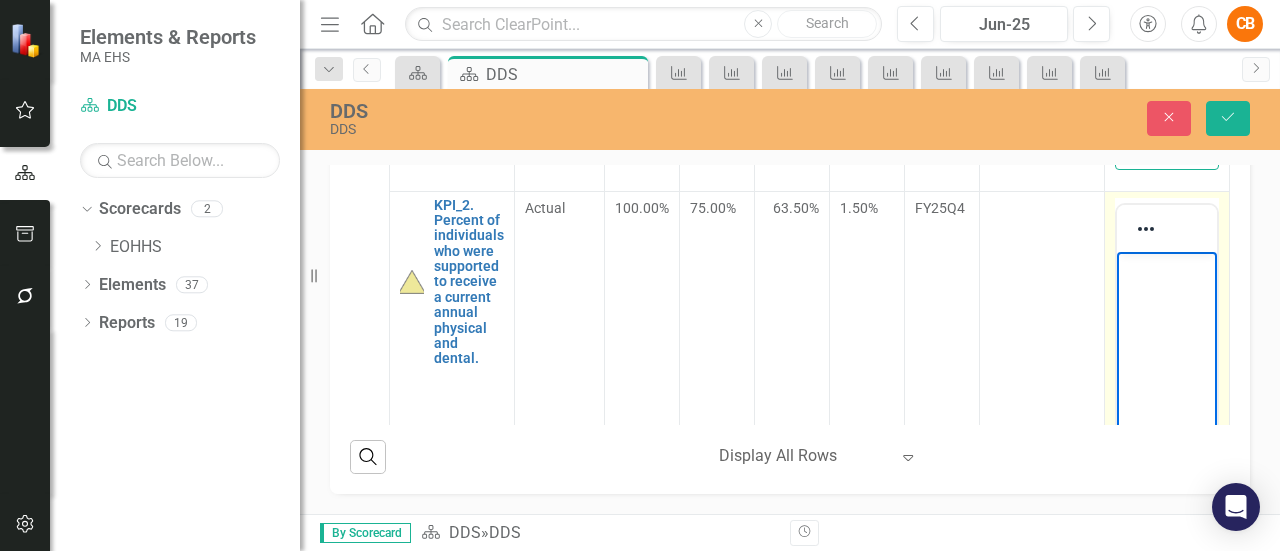 click at bounding box center [1167, 401] 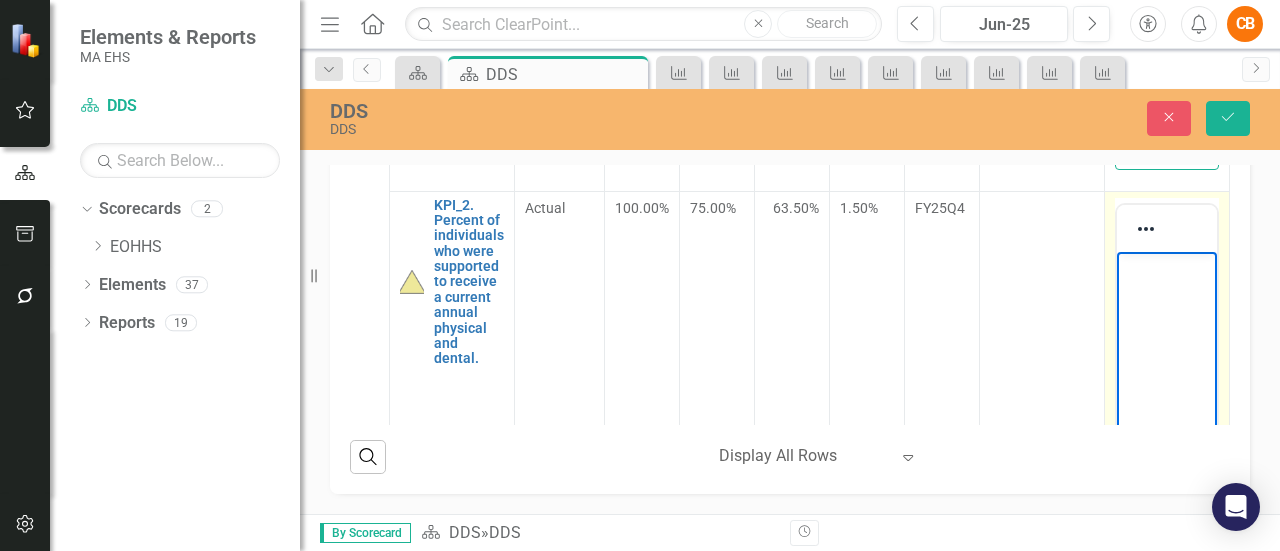 type 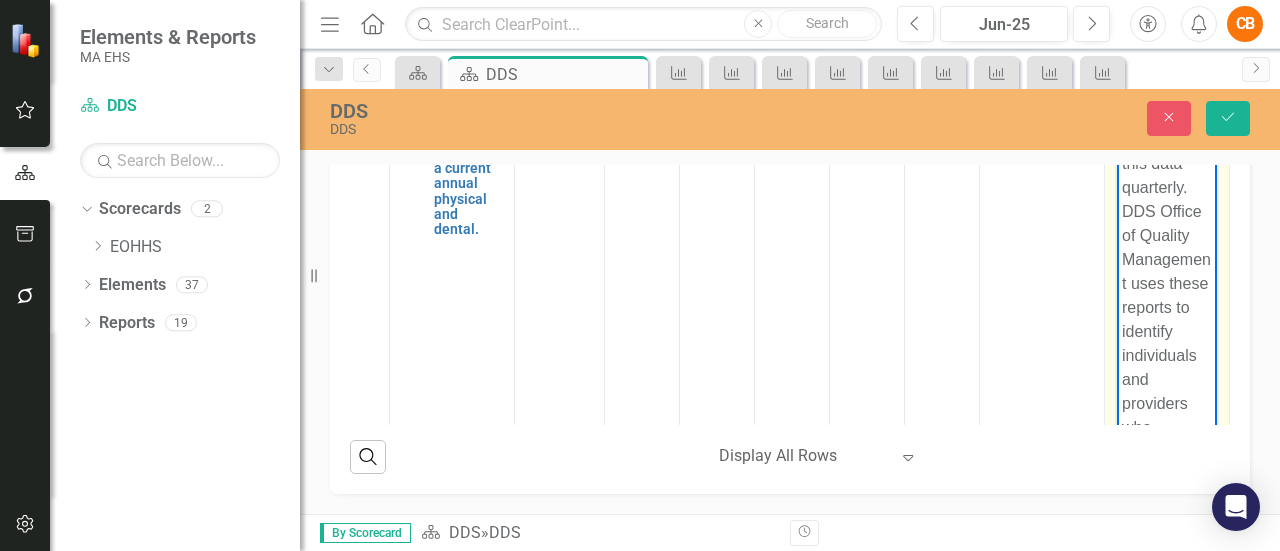 scroll, scrollTop: 582, scrollLeft: 113, axis: both 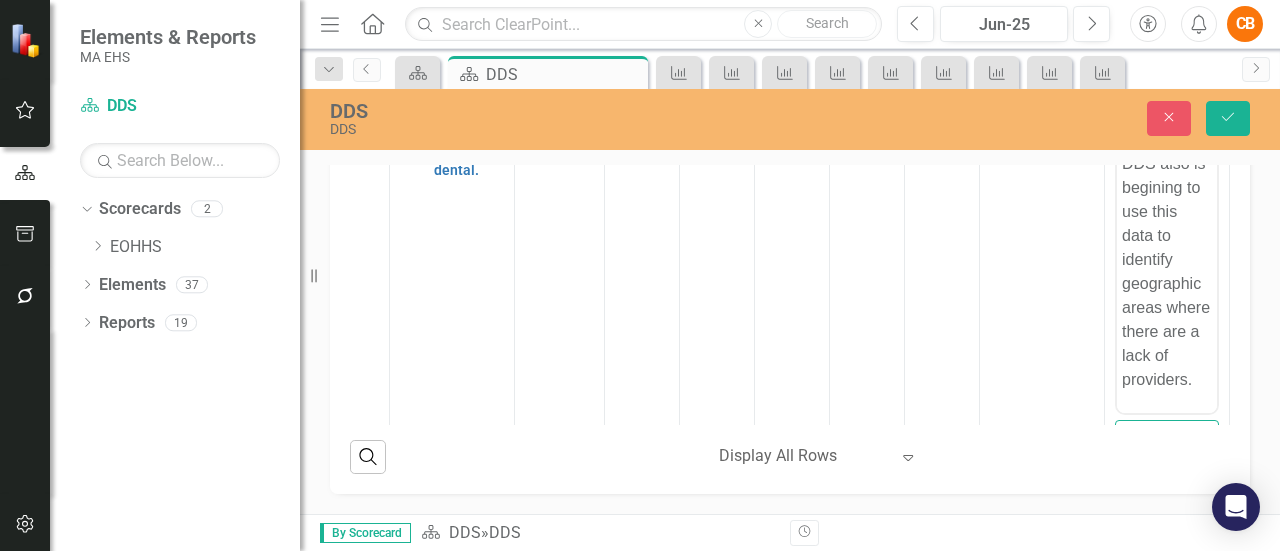 click at bounding box center (1042, 250) 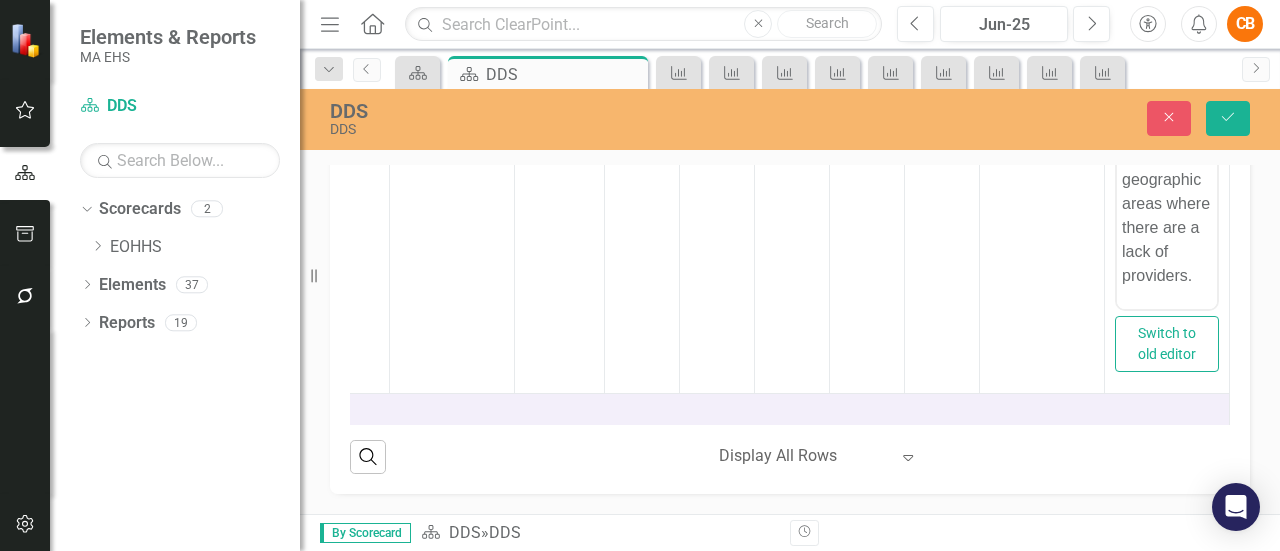 scroll, scrollTop: 717, scrollLeft: 113, axis: both 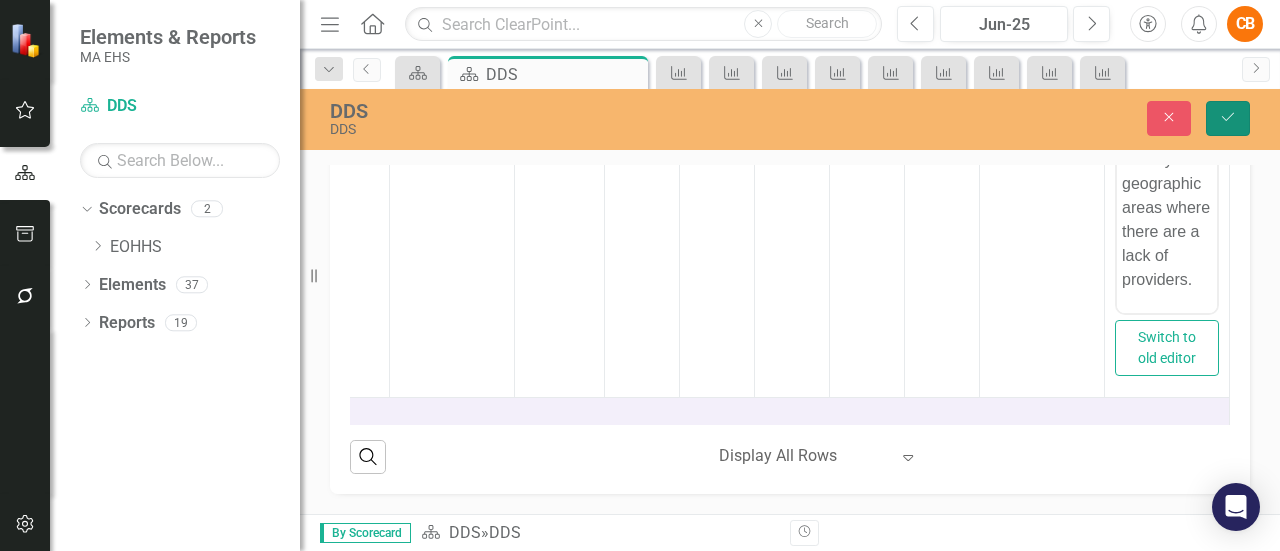 click on "Save" at bounding box center [1228, 118] 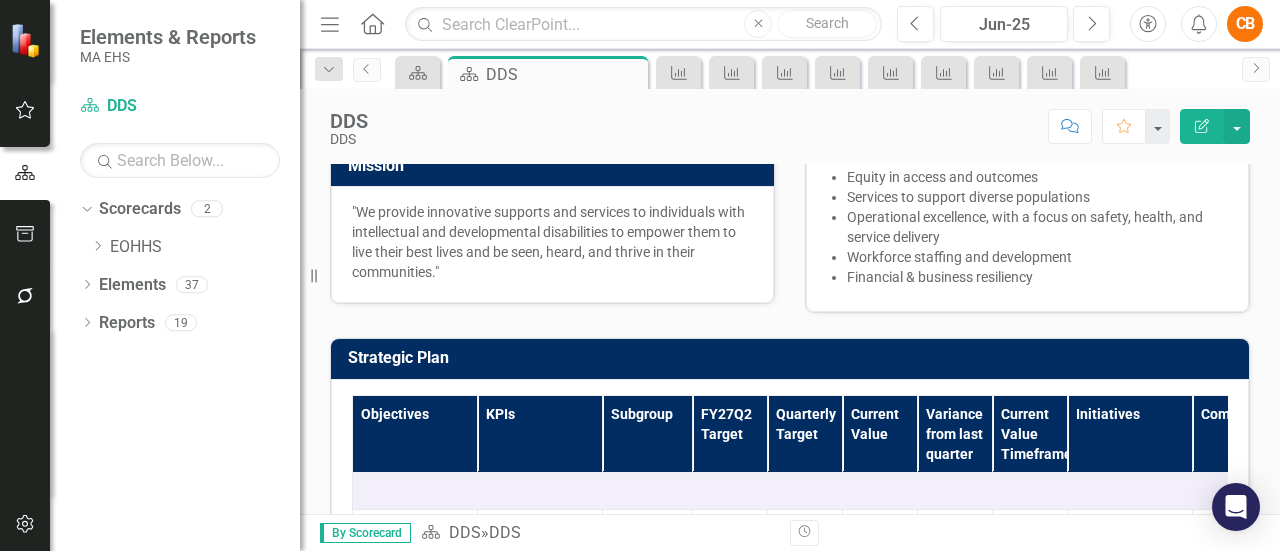 scroll, scrollTop: 875, scrollLeft: 0, axis: vertical 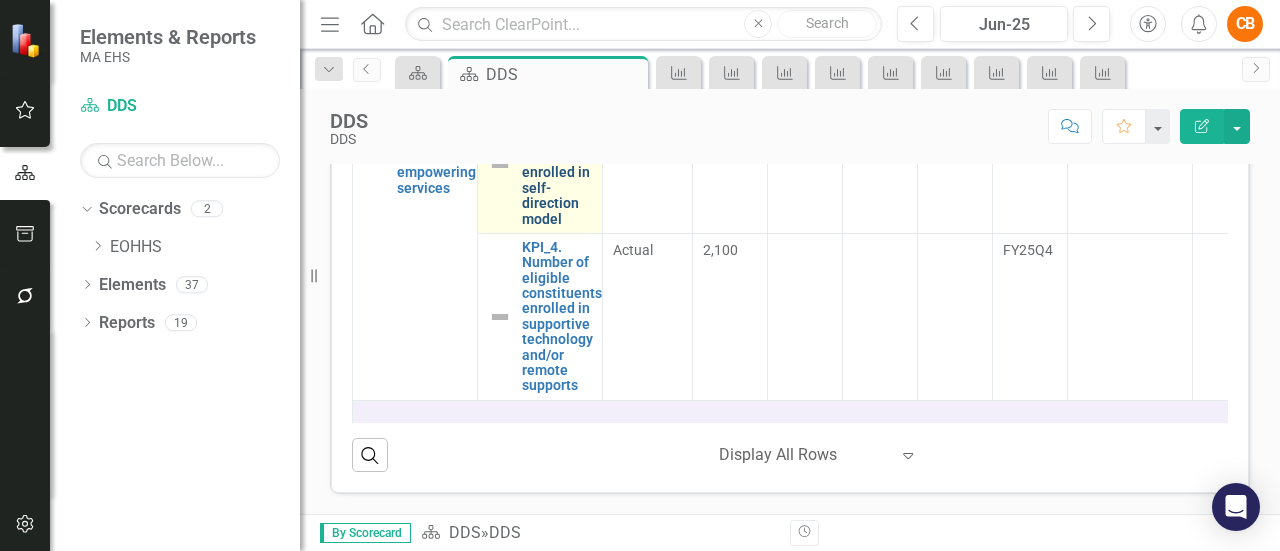 click on "KPI_3. Number of eligible constituents enrolled in self-direction model" at bounding box center (562, 165) 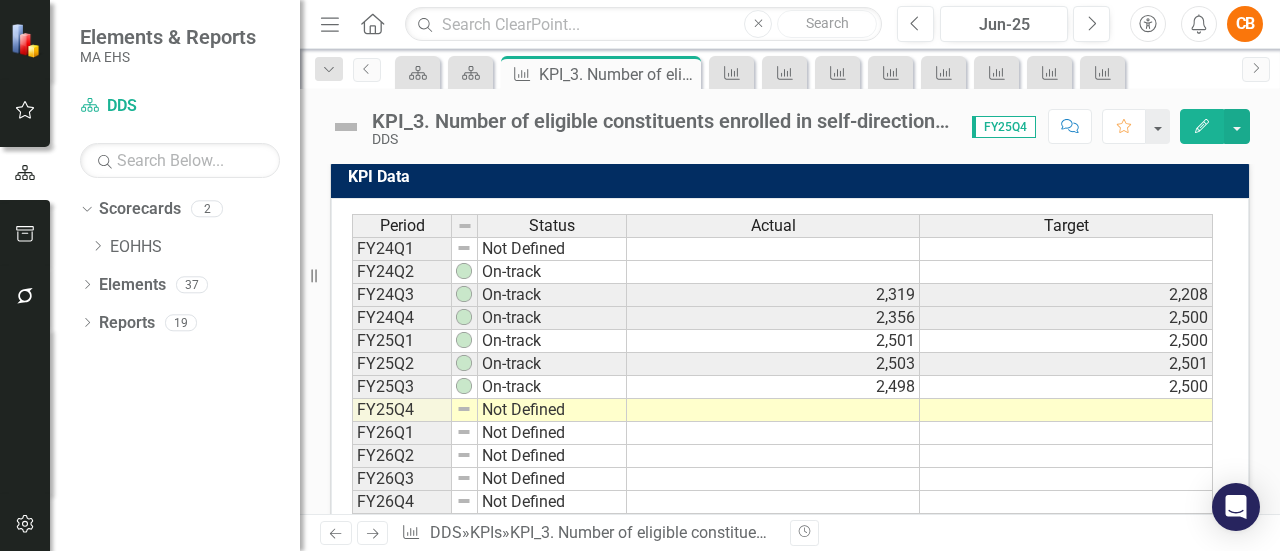 scroll, scrollTop: 723, scrollLeft: 0, axis: vertical 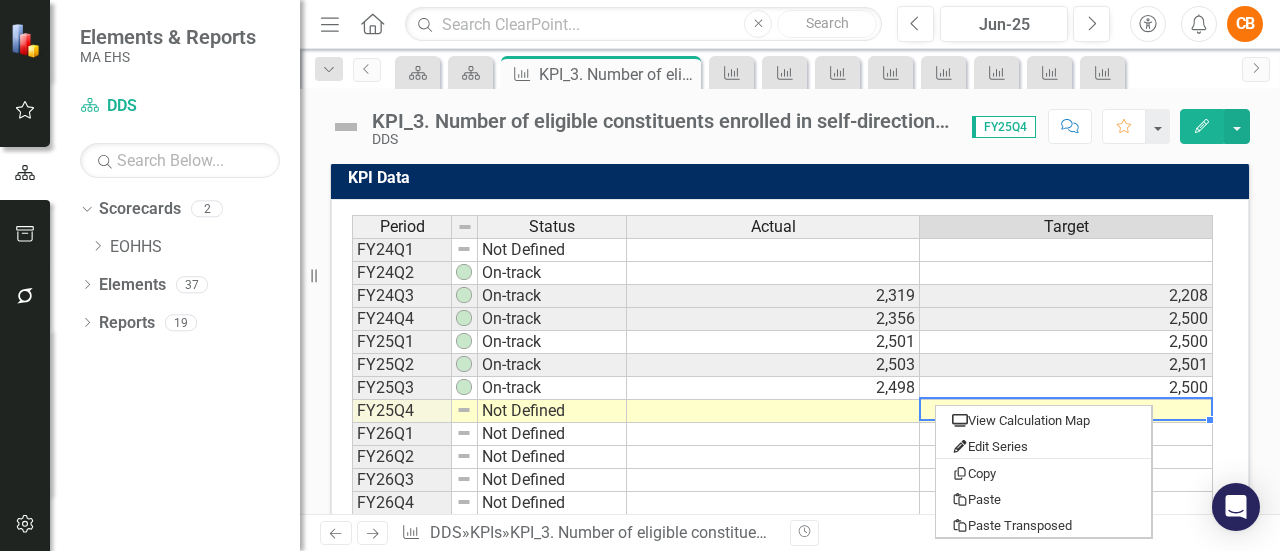 click at bounding box center [1066, 411] 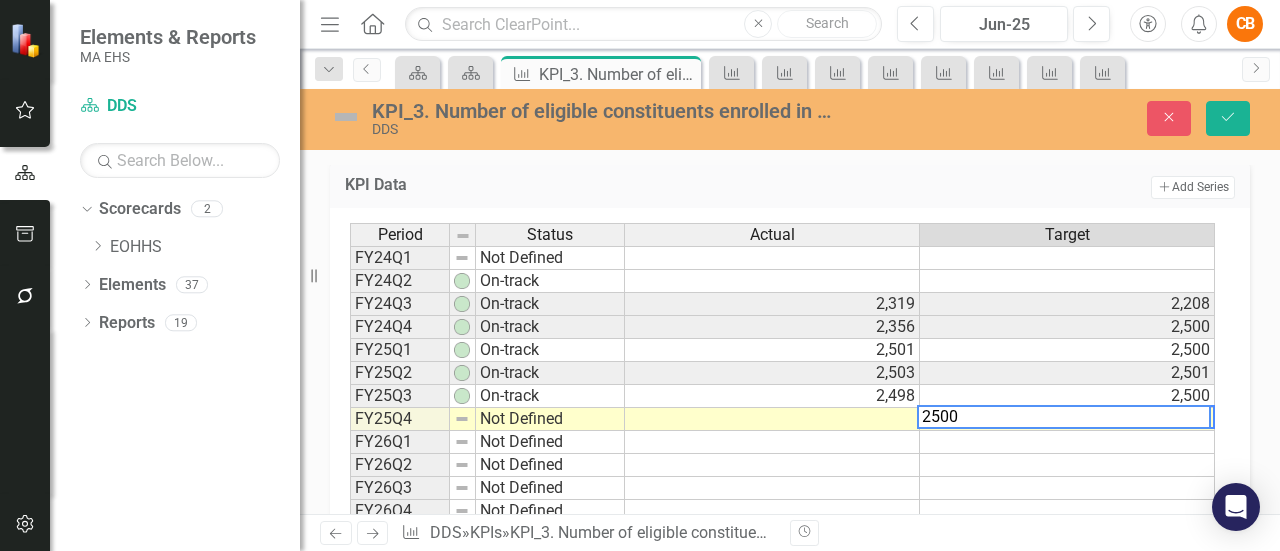 type on "2500" 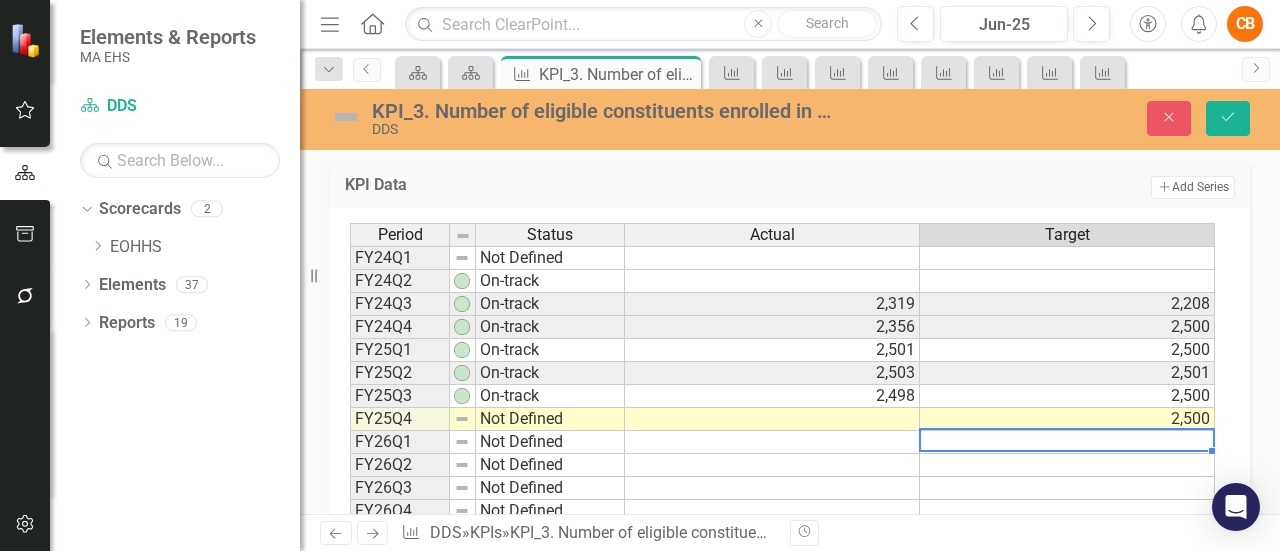 click on "Not Defined" at bounding box center [550, 419] 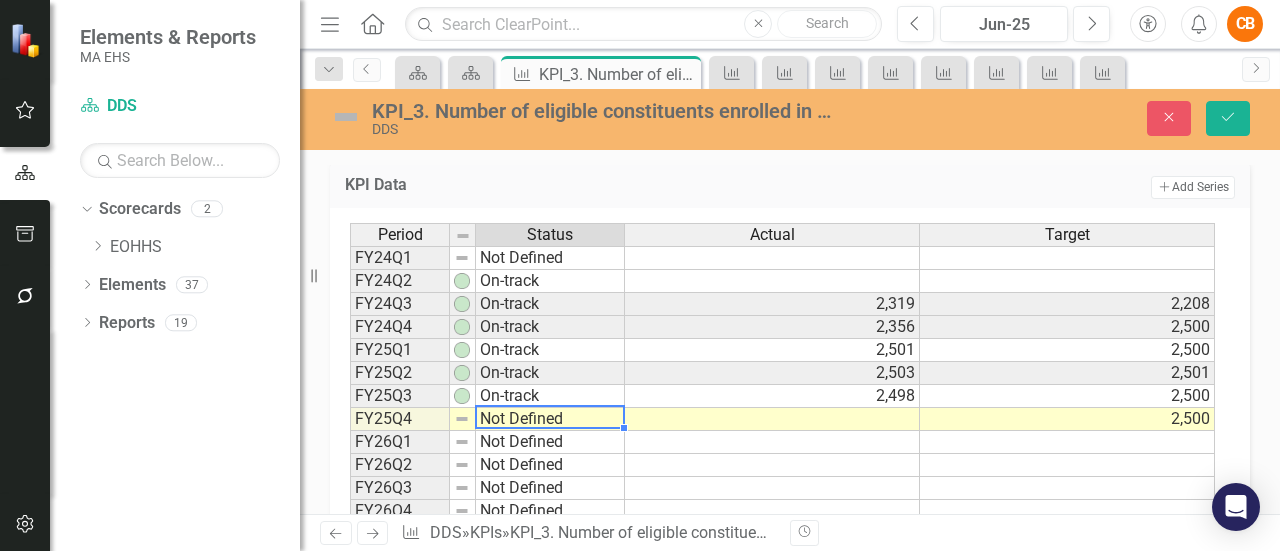 click on "Not Defined" at bounding box center [550, 419] 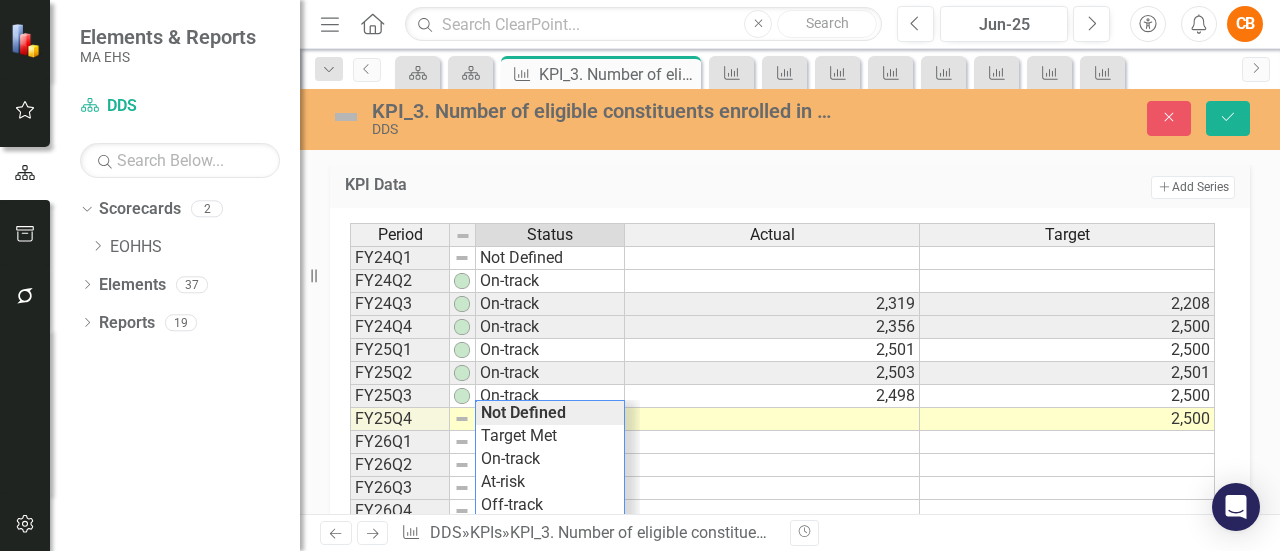 click on "Period Status Actual Target FY24Q1 Not Defined FY24Q2 On-track FY24Q3 On-track 2,319 2,208 FY24Q4 On-track 2,356 2,500 FY25Q1 On-track 2,501 2,500 FY25Q2 On-track 2,503 2,501 FY25Q3 On-track 2,498 2,500 FY25Q4 Not Defined 2,500 FY26Q1 Not Defined FY26Q2 Not Defined FY26Q3 Not Defined FY26Q4 Not Defined FY27Q1 Not Defined FY27Q2 Not Defined 2,750 FY27 Q3 Not Defined FY27Q4 Not Defined Period Status Actual Target Period Status FY24Q1 Not Defined FY24Q2 On-track FY24Q3 On-track FY24Q4 On-track FY25Q1 On-track FY25Q2 On-track FY25Q3 On-track FY25Q4 Not Defined FY26Q1 Not Defined FY26Q2 Not Defined FY26Q3 Not Defined FY26Q4 Not Defined FY27Q1 Not Defined FY27Q2 Not Defined FY27 Q3 Not Defined FY27Q4 Not Defined Period Status Not Defined Not Defined Target Met On-track At-risk Off-track No Information" at bounding box center [782, 419] 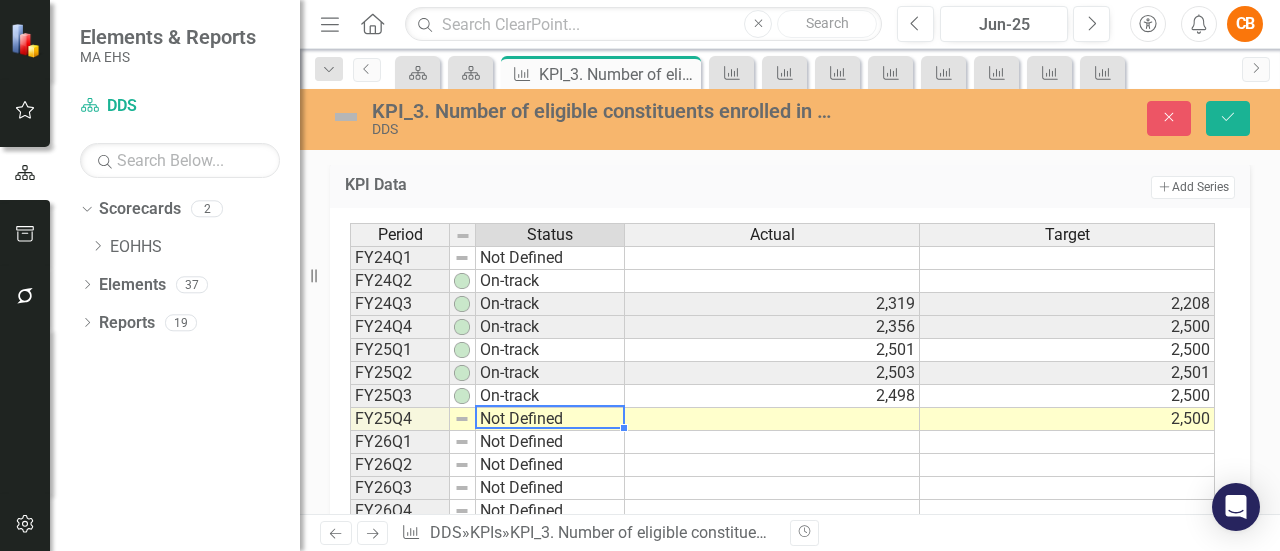 click on "Not Defined" at bounding box center (550, 419) 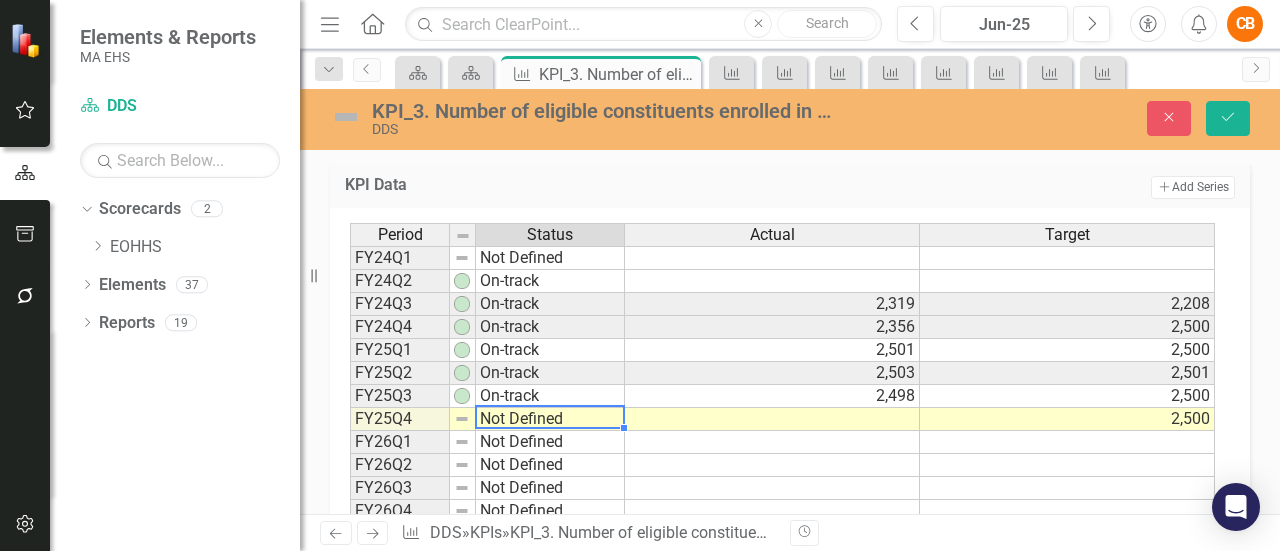 click on "Not Defined" at bounding box center [550, 419] 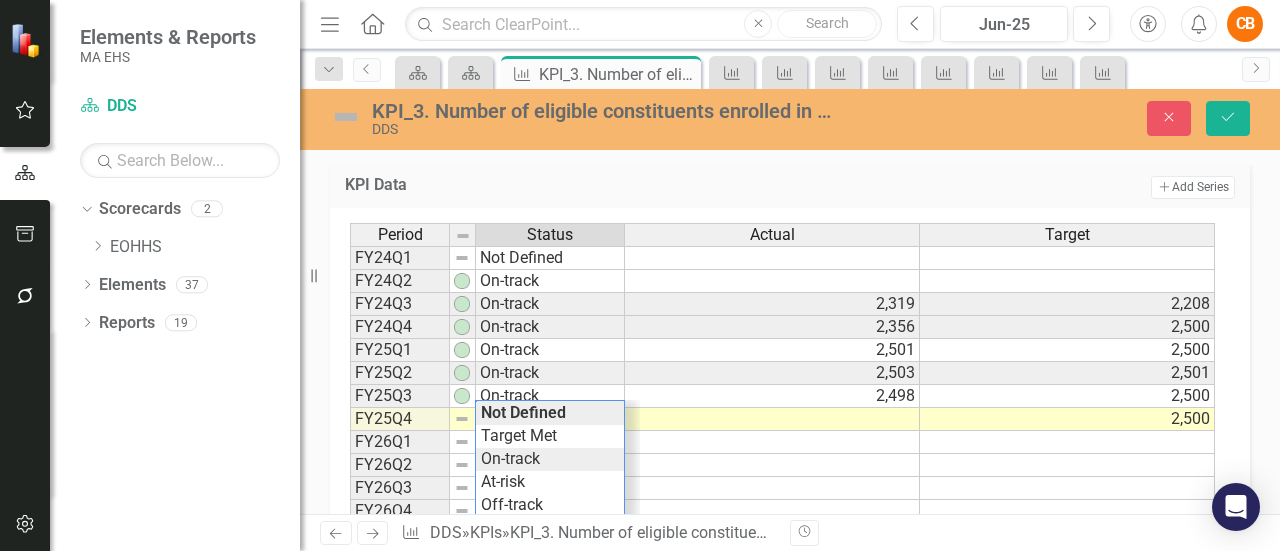 type on "On-track" 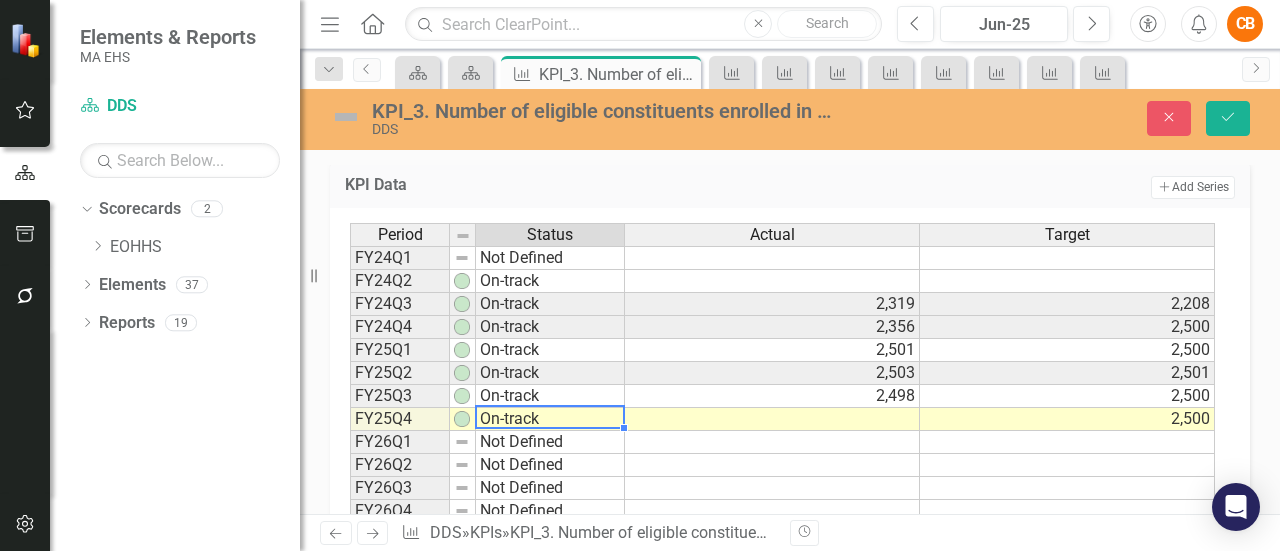 click at bounding box center (772, 419) 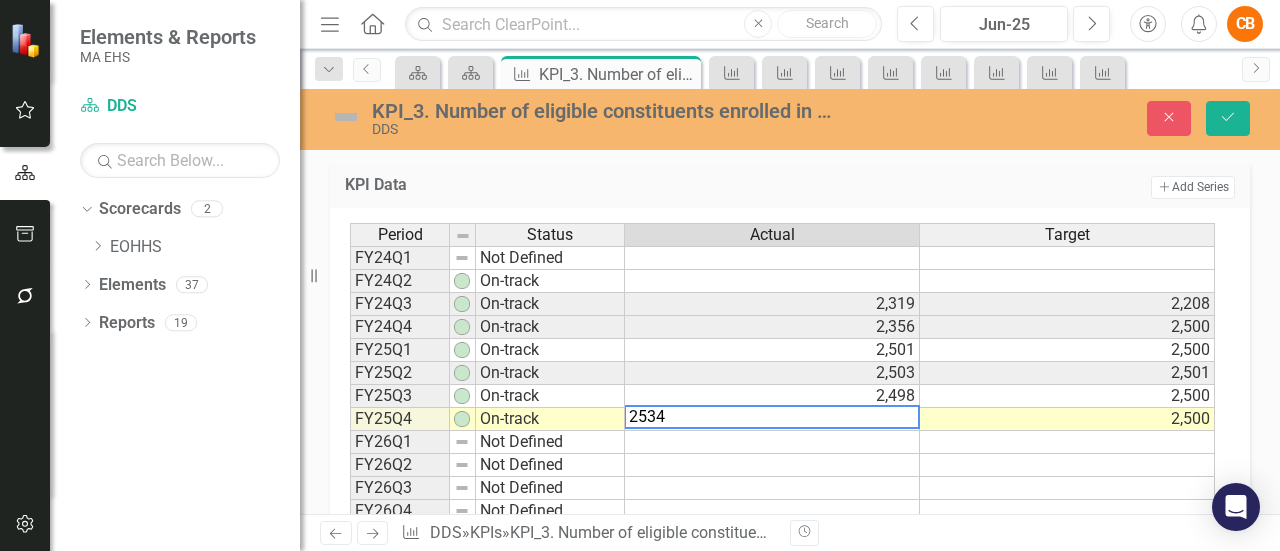 type on "2534" 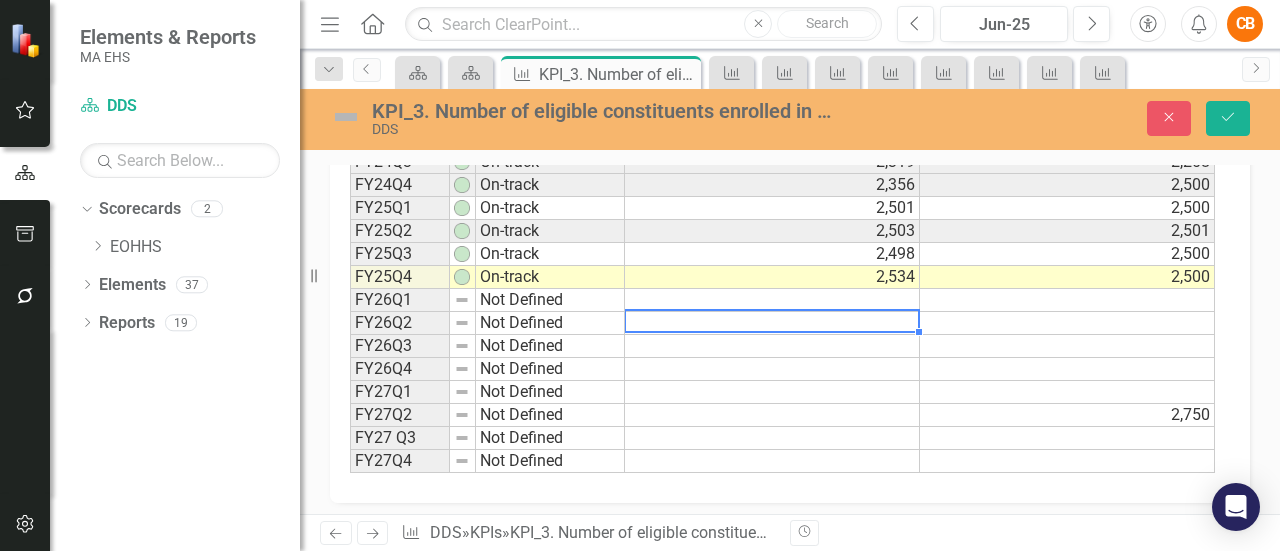 scroll, scrollTop: 866, scrollLeft: 0, axis: vertical 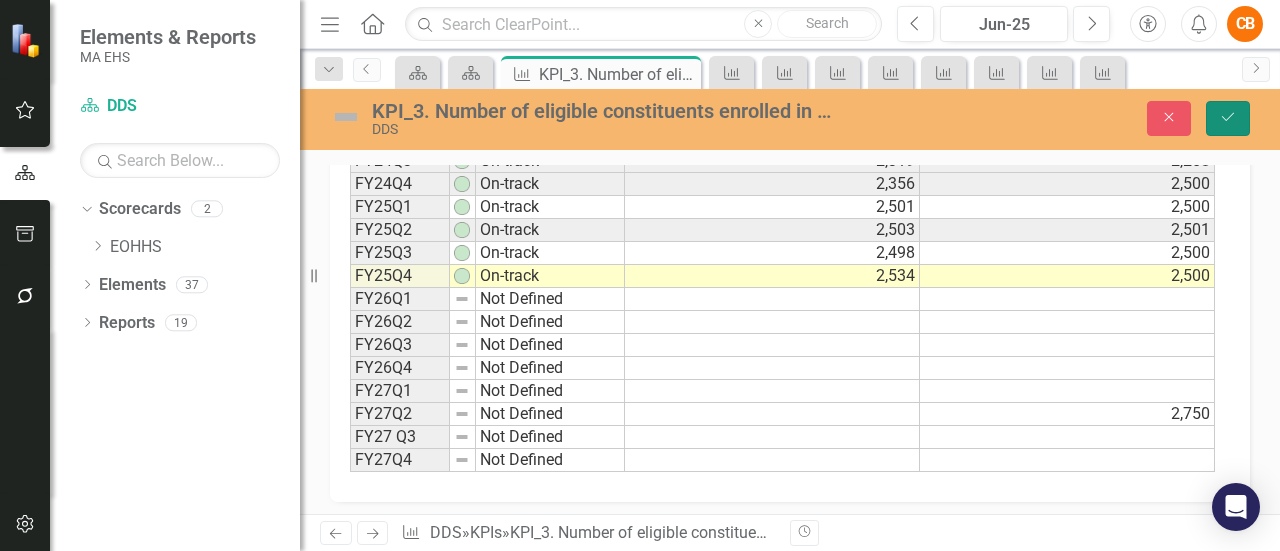 click on "Save" at bounding box center [1228, 118] 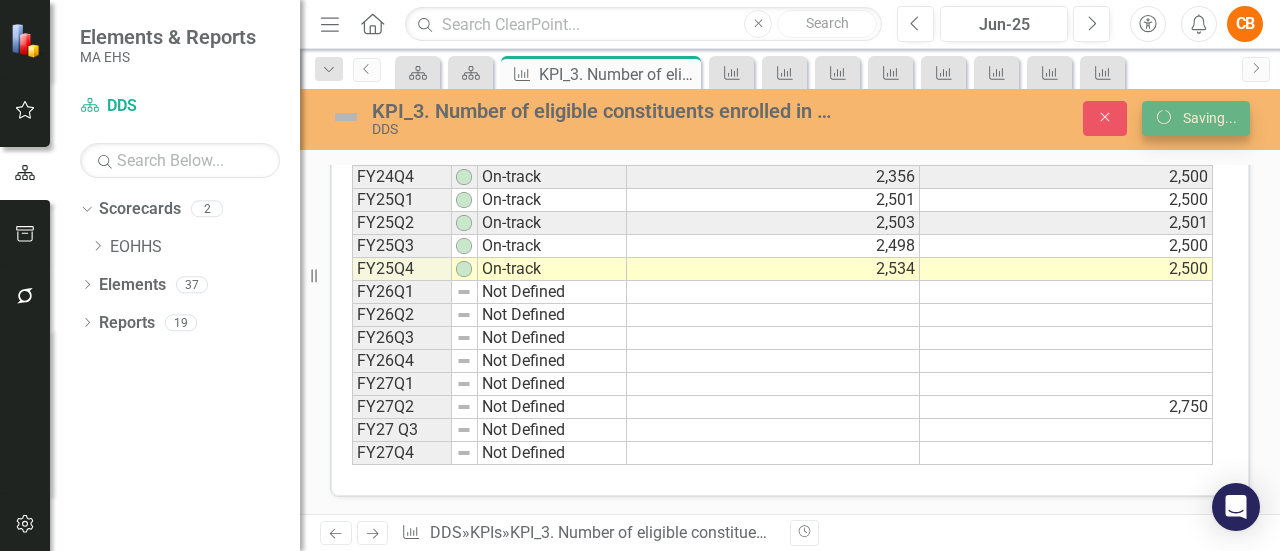scroll, scrollTop: 858, scrollLeft: 0, axis: vertical 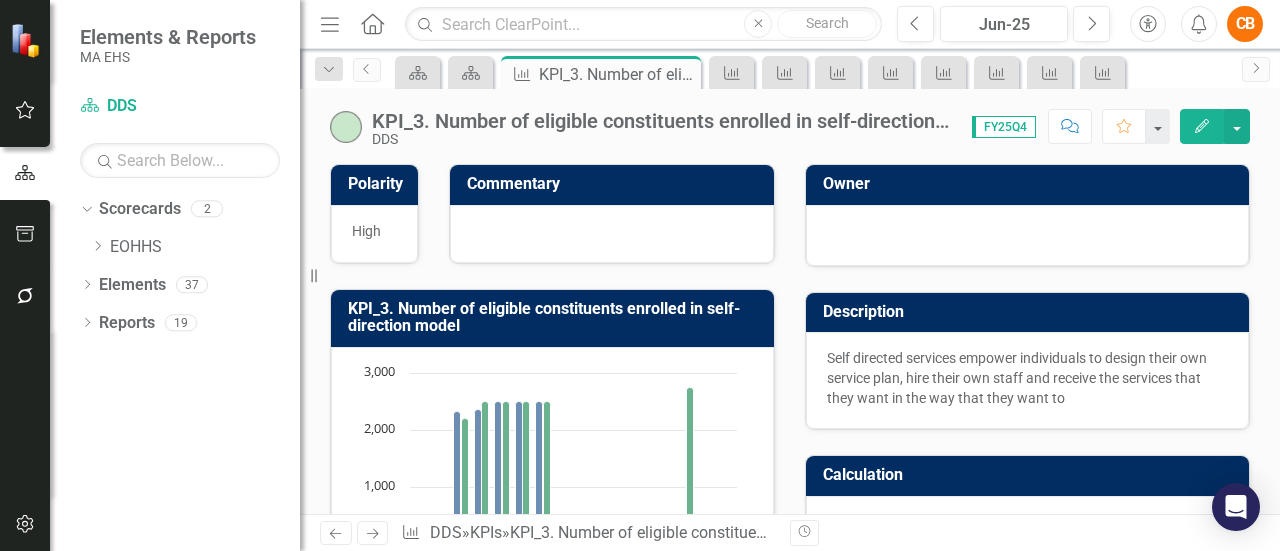 click on "Menu" 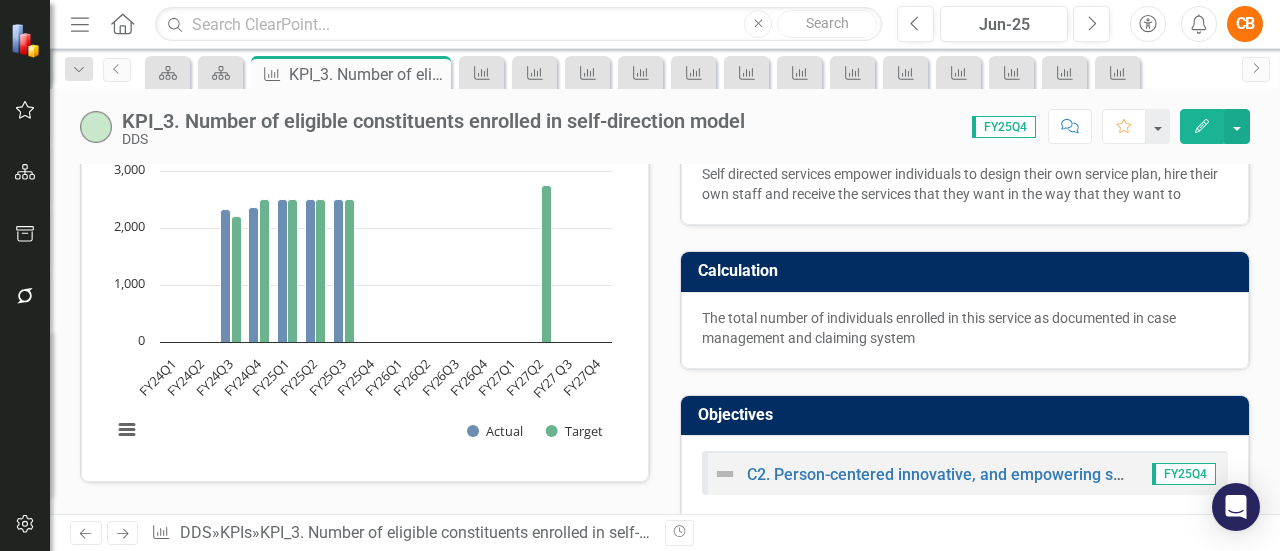 scroll, scrollTop: 0, scrollLeft: 0, axis: both 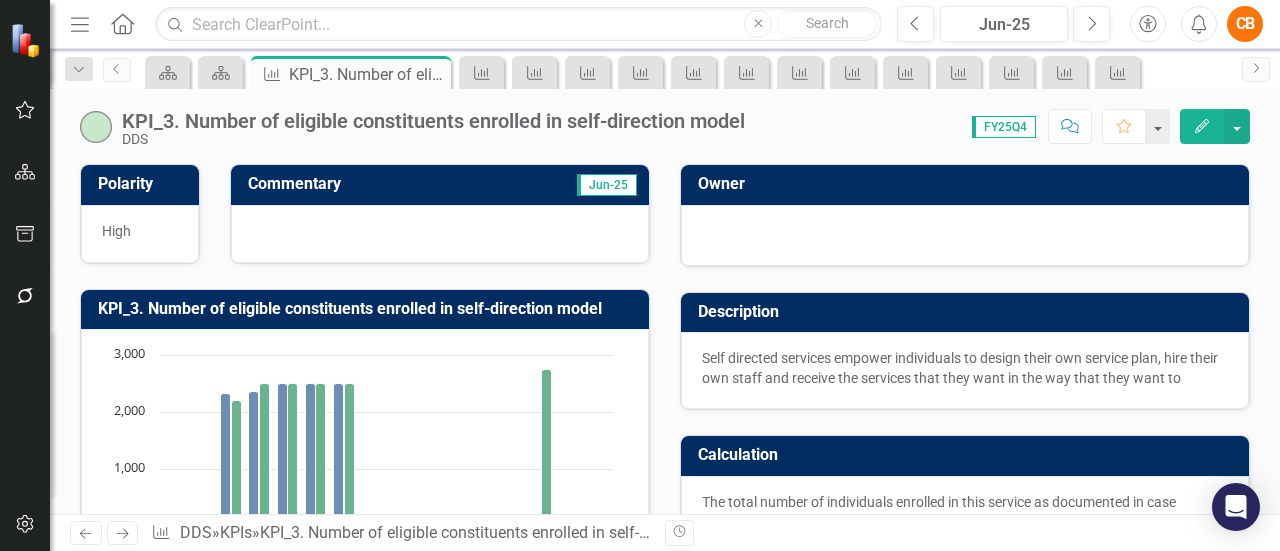 click 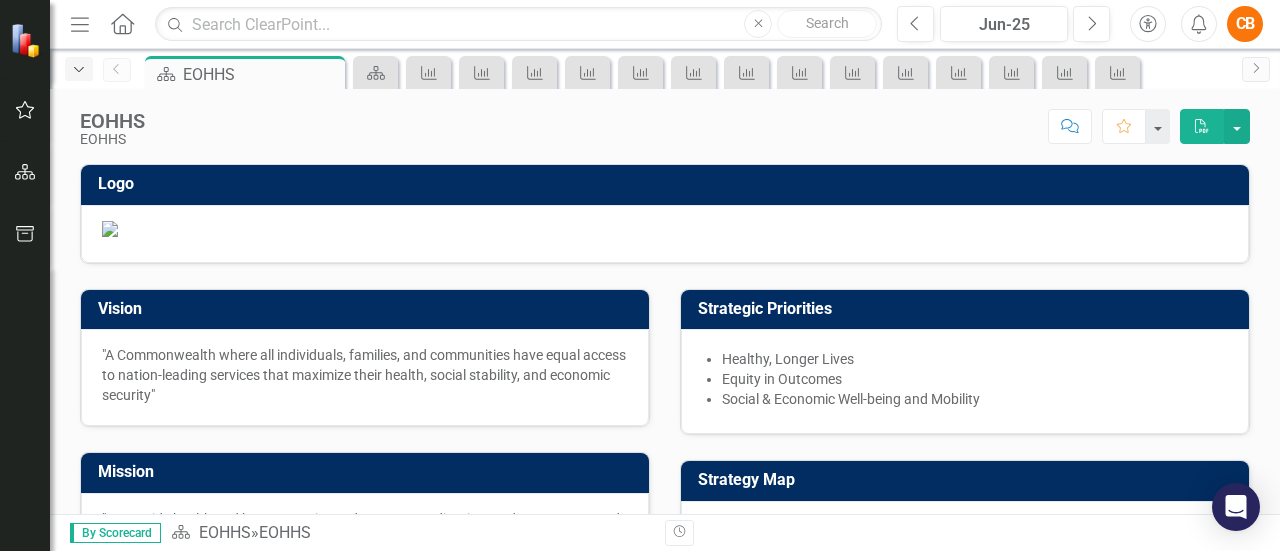 click on "Dropdown" 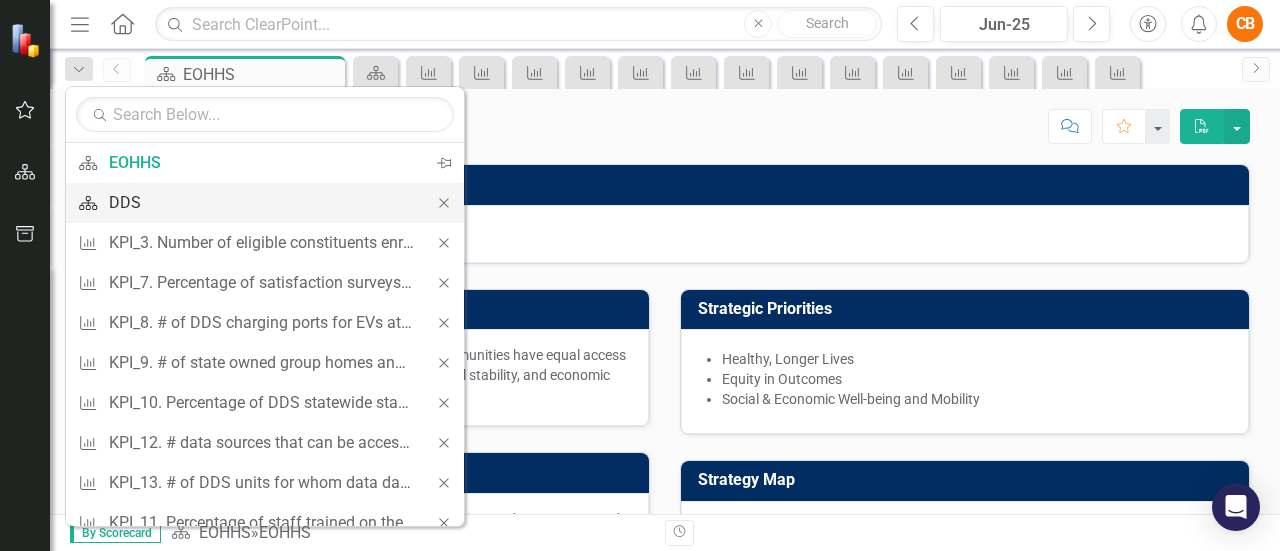 click on "DDS" at bounding box center [261, 202] 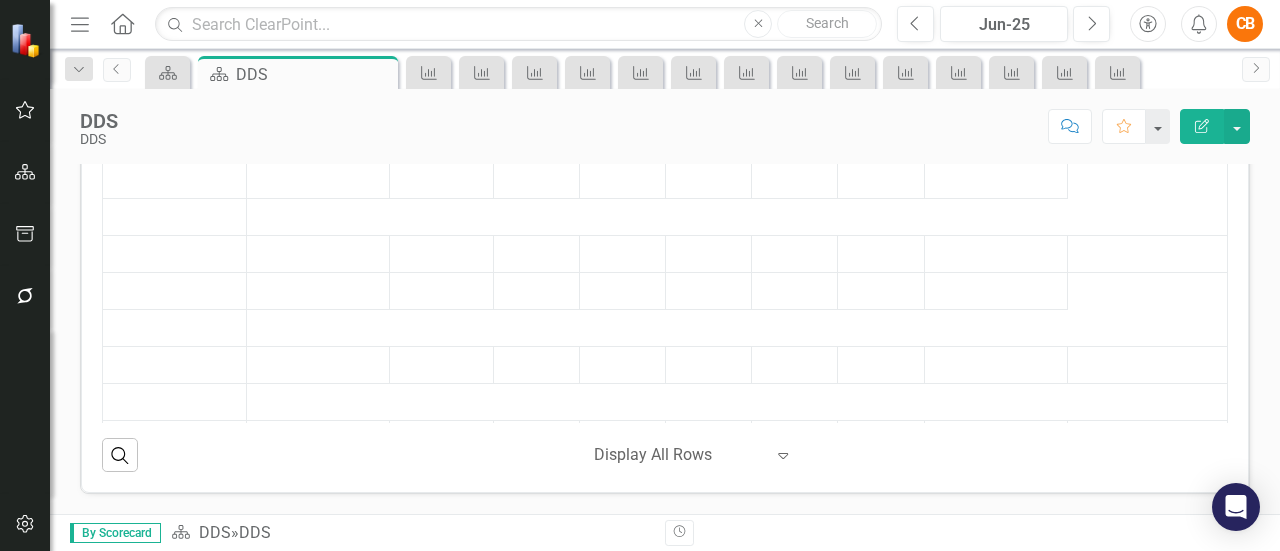 scroll, scrollTop: 725, scrollLeft: 0, axis: vertical 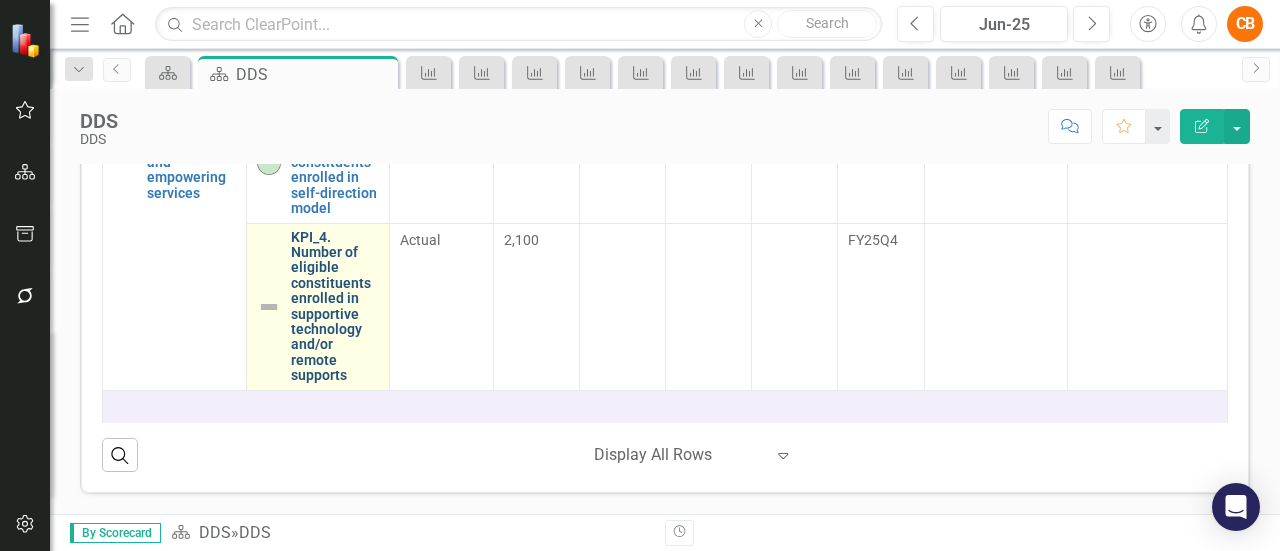 click on "KPI_4. Number of eligible constituents enrolled in supportive technology and/or remote supports" at bounding box center (335, 307) 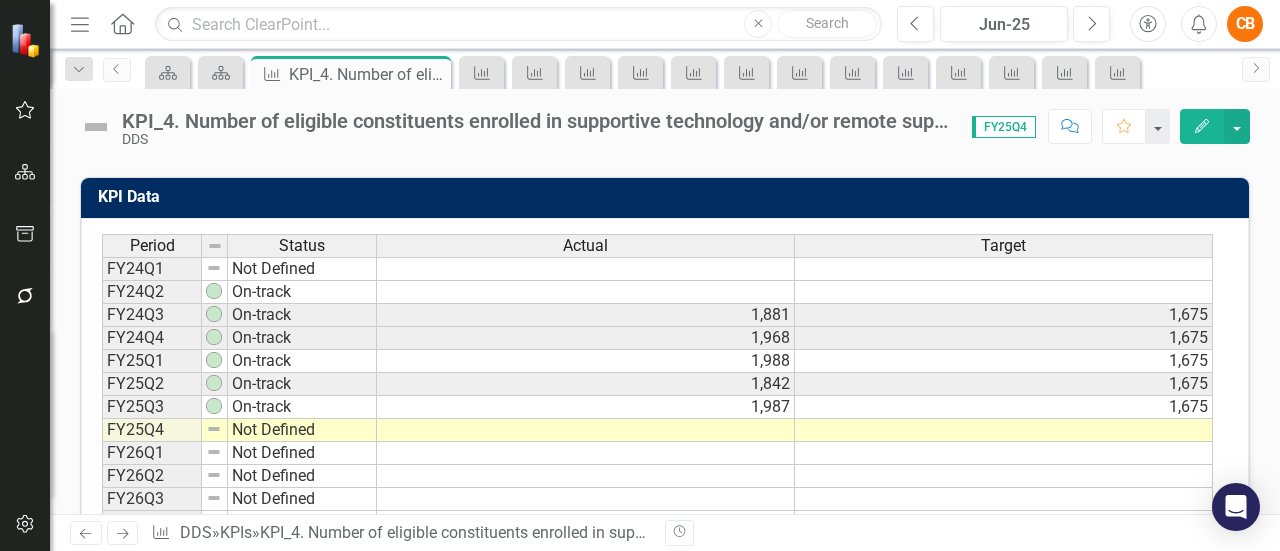 scroll, scrollTop: 703, scrollLeft: 0, axis: vertical 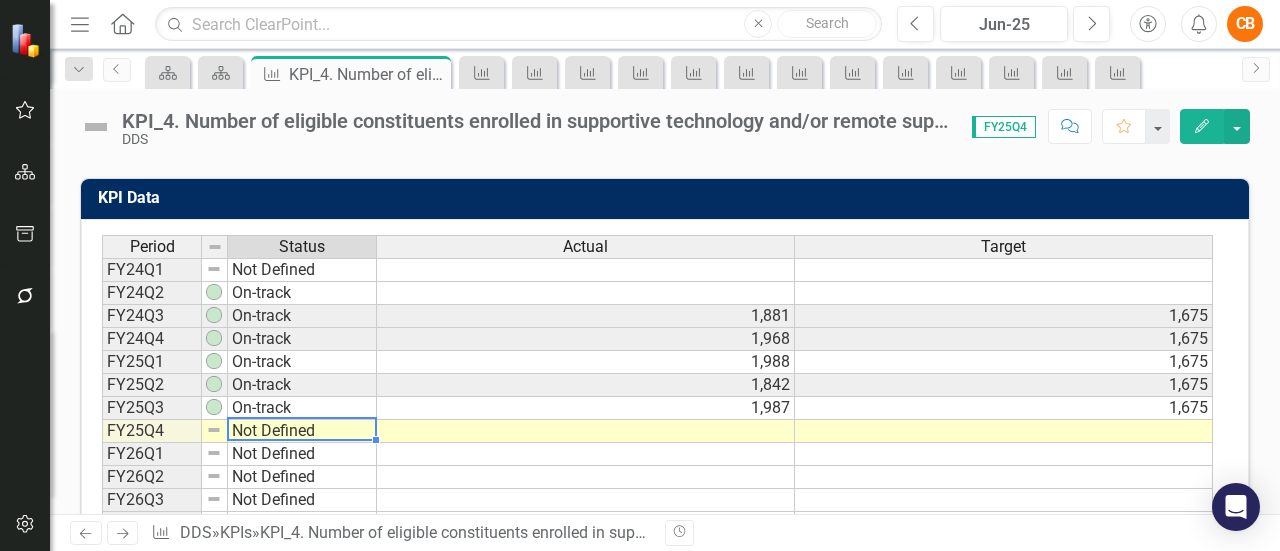 click on "Not Defined" at bounding box center (302, 431) 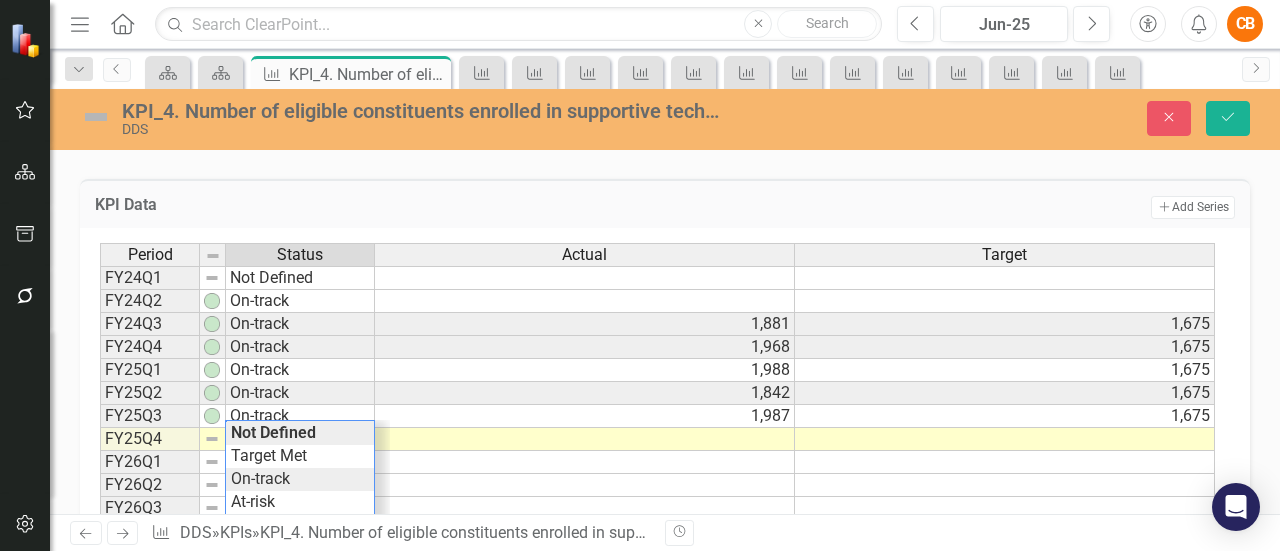 type on "On-track" 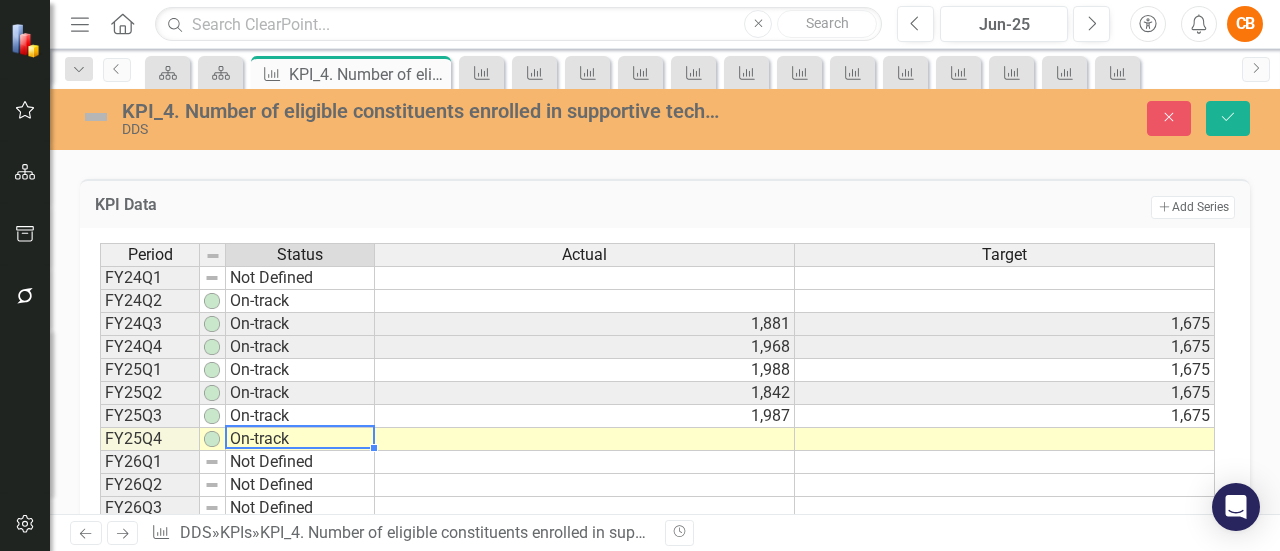 click at bounding box center (585, 439) 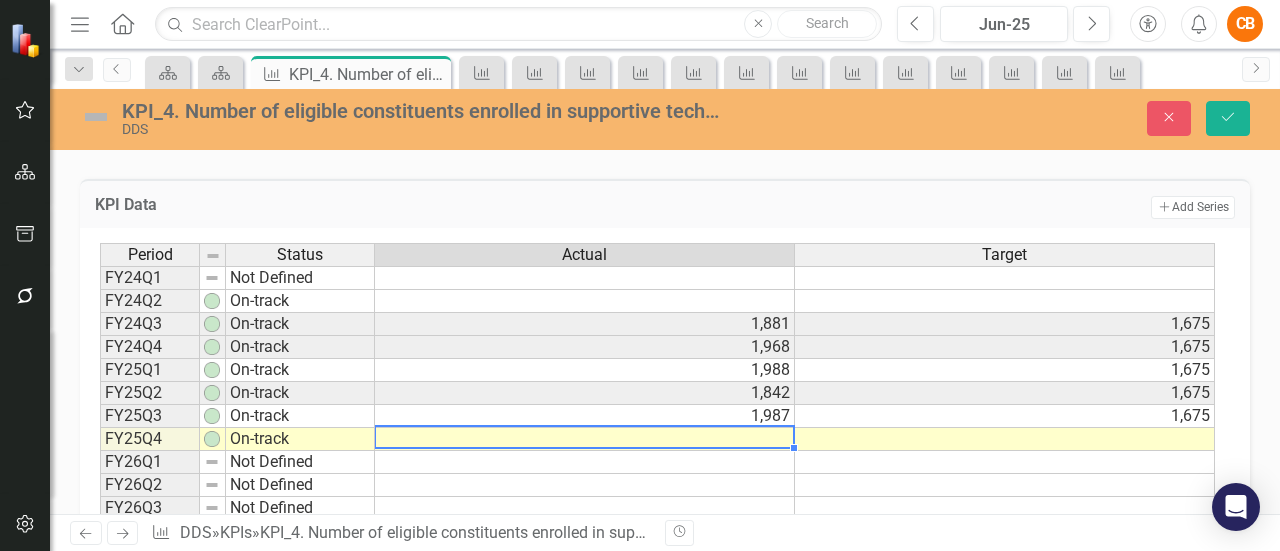type on "1" 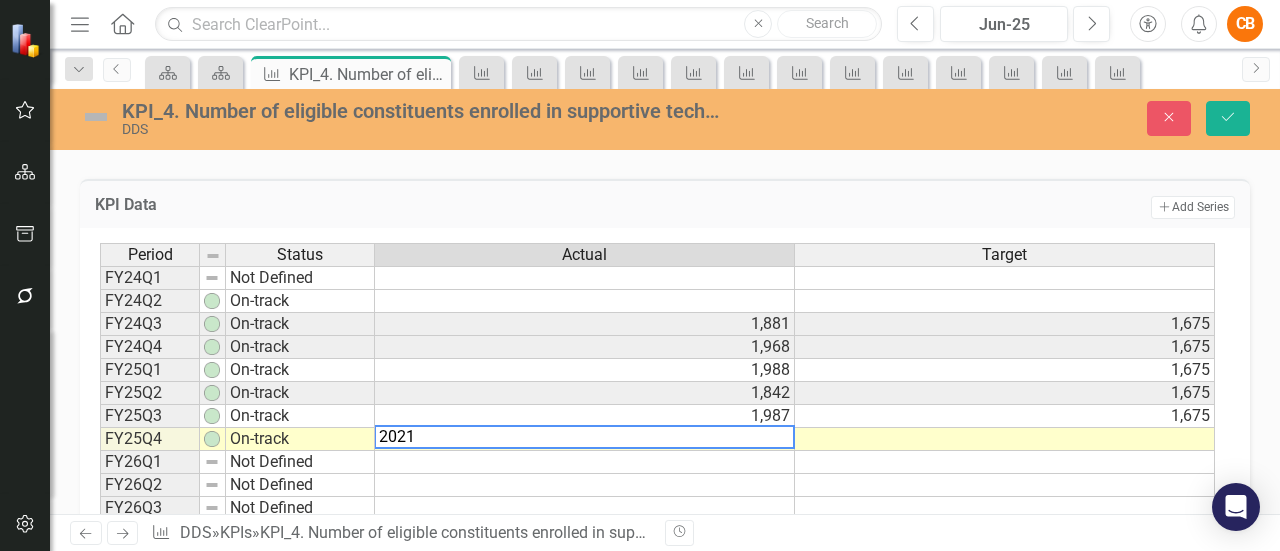 type on "2021" 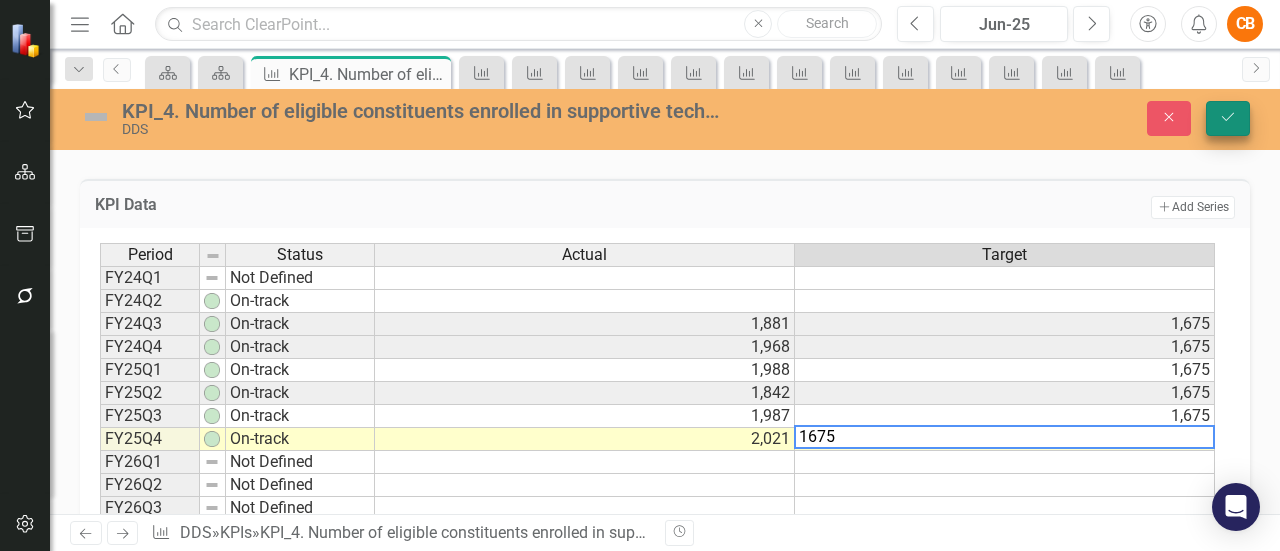 type on "1675" 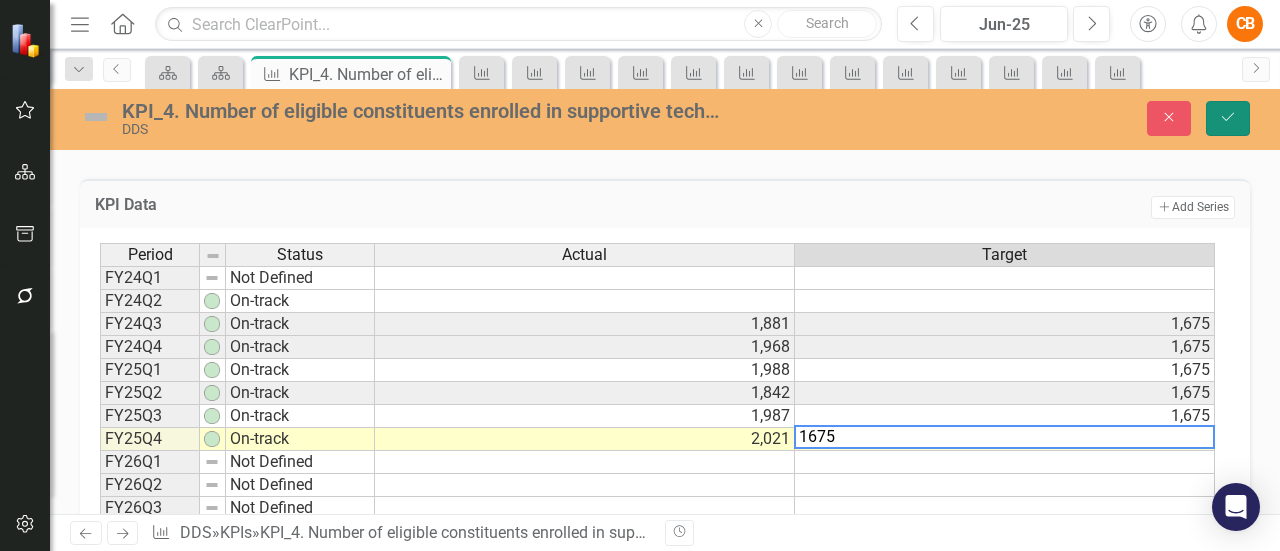 click on "Save" 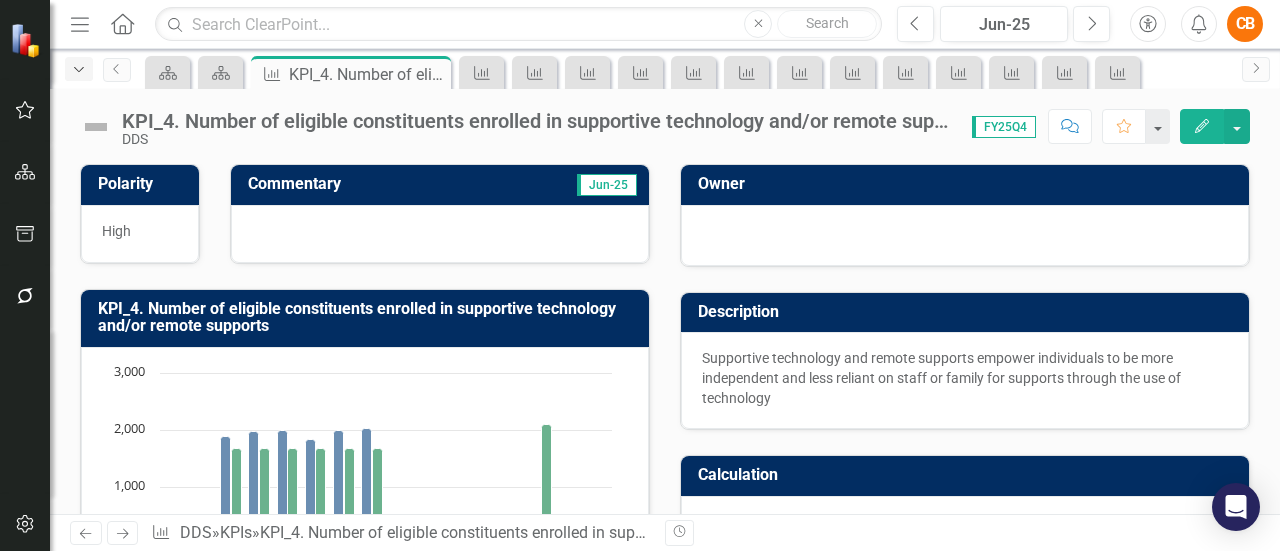 click on "Dropdown" 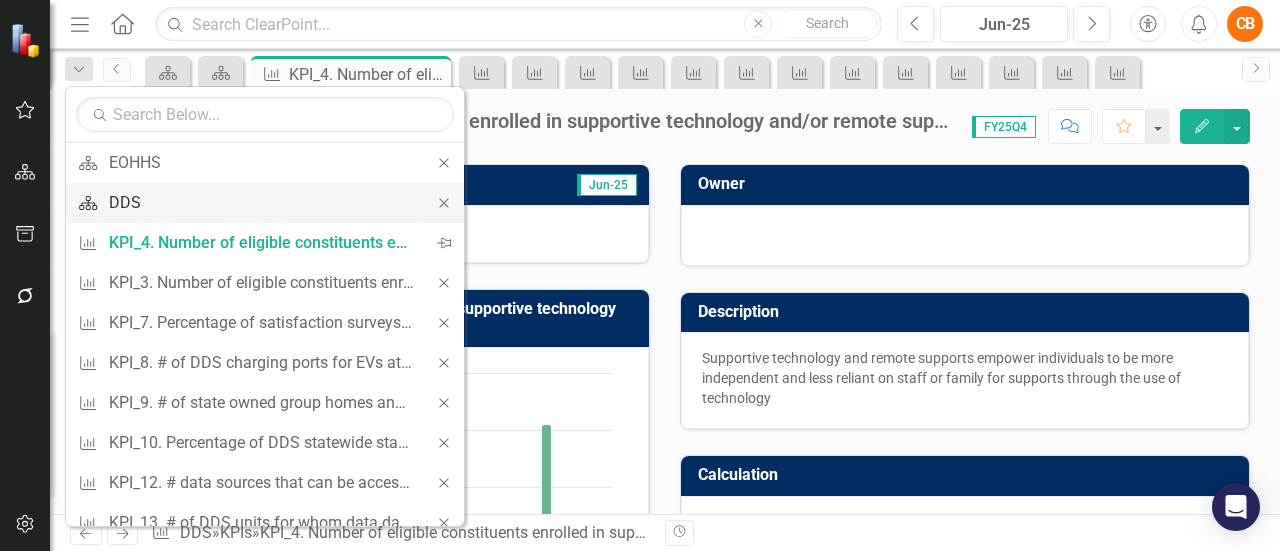 click on "DDS" at bounding box center [261, 202] 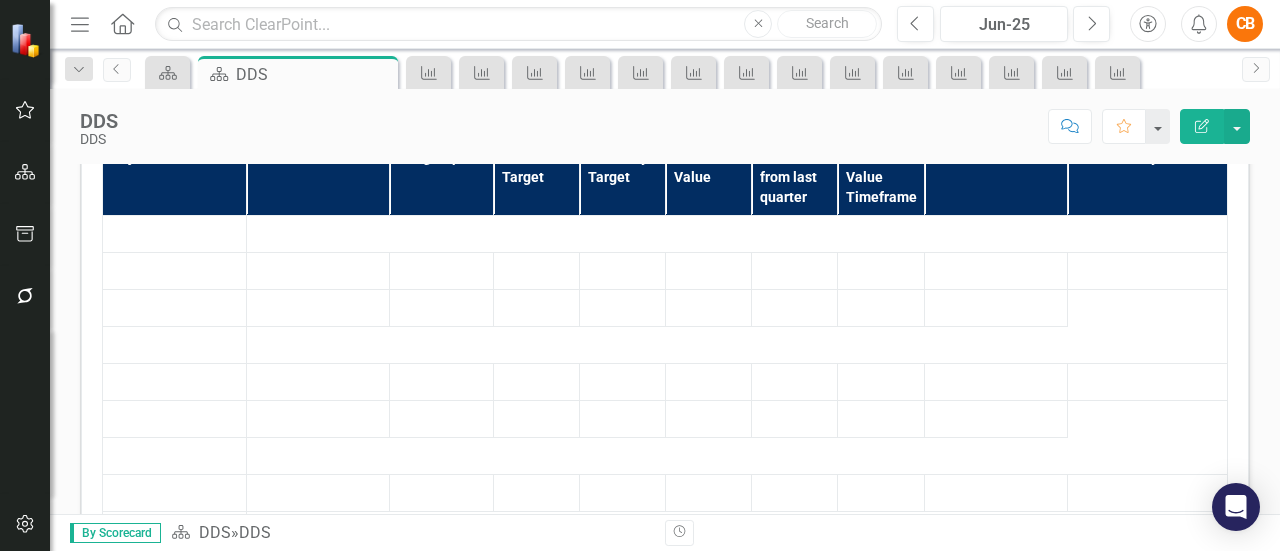 scroll, scrollTop: 683, scrollLeft: 0, axis: vertical 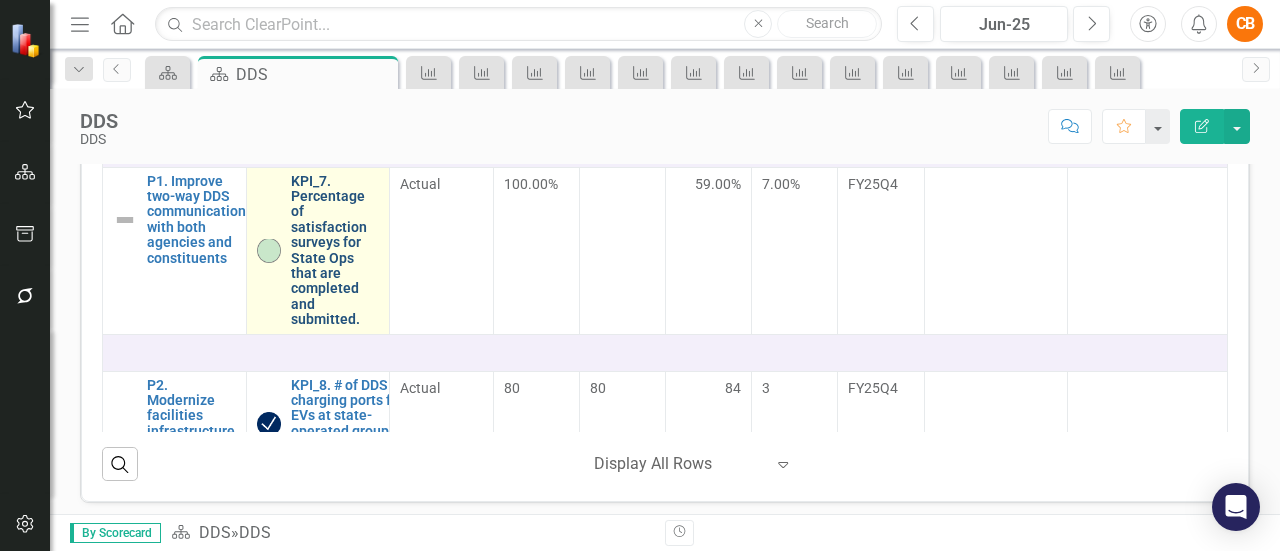 click on "KPI_7. Percentage of satisfaction surveys for State Ops that are completed and submitted." at bounding box center (335, 251) 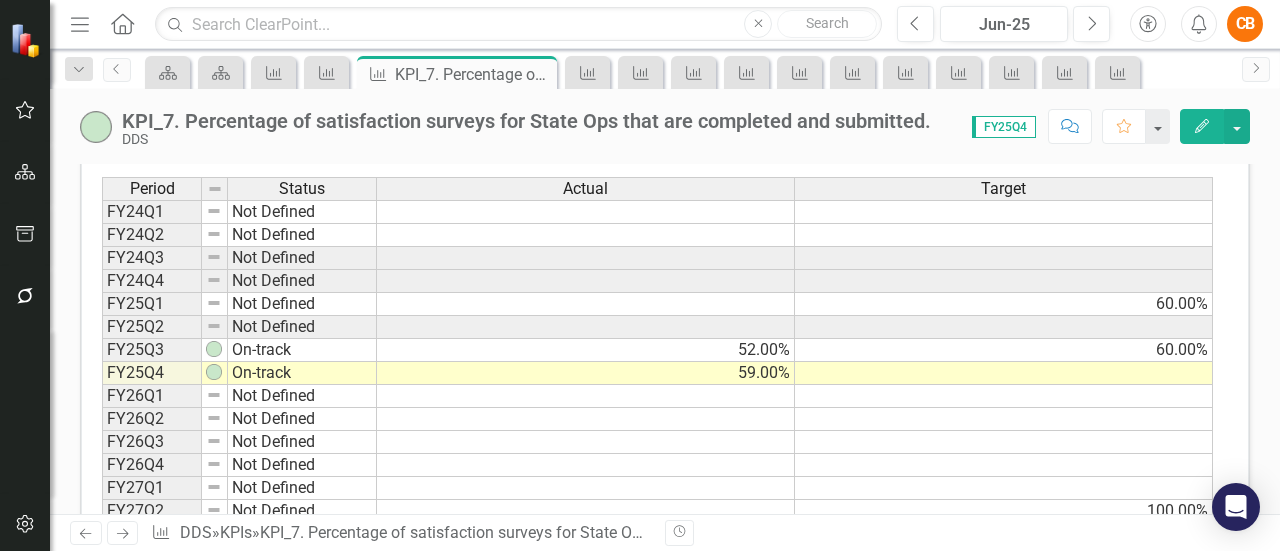 scroll, scrollTop: 820, scrollLeft: 0, axis: vertical 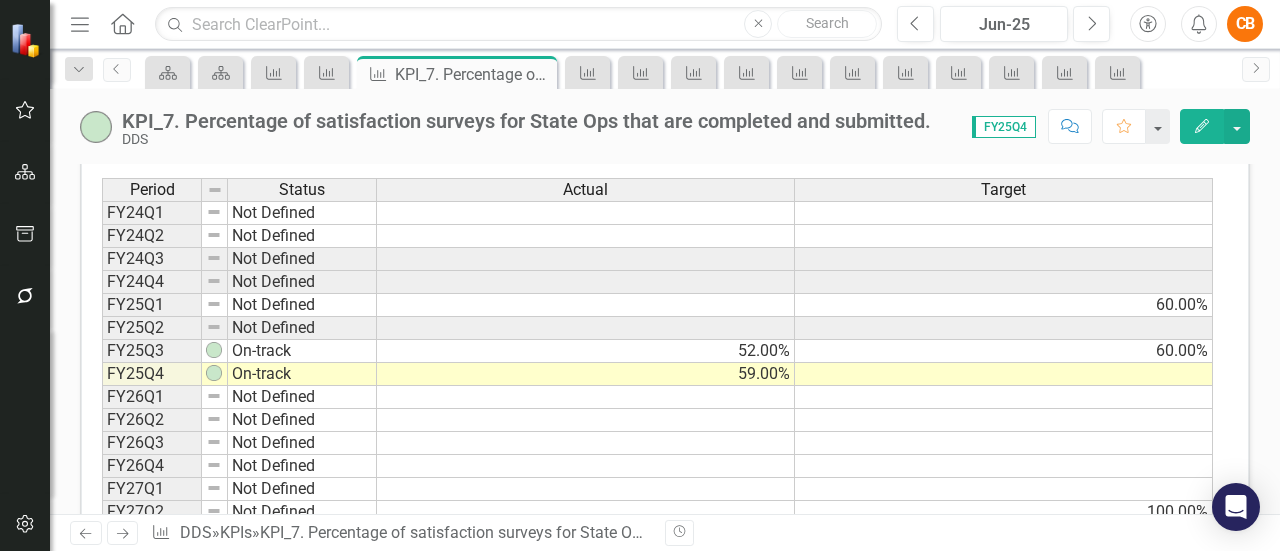 click at bounding box center (1004, 374) 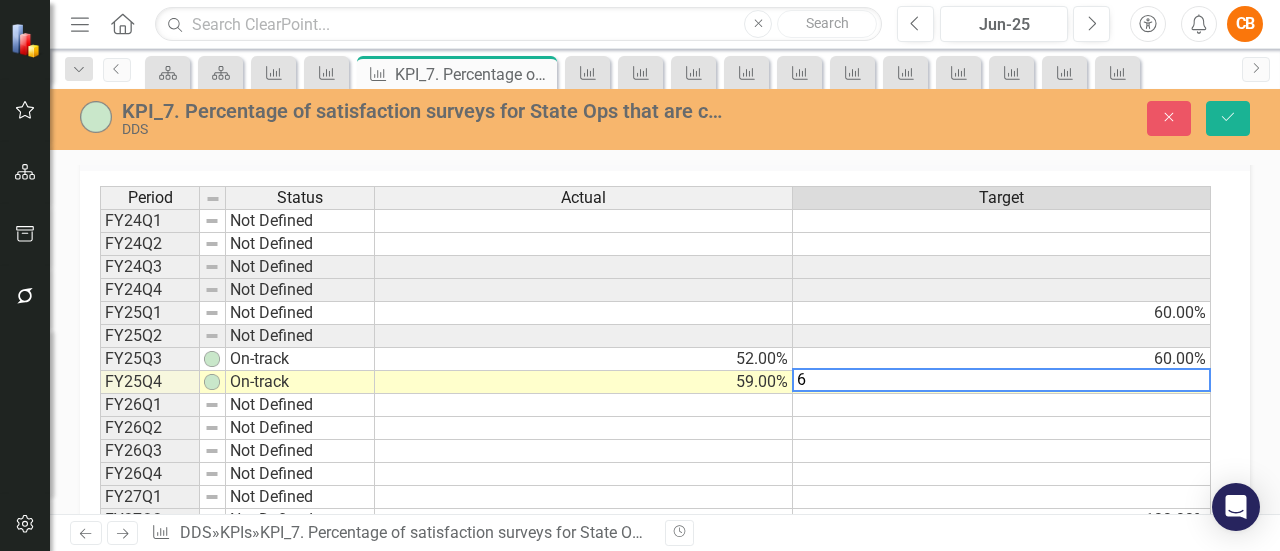 scroll, scrollTop: 828, scrollLeft: 0, axis: vertical 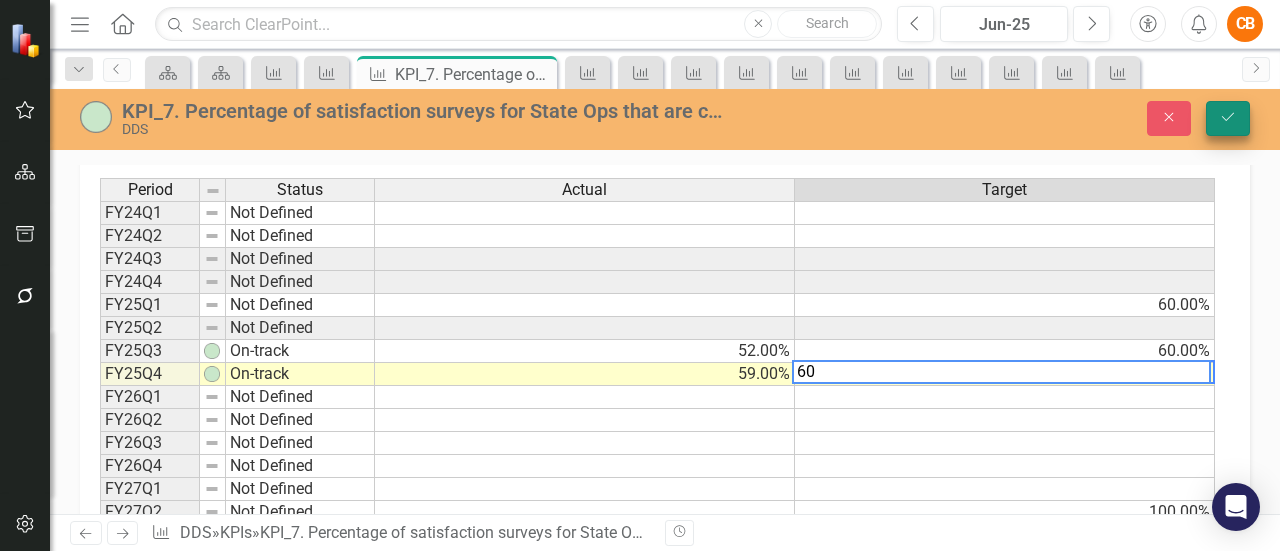 type on "60" 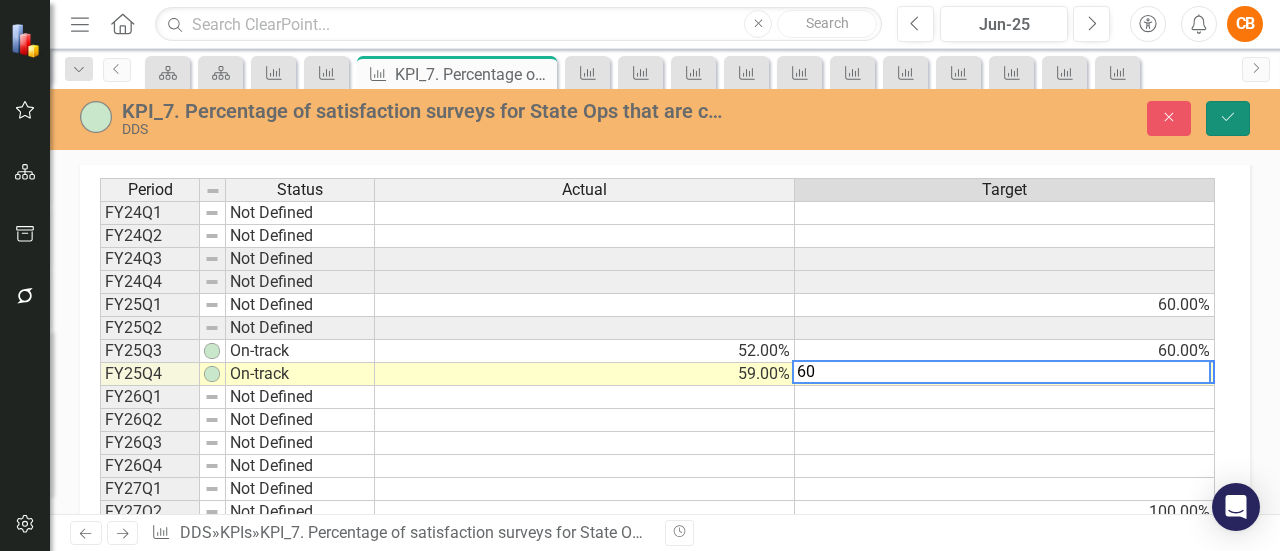 click on "Save" 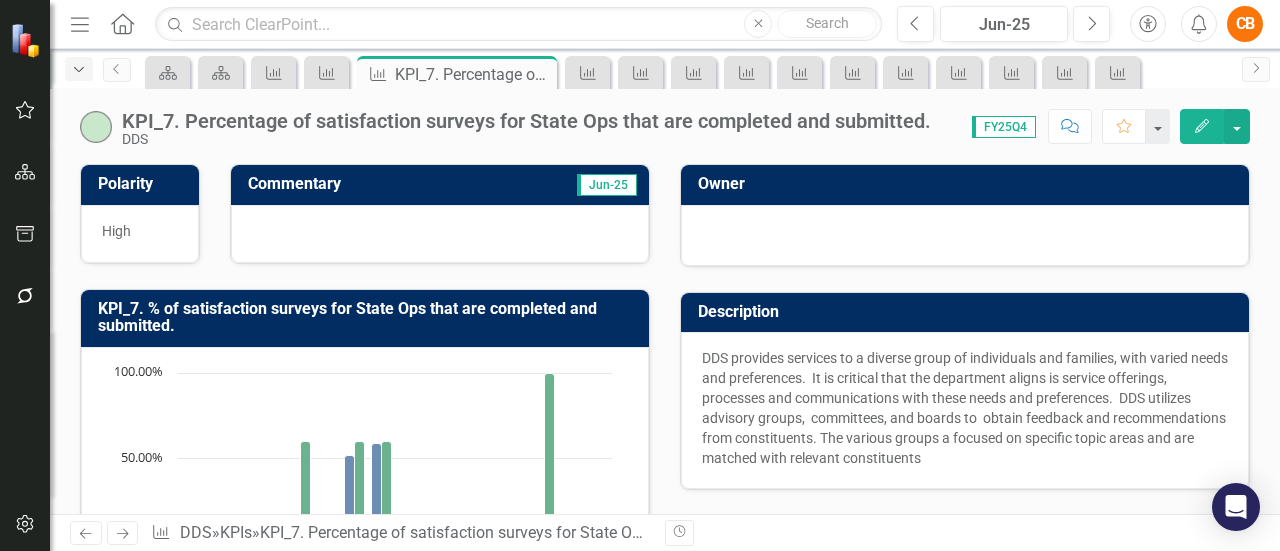click on "Dropdown" 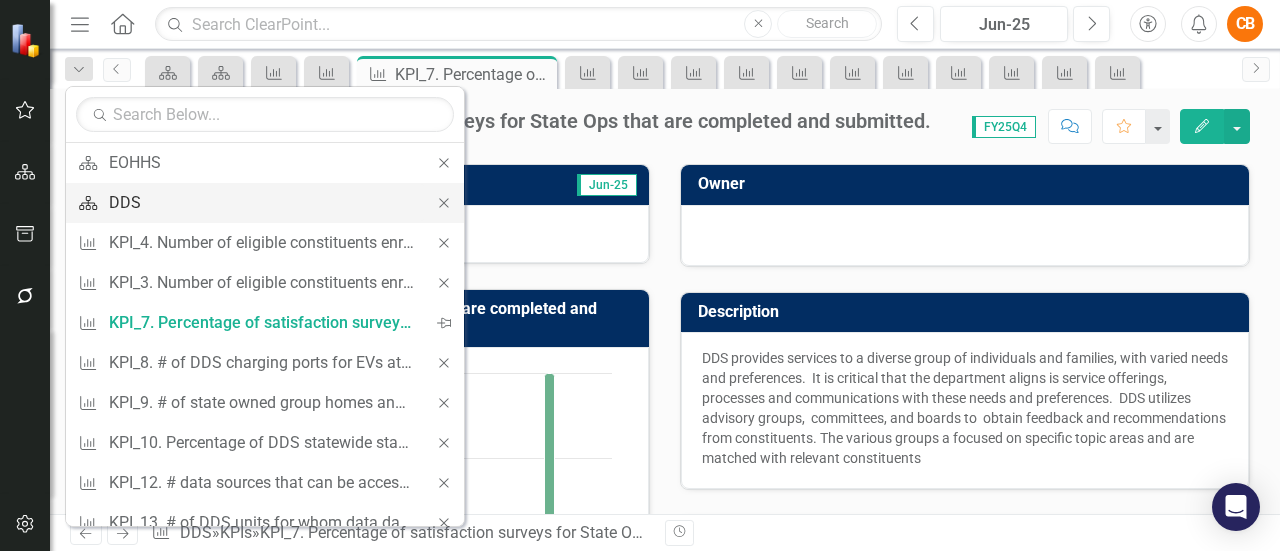 scroll, scrollTop: 2, scrollLeft: 0, axis: vertical 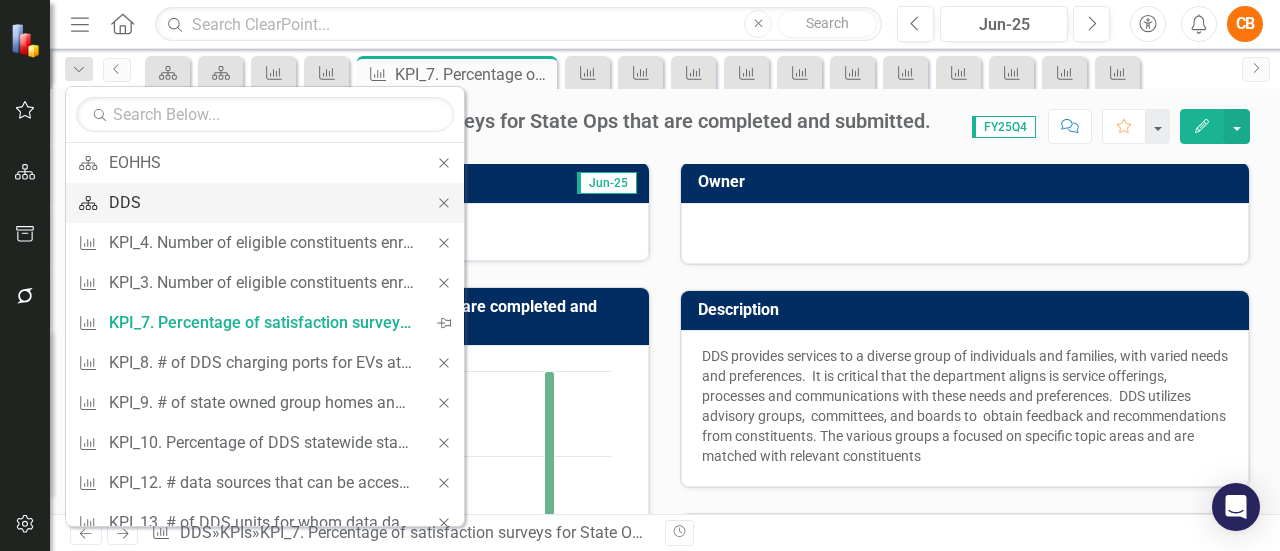 click on "DDS" at bounding box center (261, 202) 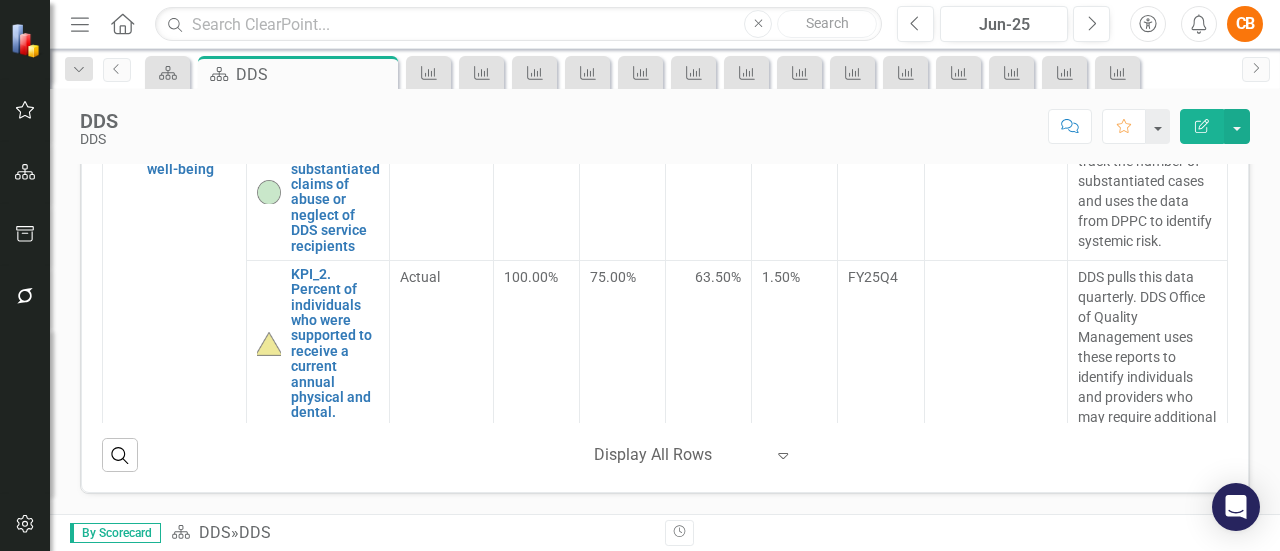 scroll, scrollTop: 812, scrollLeft: 0, axis: vertical 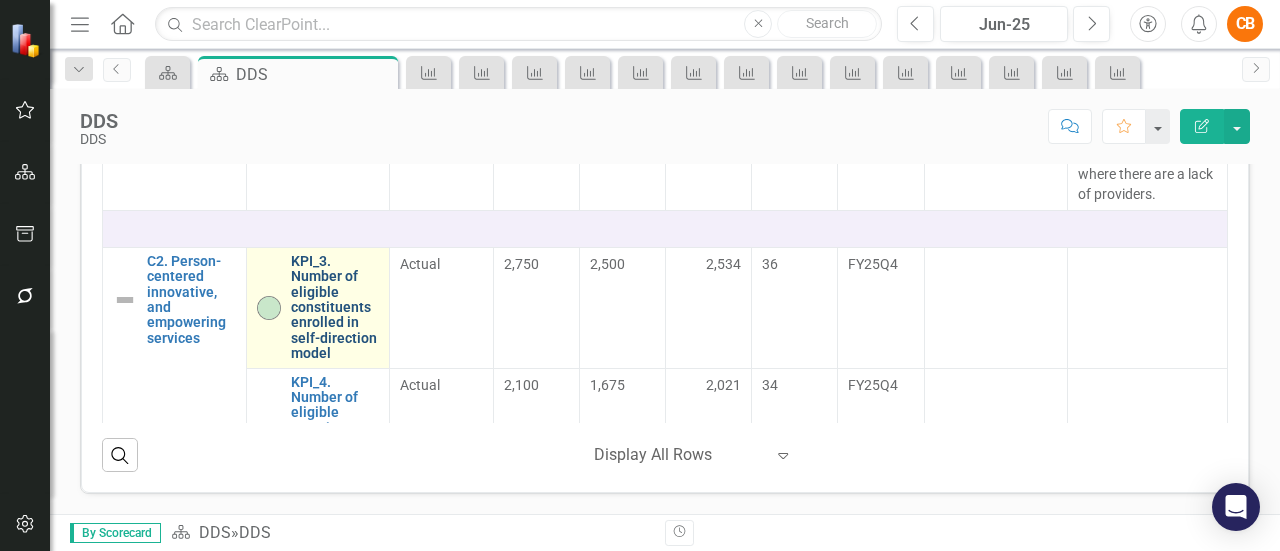 click on "KPI_3. Number of eligible constituents enrolled in self-direction model" at bounding box center (335, 308) 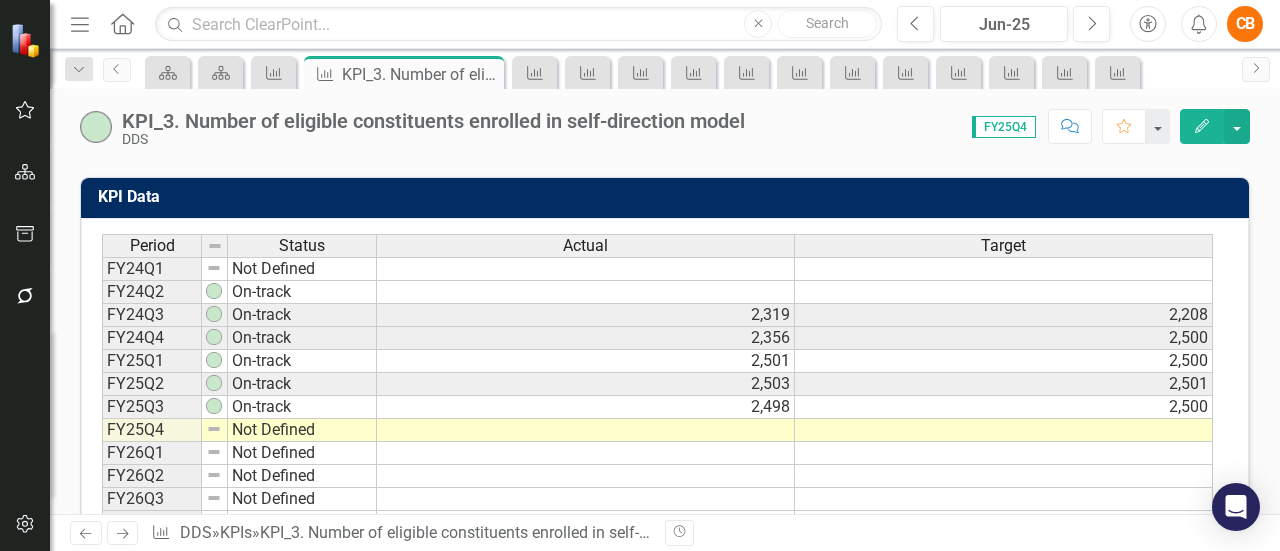 scroll, scrollTop: 742, scrollLeft: 0, axis: vertical 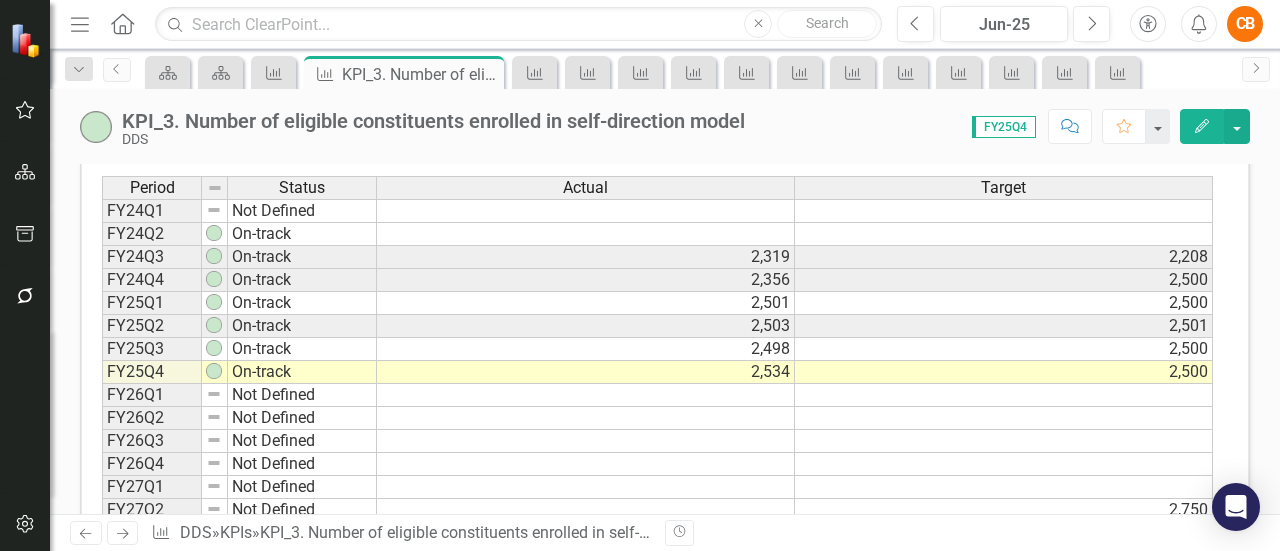 click on "2,534" at bounding box center (586, 372) 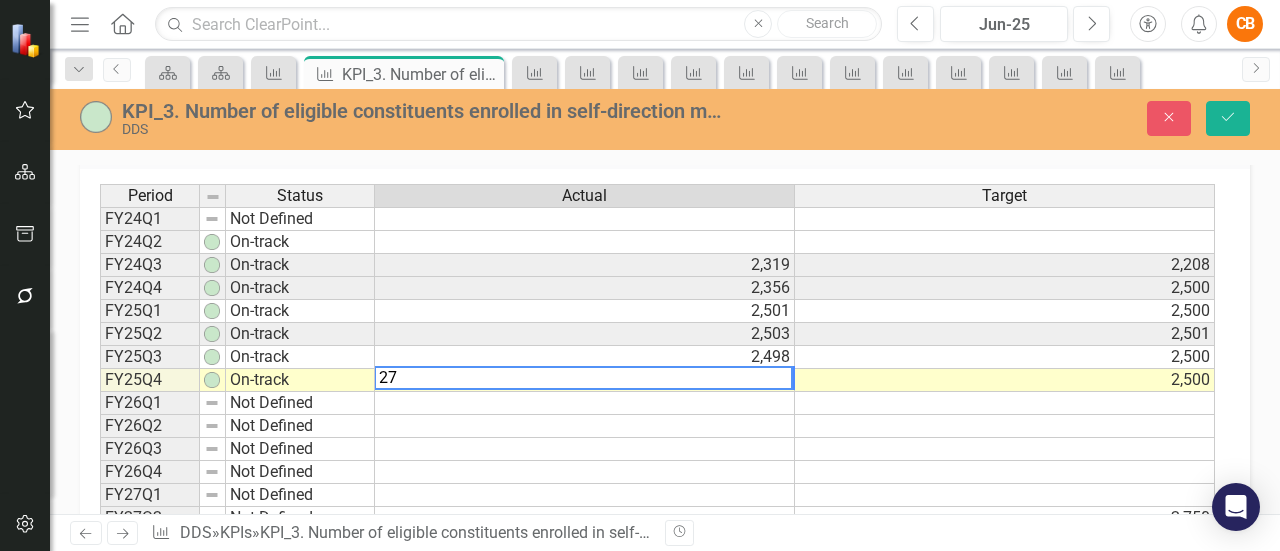 scroll, scrollTop: 750, scrollLeft: 0, axis: vertical 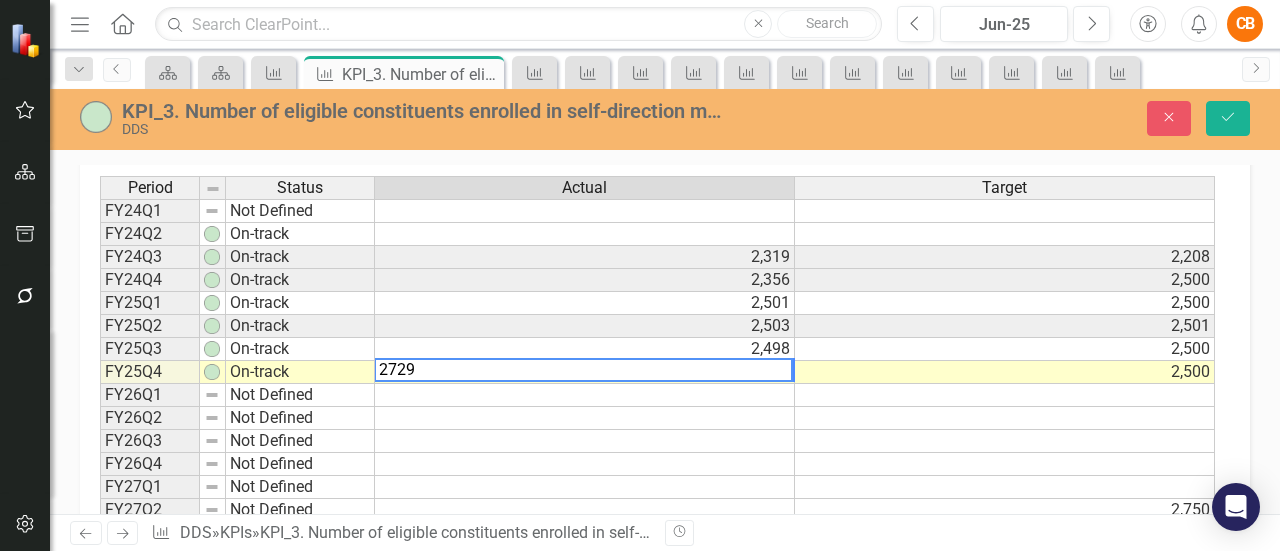 type on "2729" 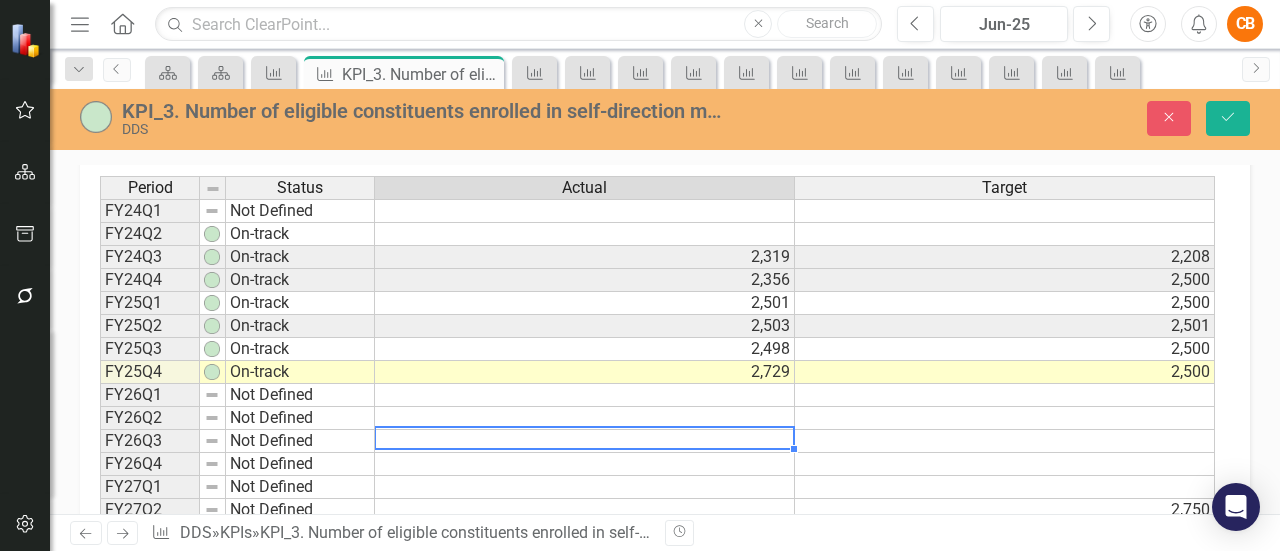 type 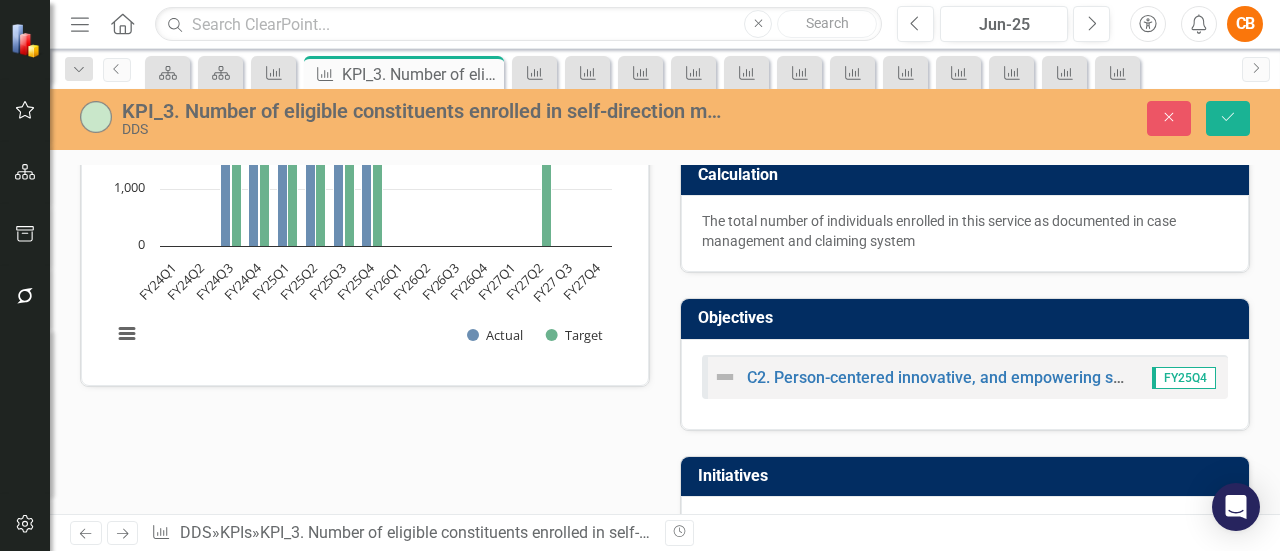 scroll, scrollTop: 0, scrollLeft: 0, axis: both 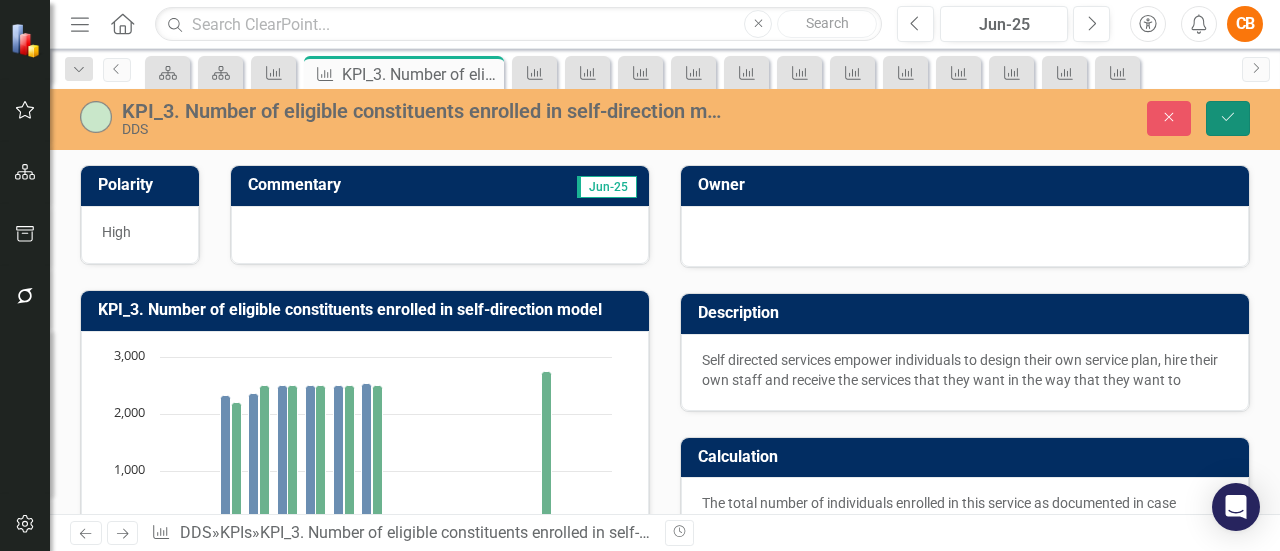 drag, startPoint x: 1217, startPoint y: 113, endPoint x: 1244, endPoint y: 112, distance: 27.018513 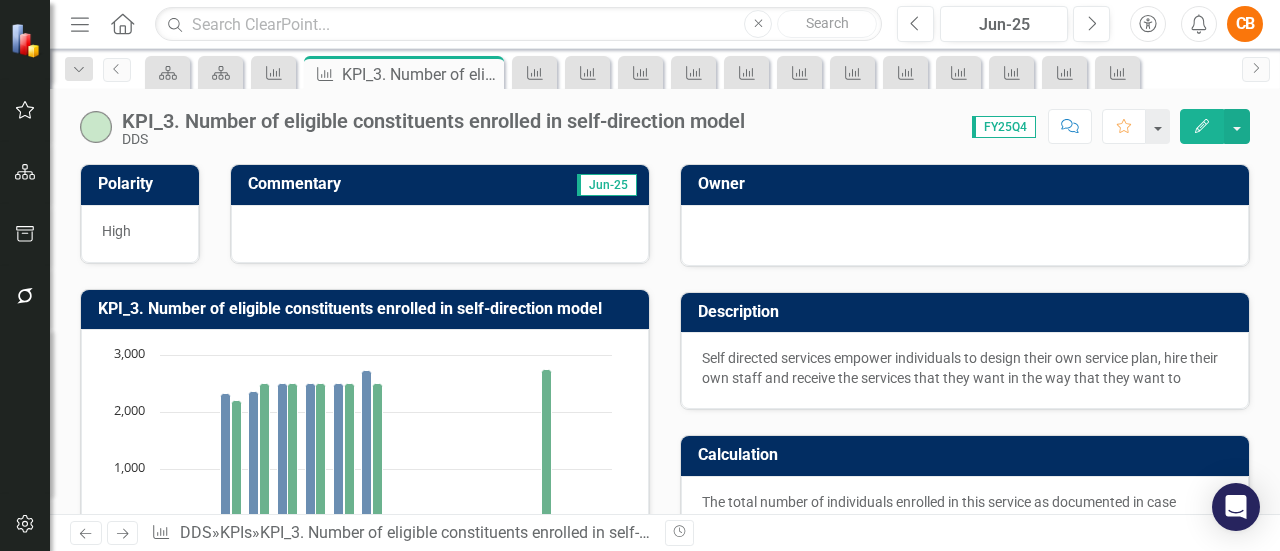 scroll, scrollTop: 100, scrollLeft: 0, axis: vertical 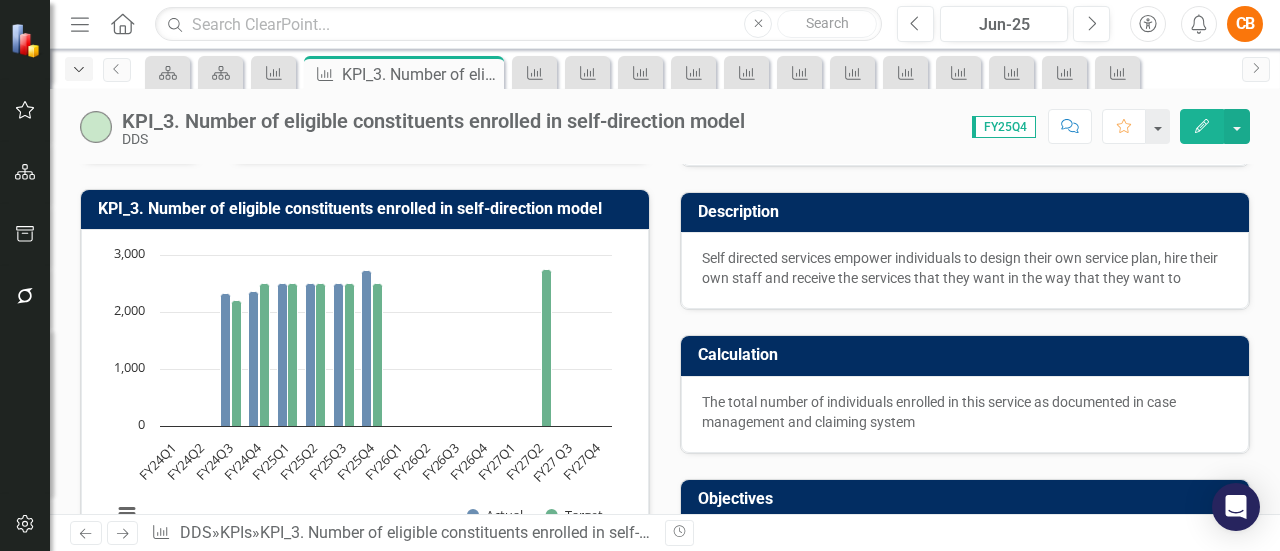 click on "Dropdown" 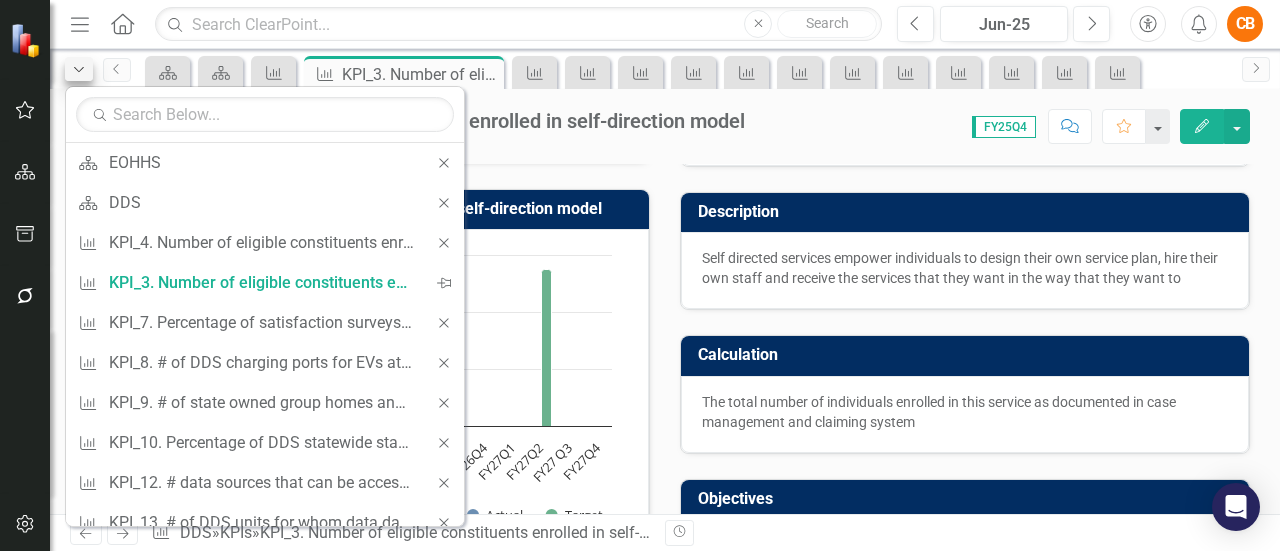 scroll, scrollTop: 0, scrollLeft: 0, axis: both 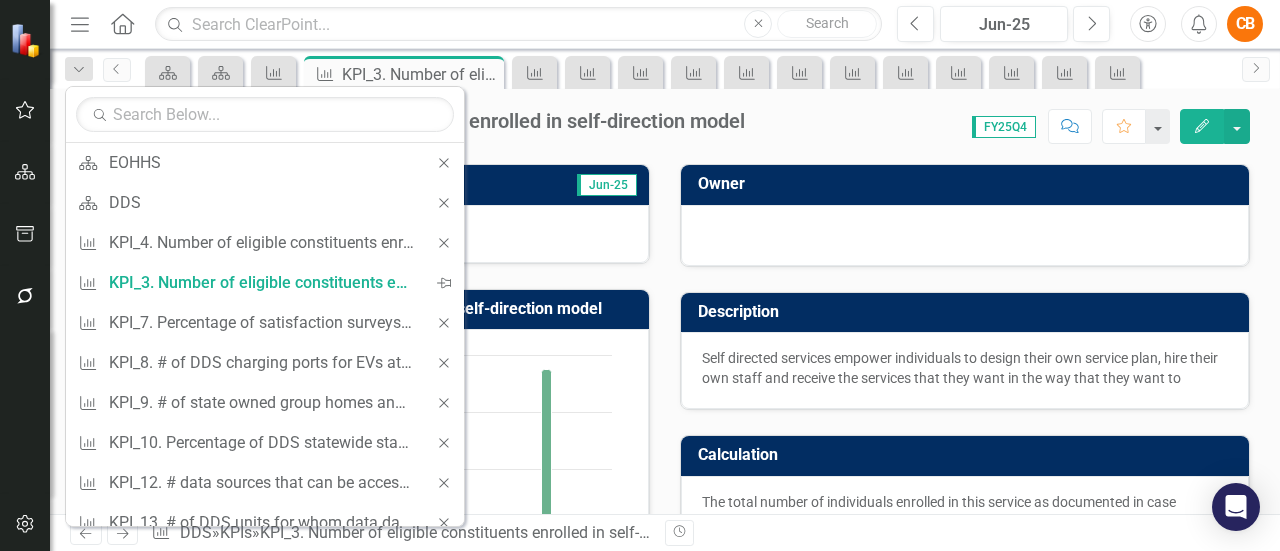 click on "Score: 0.00 FY25Q4 Completed  Comment Favorite Edit" at bounding box center [1002, 126] 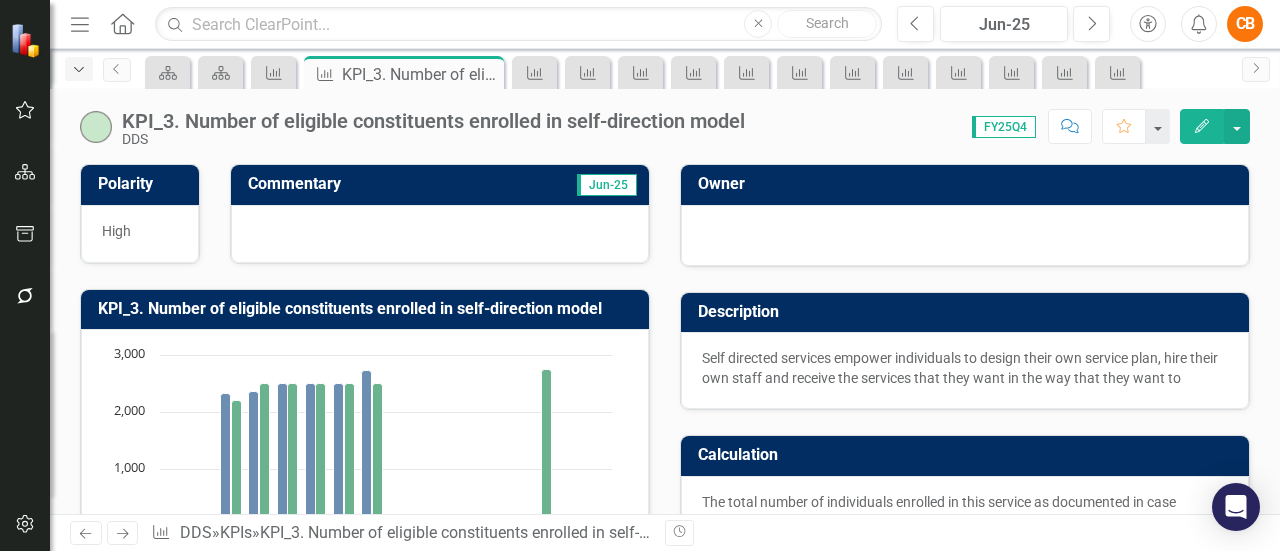 click on "Dropdown" 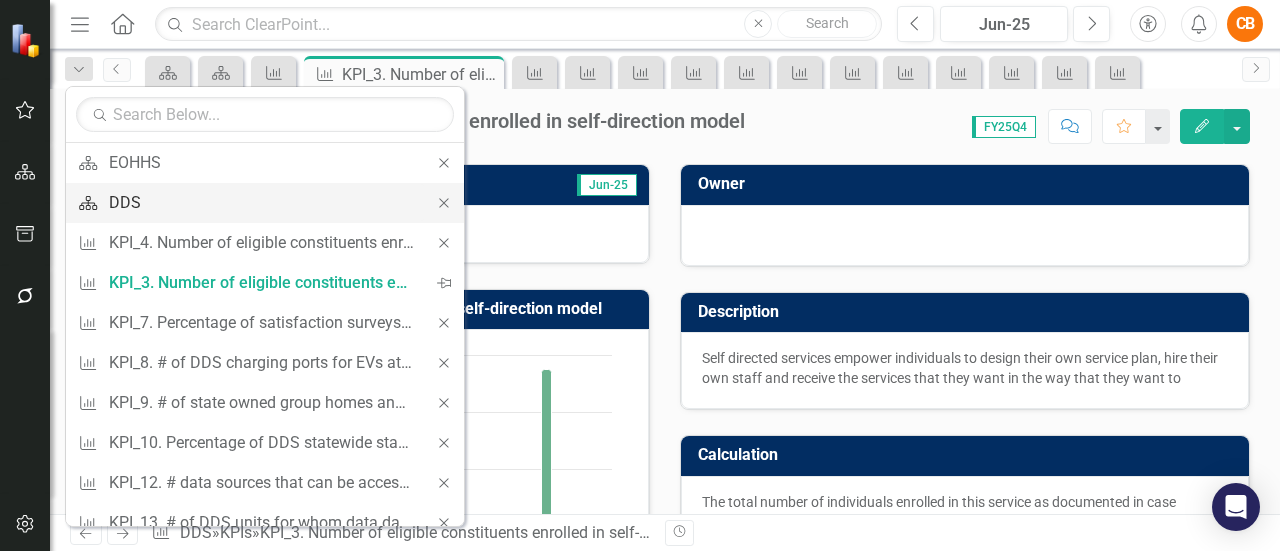 click on "DDS" at bounding box center (261, 202) 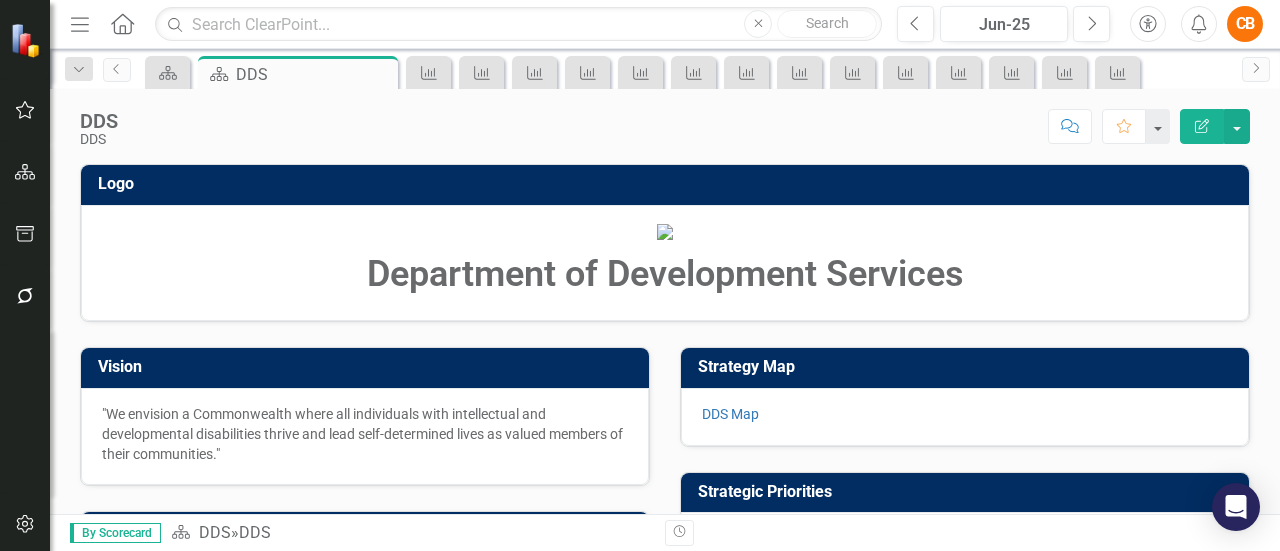 scroll, scrollTop: 781, scrollLeft: 0, axis: vertical 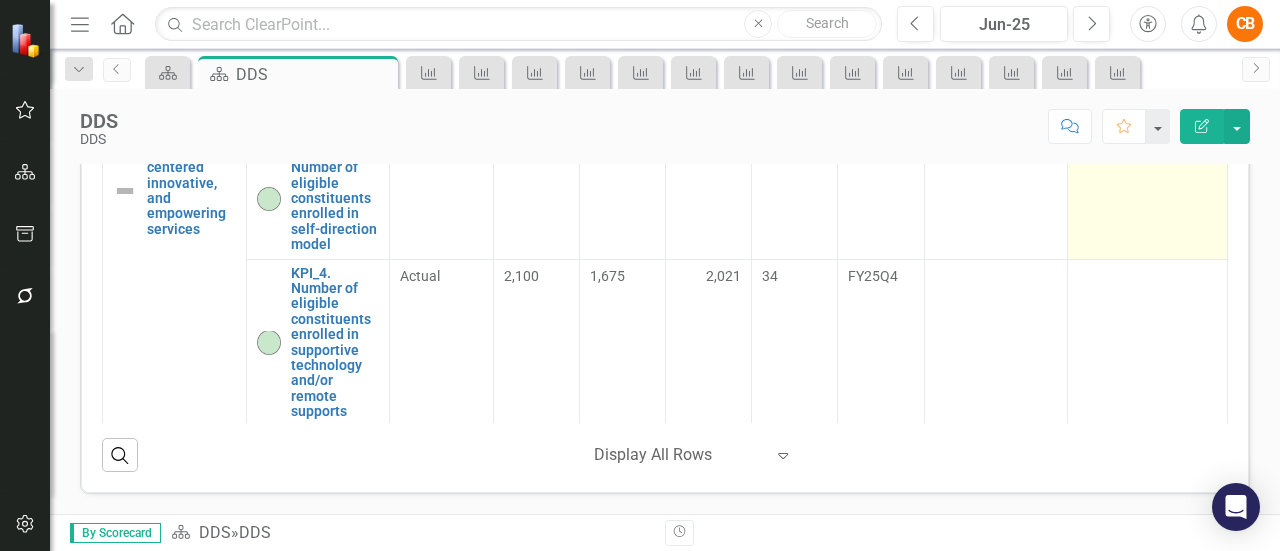 click at bounding box center (1148, 198) 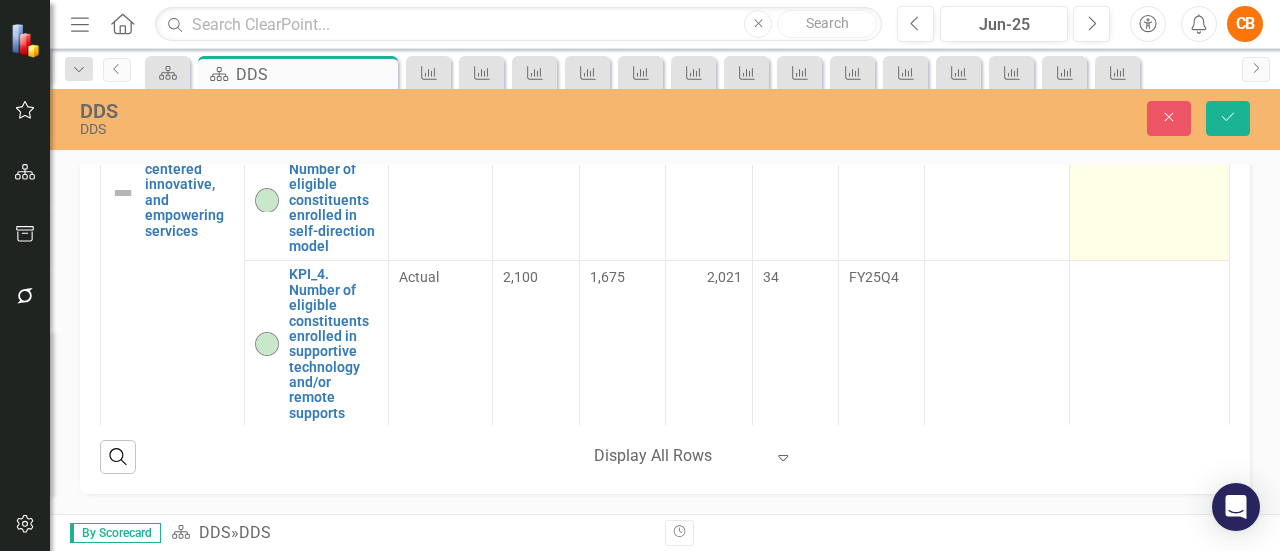 scroll, scrollTop: 788, scrollLeft: 0, axis: vertical 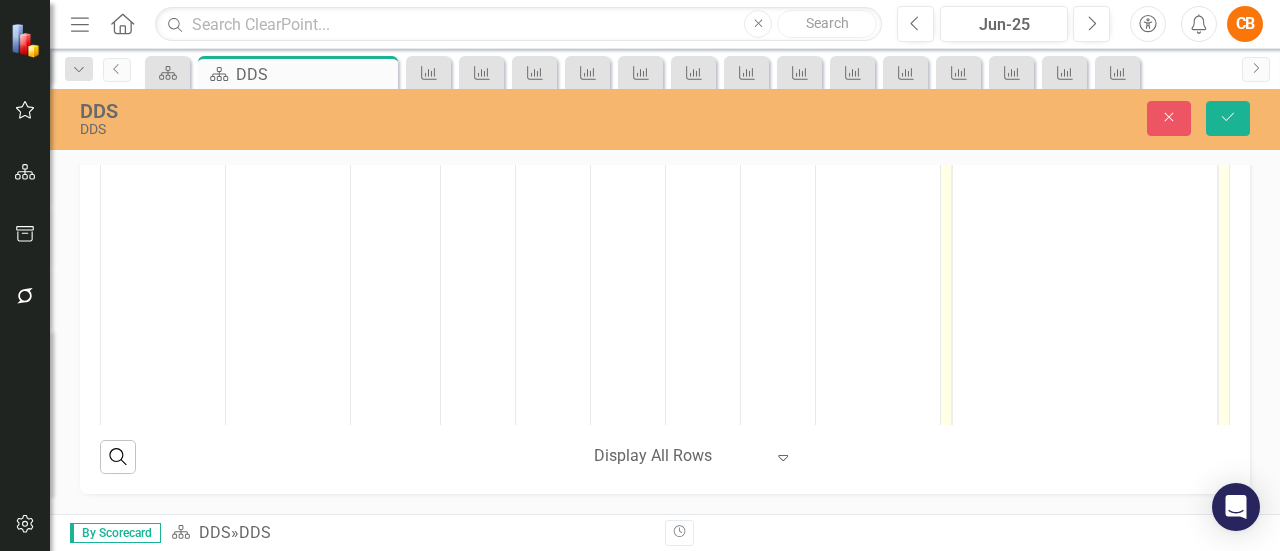 click at bounding box center (1085, 239) 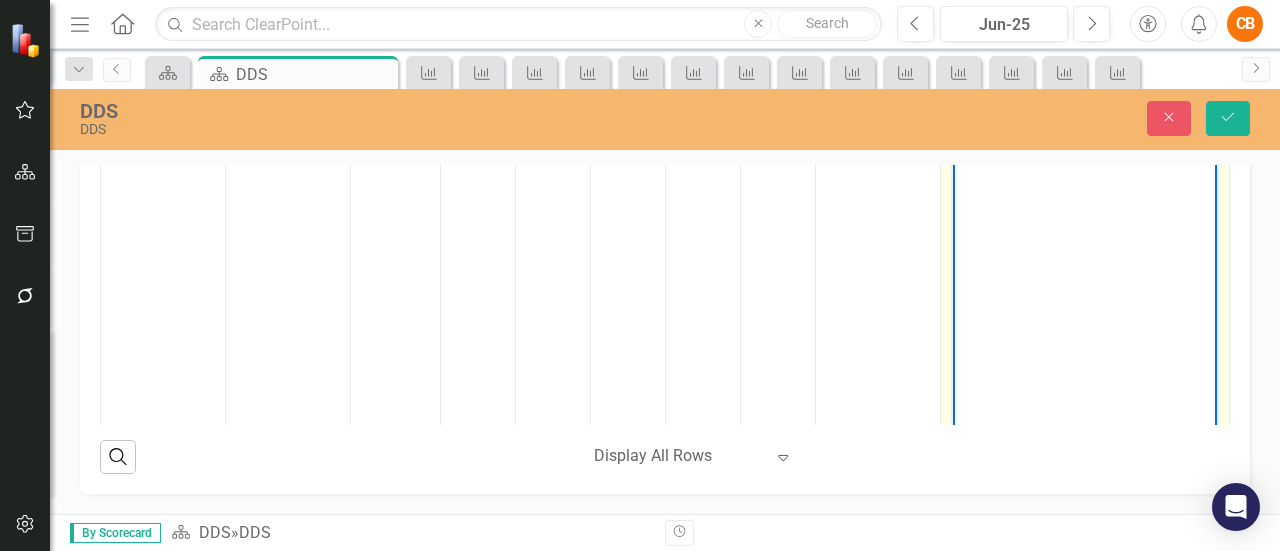 type 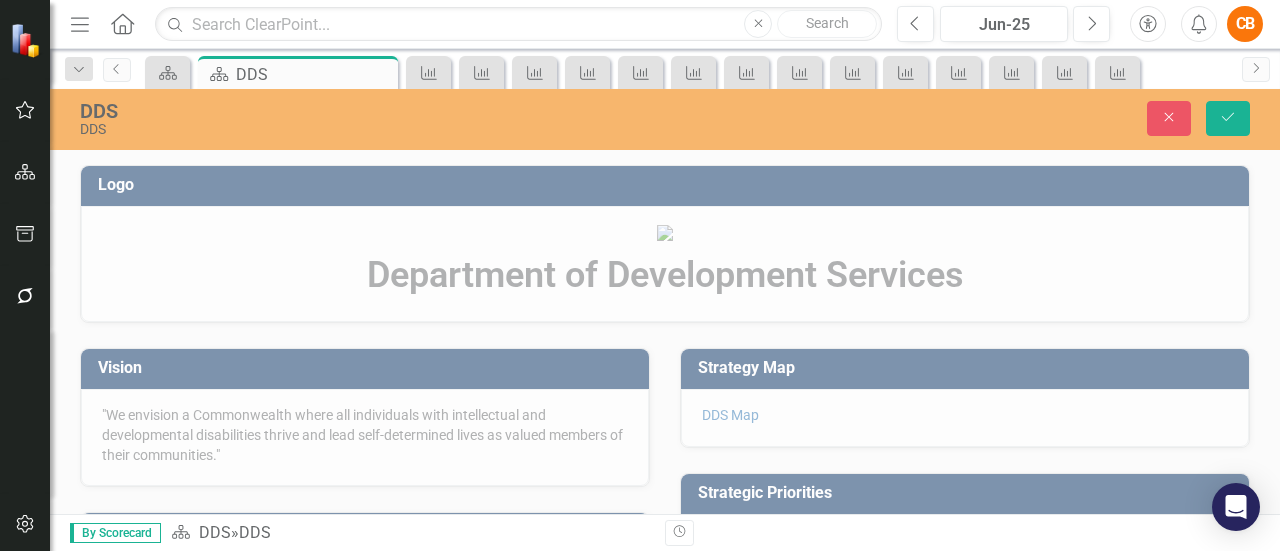 scroll, scrollTop: 0, scrollLeft: 0, axis: both 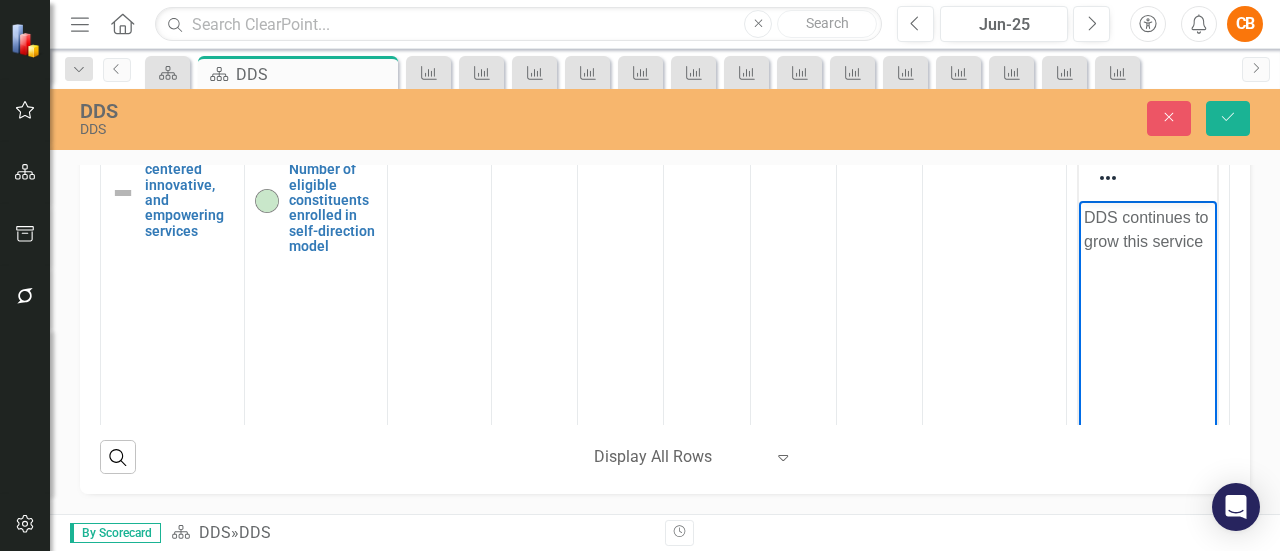 type 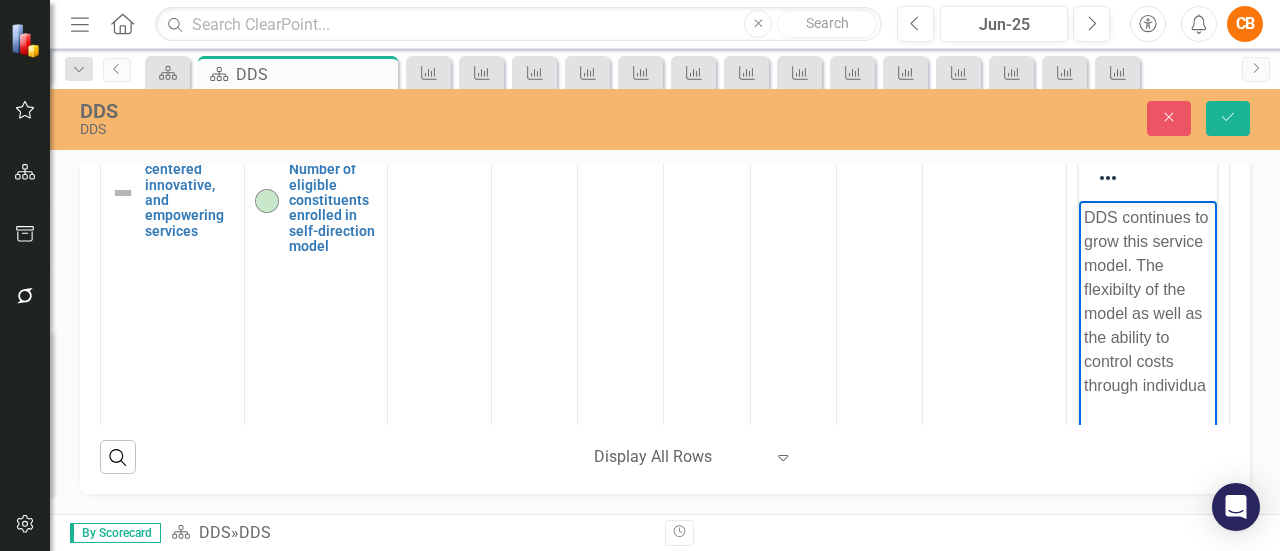 scroll, scrollTop: 840, scrollLeft: 0, axis: vertical 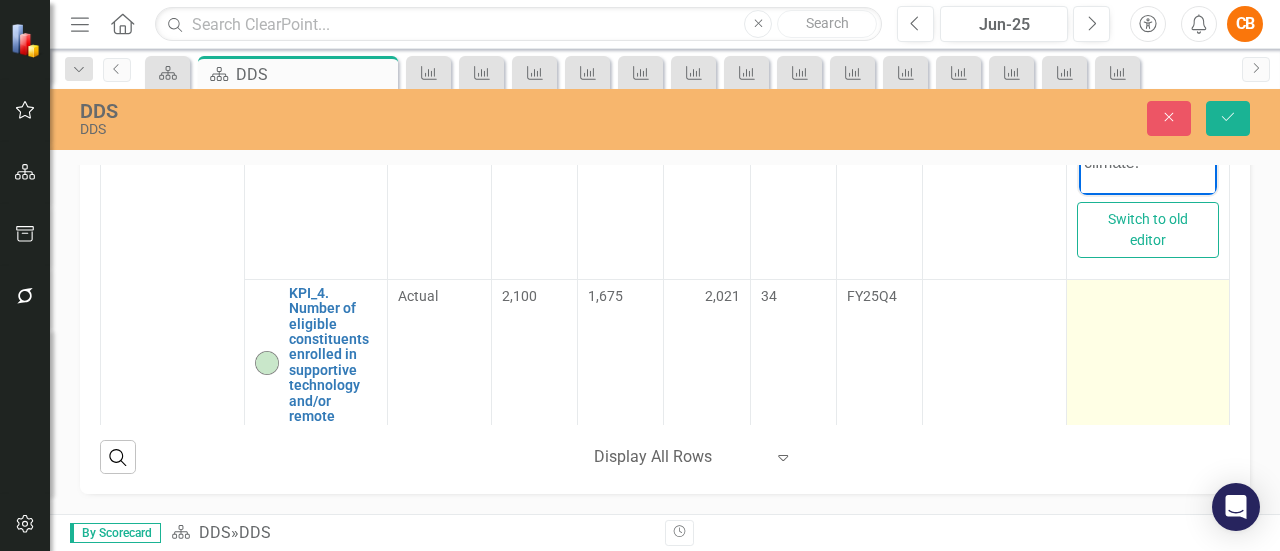 click at bounding box center (1147, 362) 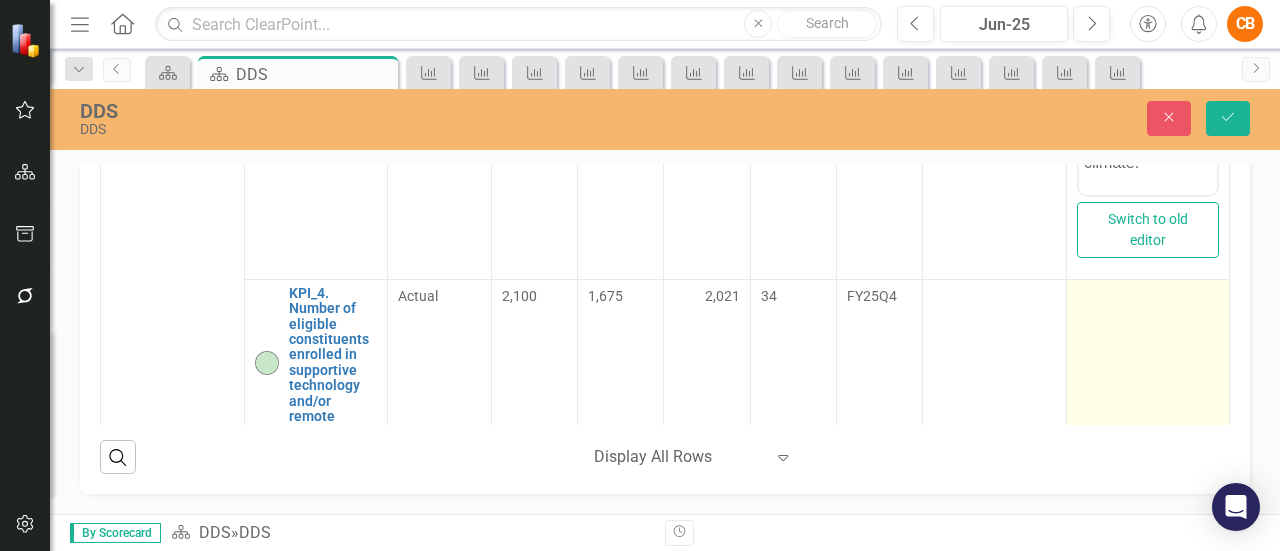 click at bounding box center (1147, 362) 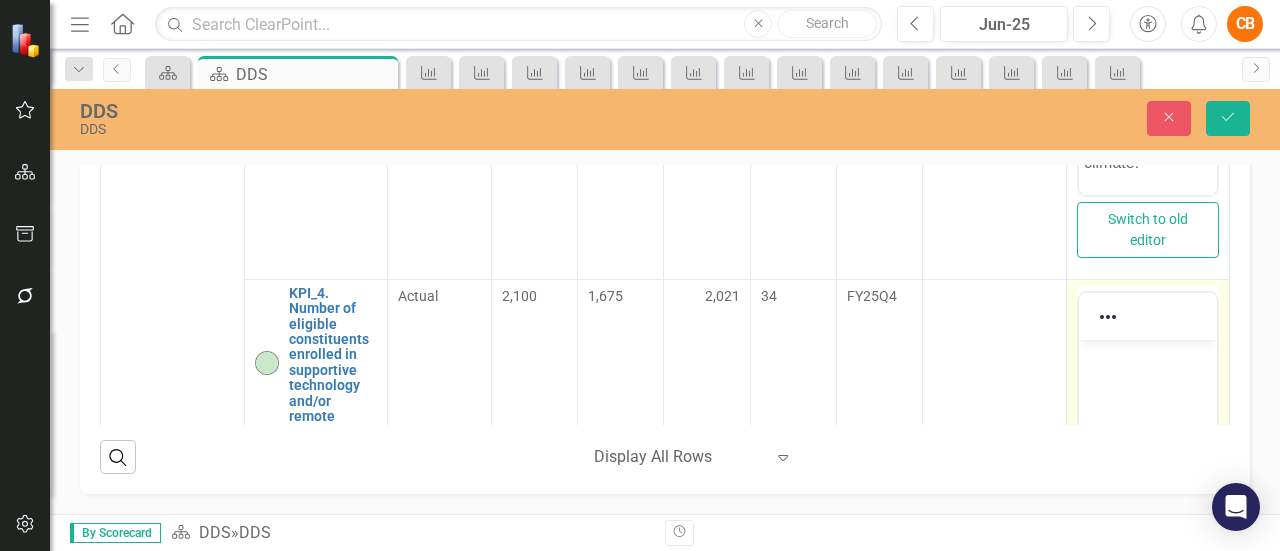 scroll, scrollTop: 0, scrollLeft: 0, axis: both 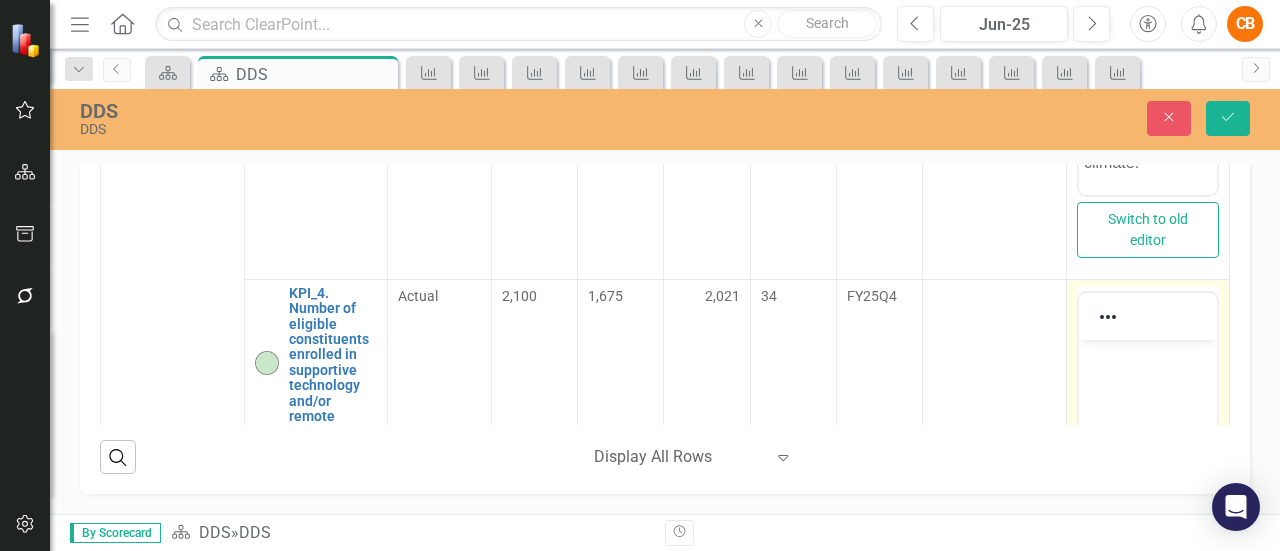 click at bounding box center [1147, 356] 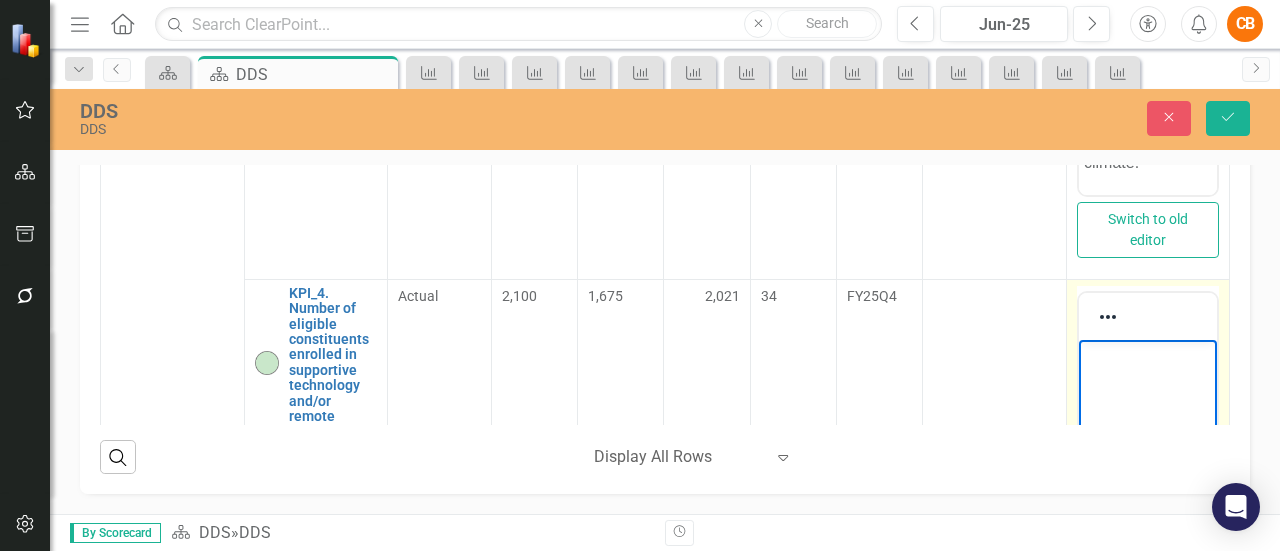 type 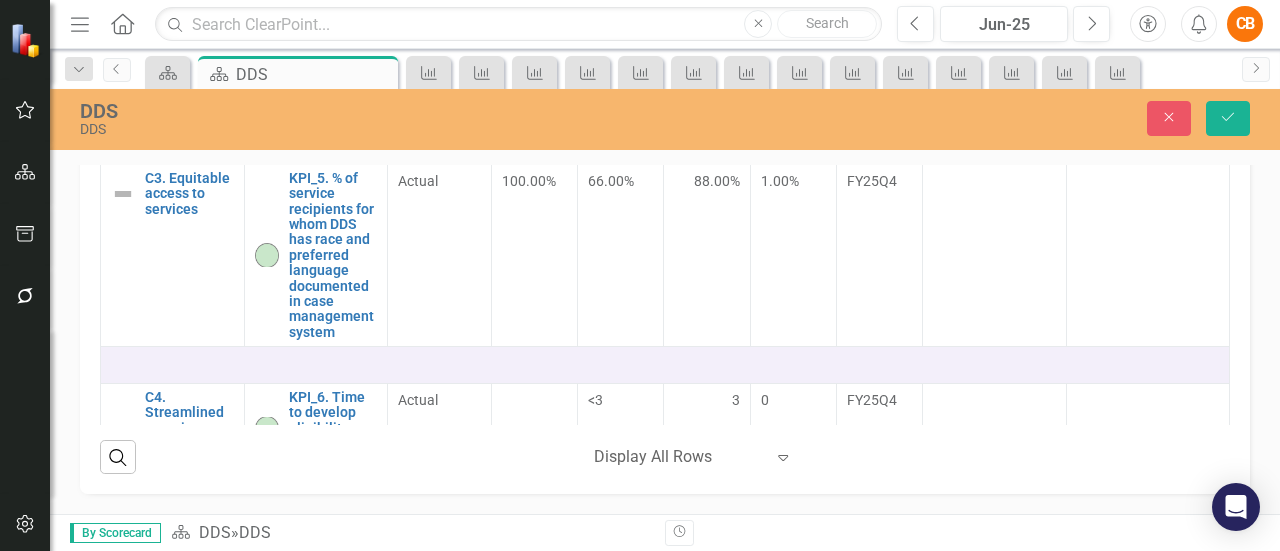 scroll, scrollTop: 1452, scrollLeft: 0, axis: vertical 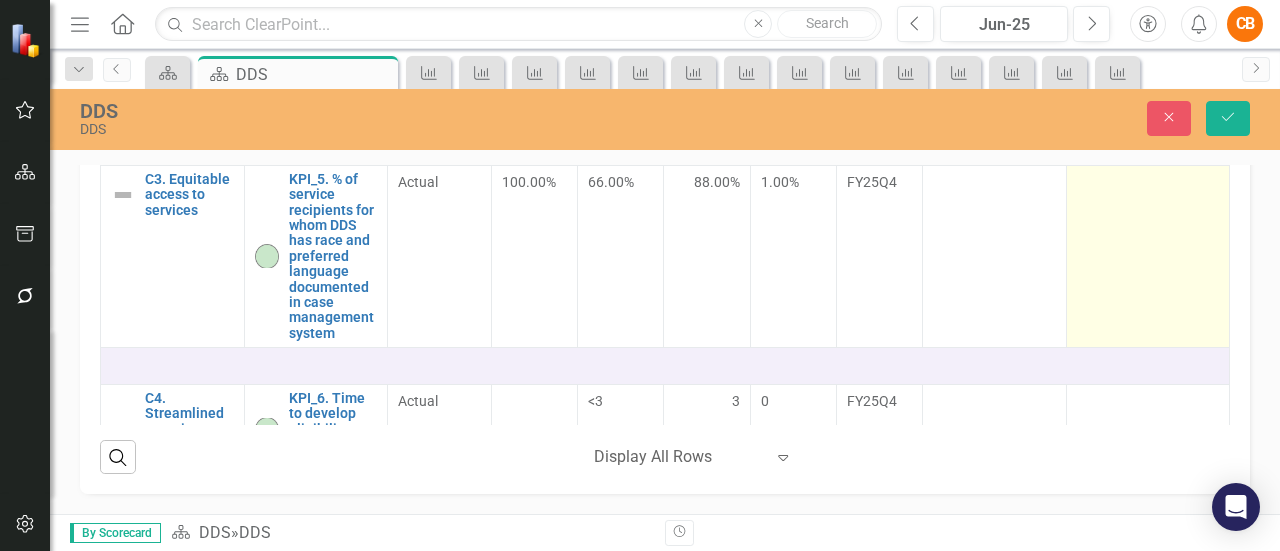 click at bounding box center [1147, 256] 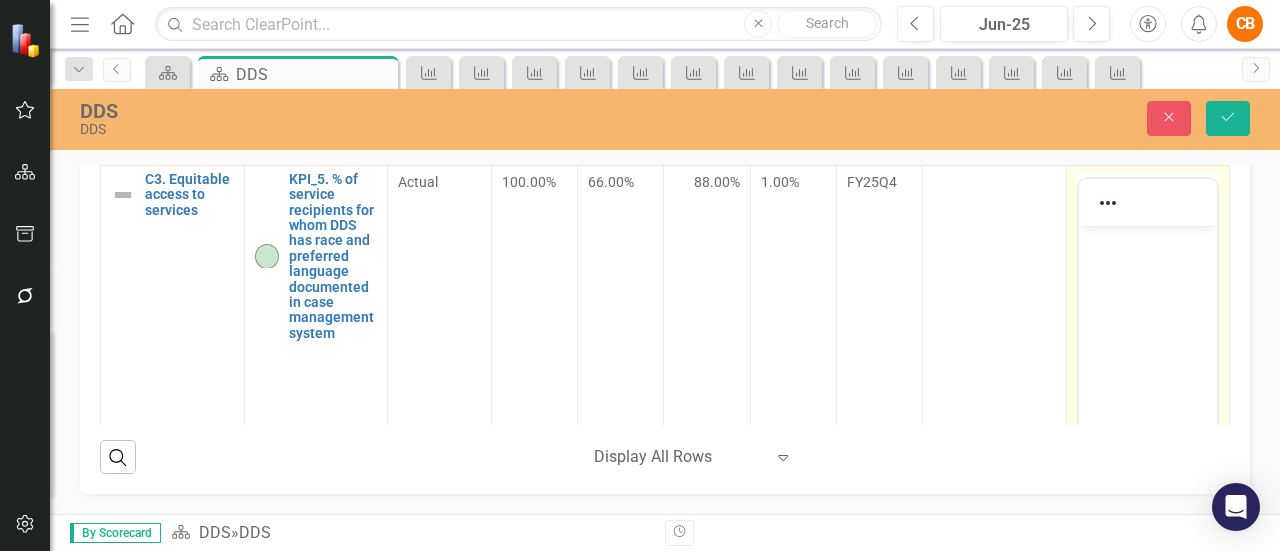 scroll, scrollTop: 0, scrollLeft: 0, axis: both 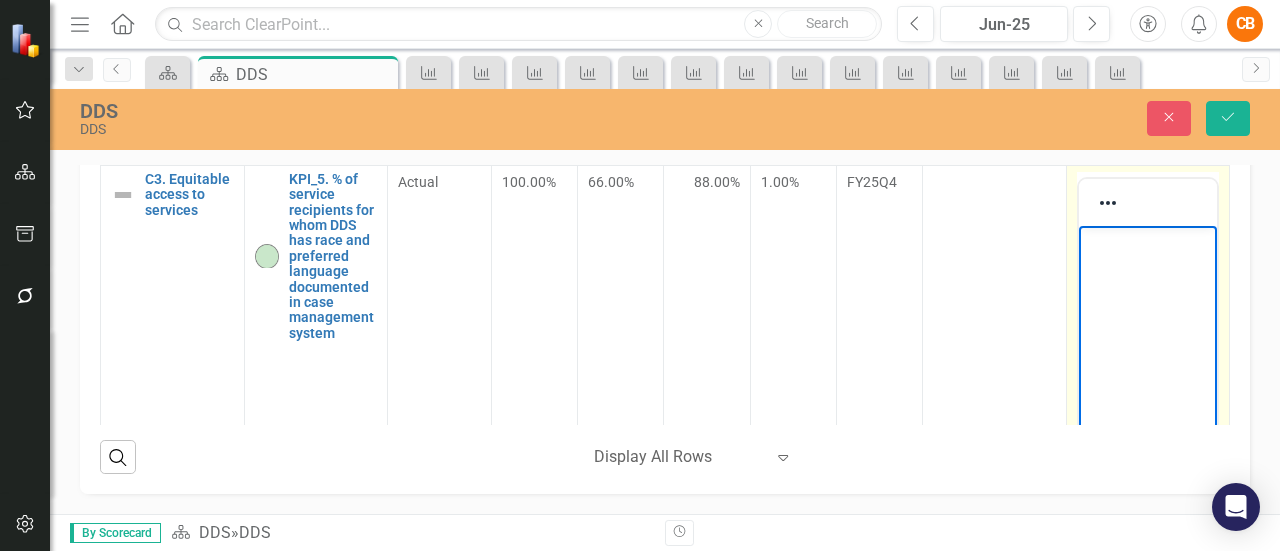 click at bounding box center (1147, 242) 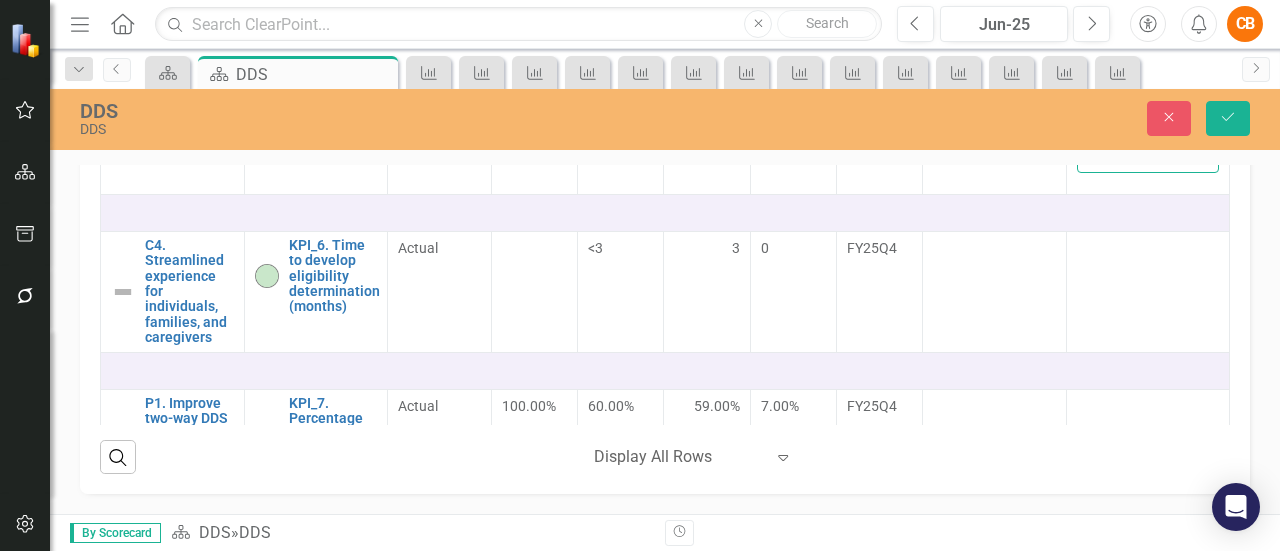 scroll, scrollTop: 1916, scrollLeft: 0, axis: vertical 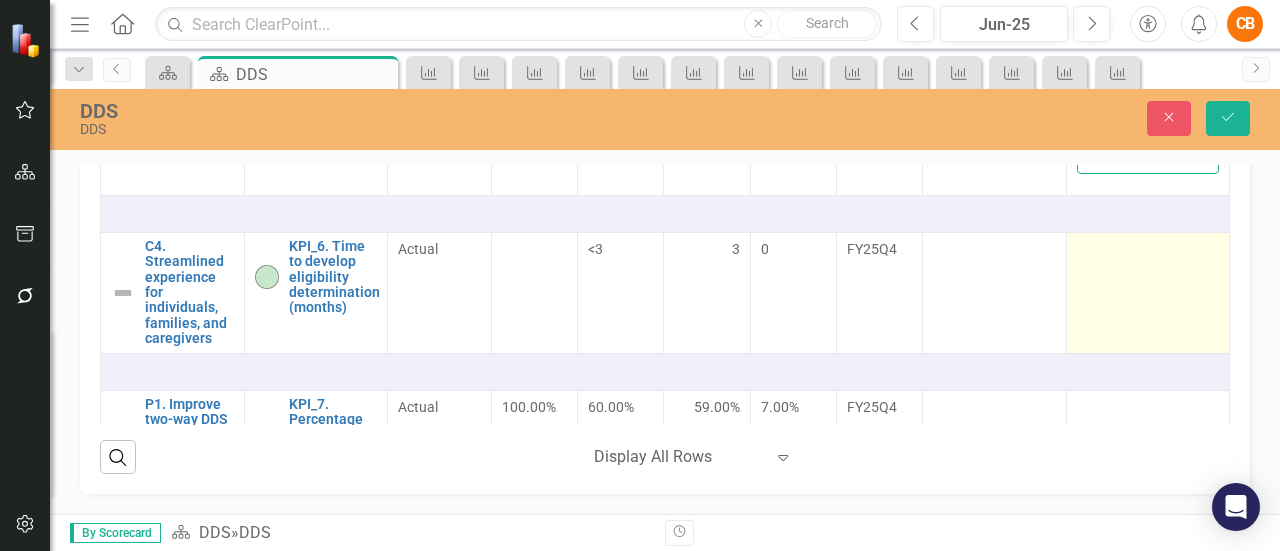 click at bounding box center (1147, 292) 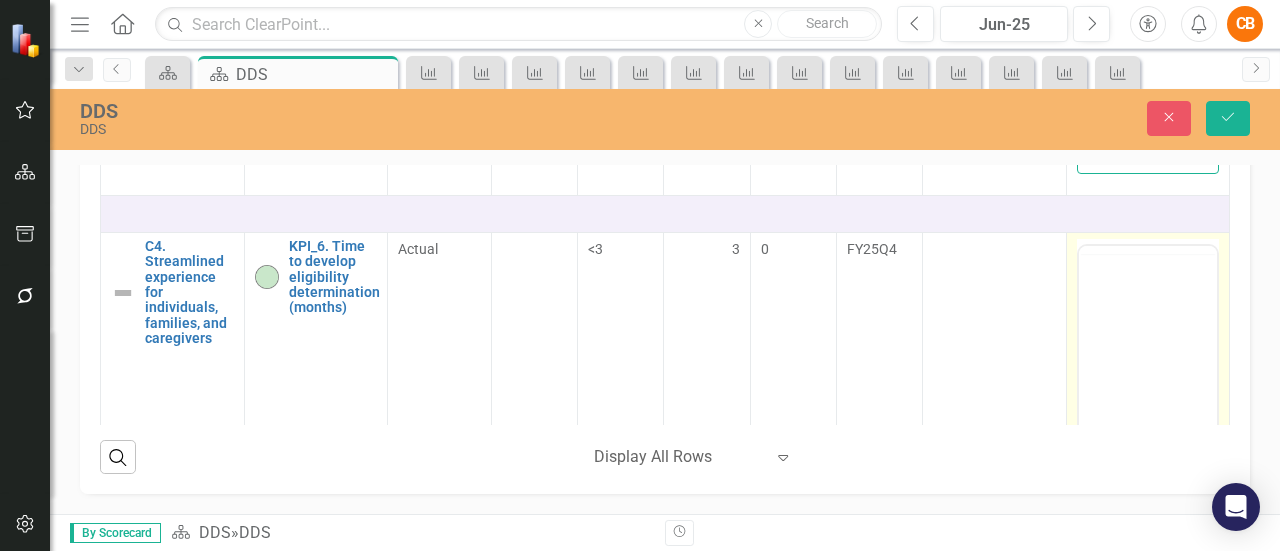 scroll, scrollTop: 0, scrollLeft: 0, axis: both 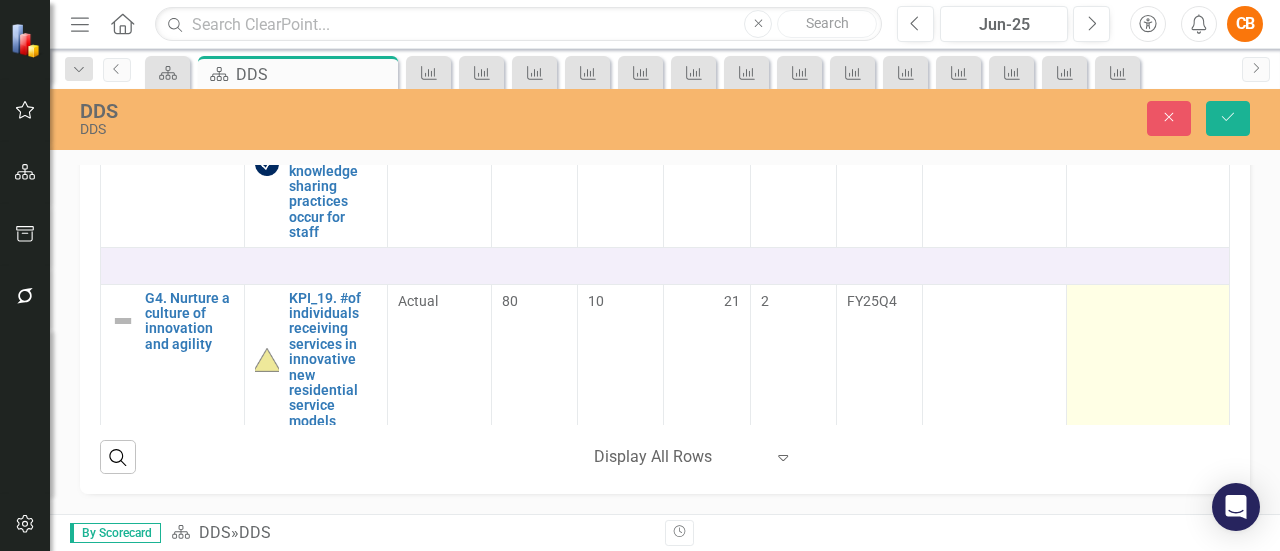 click at bounding box center (1147, 360) 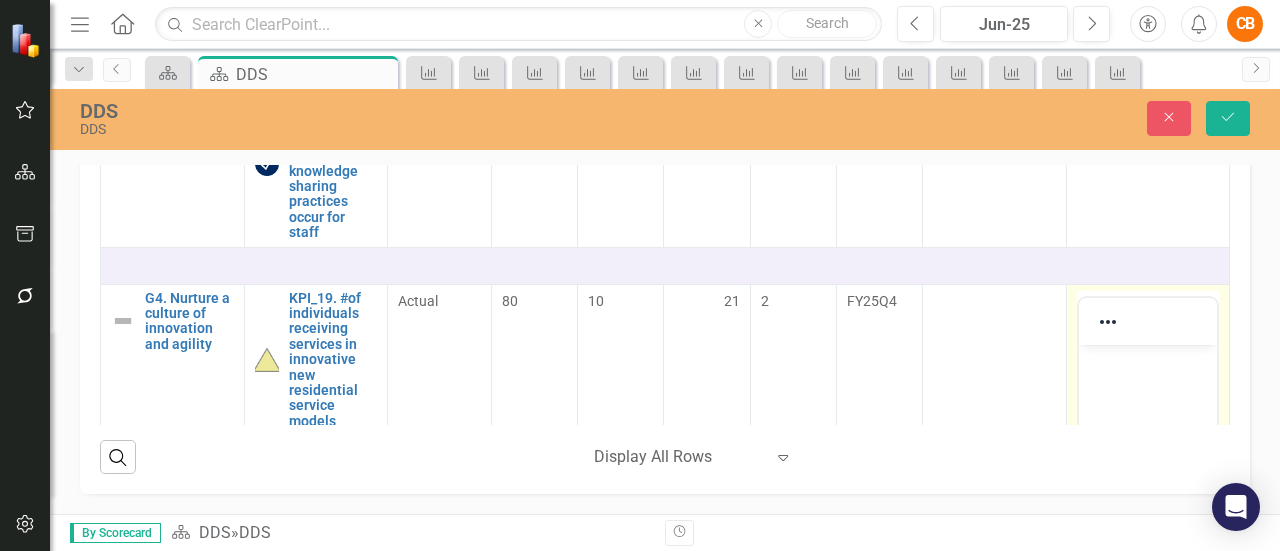 scroll, scrollTop: 0, scrollLeft: 0, axis: both 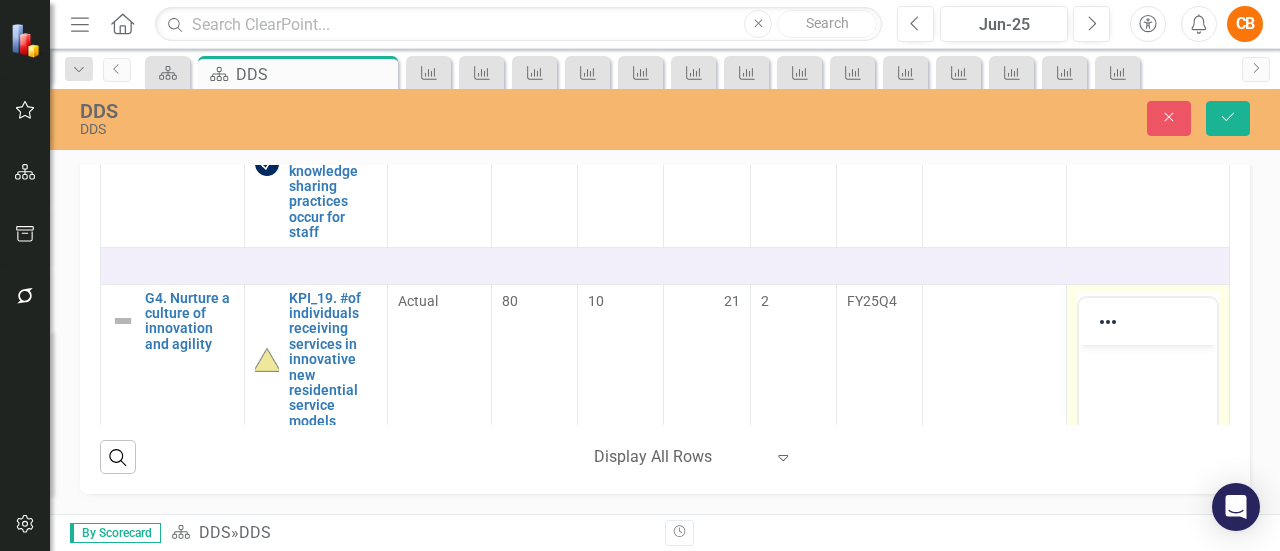 click at bounding box center (1147, 494) 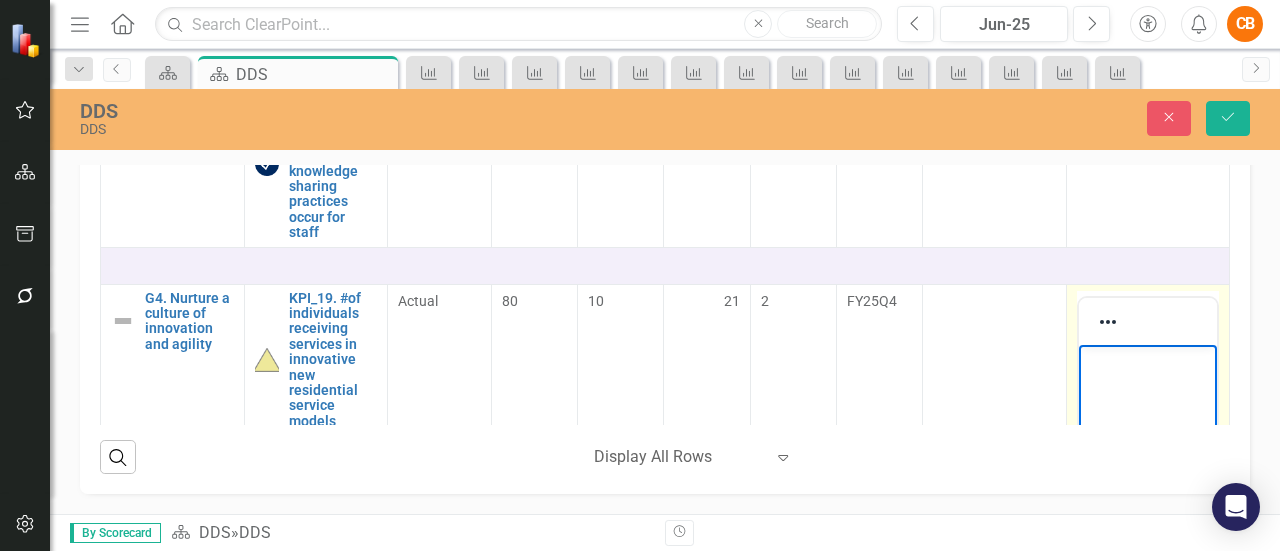 type 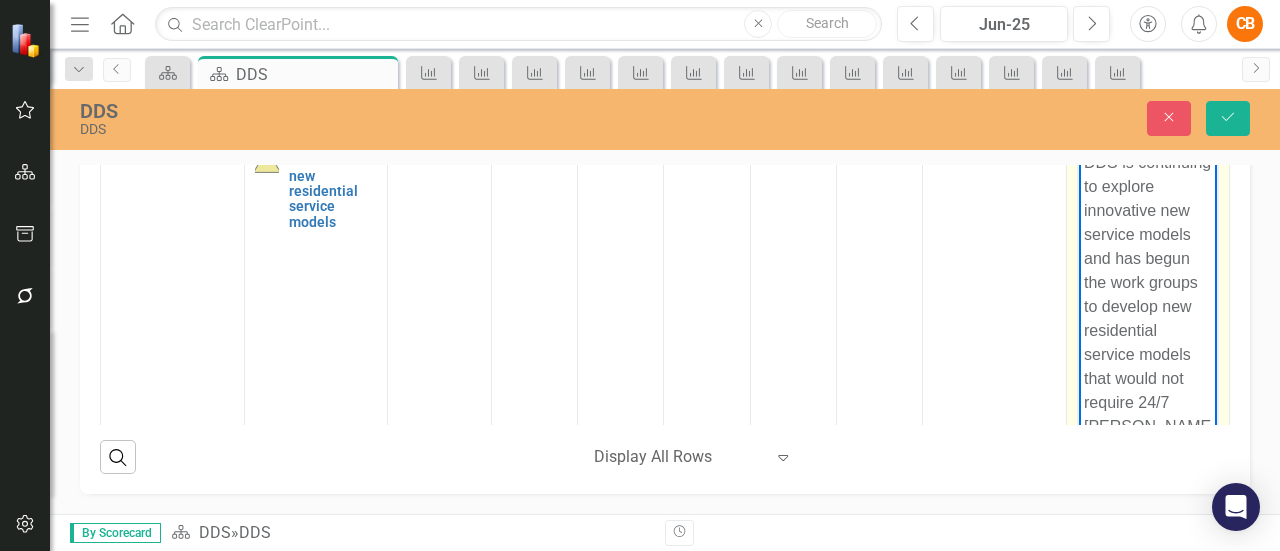 scroll, scrollTop: 4636, scrollLeft: 0, axis: vertical 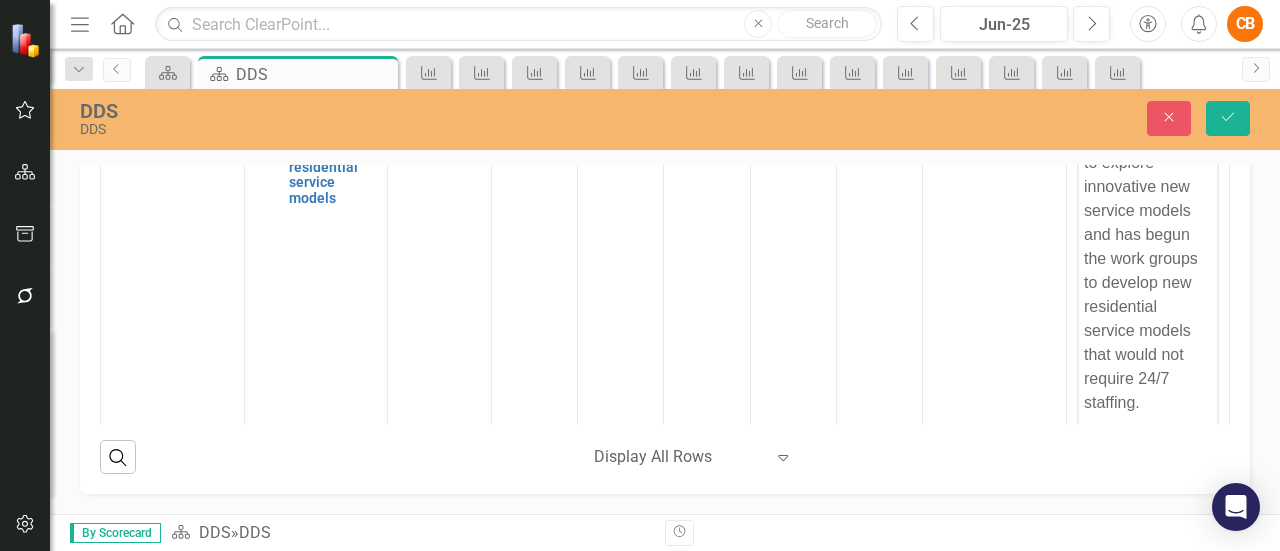 click at bounding box center [994, 308] 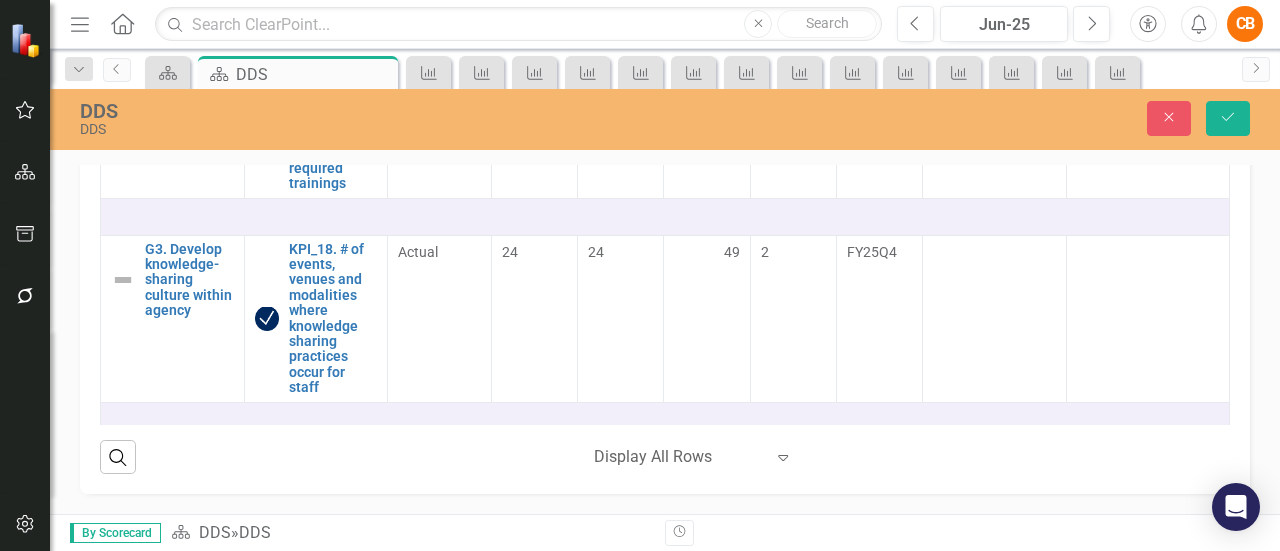scroll, scrollTop: 4260, scrollLeft: 0, axis: vertical 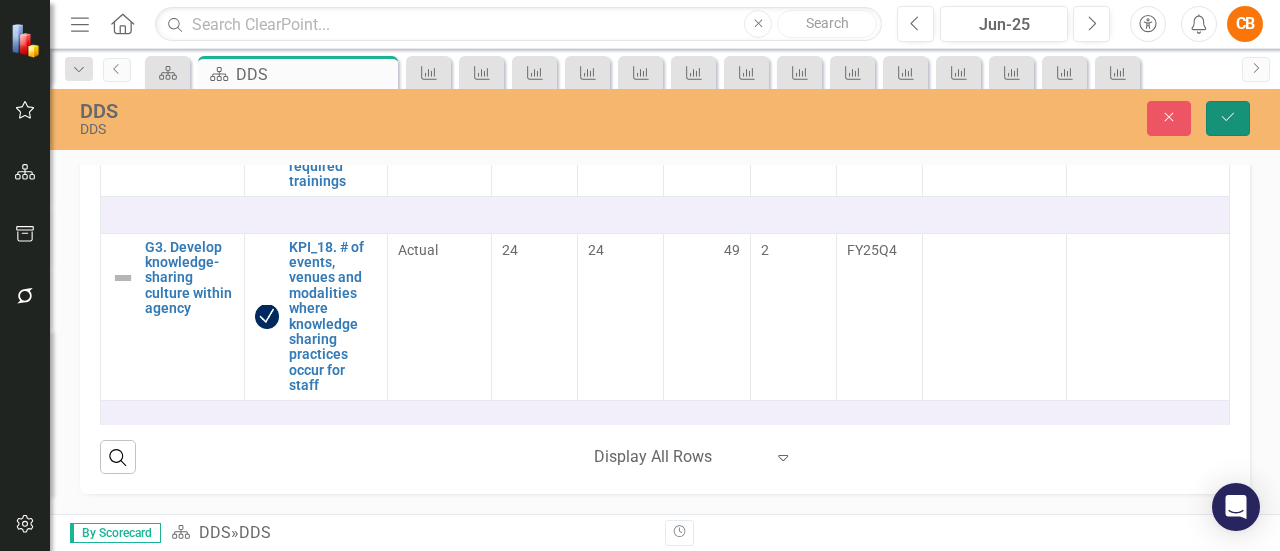 click on "Save" 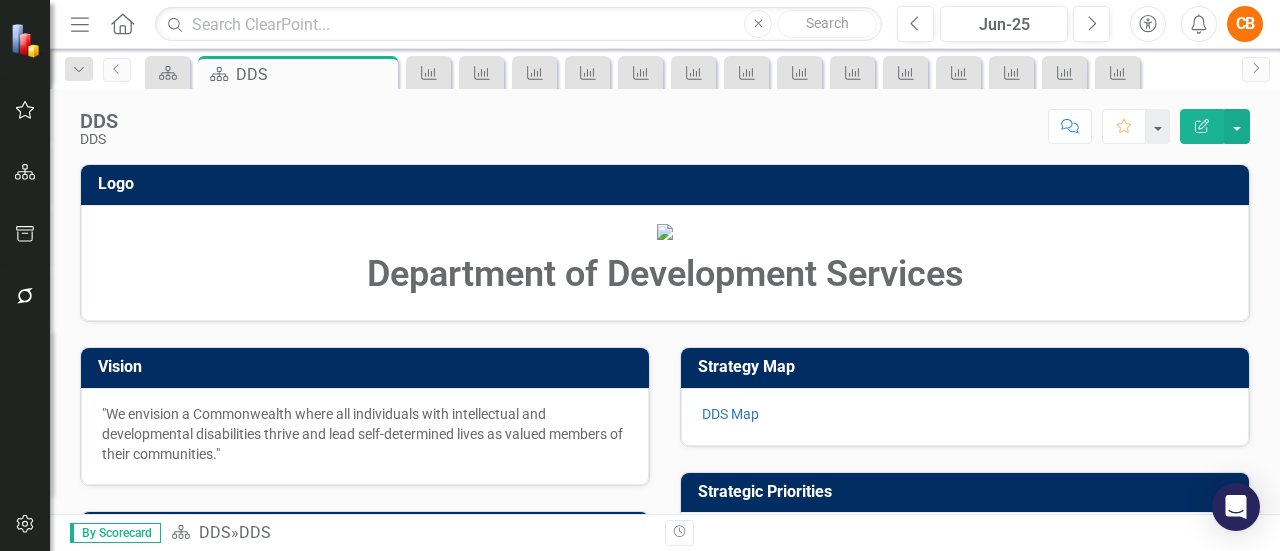 scroll, scrollTop: 928, scrollLeft: 0, axis: vertical 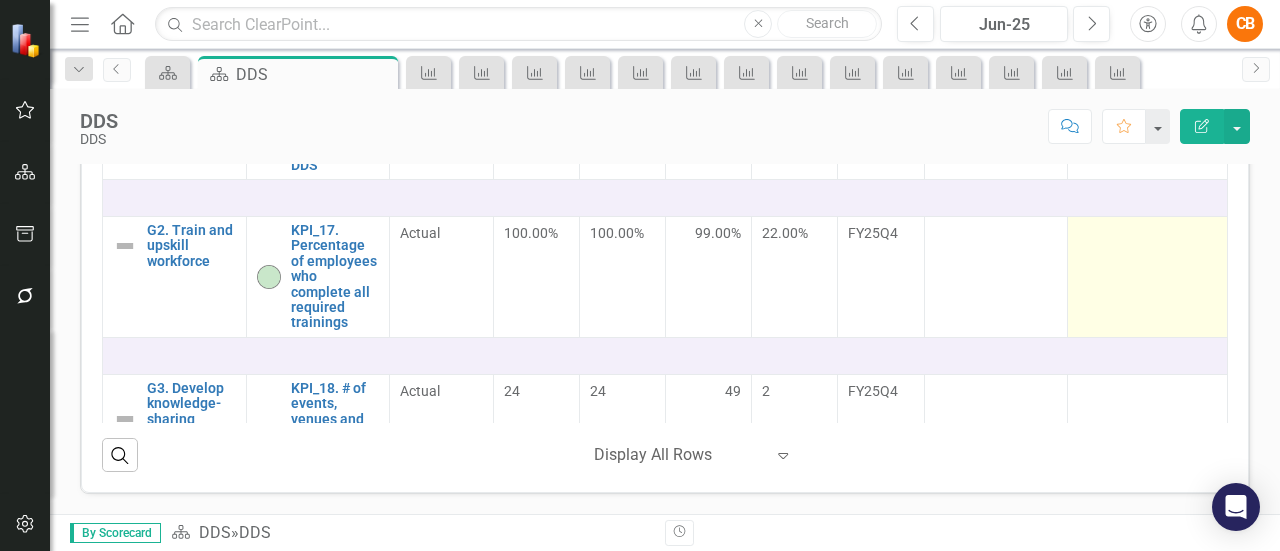 click at bounding box center (1148, 277) 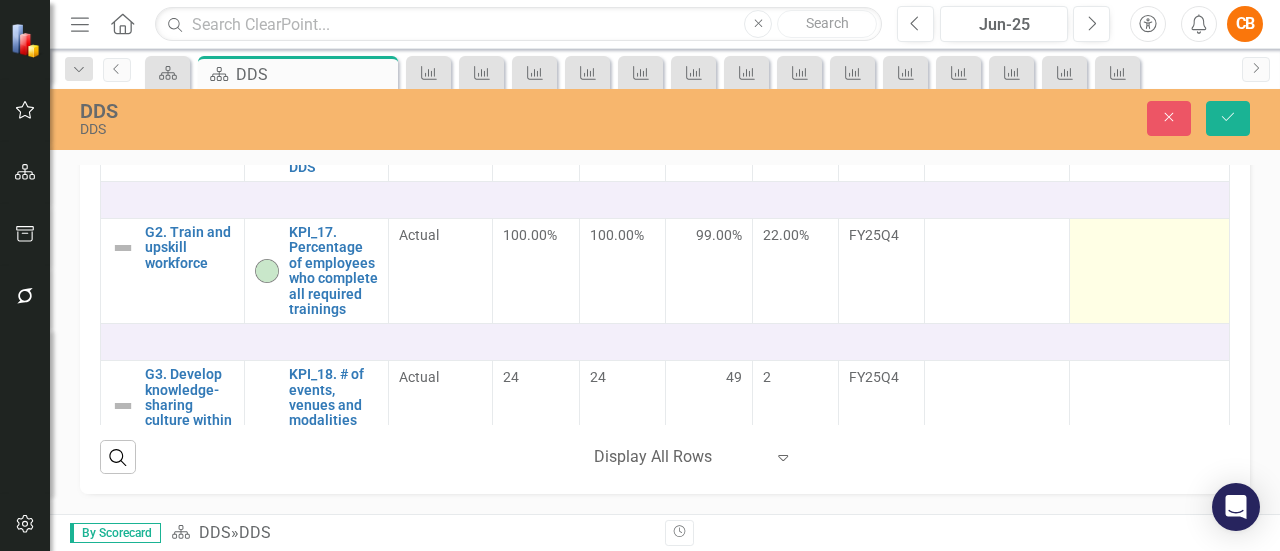scroll, scrollTop: 936, scrollLeft: 0, axis: vertical 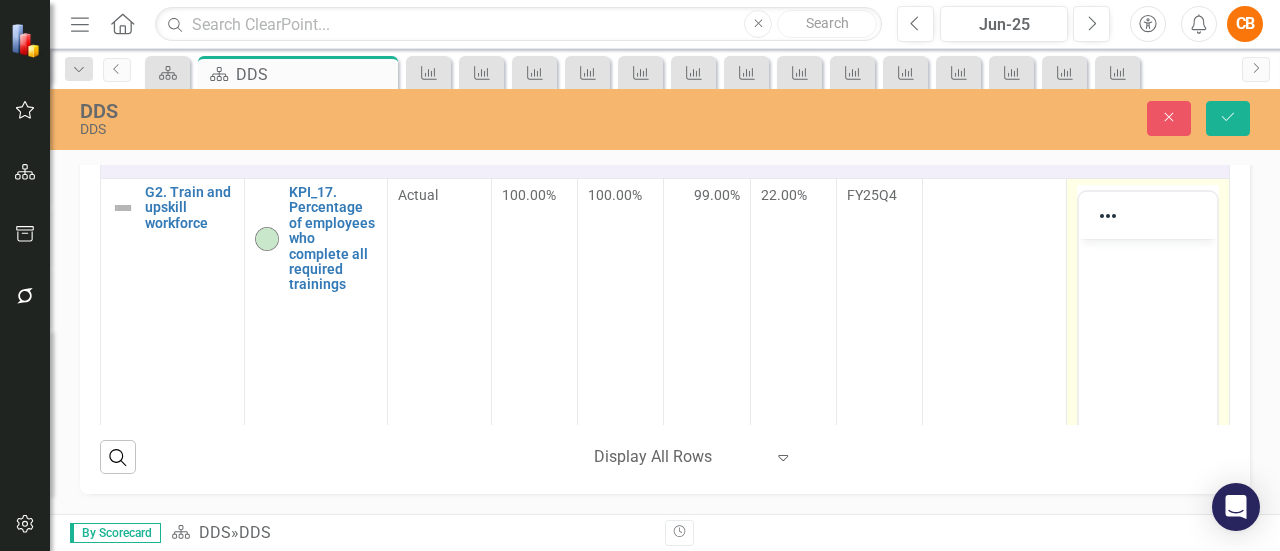 click at bounding box center [1147, 255] 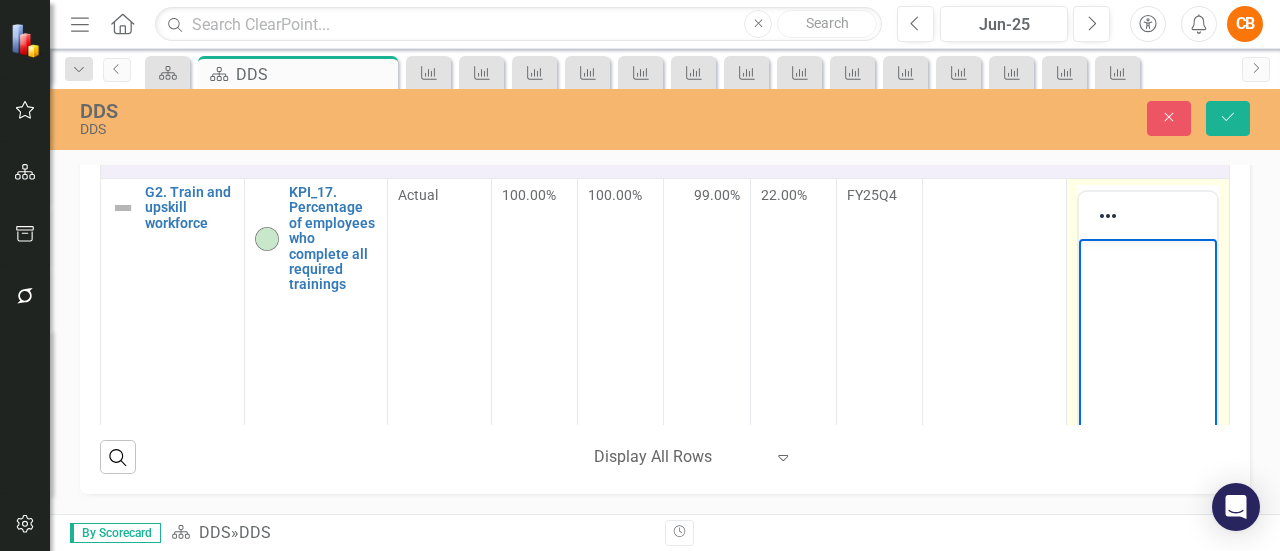 type 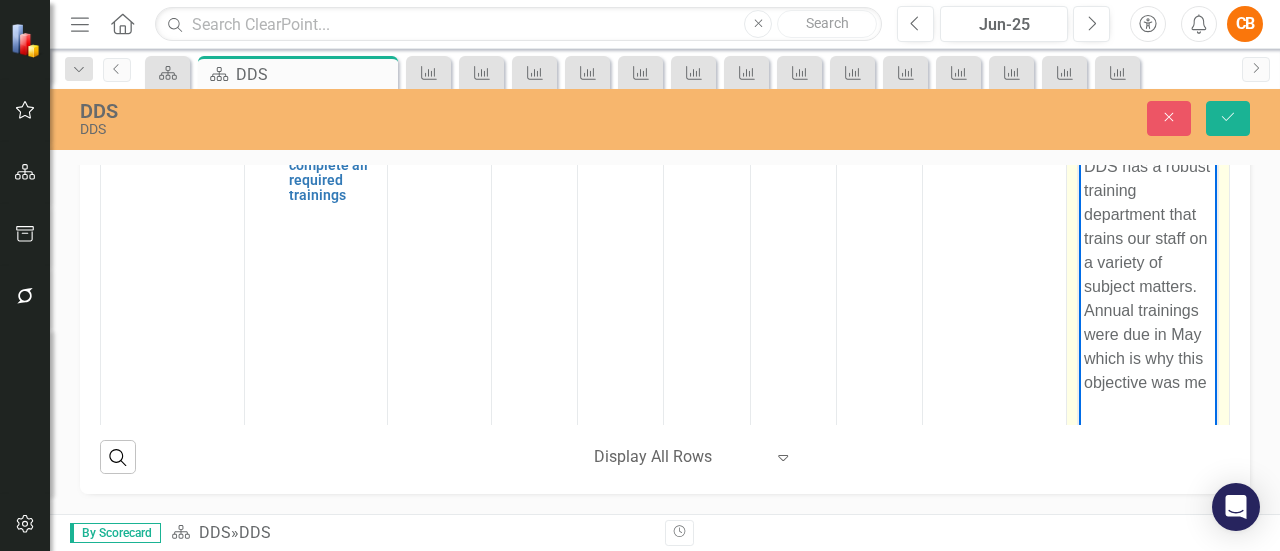 scroll, scrollTop: 2983, scrollLeft: 0, axis: vertical 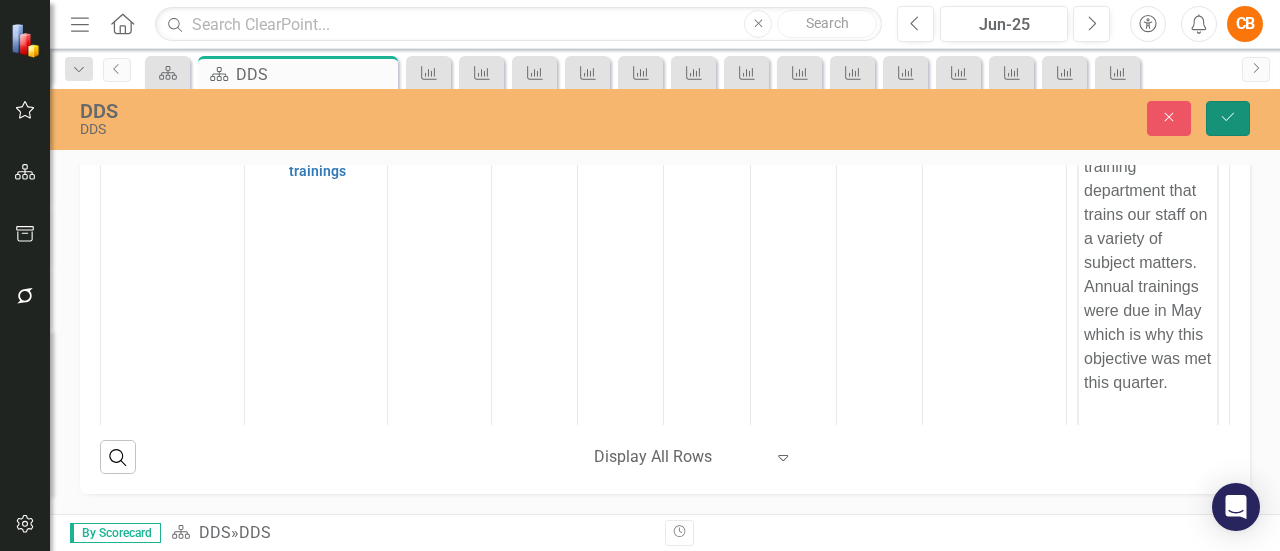 click on "Save" at bounding box center (1228, 118) 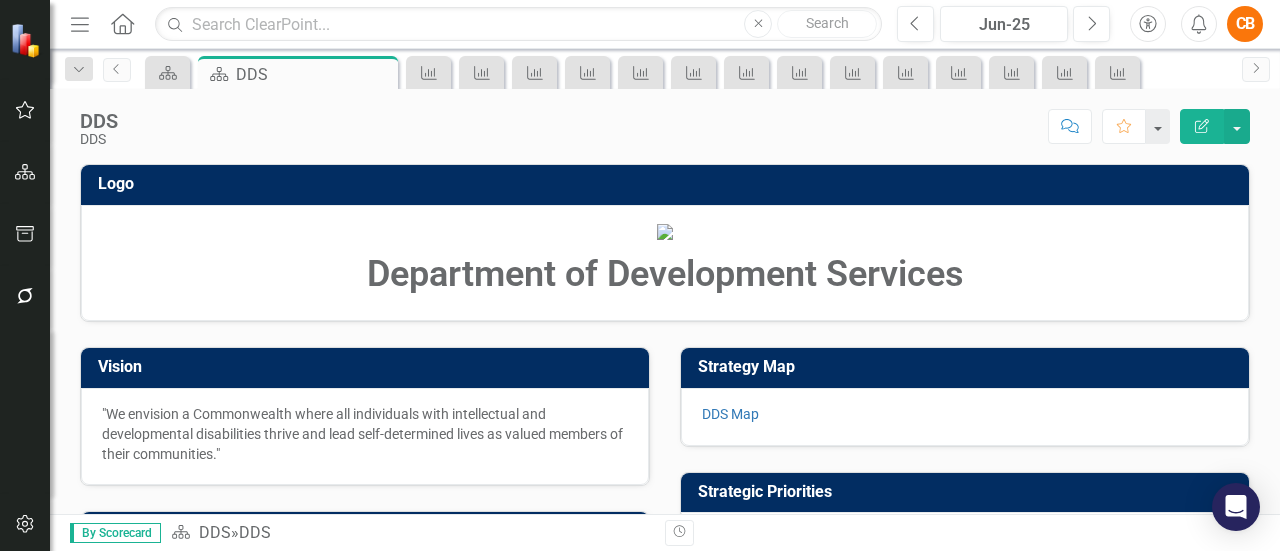 click on "DDS DDS Score: N/A Jun-25 Completed  Comment Favorite Edit Report" at bounding box center (665, 119) 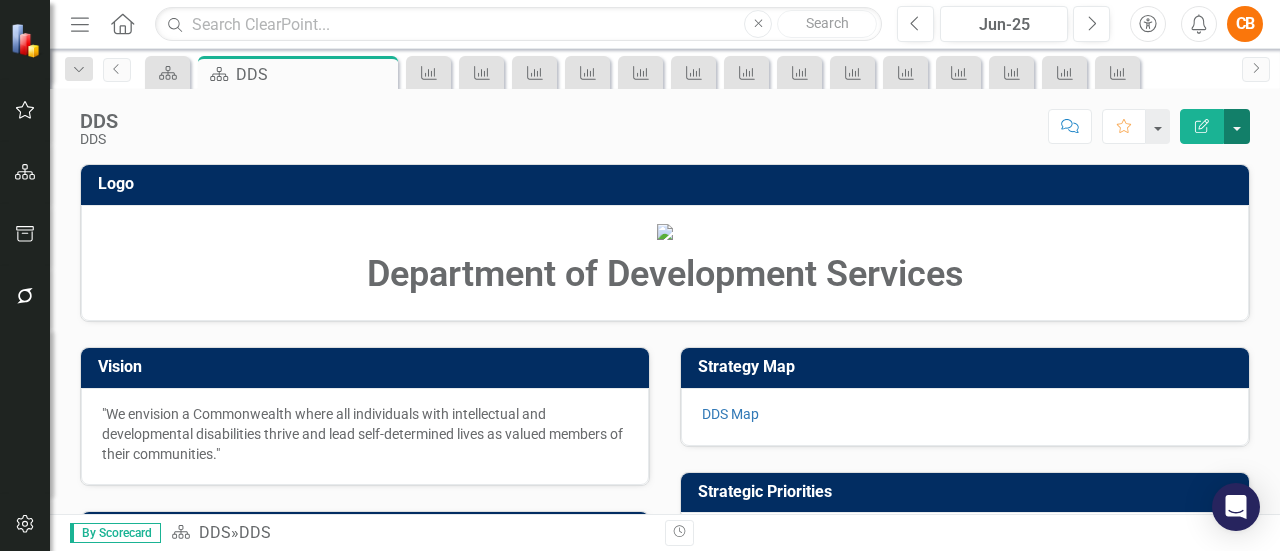 click at bounding box center [1237, 126] 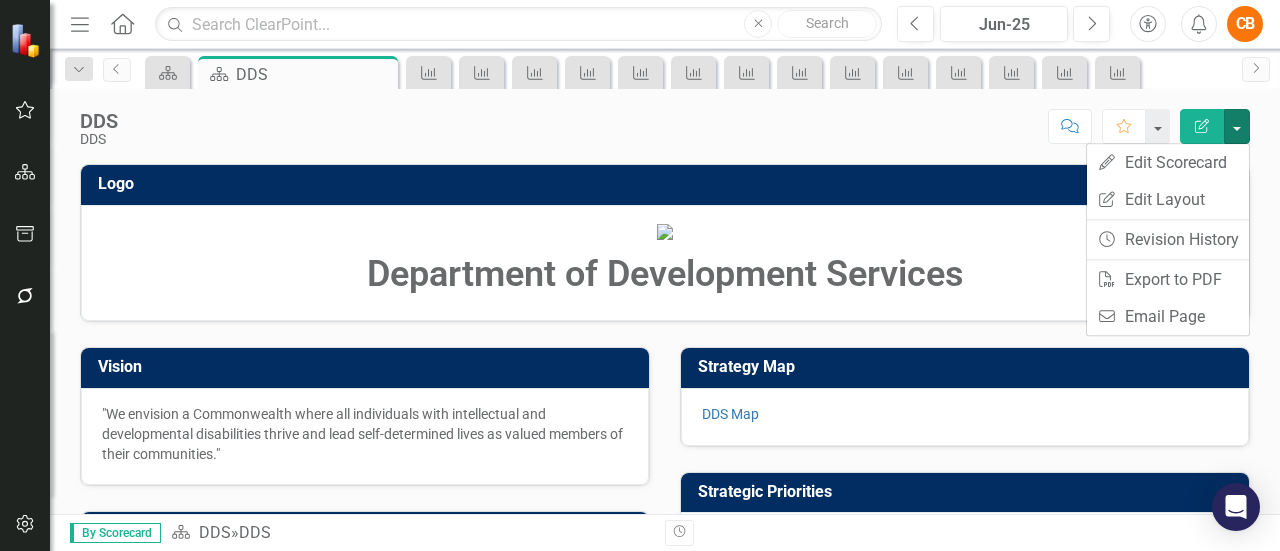 click at bounding box center [665, 232] 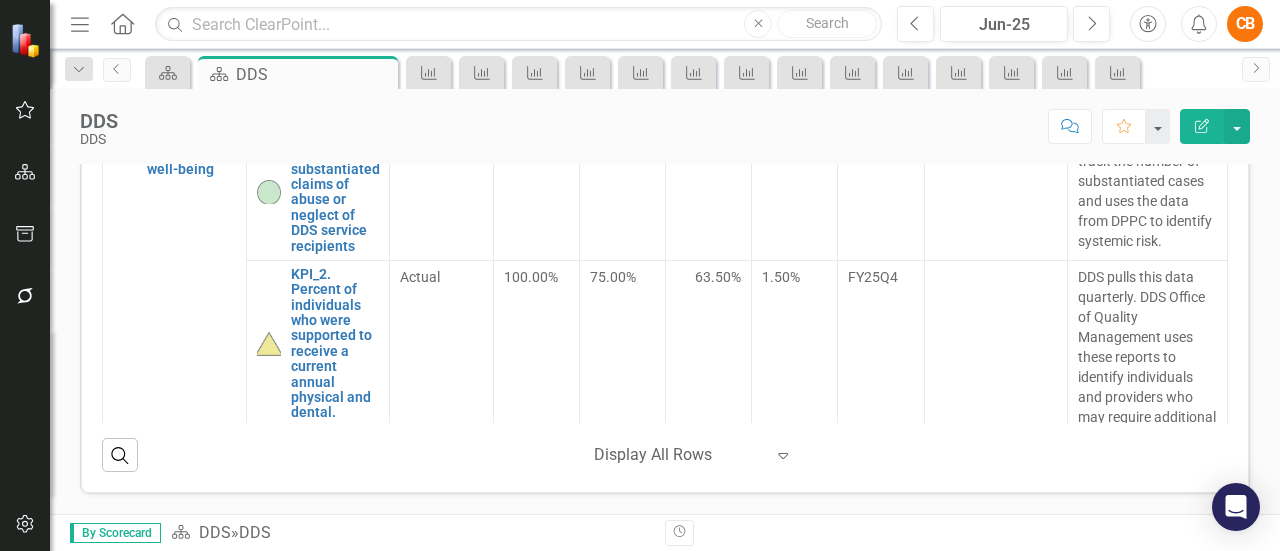 scroll, scrollTop: 912, scrollLeft: 0, axis: vertical 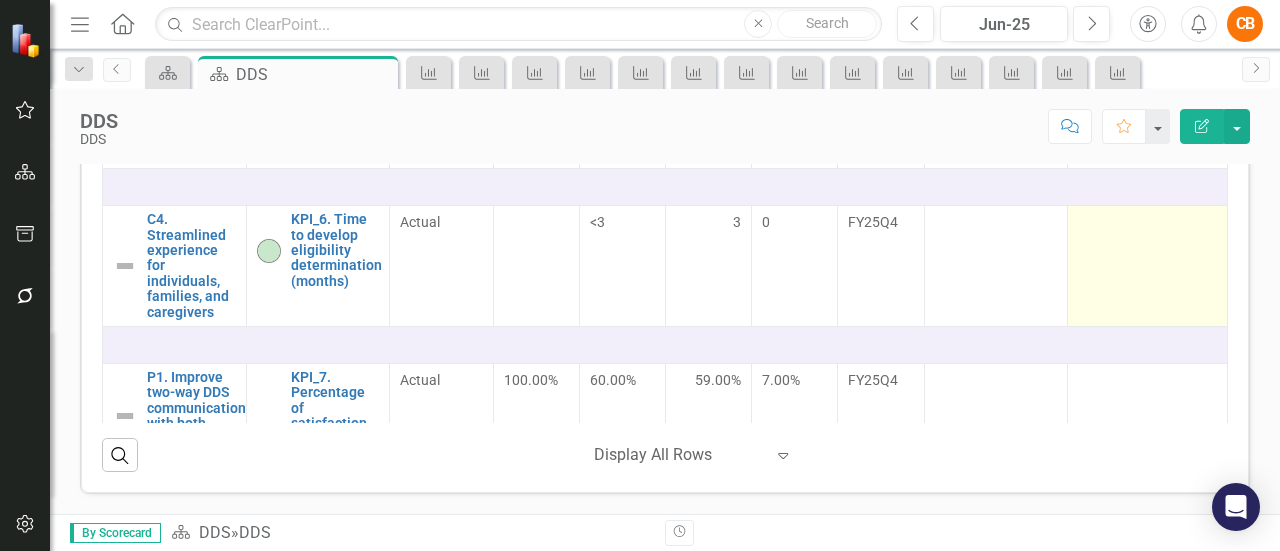 click at bounding box center [1148, 266] 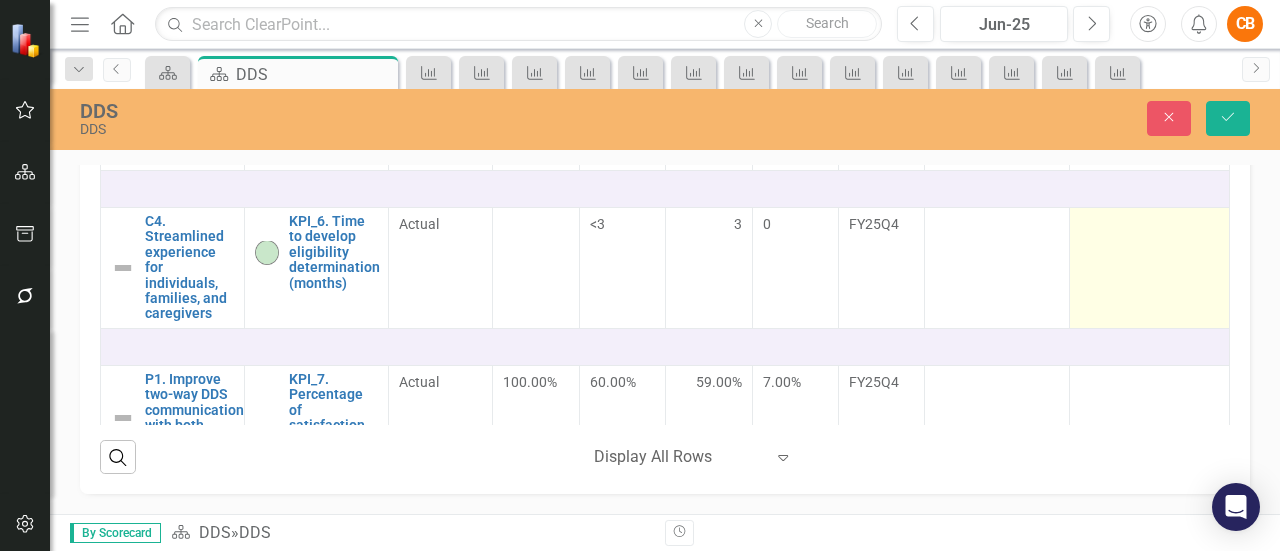 scroll, scrollTop: 919, scrollLeft: 0, axis: vertical 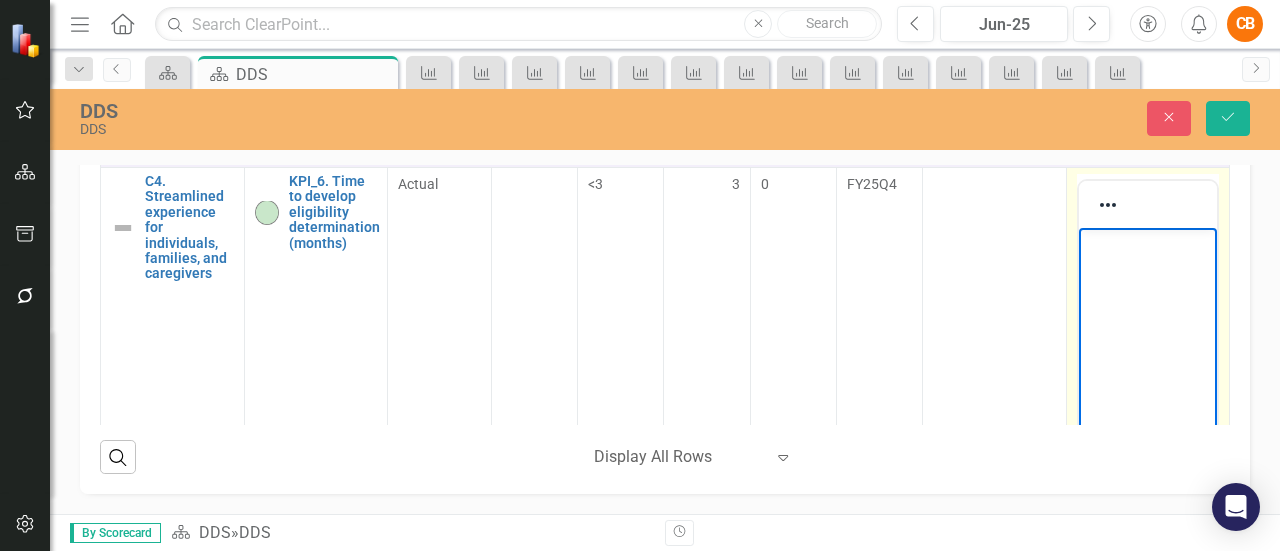 click at bounding box center [1147, 245] 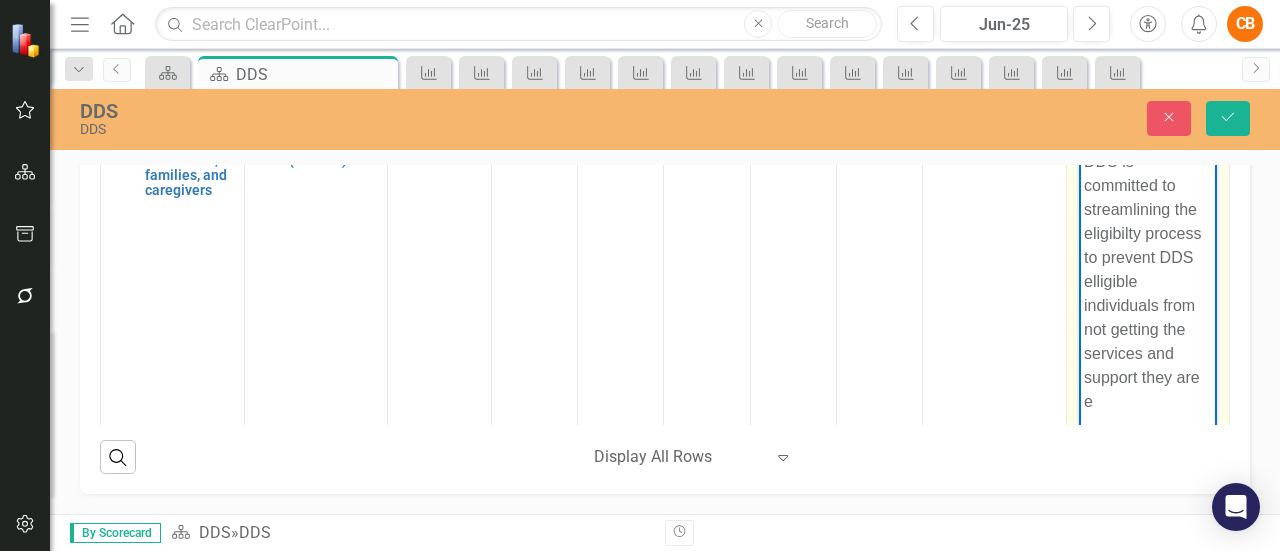 scroll, scrollTop: 1174, scrollLeft: 0, axis: vertical 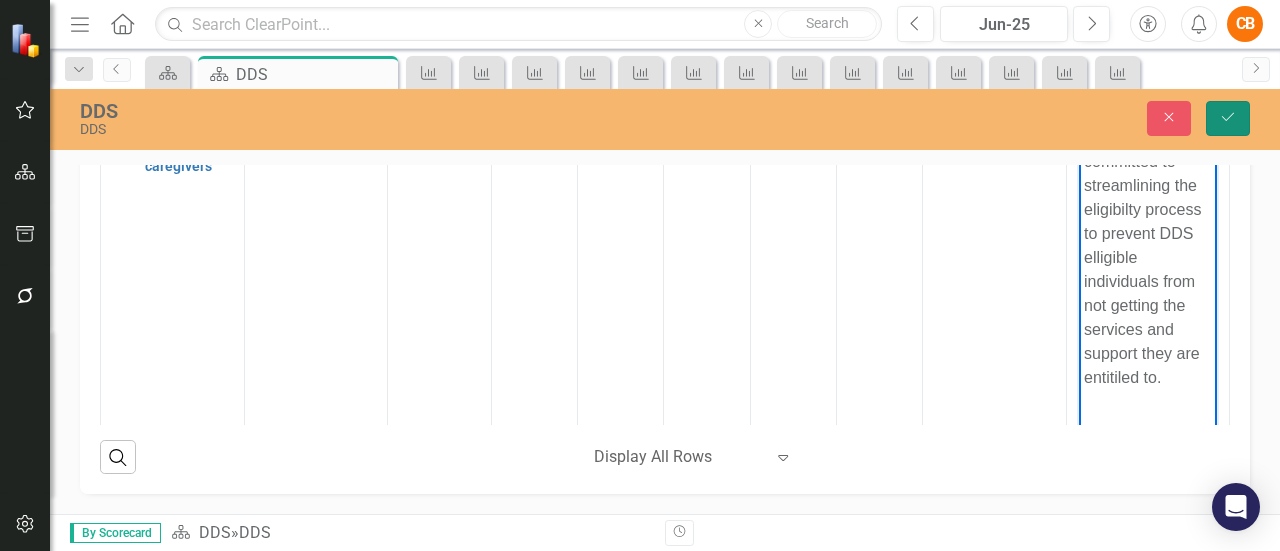 click on "Save" at bounding box center [1228, 118] 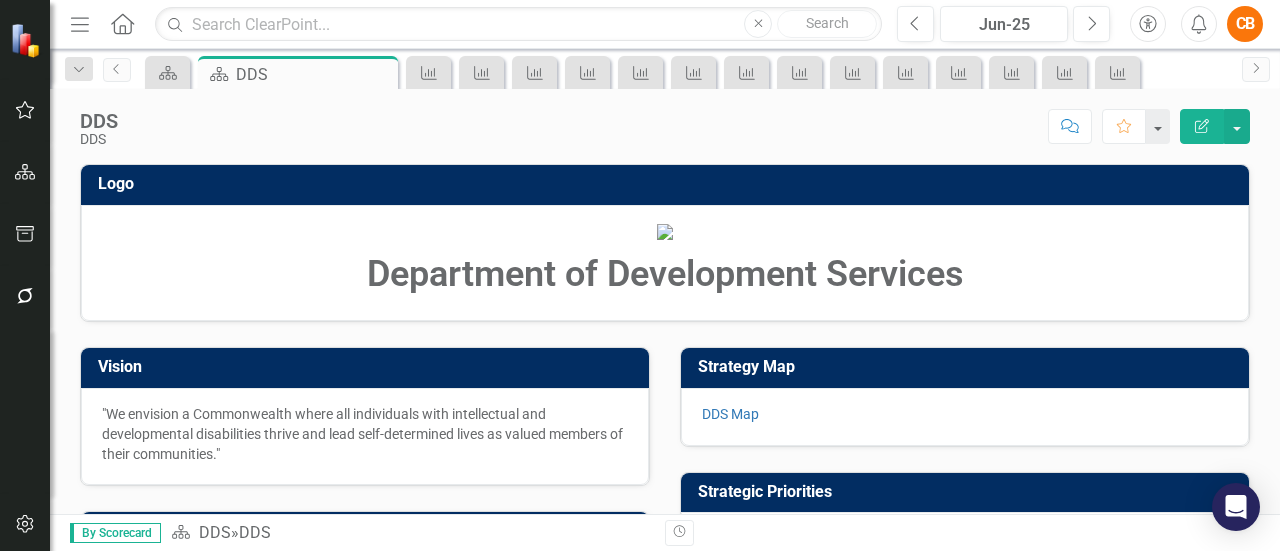 scroll, scrollTop: 928, scrollLeft: 0, axis: vertical 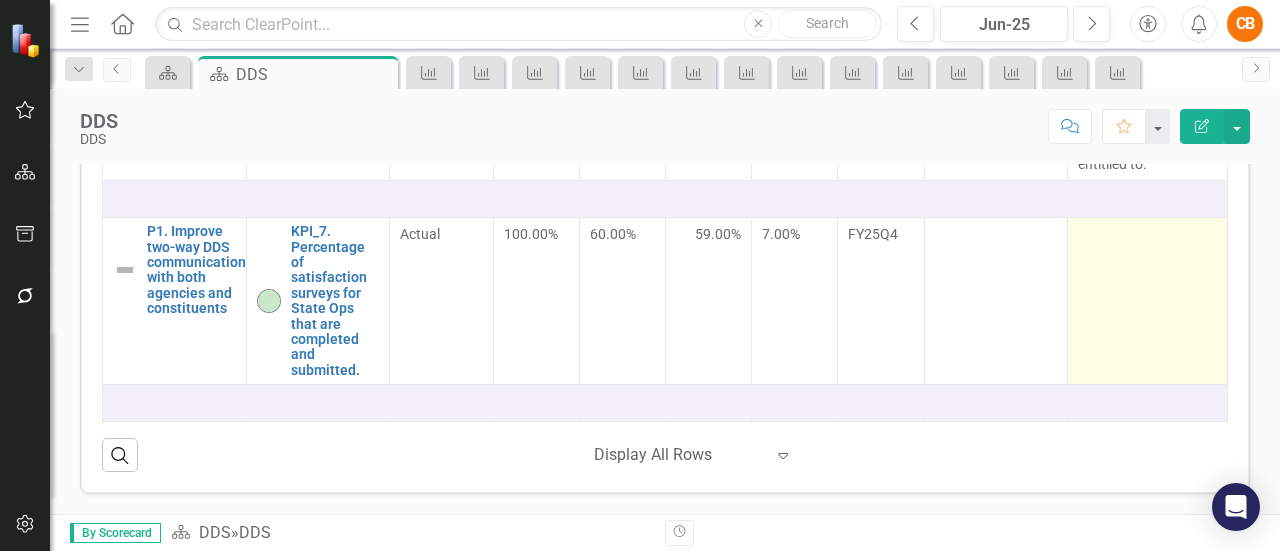 click at bounding box center (1148, 301) 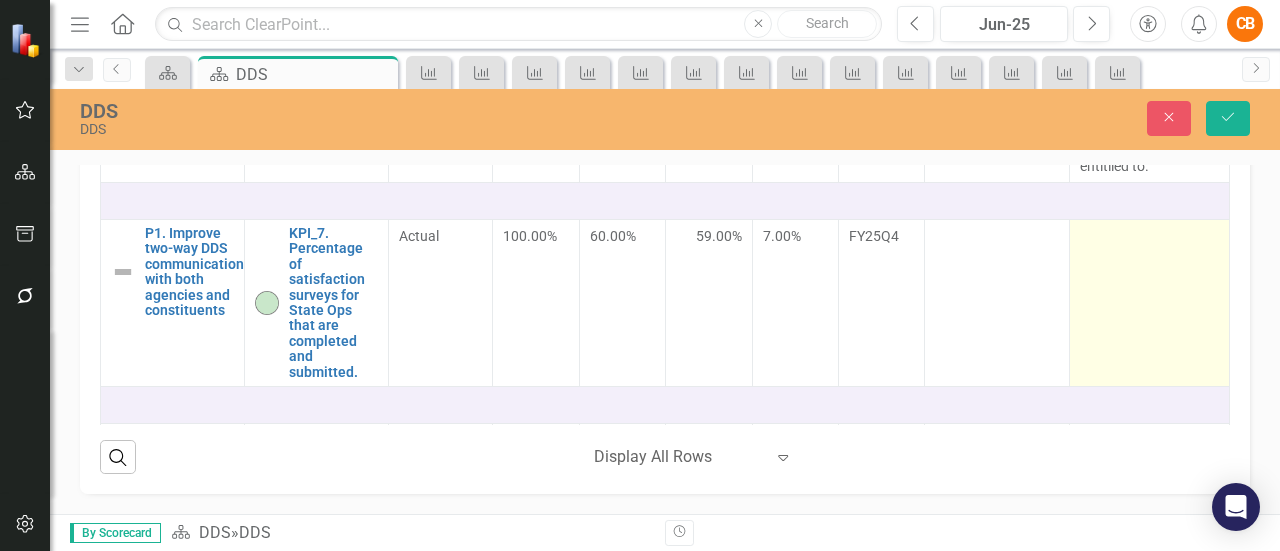scroll, scrollTop: 936, scrollLeft: 0, axis: vertical 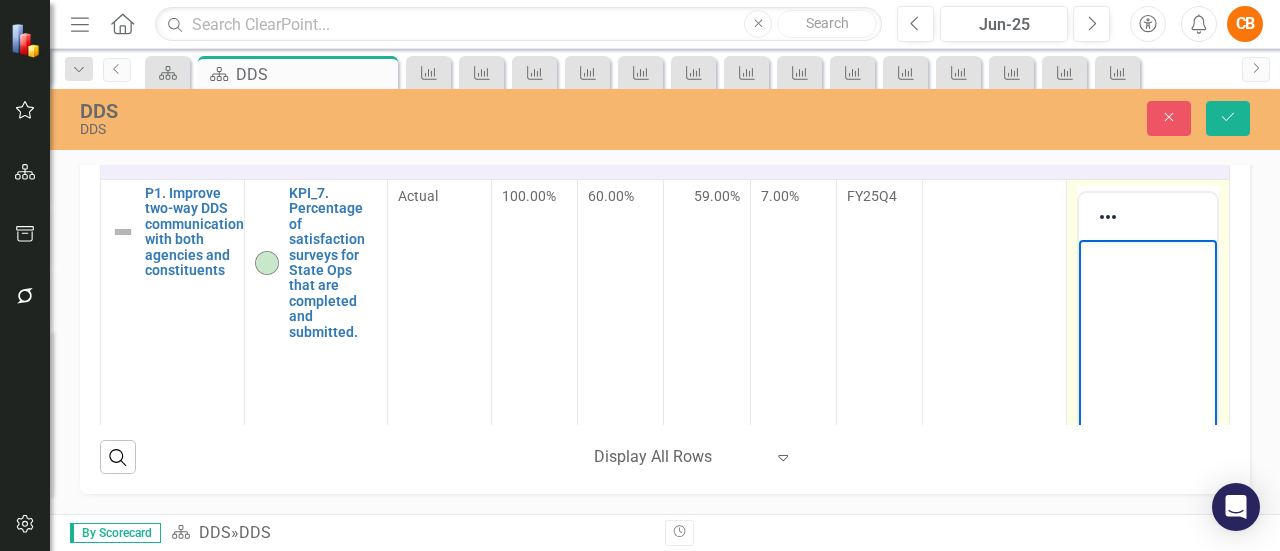 click at bounding box center [1147, 390] 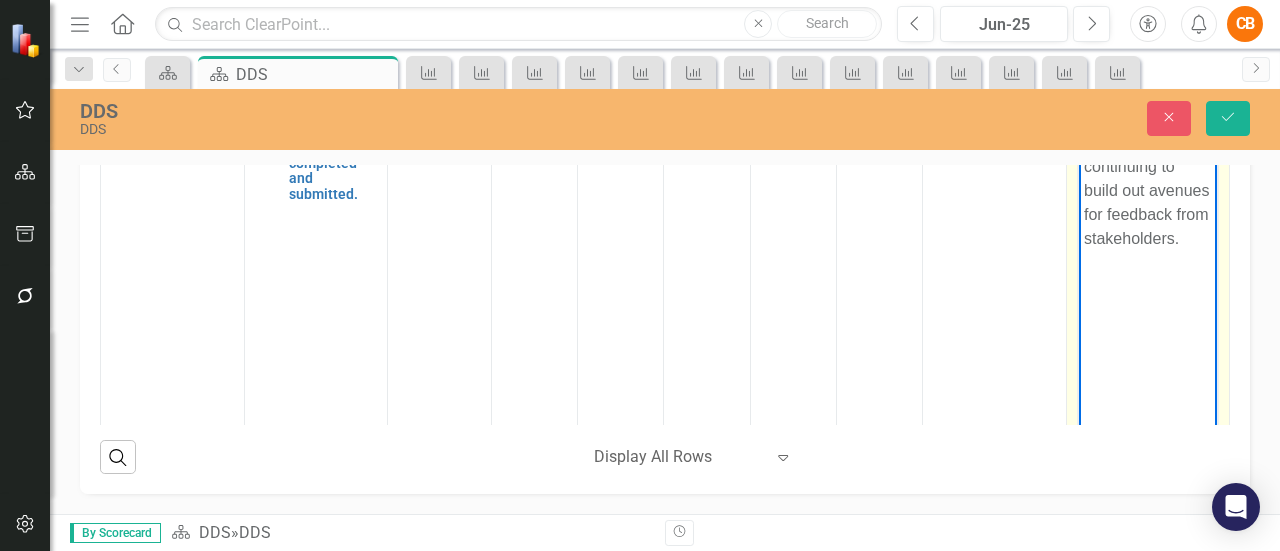 scroll, scrollTop: 1402, scrollLeft: 0, axis: vertical 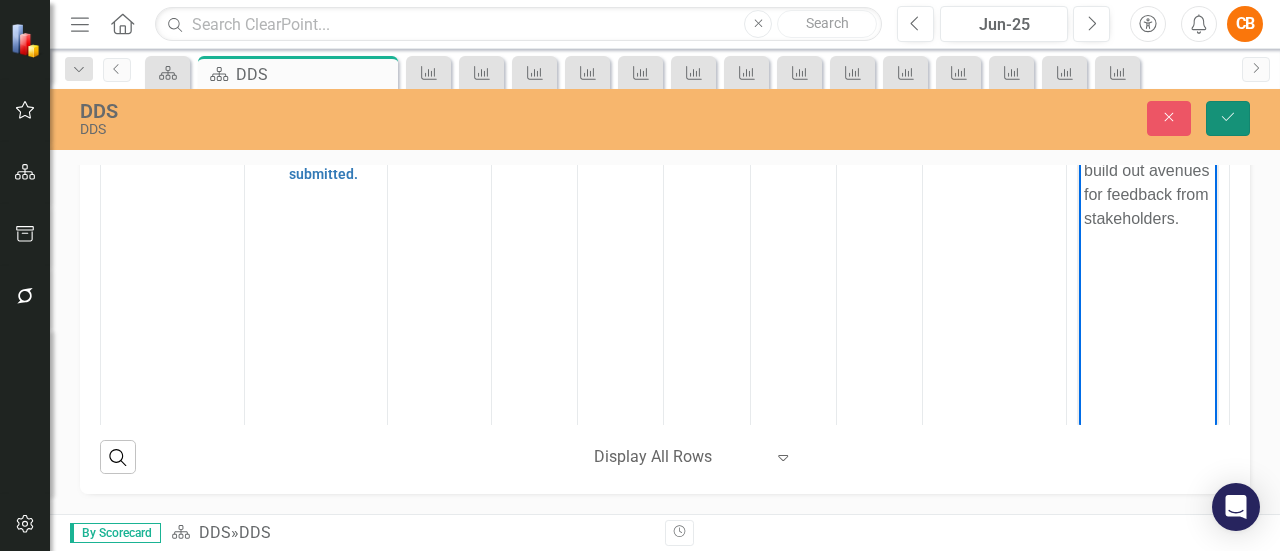 click on "Save" at bounding box center [1228, 118] 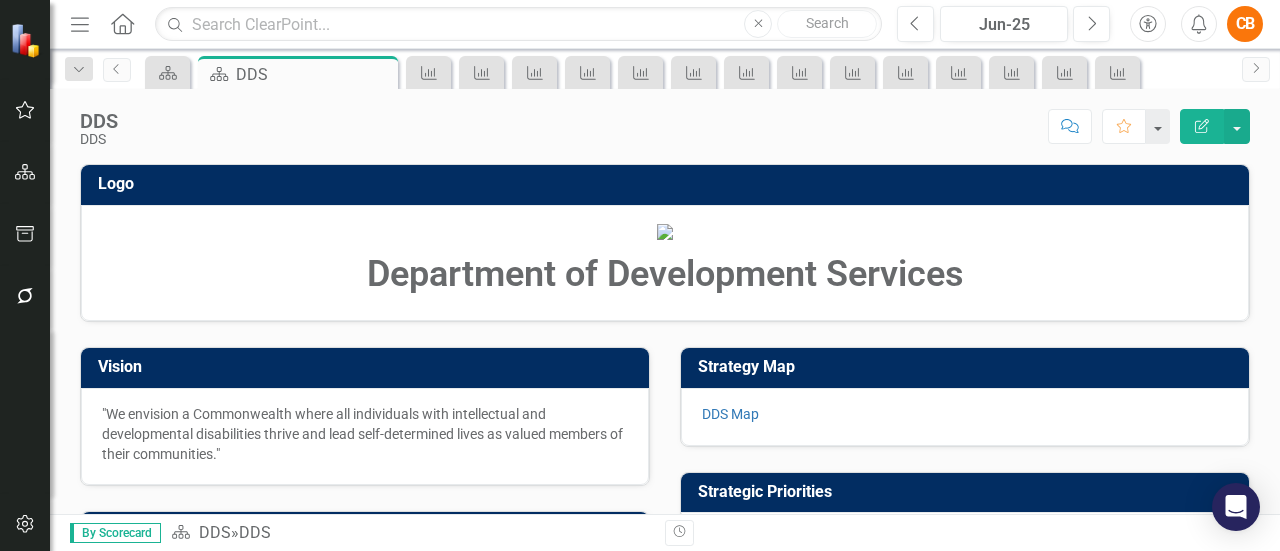 scroll, scrollTop: 688, scrollLeft: 0, axis: vertical 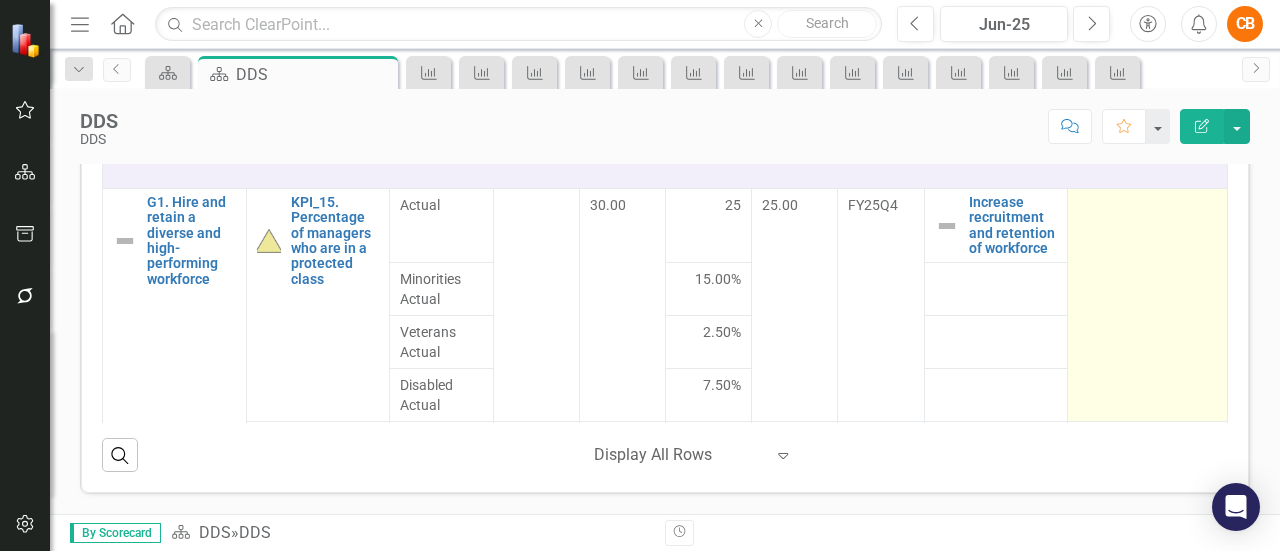 click at bounding box center (1148, 305) 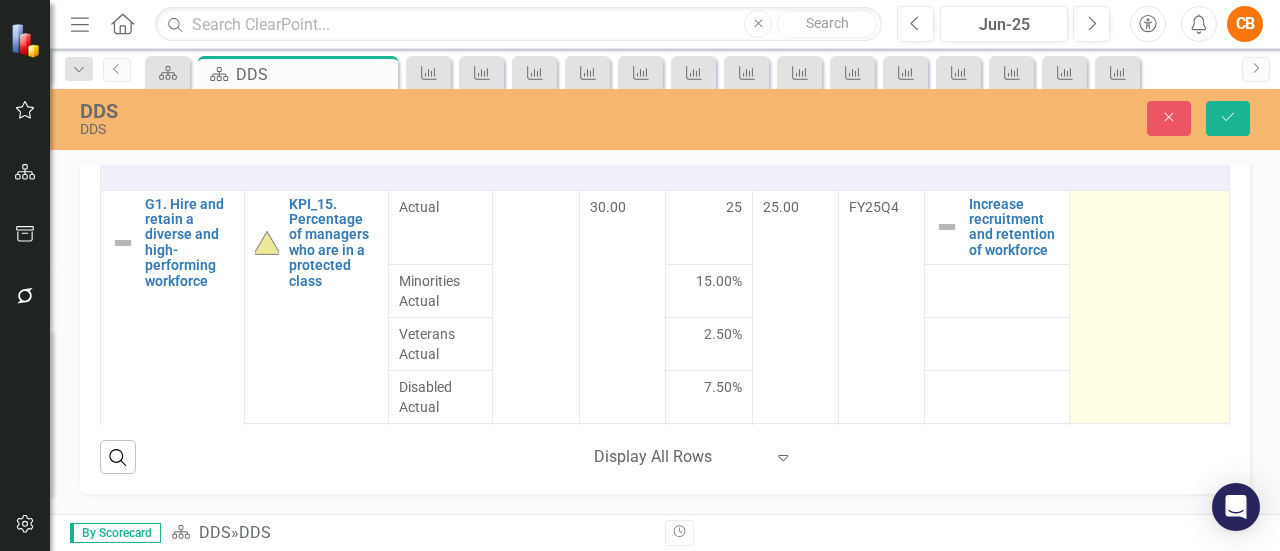 scroll, scrollTop: 936, scrollLeft: 0, axis: vertical 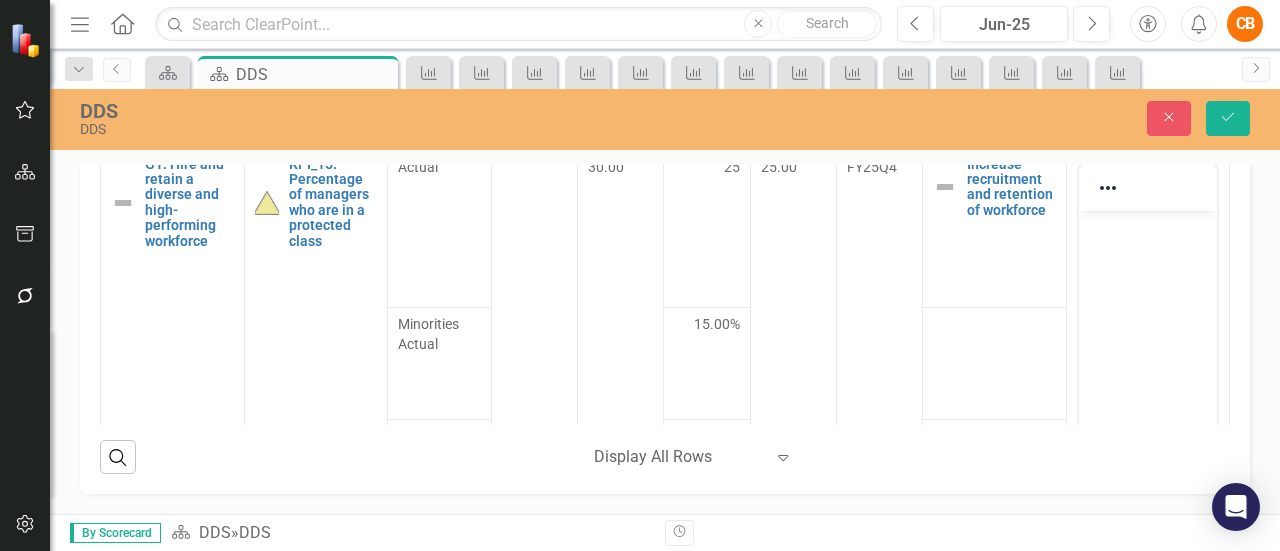 click at bounding box center (1147, 360) 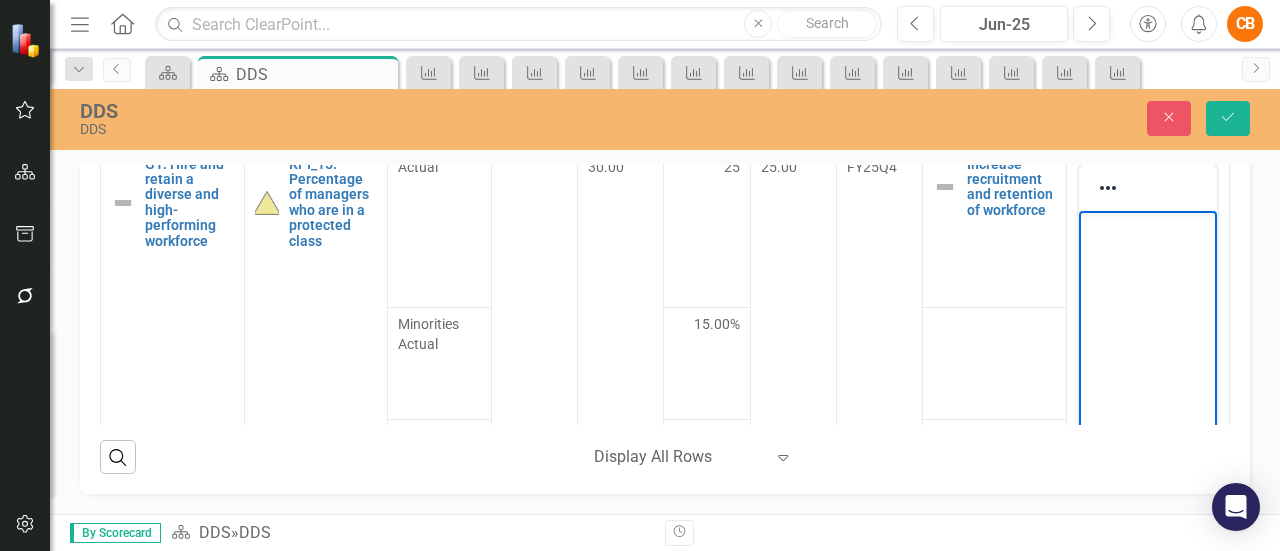 type 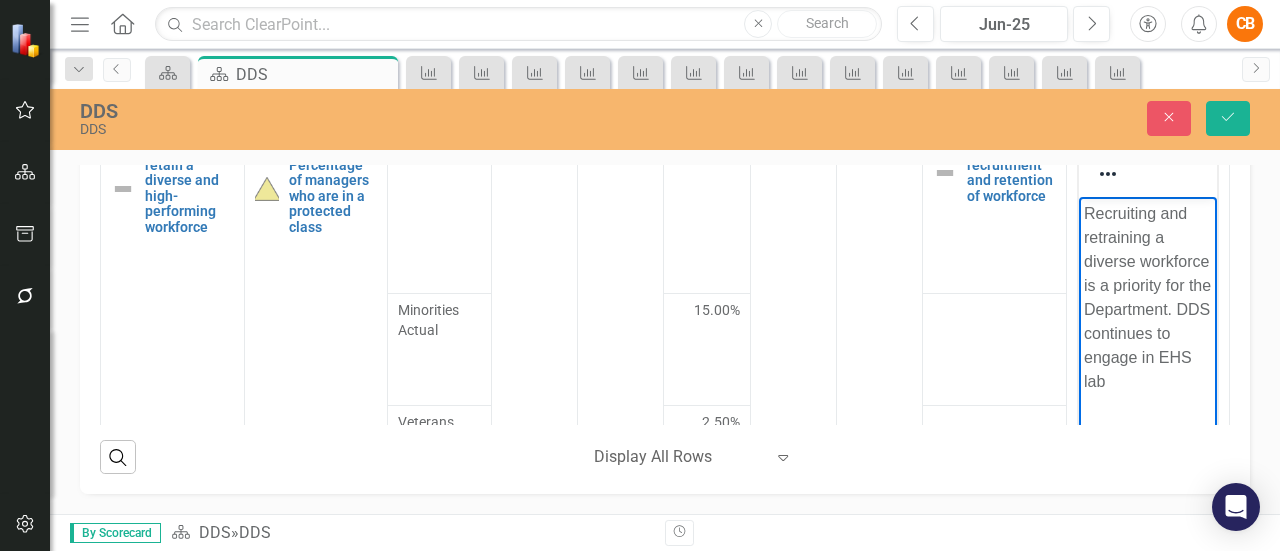 scroll, scrollTop: 2628, scrollLeft: 0, axis: vertical 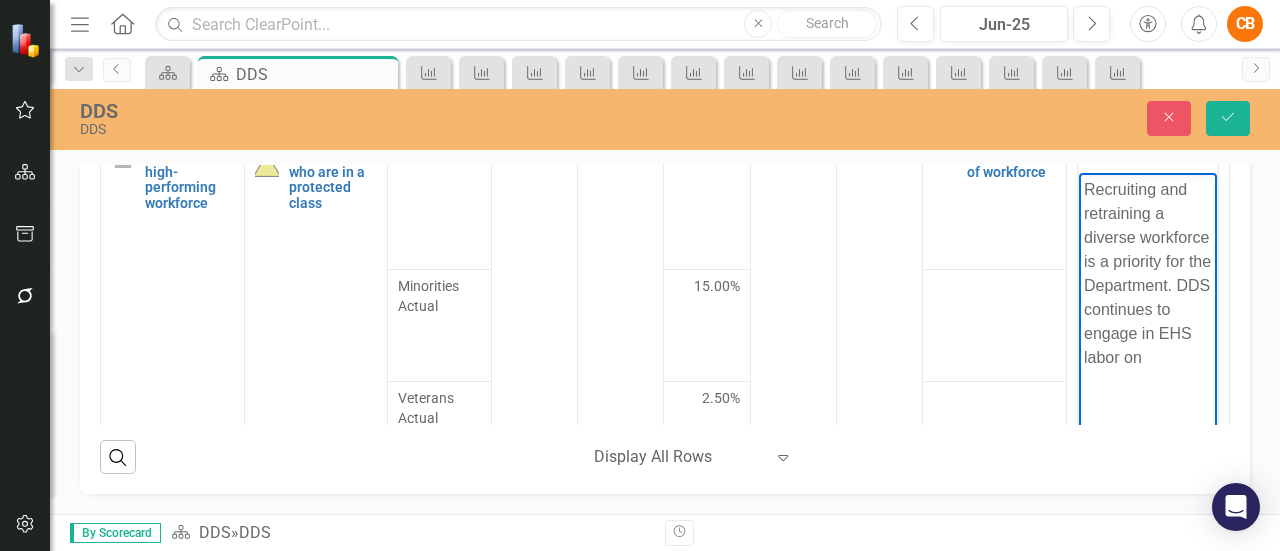 click on "Recruiting and retraining a diverse workforce is a priority for the Department. DDS continues to engage in EHS labor on" at bounding box center (1147, 273) 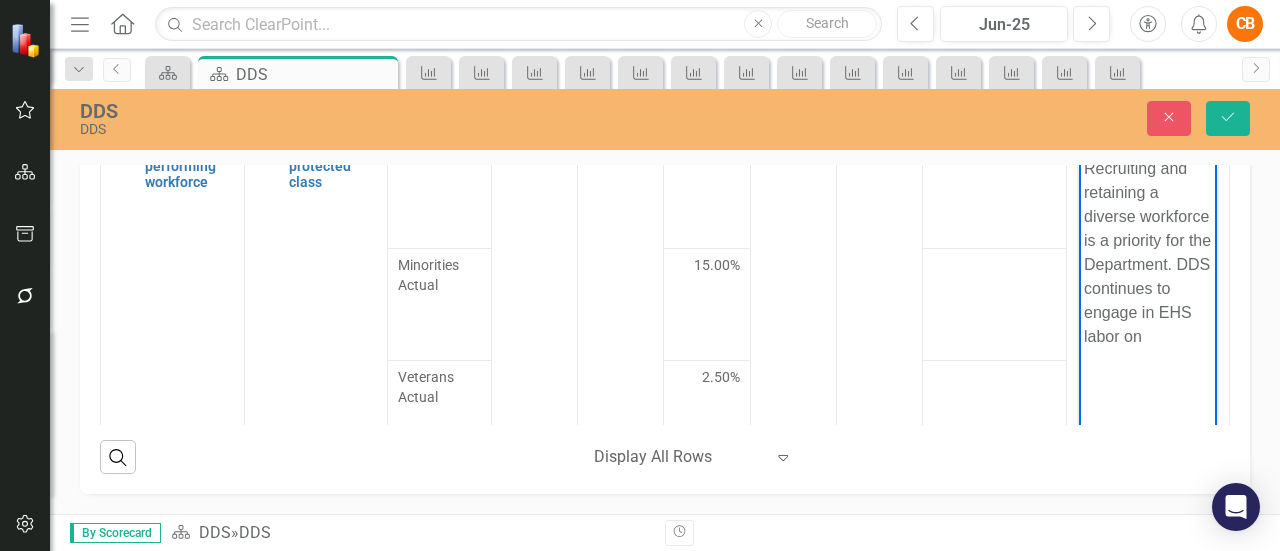 scroll, scrollTop: 2709, scrollLeft: 0, axis: vertical 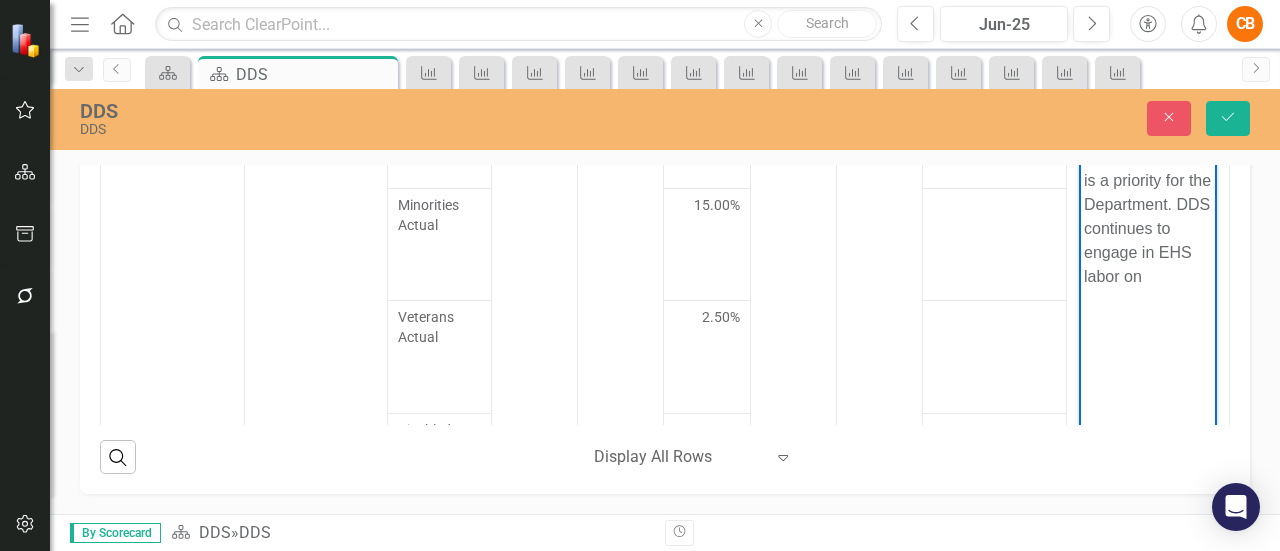 click on "Recruiting and retaining a diverse workforce is a priority for the Department. DDS continues to engage in EHS labor on" at bounding box center (1147, 192) 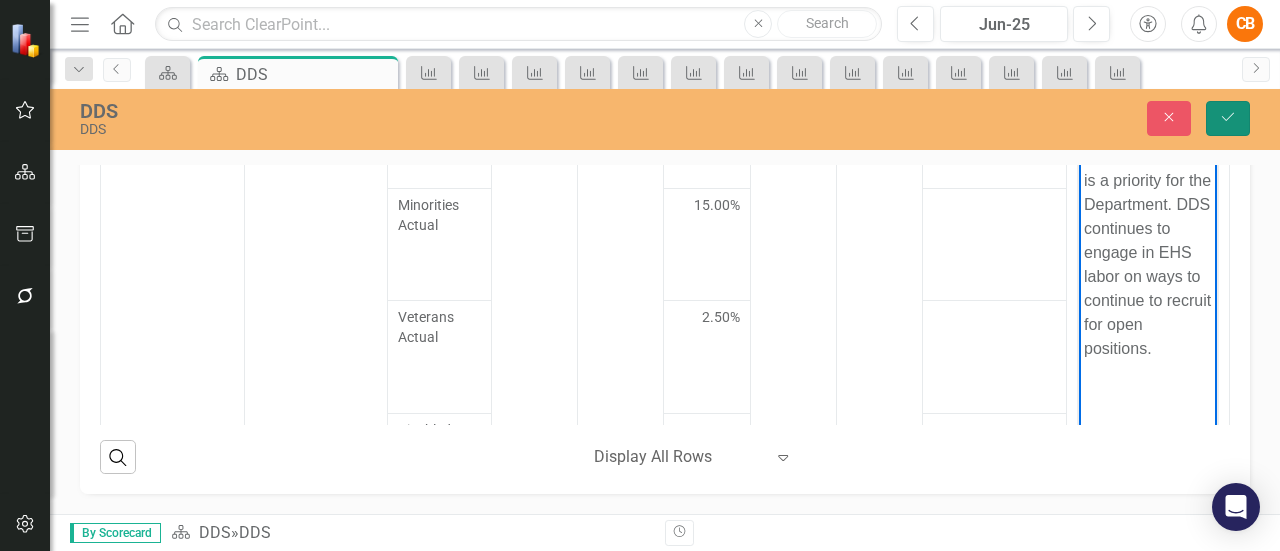 click on "Save" 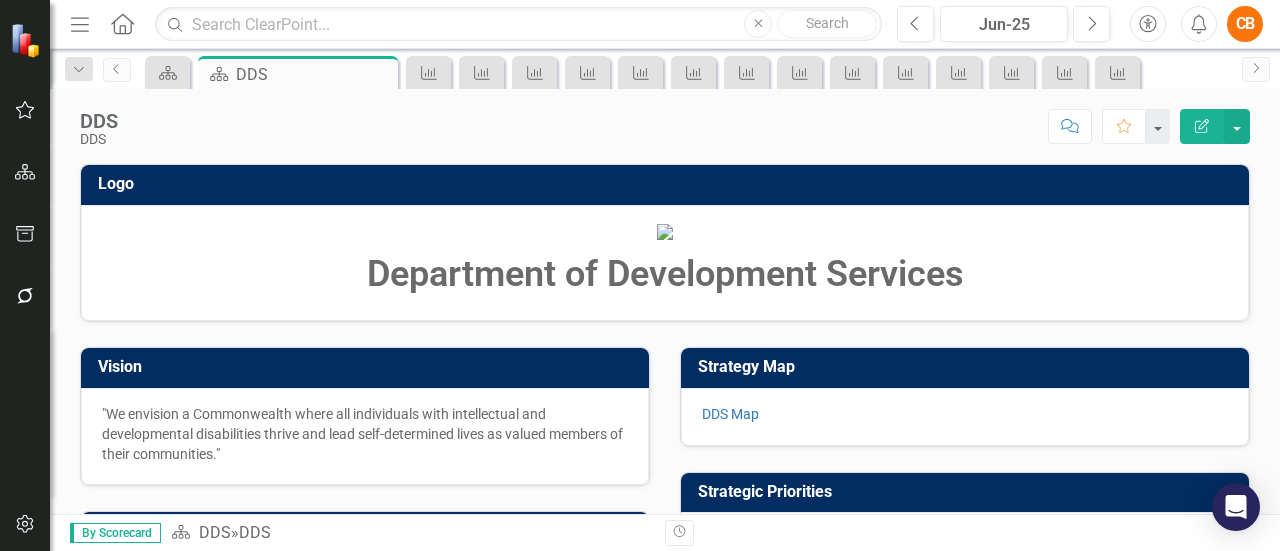 scroll, scrollTop: 709, scrollLeft: 0, axis: vertical 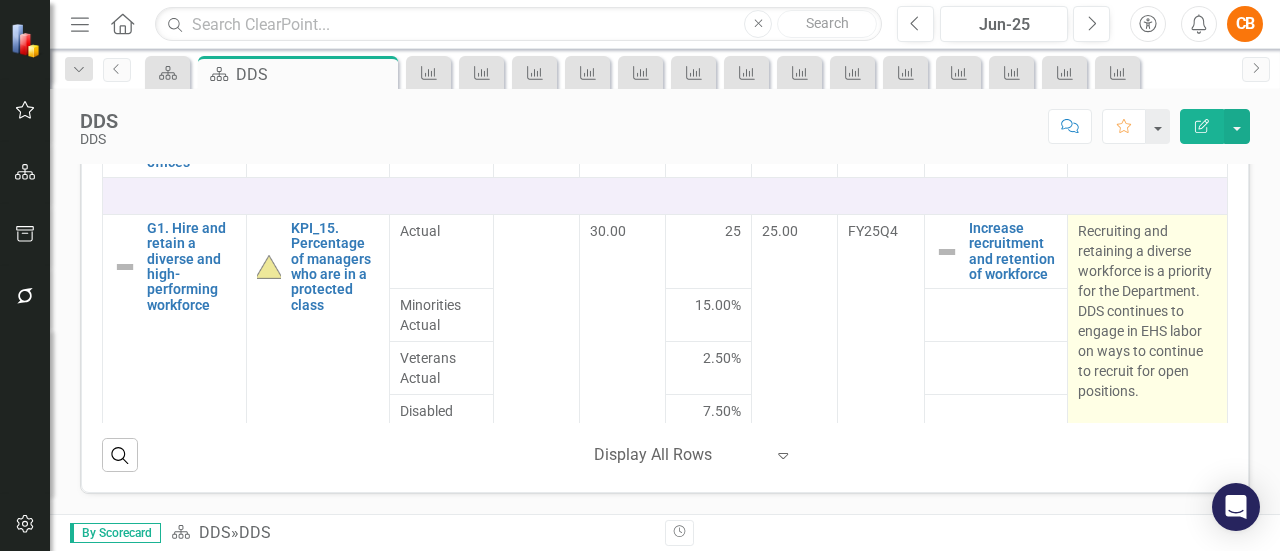click on "Recruiting and retaining a diverse workforce is a priority for the Department. DDS continues to engage in EHS labor on ways to continue to recruit for open positions." at bounding box center [1147, 311] 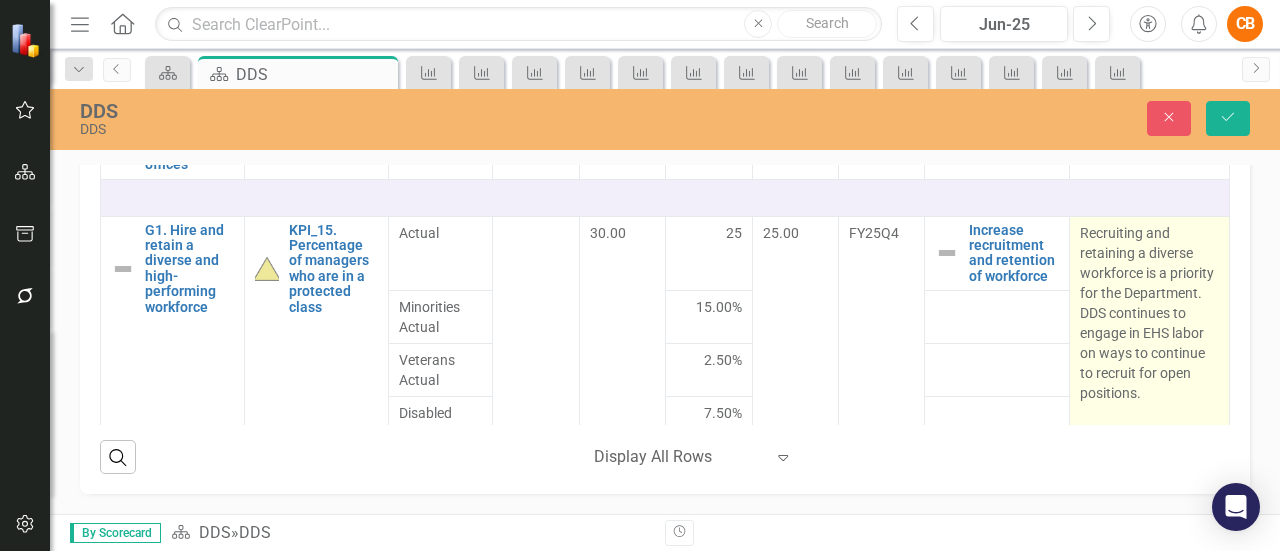 scroll, scrollTop: 936, scrollLeft: 0, axis: vertical 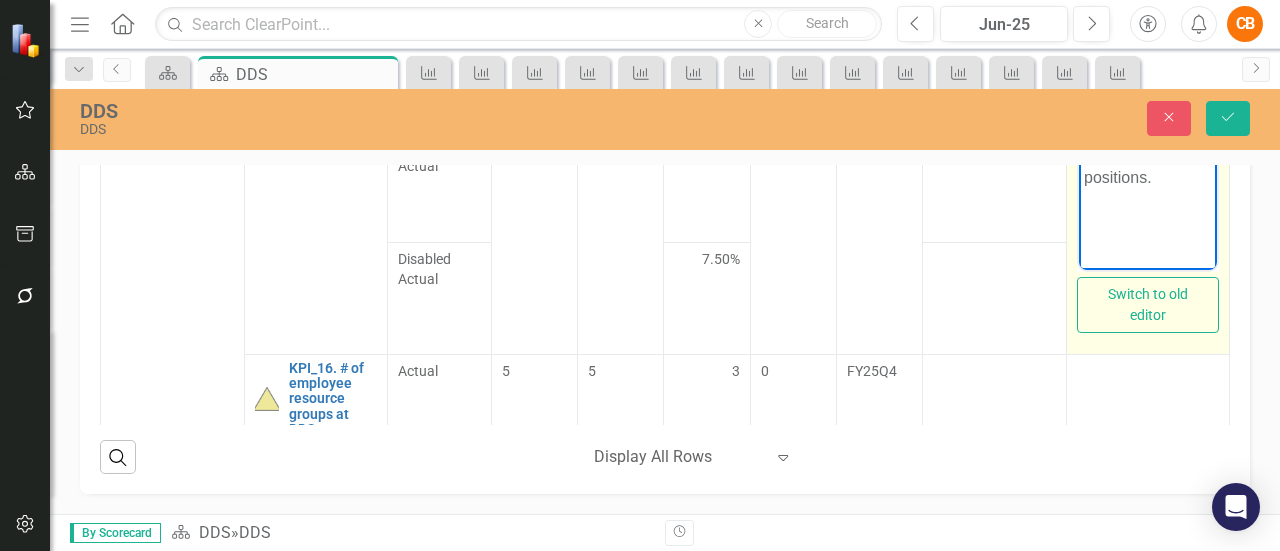 click on "Recruiting and retaining a diverse workforce is a priority for the Department. DDS continues to engage in EHS labor on ways to continue to recruit for open positions." at bounding box center [1147, 58] 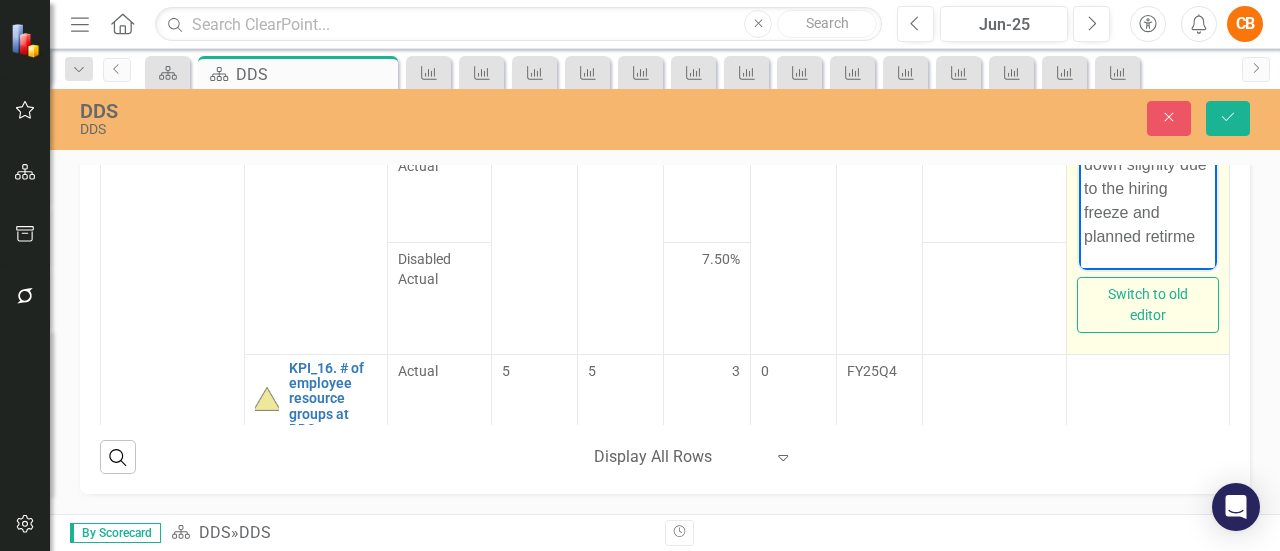 scroll, scrollTop: 132, scrollLeft: 0, axis: vertical 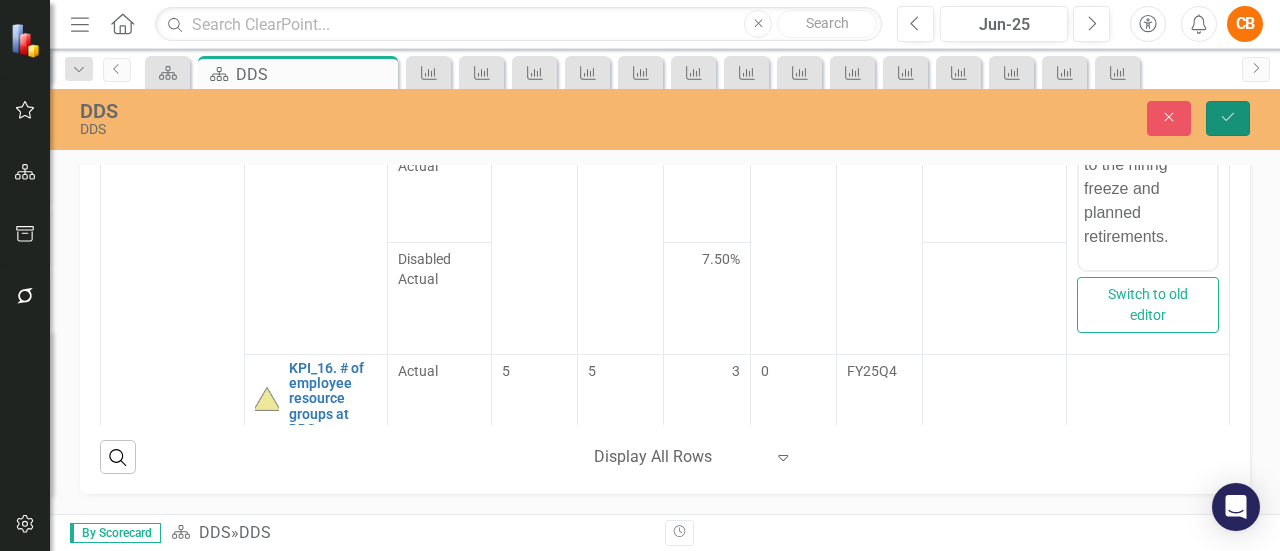 click on "Save" at bounding box center (1228, 118) 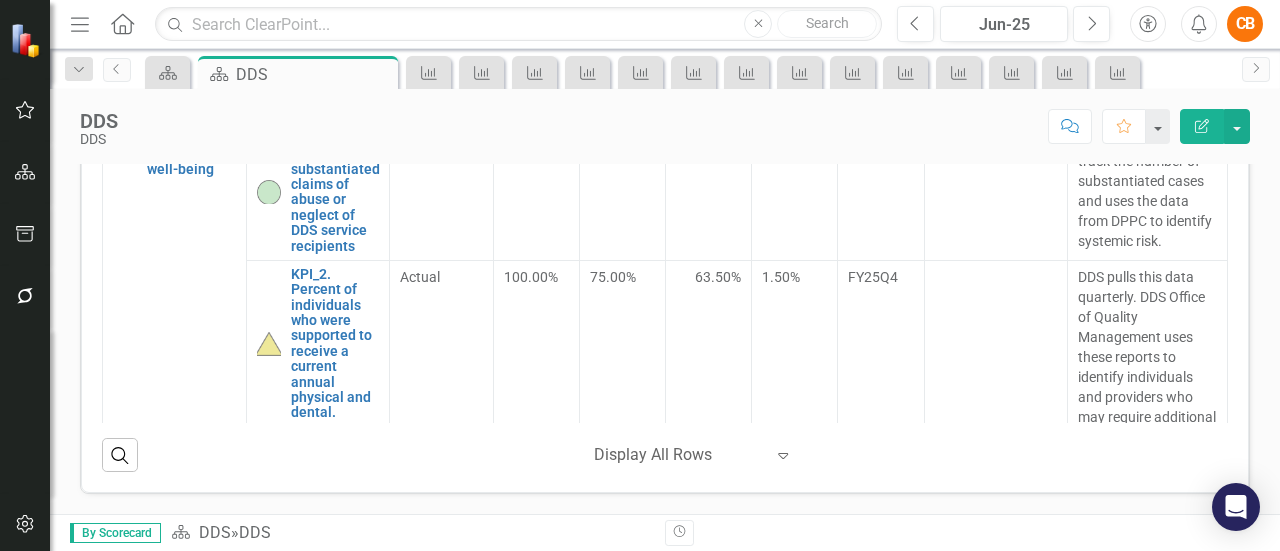 scroll, scrollTop: 808, scrollLeft: 0, axis: vertical 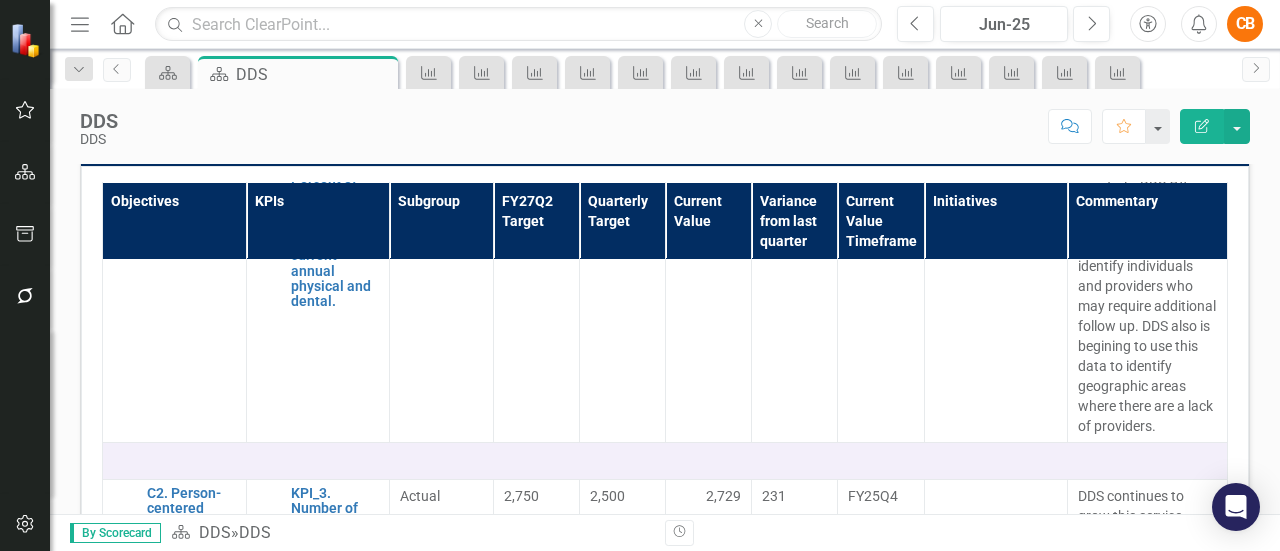 click on "1.50%" at bounding box center (795, 295) 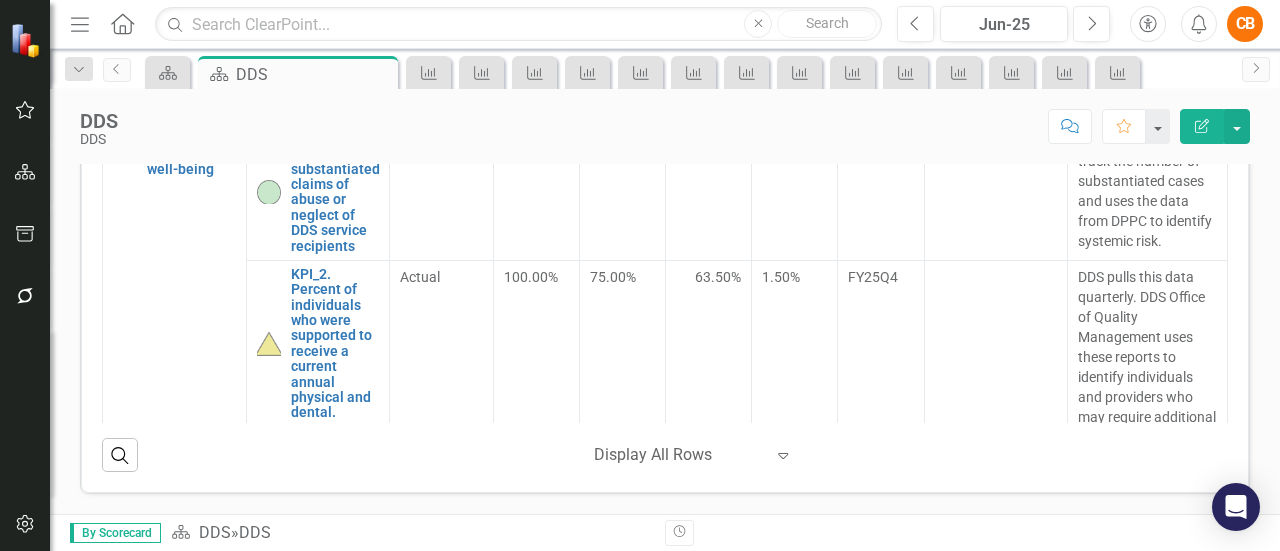scroll, scrollTop: 900, scrollLeft: 0, axis: vertical 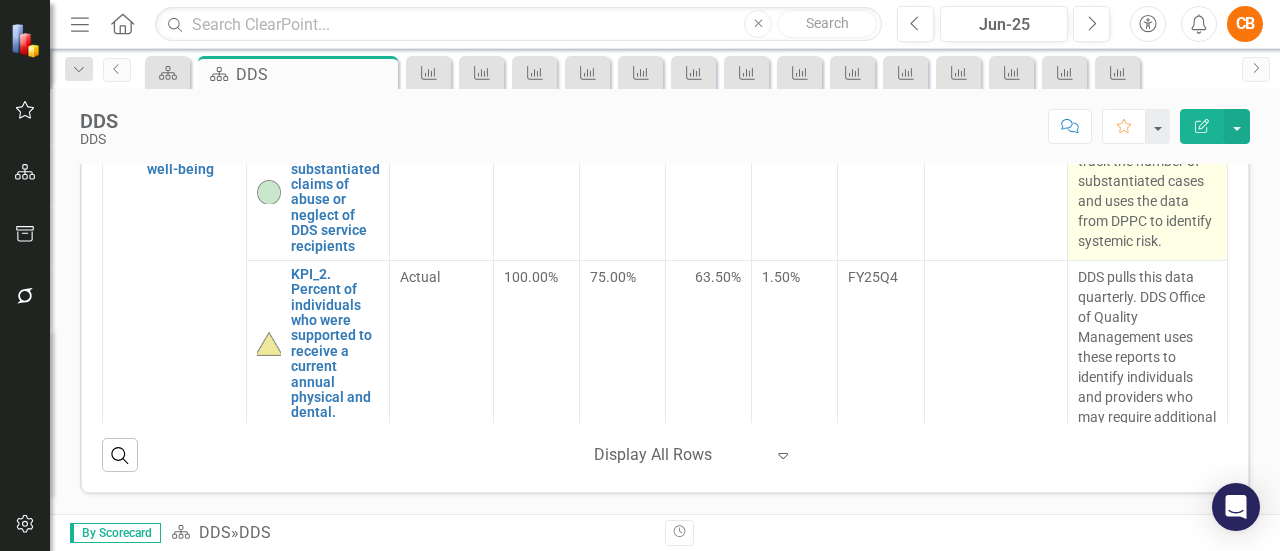 click on "DDS continues to track the number of substantiated cases and uses the data from DPPC to identify systemic risk." at bounding box center [1147, 191] 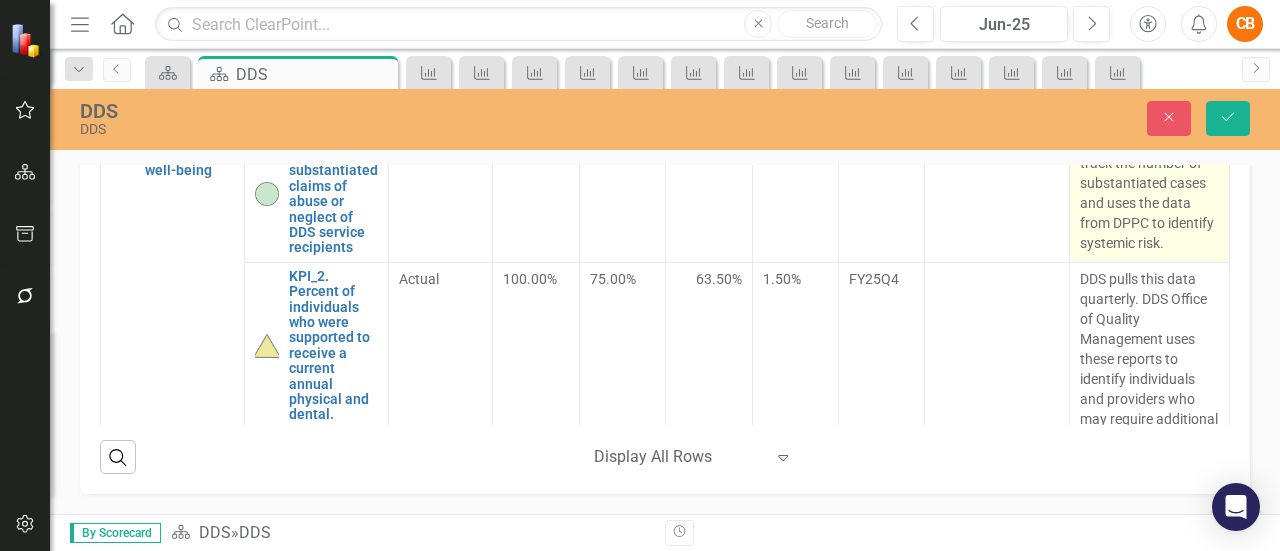 scroll, scrollTop: 853, scrollLeft: 0, axis: vertical 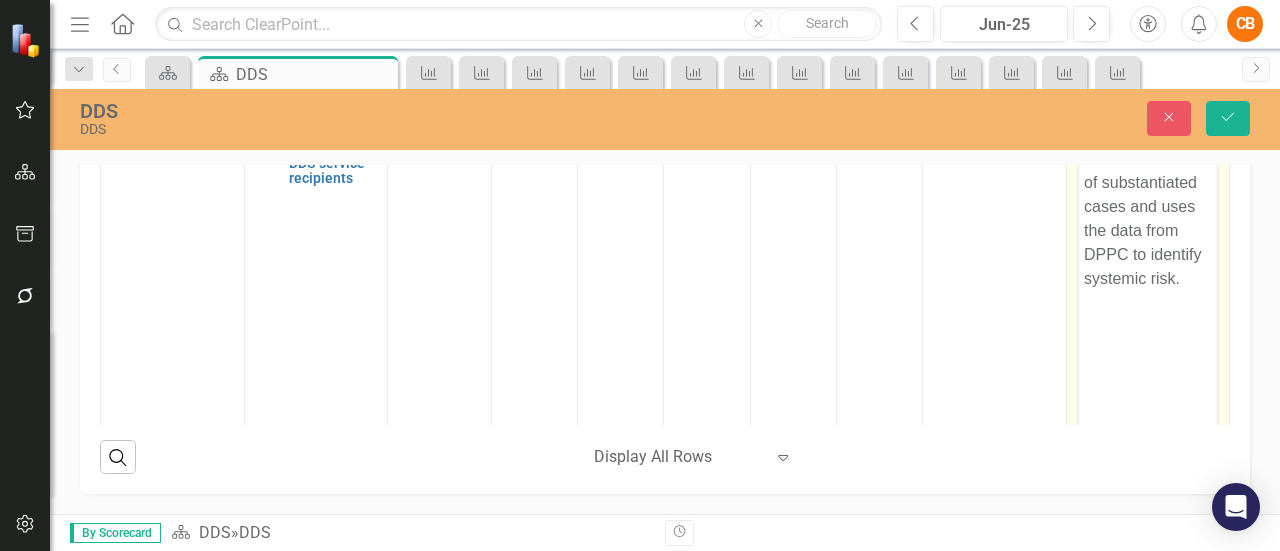 click on "DDS continues to track the number of substantiated cases and uses the data from DPPC to identify systemic risk." at bounding box center (1147, 206) 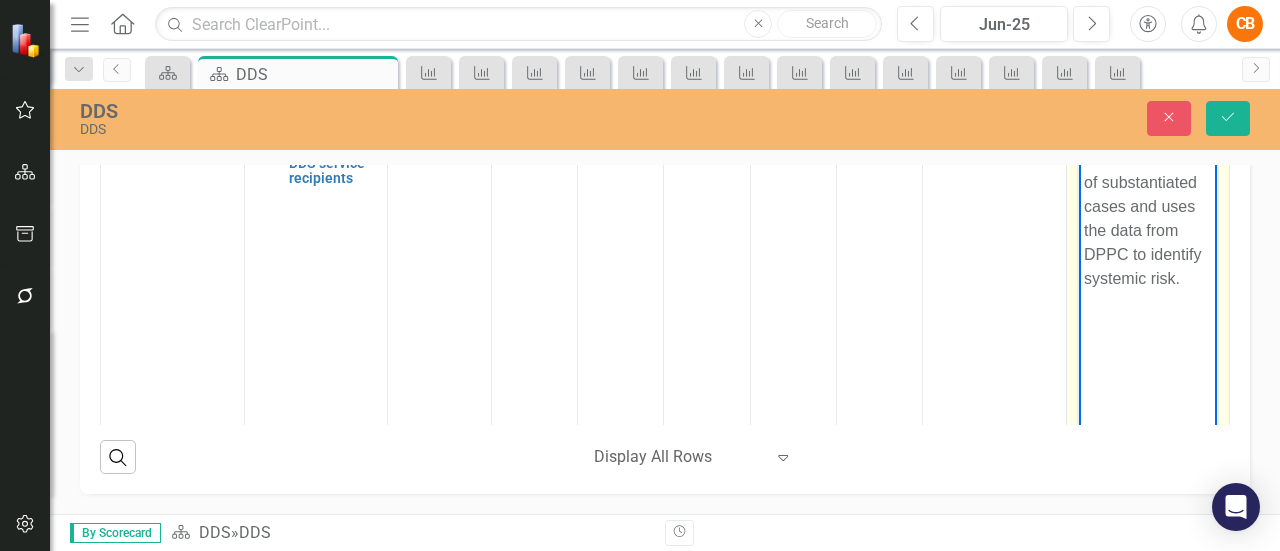 type 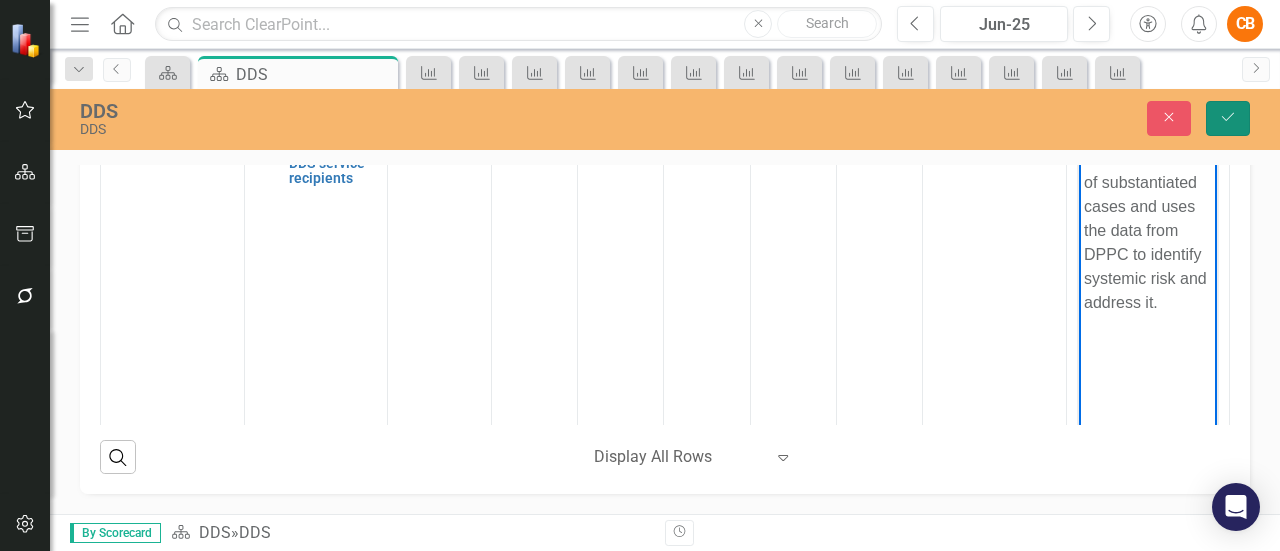 click on "Save" at bounding box center [1228, 118] 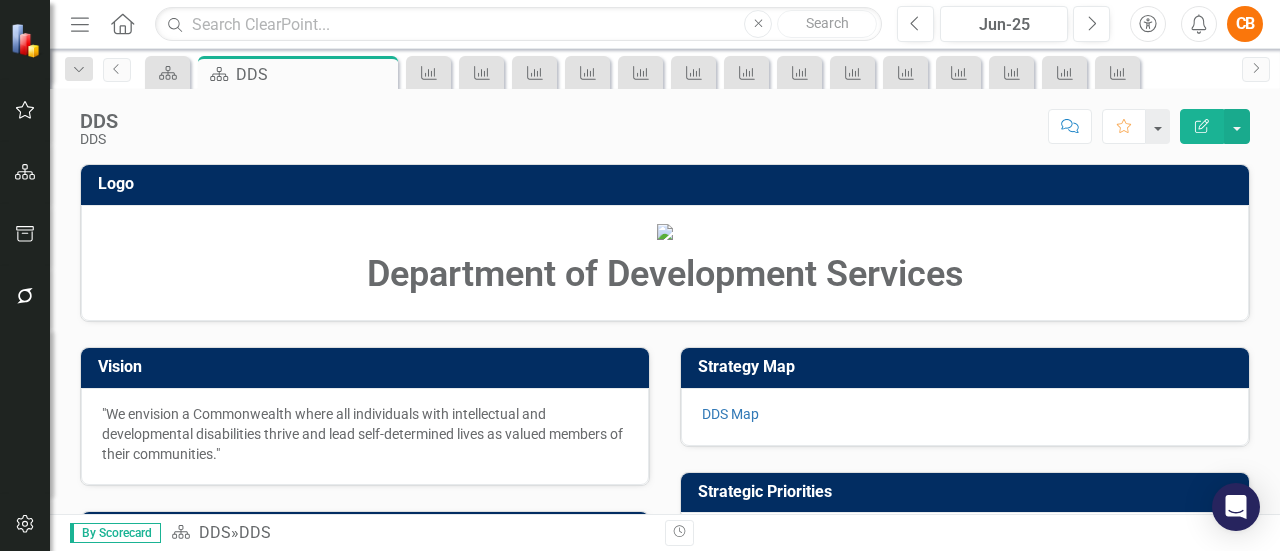 scroll, scrollTop: 752, scrollLeft: 0, axis: vertical 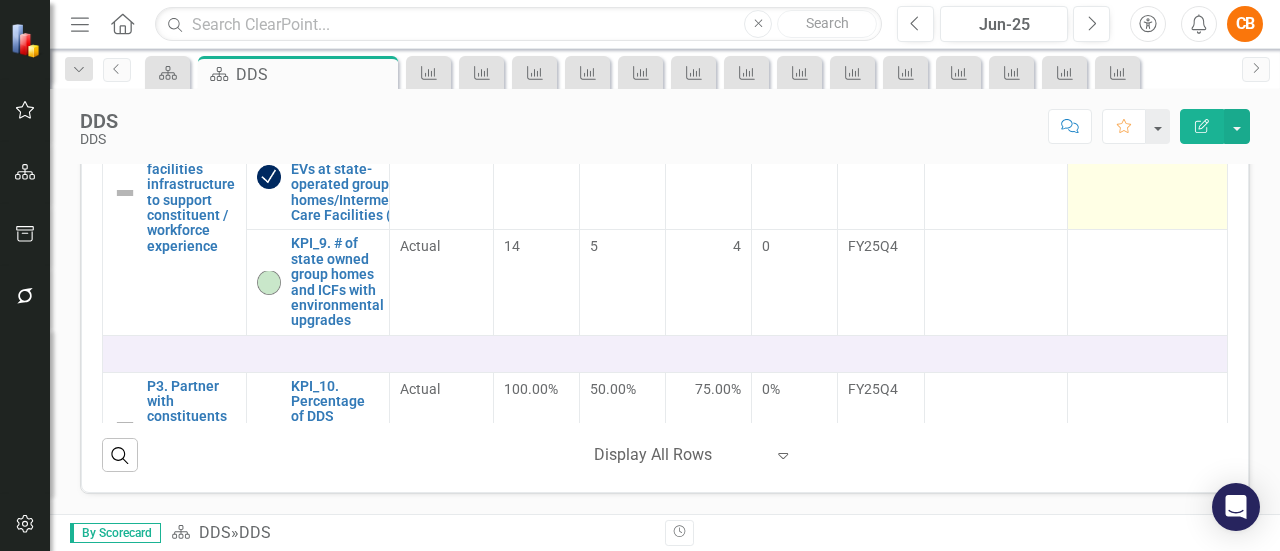 click at bounding box center (1148, 177) 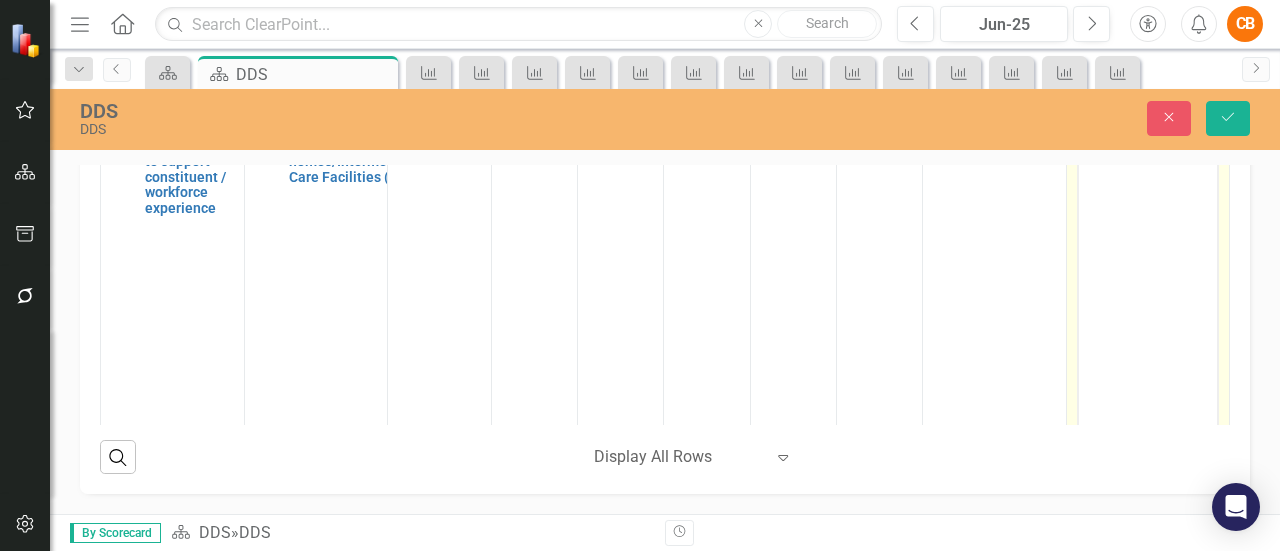 scroll, scrollTop: 0, scrollLeft: 0, axis: both 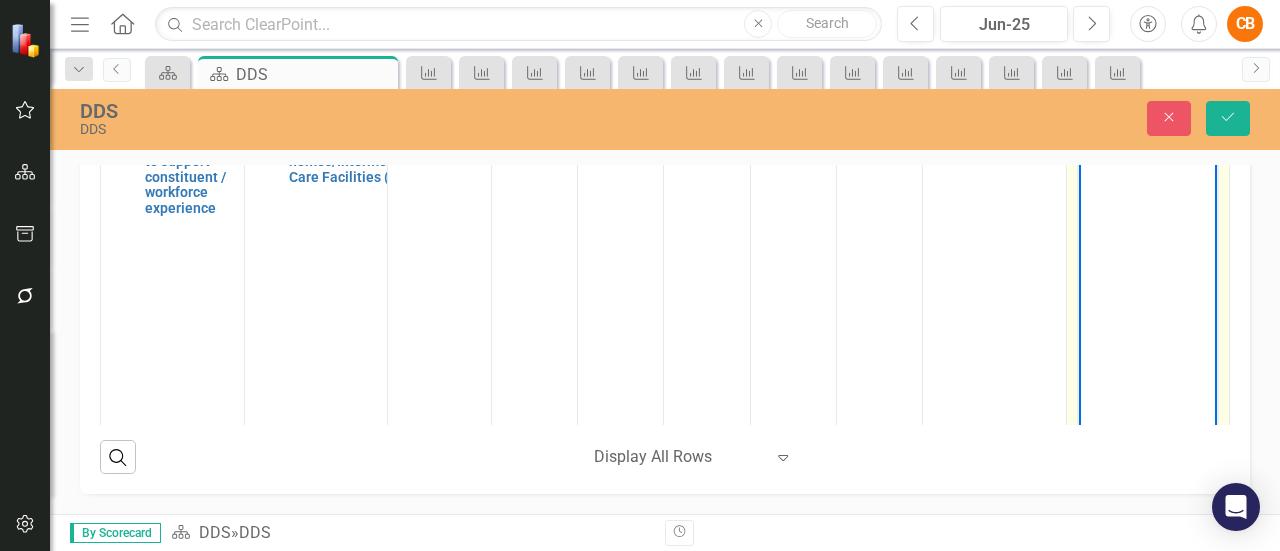 click at bounding box center (1147, 163) 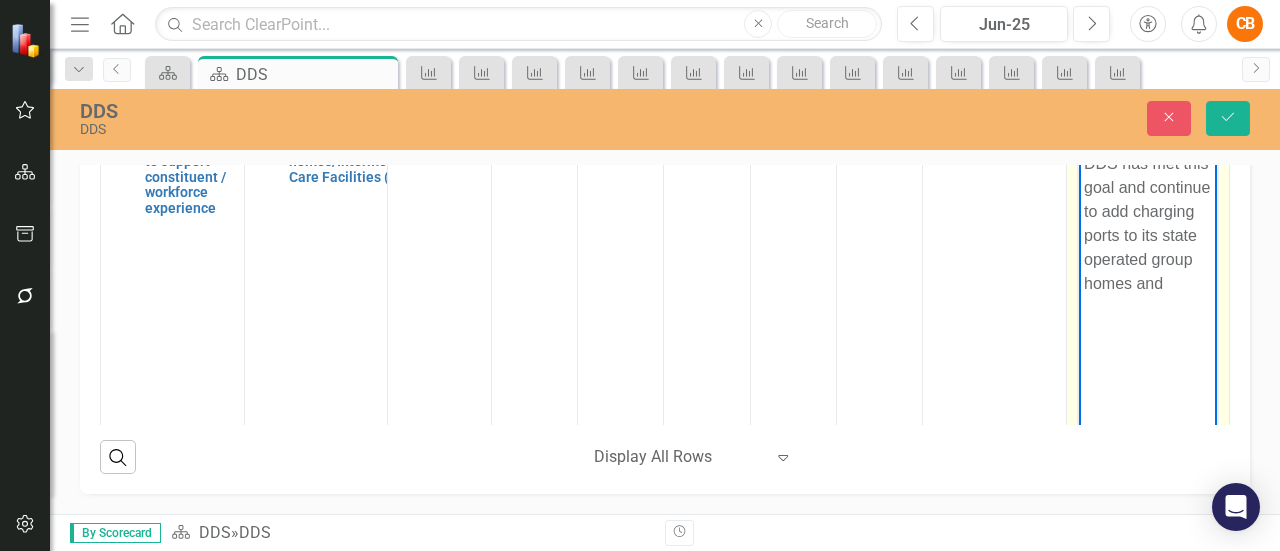 scroll, scrollTop: 776, scrollLeft: 0, axis: vertical 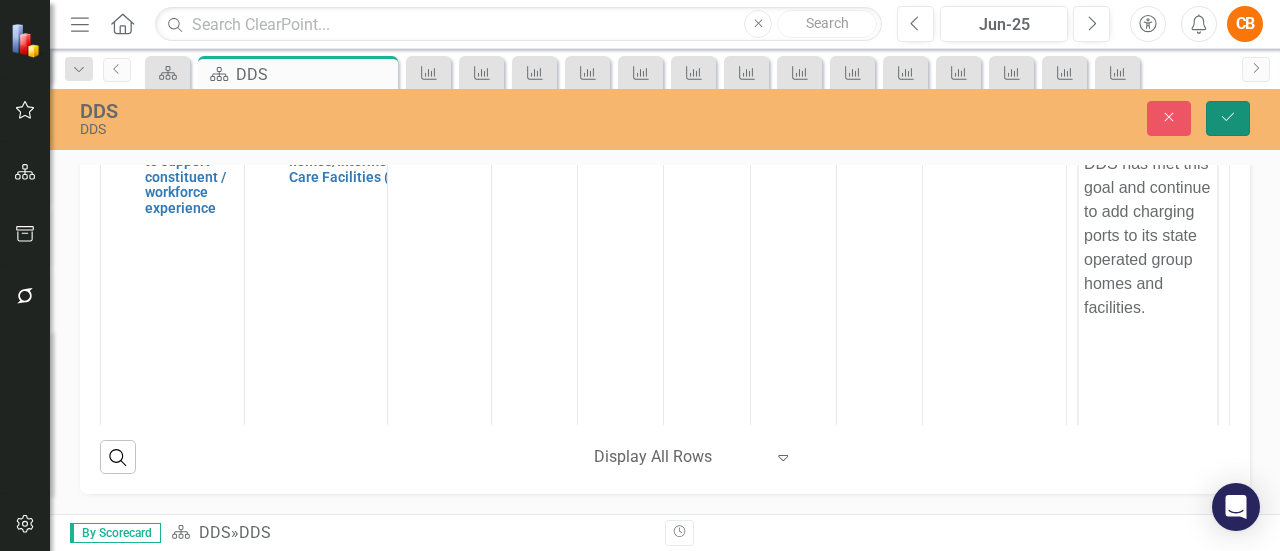 click on "Save" 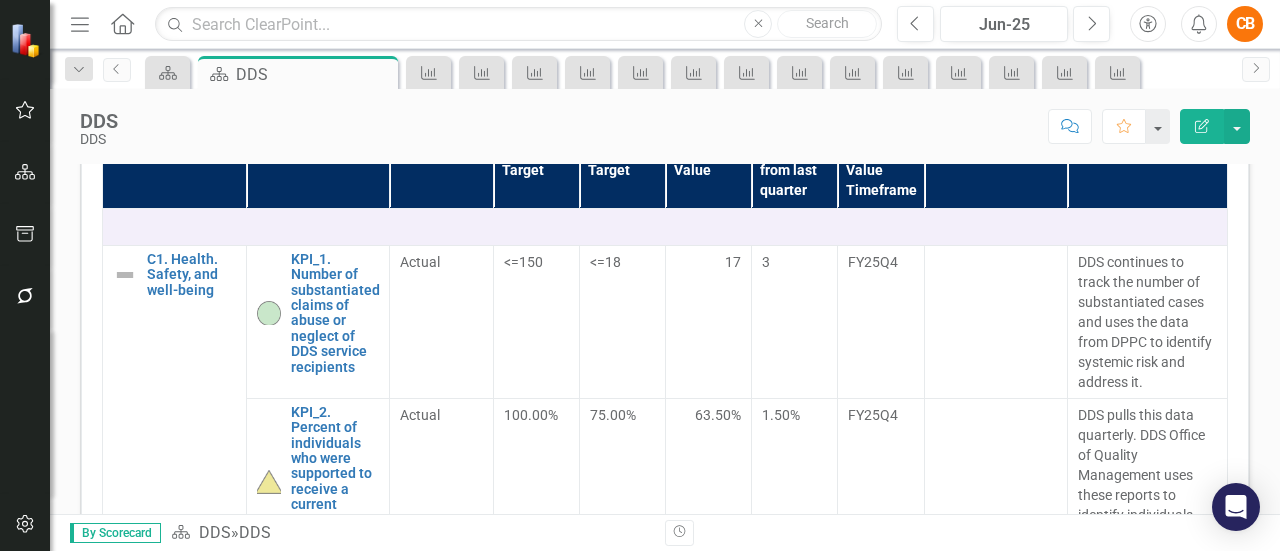 scroll, scrollTop: 928, scrollLeft: 0, axis: vertical 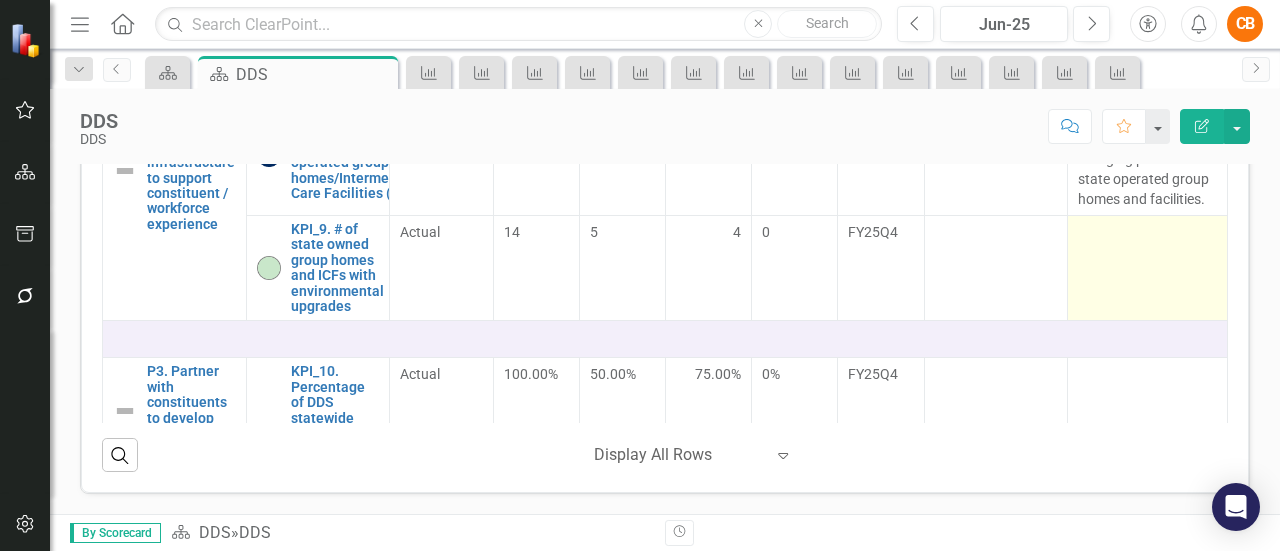 click at bounding box center (1148, 268) 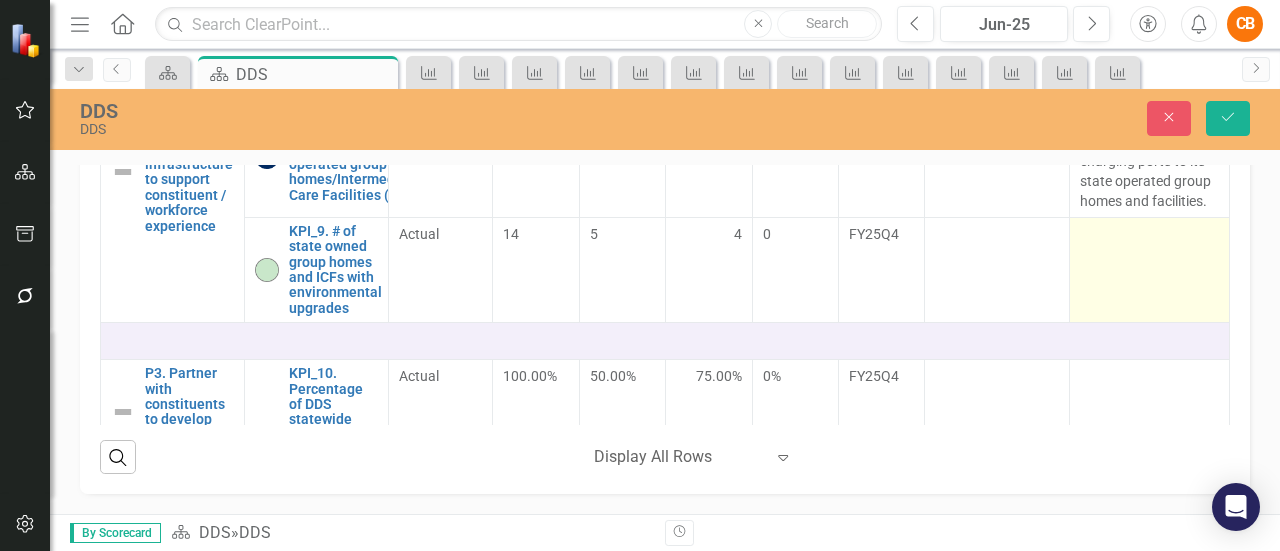 scroll, scrollTop: 936, scrollLeft: 0, axis: vertical 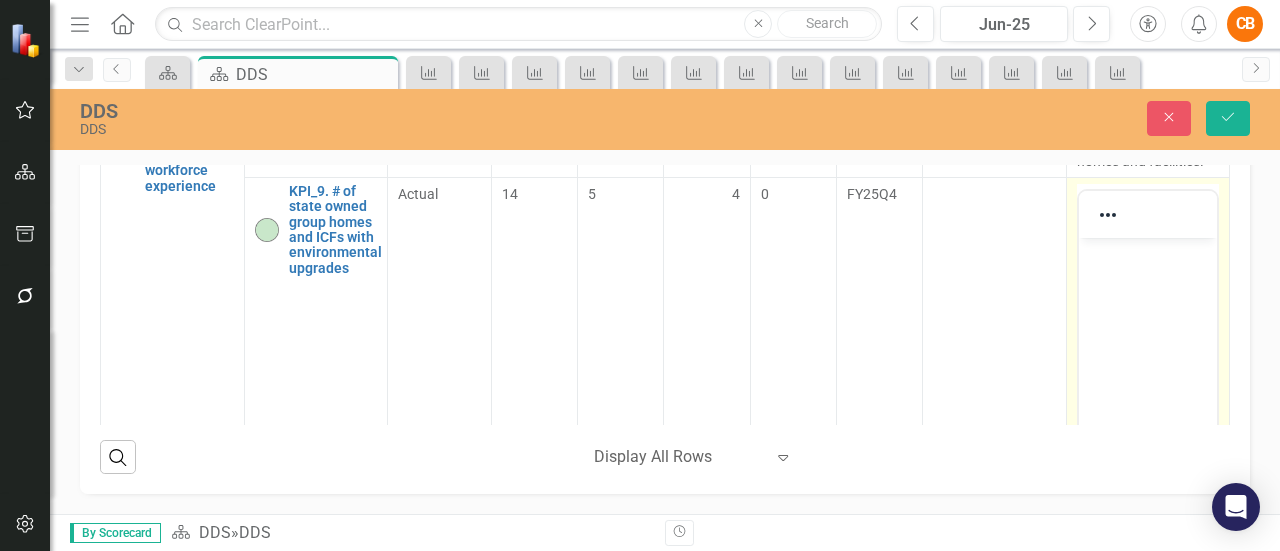 click at bounding box center (1147, 387) 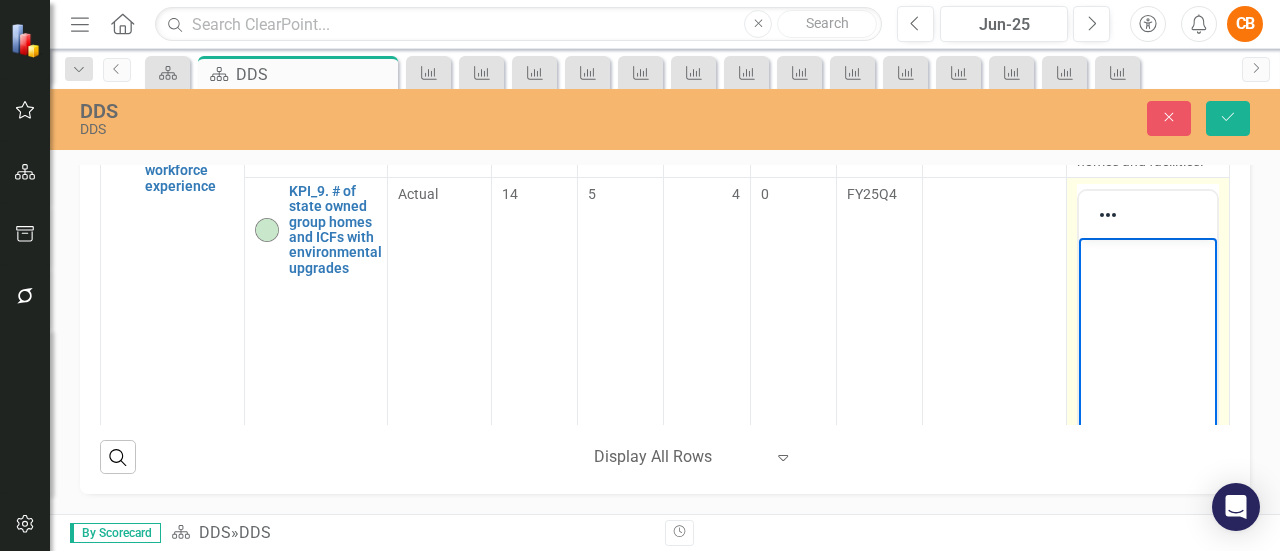 type 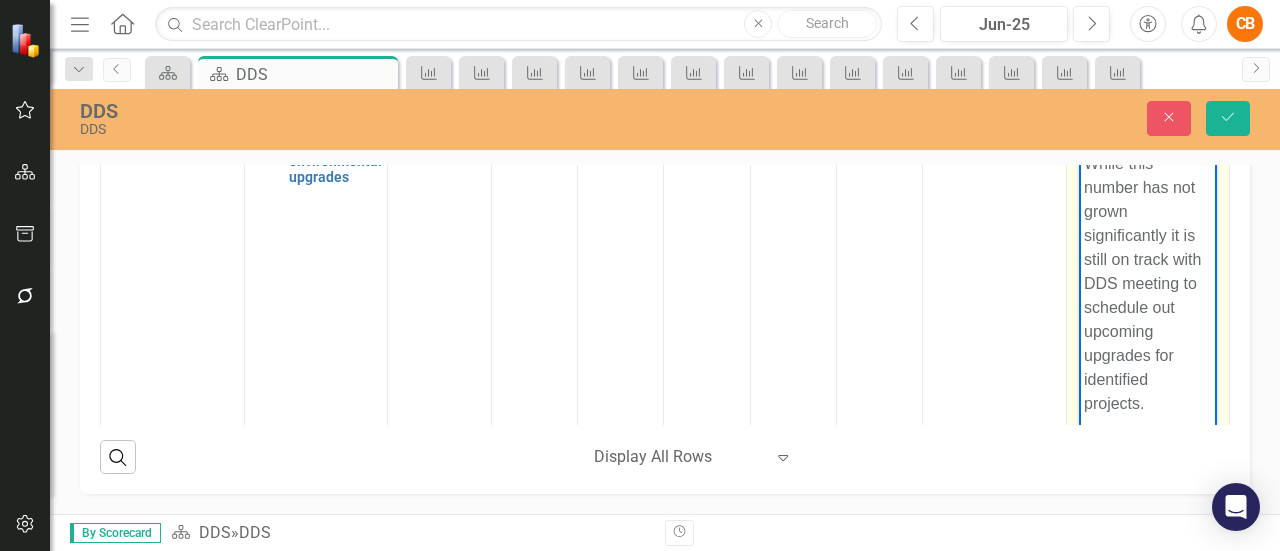 scroll, scrollTop: 1716, scrollLeft: 0, axis: vertical 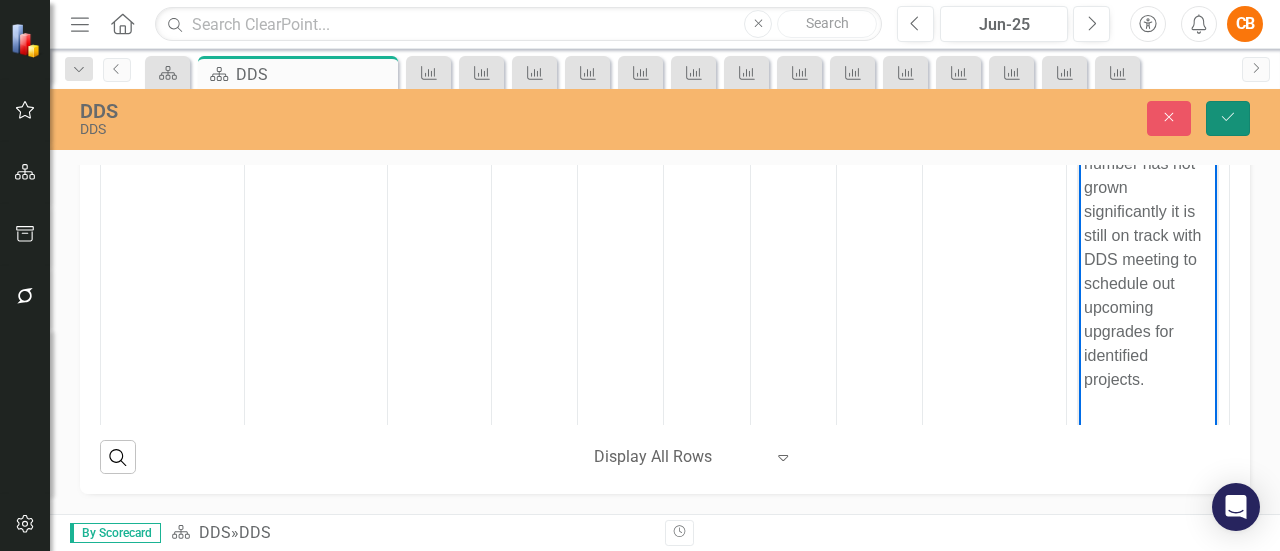 click on "Save" at bounding box center (1228, 118) 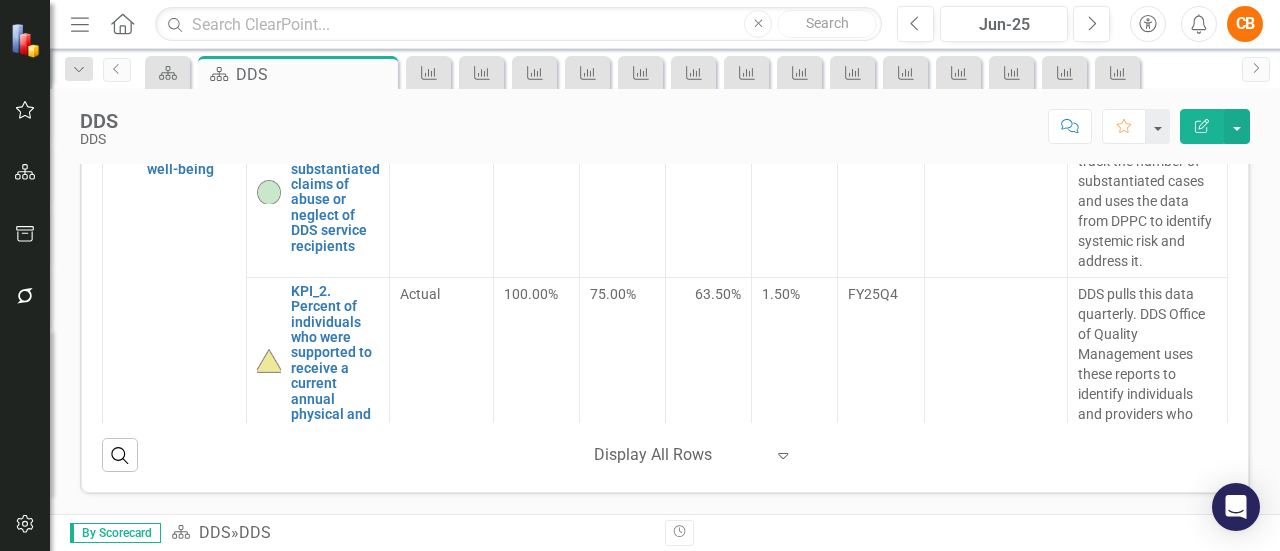 scroll, scrollTop: 796, scrollLeft: 0, axis: vertical 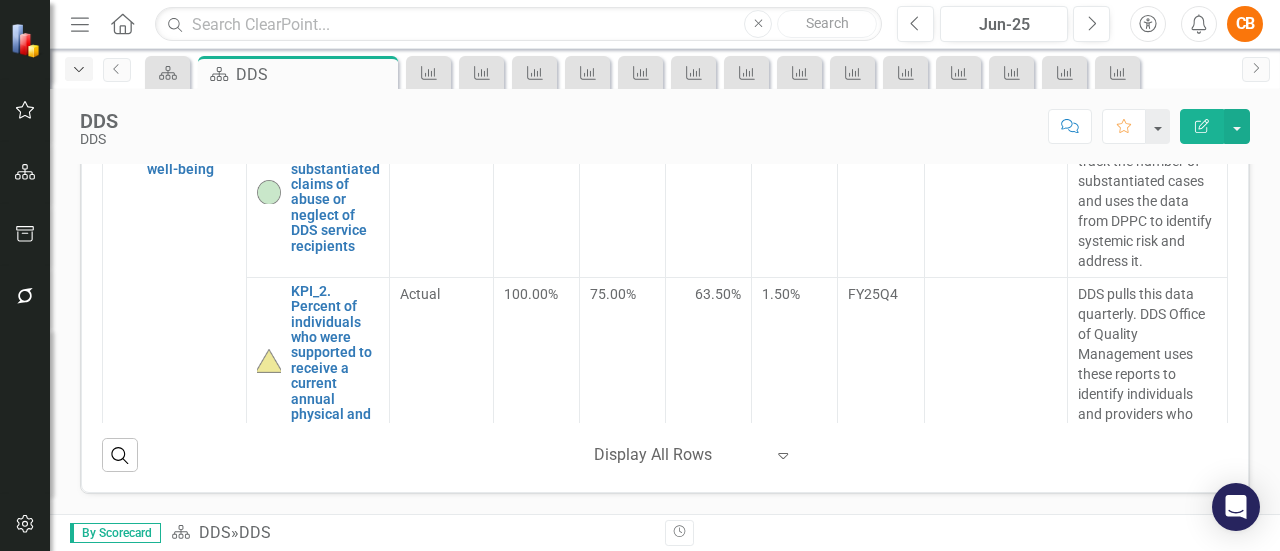 click on "Dropdown" 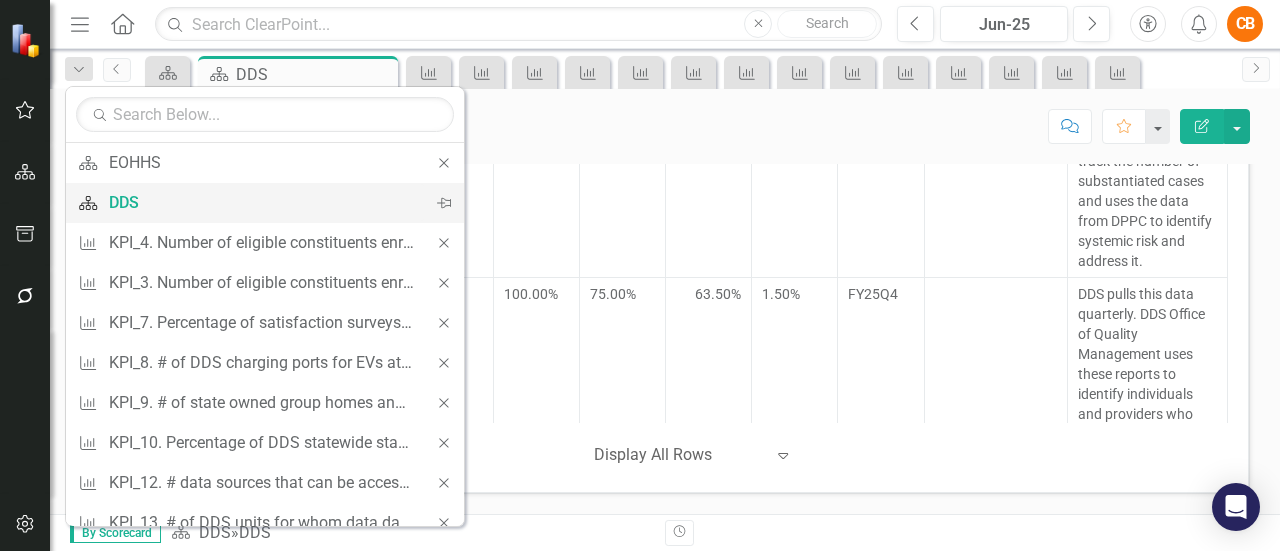 click on "DDS" at bounding box center (261, 202) 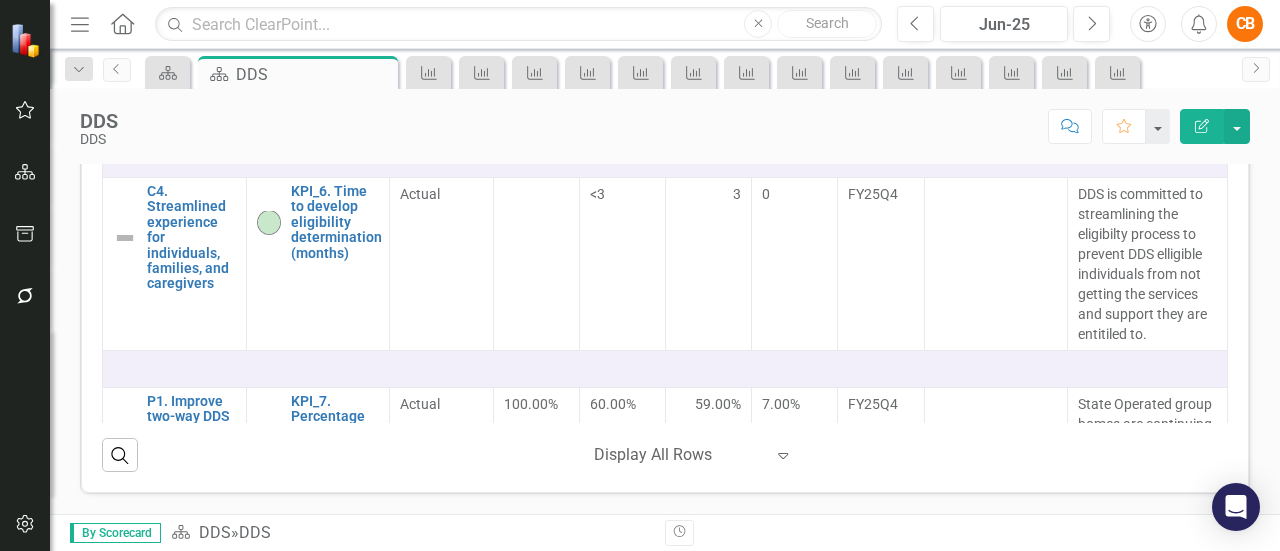 scroll, scrollTop: 1110, scrollLeft: 0, axis: vertical 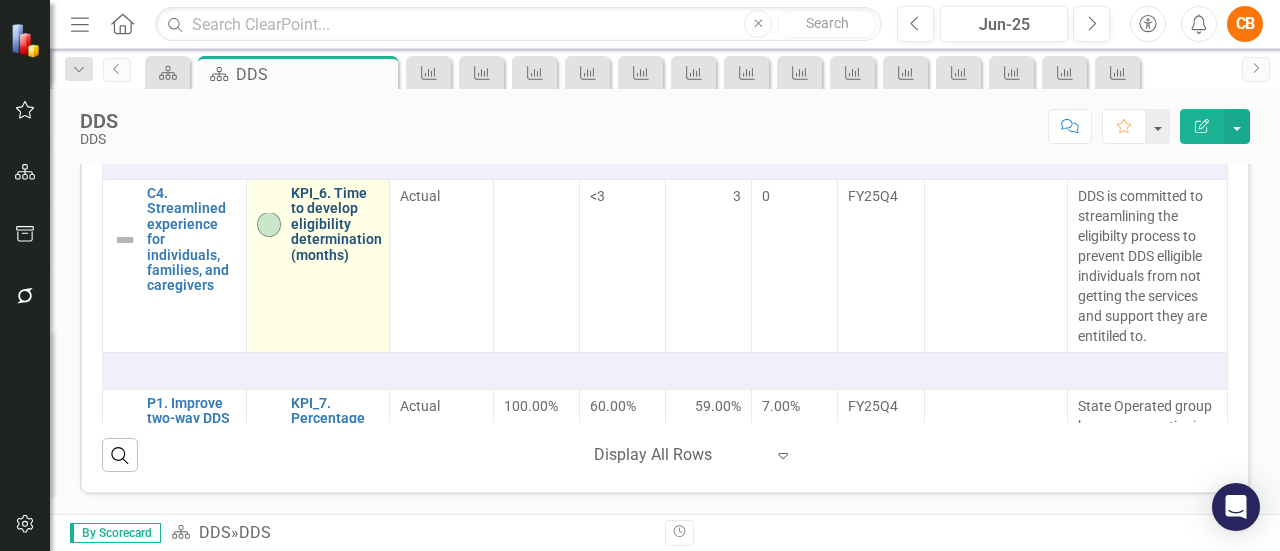 click on "KPI_6. Time to develop eligibility determination (months)" at bounding box center (336, 224) 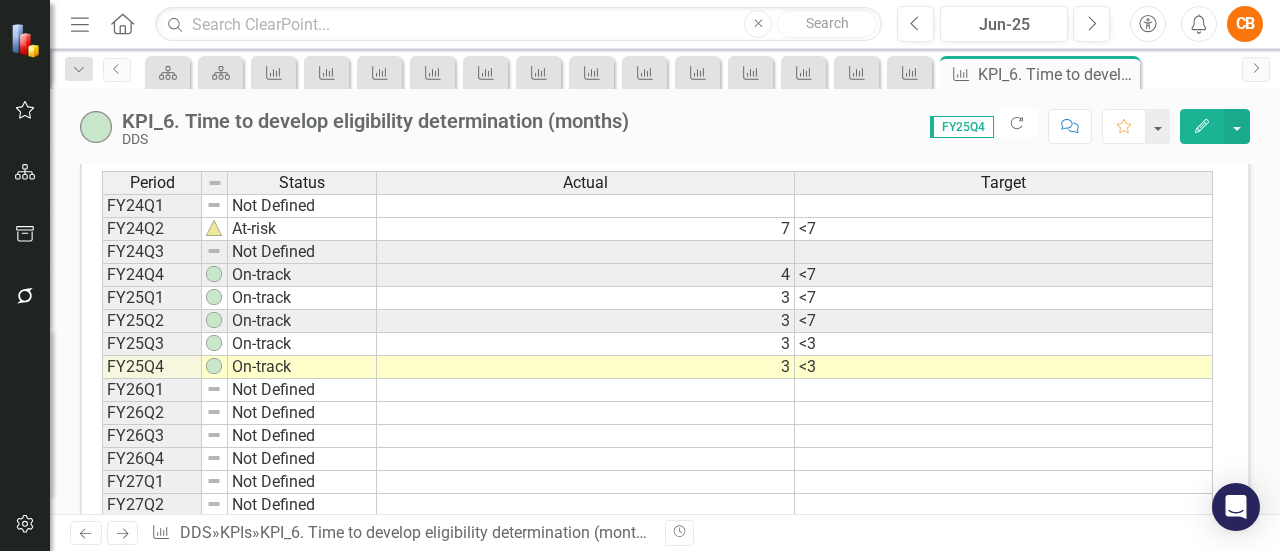 scroll, scrollTop: 820, scrollLeft: 0, axis: vertical 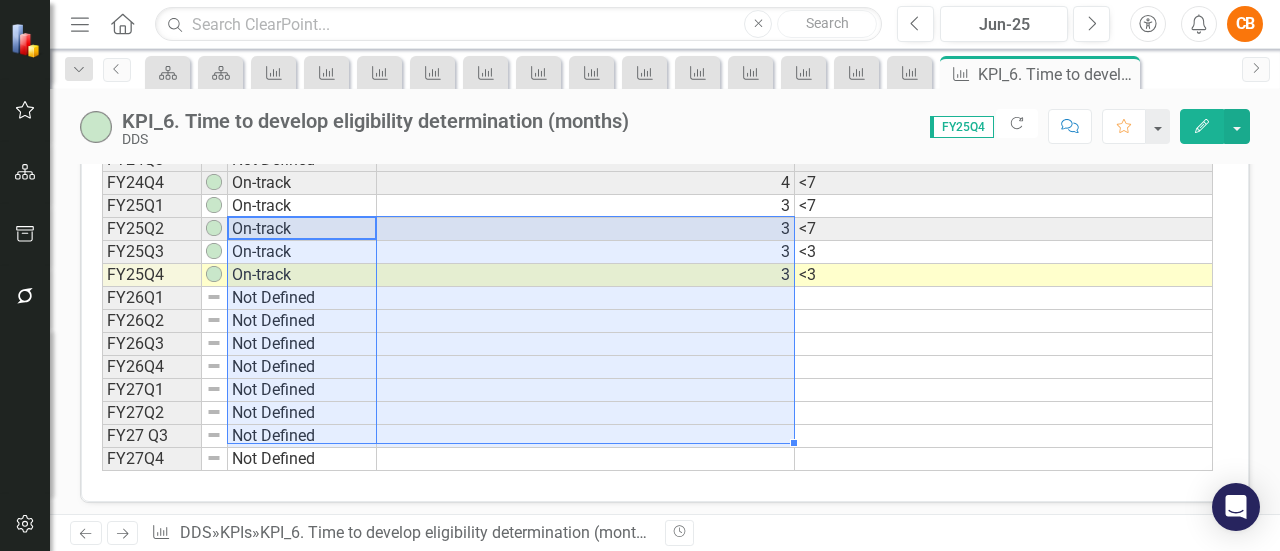 drag, startPoint x: 274, startPoint y: 228, endPoint x: 608, endPoint y: 429, distance: 389.81662 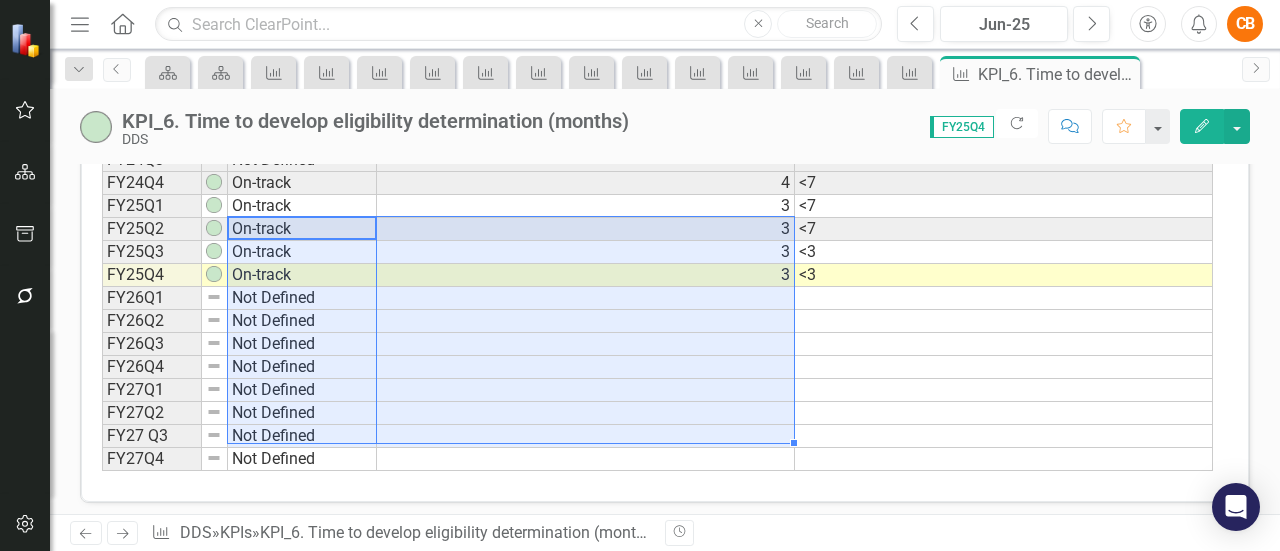 click on "Period Status Actual Target FY24Q1 Not Defined FY24Q2 At-risk 7 <7 FY24Q3 Not Defined FY24Q4 On-track 4 <7 FY25Q1 On-track 3 <7 FY25Q2 On-track 3 <7 FY25Q3 On-track 3 <3 FY25Q4 On-track 3 <3 FY26Q1 Not Defined FY26Q2 Not Defined FY26Q3 Not Defined FY26Q4 Not Defined FY27Q1 Not Defined FY27Q2 Not Defined FY27 Q3 Not Defined FY27Q4 Not Defined Period Status Actual Target Period Status FY24Q1 Not Defined FY24Q2 At-risk FY24Q3 Not Defined FY24Q4 On-track FY25Q1 On-track FY25Q2 On-track FY25Q3 On-track FY25Q4 On-track FY26Q1 Not Defined FY26Q2 Not Defined FY26Q3 Not Defined FY26Q4 Not Defined FY27Q1 Not Defined FY27Q2 Not Defined FY27 Q3 Not Defined FY27Q4 Not Defined Period Status" at bounding box center (658, 275) 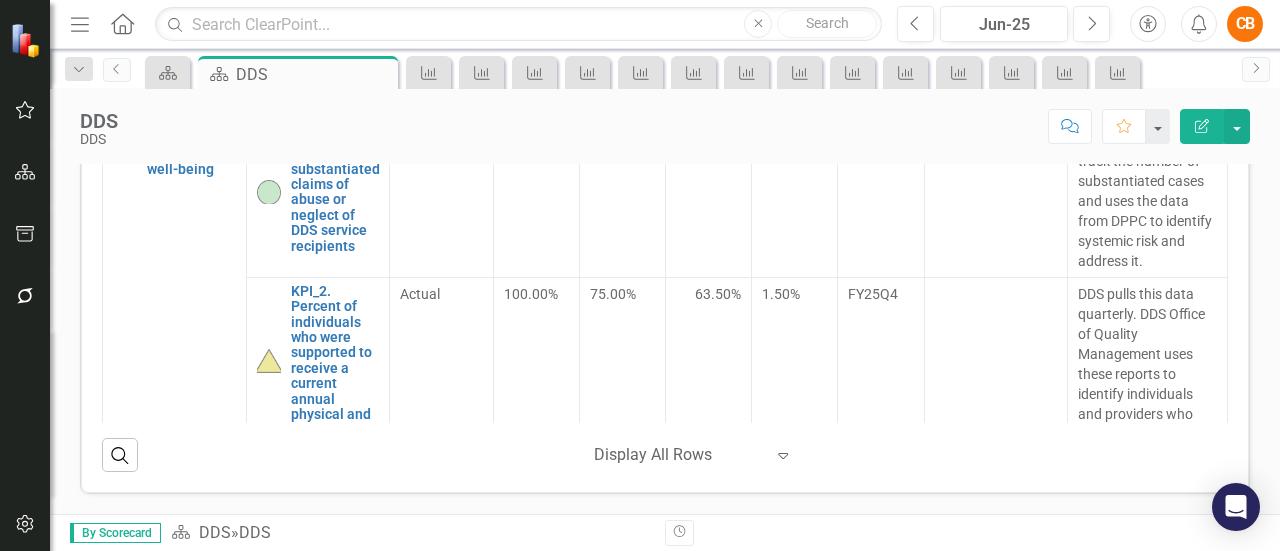 scroll, scrollTop: 900, scrollLeft: 0, axis: vertical 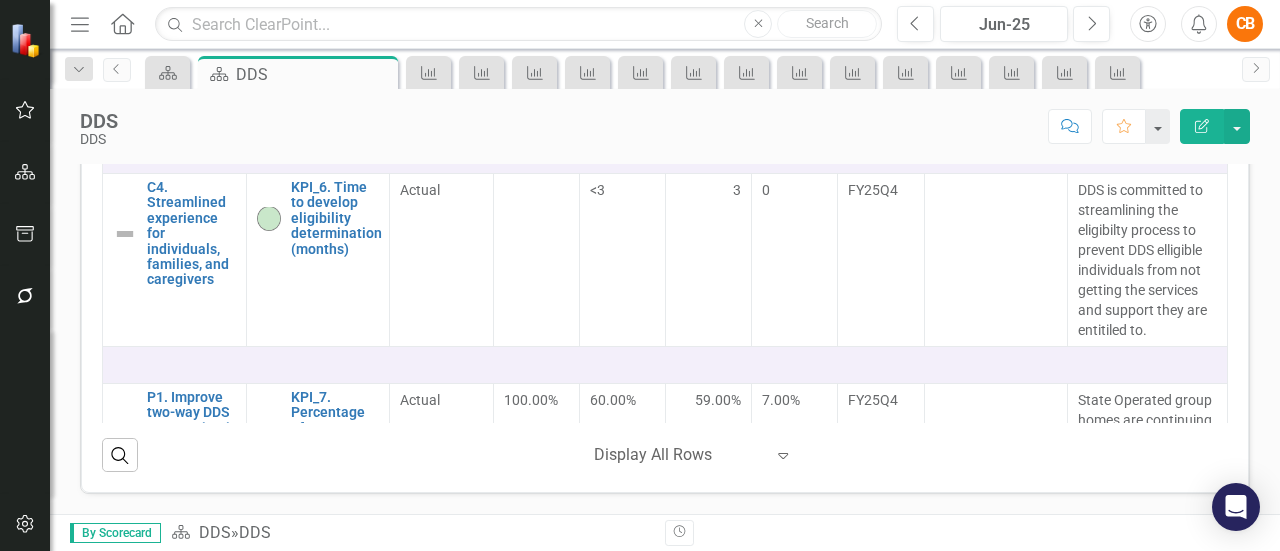 click at bounding box center [536, 260] 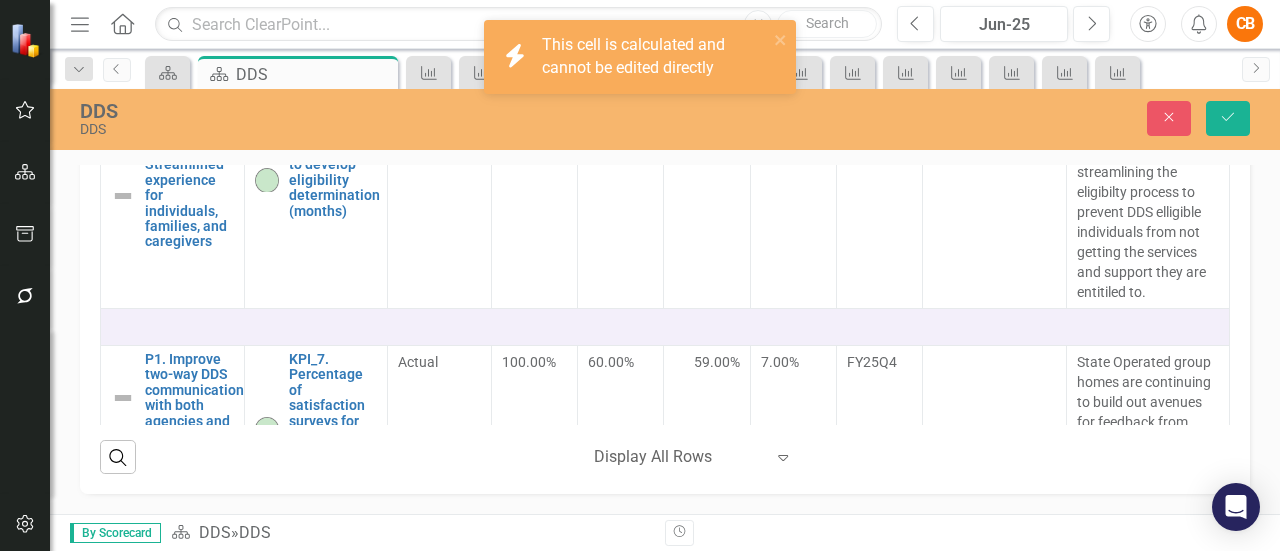 click at bounding box center [534, 154] 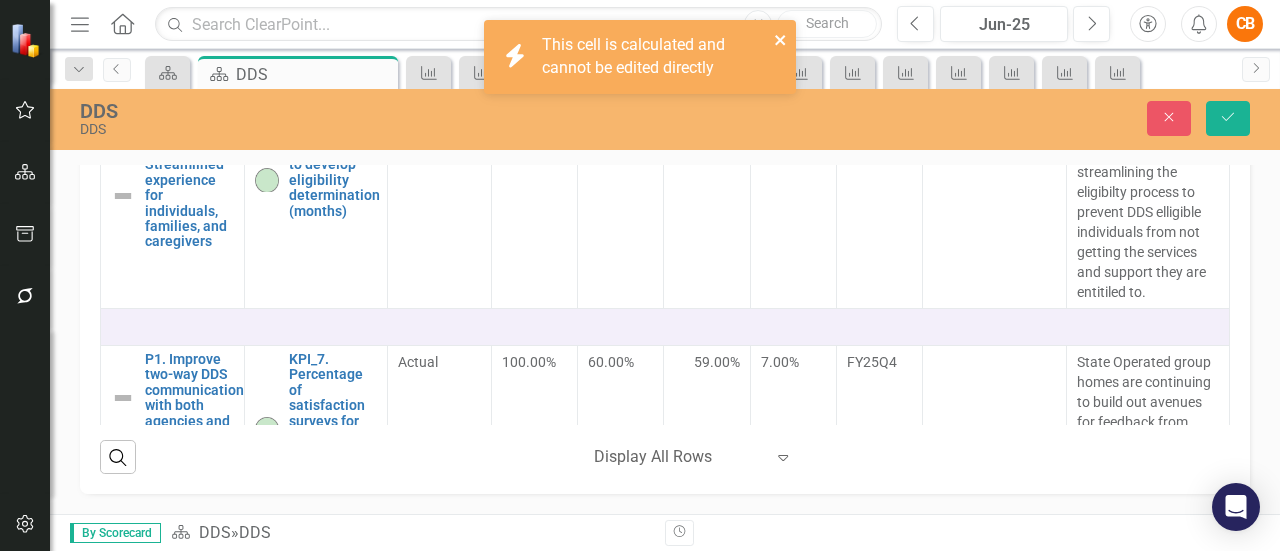 click 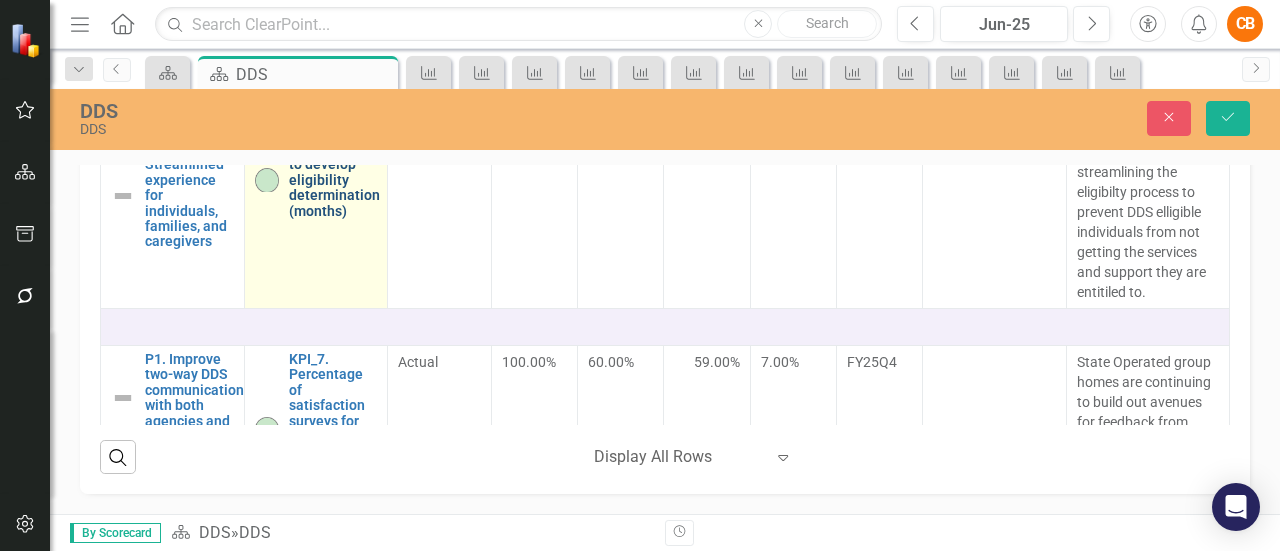 click on "KPI_6. Time to develop eligibility determination (months)" at bounding box center [334, 180] 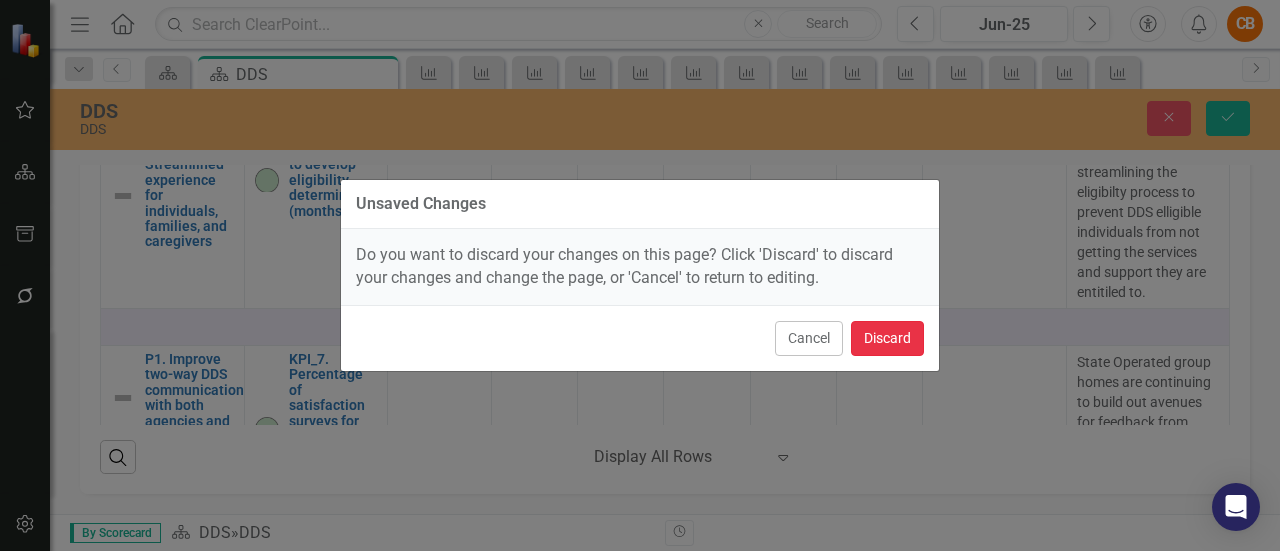 click on "Discard" at bounding box center [887, 338] 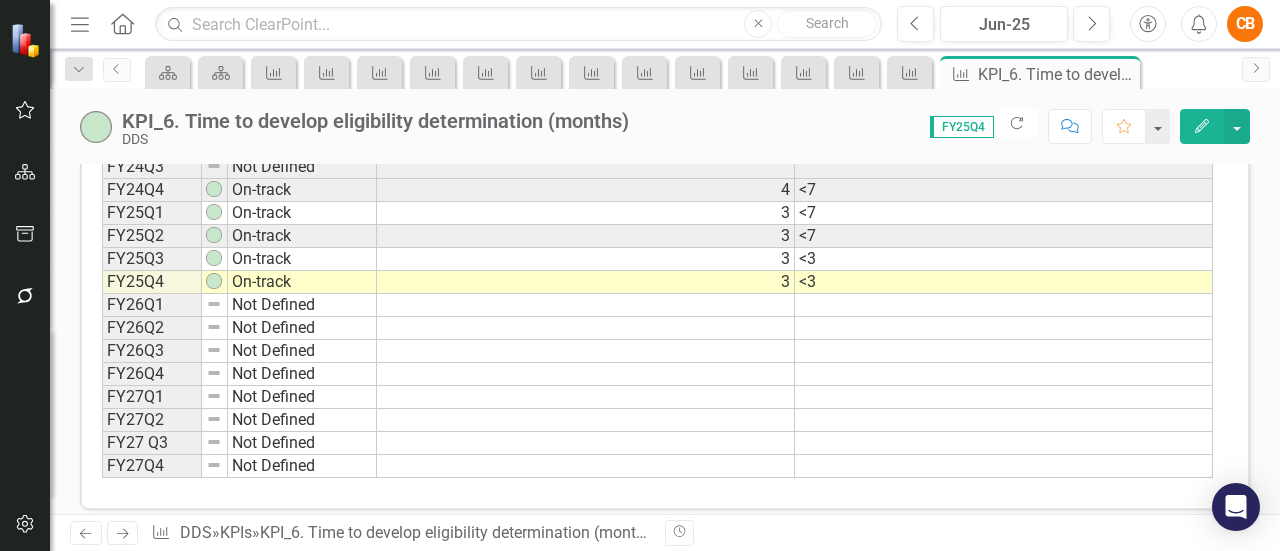 scroll, scrollTop: 810, scrollLeft: 0, axis: vertical 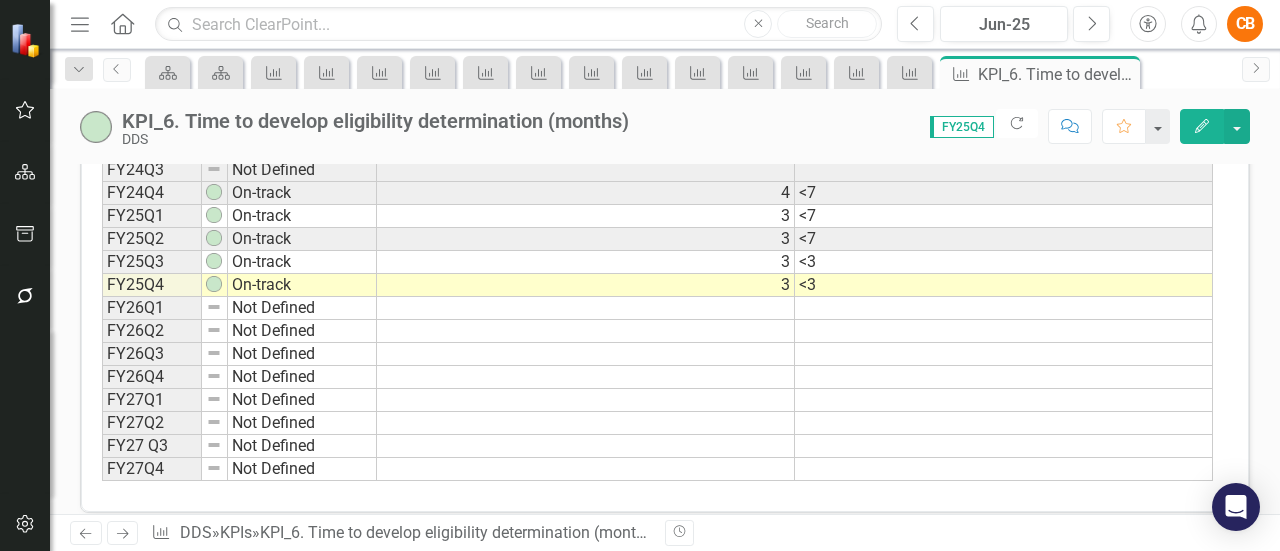 click at bounding box center [586, 423] 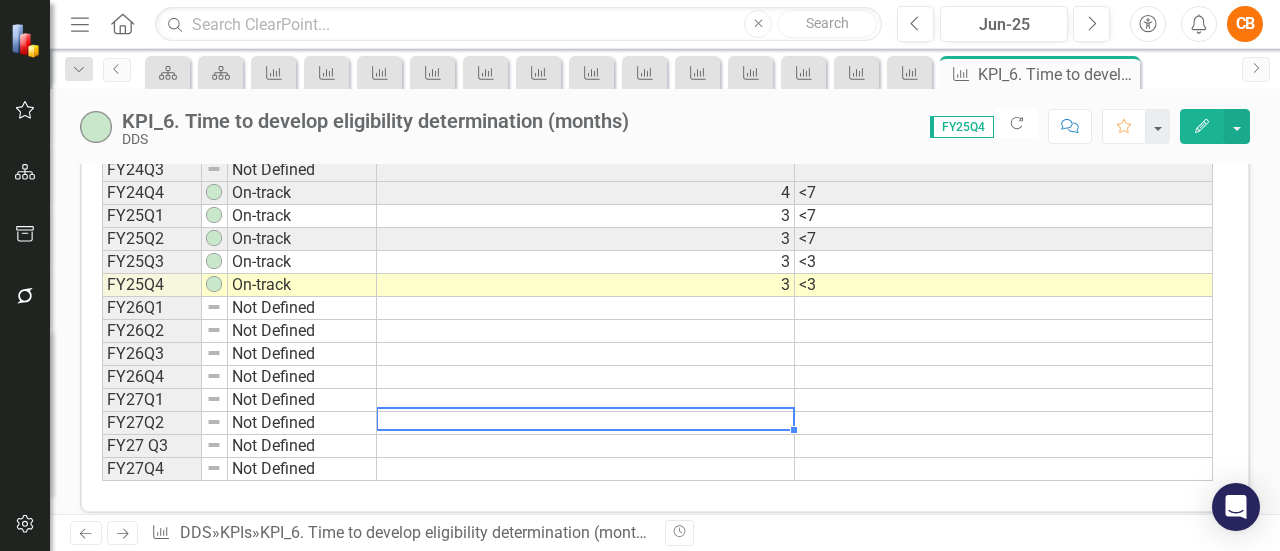 click at bounding box center [586, 423] 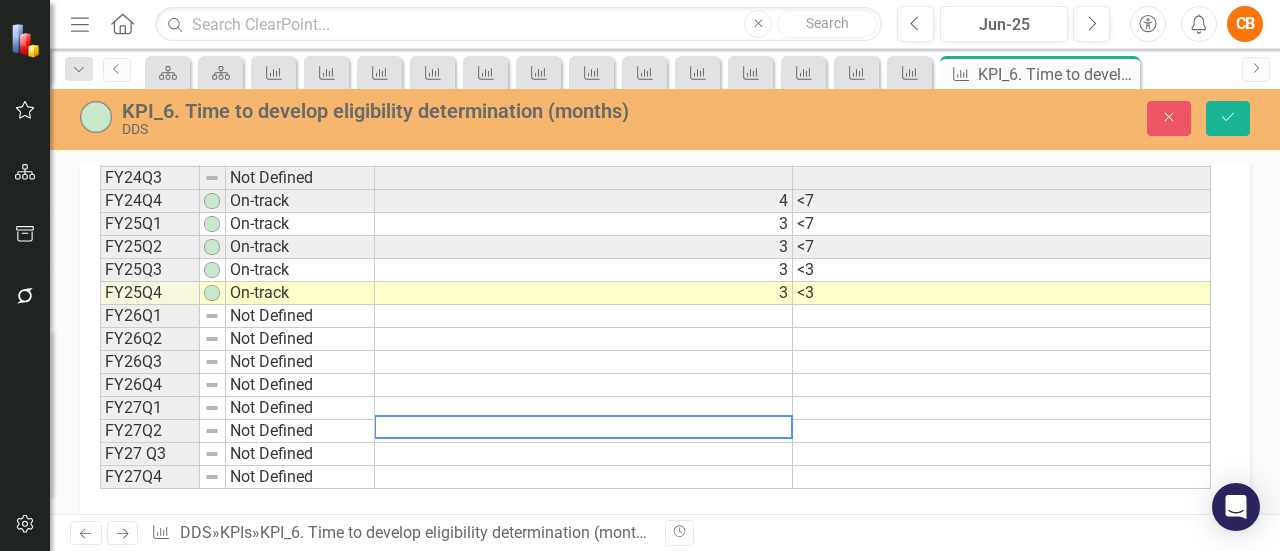 scroll, scrollTop: 817, scrollLeft: 0, axis: vertical 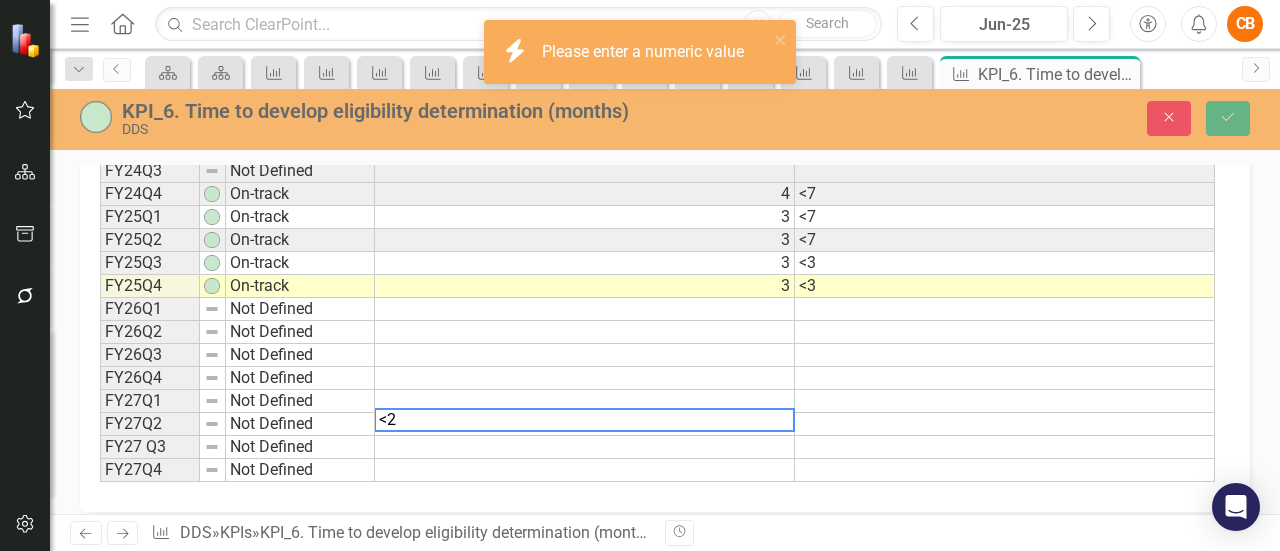 click on "<2" at bounding box center (584, 420) 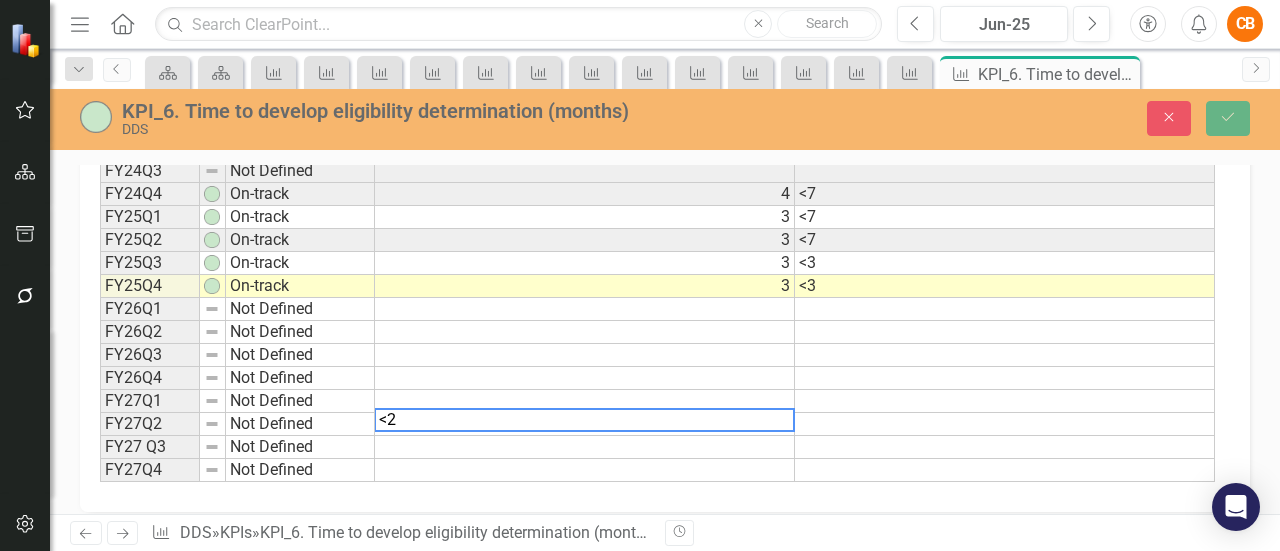 type on "2" 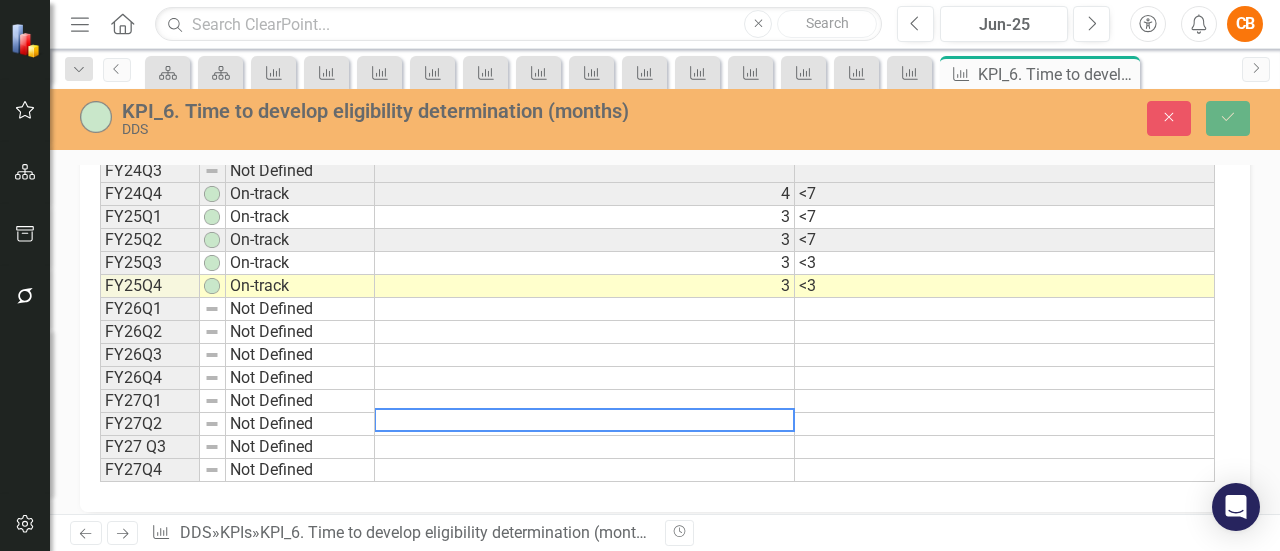 click at bounding box center [1005, 424] 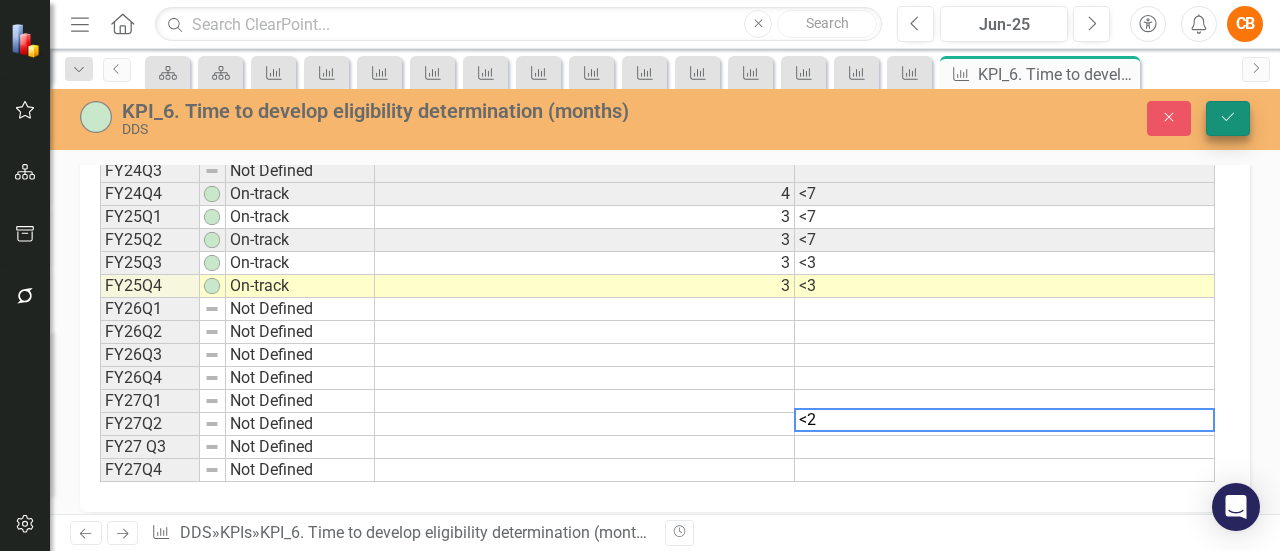 type on "<2" 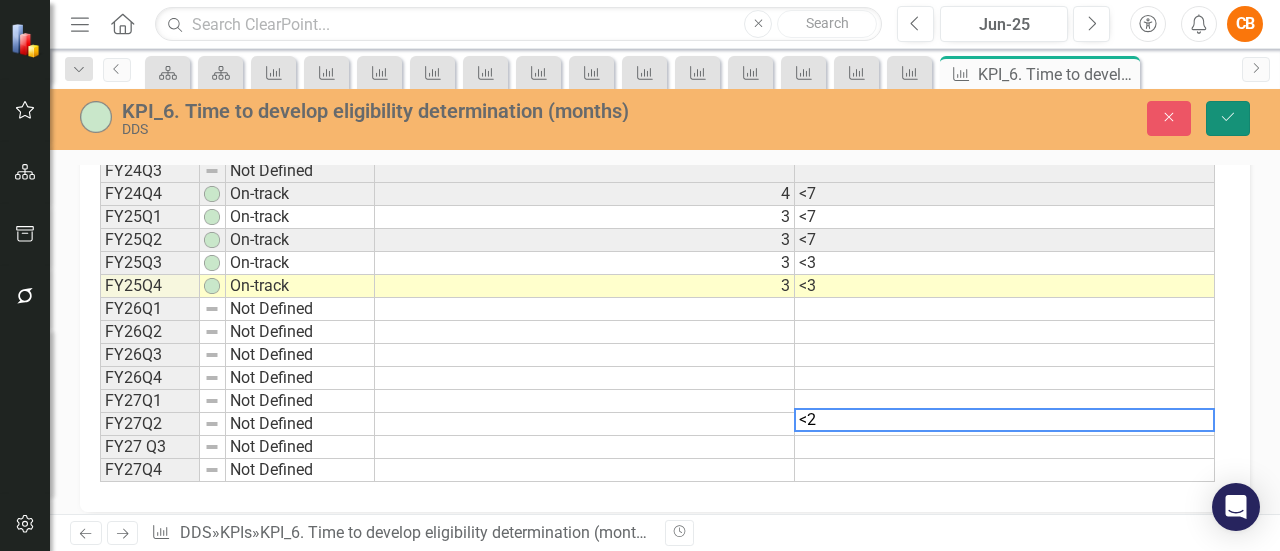 click on "Save" at bounding box center (1228, 118) 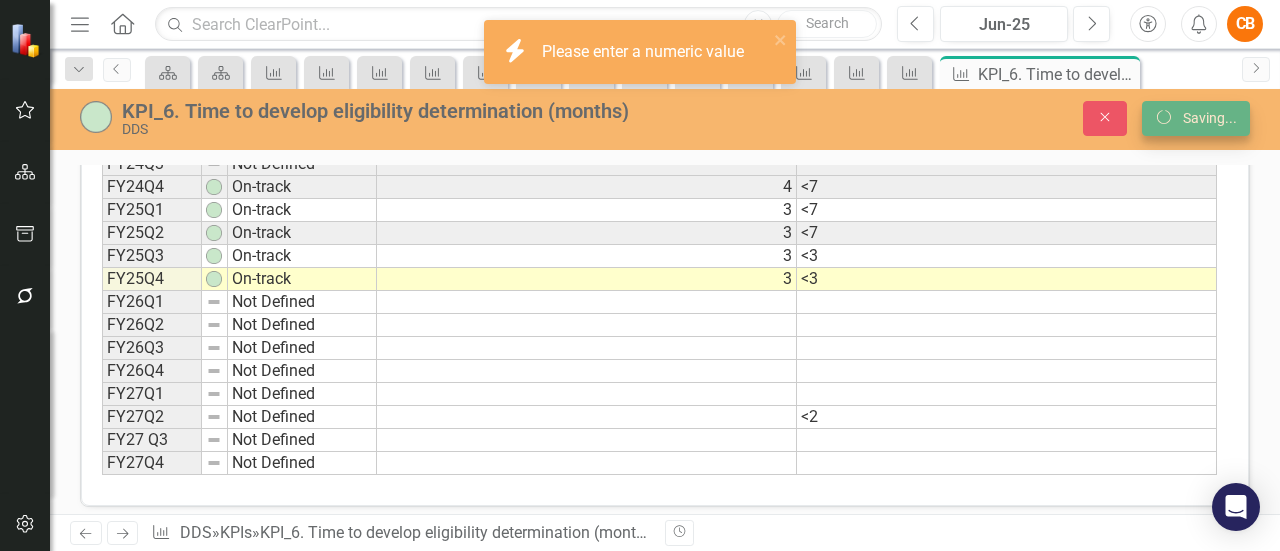scroll, scrollTop: 810, scrollLeft: 0, axis: vertical 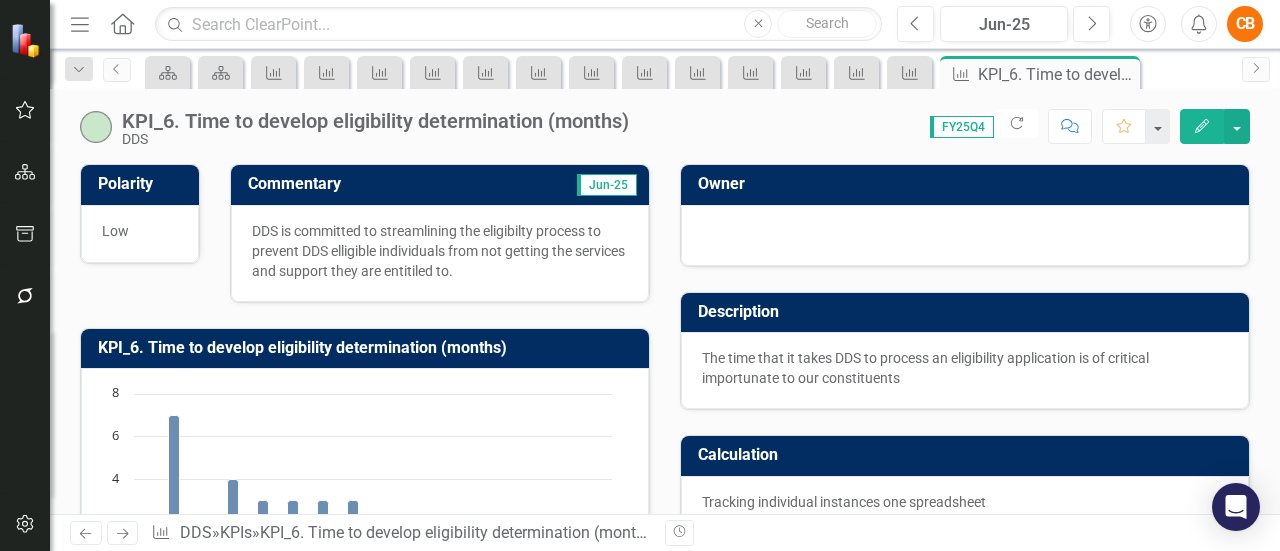 click 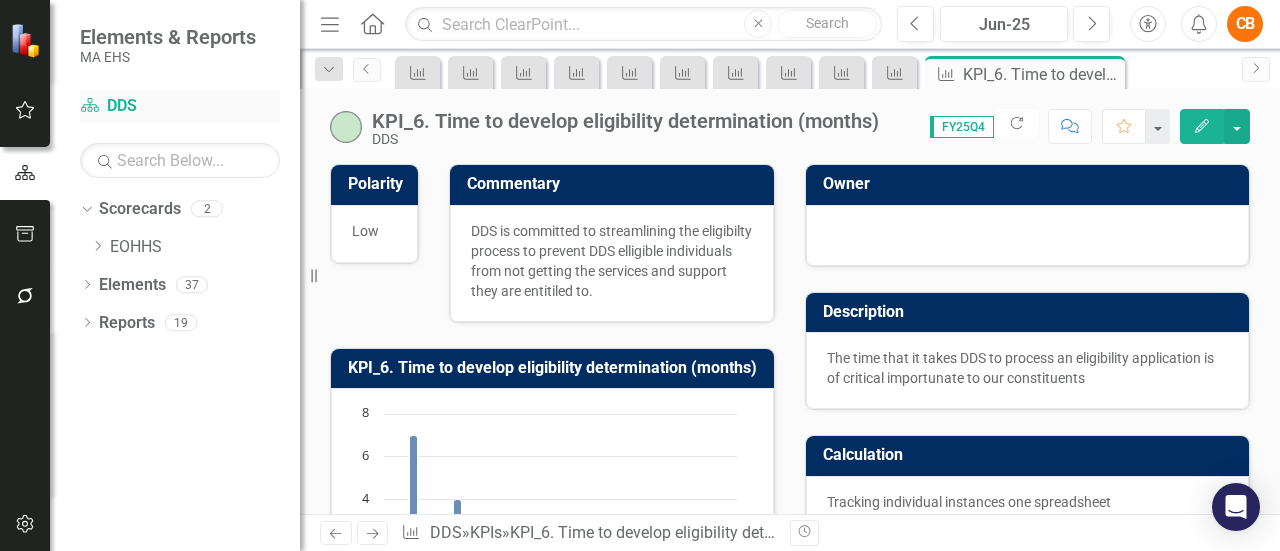 click on "Scorecard DDS" at bounding box center (180, 106) 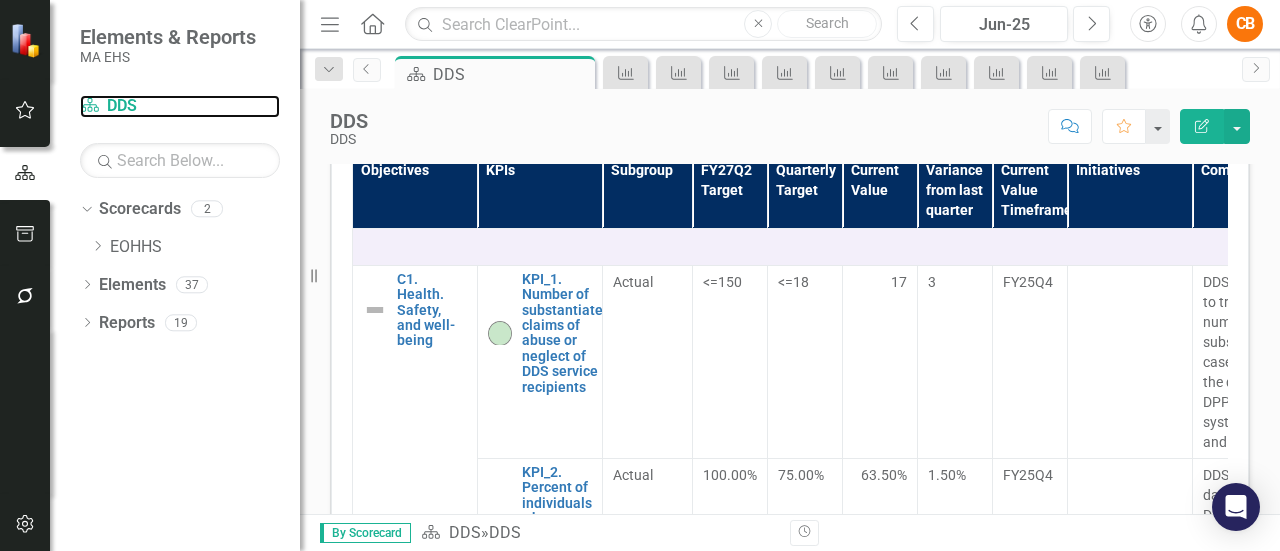 scroll, scrollTop: 808, scrollLeft: 0, axis: vertical 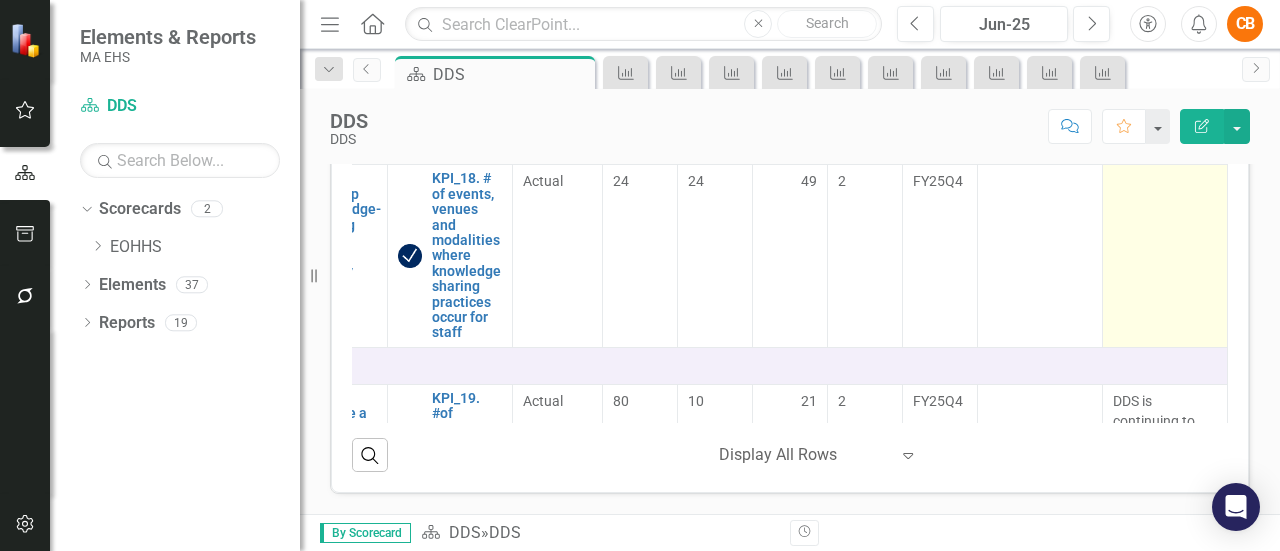 click at bounding box center (1165, 256) 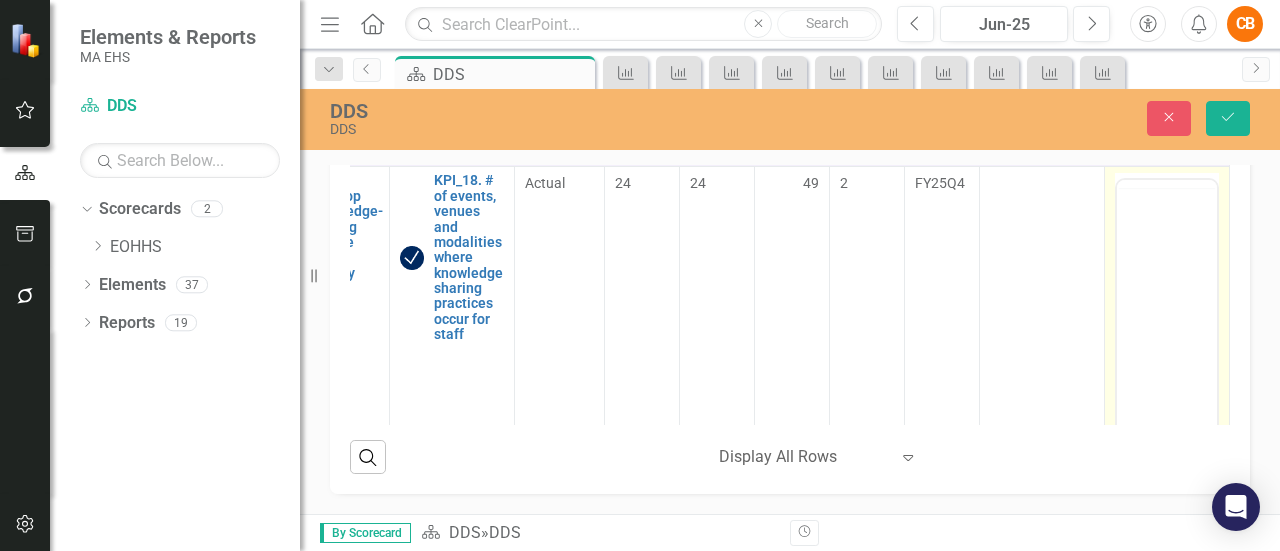scroll, scrollTop: 4174, scrollLeft: 115, axis: both 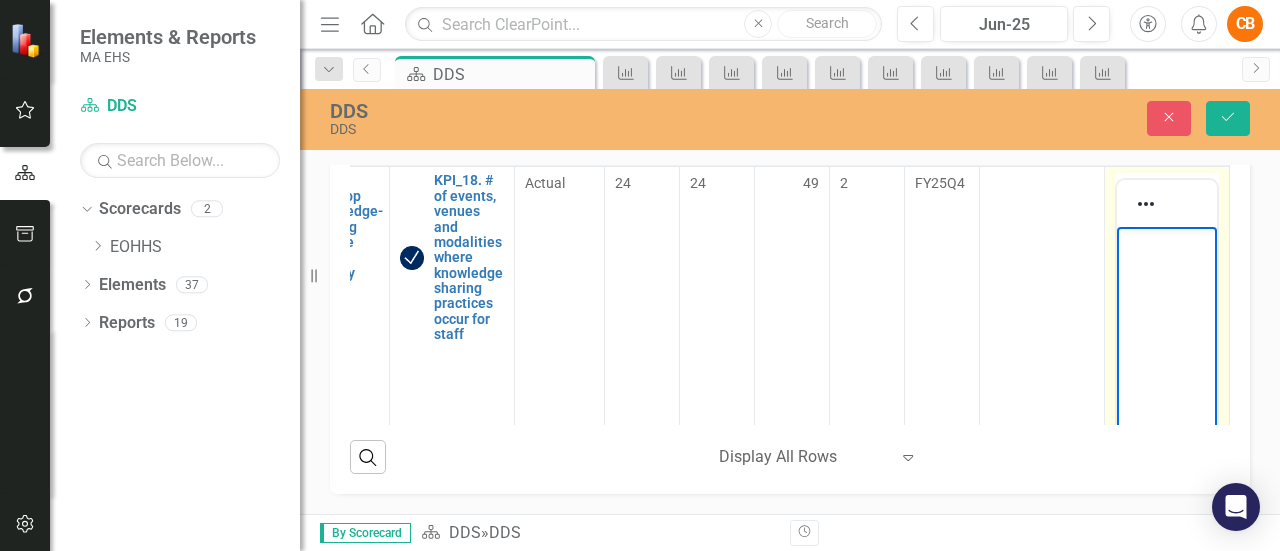 click at bounding box center (1167, 244) 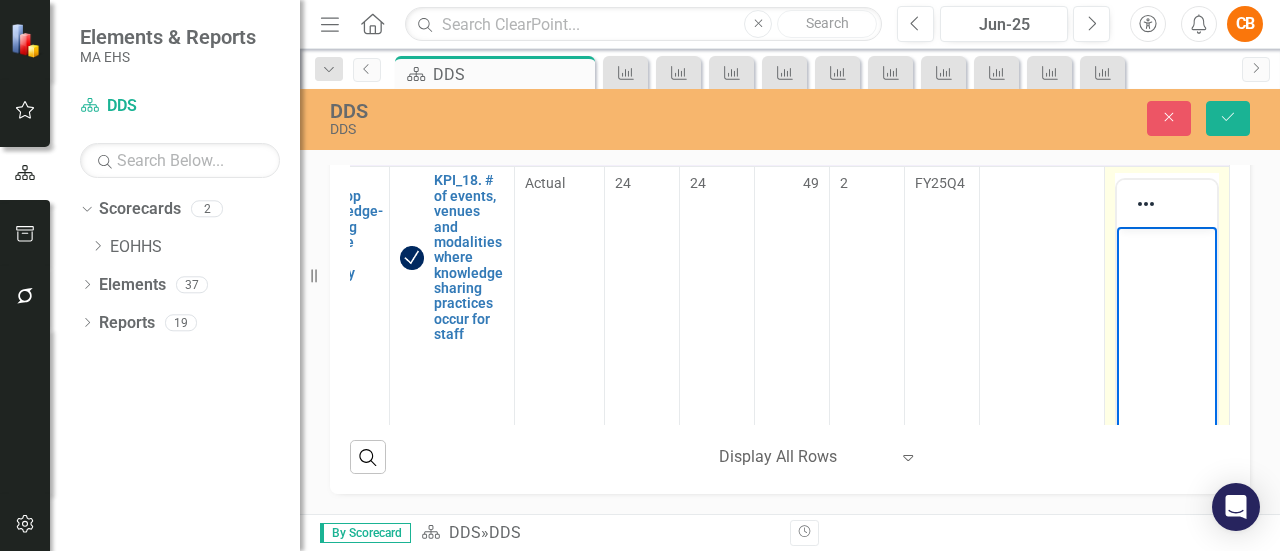 type 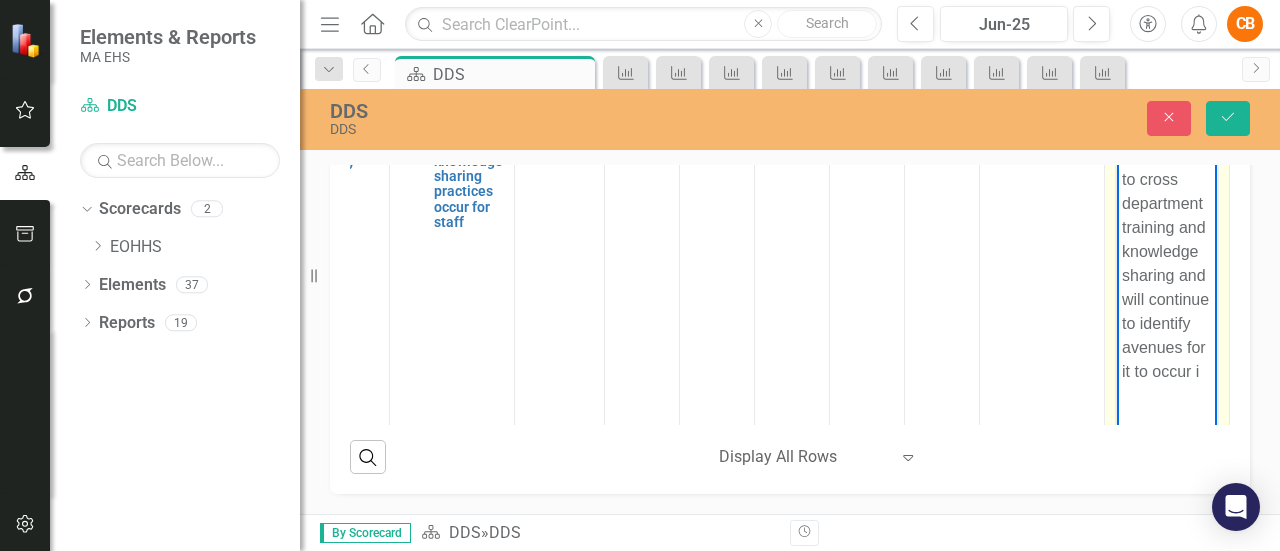 scroll, scrollTop: 4310, scrollLeft: 115, axis: both 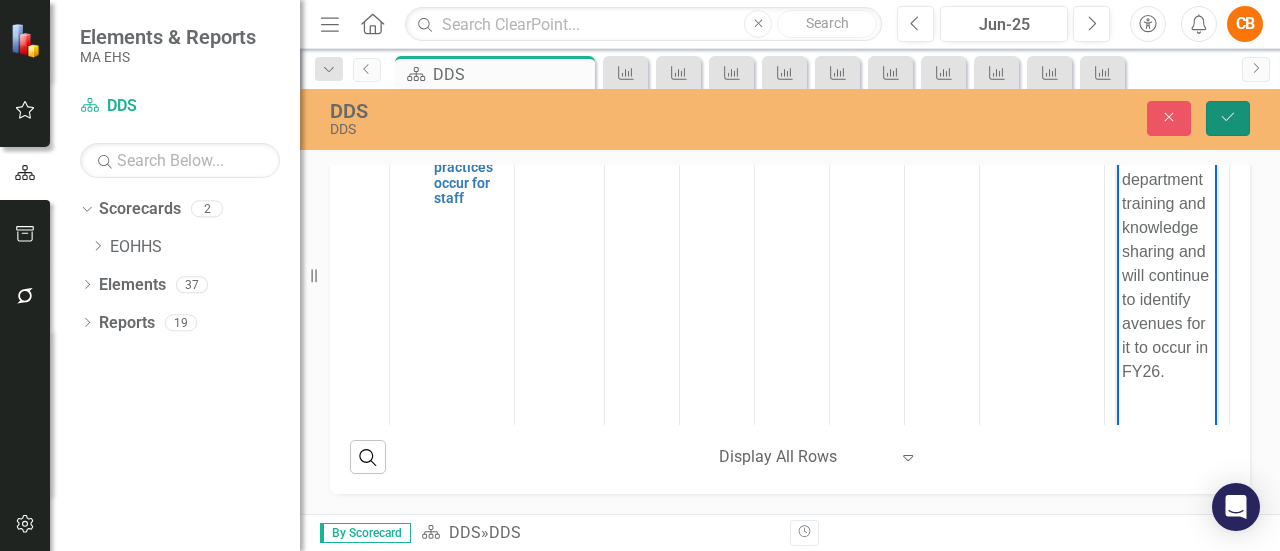 click on "Save" 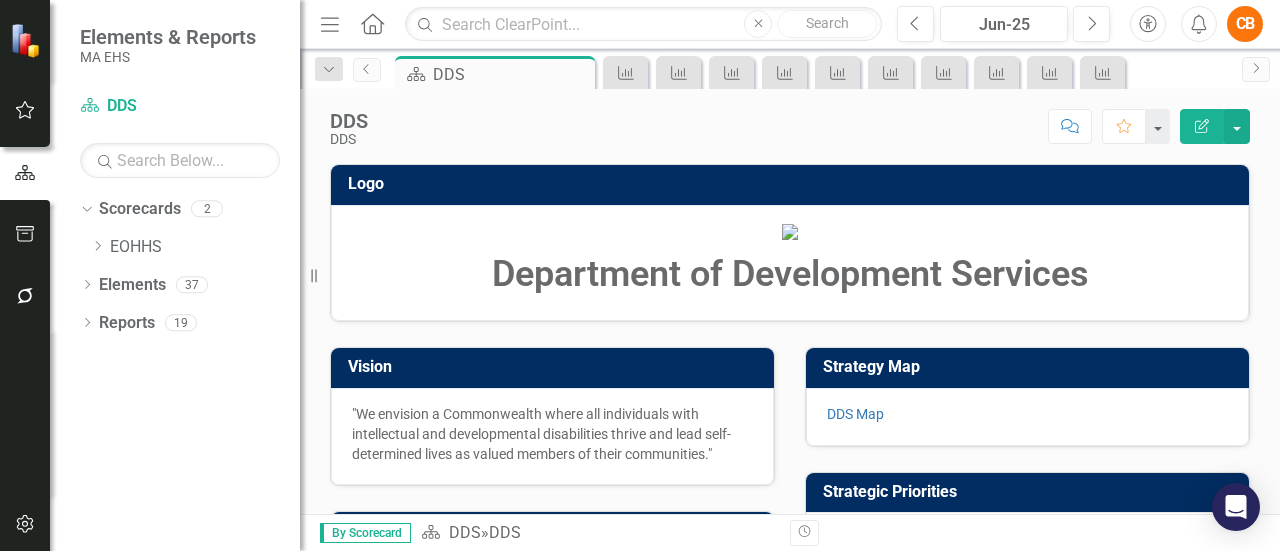 scroll, scrollTop: 939, scrollLeft: 0, axis: vertical 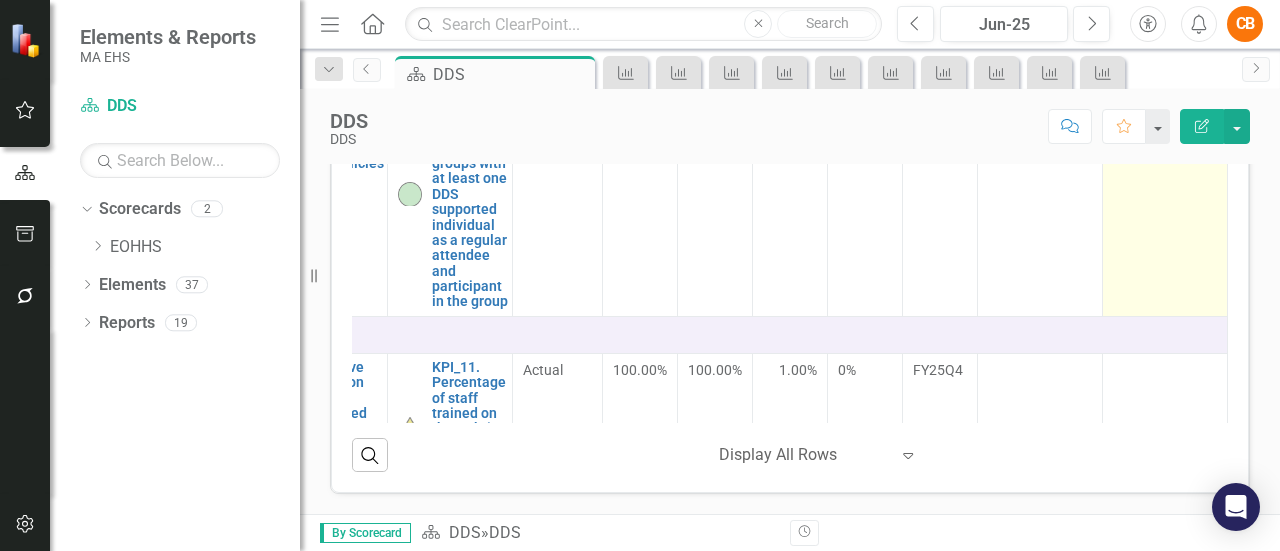 click at bounding box center (1165, 195) 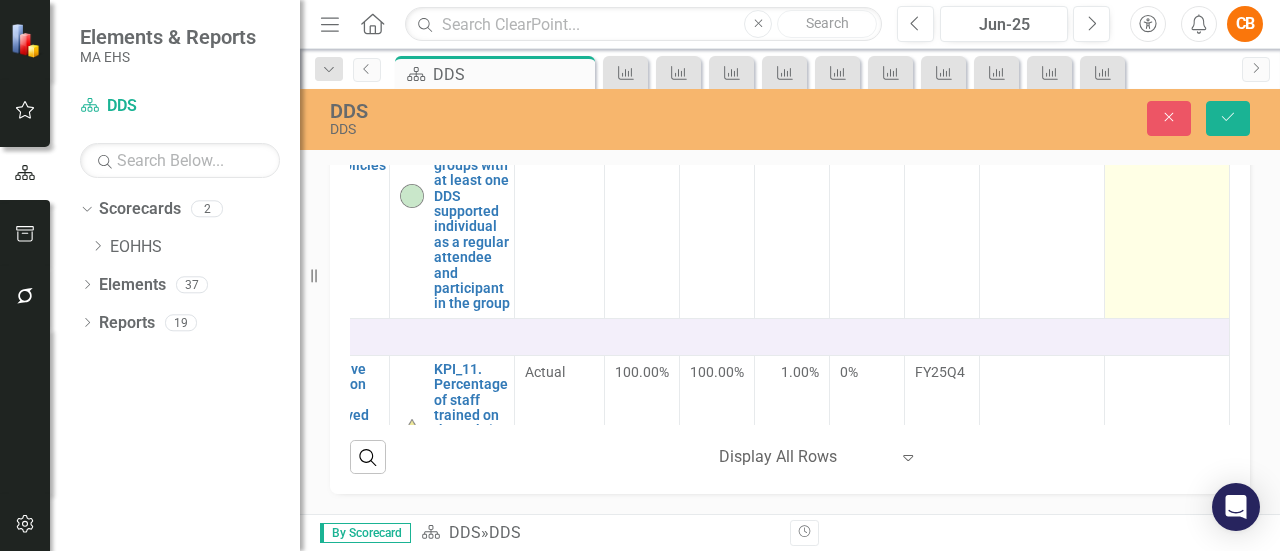 scroll, scrollTop: 2474, scrollLeft: 115, axis: both 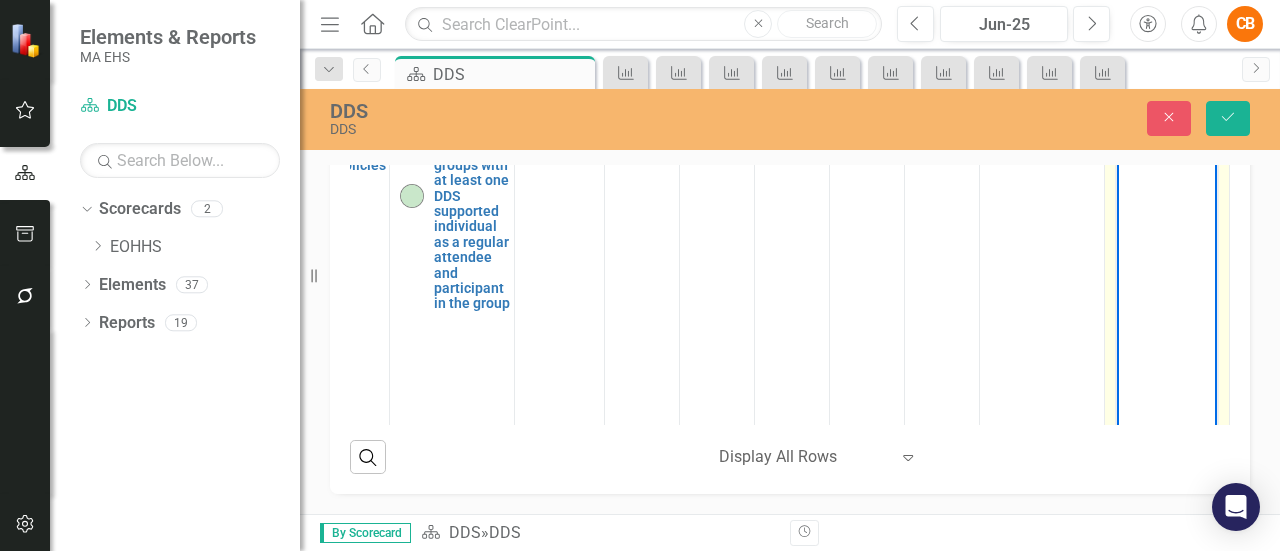 click at bounding box center [1167, 284] 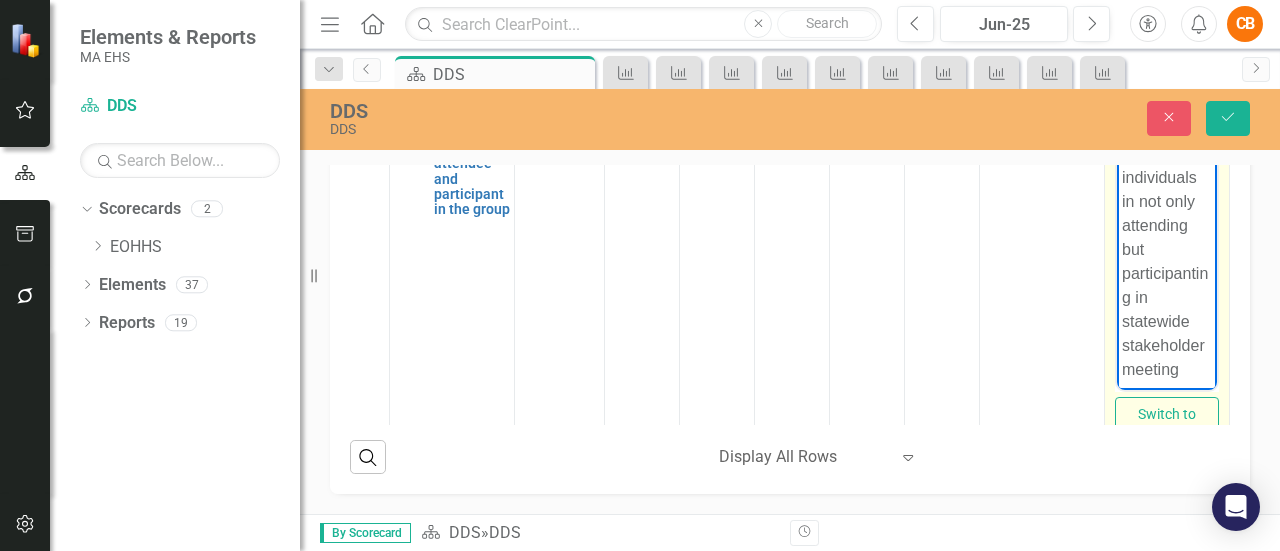 scroll, scrollTop: 2579, scrollLeft: 115, axis: both 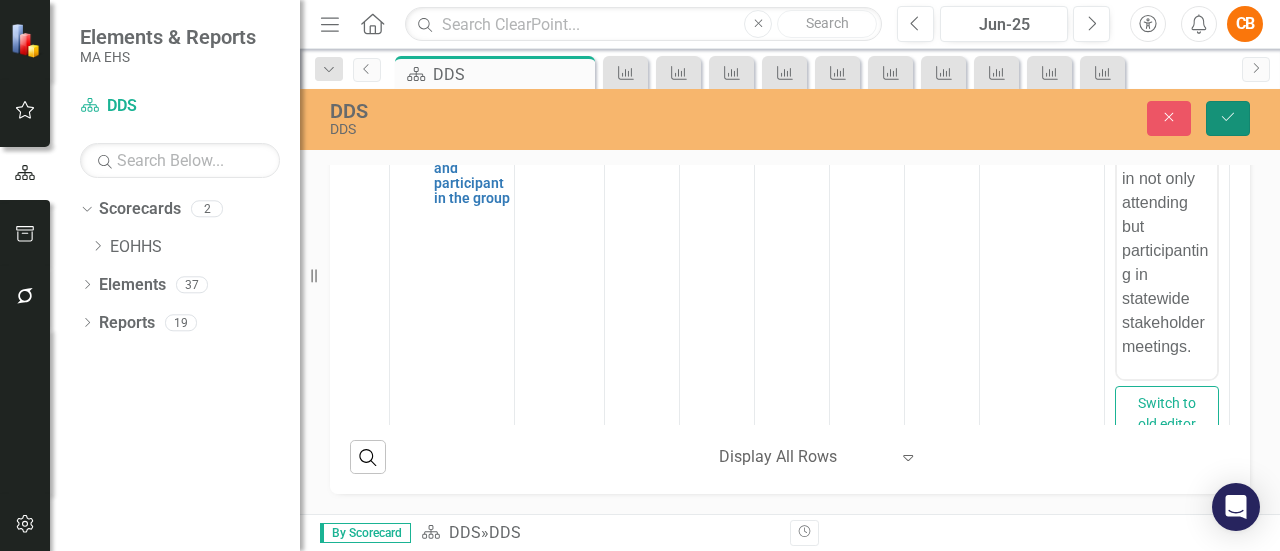 click on "Save" 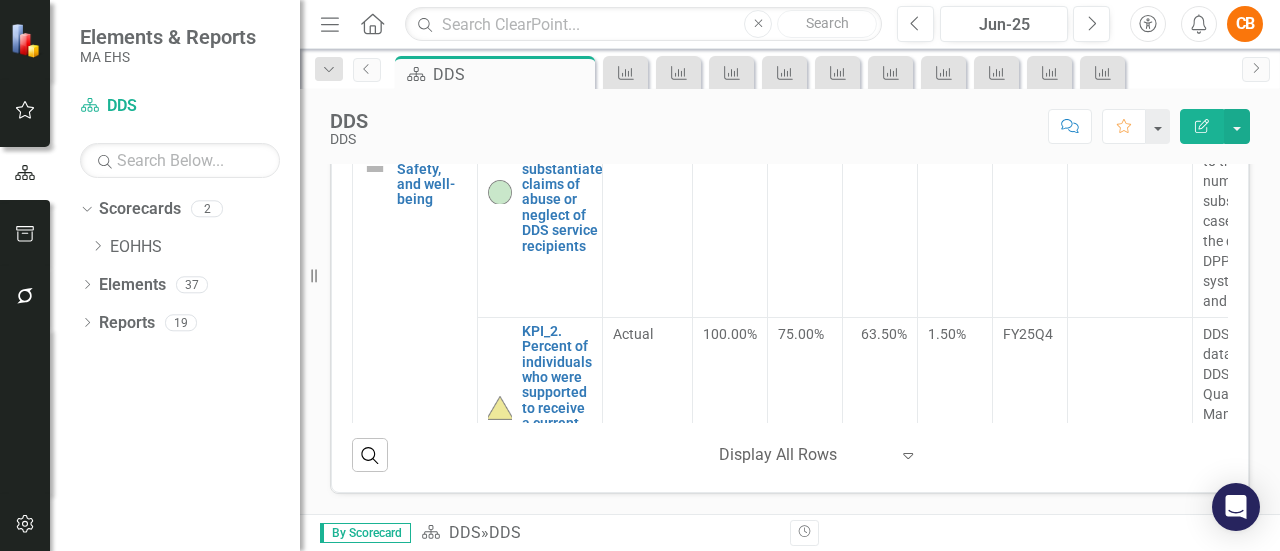 scroll, scrollTop: 939, scrollLeft: 0, axis: vertical 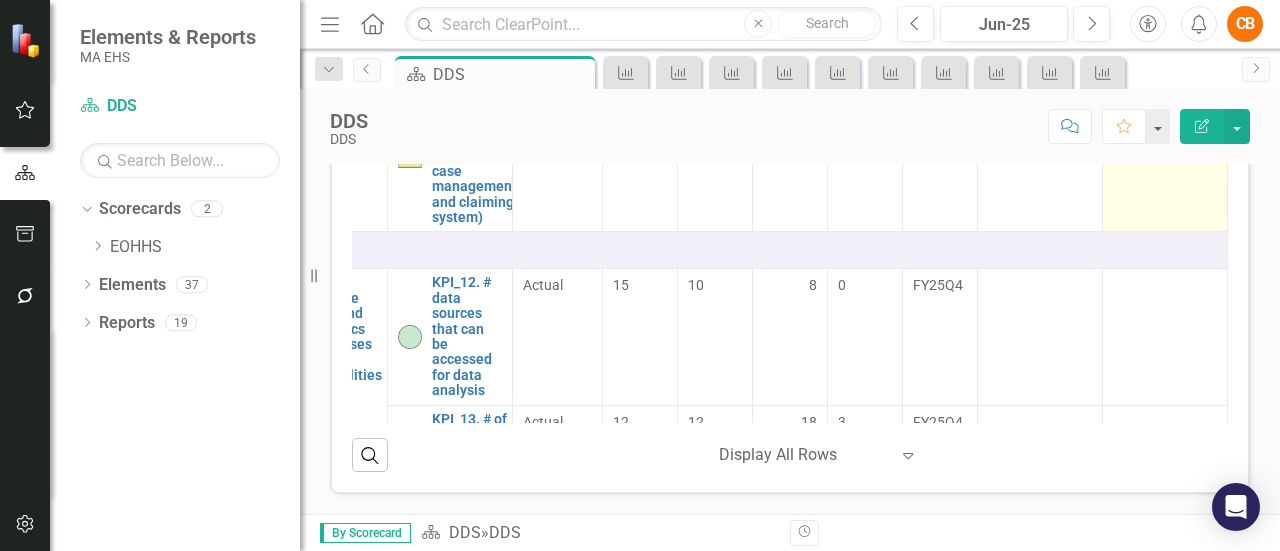 click at bounding box center (1165, 156) 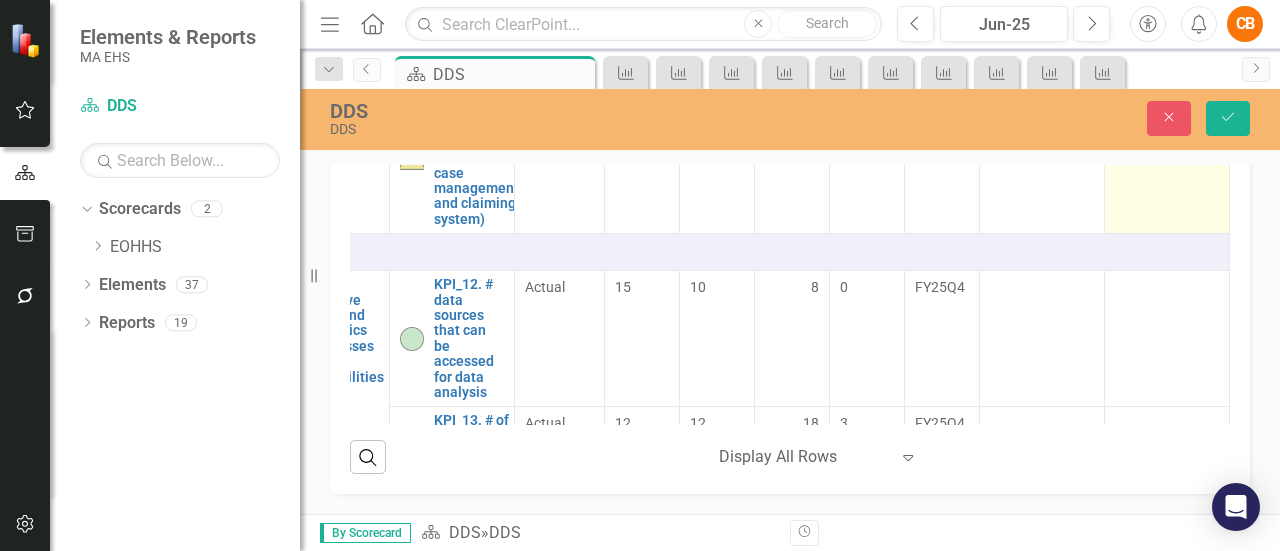 scroll, scrollTop: 2747, scrollLeft: 115, axis: both 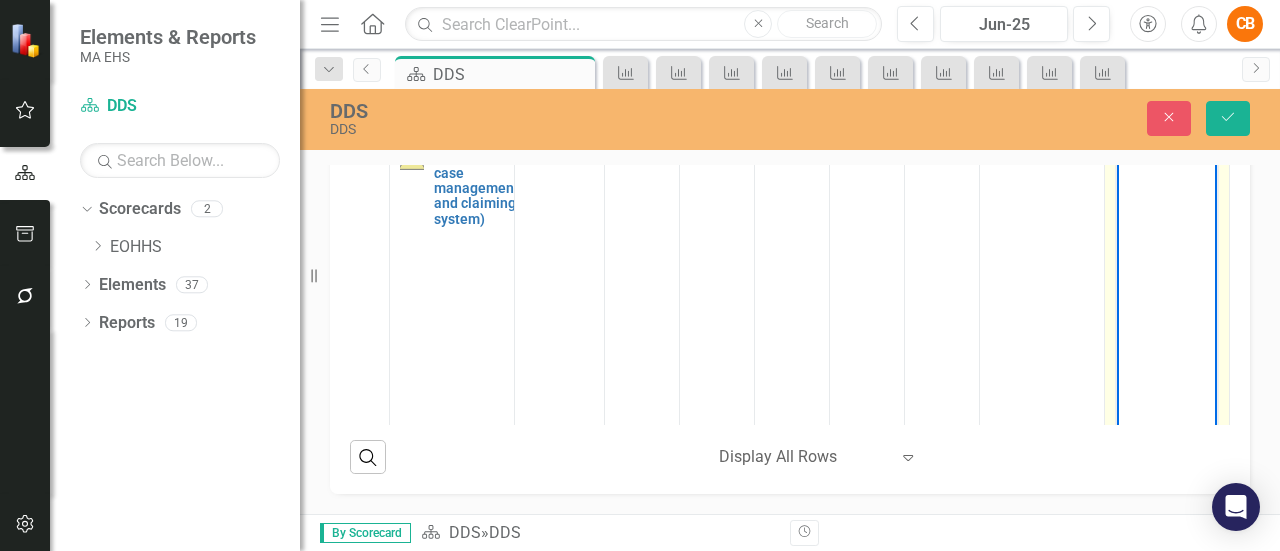click at bounding box center [1167, 159] 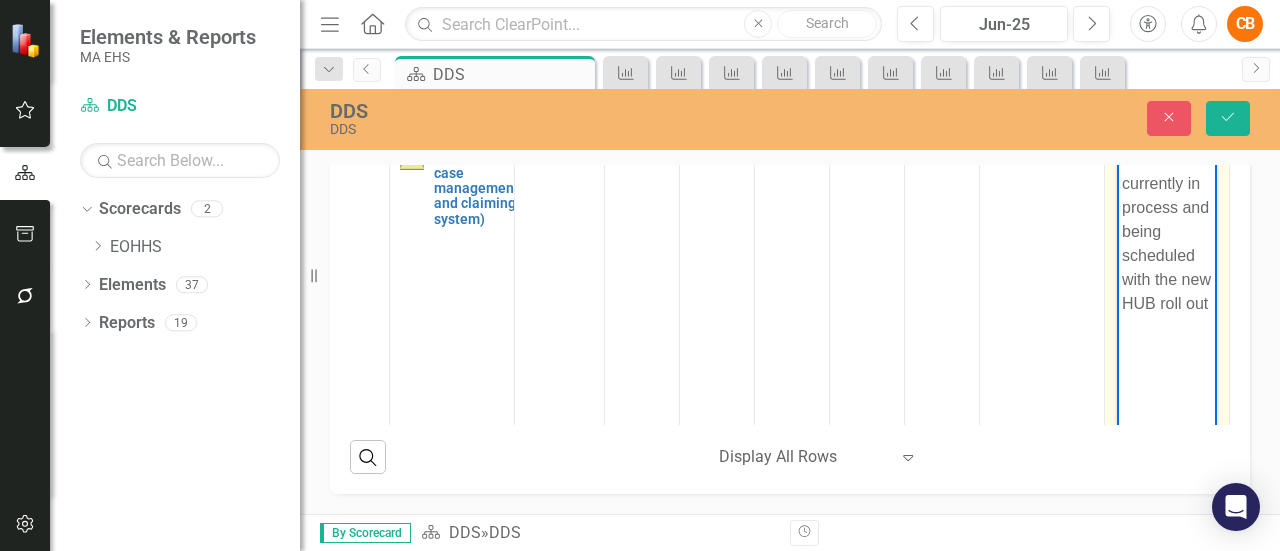 scroll, scrollTop: 816, scrollLeft: 0, axis: vertical 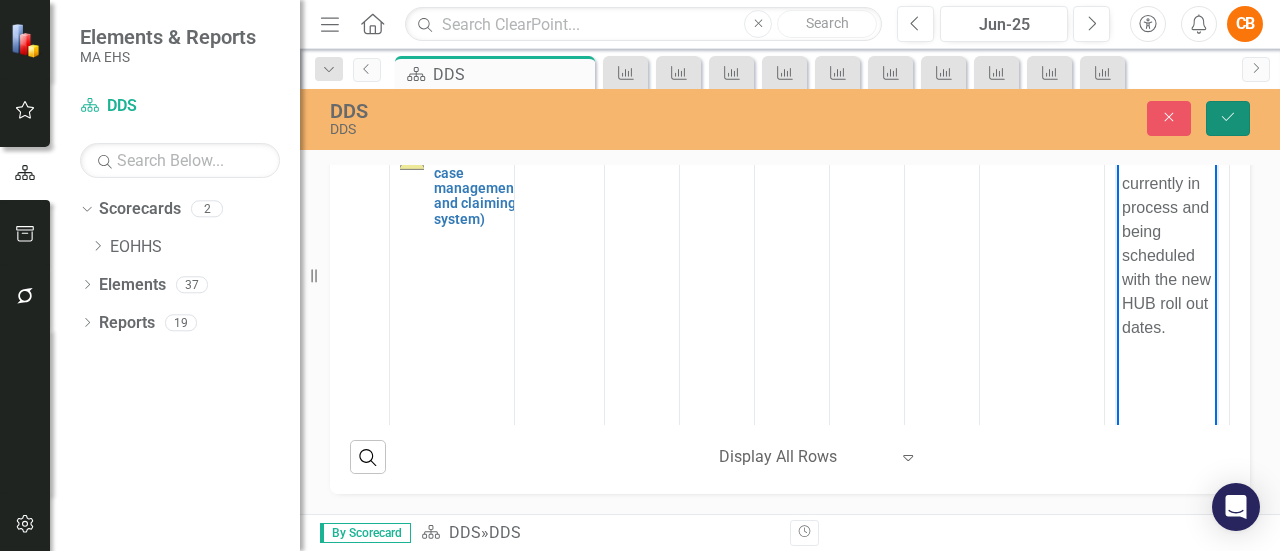 click 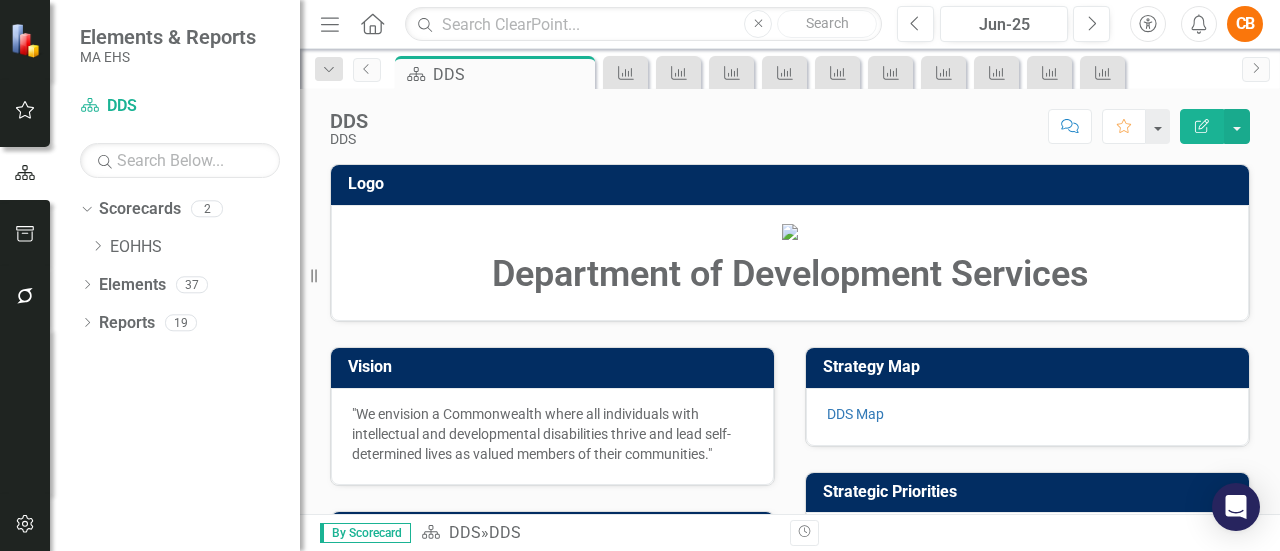 scroll, scrollTop: 939, scrollLeft: 0, axis: vertical 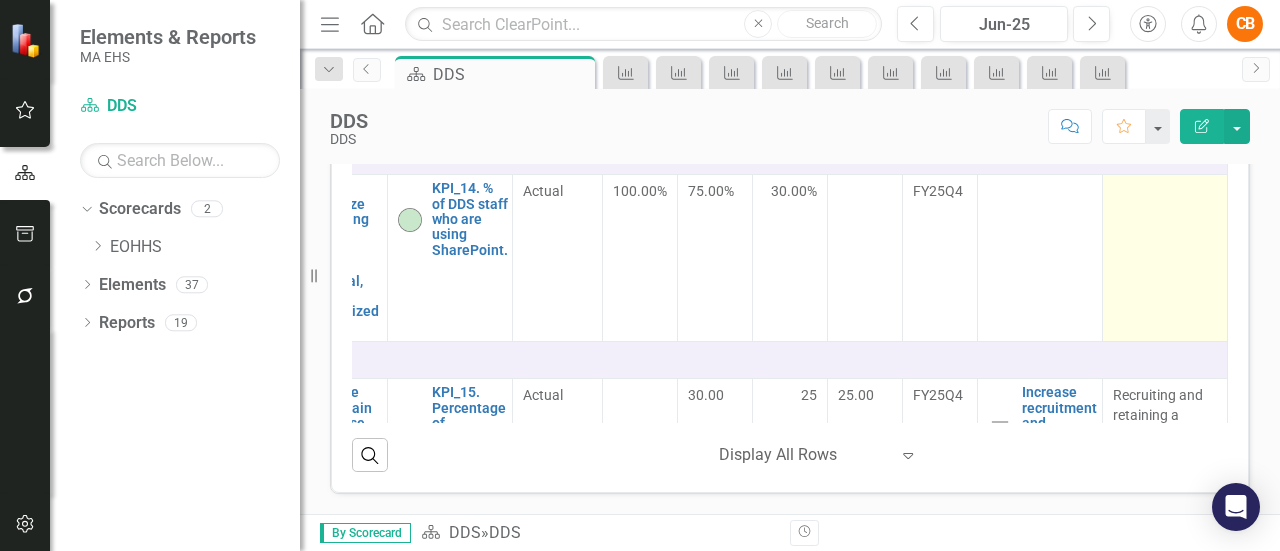 click at bounding box center [1165, 258] 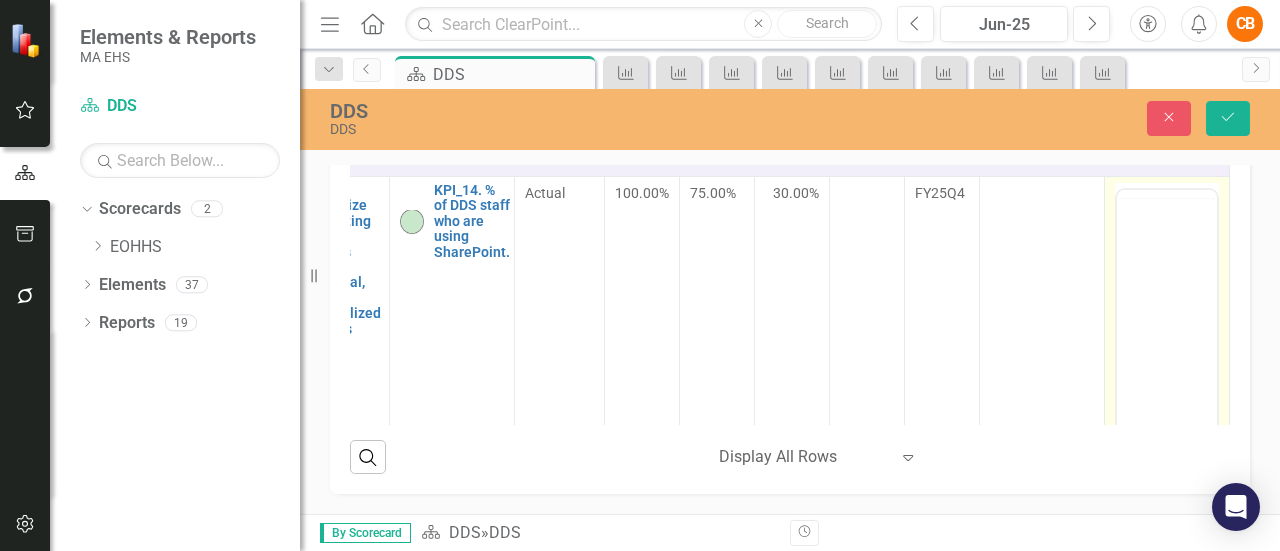 scroll, scrollTop: 0, scrollLeft: 0, axis: both 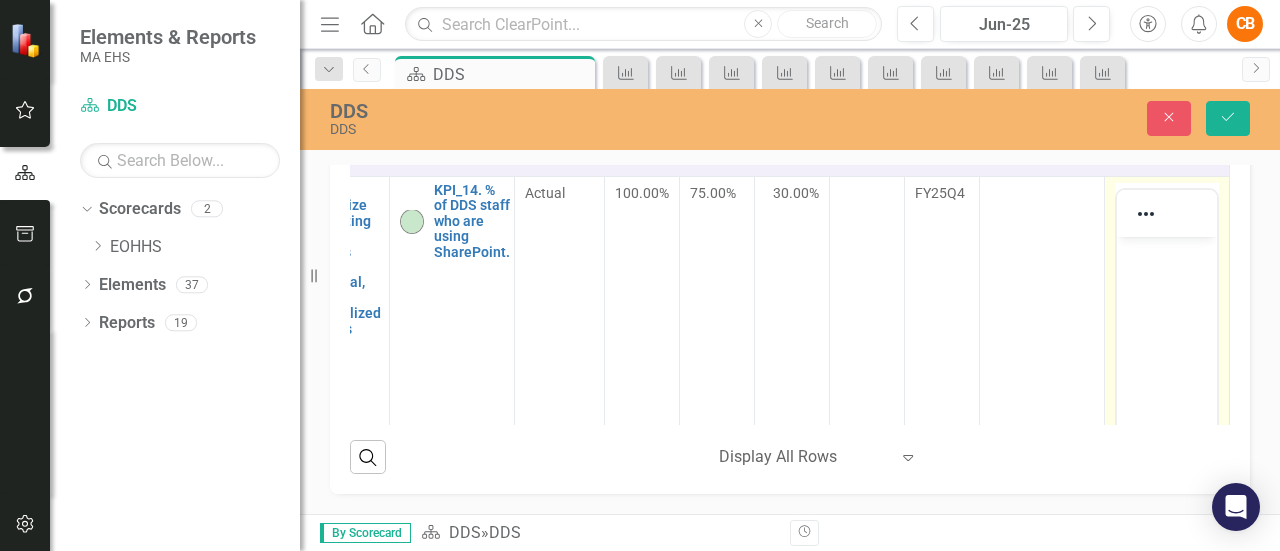 click at bounding box center [1167, 387] 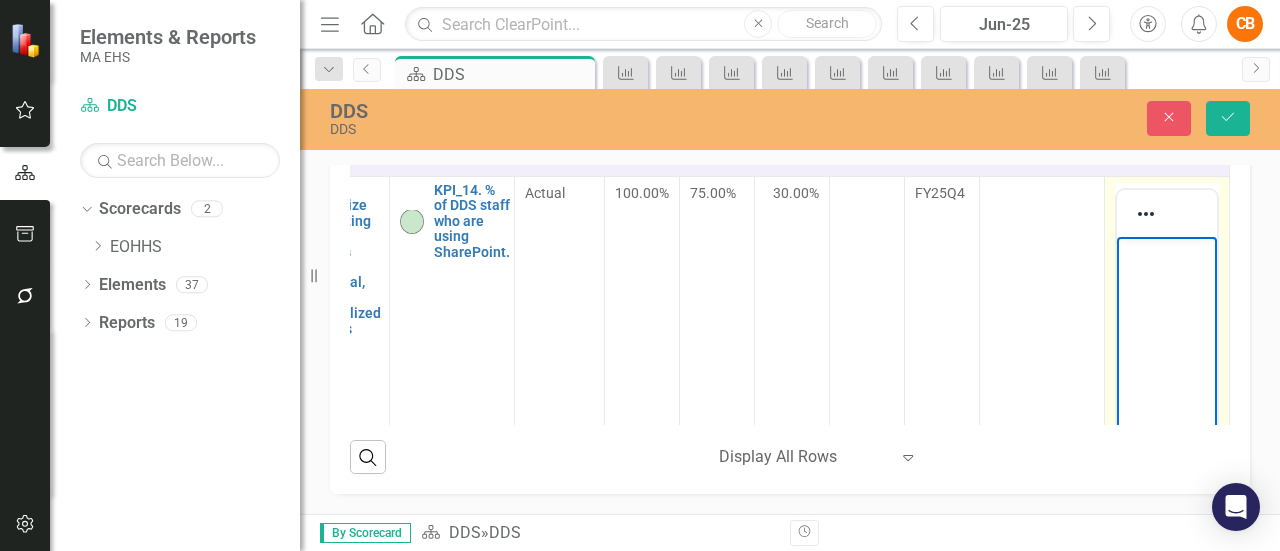 type 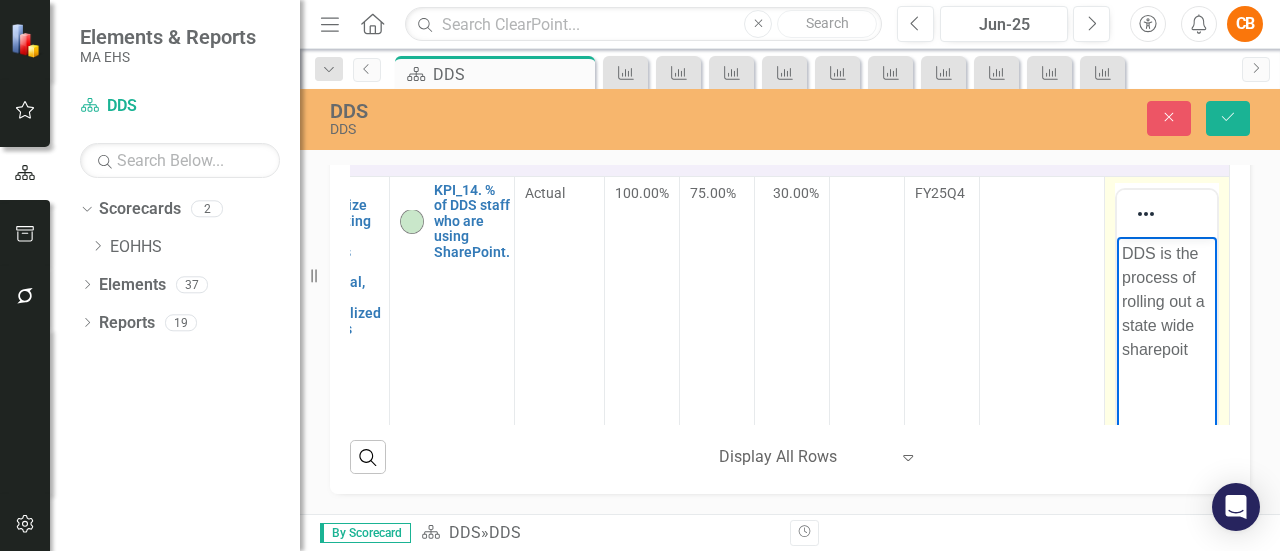 click on "DDS is the process of rolling out a state wide sharepoit" at bounding box center [1167, 302] 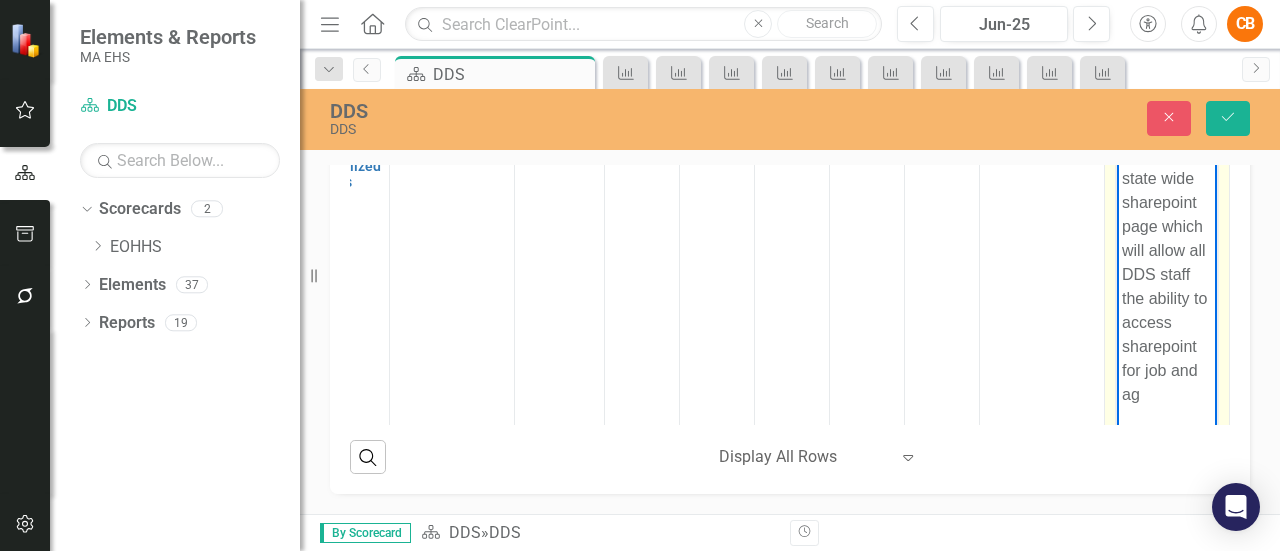 scroll, scrollTop: 3306, scrollLeft: 115, axis: both 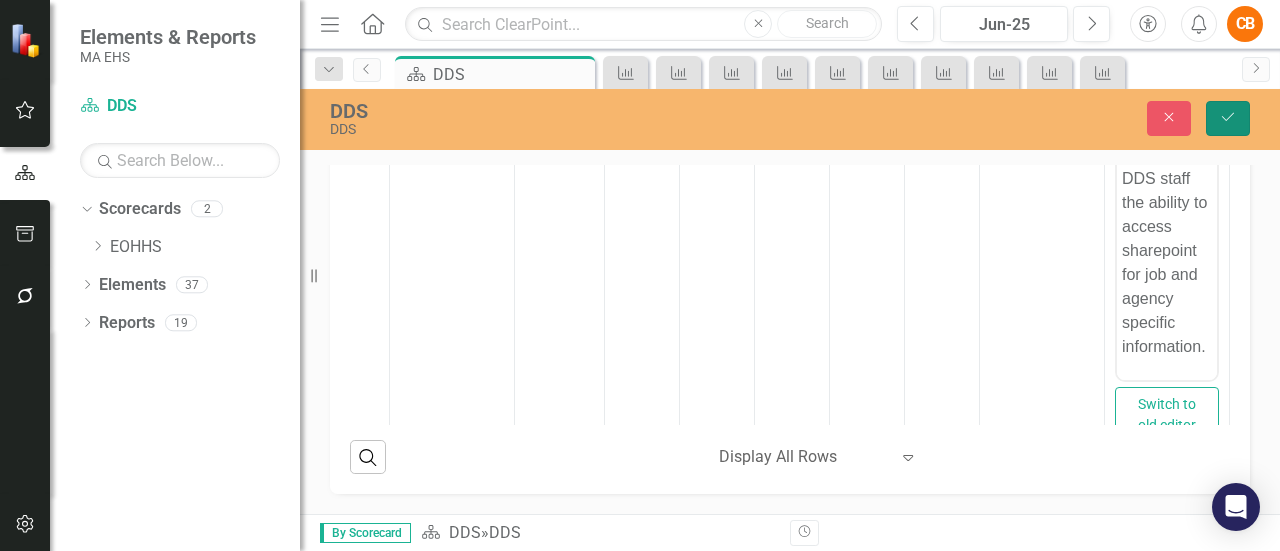click on "Save" at bounding box center (1228, 118) 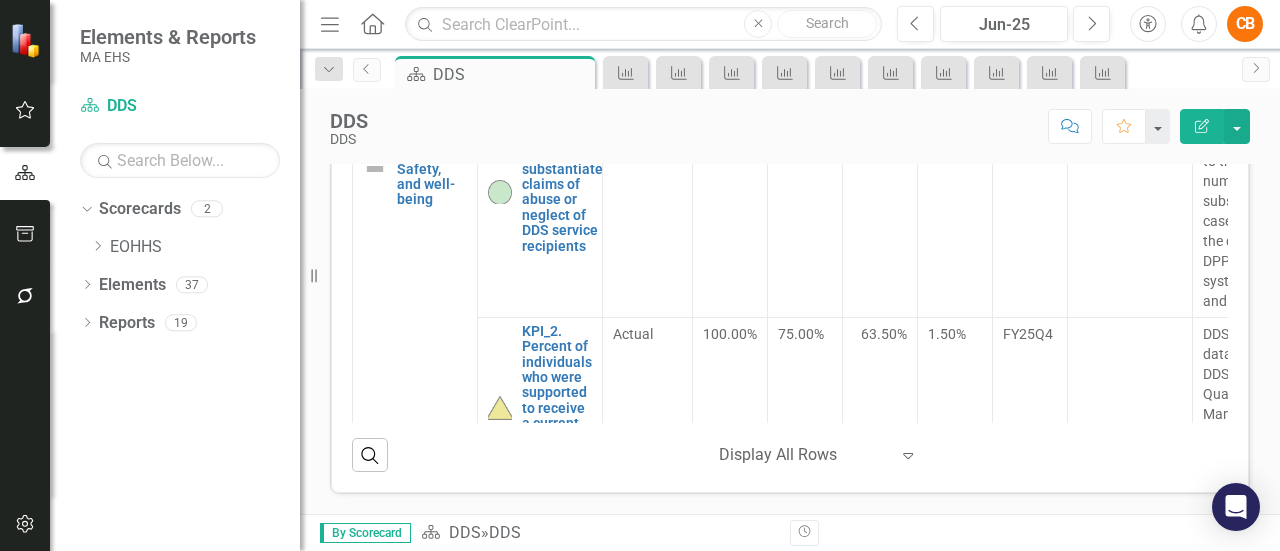 scroll, scrollTop: 939, scrollLeft: 0, axis: vertical 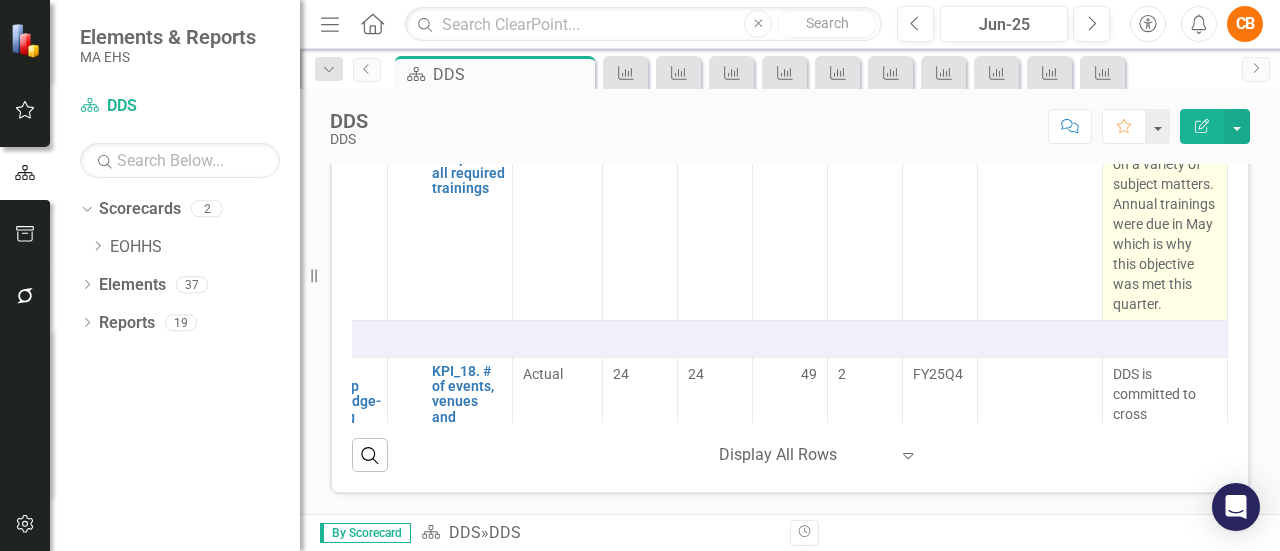 click on "DDS has a robust training department that trains our staff on a variety of subject matters. Annual trainings were due in May which is why this objective was met this quarter." at bounding box center (1165, 194) 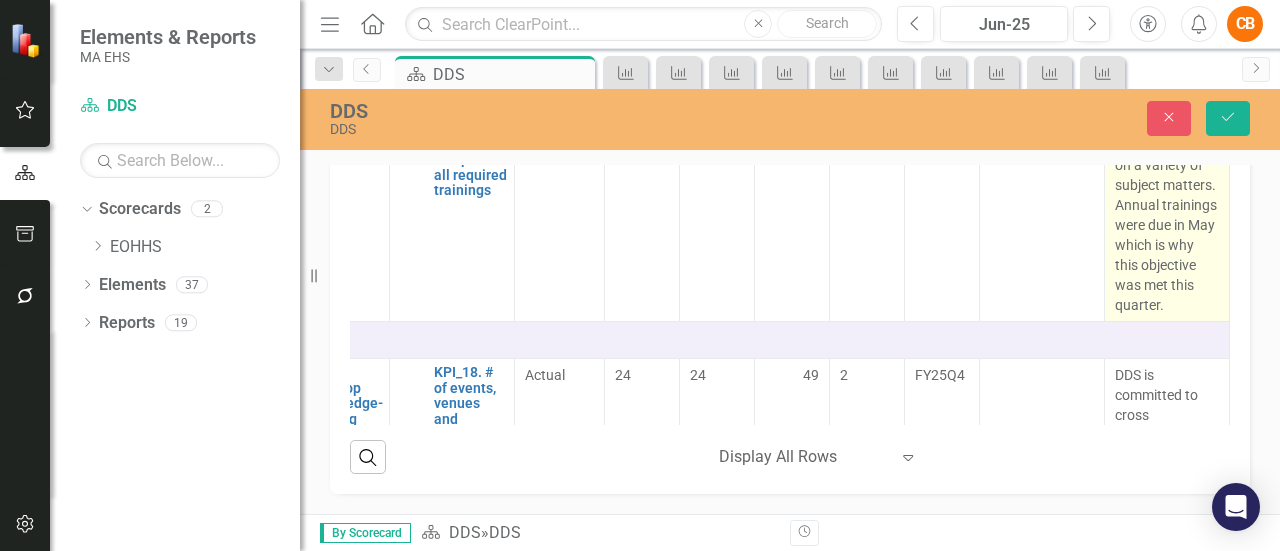 scroll, scrollTop: 4068, scrollLeft: 115, axis: both 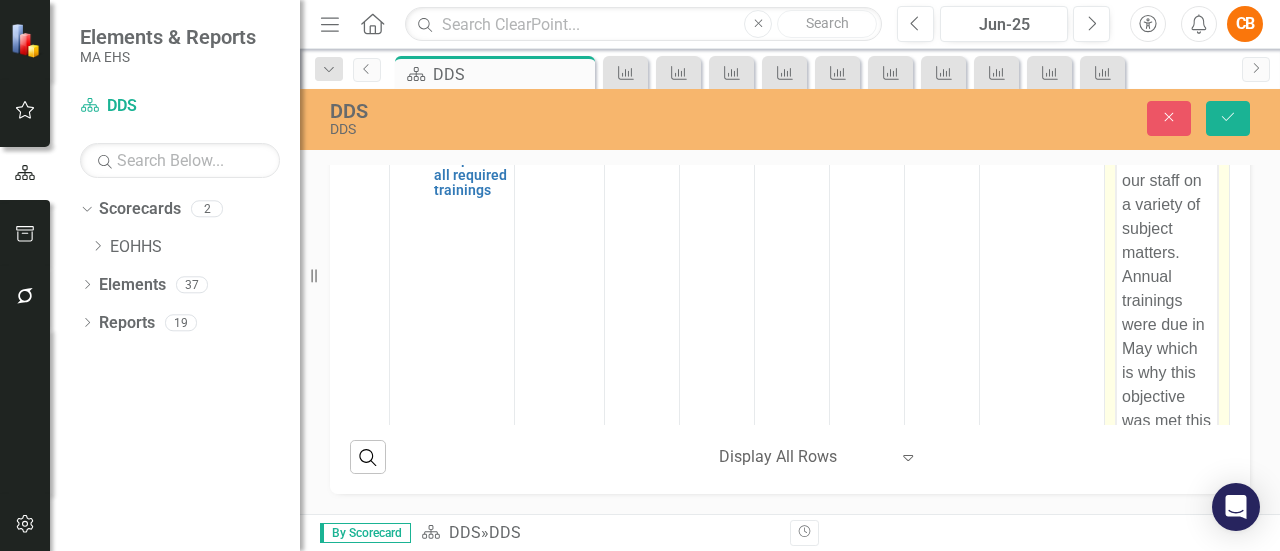 click on "DDS has a robust training department that trains our staff on a variety of subject matters. Annual trainings were due in May which is why this objective was met this quarter." at bounding box center [1167, 253] 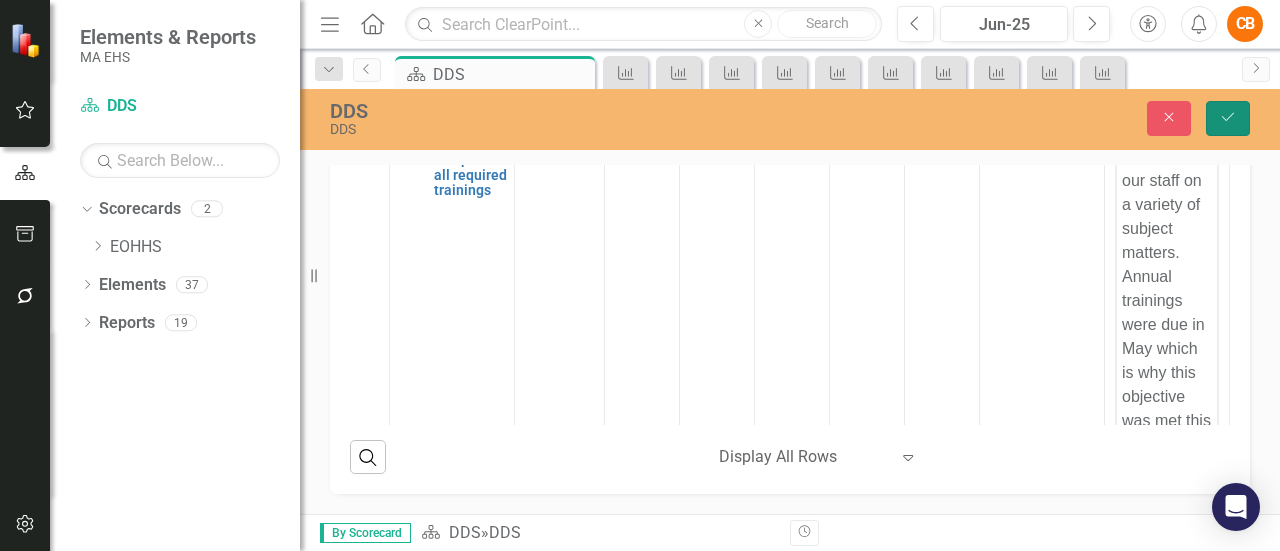 click on "Save" 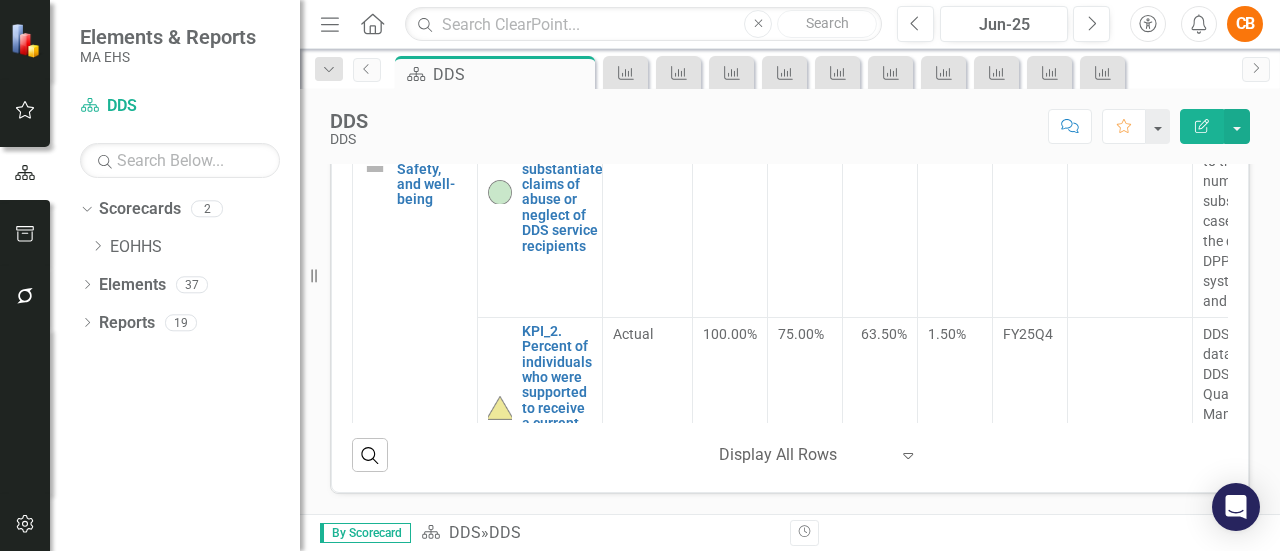 scroll, scrollTop: 804, scrollLeft: 0, axis: vertical 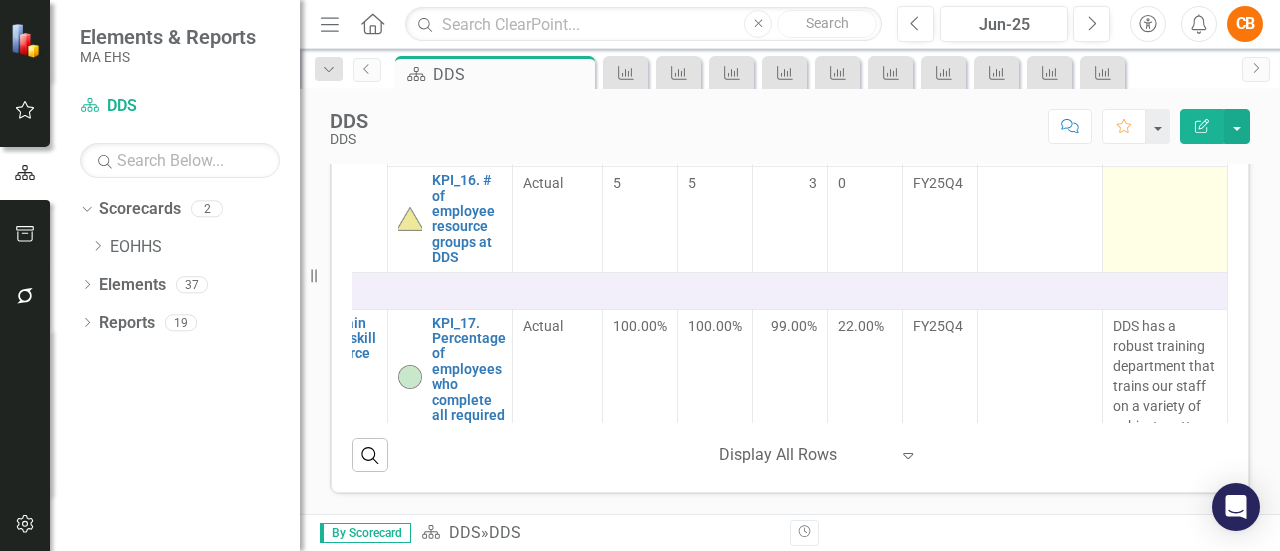 click at bounding box center (1165, 219) 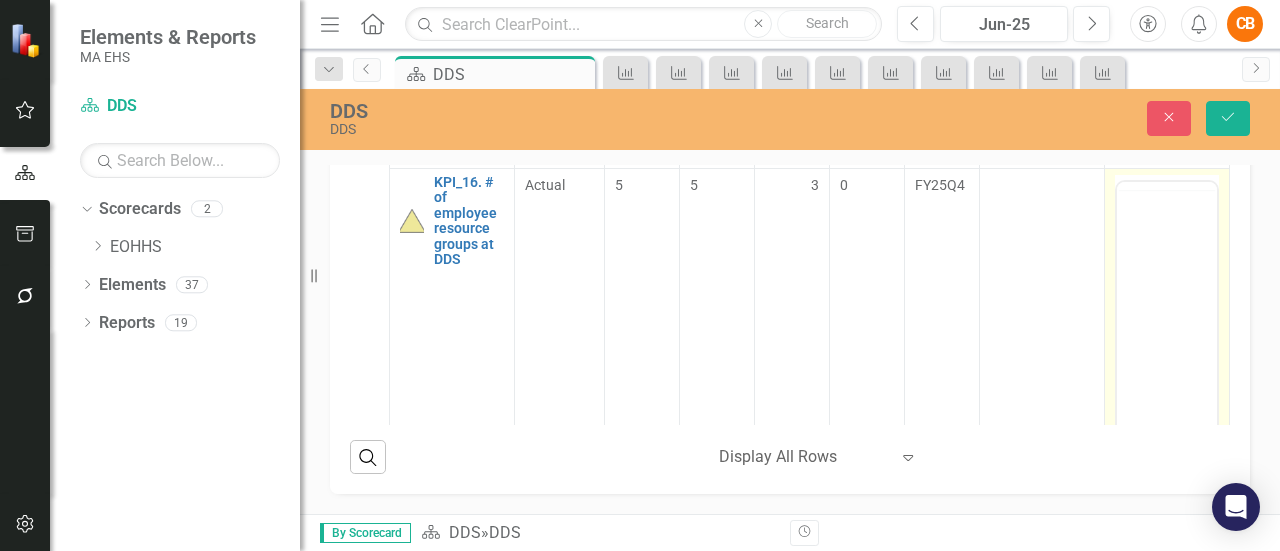 scroll, scrollTop: 812, scrollLeft: 0, axis: vertical 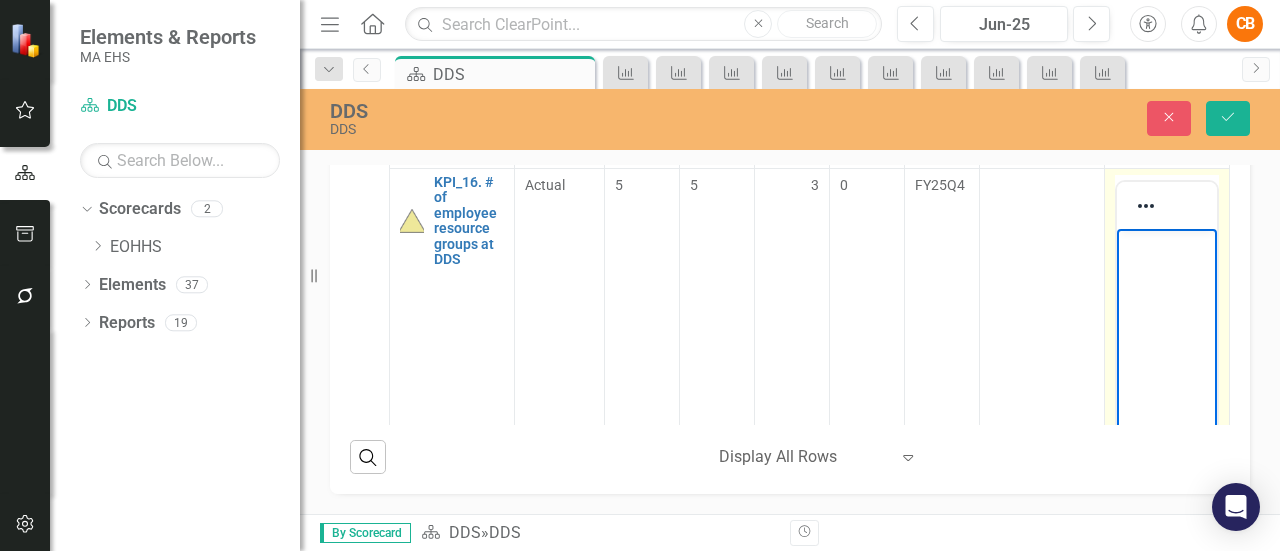drag, startPoint x: 1136, startPoint y: 258, endPoint x: 1155, endPoint y: 258, distance: 19 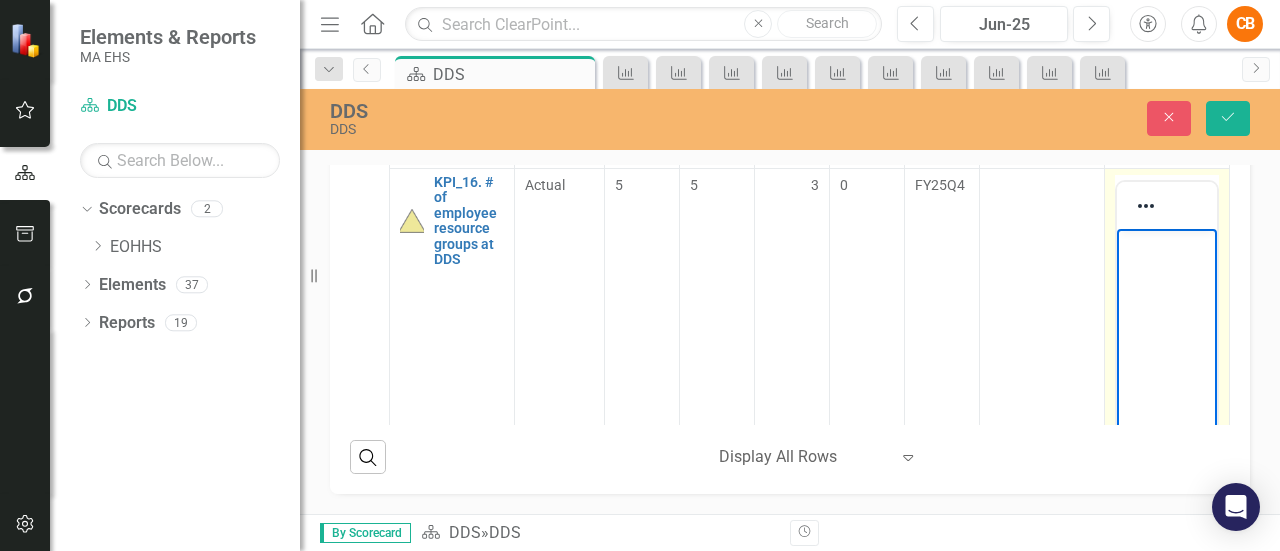 type 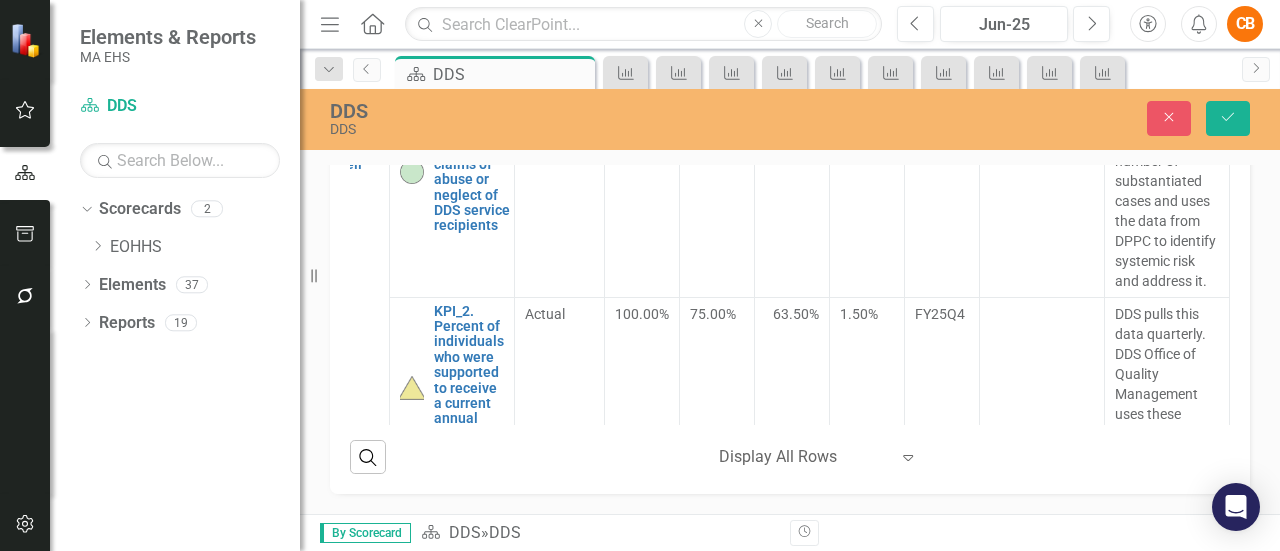 scroll, scrollTop: 0, scrollLeft: 115, axis: horizontal 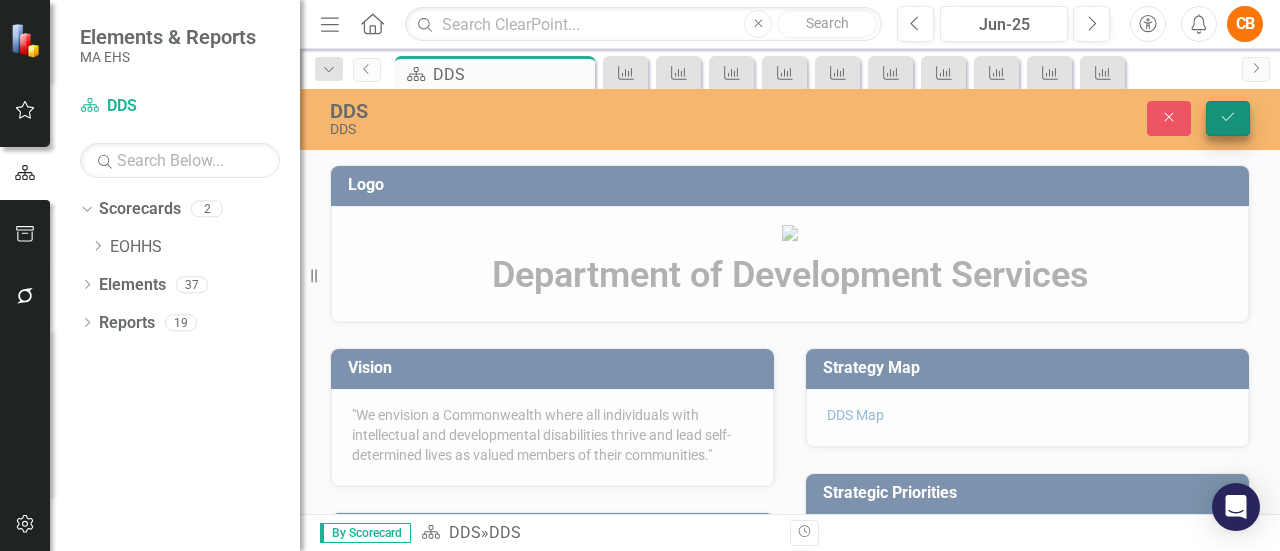 click on "Save" 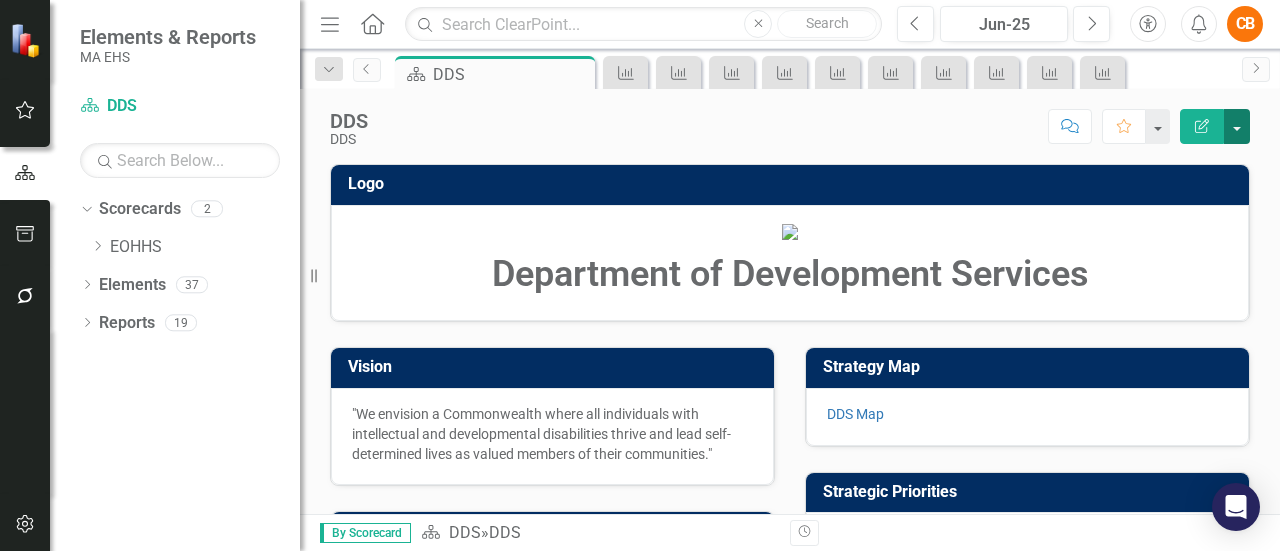 click at bounding box center [1237, 126] 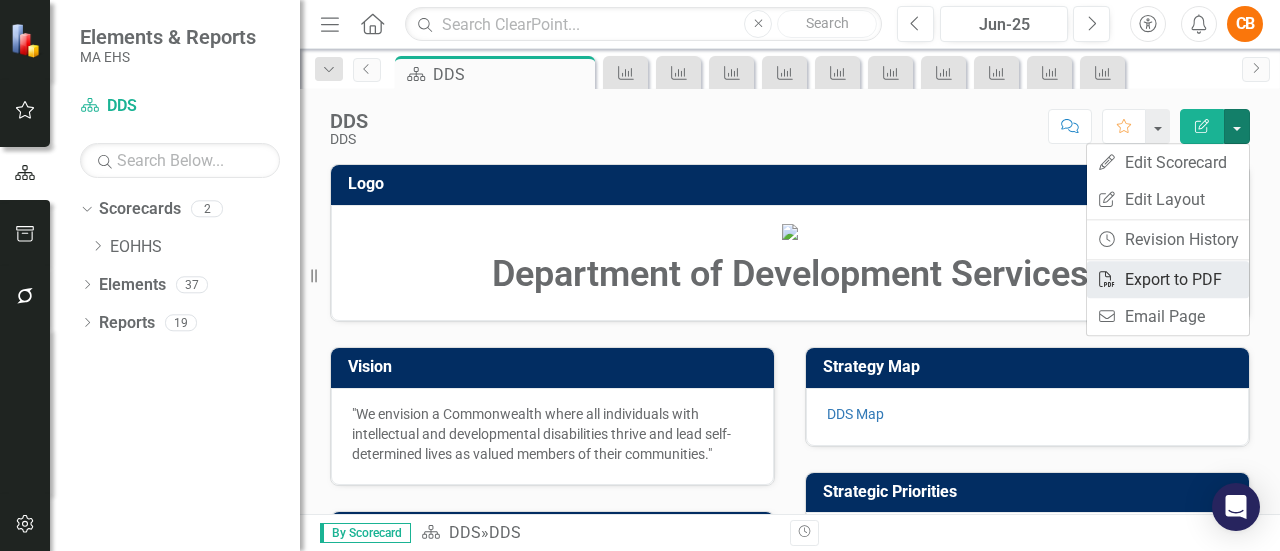click on "PDF Export to PDF" at bounding box center (1168, 279) 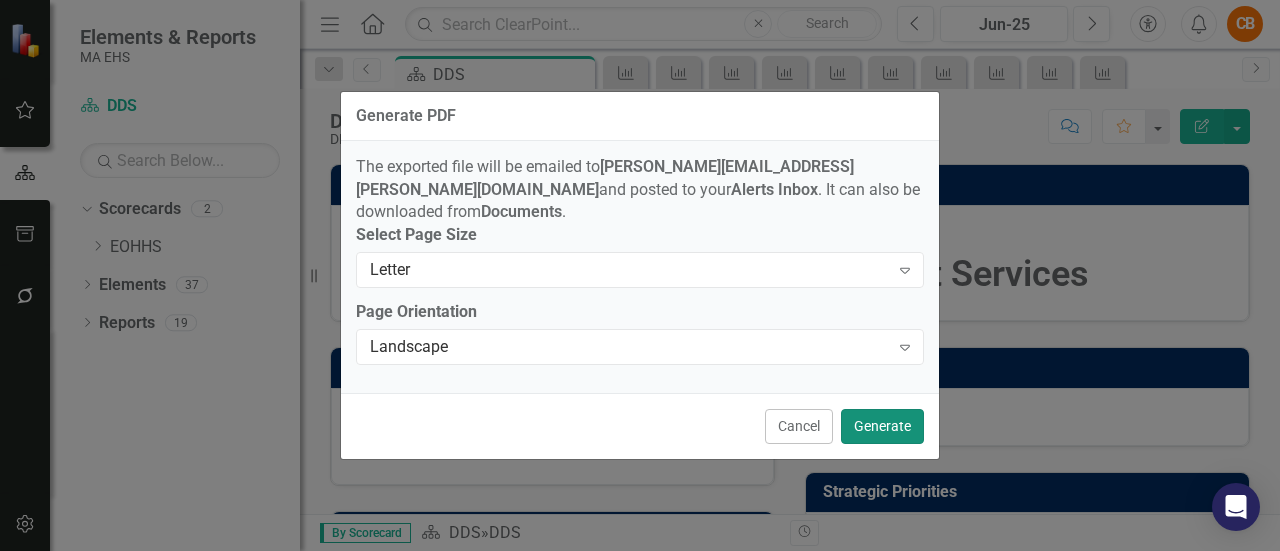 click on "Generate" at bounding box center (882, 426) 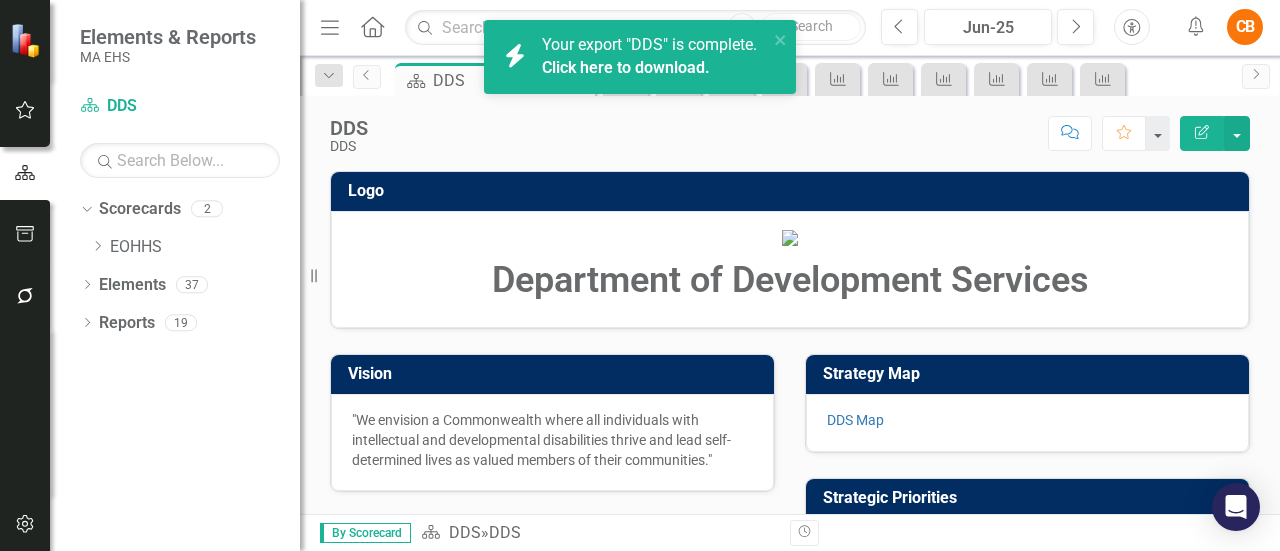 click on "Click here to download." at bounding box center [626, 67] 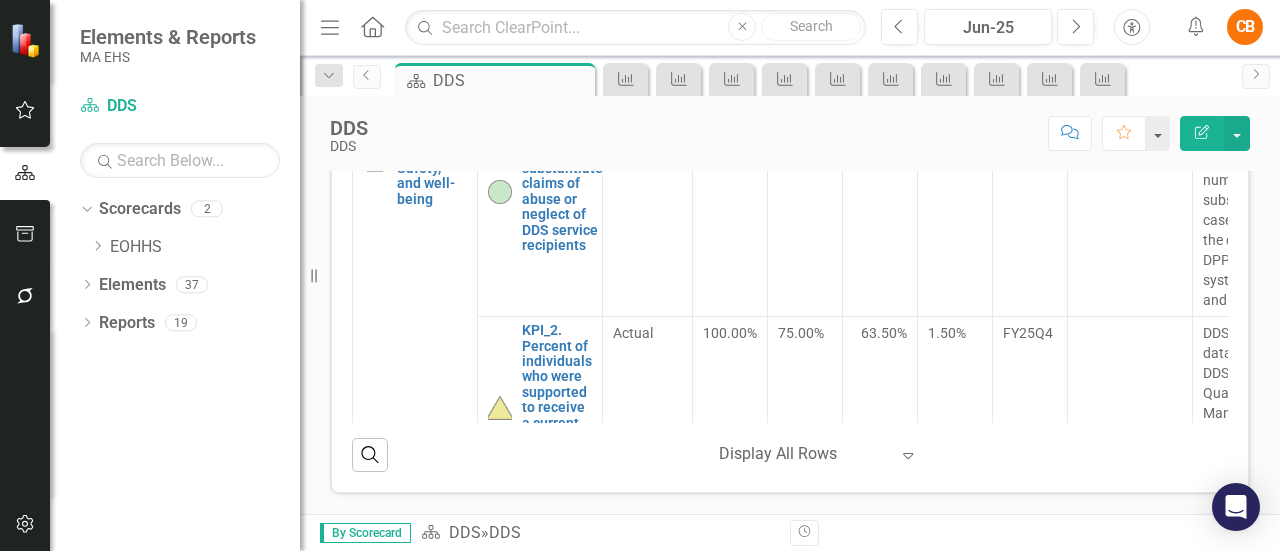 scroll, scrollTop: 832, scrollLeft: 0, axis: vertical 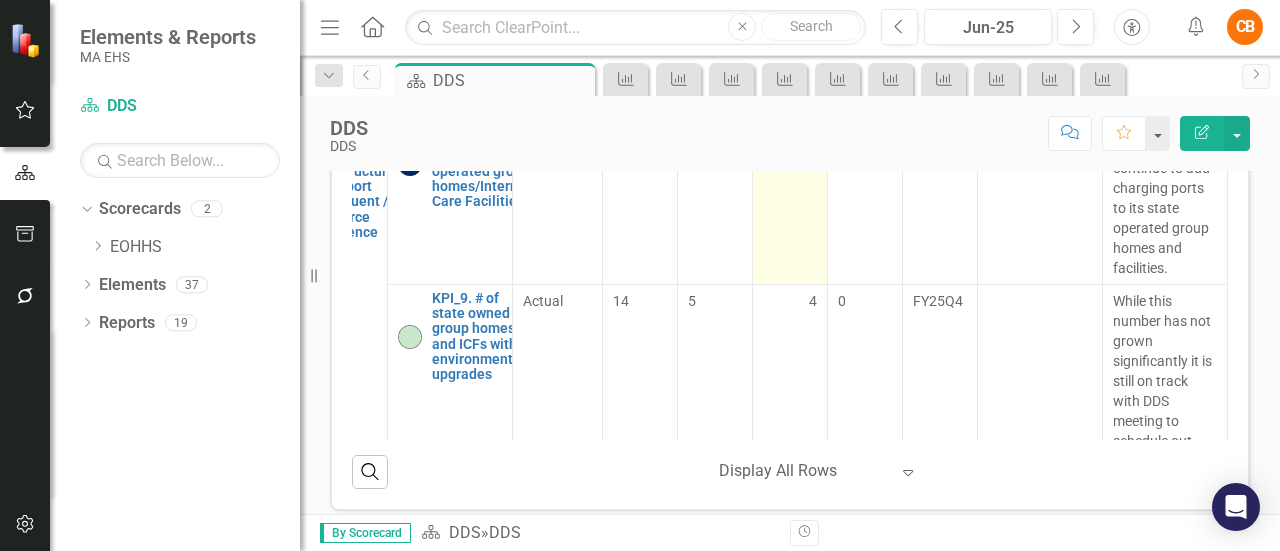 drag, startPoint x: 1120, startPoint y: 441, endPoint x: 772, endPoint y: 452, distance: 348.1738 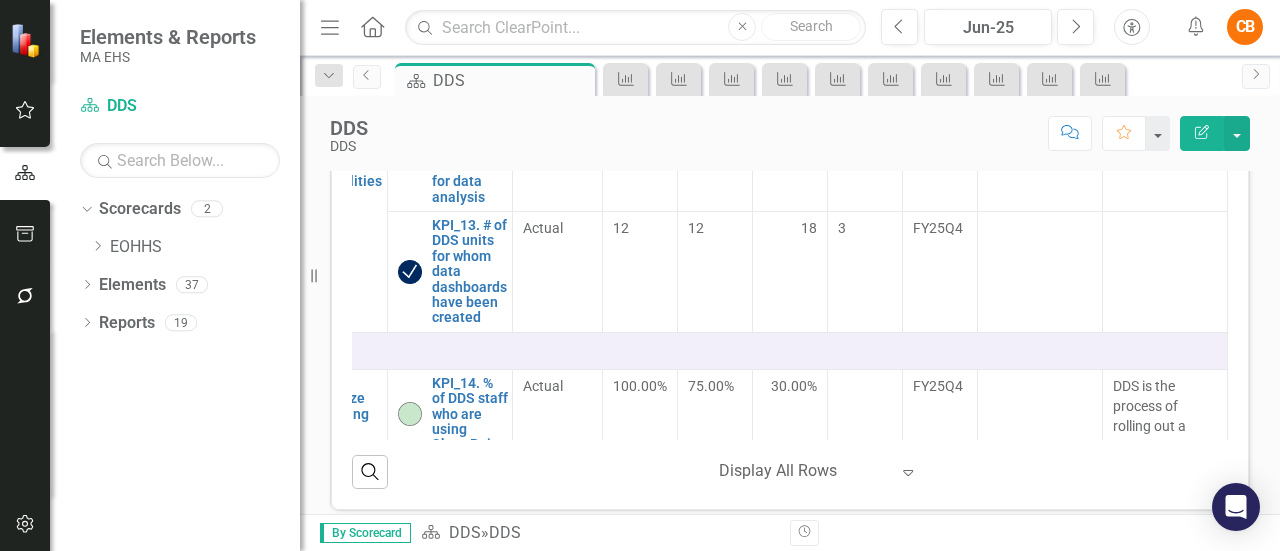 scroll, scrollTop: 2958, scrollLeft: 118, axis: both 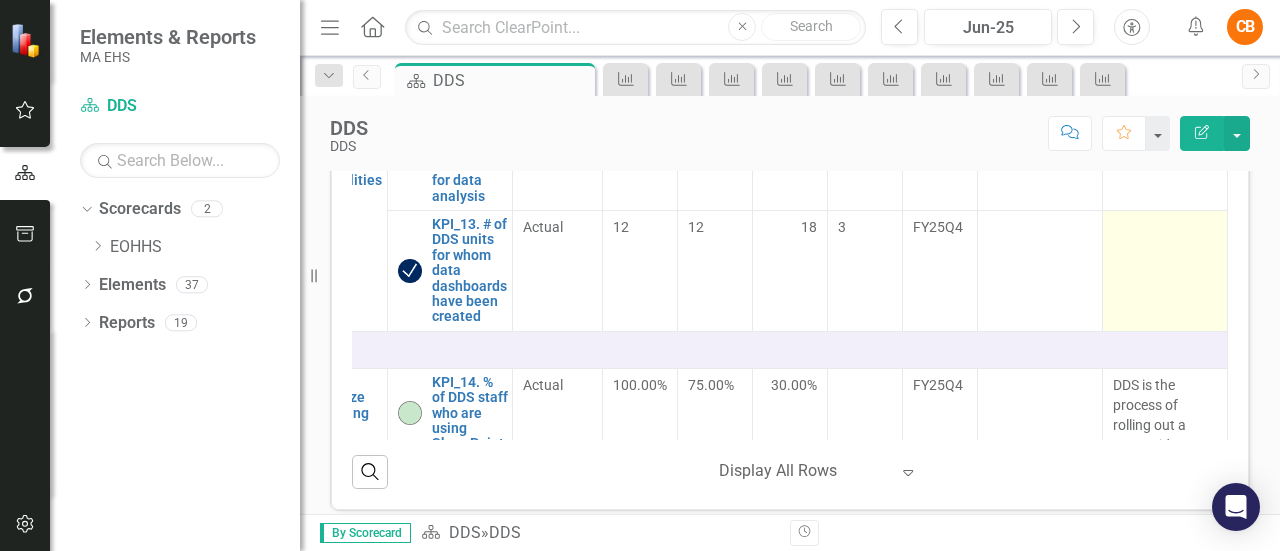 click at bounding box center [1165, 229] 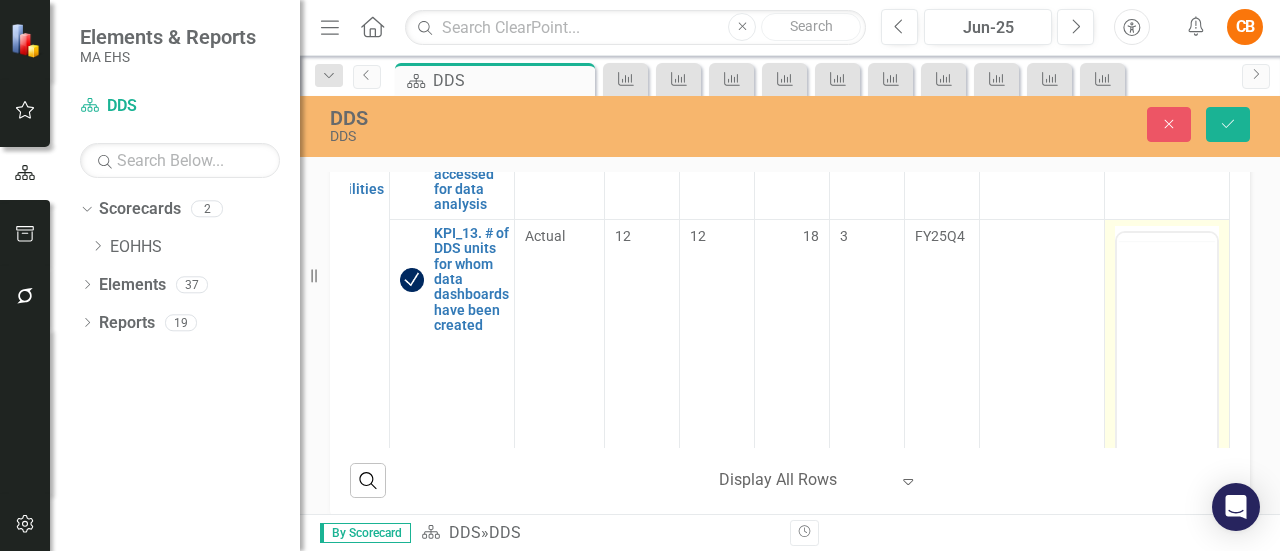 scroll, scrollTop: 2958, scrollLeft: 115, axis: both 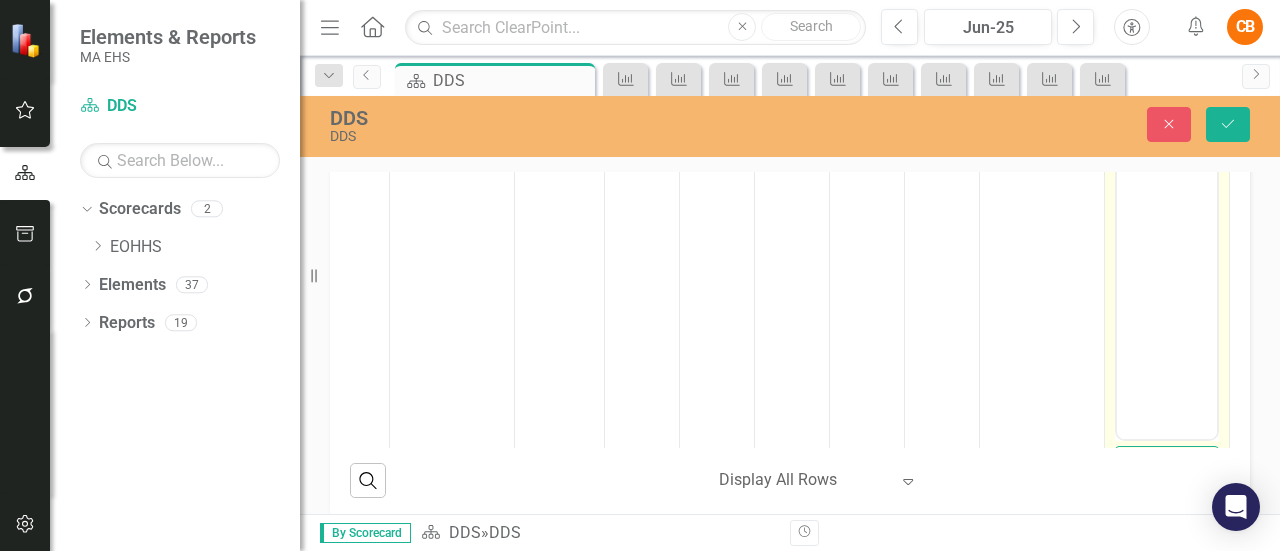 click at bounding box center (1167, 239) 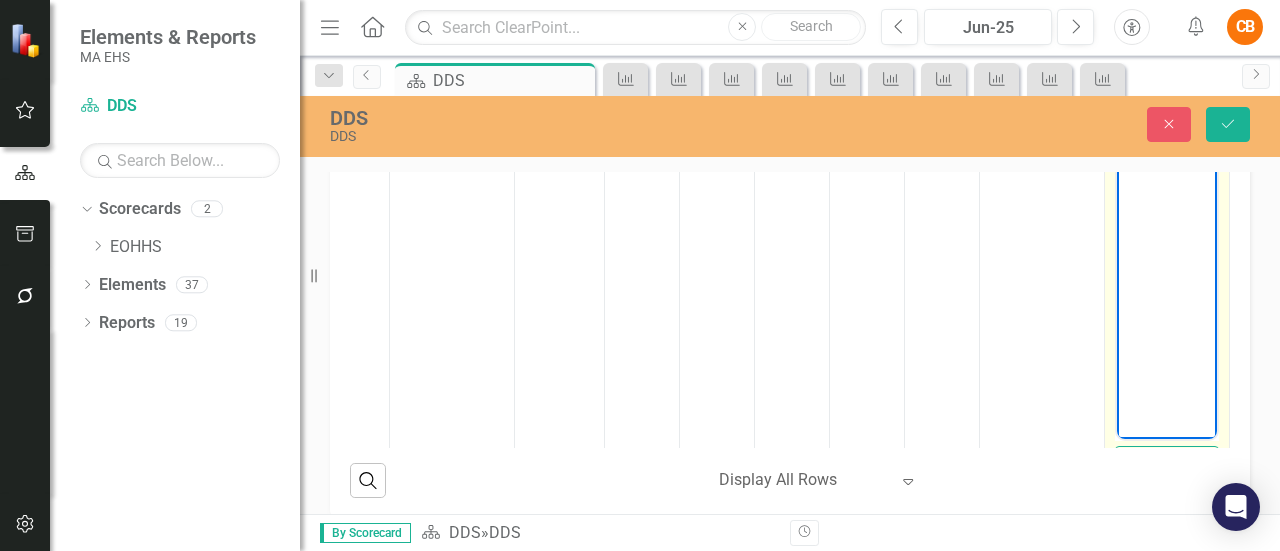 type 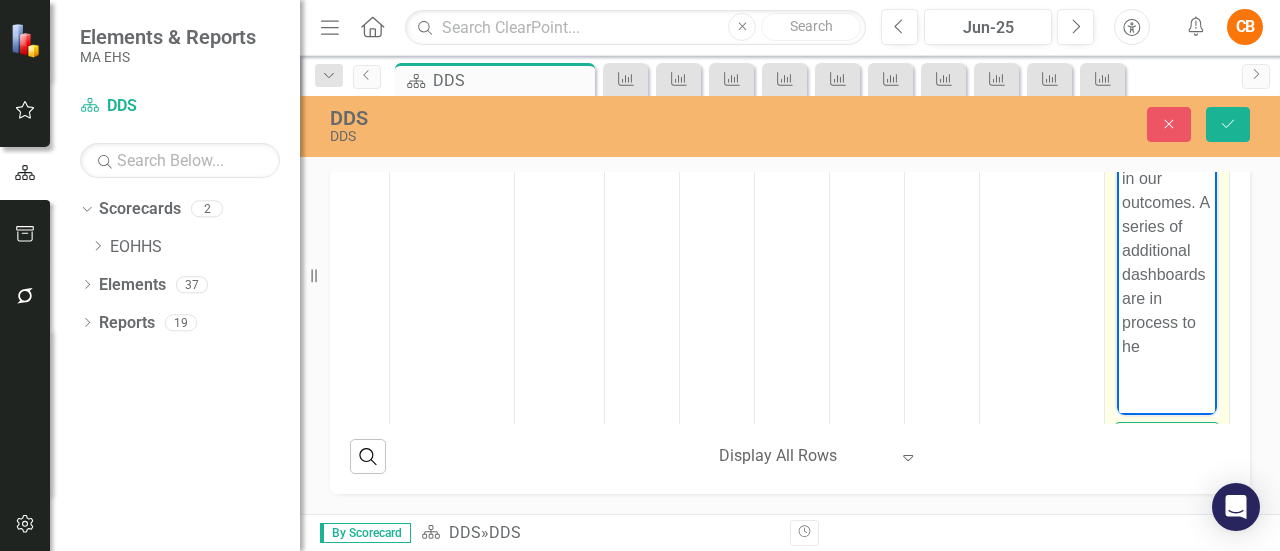 scroll, scrollTop: 820, scrollLeft: 0, axis: vertical 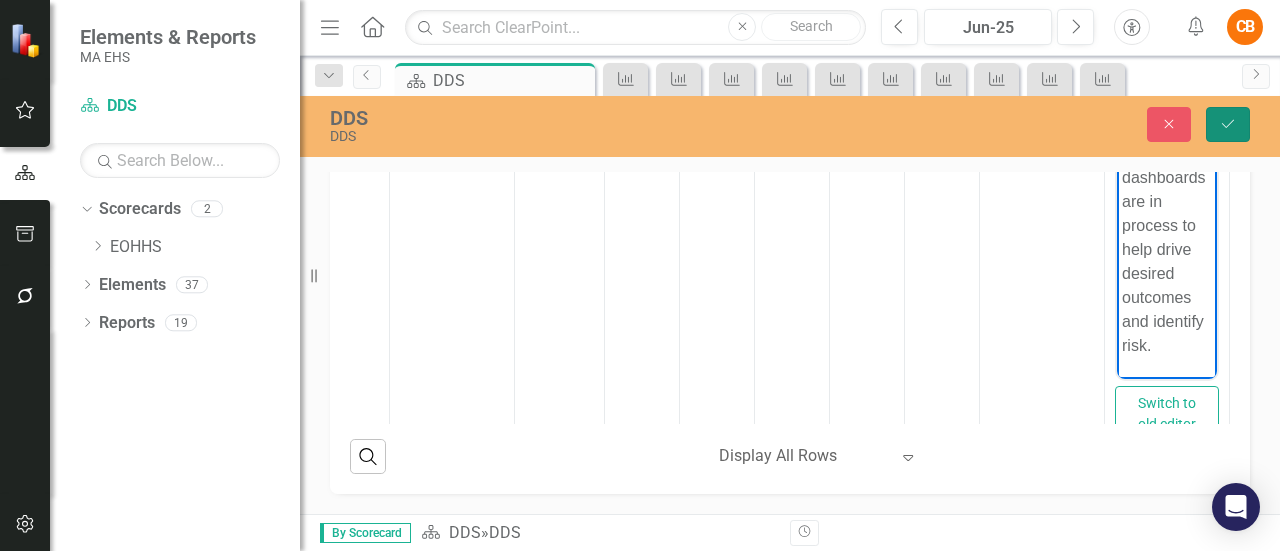 click on "Save" 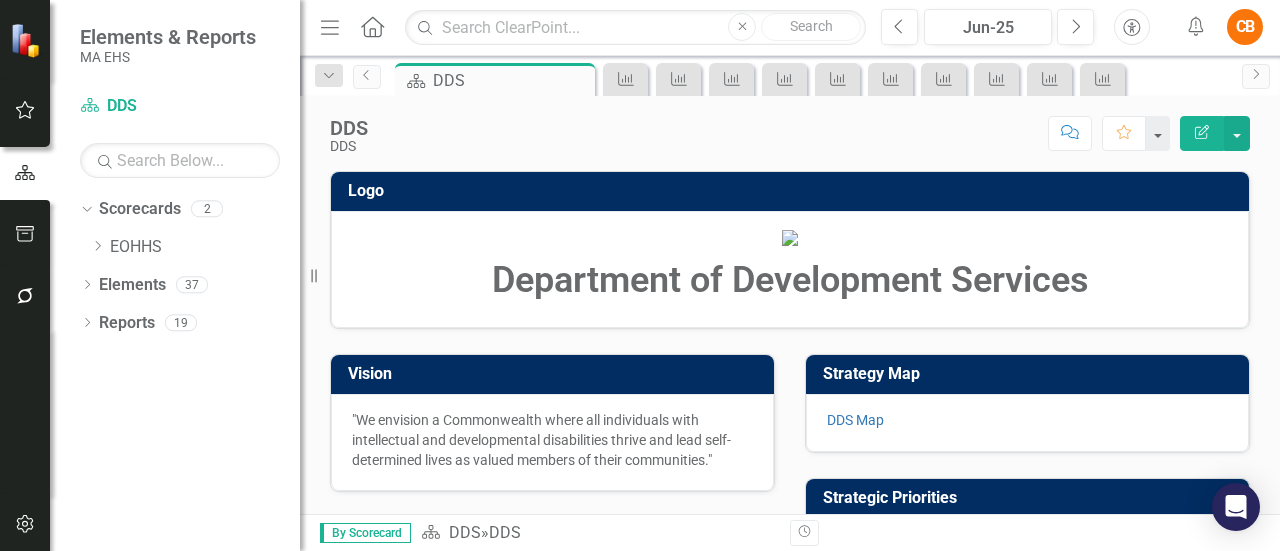 scroll, scrollTop: 939, scrollLeft: 0, axis: vertical 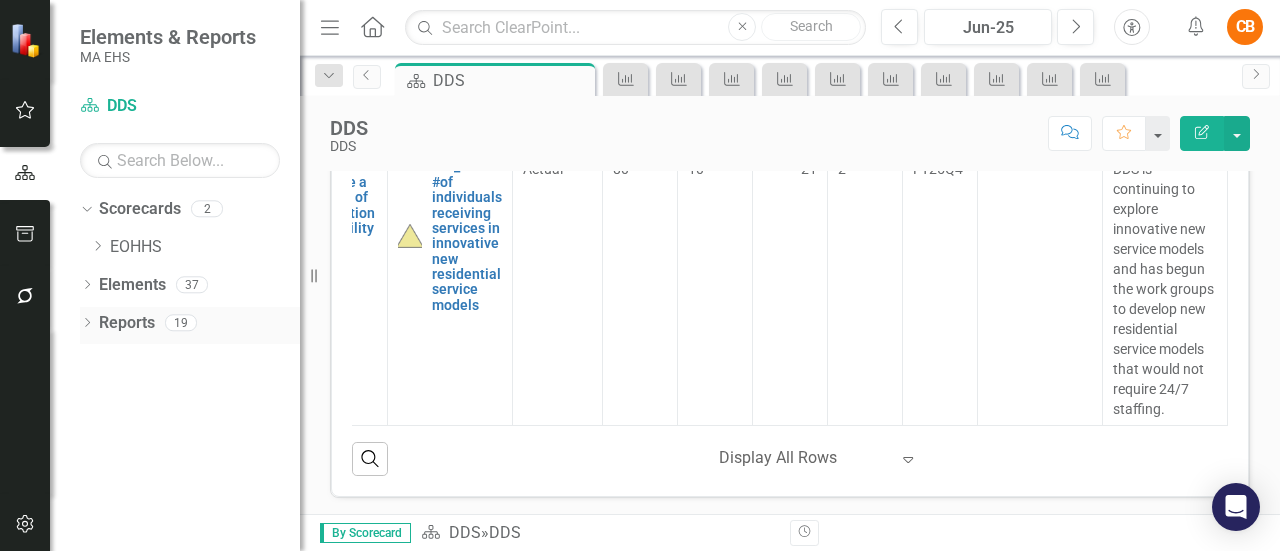 click on "Dropdown" 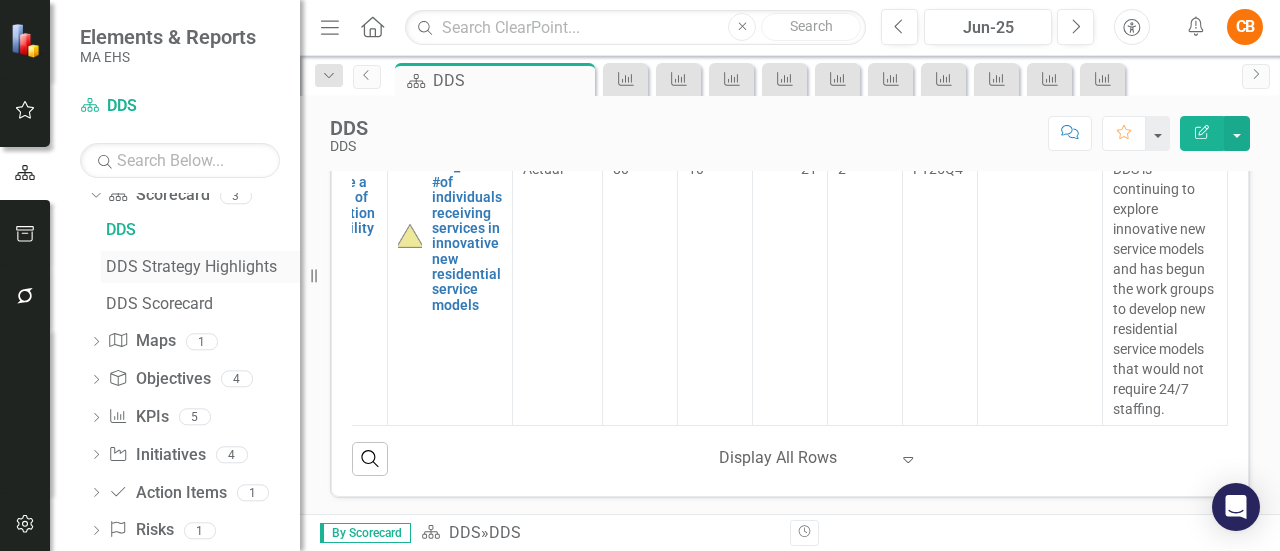 scroll, scrollTop: 192, scrollLeft: 0, axis: vertical 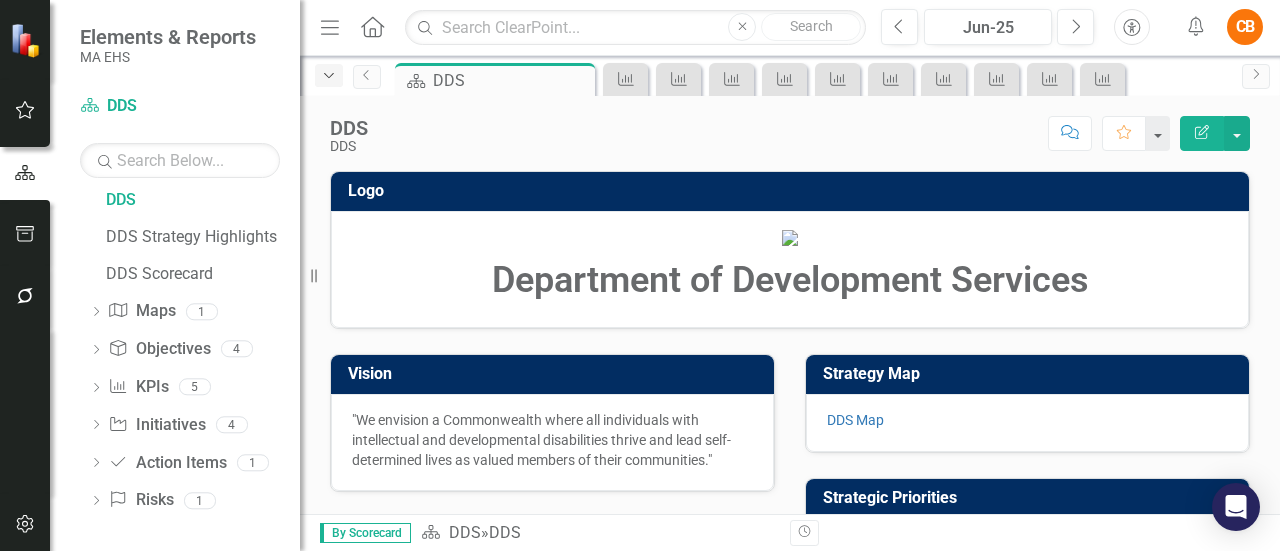 click on "Dropdown" at bounding box center [329, 76] 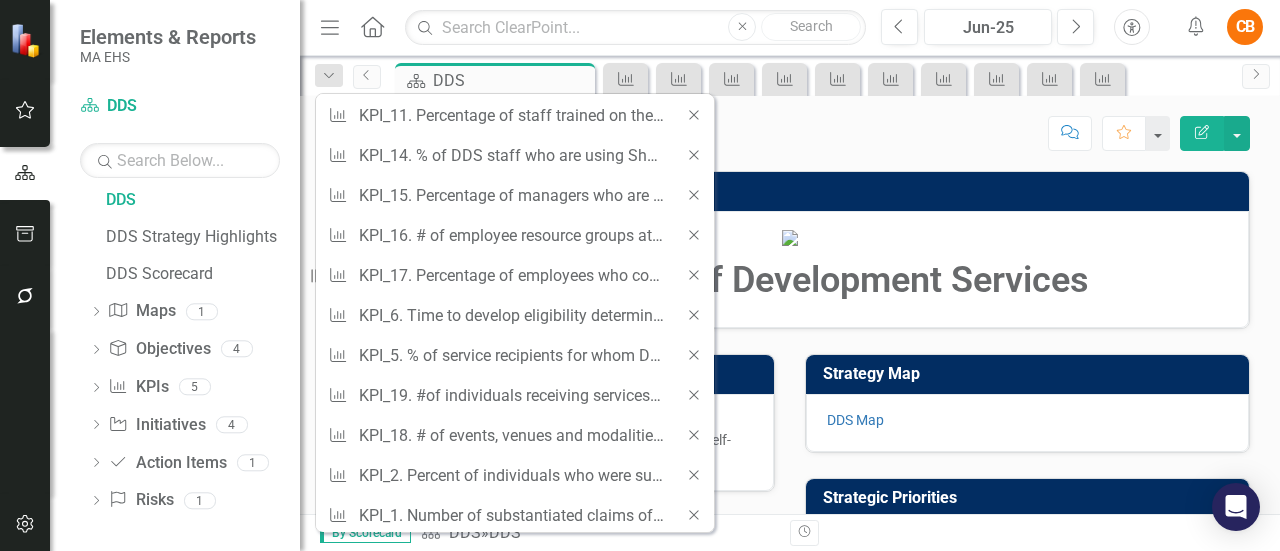 scroll, scrollTop: 0, scrollLeft: 0, axis: both 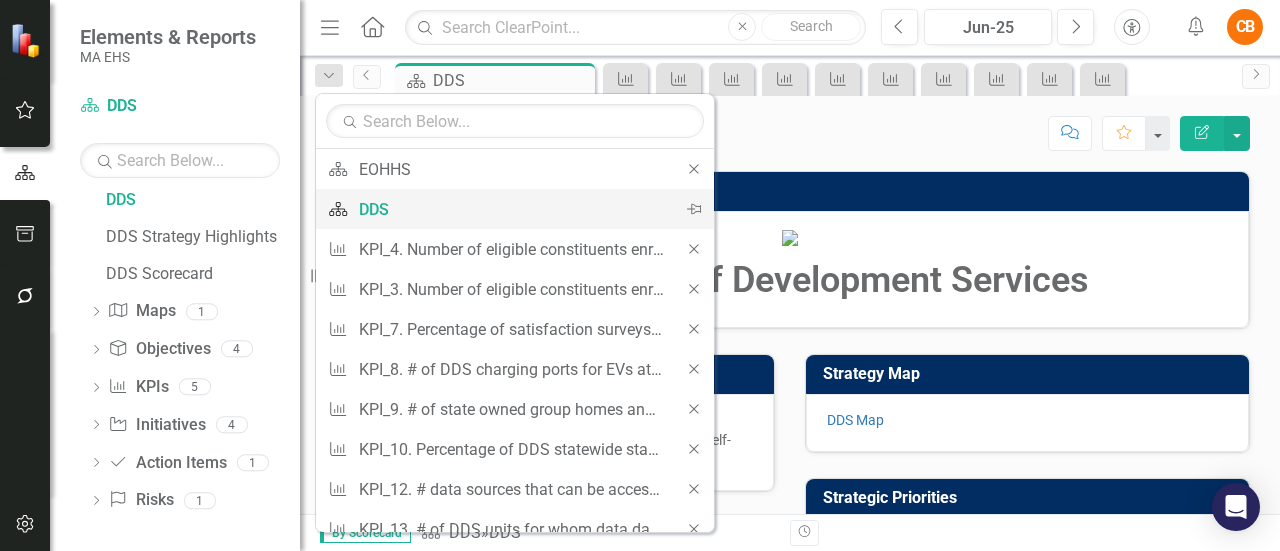 click on "DDS" at bounding box center [511, 209] 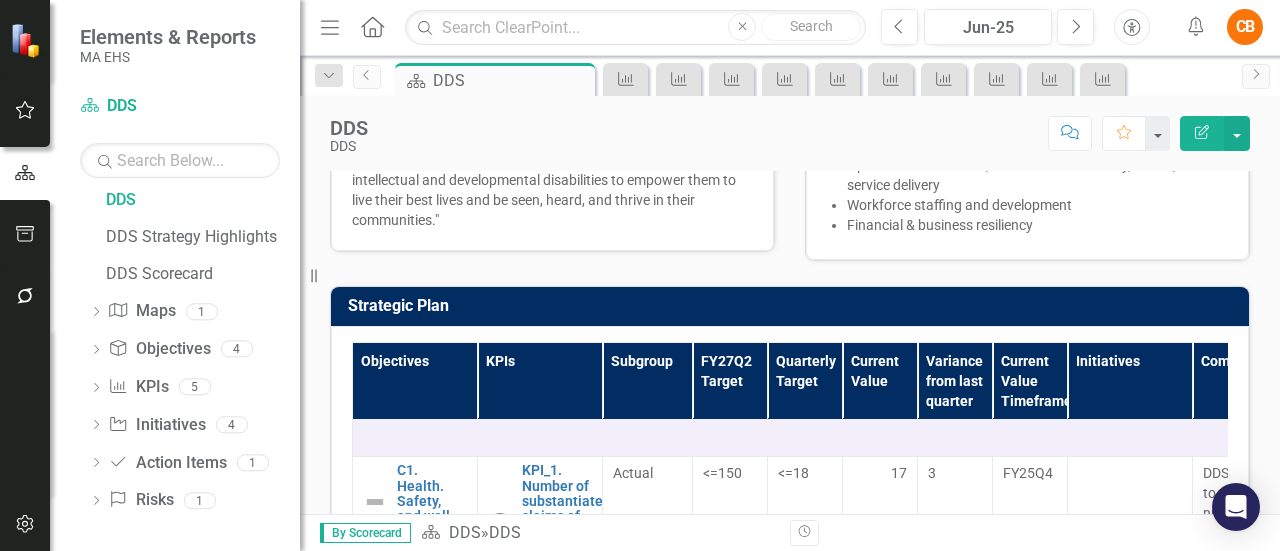 scroll, scrollTop: 432, scrollLeft: 0, axis: vertical 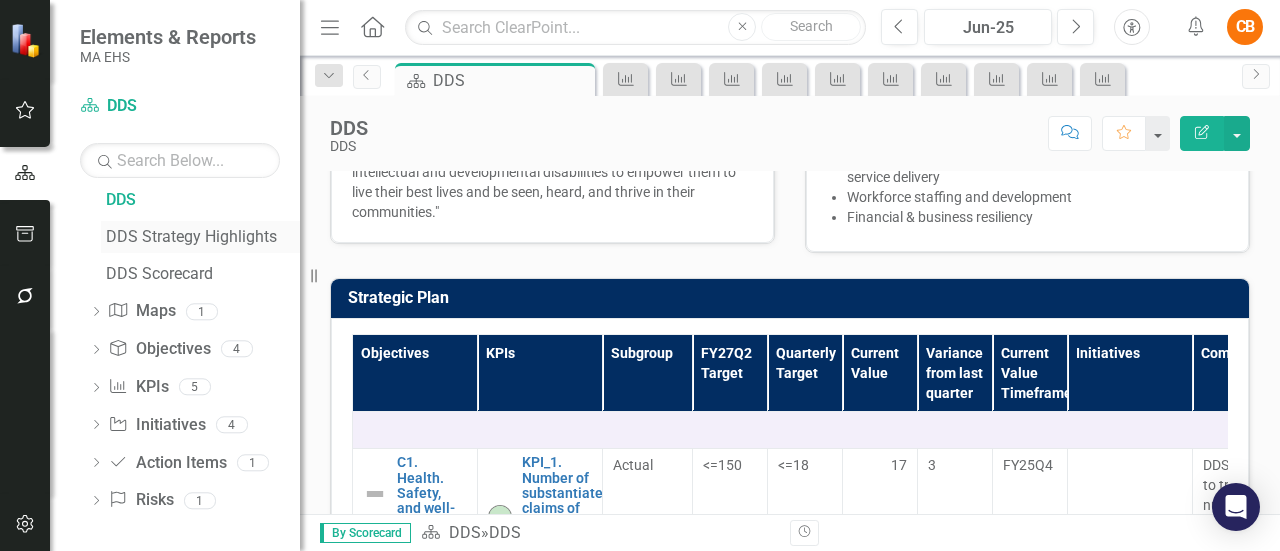 click on "DDS Strategy Highlights" at bounding box center [203, 237] 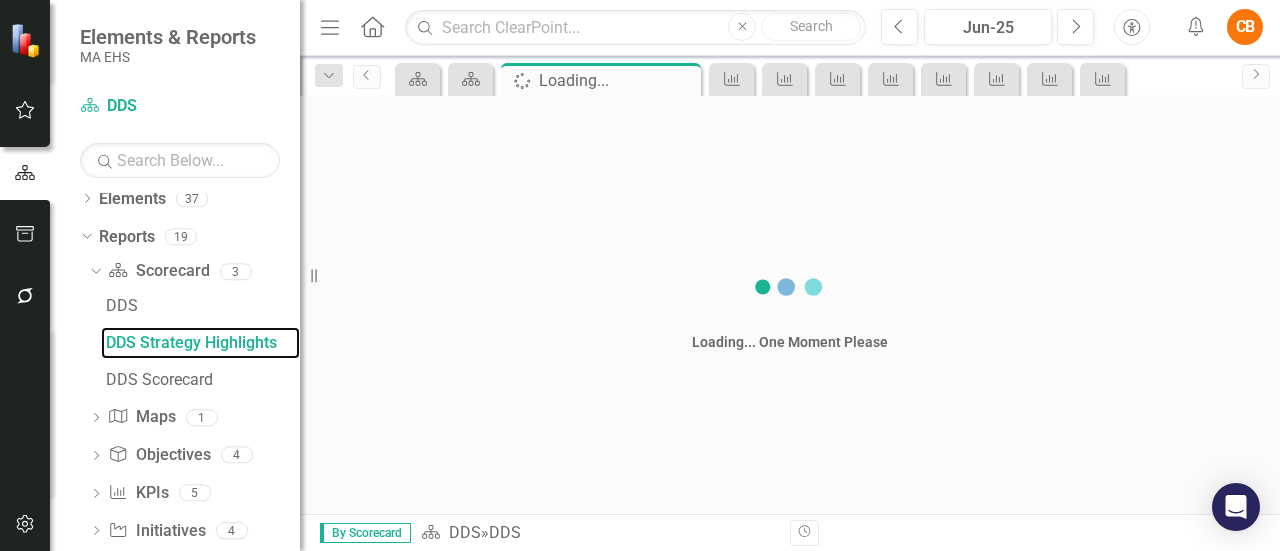 scroll, scrollTop: 0, scrollLeft: 0, axis: both 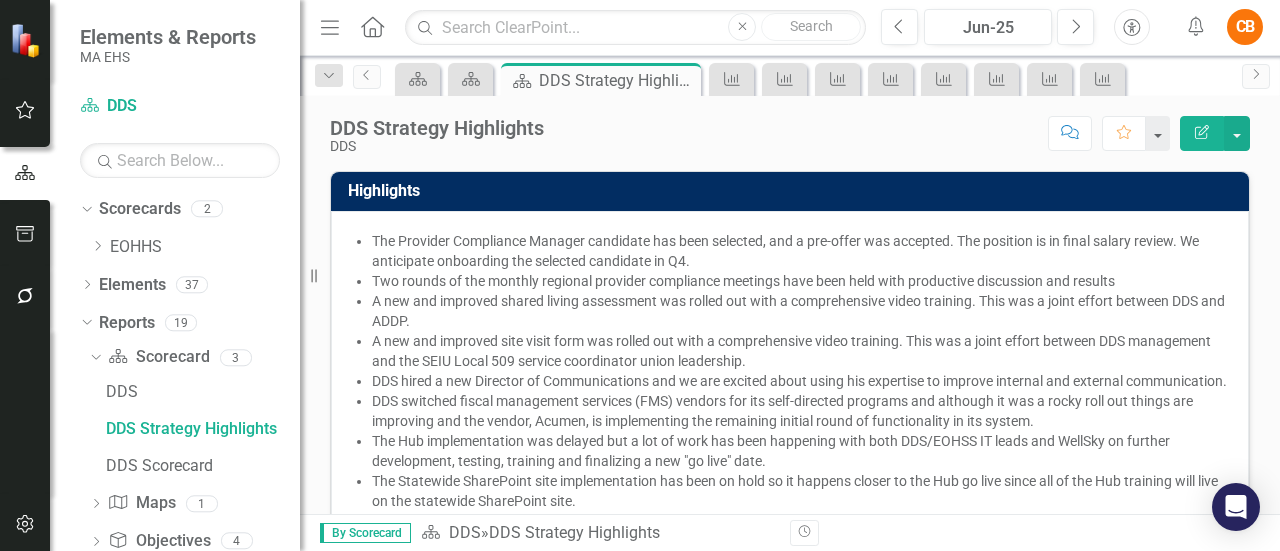 click on "Edit Report" at bounding box center [1202, 133] 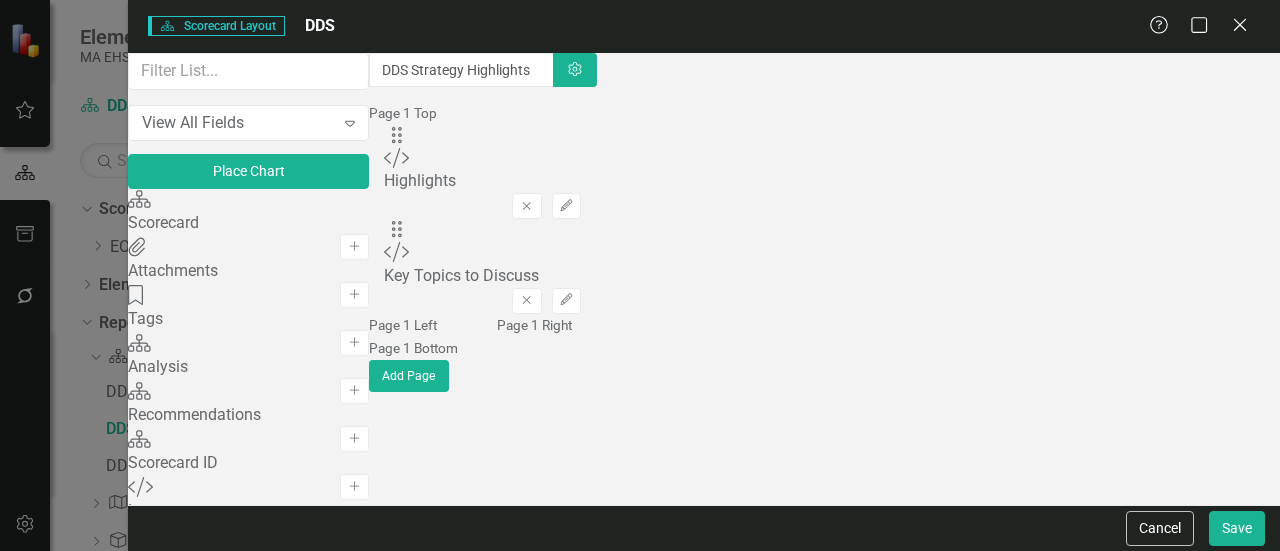 scroll, scrollTop: 0, scrollLeft: 0, axis: both 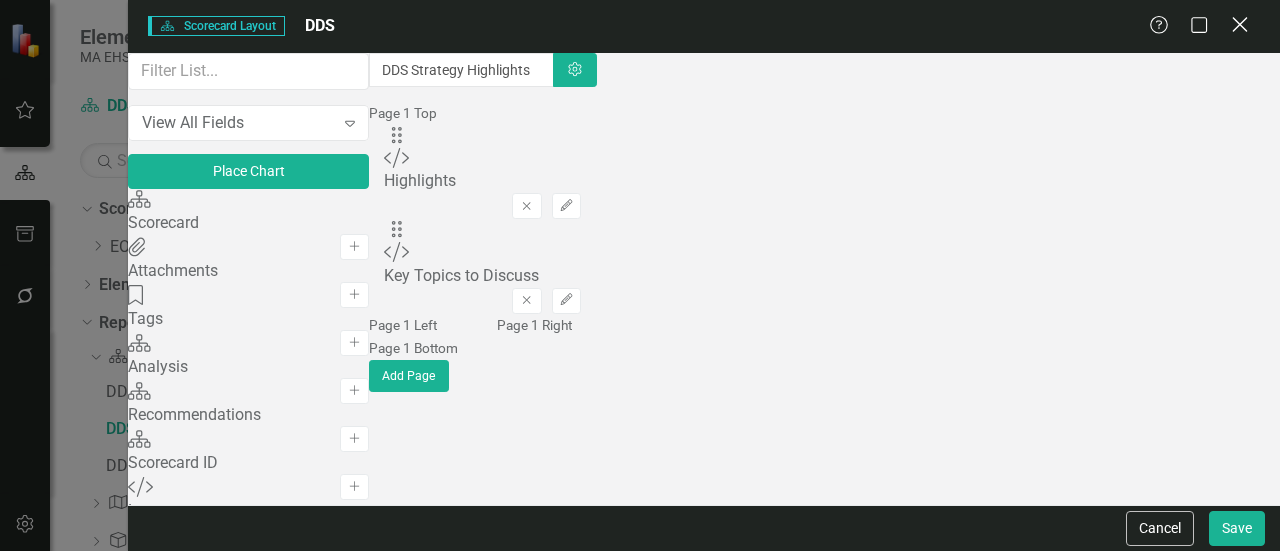 click on "Close" 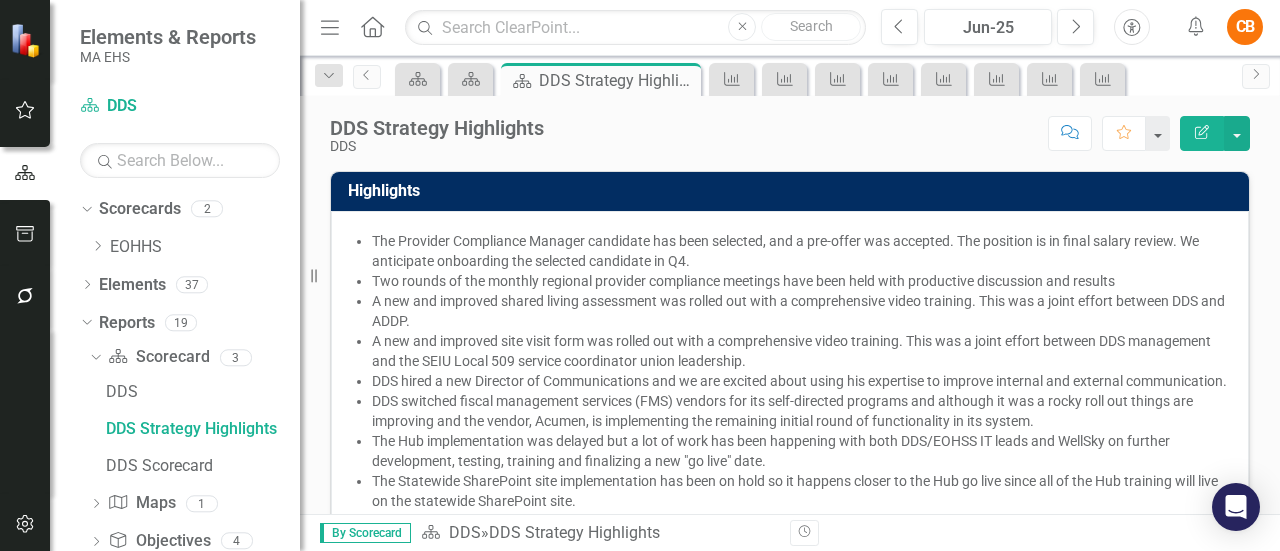 click on "A new and improved shared living assessment was rolled out with a comprehensive video training. This was a joint effort between DDS and ADDP." at bounding box center [800, 311] 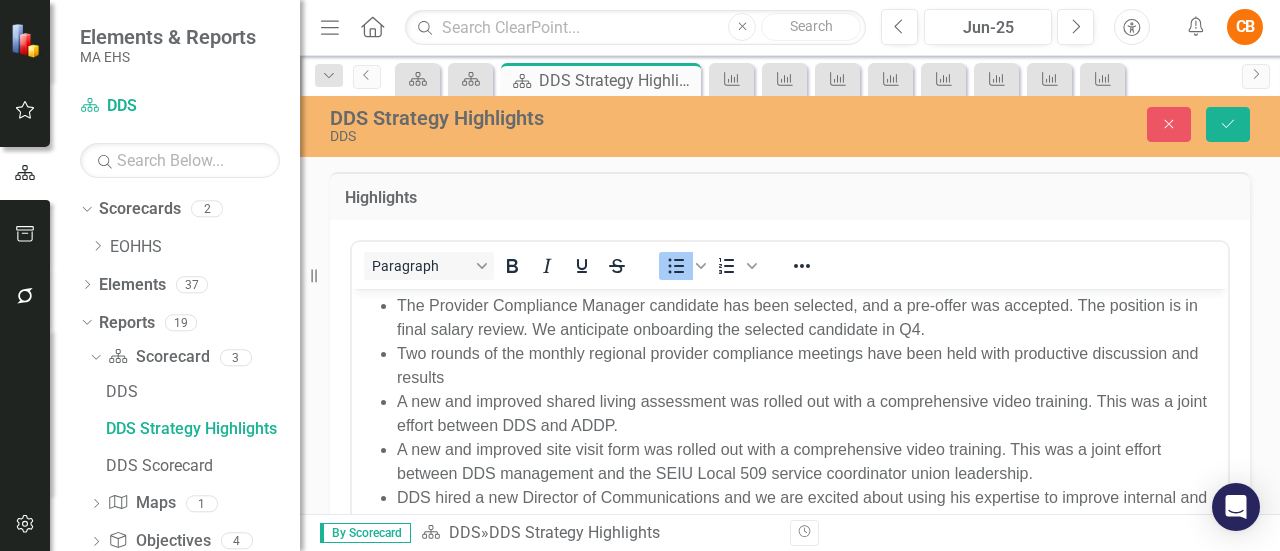 scroll, scrollTop: 0, scrollLeft: 0, axis: both 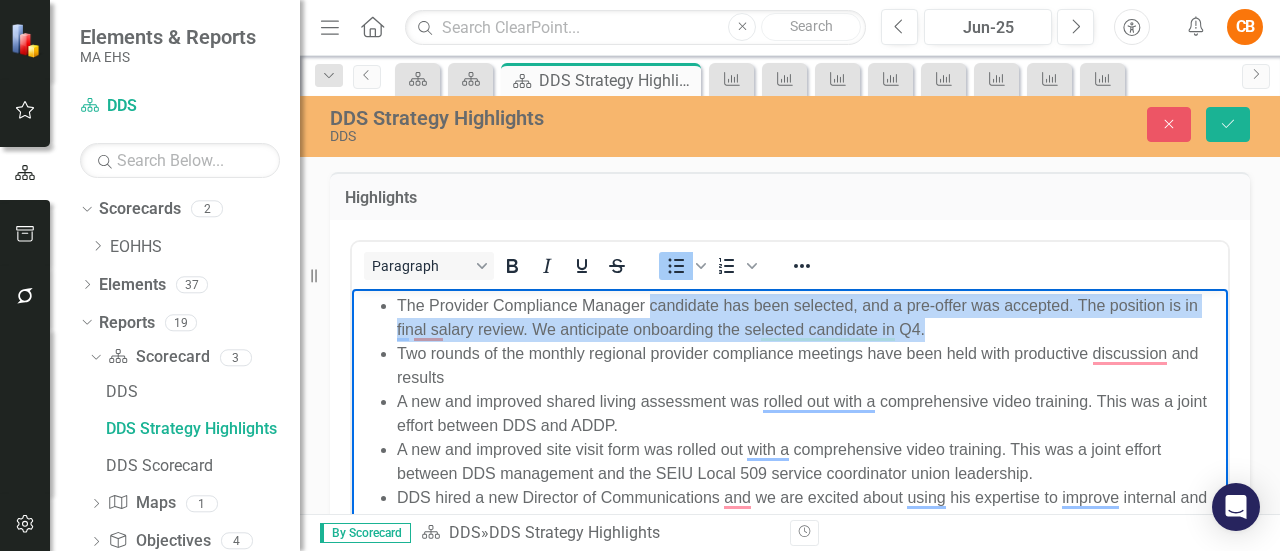 drag, startPoint x: 942, startPoint y: 329, endPoint x: 650, endPoint y: 303, distance: 293.15524 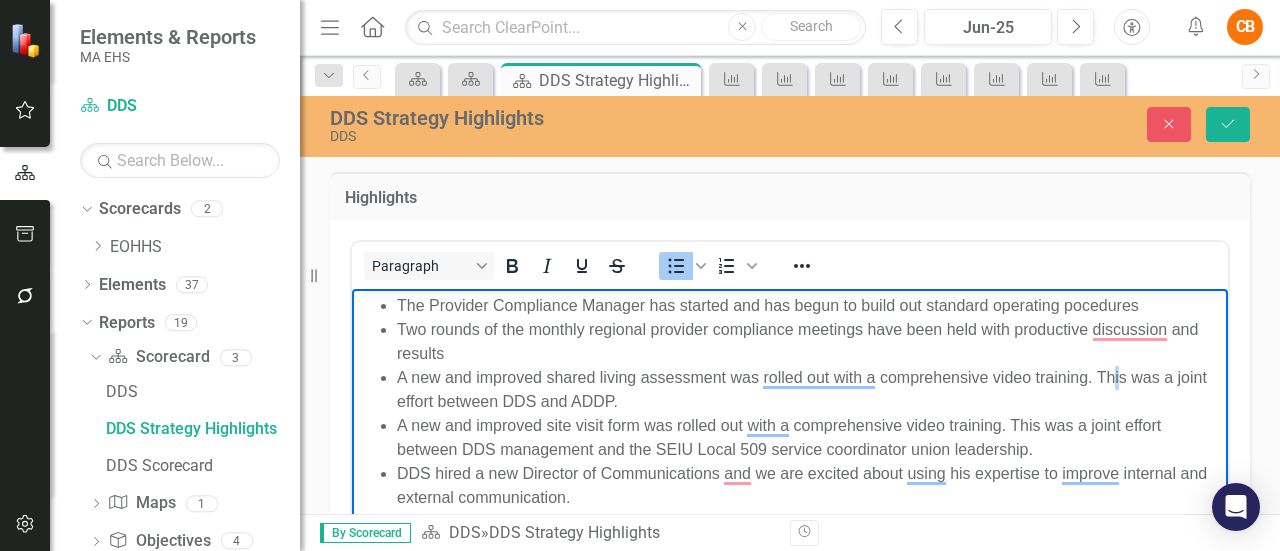 drag, startPoint x: 1100, startPoint y: 306, endPoint x: 1118, endPoint y: 370, distance: 66.48308 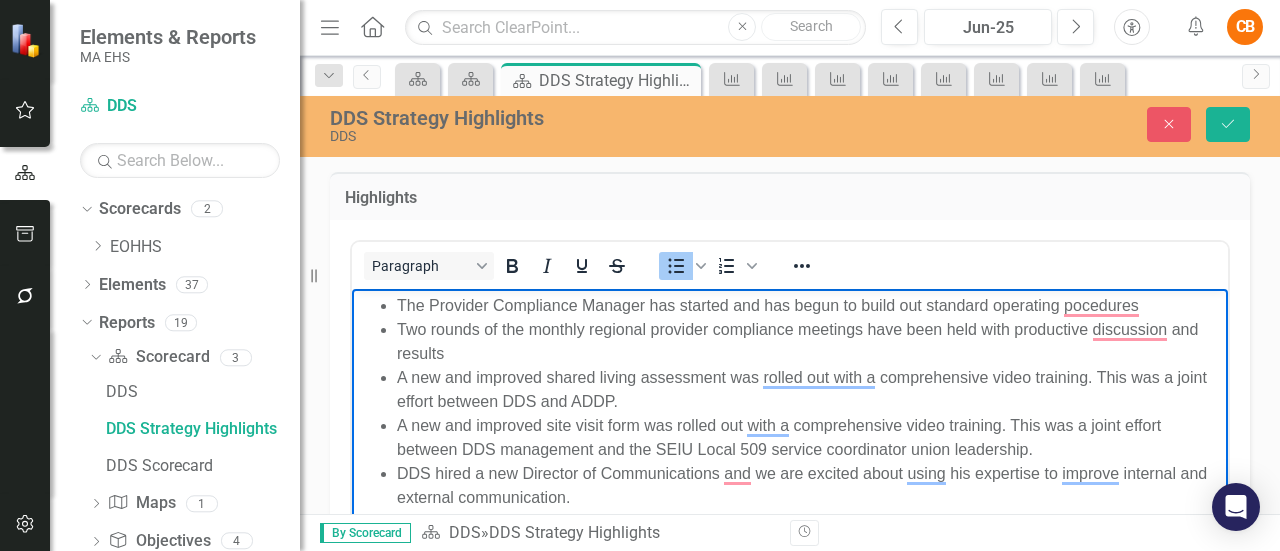 click on "The Provider Compliance Manager has started and has begun to build out standard operating pocedures" at bounding box center [810, 306] 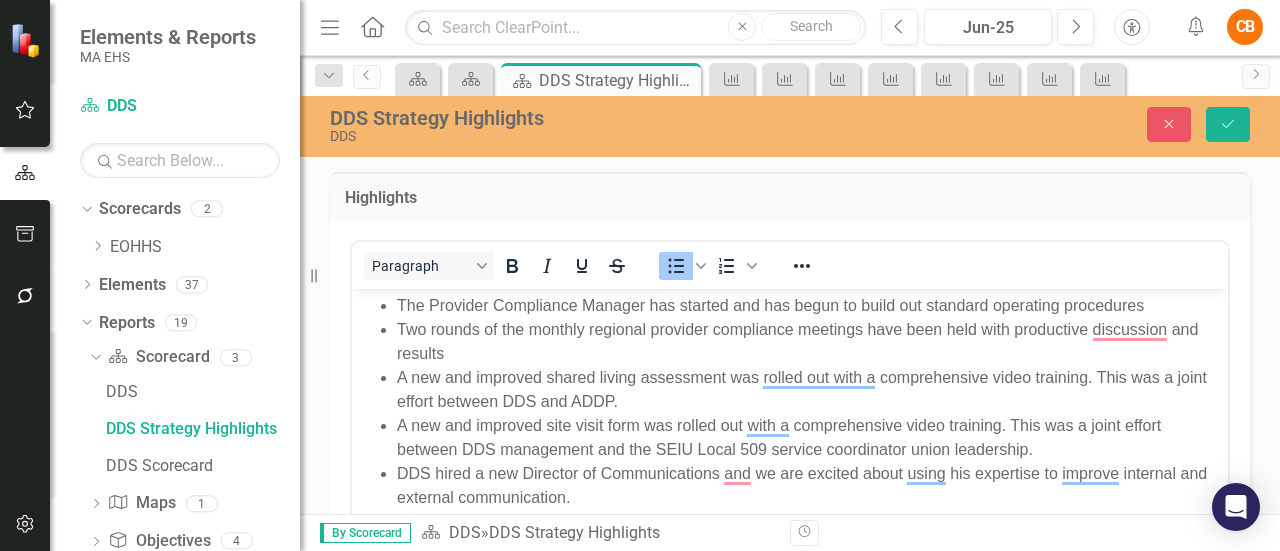 click on "The Provider Compliance Manager has started and has begun to build out standard operating procedures" at bounding box center [810, 306] 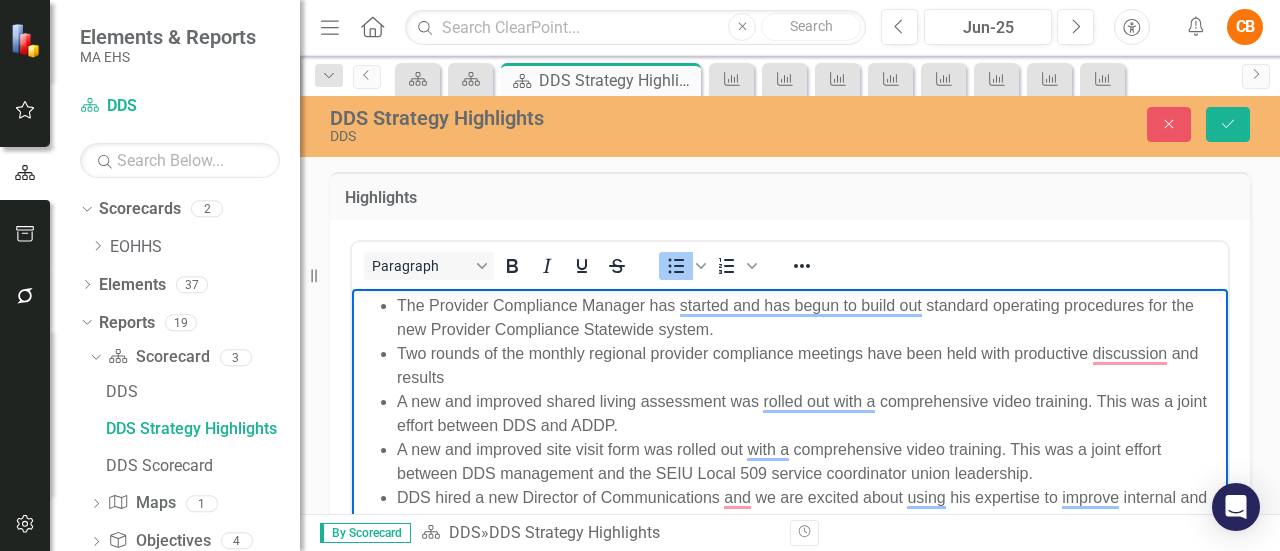 click on "Two rounds of the monthly regional provider compliance meetings have been held with productive discussion and results" at bounding box center [810, 366] 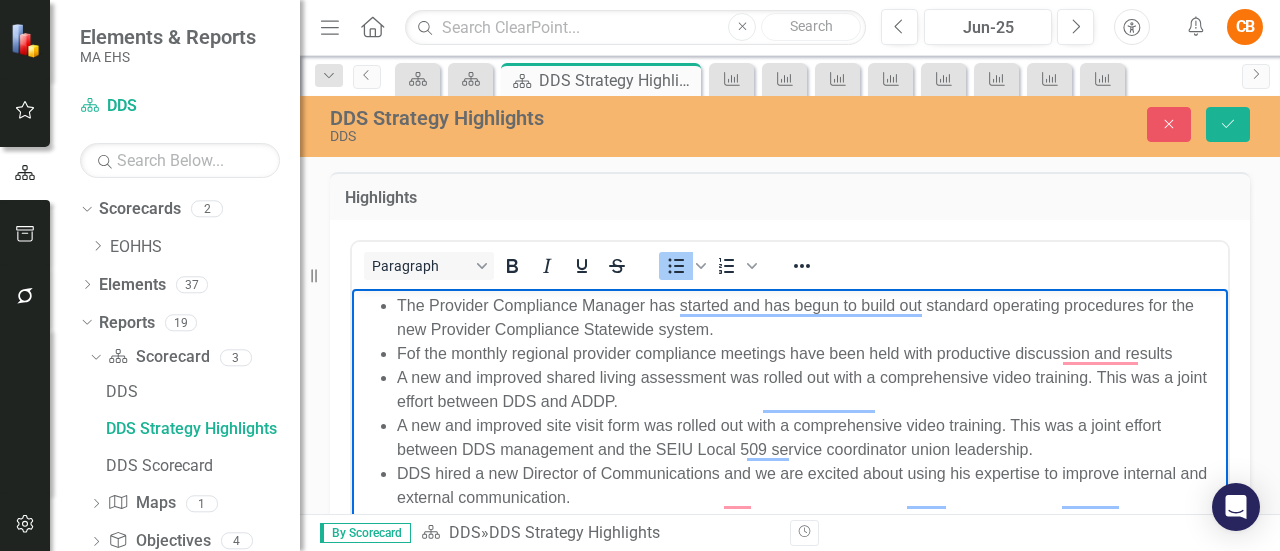 click on "Fof the monthly regional provider compliance meetings have been held with productive discussion and results" at bounding box center (810, 354) 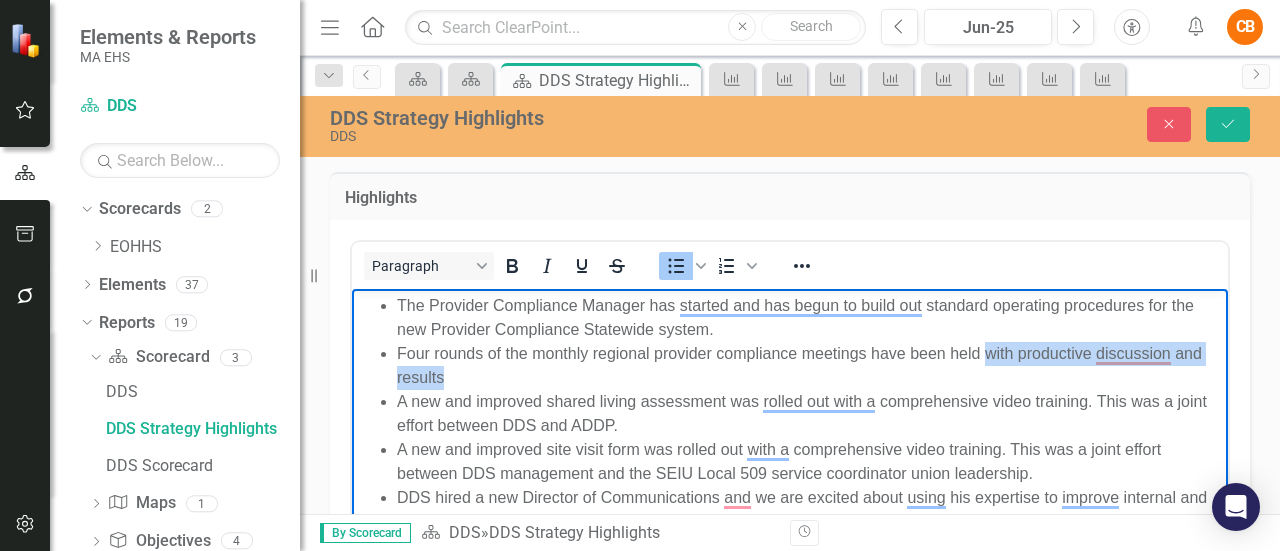 drag, startPoint x: 609, startPoint y: 378, endPoint x: 986, endPoint y: 354, distance: 377.76315 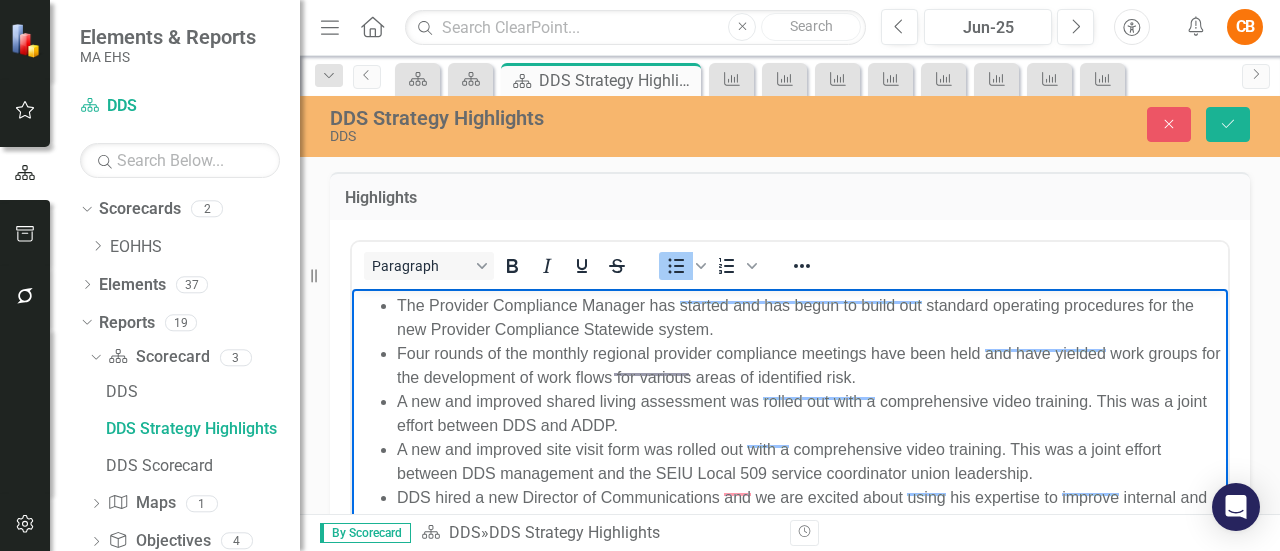 scroll, scrollTop: 13, scrollLeft: 0, axis: vertical 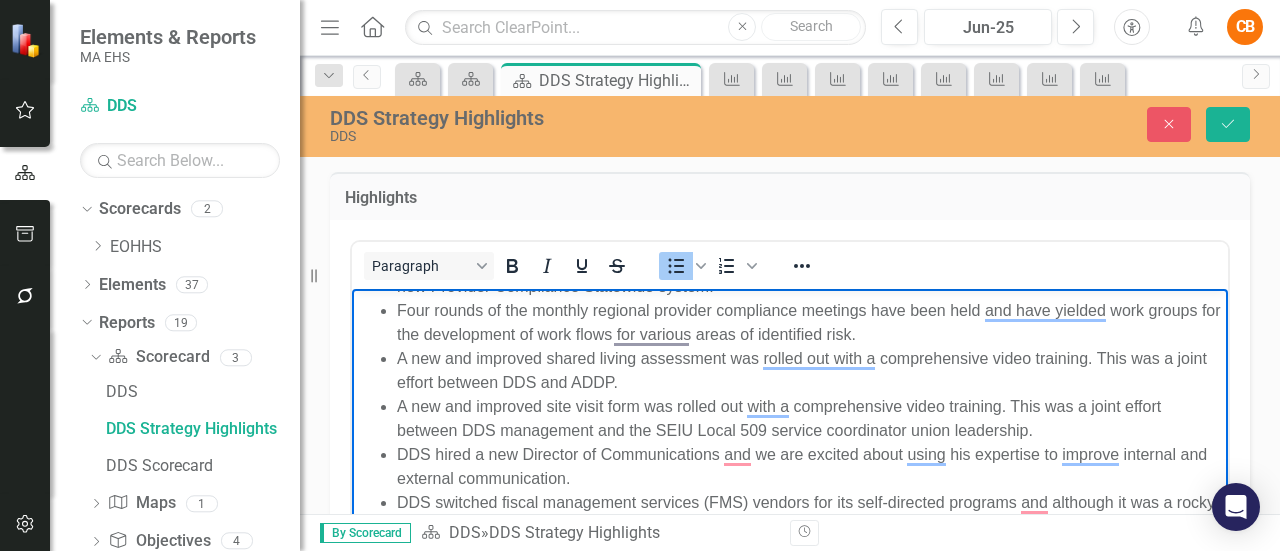 drag, startPoint x: 664, startPoint y: 382, endPoint x: 418, endPoint y: 362, distance: 246.81168 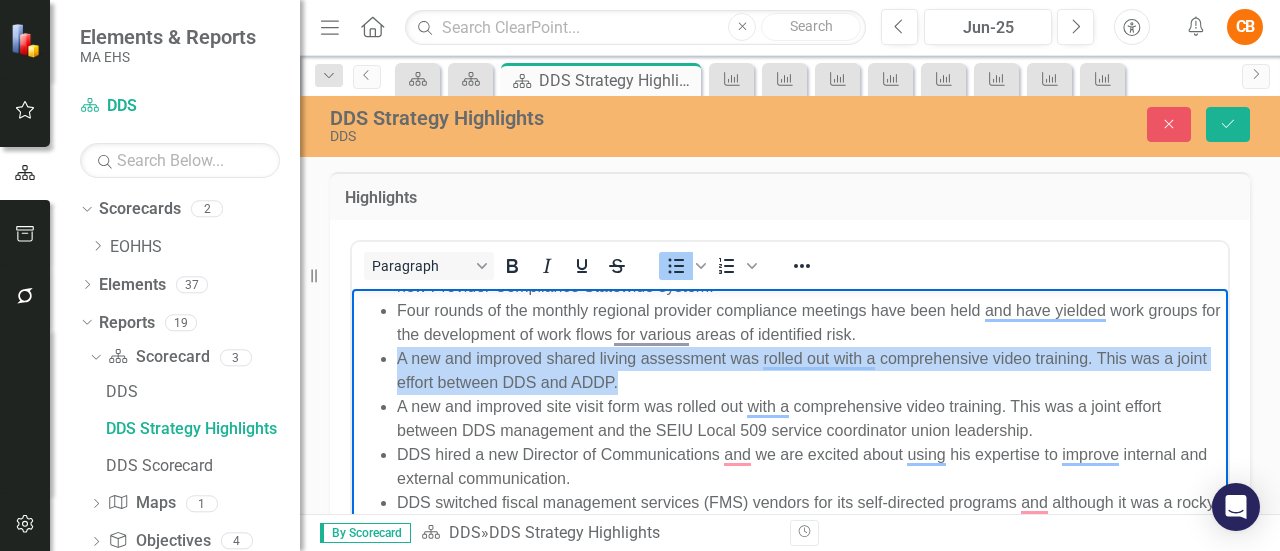 drag, startPoint x: 660, startPoint y: 384, endPoint x: 400, endPoint y: 366, distance: 260.62234 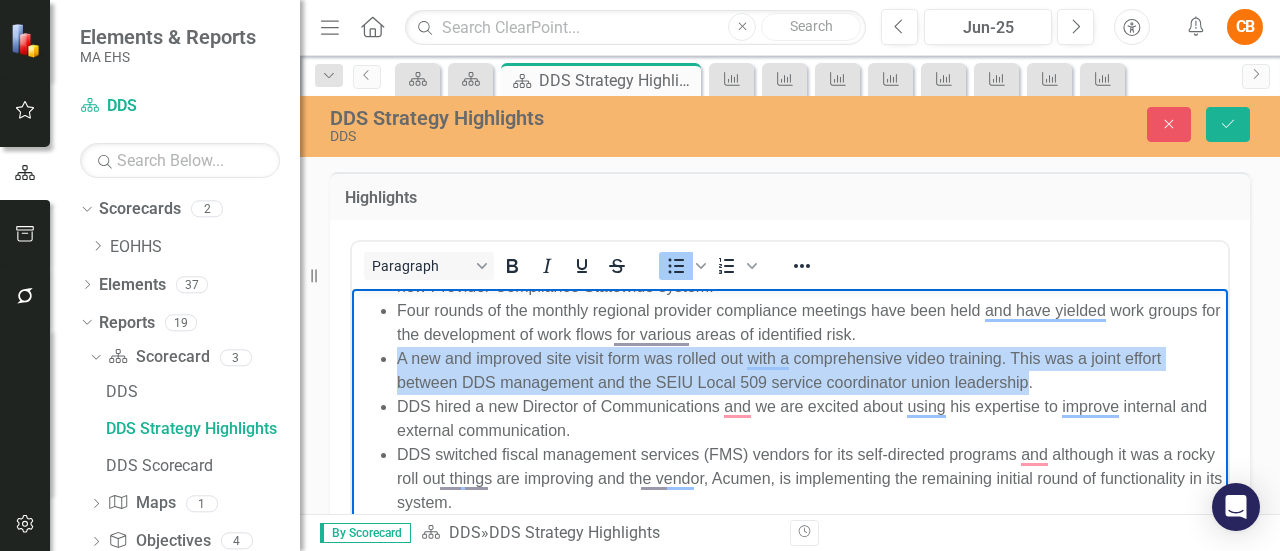 drag, startPoint x: 1029, startPoint y: 380, endPoint x: 398, endPoint y: 367, distance: 631.1339 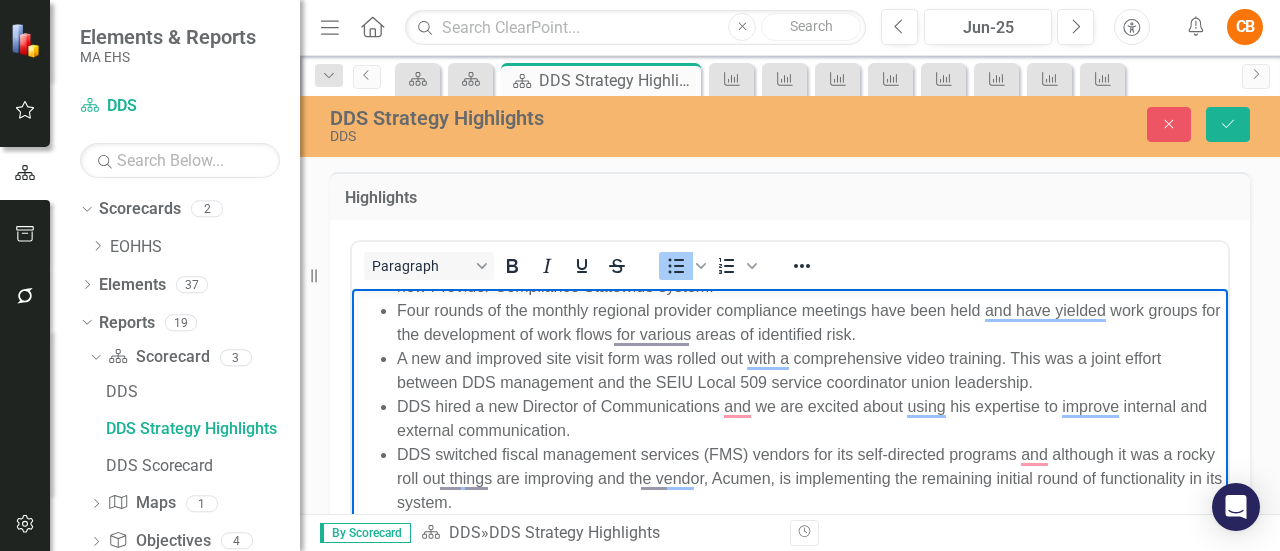 click on "A new and improved site visit form was rolled out with a comprehensive video training. This was a joint effort between DDS management and the SEIU Local 509 service coordinator union leadership." at bounding box center (810, 371) 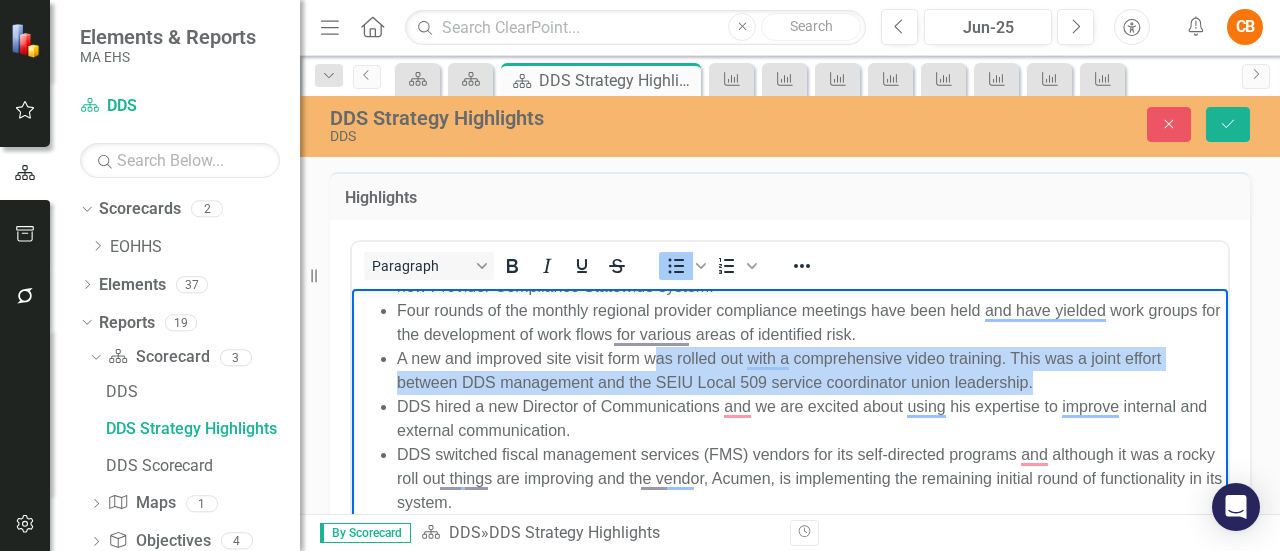 drag, startPoint x: 1045, startPoint y: 390, endPoint x: 656, endPoint y: 358, distance: 390.31396 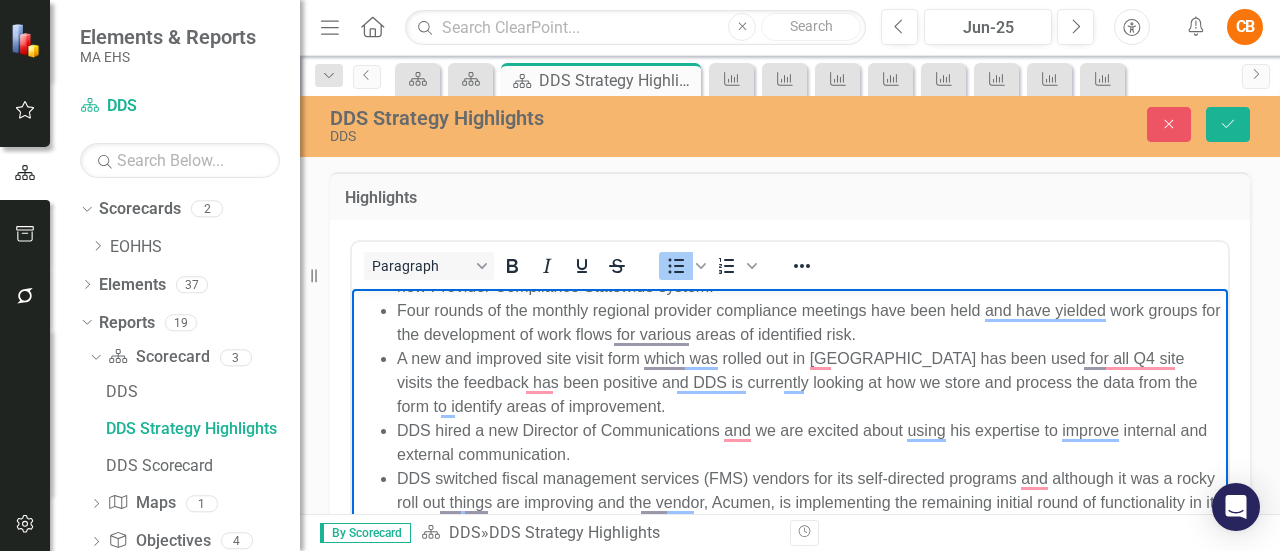 drag, startPoint x: 666, startPoint y: 359, endPoint x: 652, endPoint y: 360, distance: 14.035668 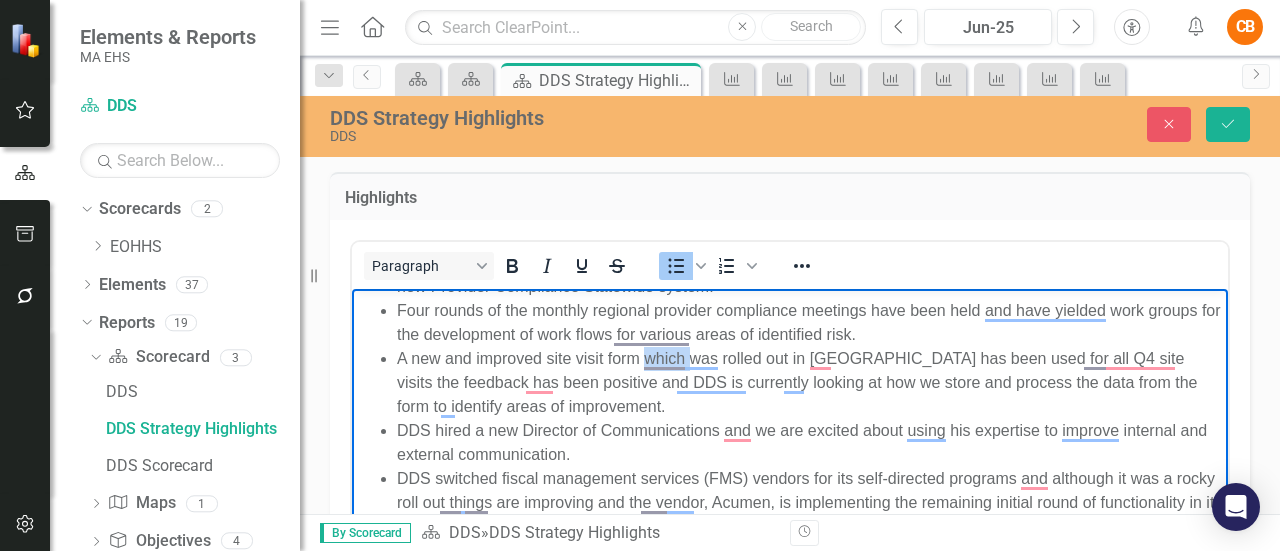 click on "A new and improved site visit form which was rolled out in Q3 has been used for all Q4 site visits the feedback has been positive and DDS is currently looking at how we store and process the data from the form to identify areas of improvement." at bounding box center (810, 383) 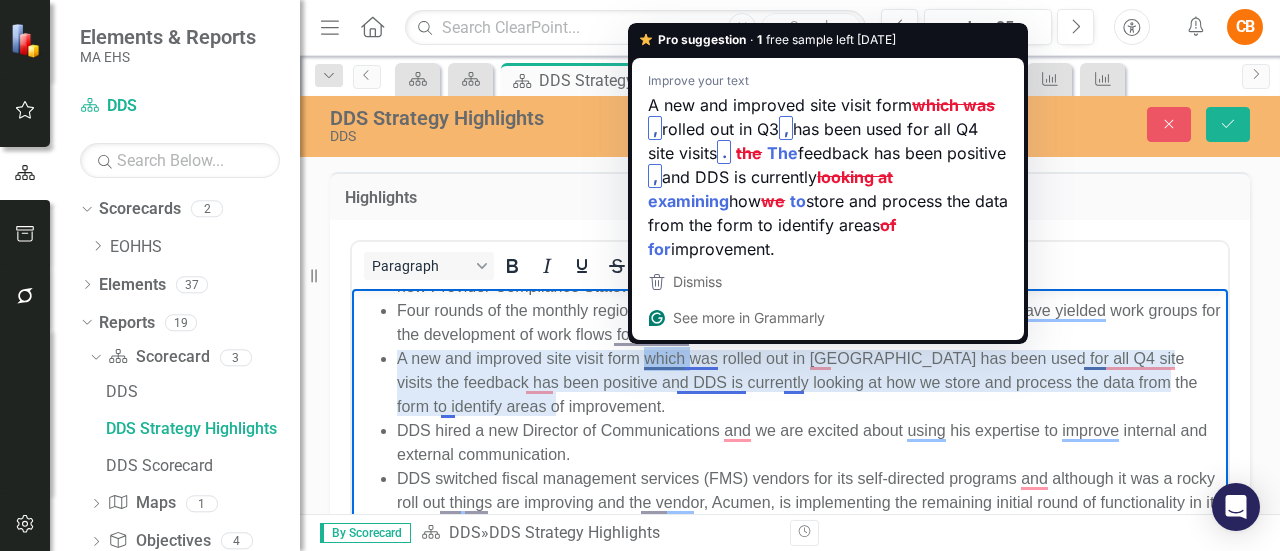 click on "A new and improved site visit form which was rolled out in Q3 has been used for all Q4 site visits the feedback has been positive and DDS is currently looking at how we store and process the data from the form to identify areas of improvement." at bounding box center (810, 383) 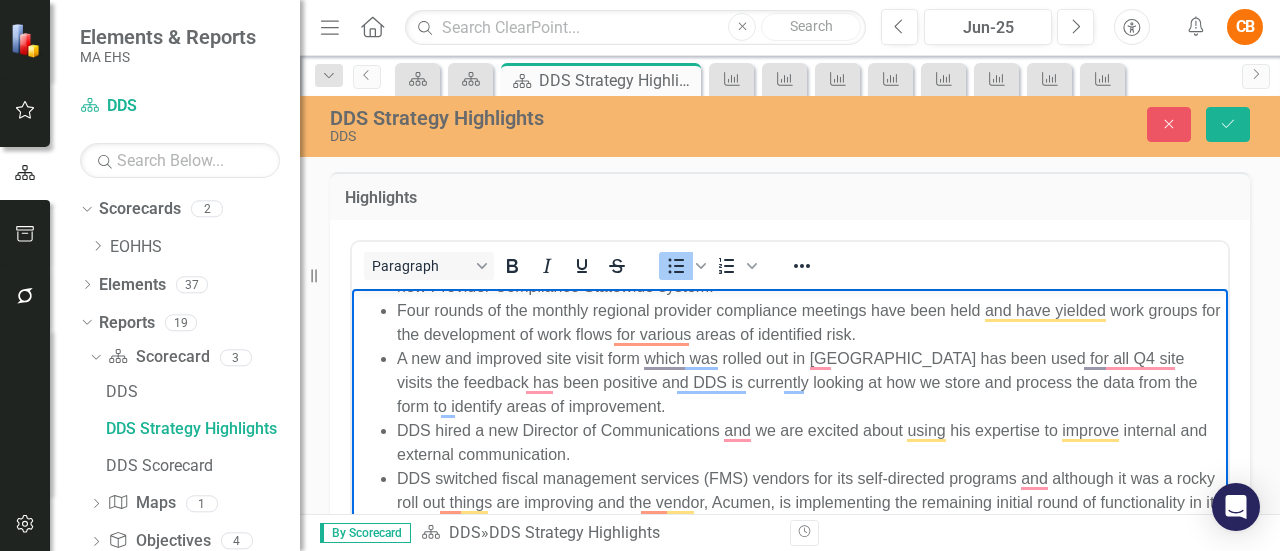 click on "A new and improved site visit form which was rolled out in Q3 has been used for all Q4 site visits the feedback has been positive and DDS is currently looking at how we store and process the data from the form to identify areas of improvement." at bounding box center [810, 383] 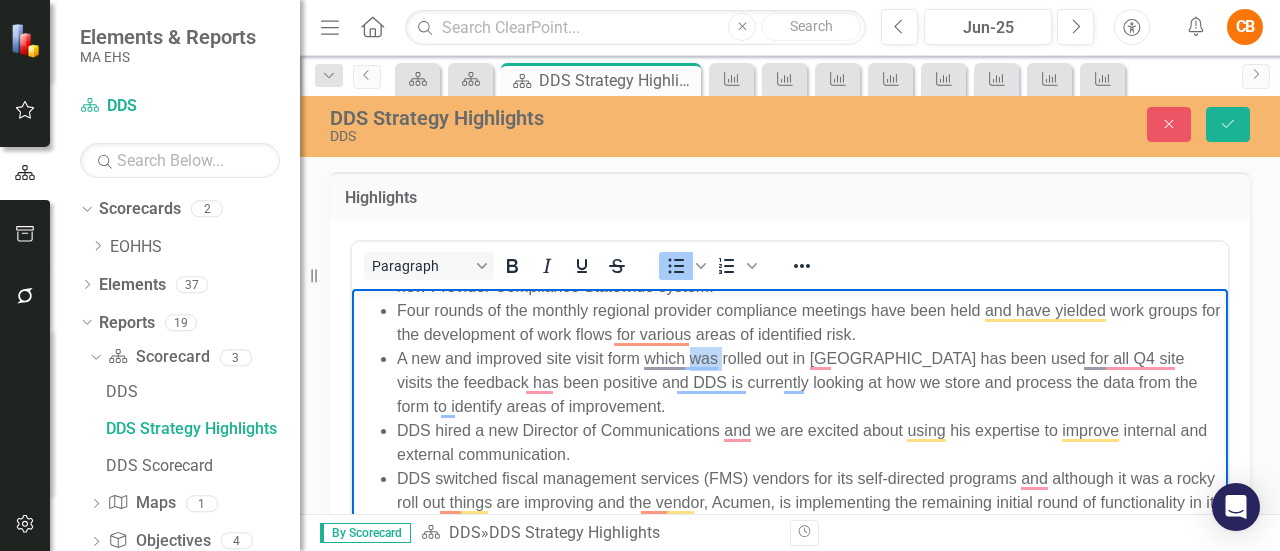 click on "A new and improved site visit form which was rolled out in Q3 has been used for all Q4 site visits the feedback has been positive and DDS is currently looking at how we store and process the data from the form to identify areas of improvement." at bounding box center (810, 383) 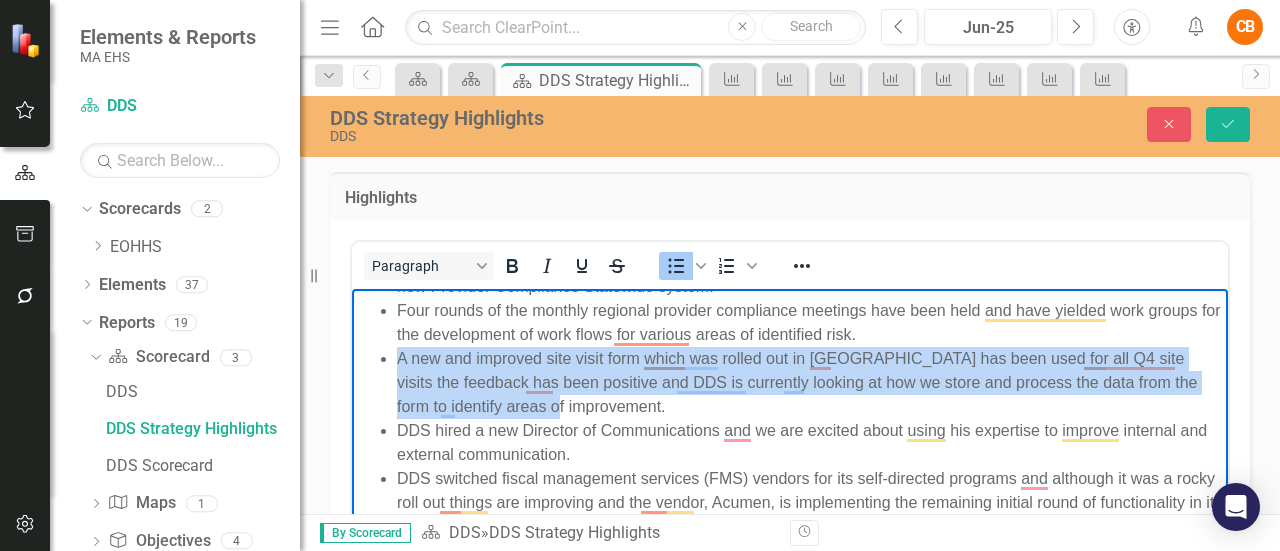 click on "A new and improved site visit form which was rolled out in Q3 has been used for all Q4 site visits the feedback has been positive and DDS is currently looking at how we store and process the data from the form to identify areas of improvement." at bounding box center [810, 383] 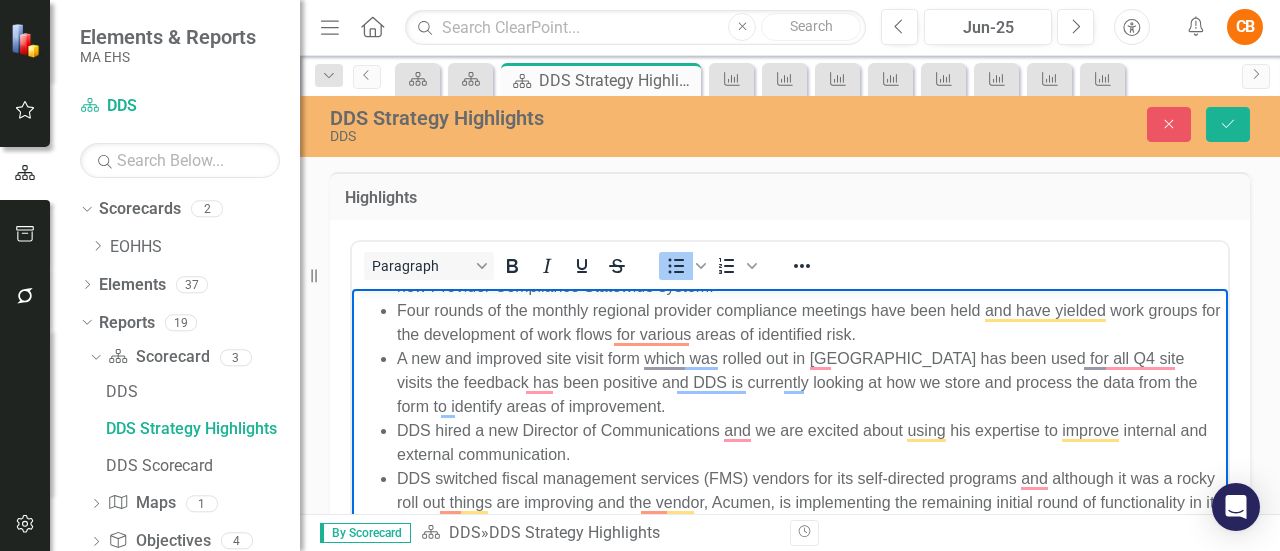 click on "DDS hired a new Director of Communications and we are excited about using his expertise to improve internal and external communication." at bounding box center [810, 443] 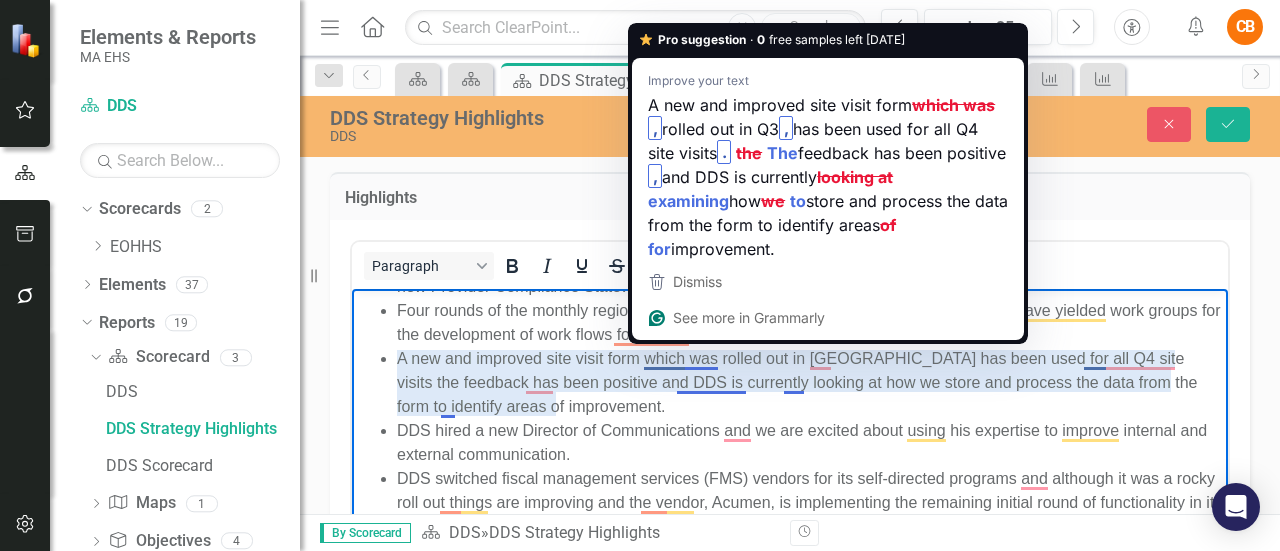 click on "A new and improved site visit form which was rolled out in Q3 has been used for all Q4 site visits the feedback has been positive and DDS is currently looking at how we store and process the data from the form to identify areas of improvement." at bounding box center (810, 383) 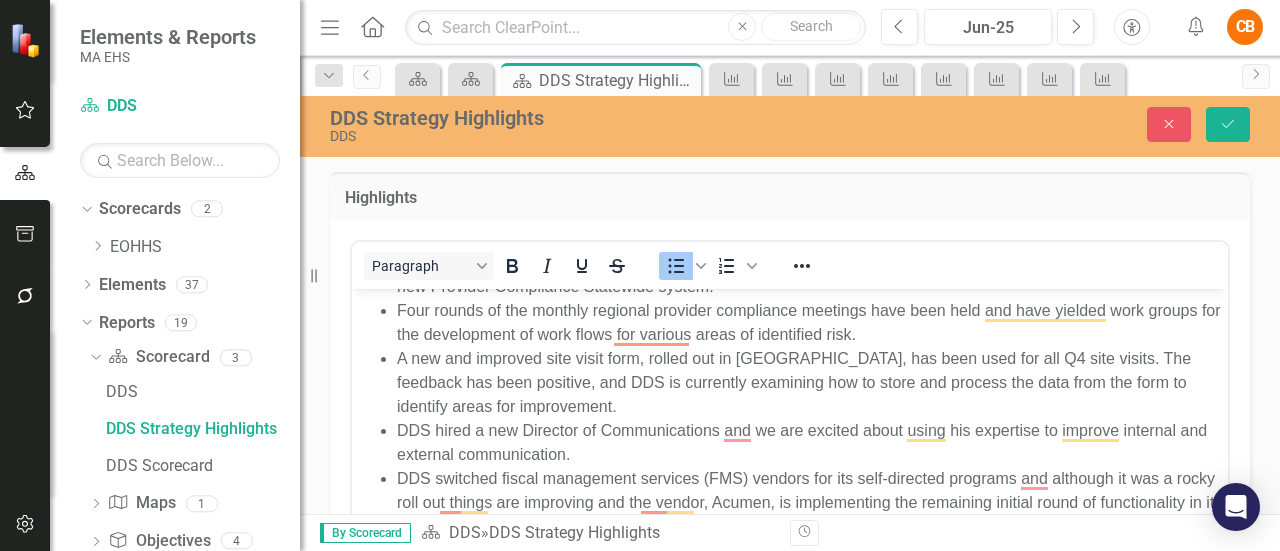 scroll, scrollTop: 0, scrollLeft: 0, axis: both 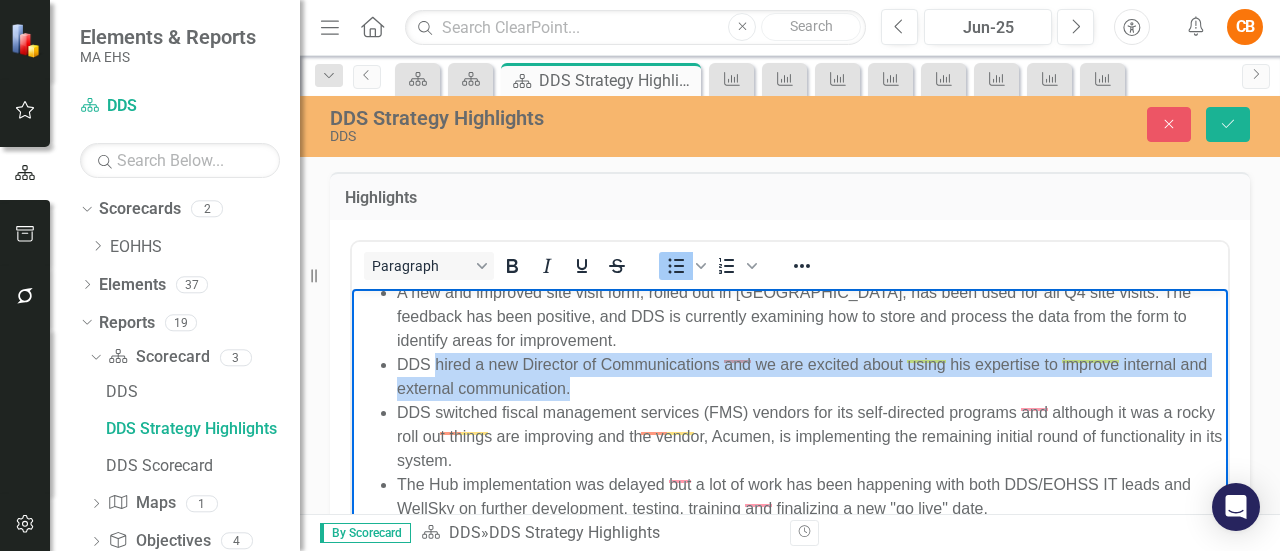 drag, startPoint x: 607, startPoint y: 374, endPoint x: 440, endPoint y: 346, distance: 169.33104 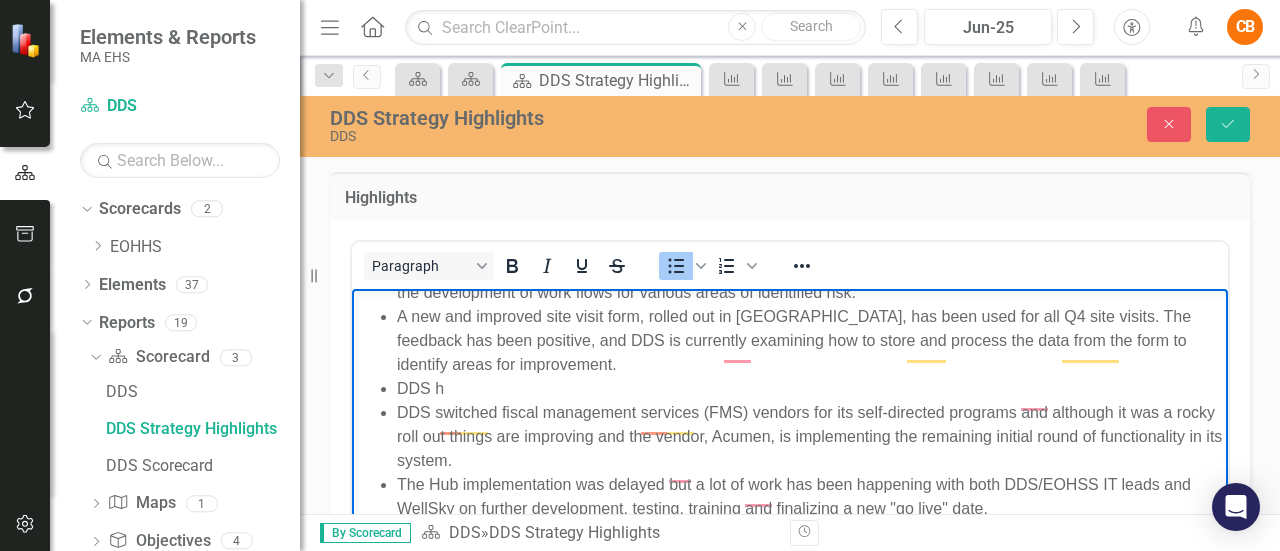 scroll, scrollTop: 108, scrollLeft: 0, axis: vertical 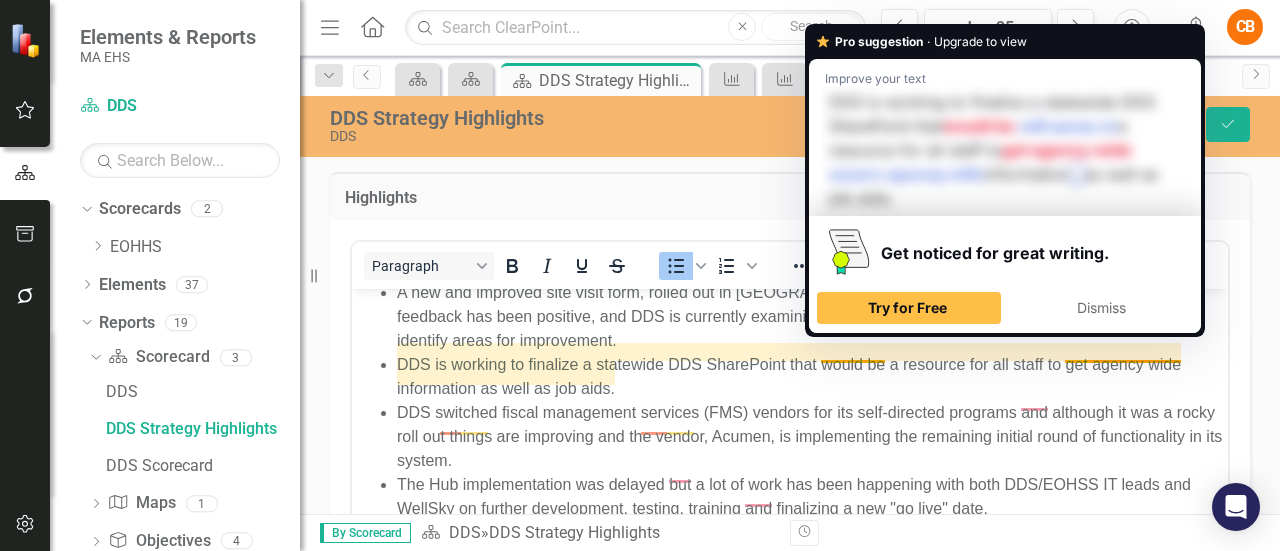click on "DDS is working to finalize a statewide DDS SharePoint that would be a resource for all staff to get agency wide information as well as job aids." at bounding box center [810, 377] 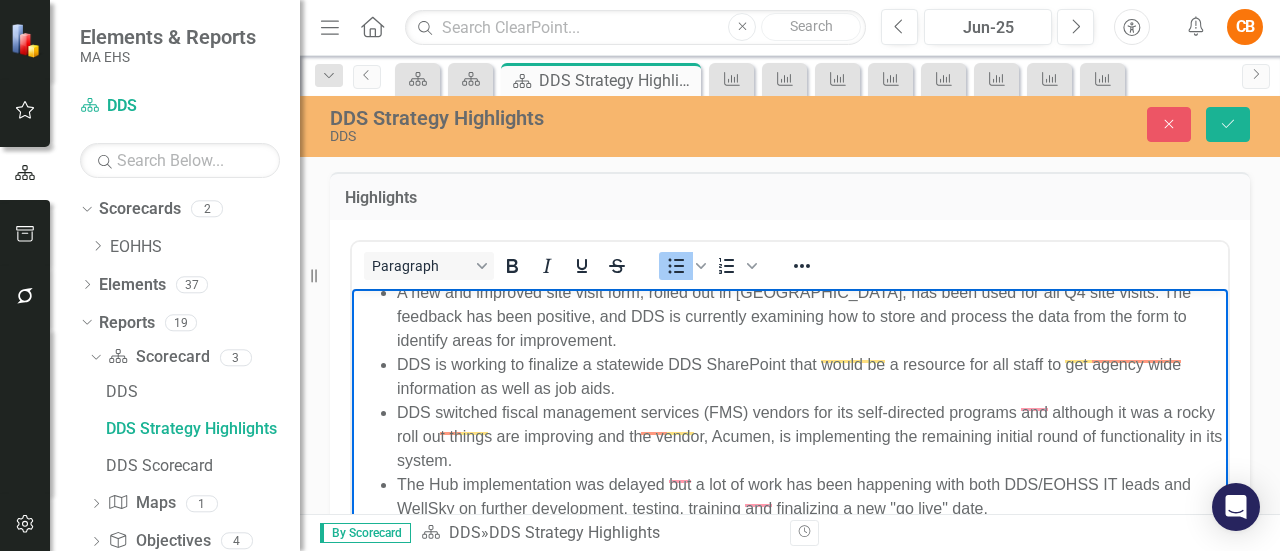 click on "DDS is working to finalize a statewide DDS SharePoint that would be a resource for all staff to get agency wide information as well as job aids." at bounding box center [810, 377] 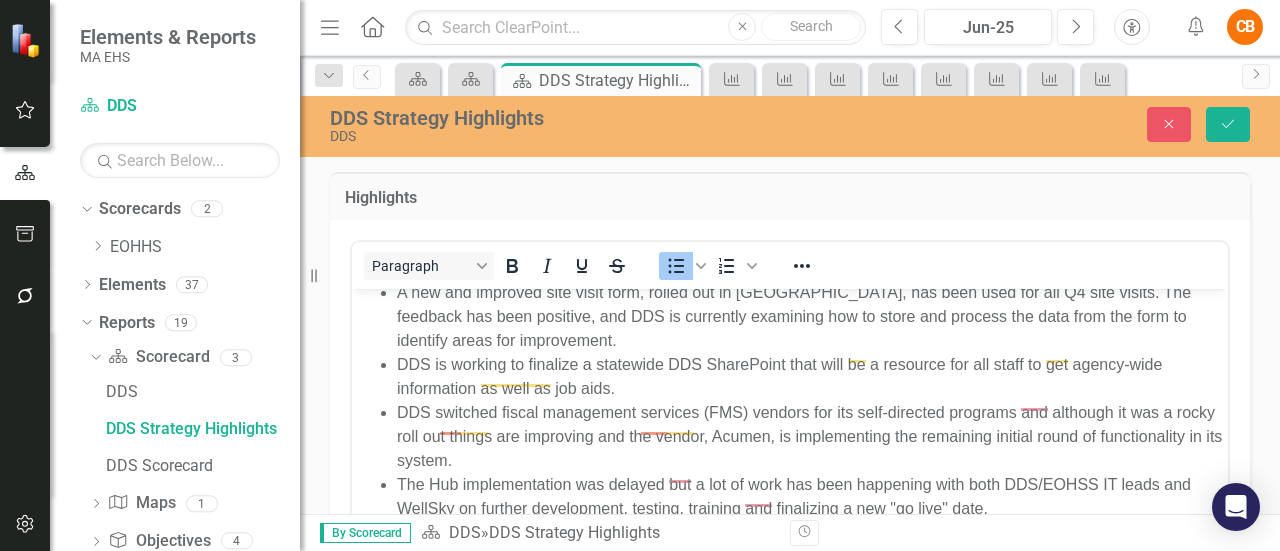 click on "DDS is working to finalize a statewide DDS SharePoint that will be a resource for all staff to get agency-wide information as well as job aids." at bounding box center [810, 377] 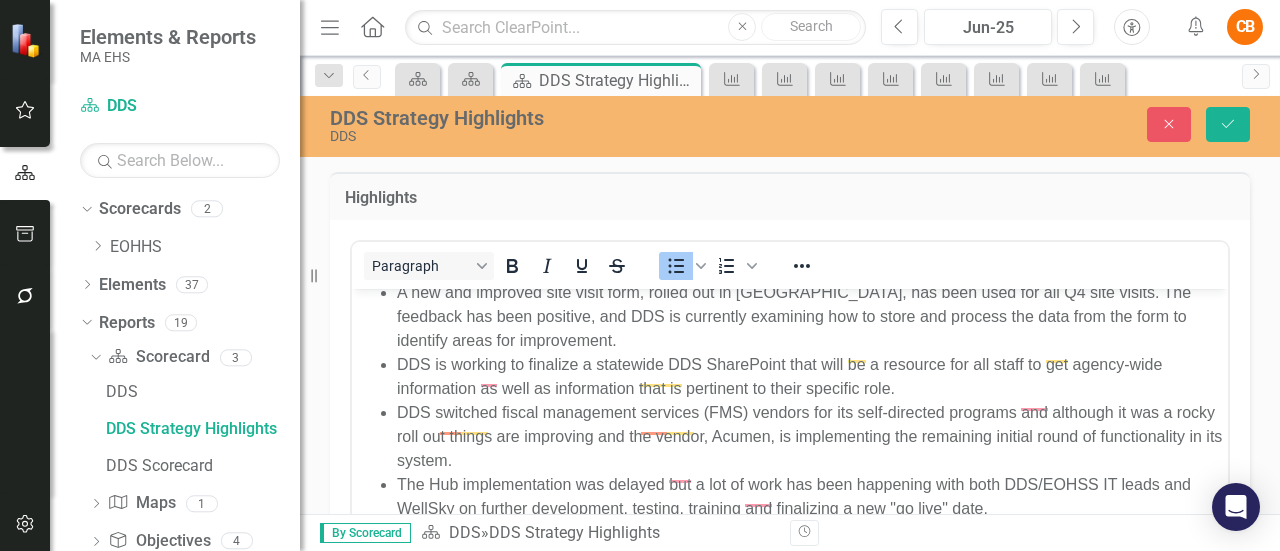 scroll, scrollTop: 132, scrollLeft: 0, axis: vertical 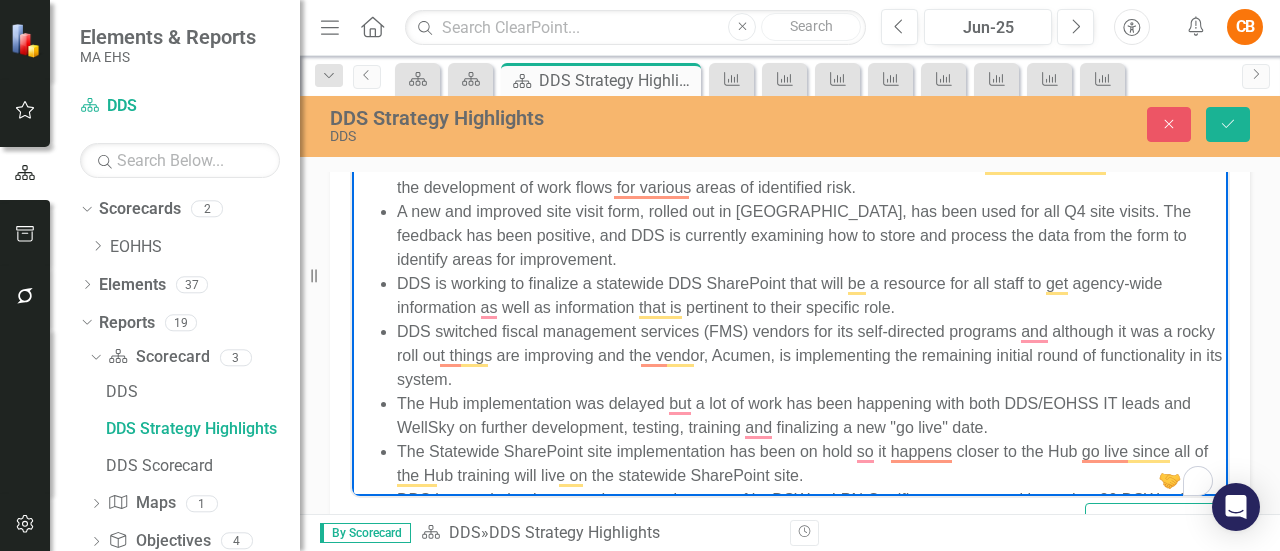 click on "DDS is working to finalize a statewide DDS SharePoint that will be a resource for all staff to get agency-wide information as well as information that is pertinent to their specific role." at bounding box center [810, 296] 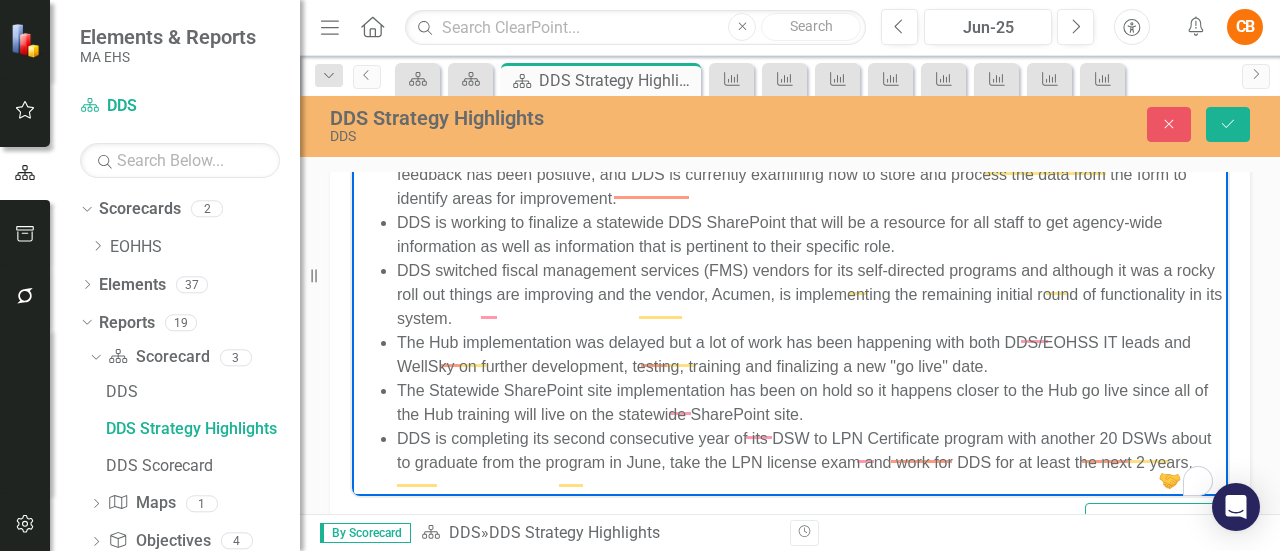 scroll, scrollTop: 132, scrollLeft: 0, axis: vertical 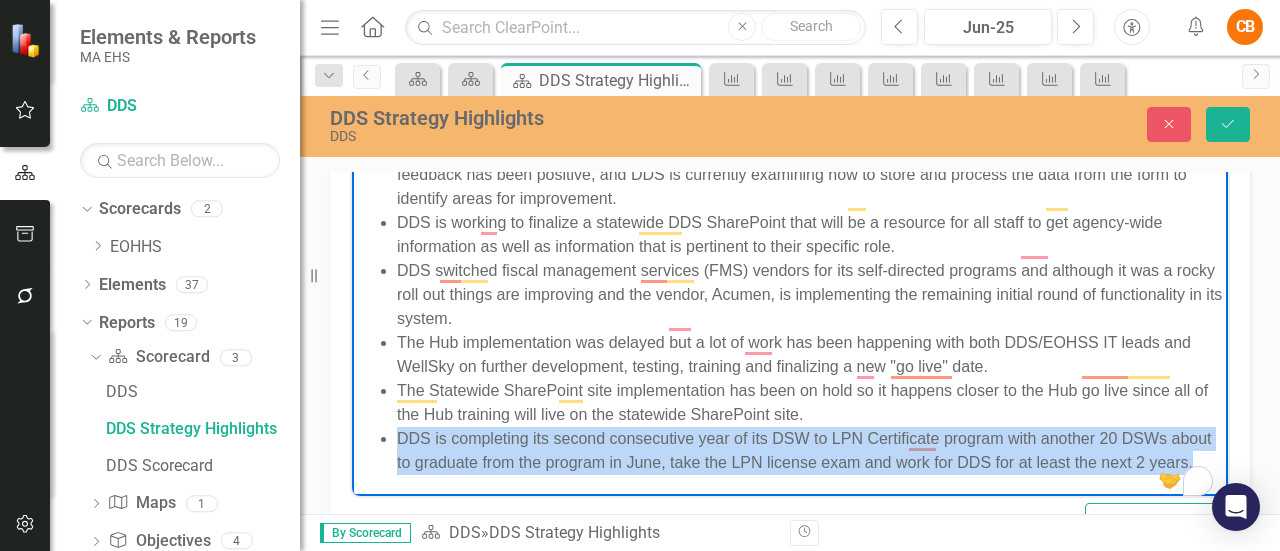 drag, startPoint x: 499, startPoint y: 467, endPoint x: 397, endPoint y: 414, distance: 114.947815 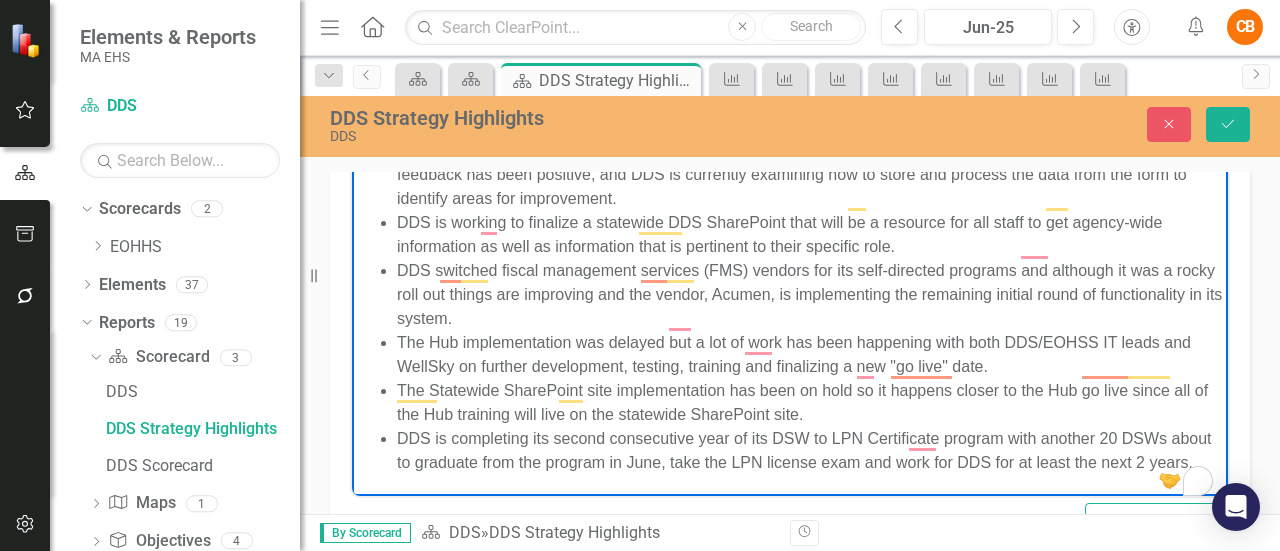 scroll, scrollTop: 84, scrollLeft: 0, axis: vertical 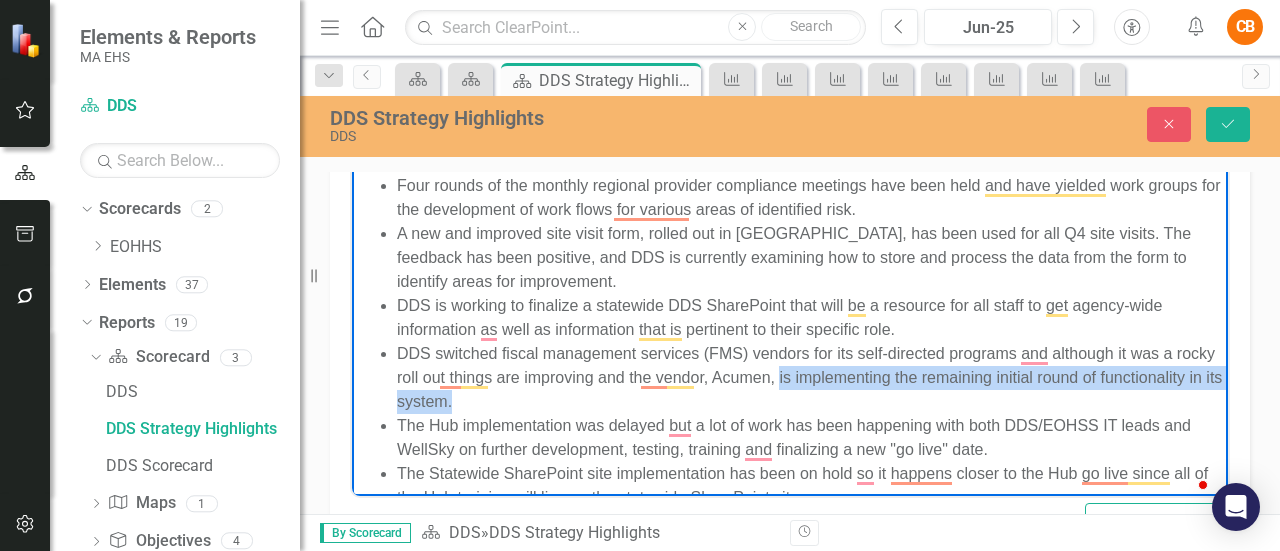 drag, startPoint x: 596, startPoint y: 399, endPoint x: 823, endPoint y: 374, distance: 228.3725 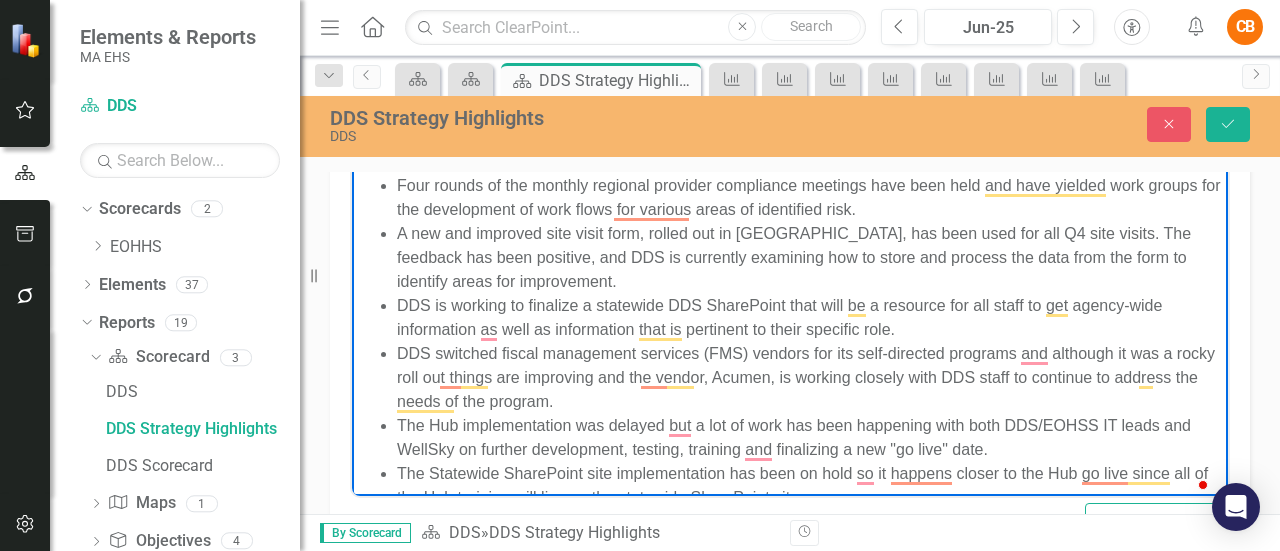 drag, startPoint x: 930, startPoint y: 333, endPoint x: 396, endPoint y: 306, distance: 534.6821 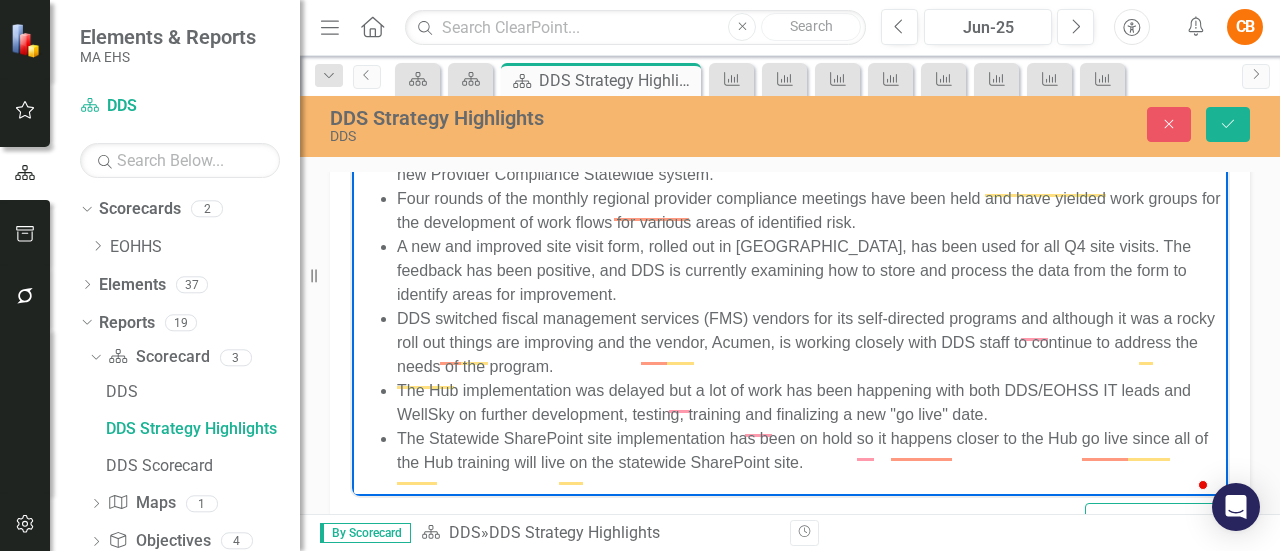 scroll, scrollTop: 12, scrollLeft: 0, axis: vertical 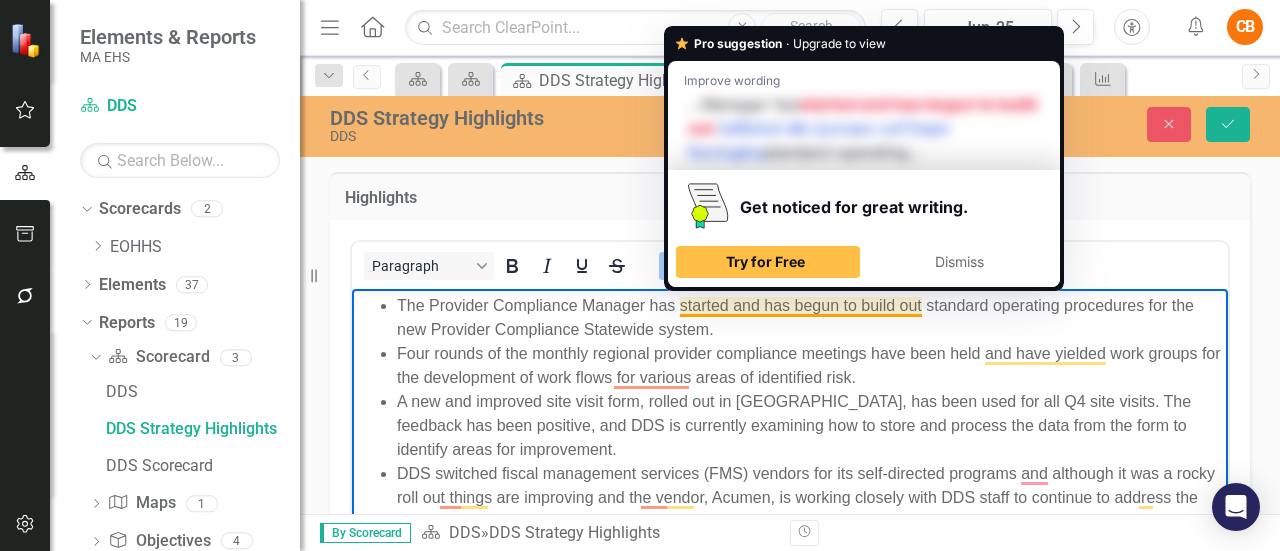 click on "The Provider Compliance Manager has started and has begun to build out standard operating procedures for the new Provider Compliance Statewide system." at bounding box center [810, 318] 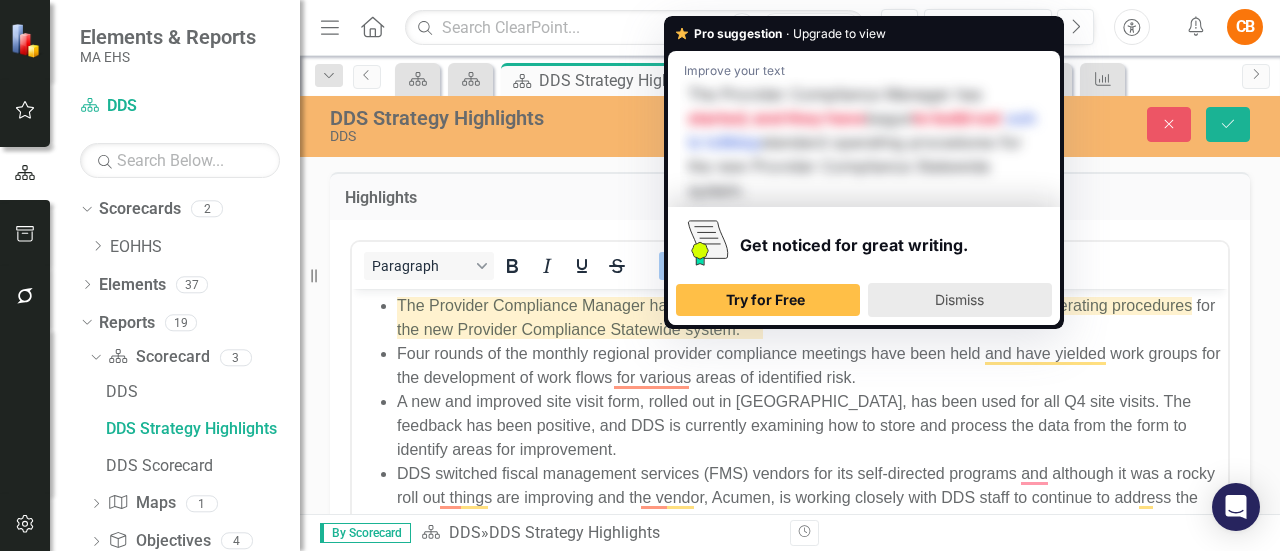 click on "Dismiss" at bounding box center (959, 299) 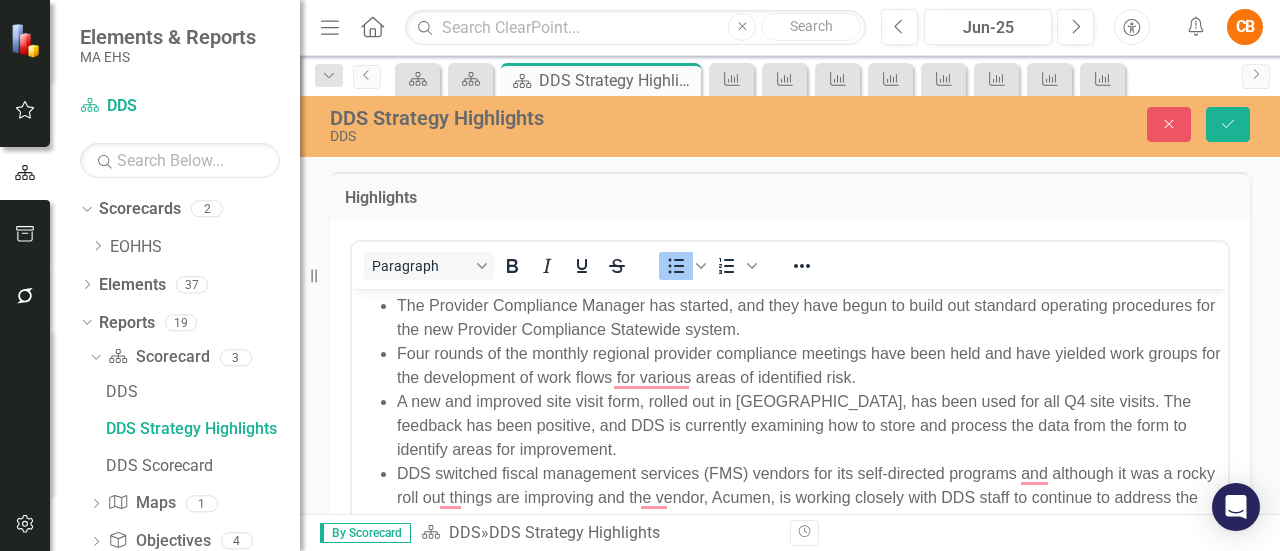scroll, scrollTop: 12, scrollLeft: 0, axis: vertical 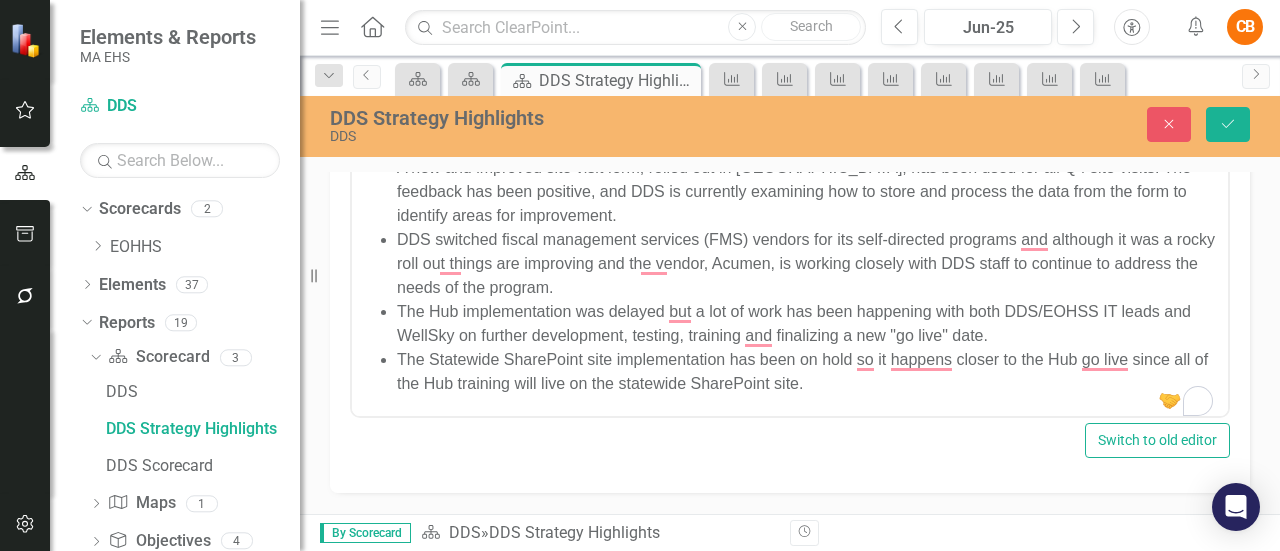 click on "The Statewide SharePoint site implementation has been on hold so it happens closer to the Hub go live since all of the Hub training will live on the statewide SharePoint site." at bounding box center [810, 372] 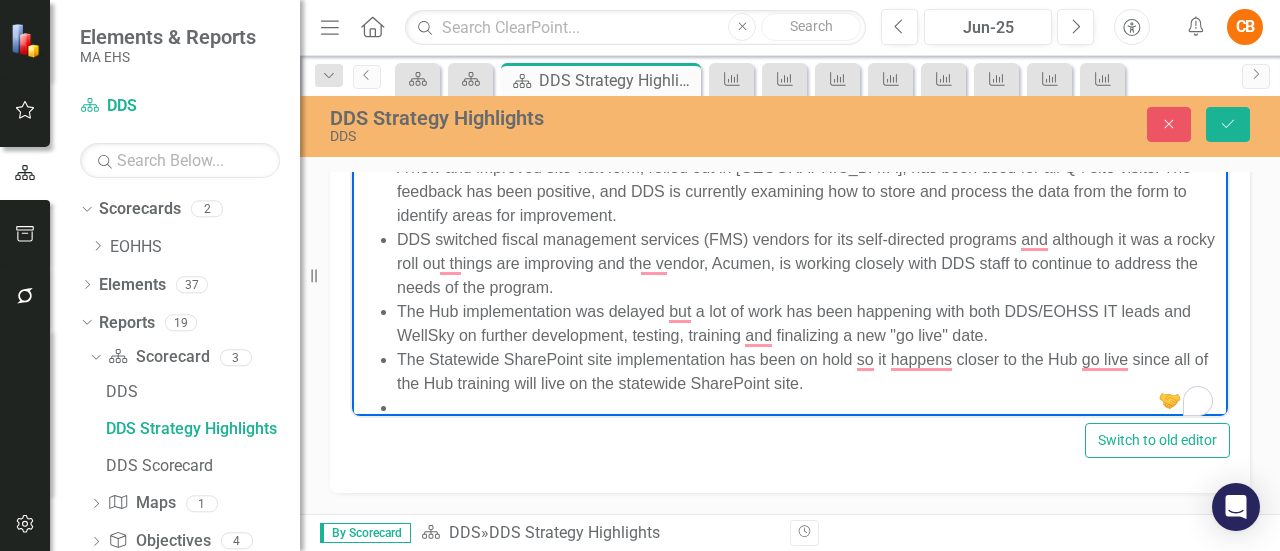 scroll, scrollTop: 16, scrollLeft: 0, axis: vertical 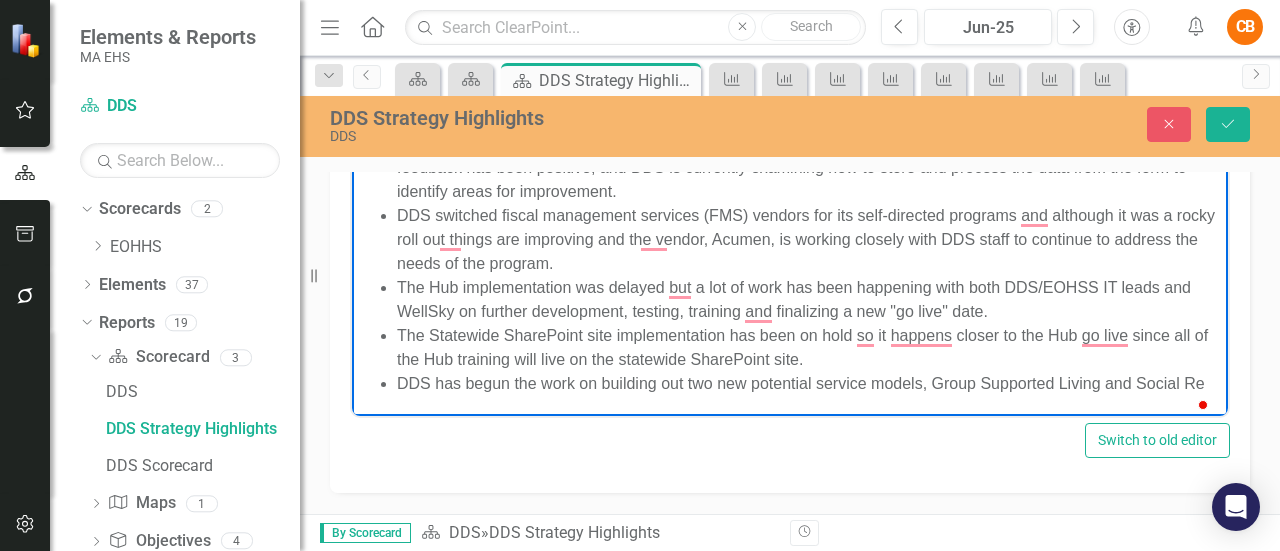 click on "DDS has begun the work on building out two new potential service models, Group Supported Living and Social Re" at bounding box center (810, 384) 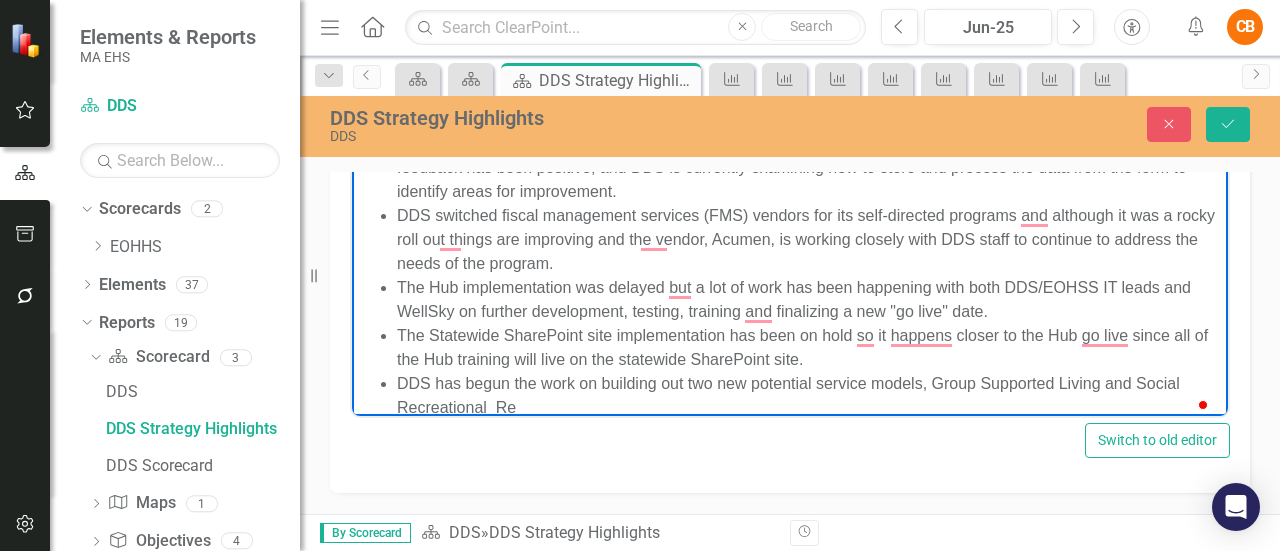 click on "DDS has begun the work on building out two new potential service models, Group Supported Living and Social Recreational  Re" at bounding box center [810, 396] 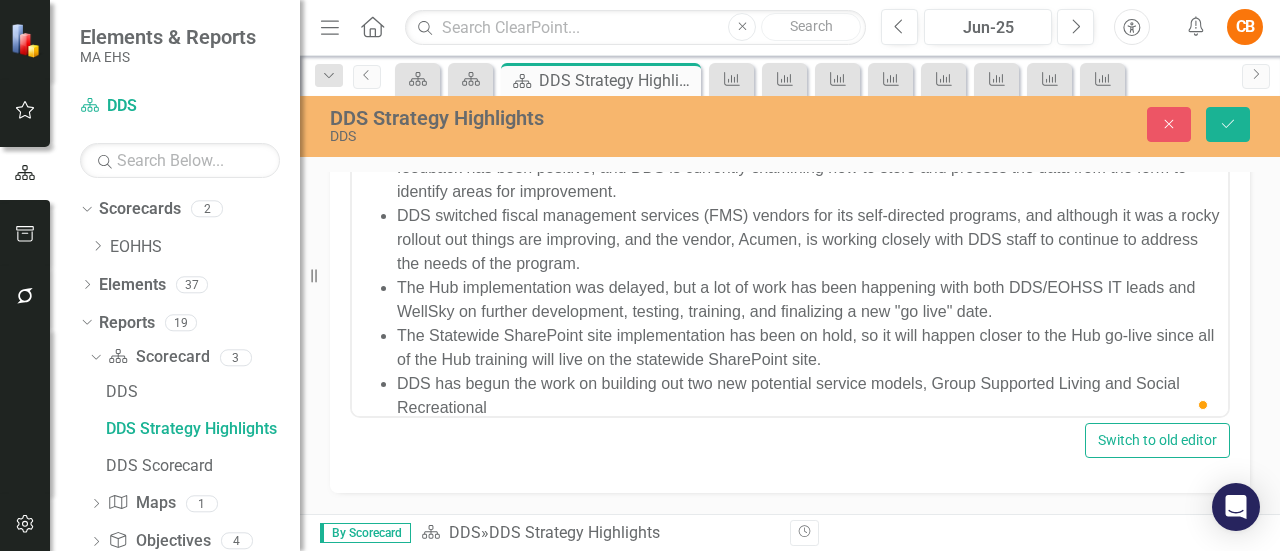 scroll, scrollTop: 0, scrollLeft: 0, axis: both 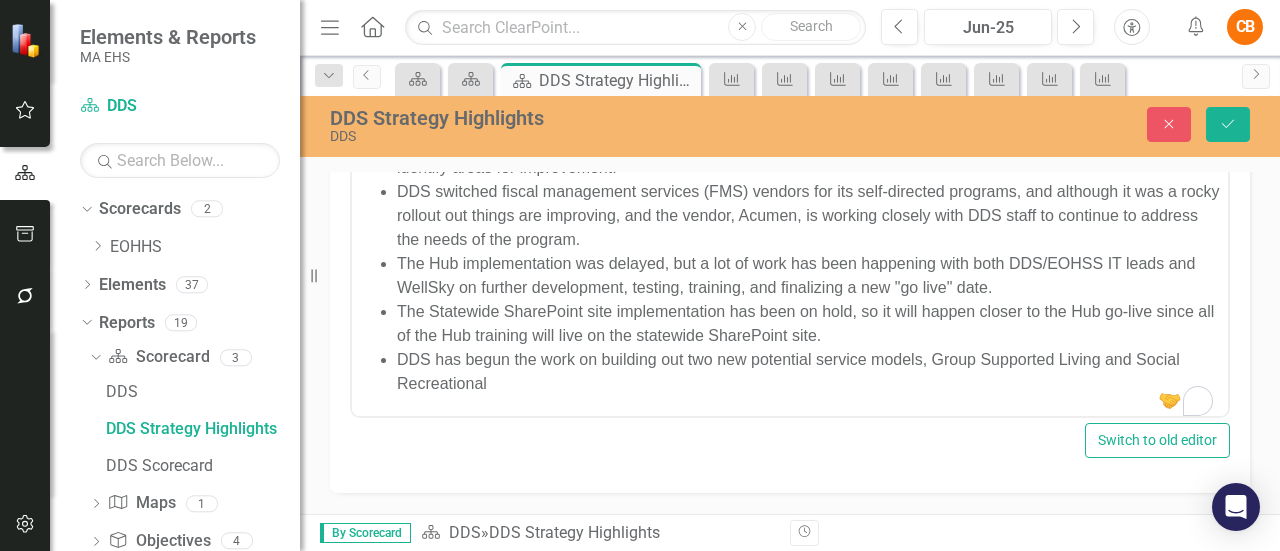 click on "DDS has begun the work on building out two new potential service models, Group Supported Living and Social Recreational" at bounding box center (810, 372) 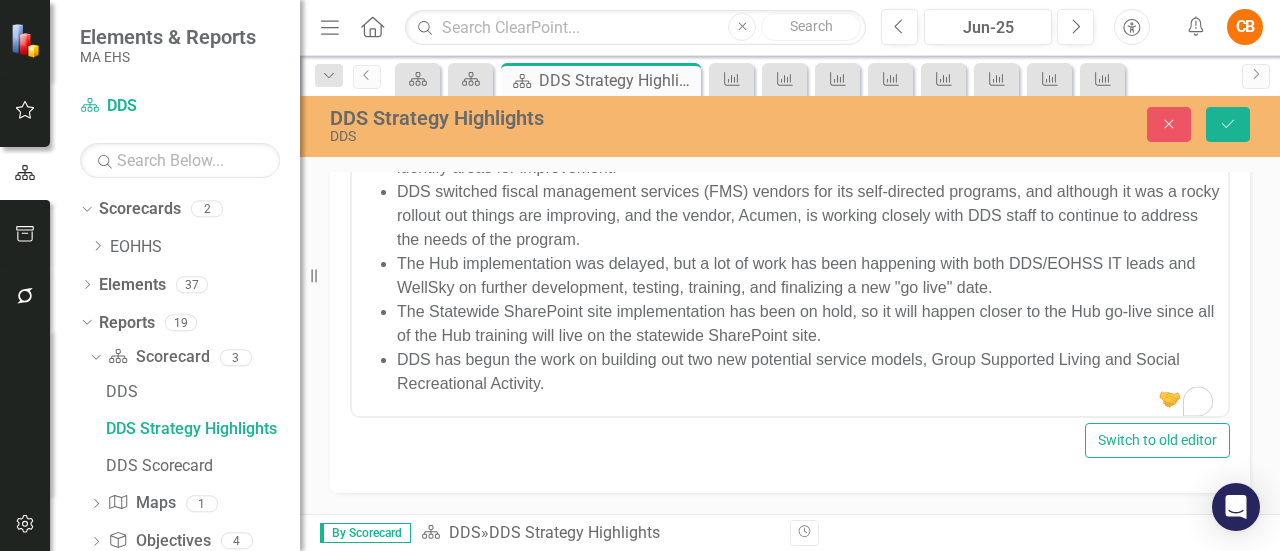 scroll, scrollTop: 0, scrollLeft: 0, axis: both 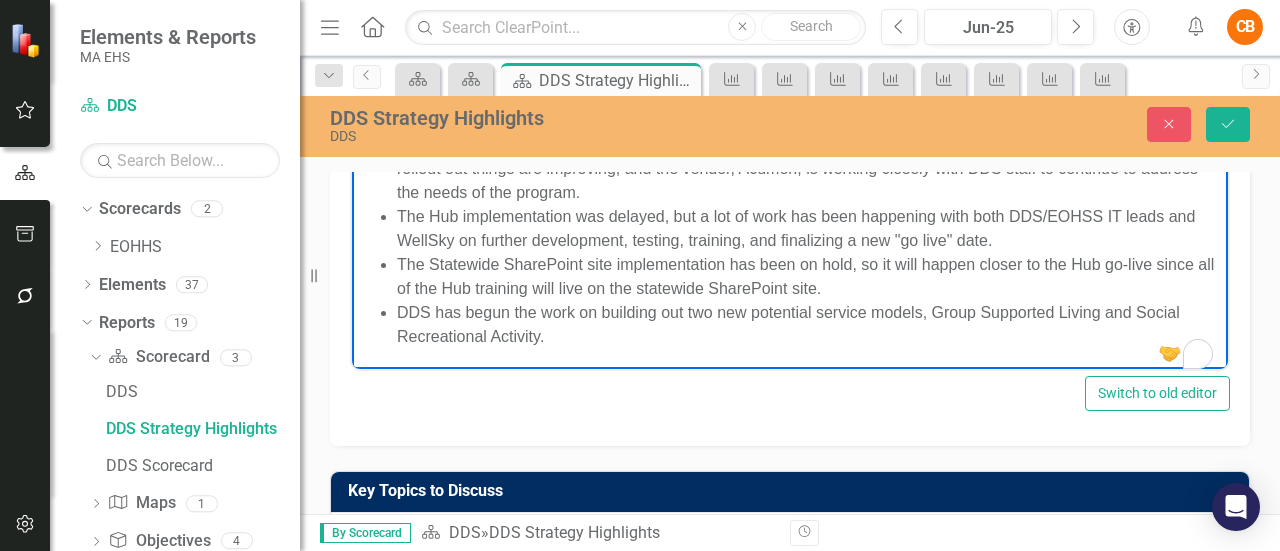 click on "DDS has begun the work on building out two new potential service models, Group Supported Living and Social Recreational Activity." at bounding box center [810, 325] 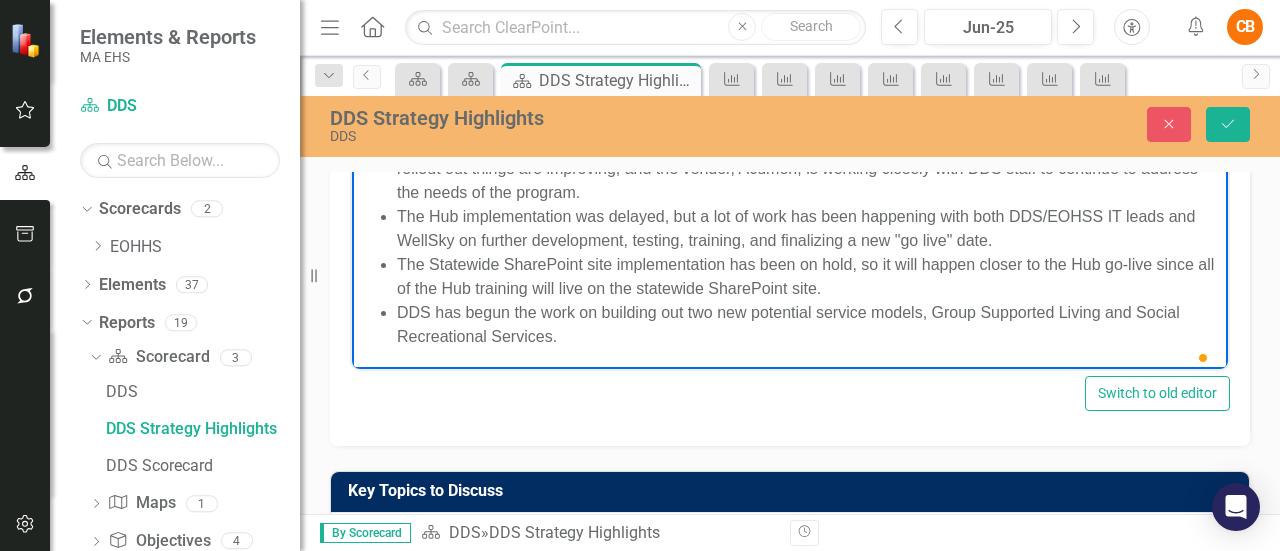 scroll, scrollTop: 0, scrollLeft: 0, axis: both 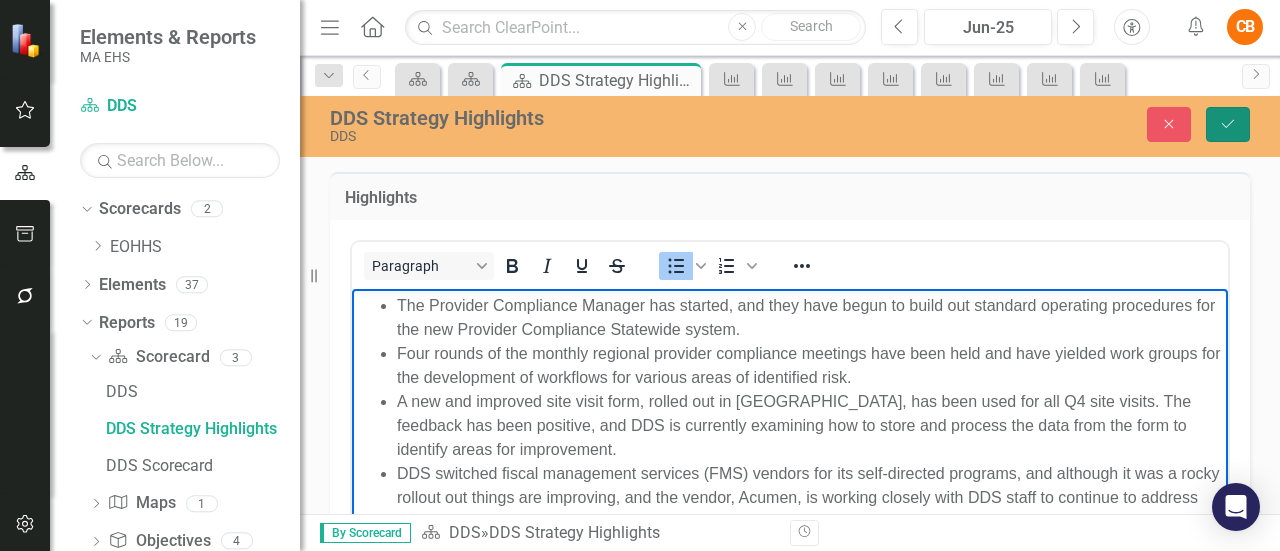 click on "Save" at bounding box center (1228, 124) 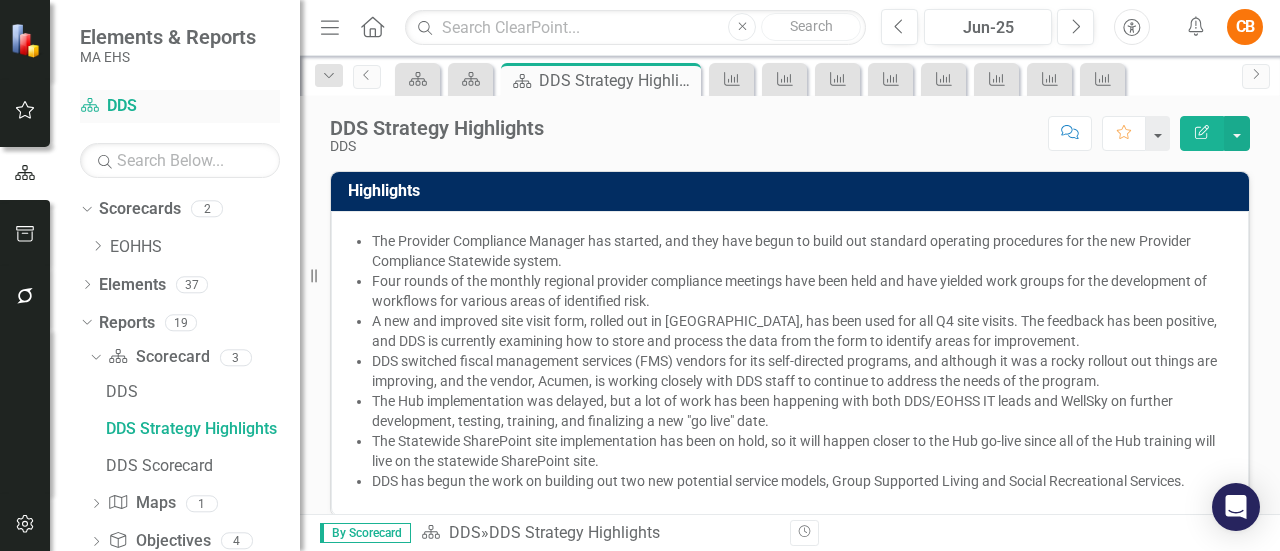 click on "Scorecard DDS" at bounding box center (180, 106) 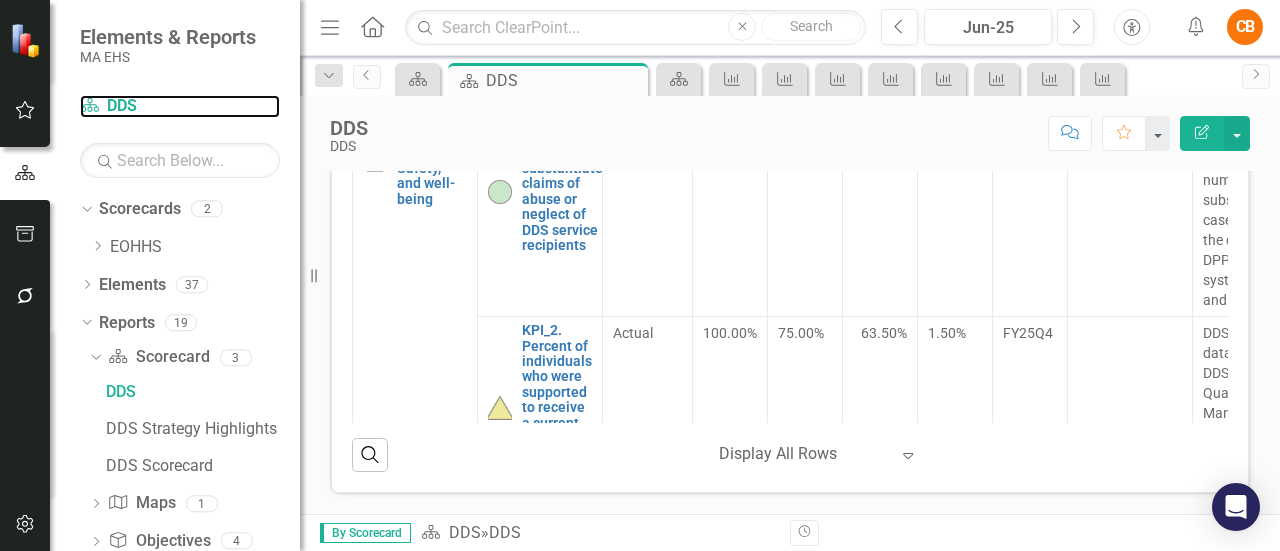 scroll, scrollTop: 826, scrollLeft: 0, axis: vertical 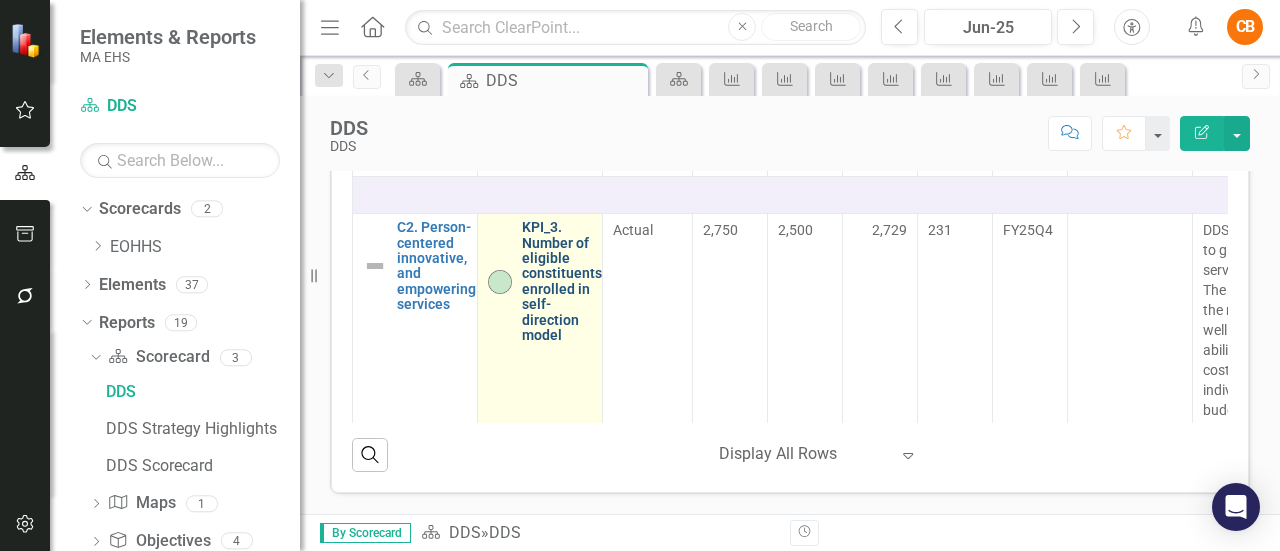 click on "KPI_3. Number of eligible constituents enrolled in self-direction model" at bounding box center [562, 281] 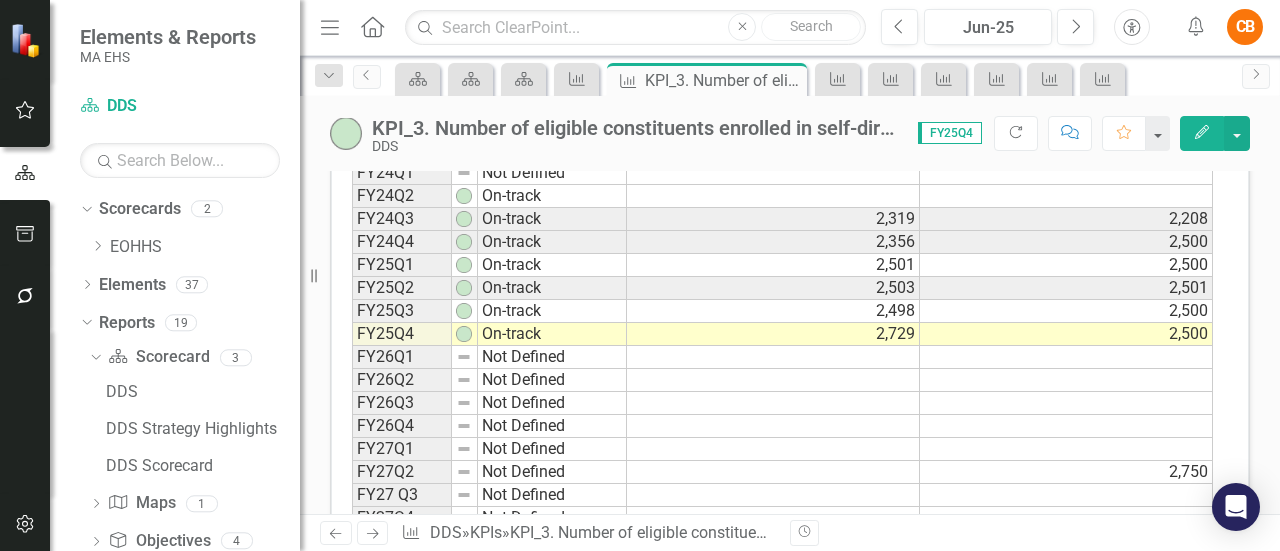 scroll, scrollTop: 804, scrollLeft: 0, axis: vertical 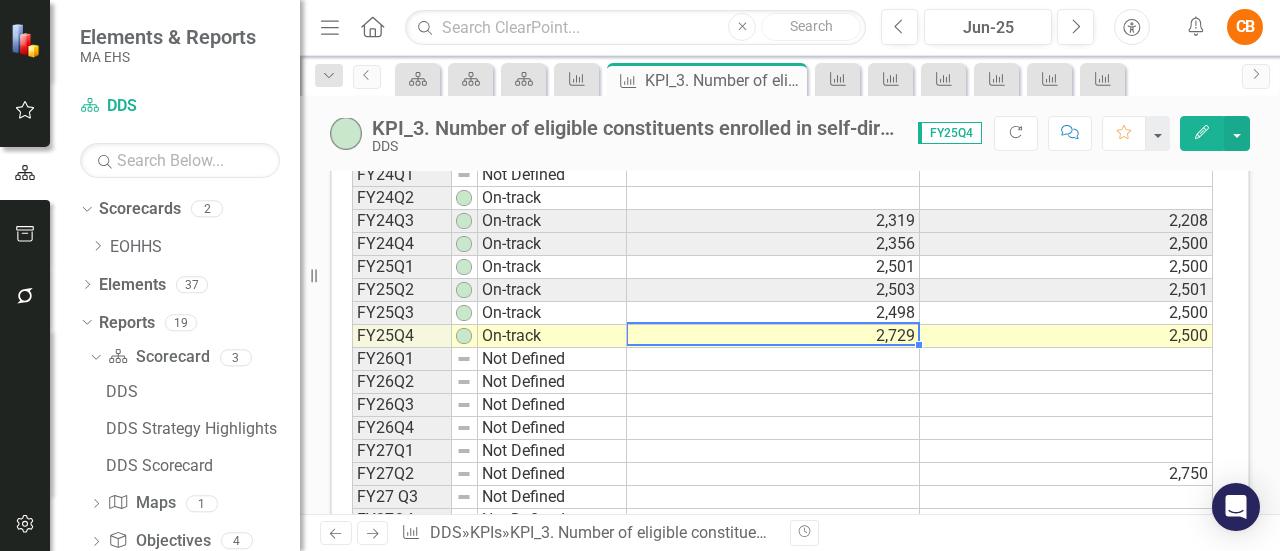 click on "2,729" at bounding box center (773, 336) 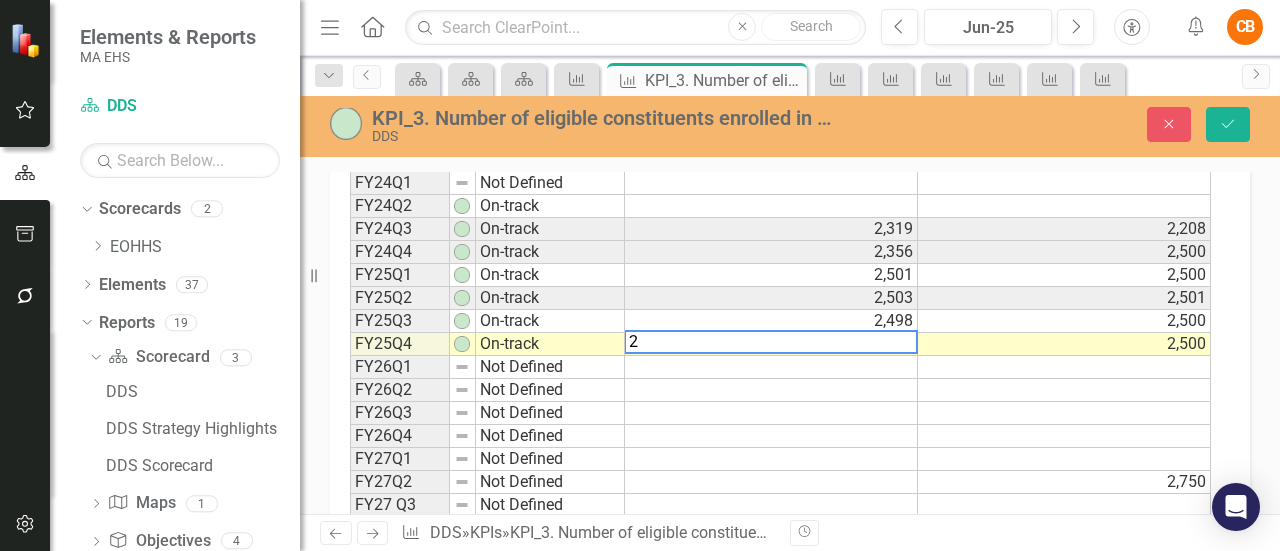 scroll, scrollTop: 812, scrollLeft: 0, axis: vertical 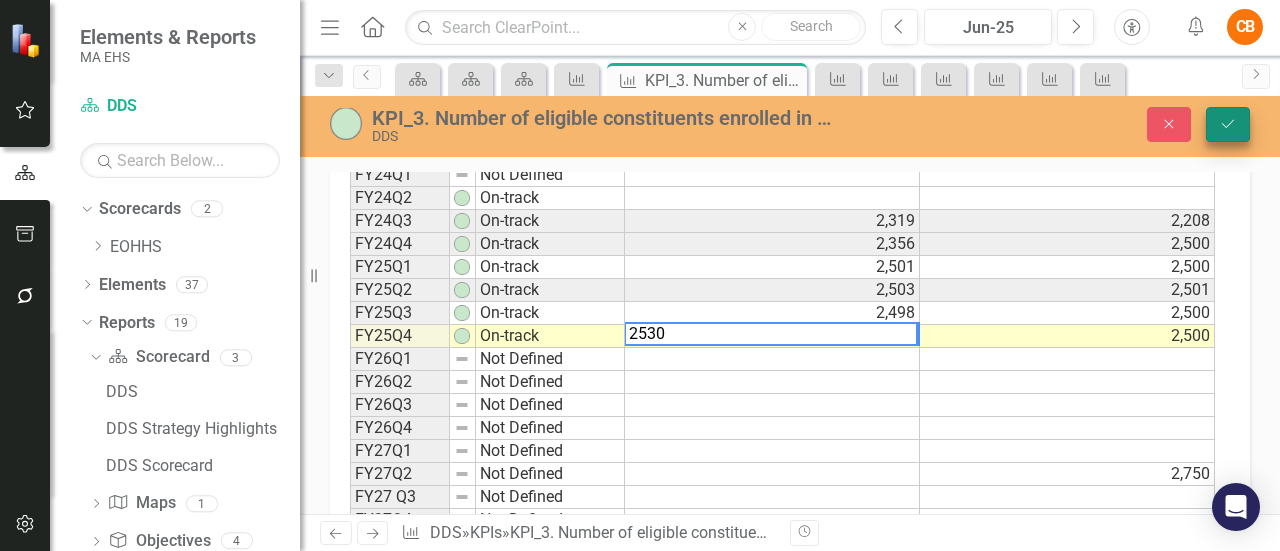 type on "2530" 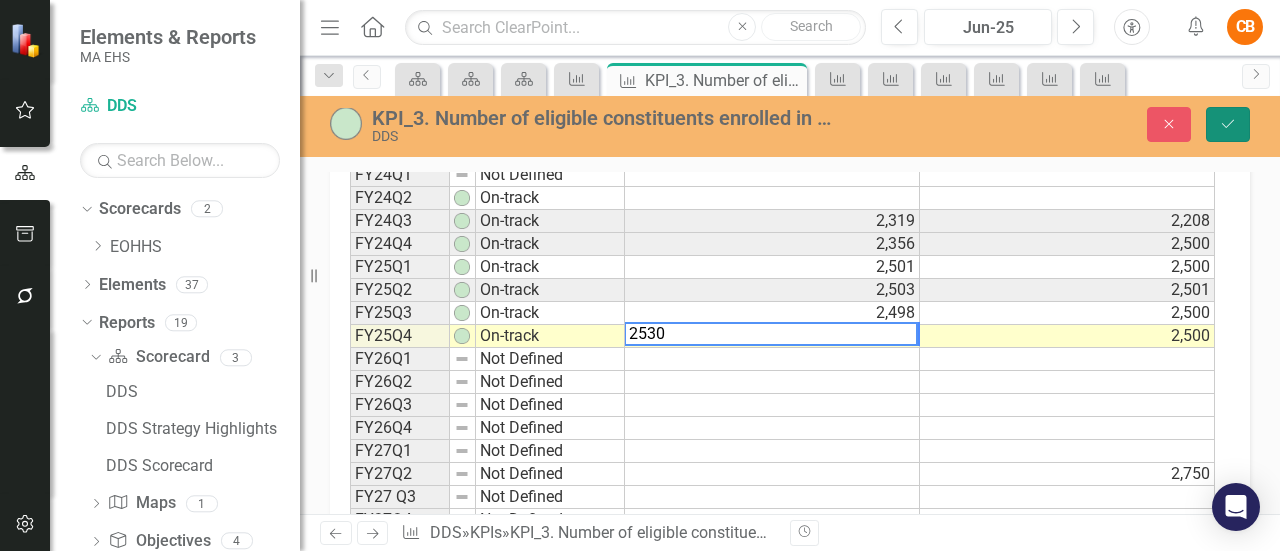 click on "Save" 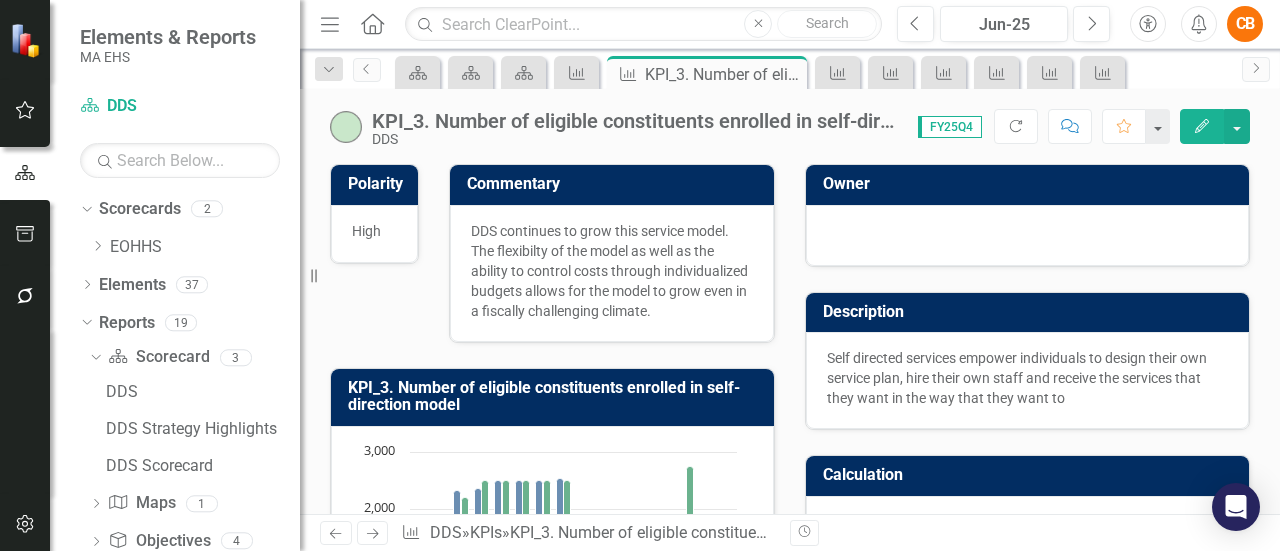scroll, scrollTop: 0, scrollLeft: 0, axis: both 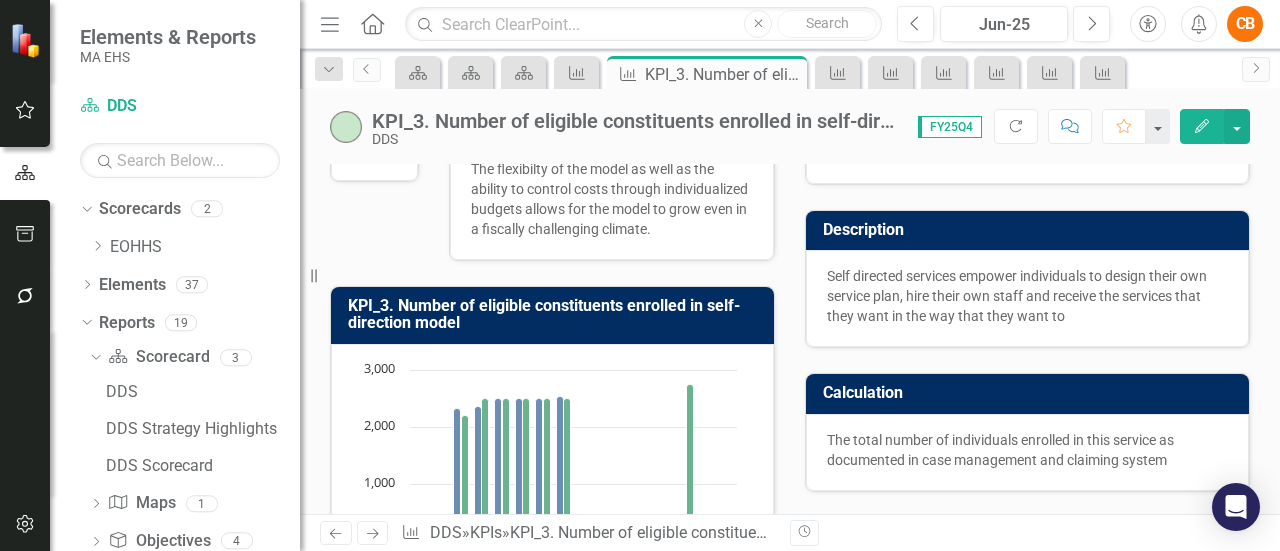 click on "Menu" 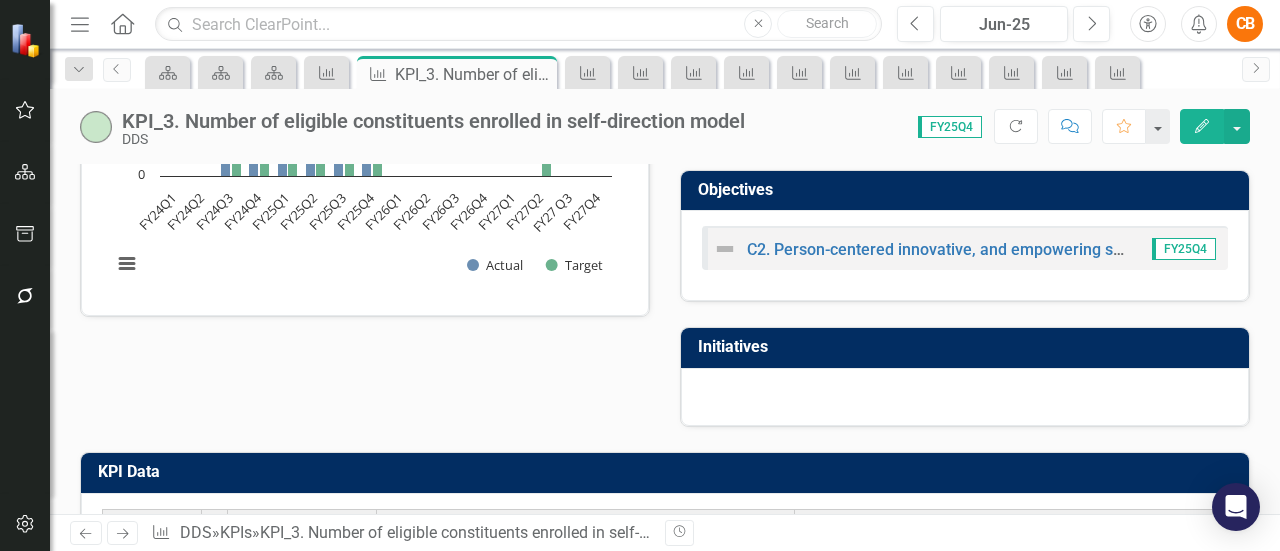 scroll, scrollTop: 838, scrollLeft: 0, axis: vertical 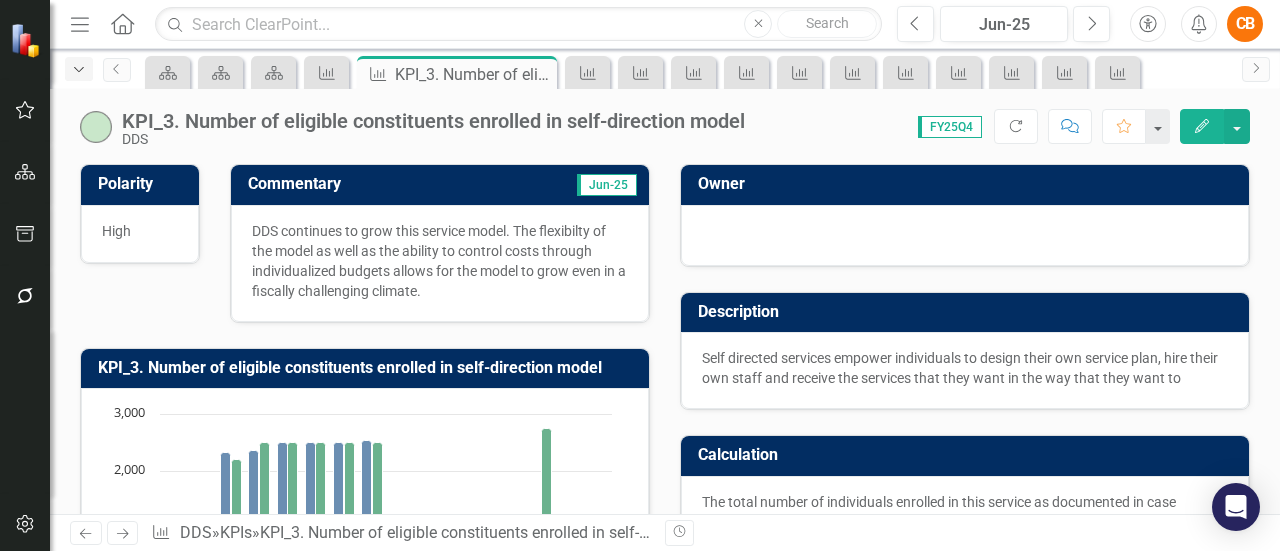 click on "Dropdown" 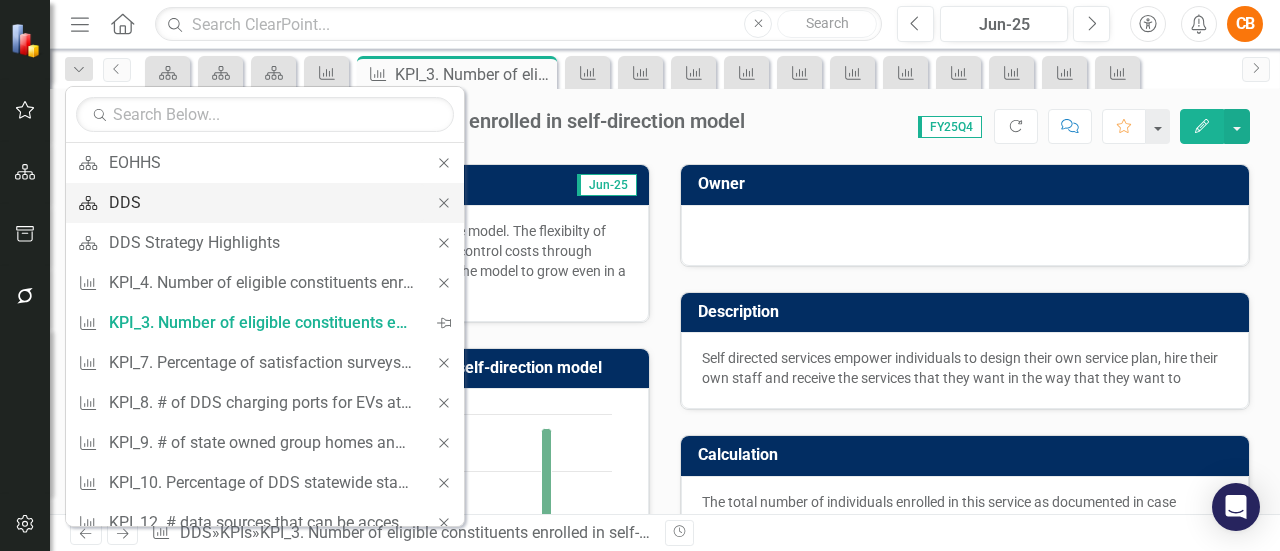 click on "DDS" at bounding box center (261, 202) 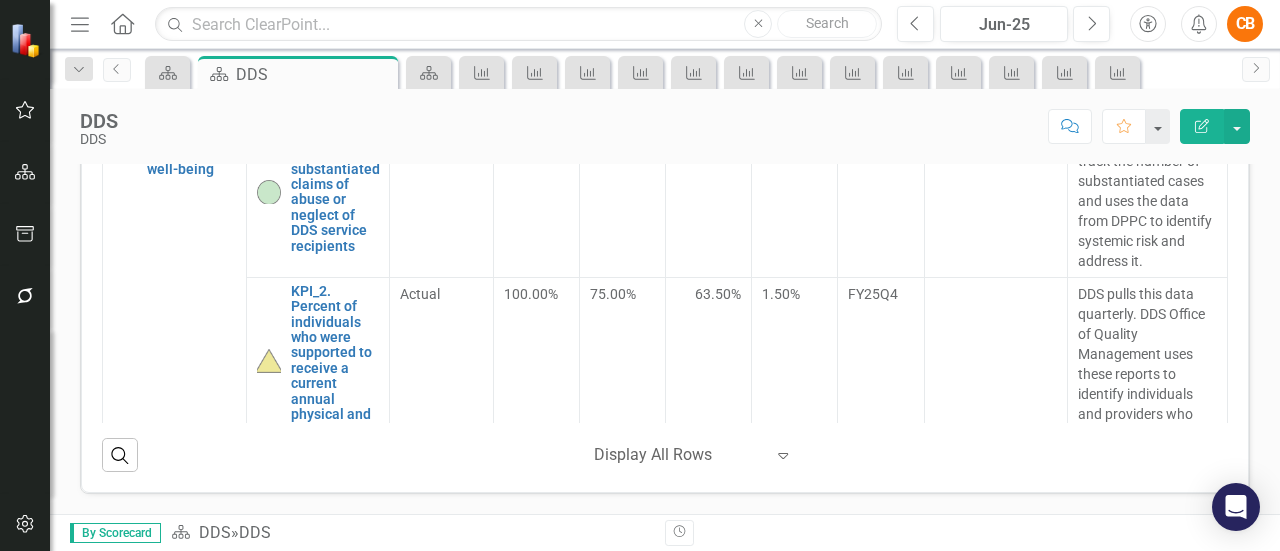 scroll, scrollTop: 805, scrollLeft: 0, axis: vertical 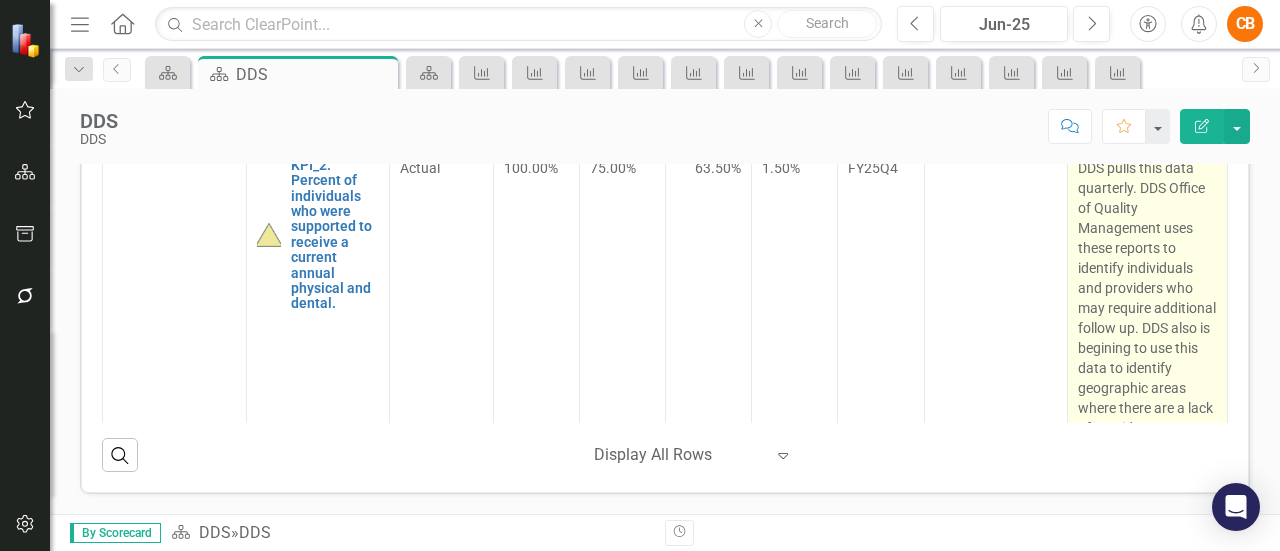 click on "DDS pulls this data quarterly. DDS Office of Quality Management uses these reports to identify individuals and providers who may require additional follow up. DDS also is begining to use this data to identify geographic areas where there are a lack of providers." at bounding box center (1147, 298) 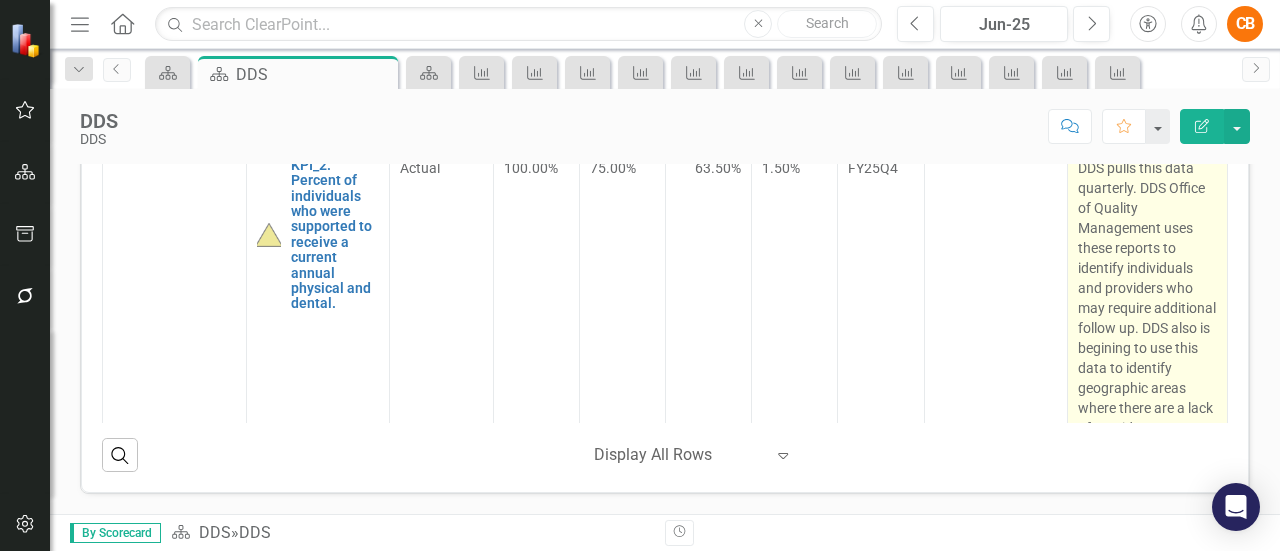 click on "DDS pulls this data quarterly. DDS Office of Quality Management uses these reports to identify individuals and providers who may require additional follow up. DDS also is begining to use this data to identify geographic areas where there are a lack of providers." at bounding box center [1147, 298] 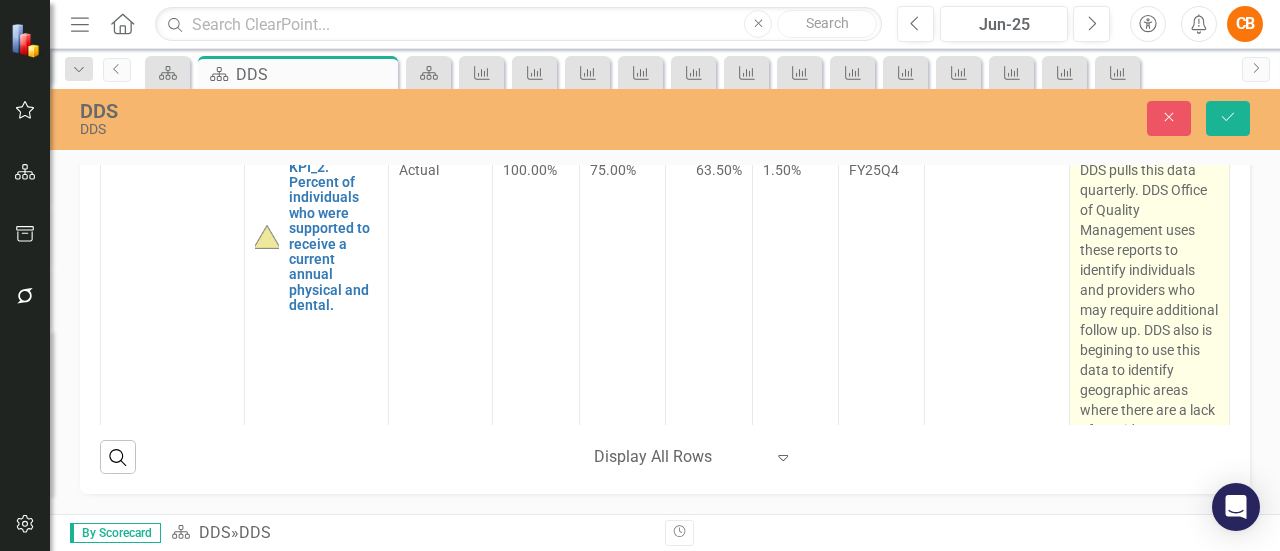 scroll, scrollTop: 817, scrollLeft: 0, axis: vertical 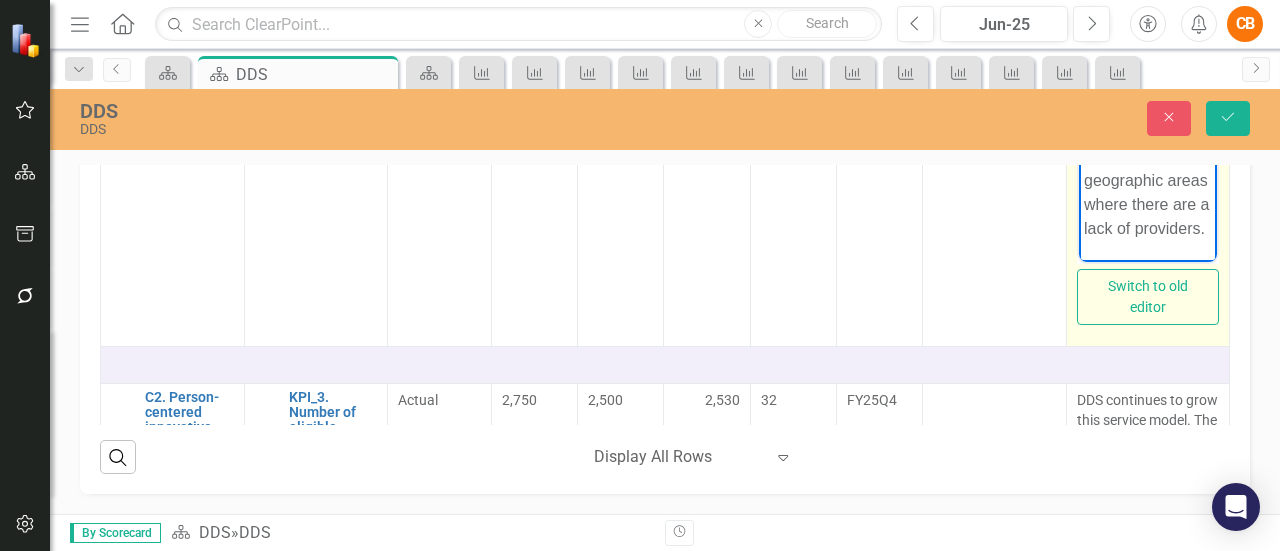 click on "DDS pulls this data quarterly. DDS Office of Quality Management uses these reports to identify individuals and providers who may require additional follow up. DDS also is begining to use this data to identify geographic areas where there are a lack of providers." at bounding box center [1147, 25] 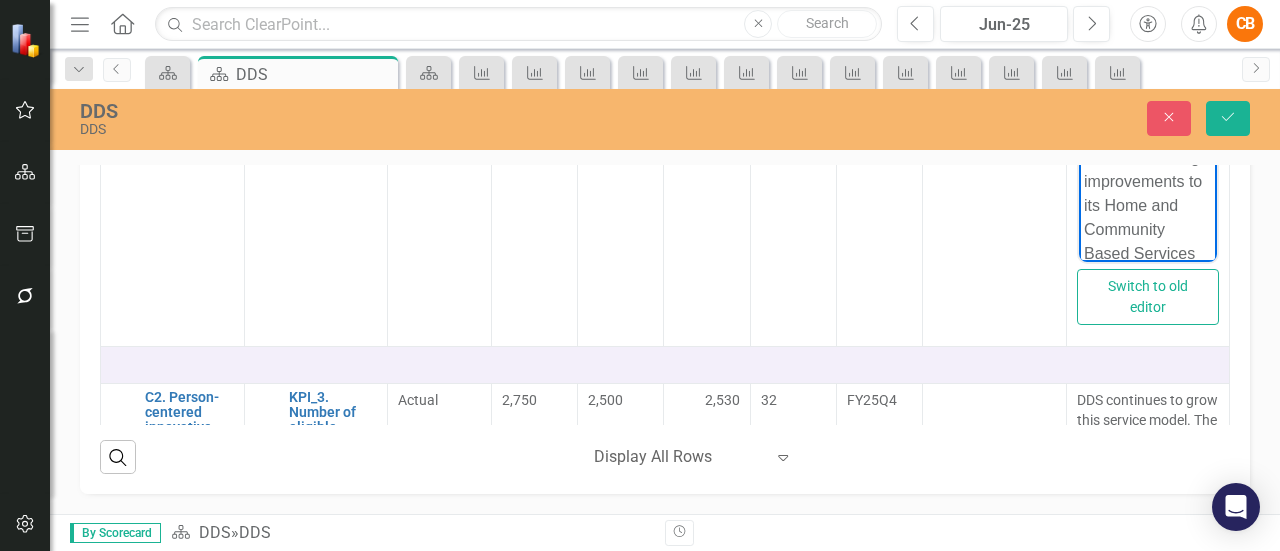 scroll, scrollTop: 856, scrollLeft: 0, axis: vertical 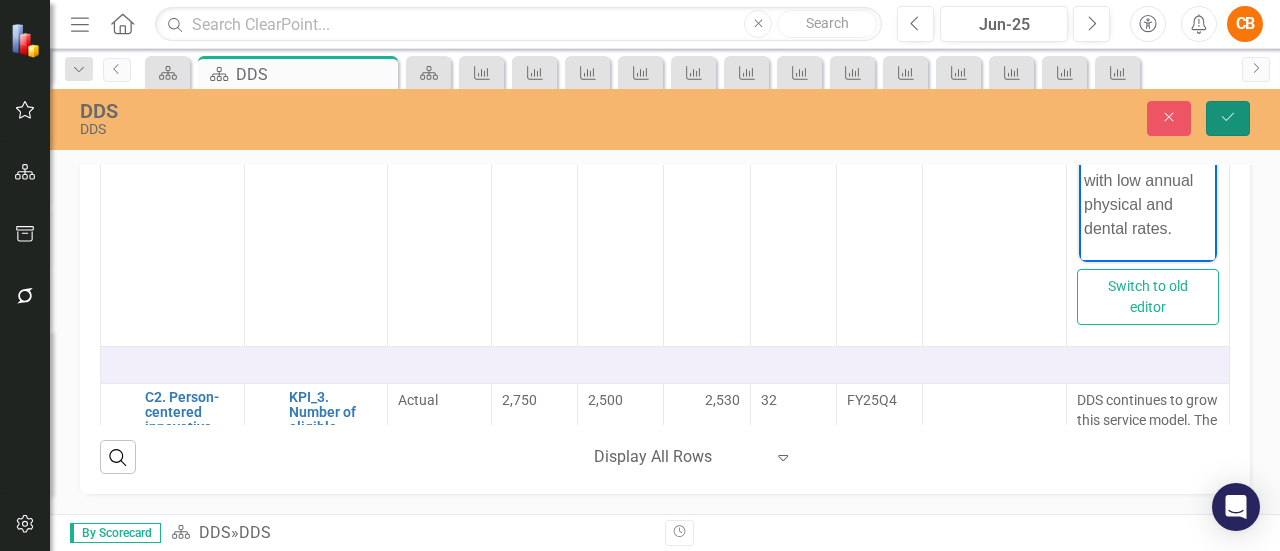 click on "Save" at bounding box center [1228, 118] 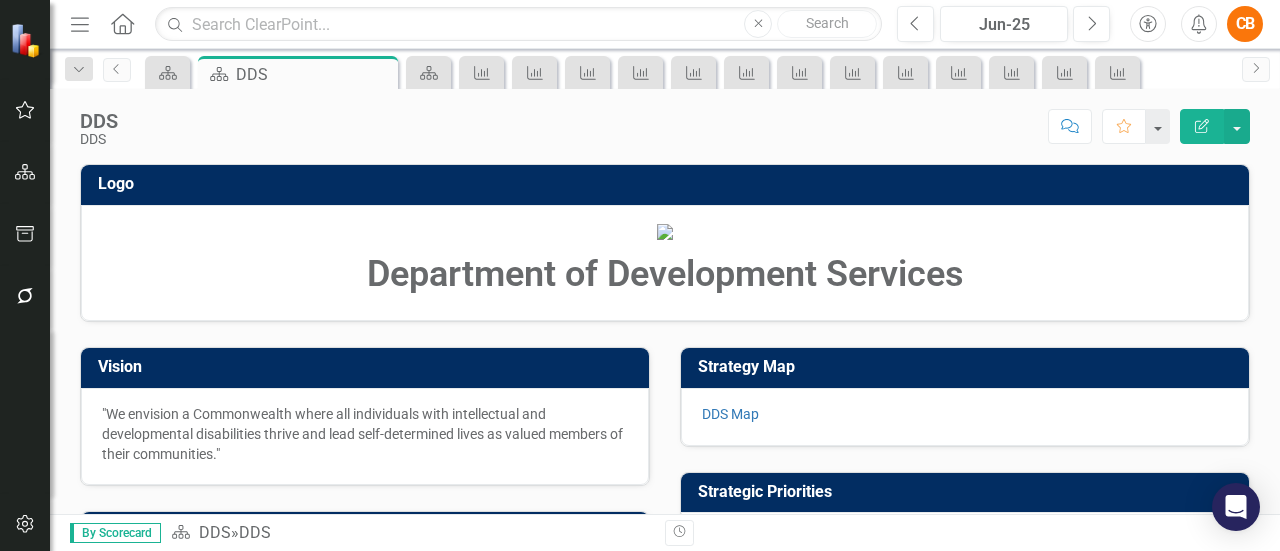 click on "Menu" 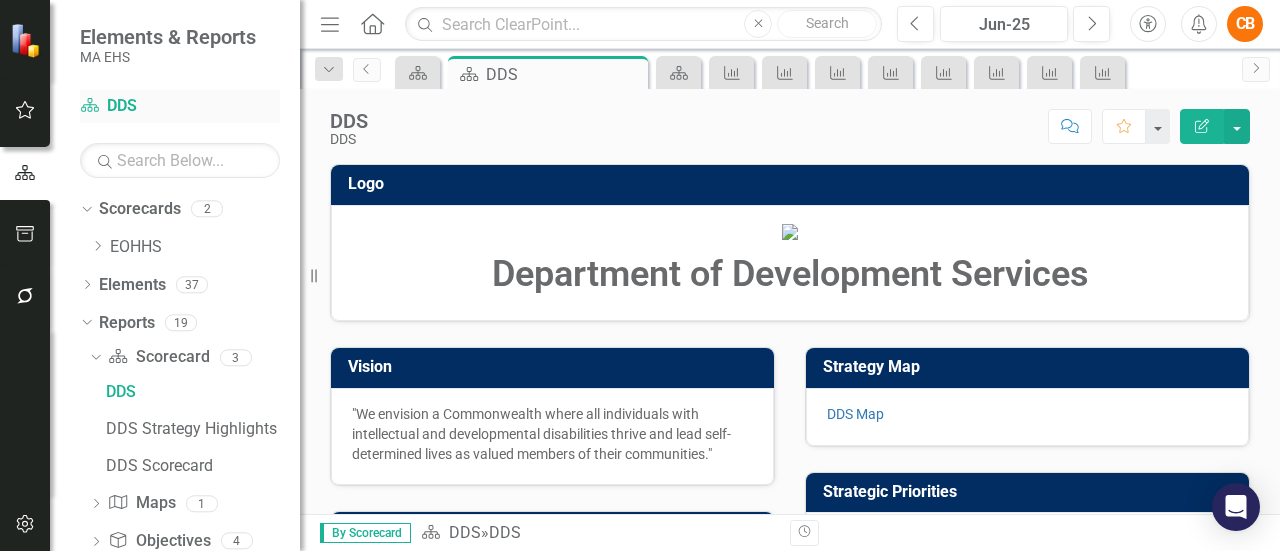 click on "Scorecard DDS" at bounding box center [180, 106] 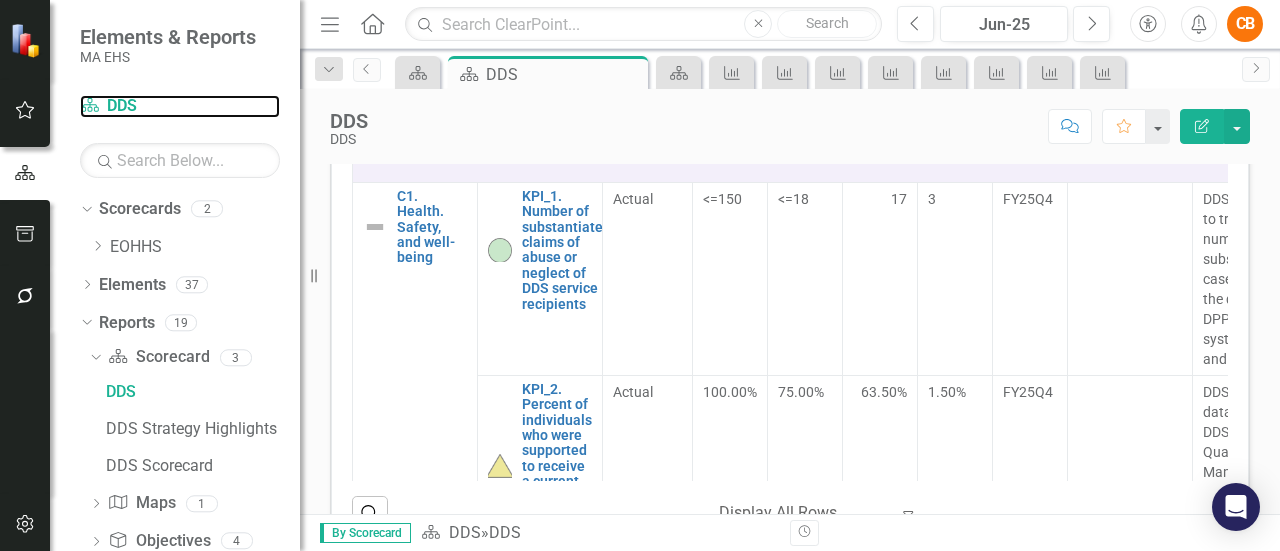 scroll, scrollTop: 700, scrollLeft: 0, axis: vertical 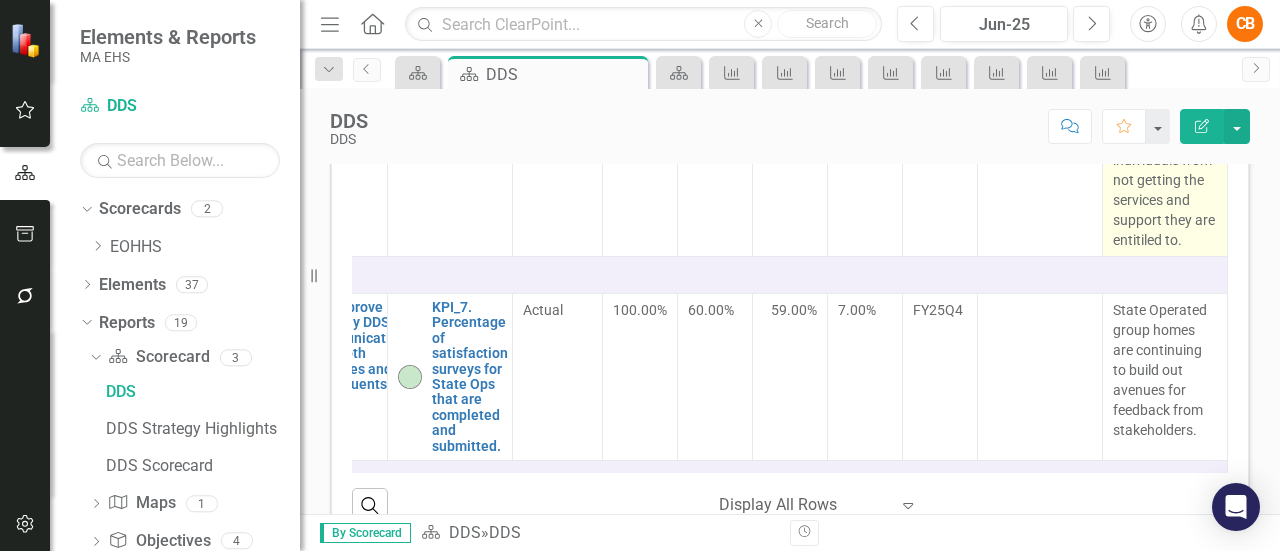 click on "DDS is committed to streamlining the eligibilty process to prevent DDS elligible individuals from not getting the services and support they are entitiled to." at bounding box center (1165, 140) 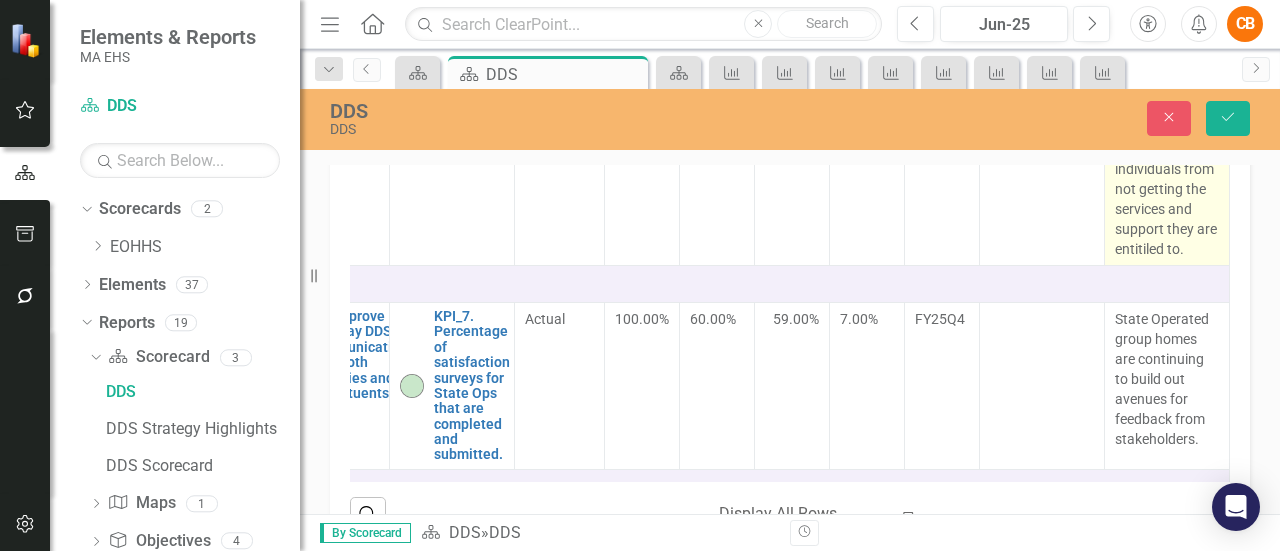 scroll, scrollTop: 2116, scrollLeft: 115, axis: both 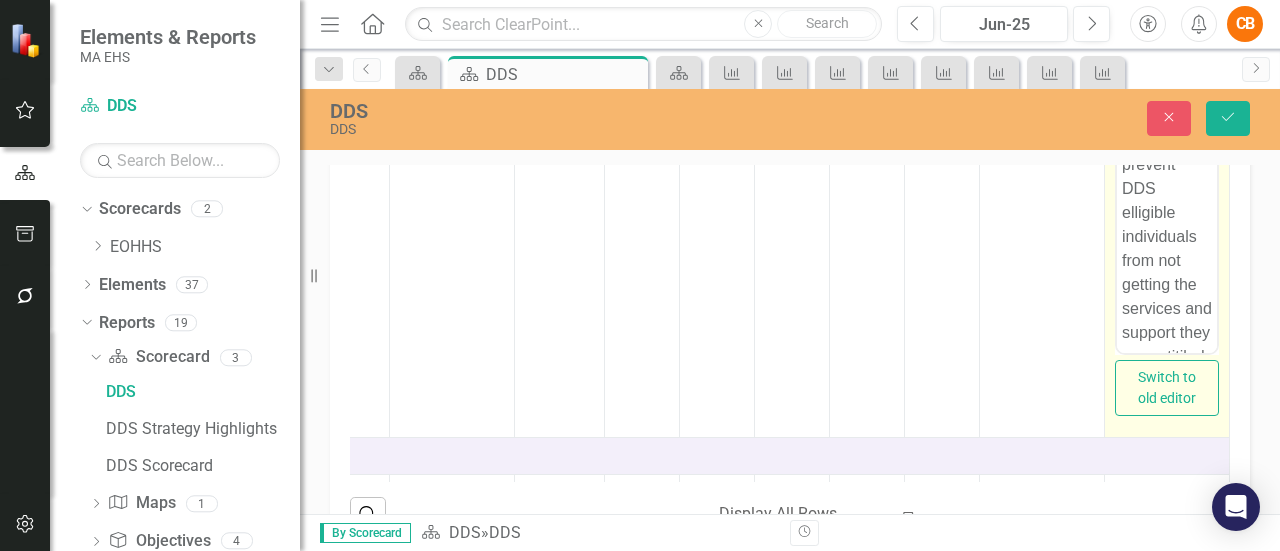 click on "DDS is committed to streamlining the eligibilty process to prevent DDS elligible individuals from not getting the services and support they are entitiled to." at bounding box center (1167, 200) 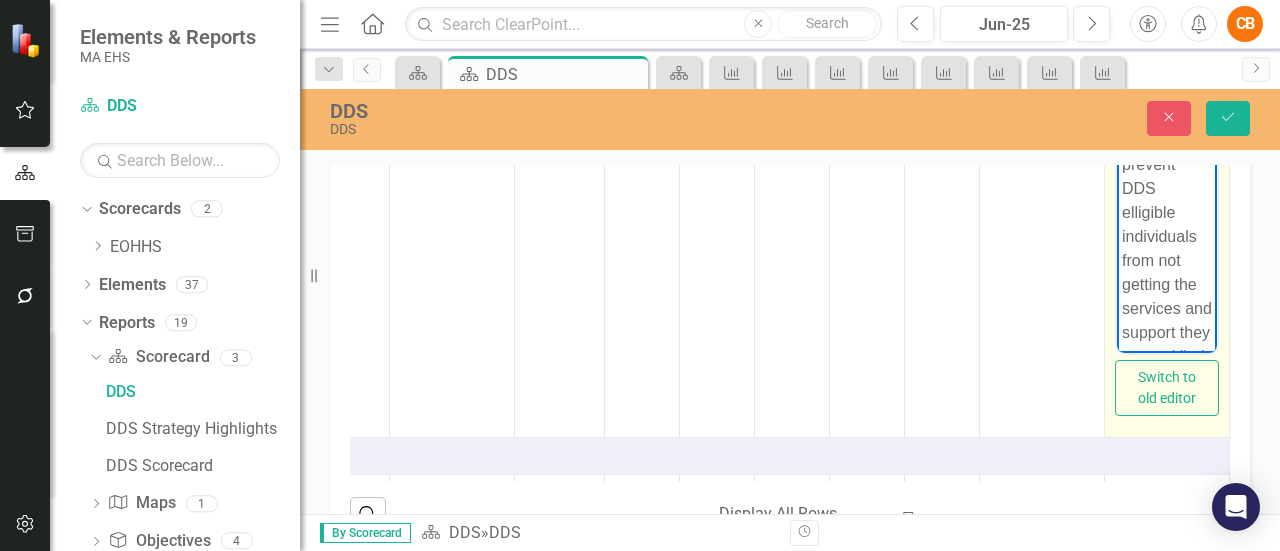 type 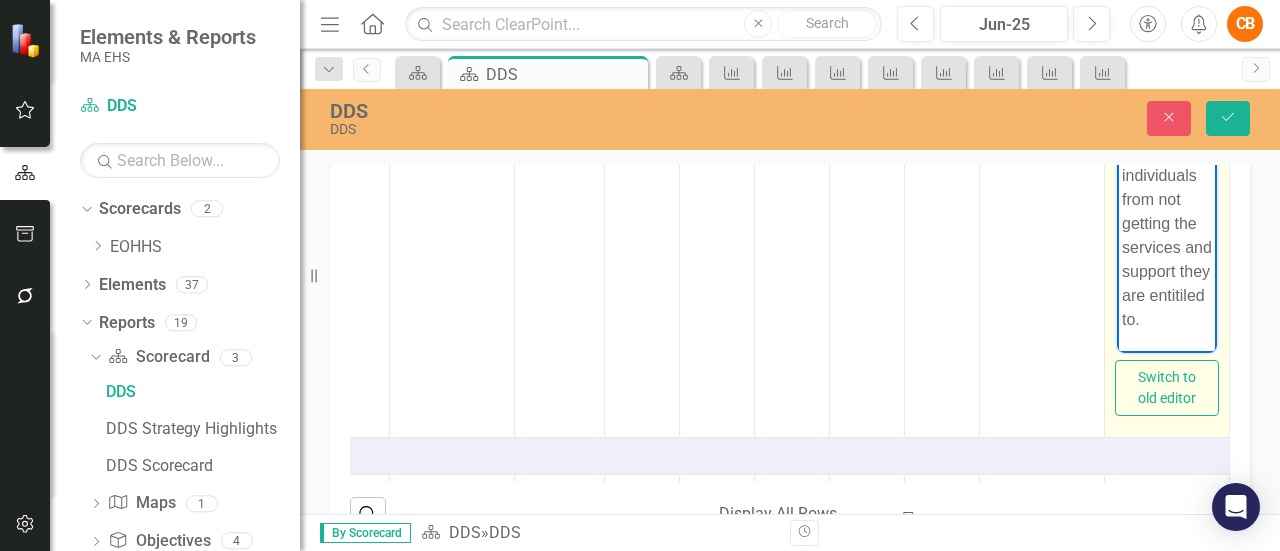 scroll, scrollTop: 94, scrollLeft: 0, axis: vertical 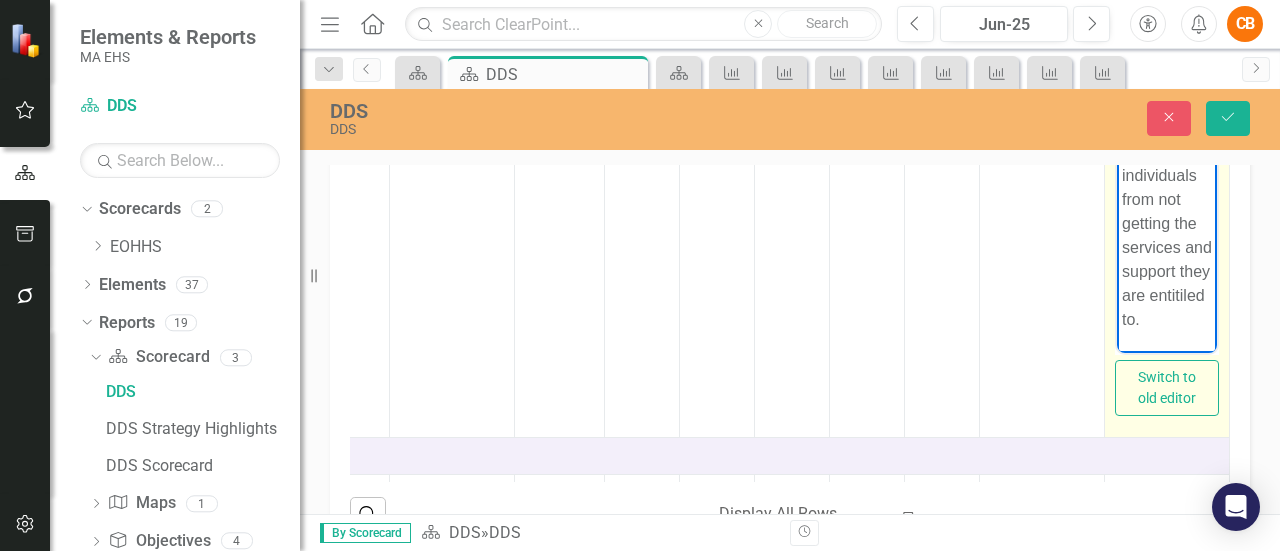 drag, startPoint x: 1126, startPoint y: 170, endPoint x: 1159, endPoint y: 179, distance: 34.20526 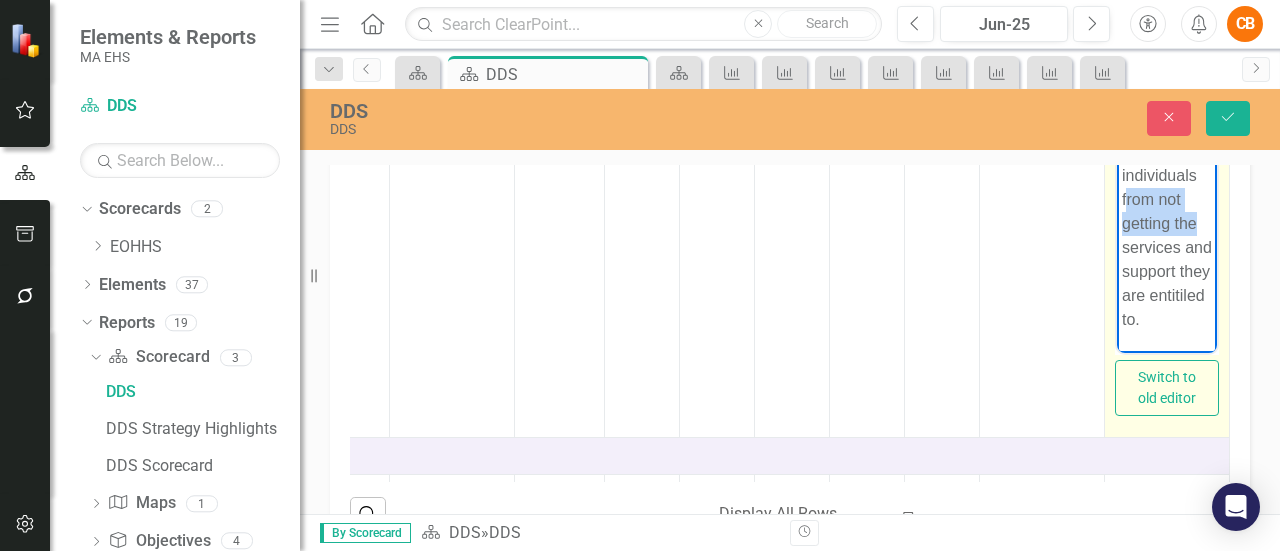 drag, startPoint x: 1192, startPoint y: 188, endPoint x: 1127, endPoint y: 168, distance: 68.007355 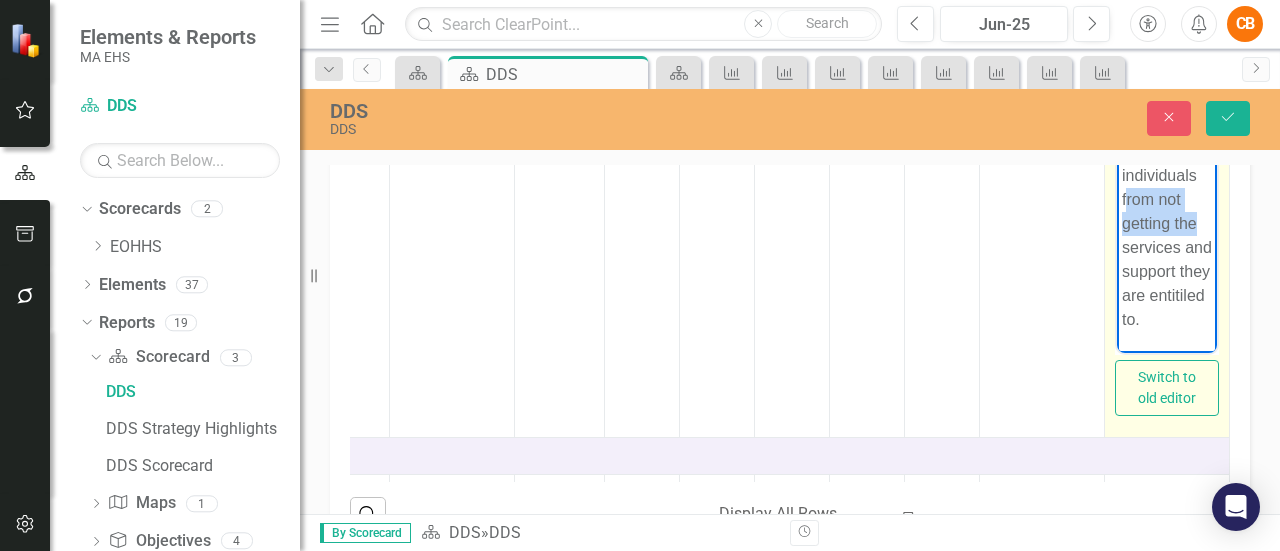 click on "DDS is committed to streamlining the eligibilty process to DDS elligible individuals from not getting the services and support they are entitiled to." at bounding box center (1167, 151) 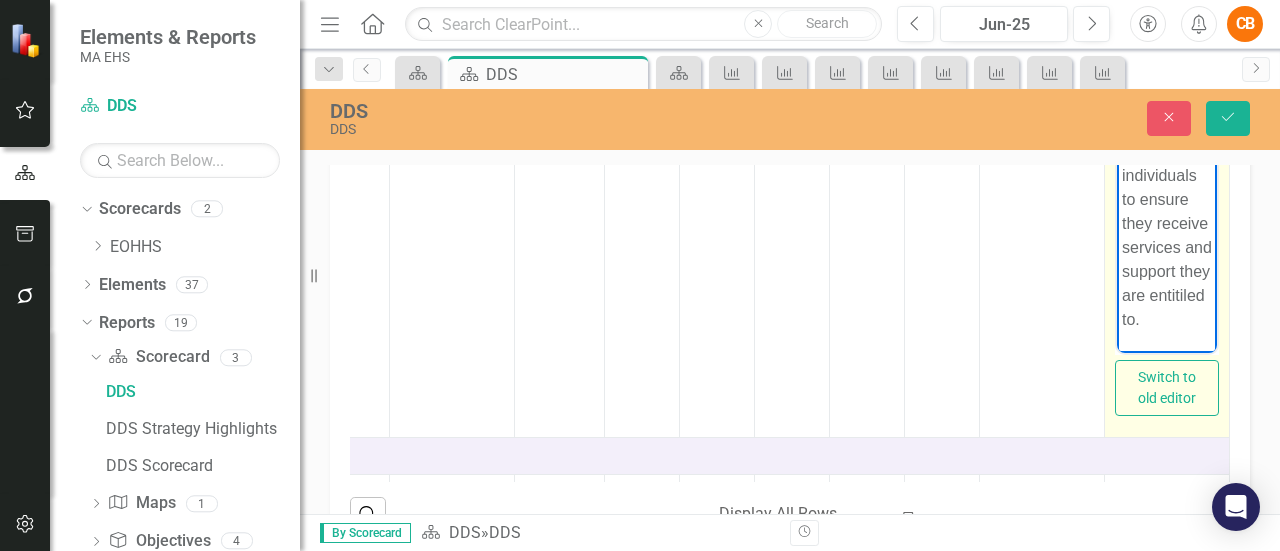 scroll, scrollTop: 132, scrollLeft: 0, axis: vertical 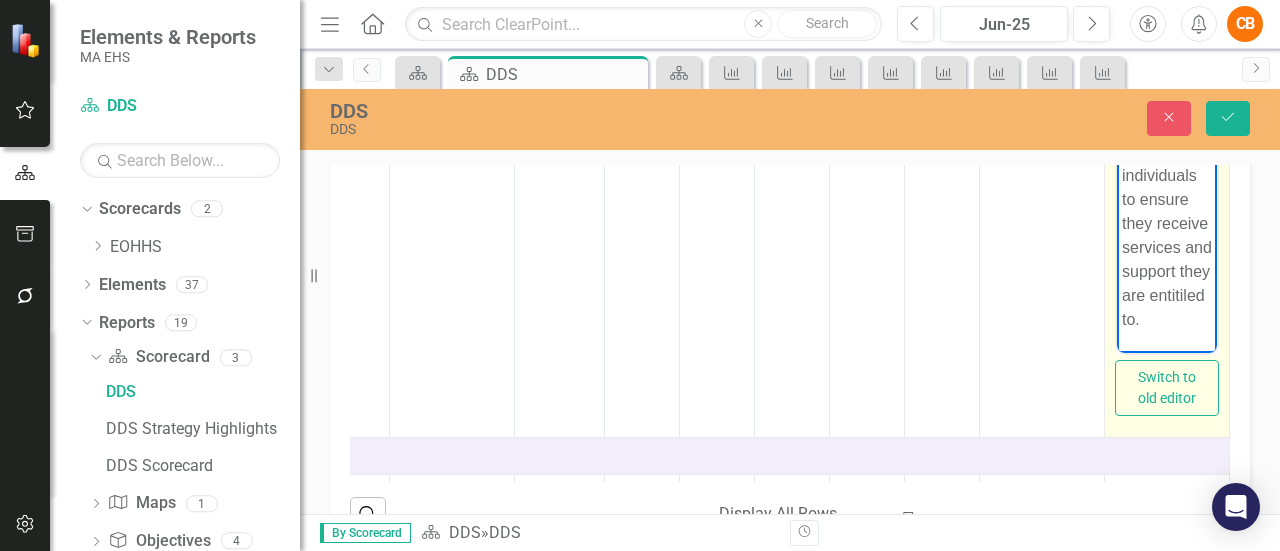 click on "DDS is committed to streamlining the eligibilty process to DDS elligible individuals to ensure they receive services and support they are entitiled to." at bounding box center (1167, 151) 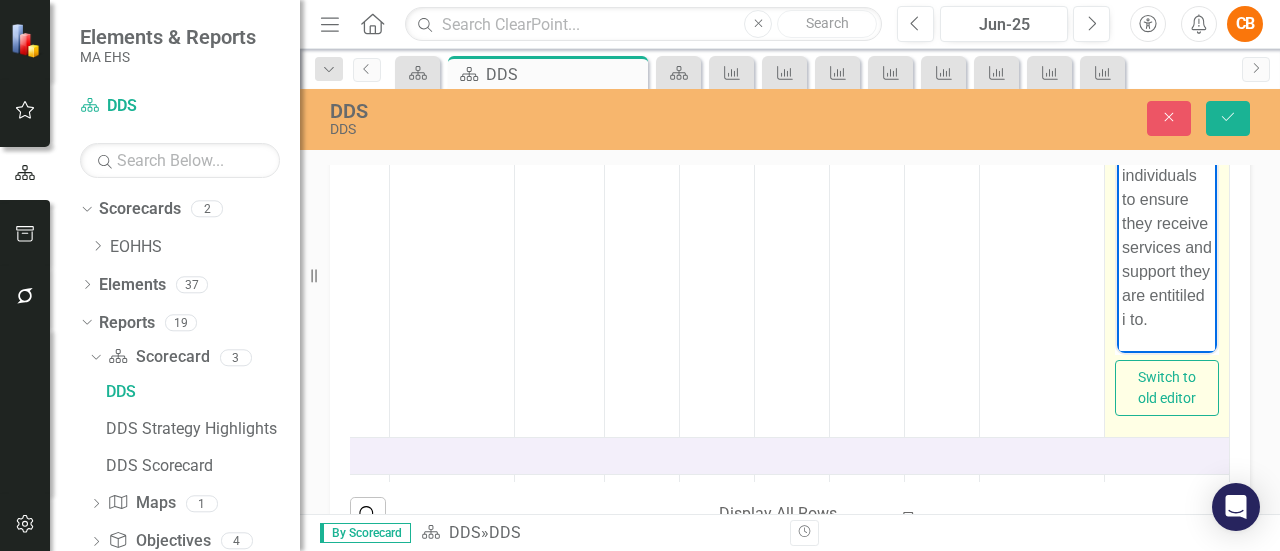 scroll, scrollTop: 718, scrollLeft: 0, axis: vertical 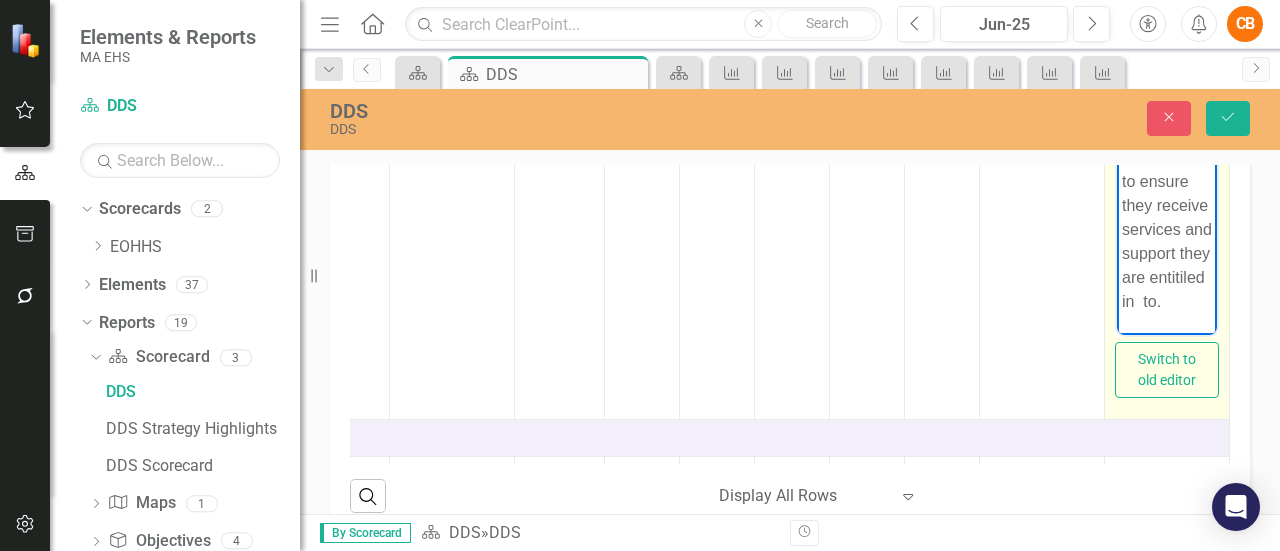 click on "DDS is committed to streamlining the eligibilty process to DDS elligible individuals to ensure they receive services and support they are entitiled in  to." at bounding box center (1167, 134) 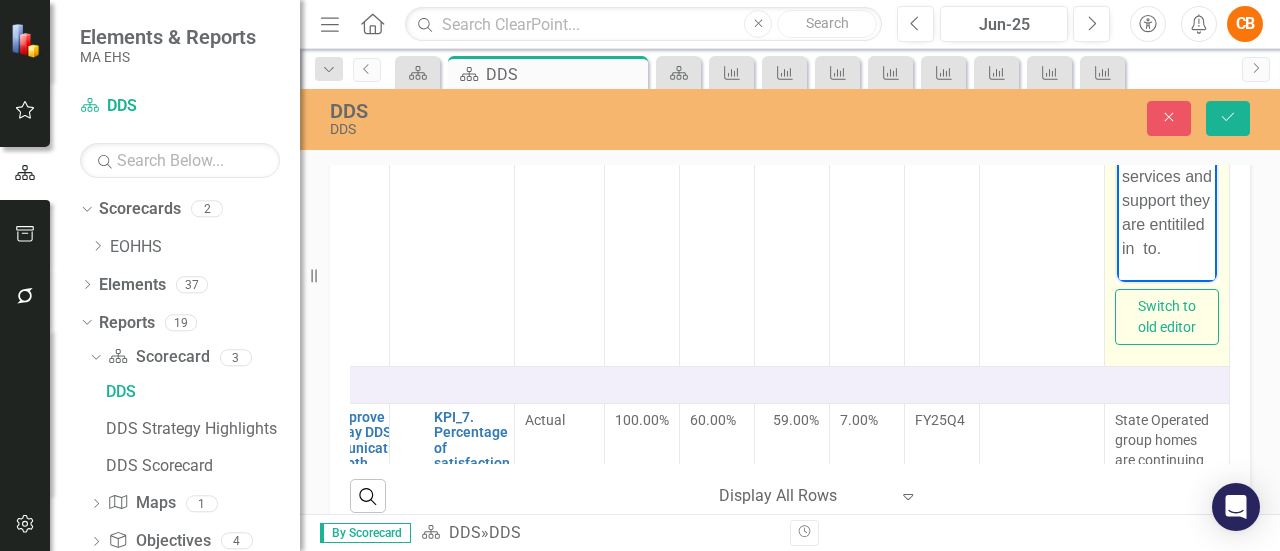 scroll, scrollTop: 2283, scrollLeft: 111, axis: both 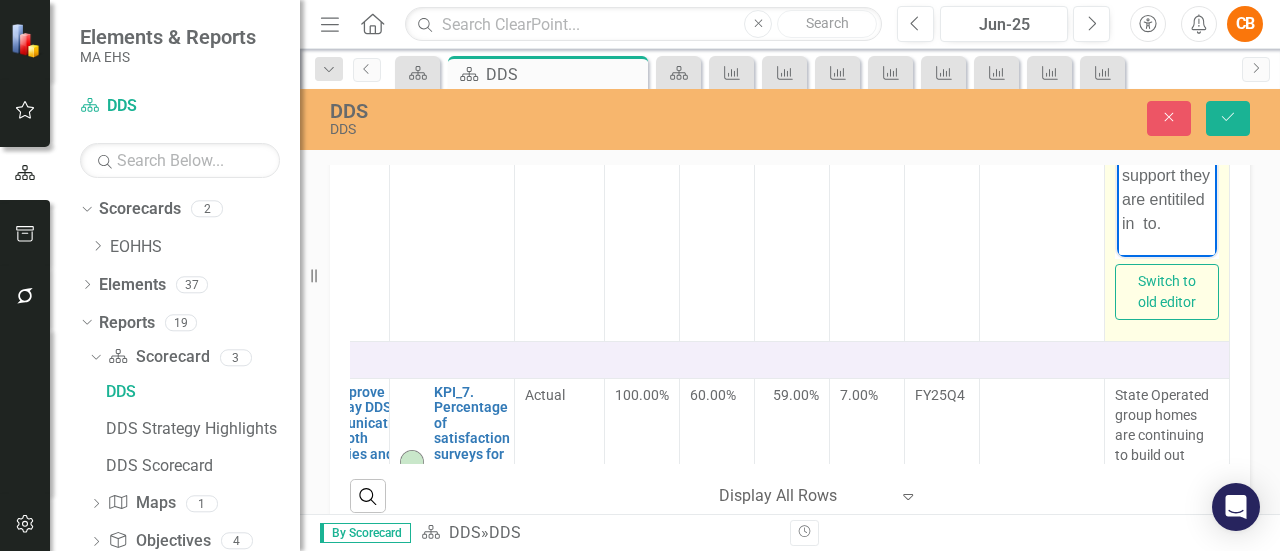 click on "DDS is committed to streamlining the eligibilty process to DDS elligible individuals to ensure they receive services and support they are entitiled in  to." at bounding box center [1167, 56] 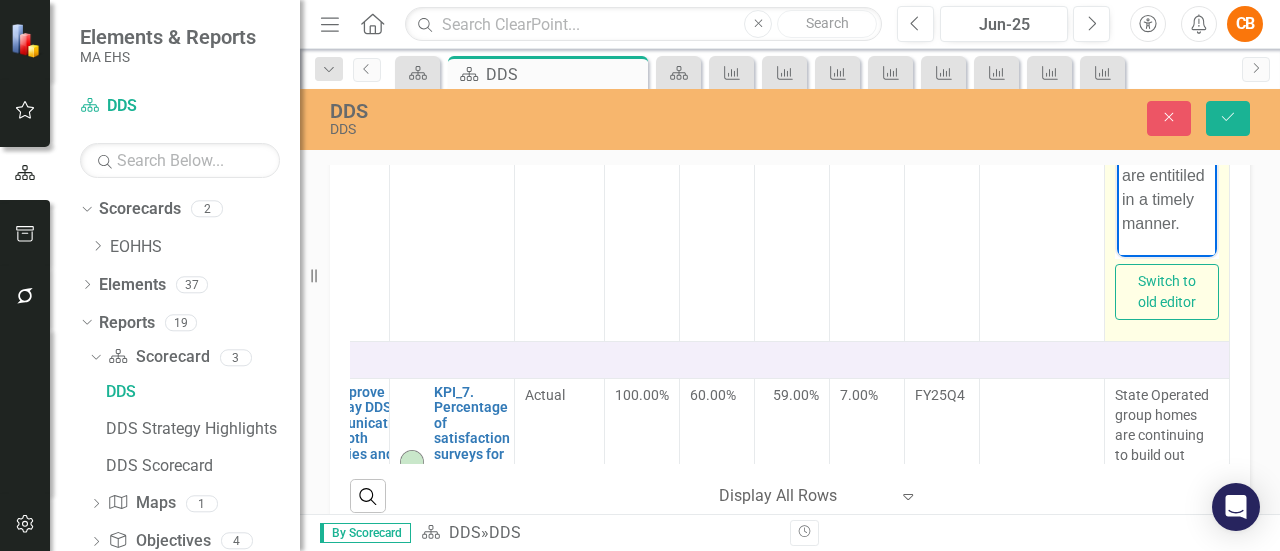scroll, scrollTop: 0, scrollLeft: 0, axis: both 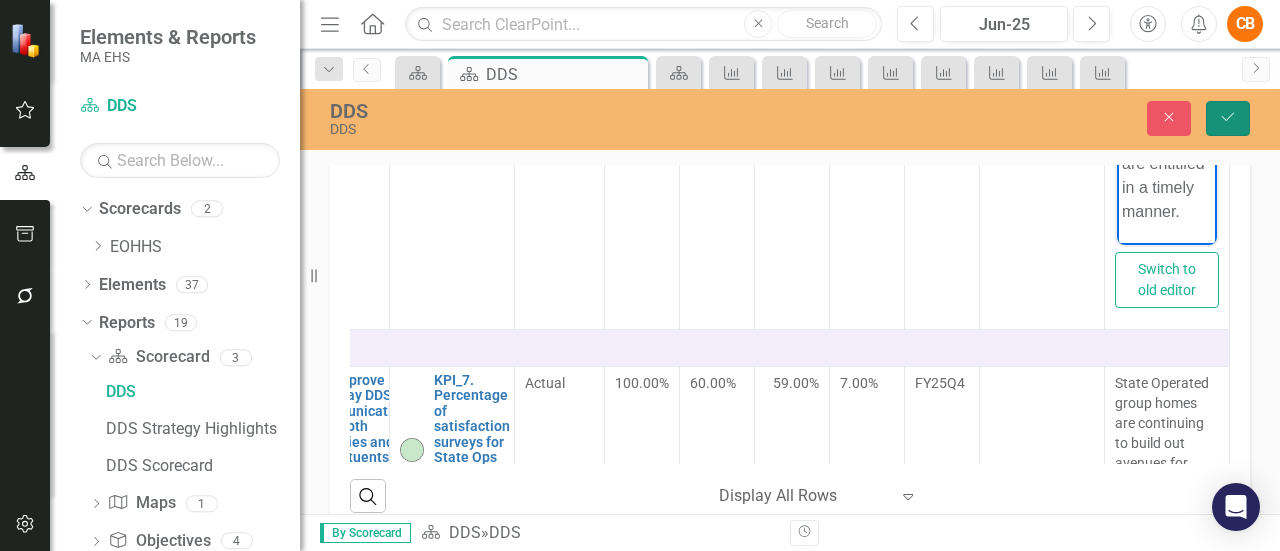 click on "Save" at bounding box center (1228, 118) 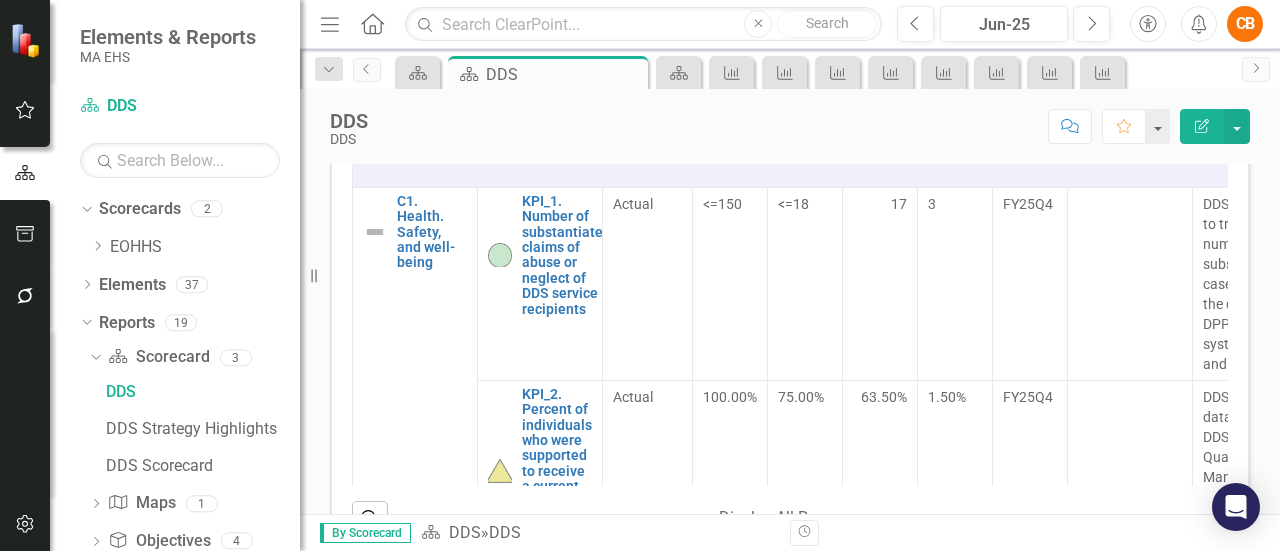 scroll, scrollTop: 701, scrollLeft: 0, axis: vertical 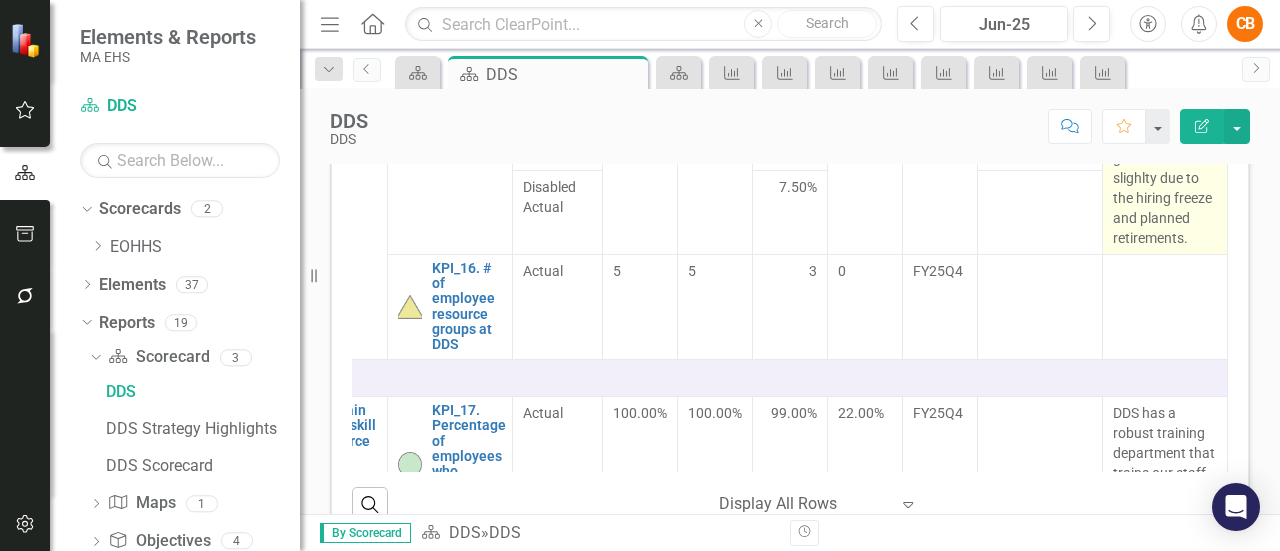 click on "Recruiting and retaining a diverse workforce is a priority for the Department. DDS continues to engage in EHS labor on ways to continue to recruit for open positions. This number has gone down slighlty due to the hiring freeze and planned retirements." at bounding box center (1165, 58) 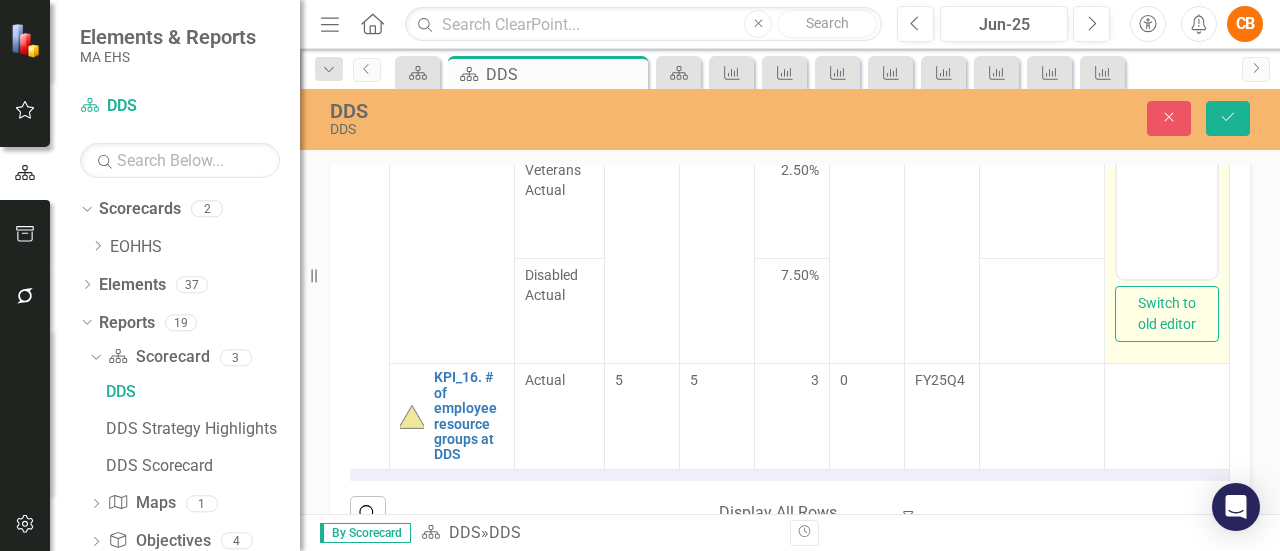 scroll, scrollTop: 4420, scrollLeft: 115, axis: both 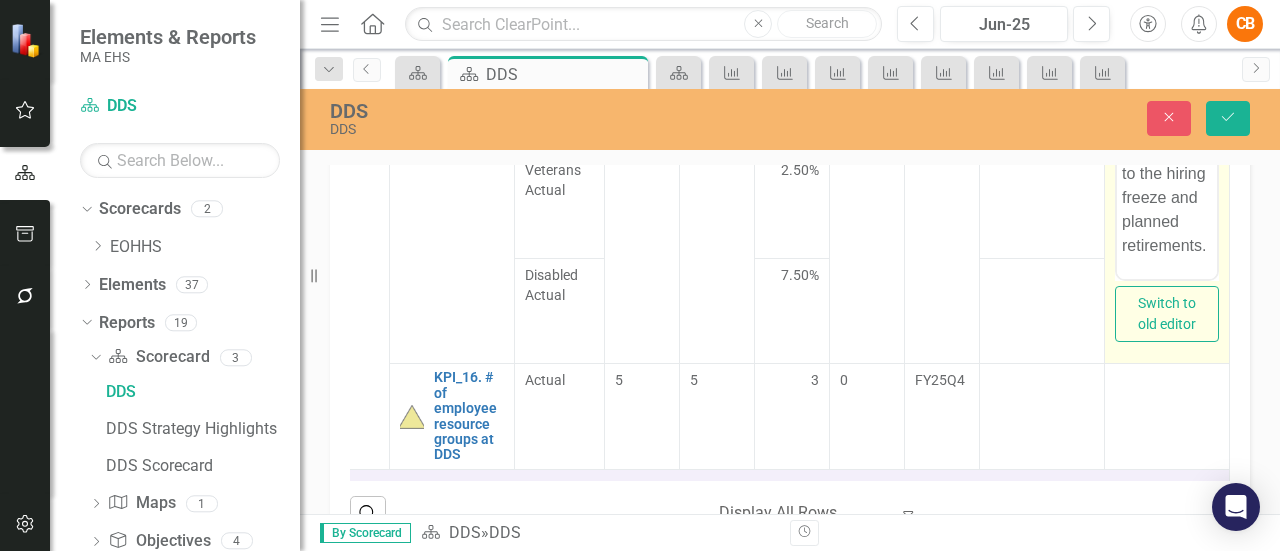 click on "Recruiting and retaining a diverse workforce is a priority for the Department. DDS continues to engage in EHS labor on ways to continue to recruit for open positions. This number has gone down slighlty due to the hiring freeze and planned retirements." at bounding box center (1167, -41) 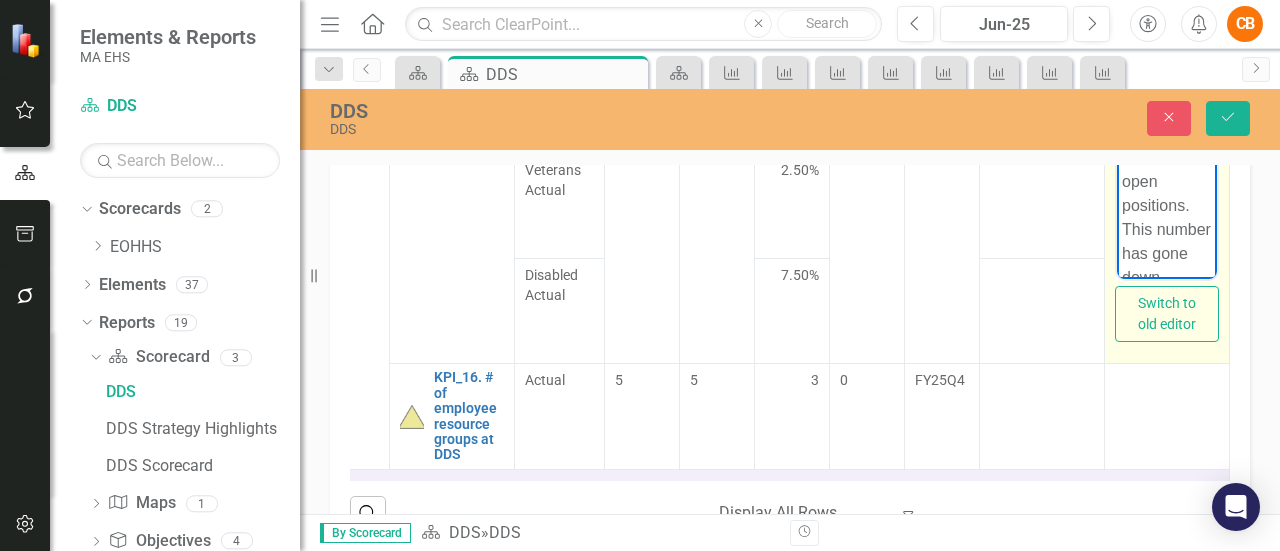scroll, scrollTop: 0, scrollLeft: 0, axis: both 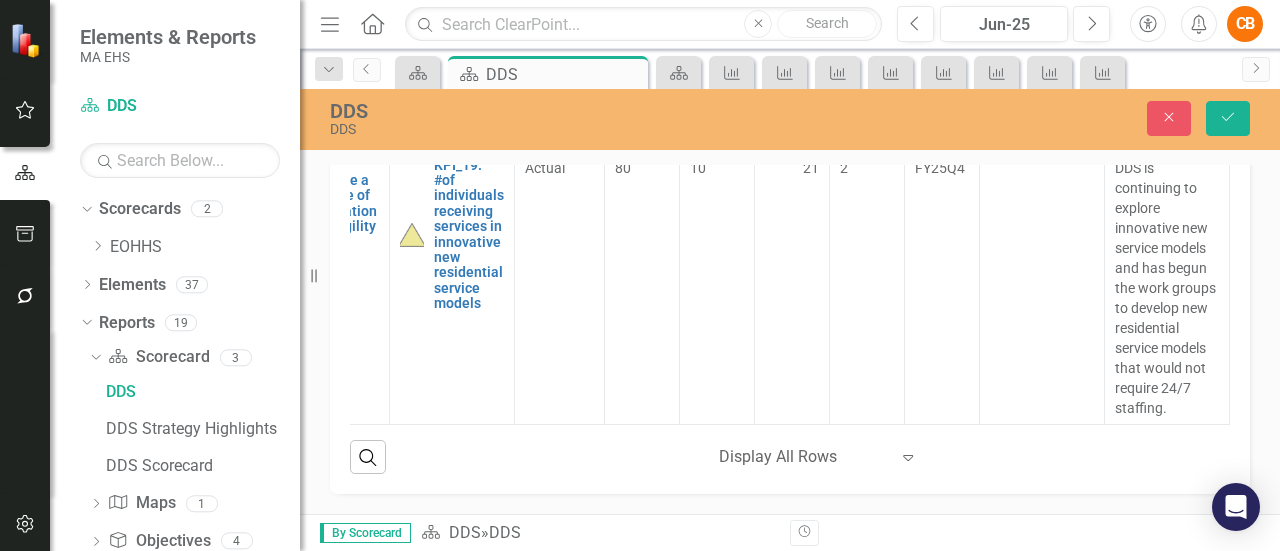 drag, startPoint x: 1122, startPoint y: -967, endPoint x: 1237, endPoint y: 14, distance: 987.7176 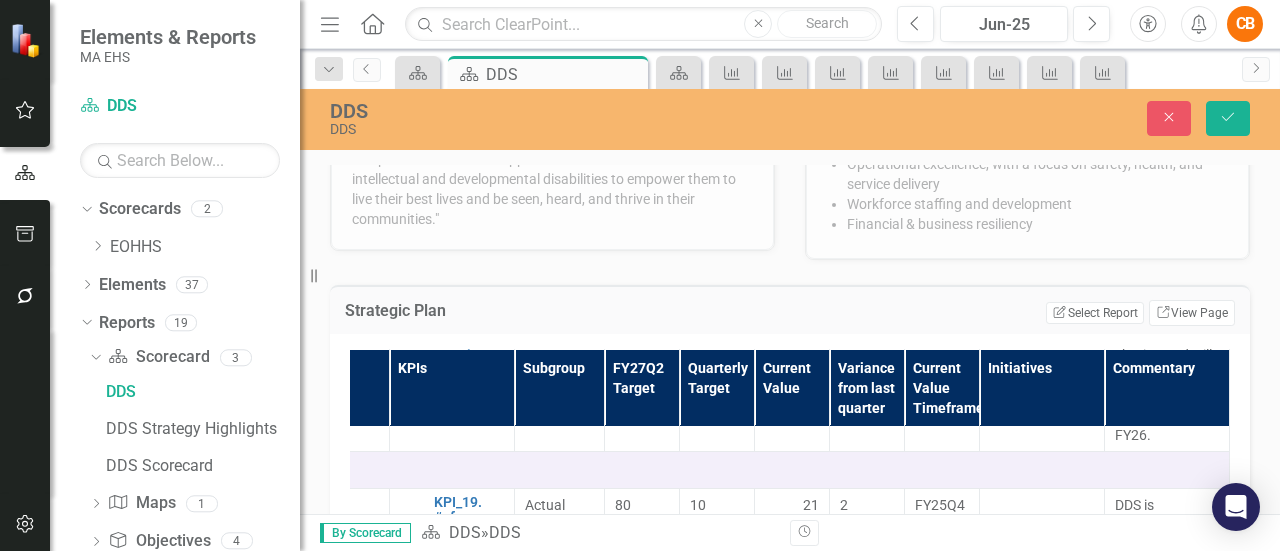 scroll, scrollTop: 835, scrollLeft: 0, axis: vertical 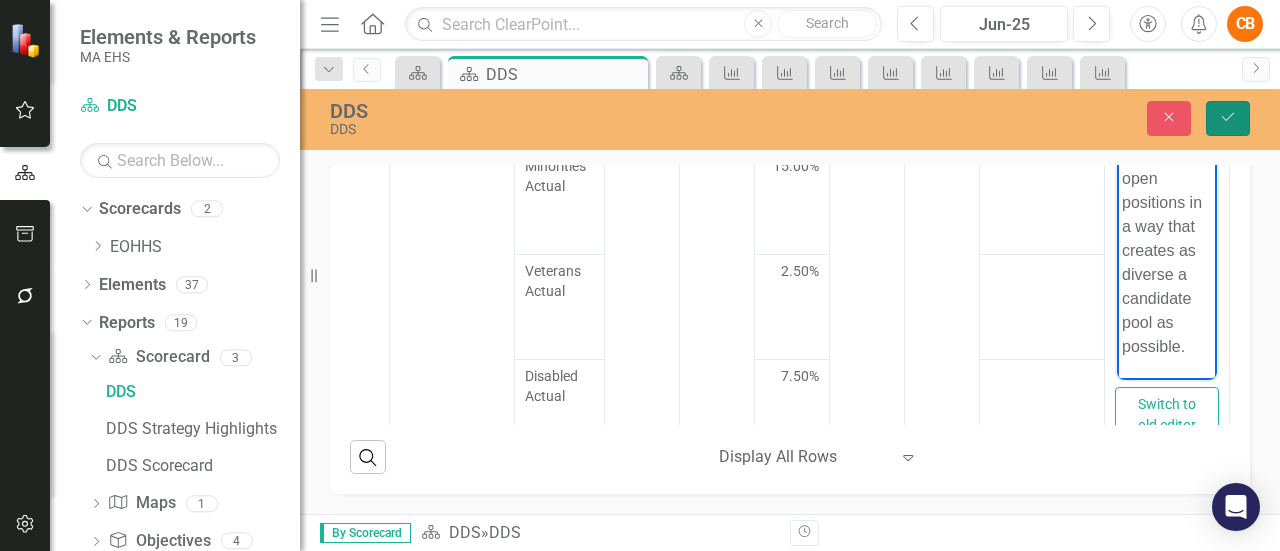 click on "Save" at bounding box center (1228, 118) 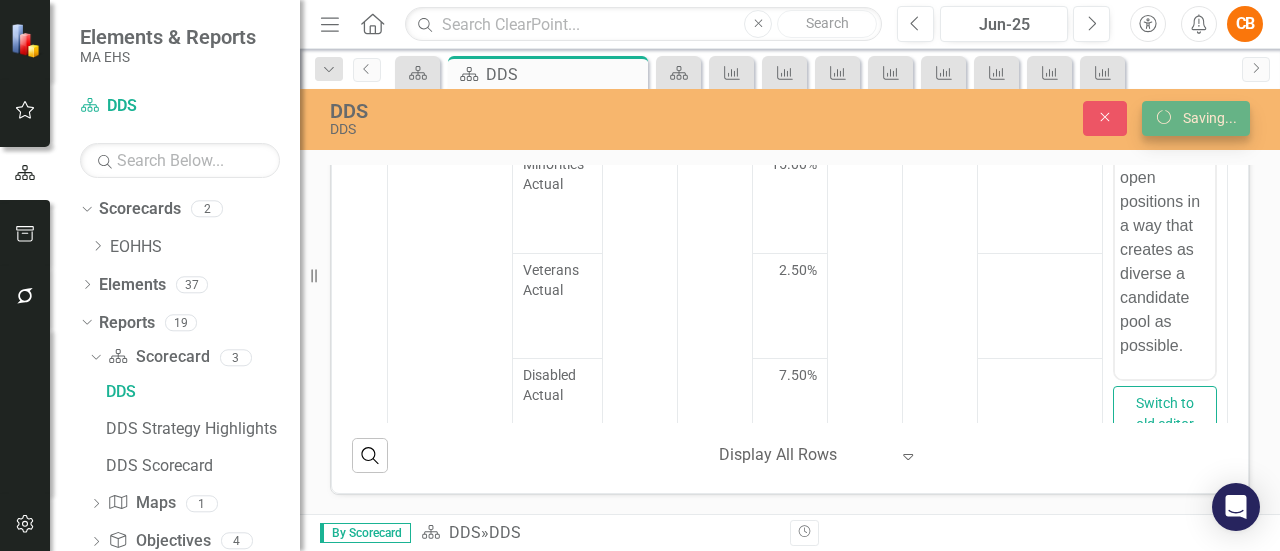 scroll, scrollTop: 0, scrollLeft: 0, axis: both 